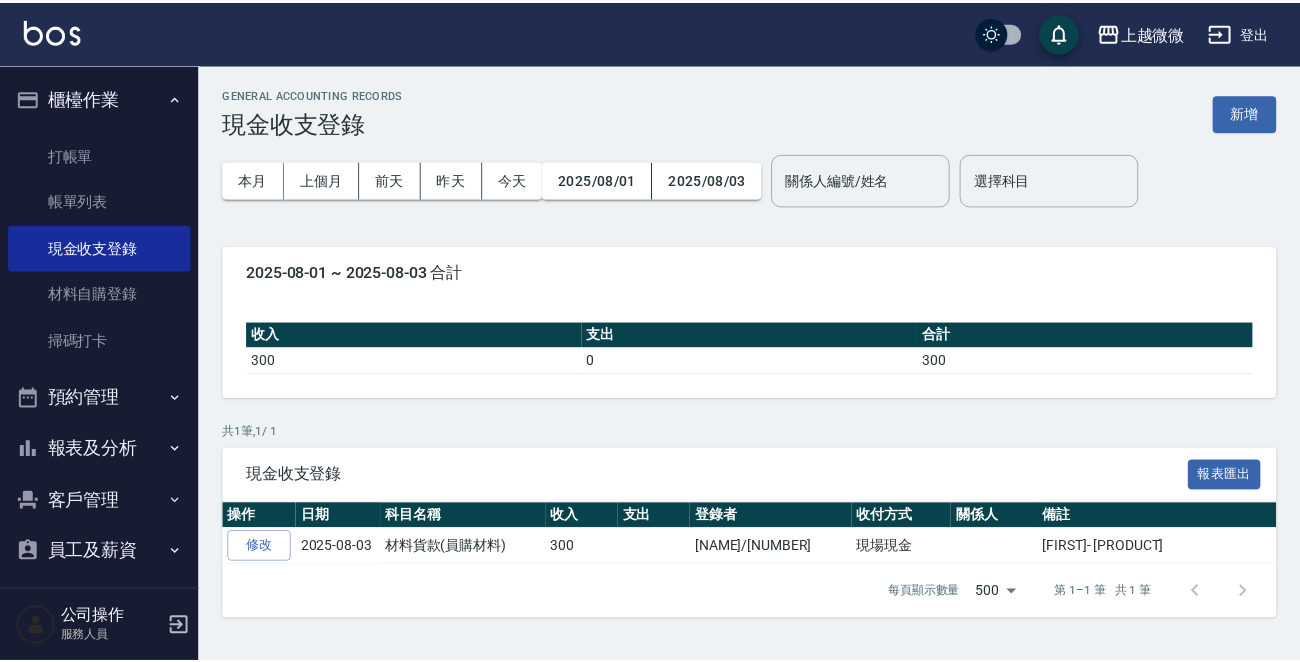 scroll, scrollTop: 0, scrollLeft: 0, axis: both 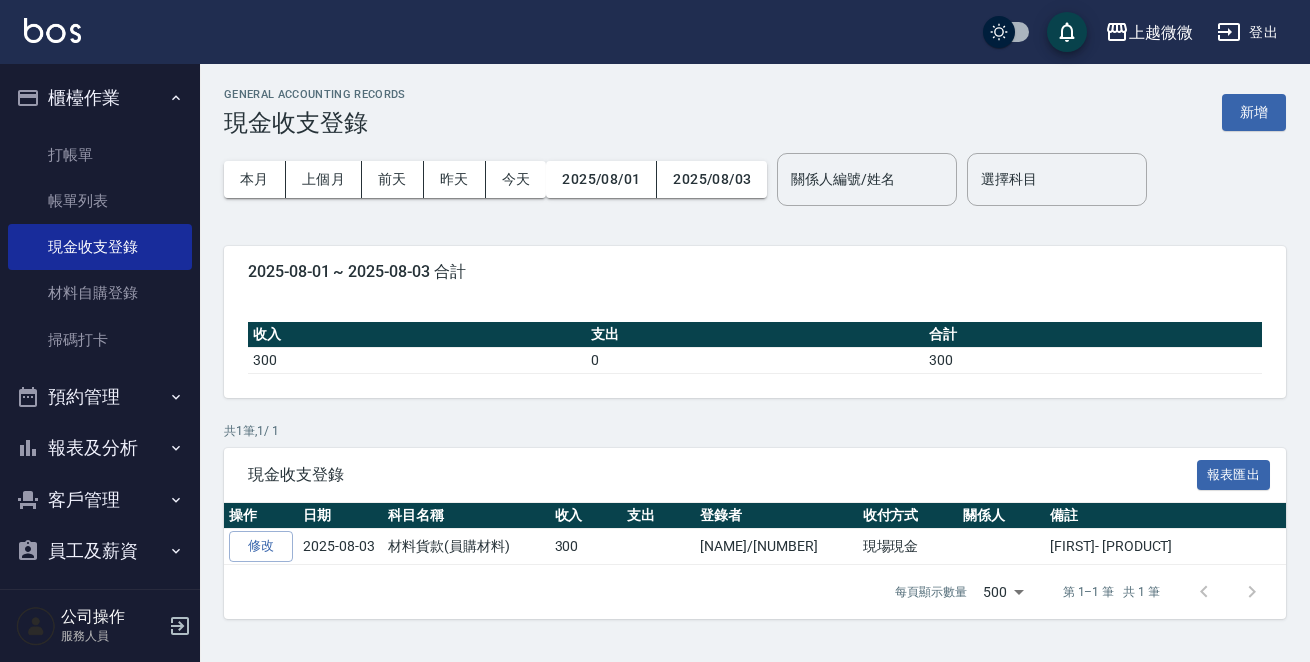 click at bounding box center [52, 30] 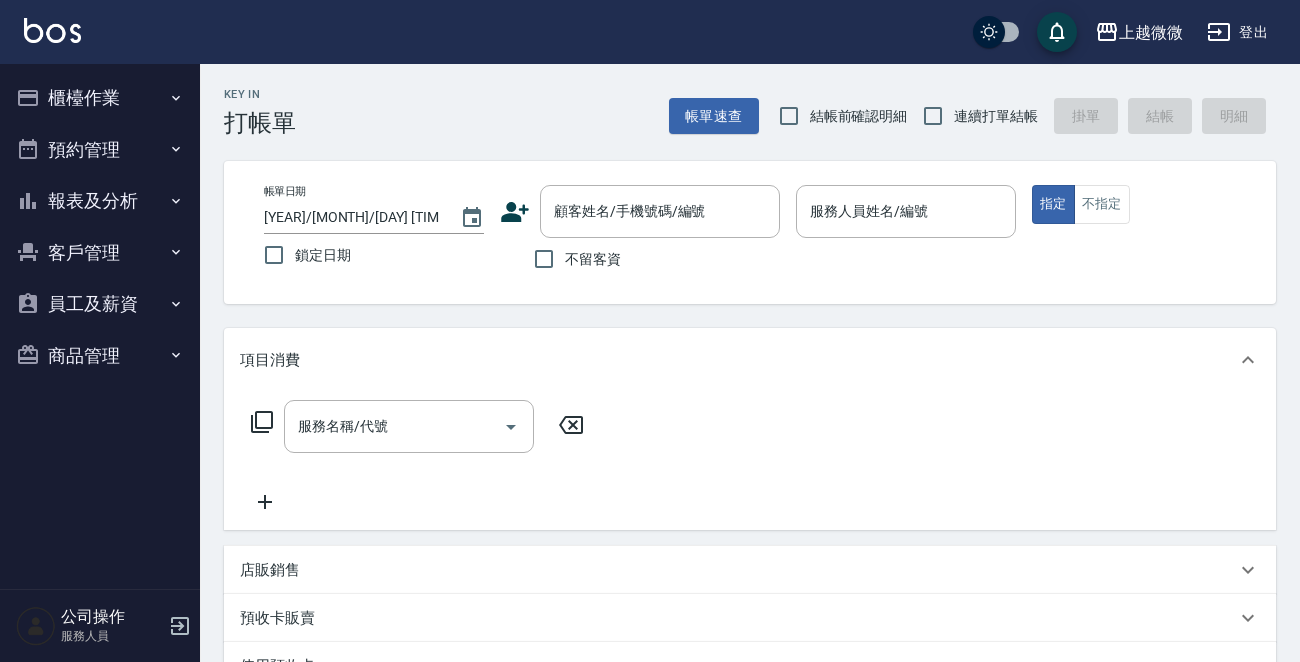 click on "客戶管理" at bounding box center (100, 253) 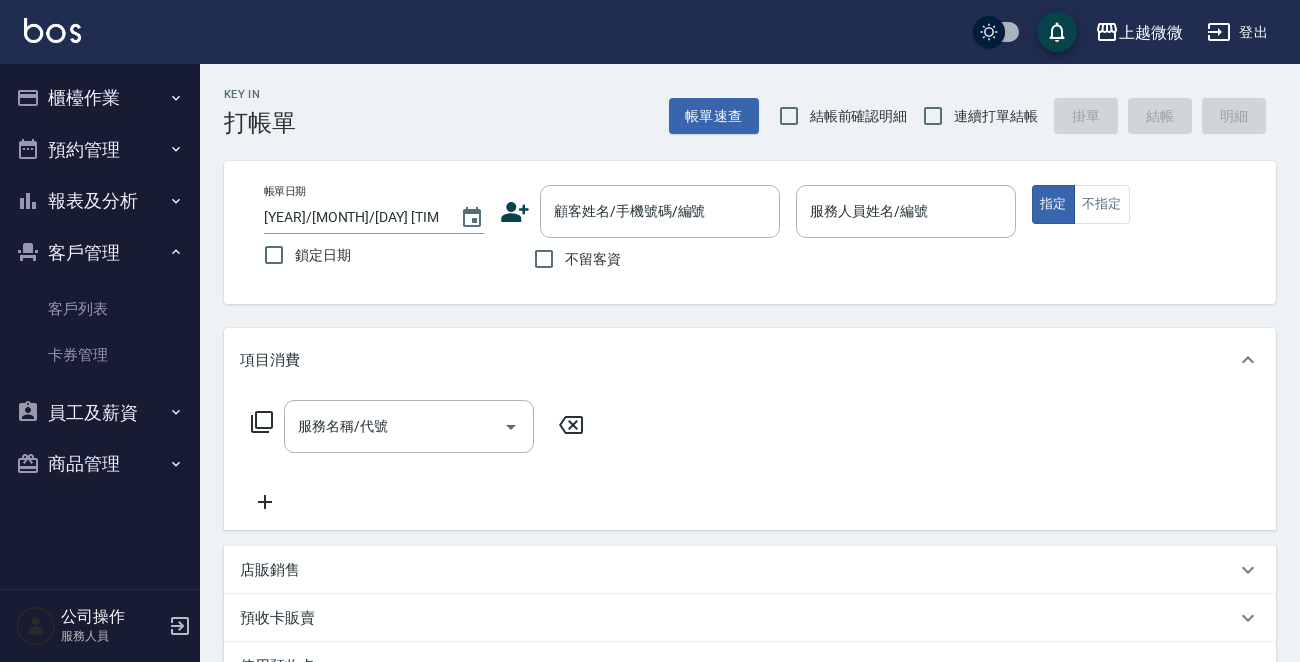 drag, startPoint x: 75, startPoint y: 314, endPoint x: 0, endPoint y: 270, distance: 86.95401 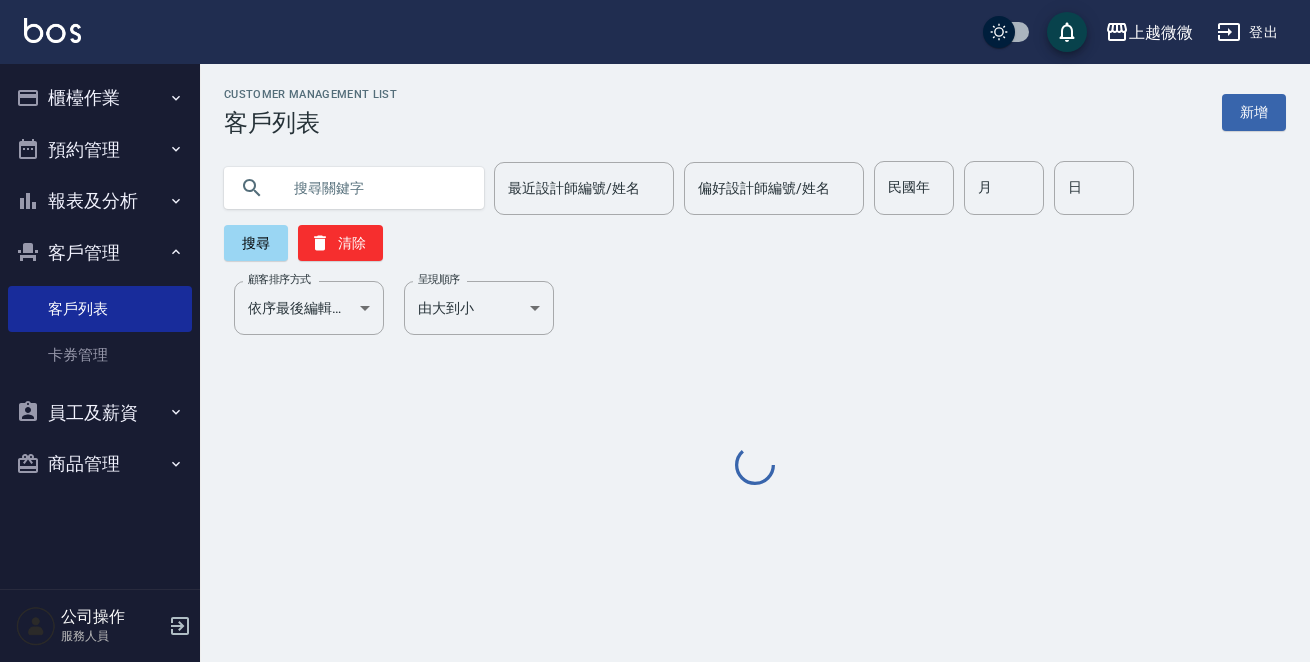 click at bounding box center (374, 188) 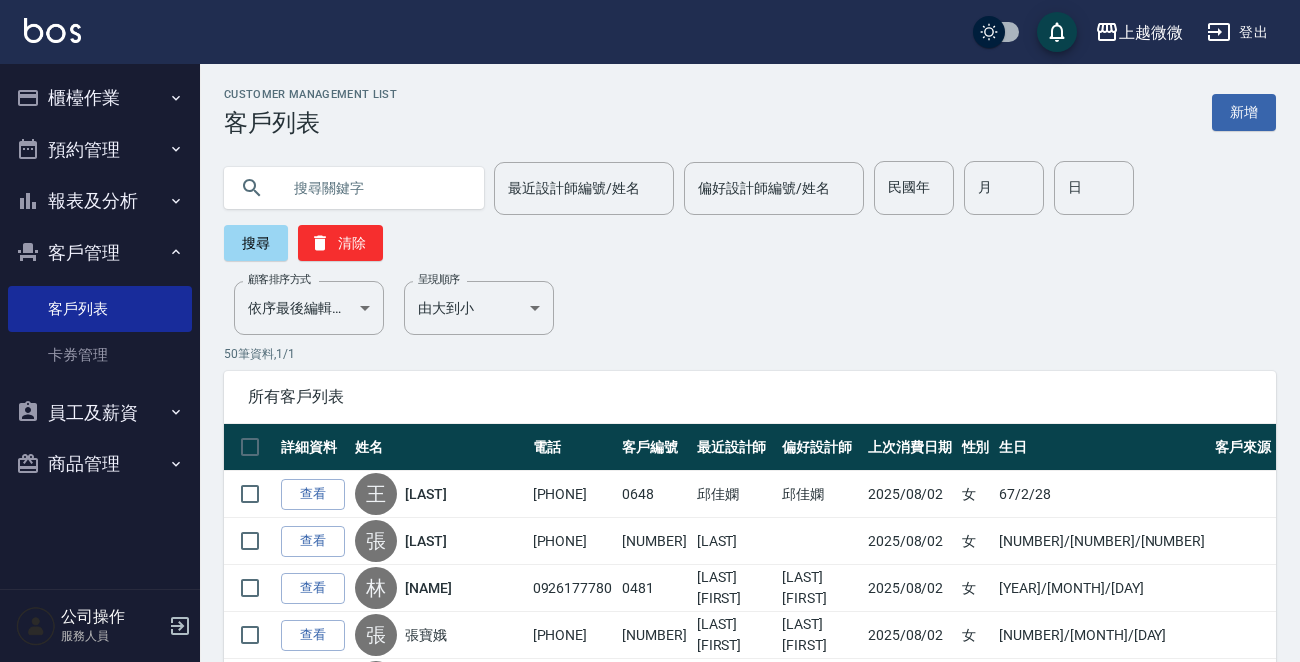 click at bounding box center (374, 188) 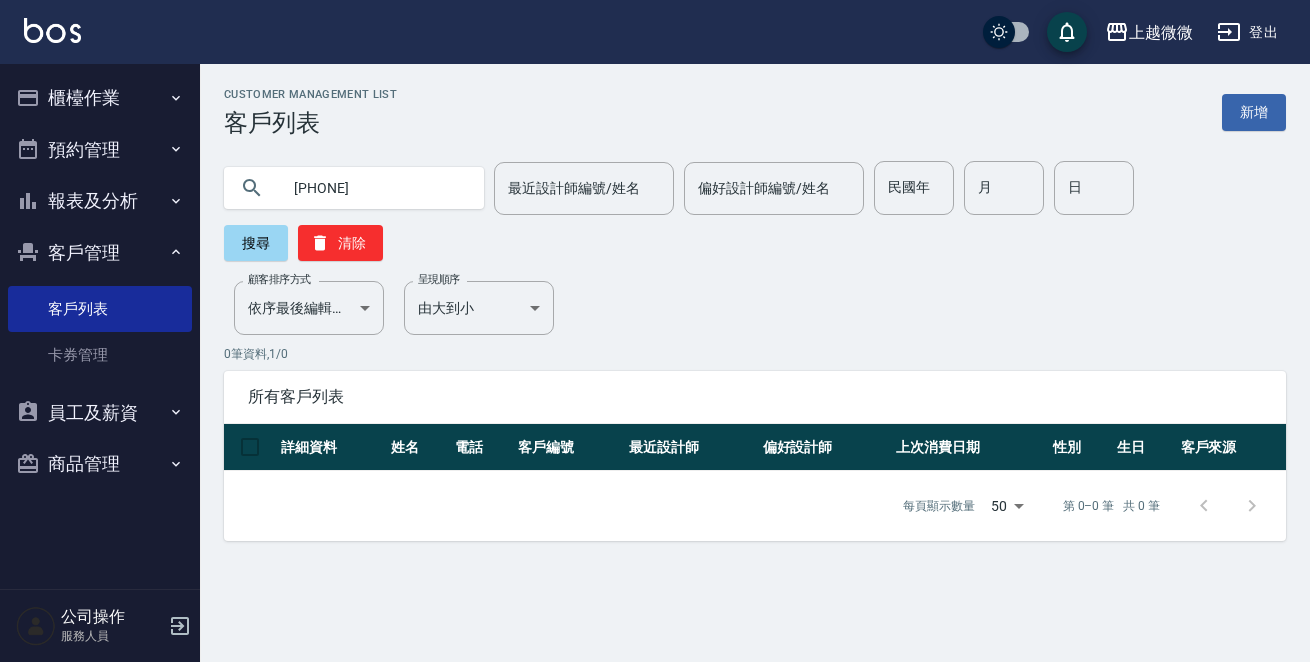 drag, startPoint x: 394, startPoint y: 190, endPoint x: 0, endPoint y: 129, distance: 398.69412 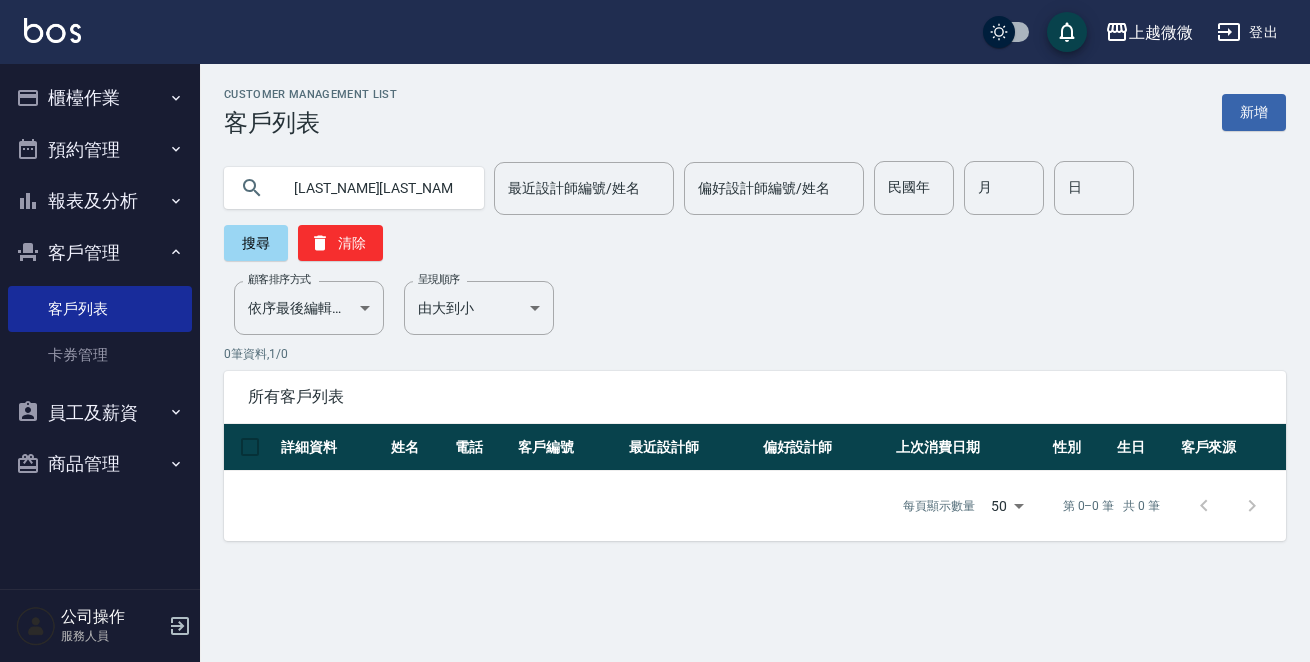 type on "[LAST_NAME][LAST_NAME]" 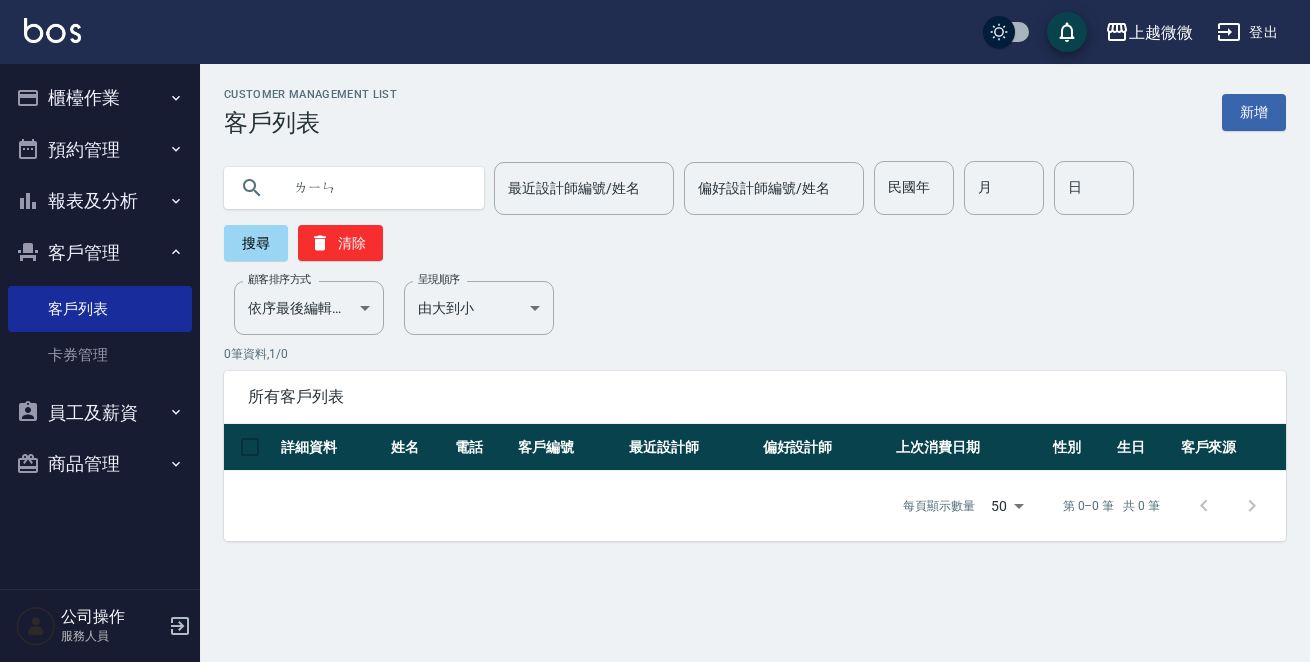 type on "林" 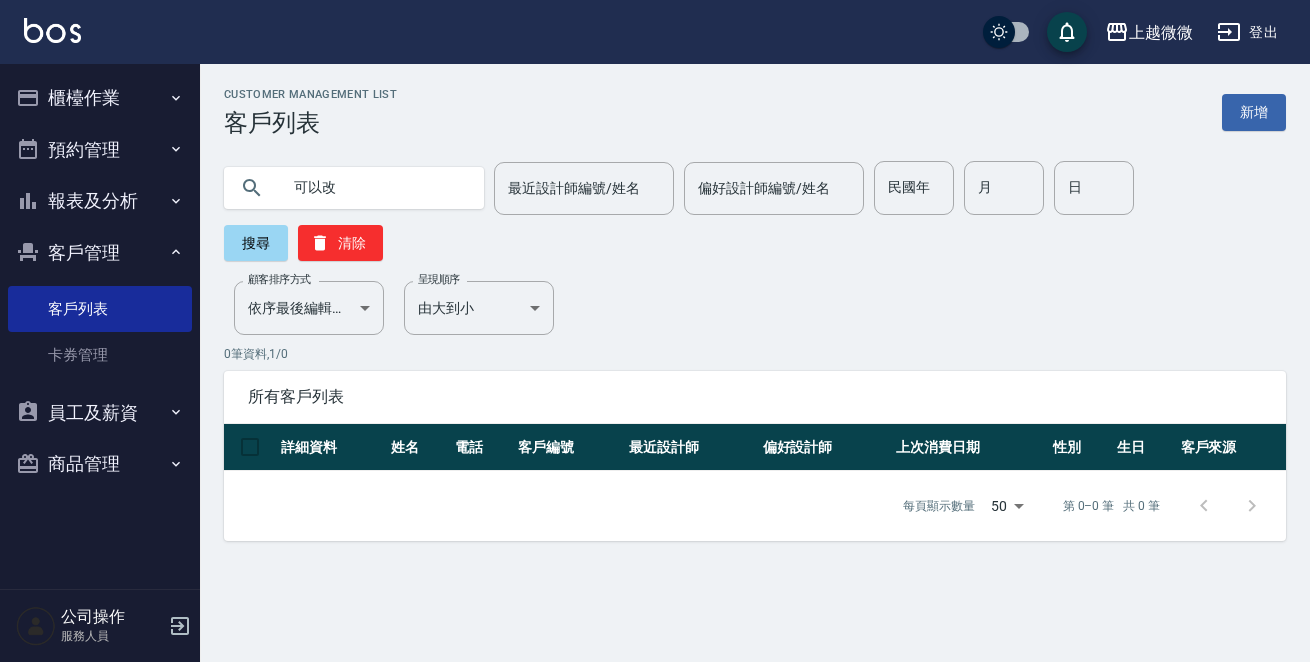type on "可以改" 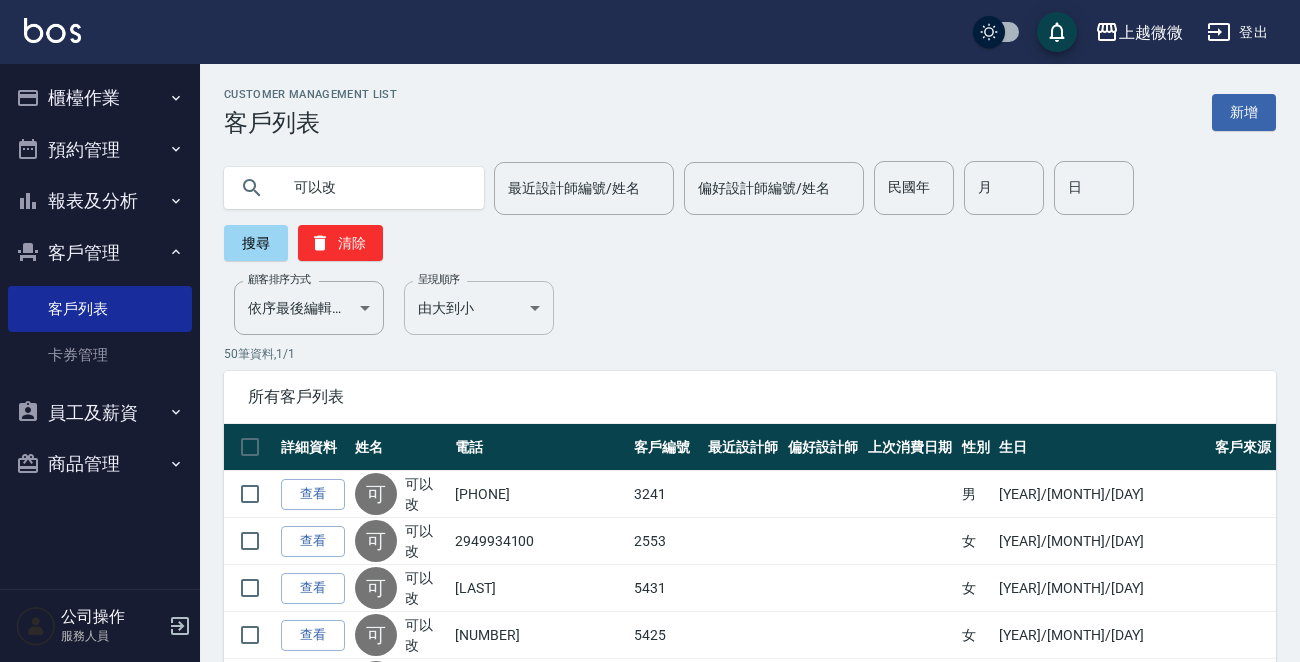 click on "上越微微 登出 櫃檯作業 打帳單 帳單列表 現金收支登錄 材料自購登錄 掃碼打卡 預約管理 預約管理 單日預約紀錄 單週預約紀錄 報表及分析 報表目錄 店家日報表 互助日報表 互助點數明細 設計師日報表 設計師業績月報表 每日非現金明細 每日收支明細 客戶管理 客戶列表 卡券管理 員工及薪資 員工列表 商品管理 商品分類設定 商品列表 公司操作 服務人員 Customer Management List 客戶列表 新增 可以改 最近設計師編號/姓名 最近設計師編號/姓名 偏好設計師編號/姓名 偏好設計師編號/姓名 民國年 民國年 月 月 日 日 搜尋 清除 顧客排序方式 依序最後編輯時間 UPDATEDAT 顧客排序方式 呈現順序 由大到小 DESC 呈現順序 50  筆資料,  1 / 1 所有客戶列表 詳細資料 姓名 電話 客戶編號 最近設計師 偏好設計師 上次消費日期 性別 生日 客戶來源 查看 可 可以改 [PHONE] [YEAR] [LAST] [YEAR]/[MONTH]/[DAY] 可" at bounding box center [650, 1457] 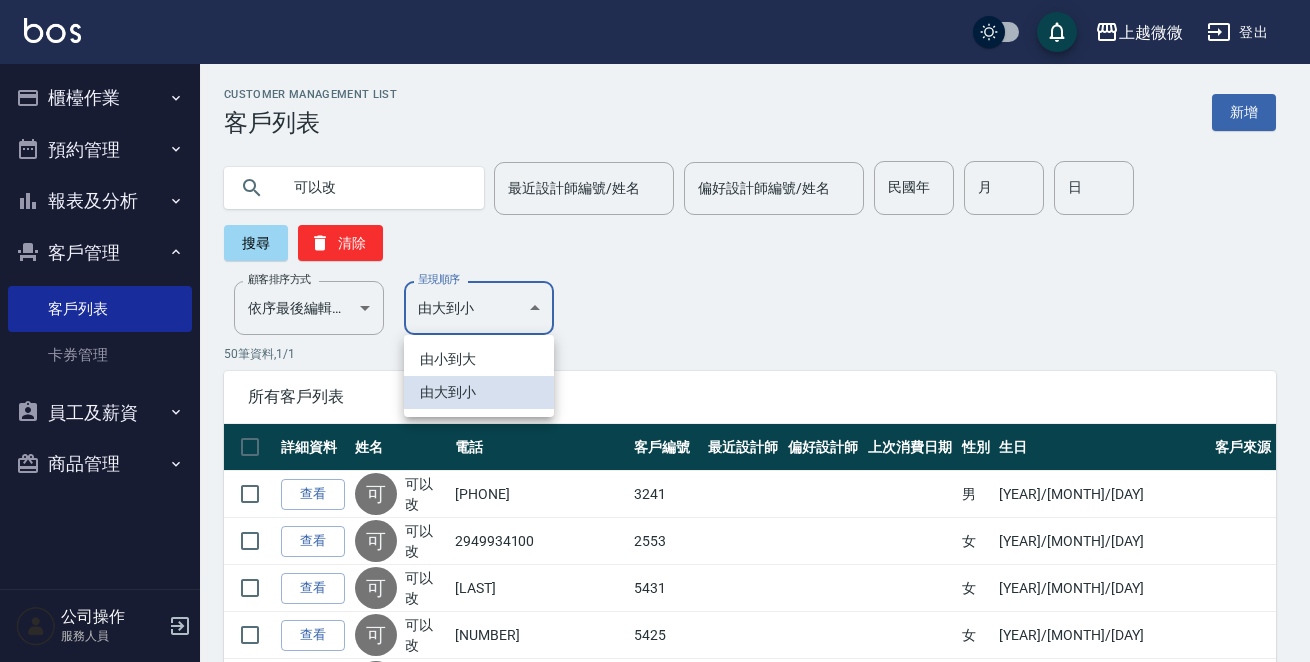 click on "由小到大" at bounding box center (479, 359) 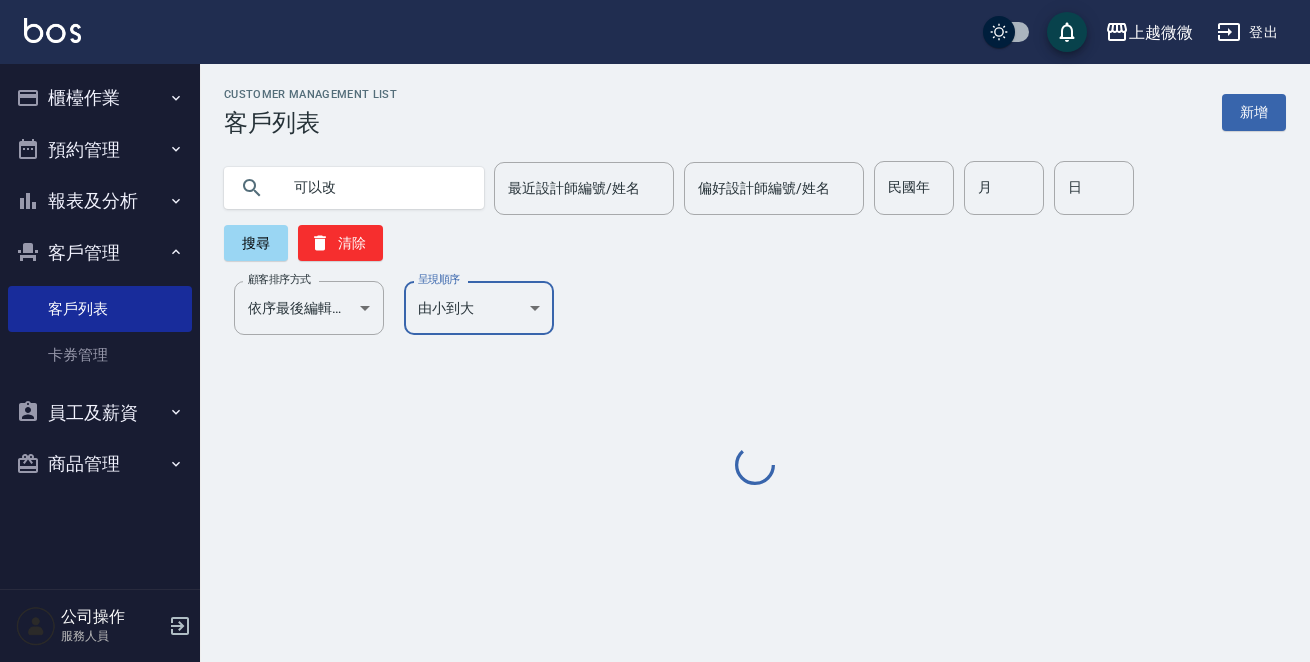 type on "ASC" 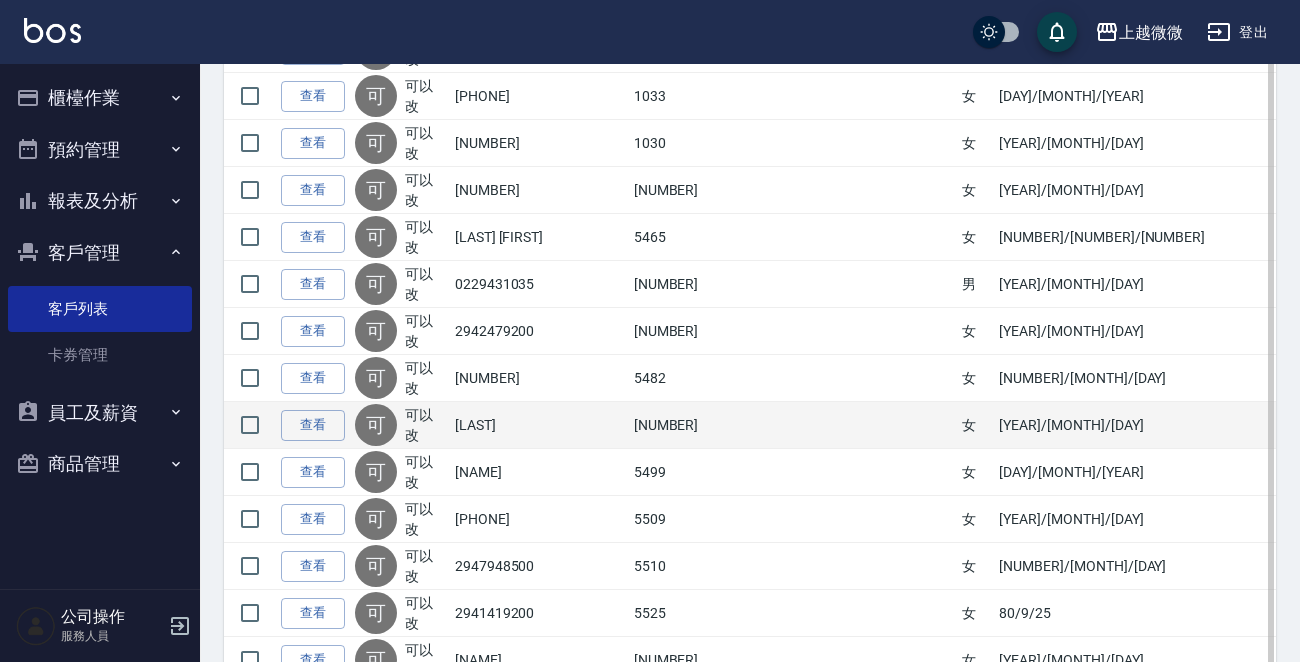 scroll, scrollTop: 1200, scrollLeft: 0, axis: vertical 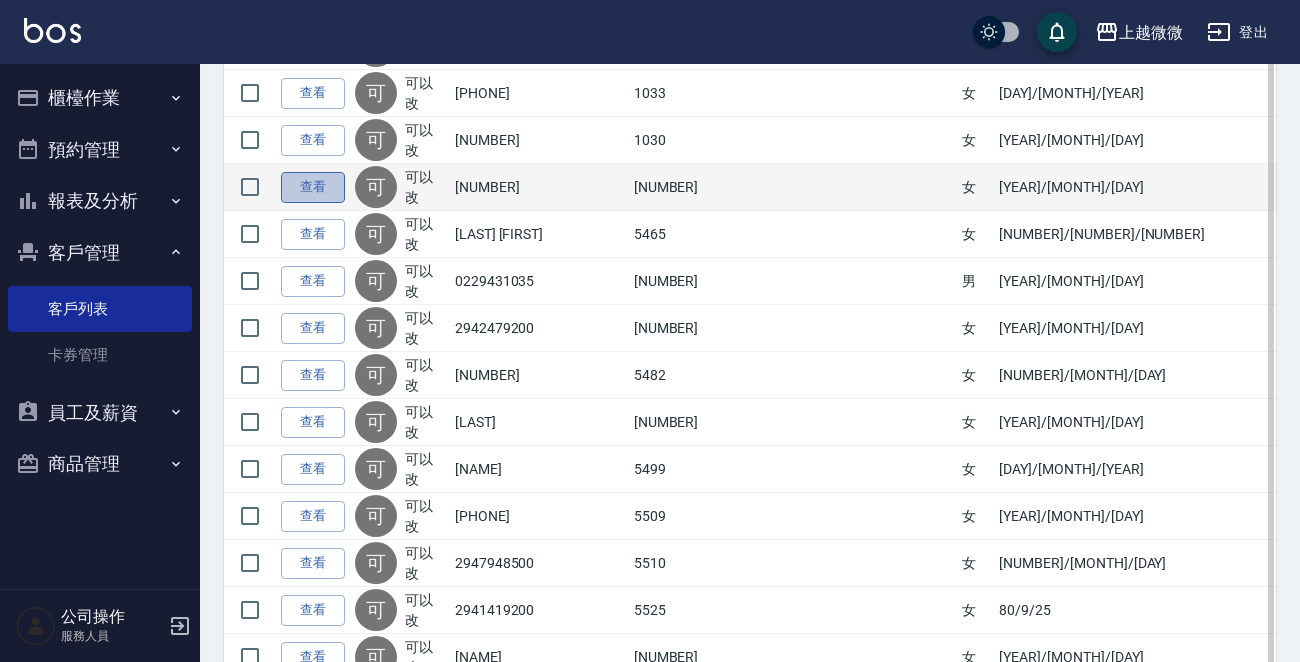 click on "查看" at bounding box center (313, 187) 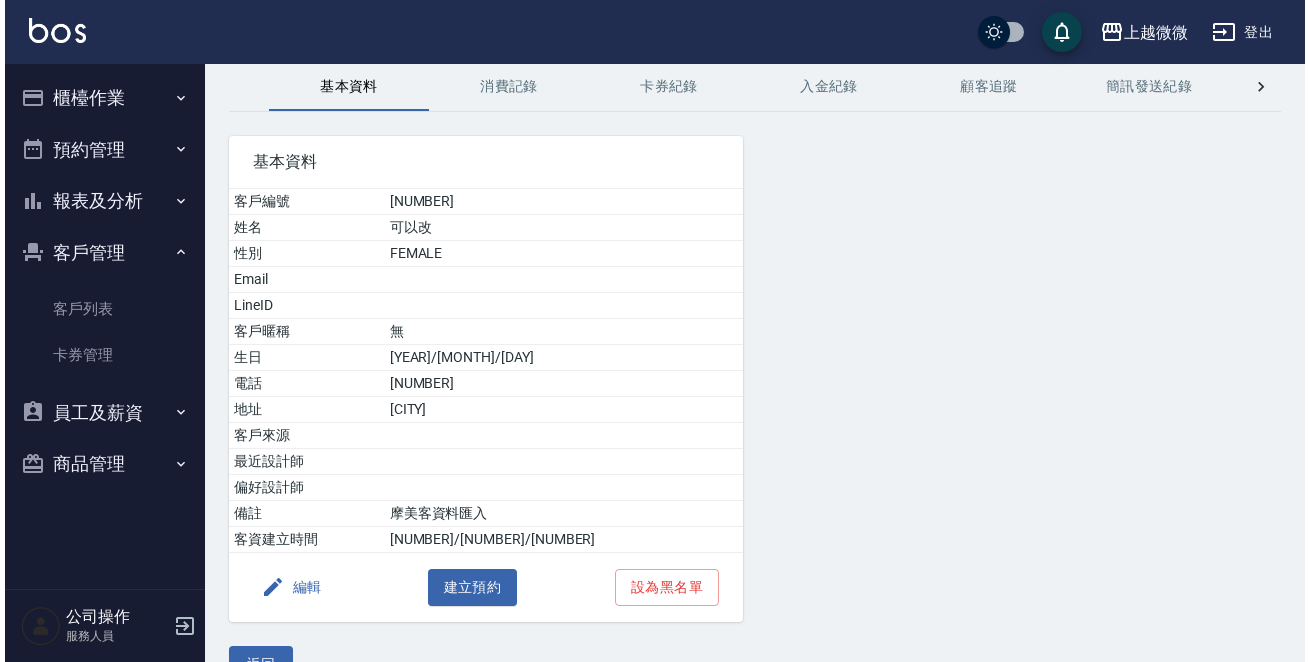 scroll, scrollTop: 124, scrollLeft: 0, axis: vertical 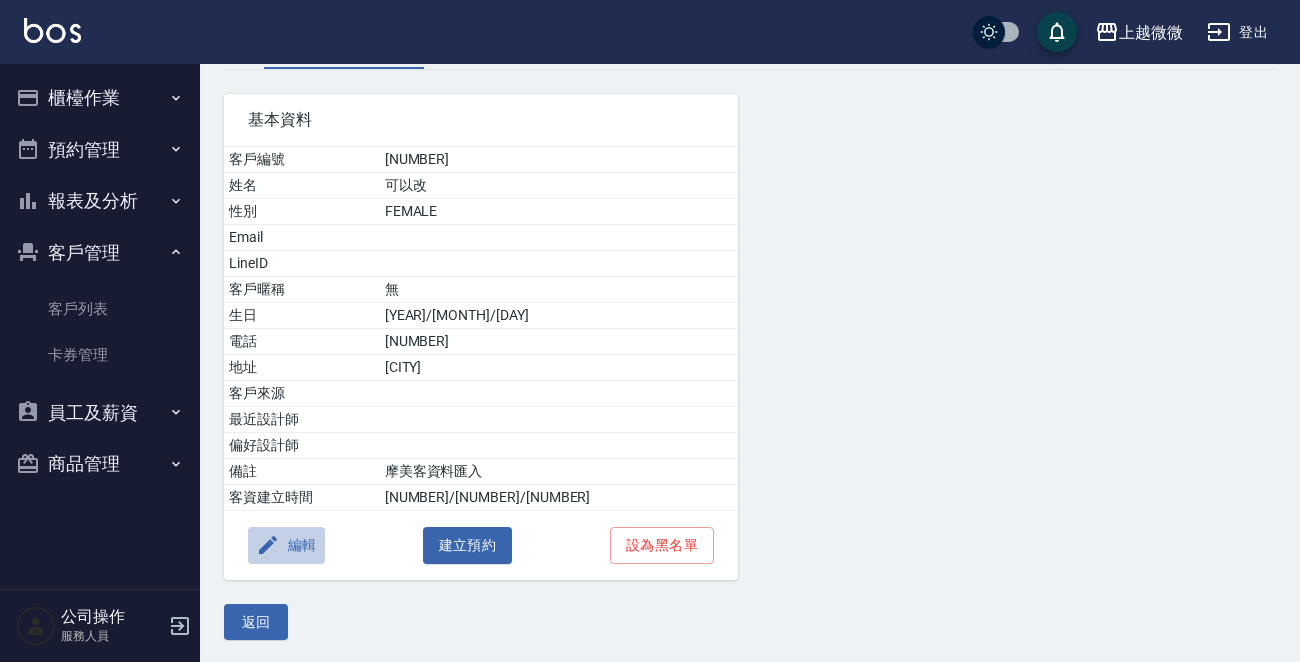 click on "編輯" at bounding box center [286, 545] 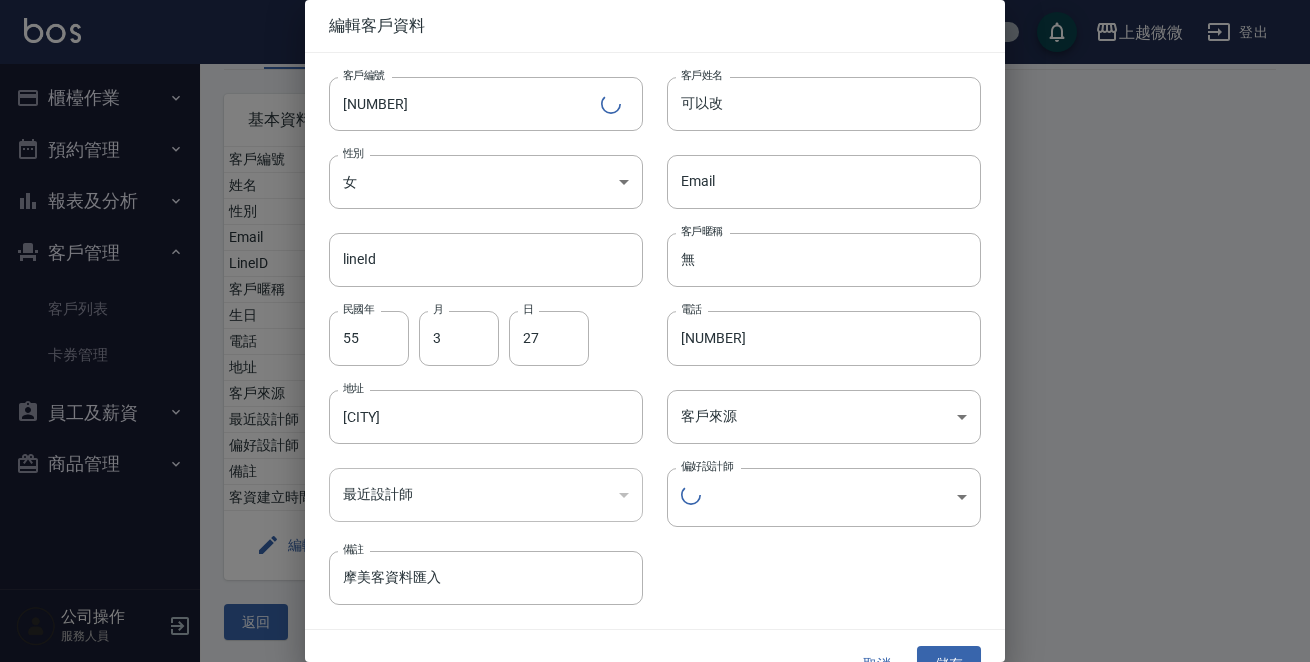 type 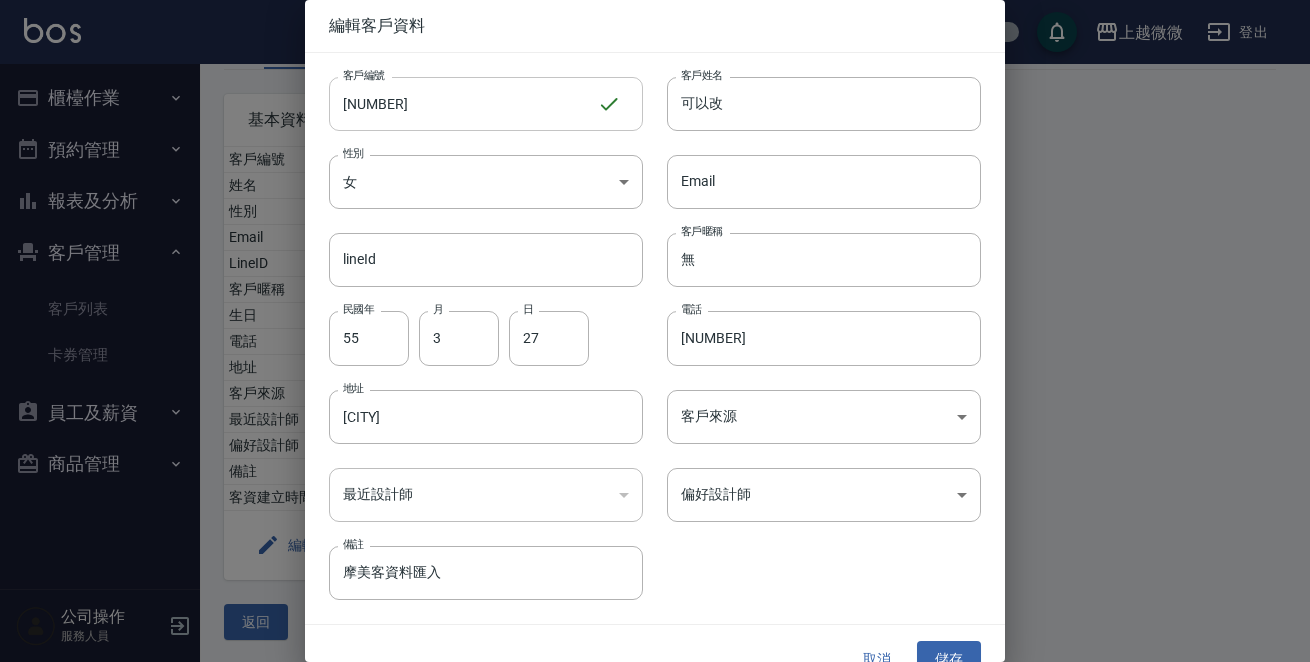 drag, startPoint x: 744, startPoint y: 102, endPoint x: 415, endPoint y: 111, distance: 329.12308 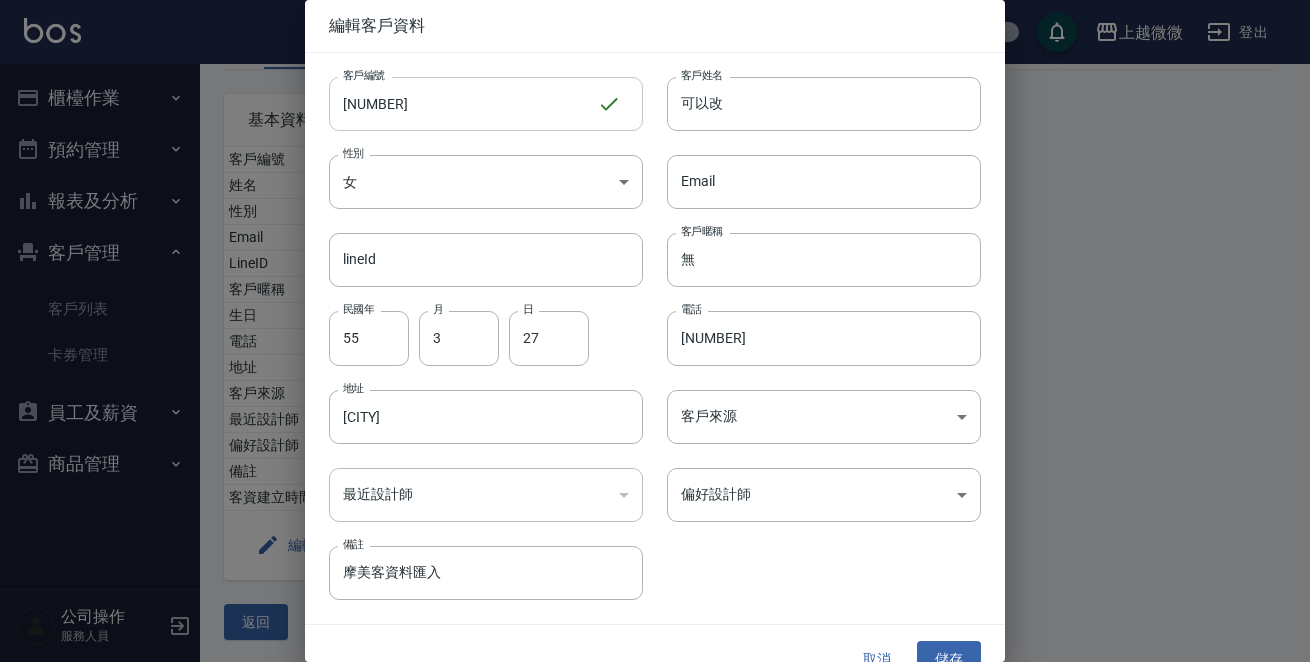 click on "客戶編號 1031 ​ 客戶編號 客戶姓名 可以改 客戶姓名 性別 女 FEMALE 性別 Email [EMAIL] Email lineId lineId 客戶暱稱 無 客戶暱稱 民國年 55 民國年 月 3 月 日 27 日 電話 [PHONE] 電話 地址 [ADDRESS] 地址 客戶來源 ​ 客戶來源 最近設計師 ​ 最近設計師 偏好設計師 ​ 偏好設計師 備註 摩美客資料匯入 備註" at bounding box center (643, 326) 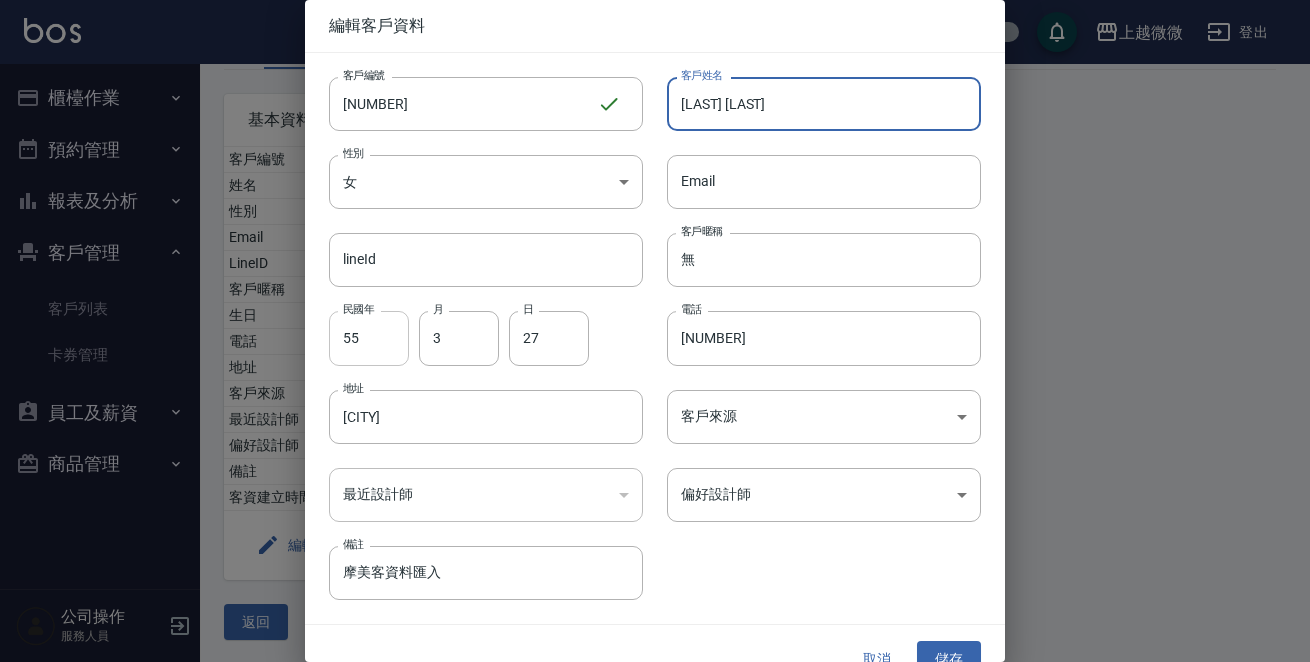 type on "[LAST] [LAST]" 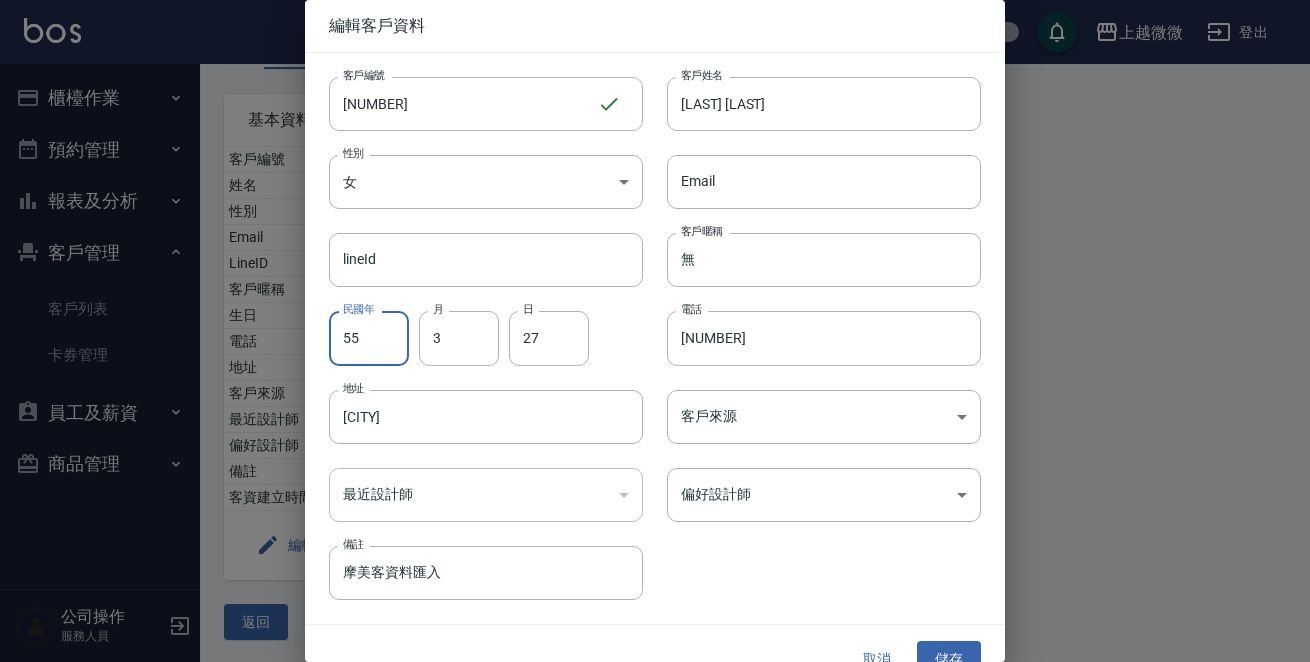 click on "55" at bounding box center [369, 338] 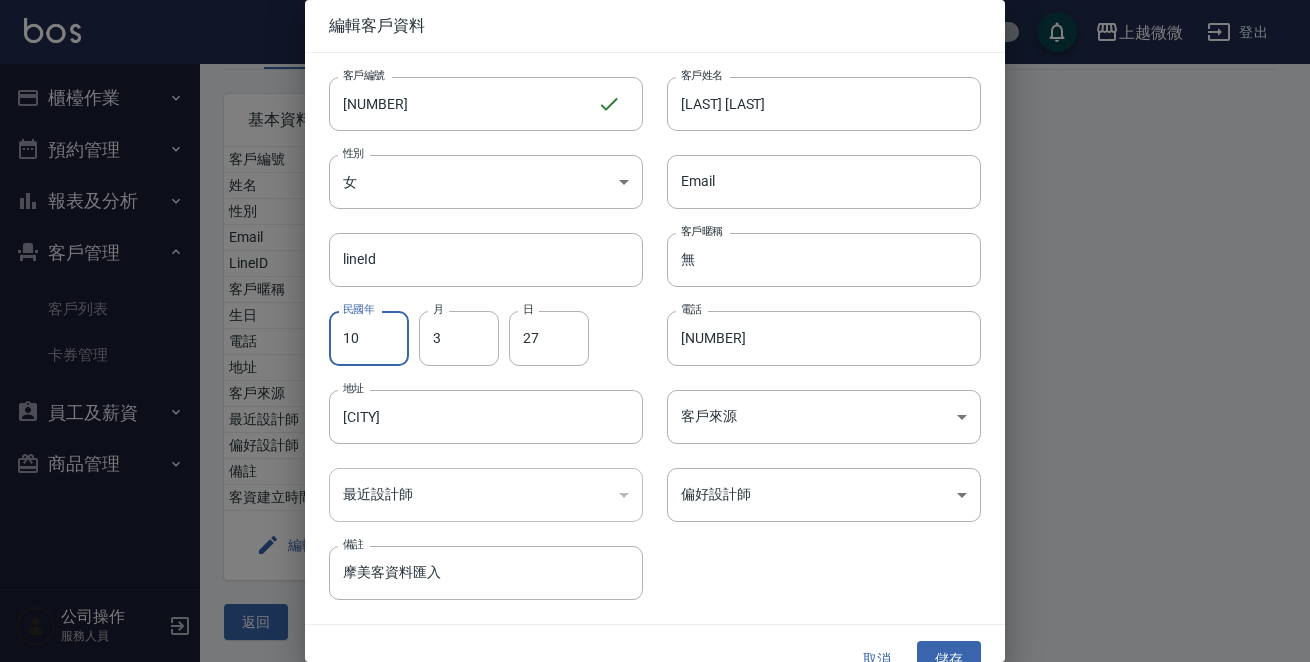 type on "1" 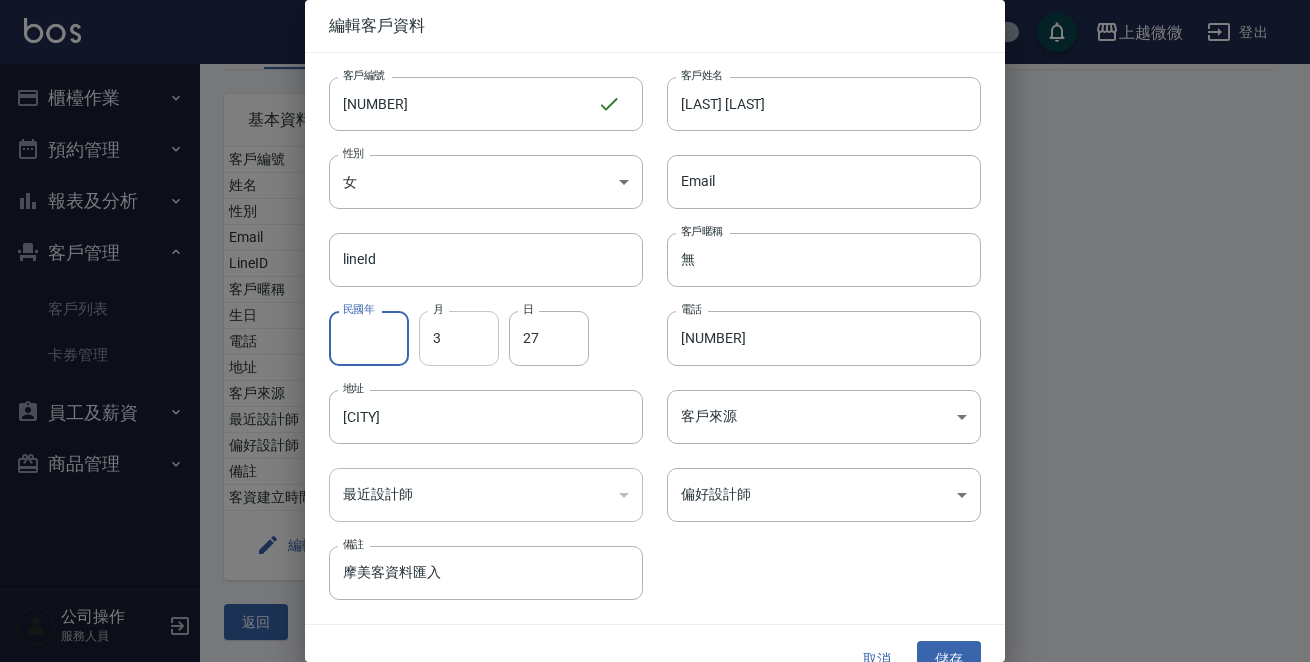 type 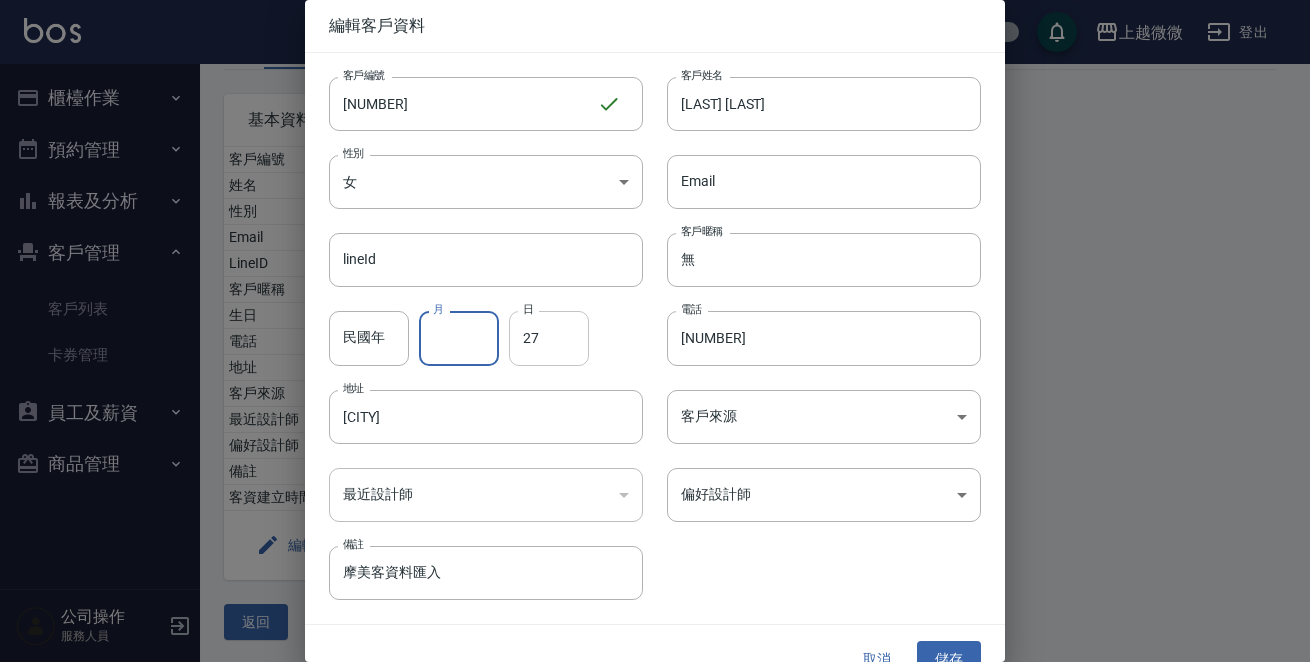 type 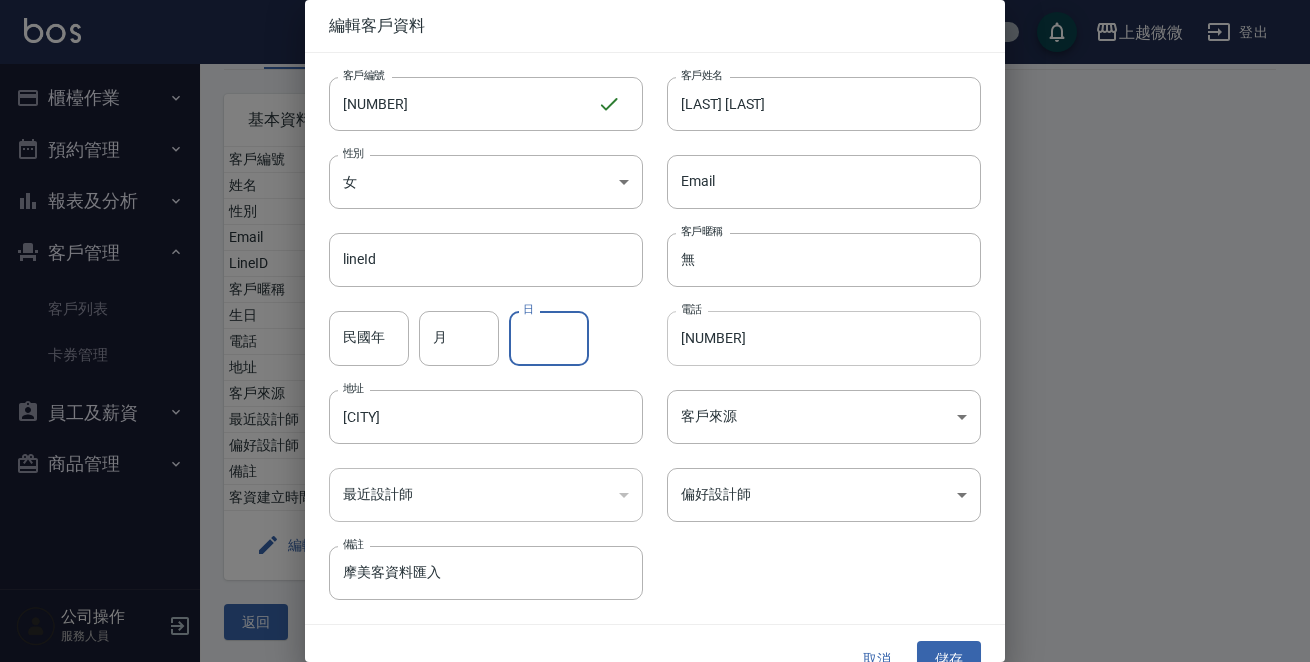 type 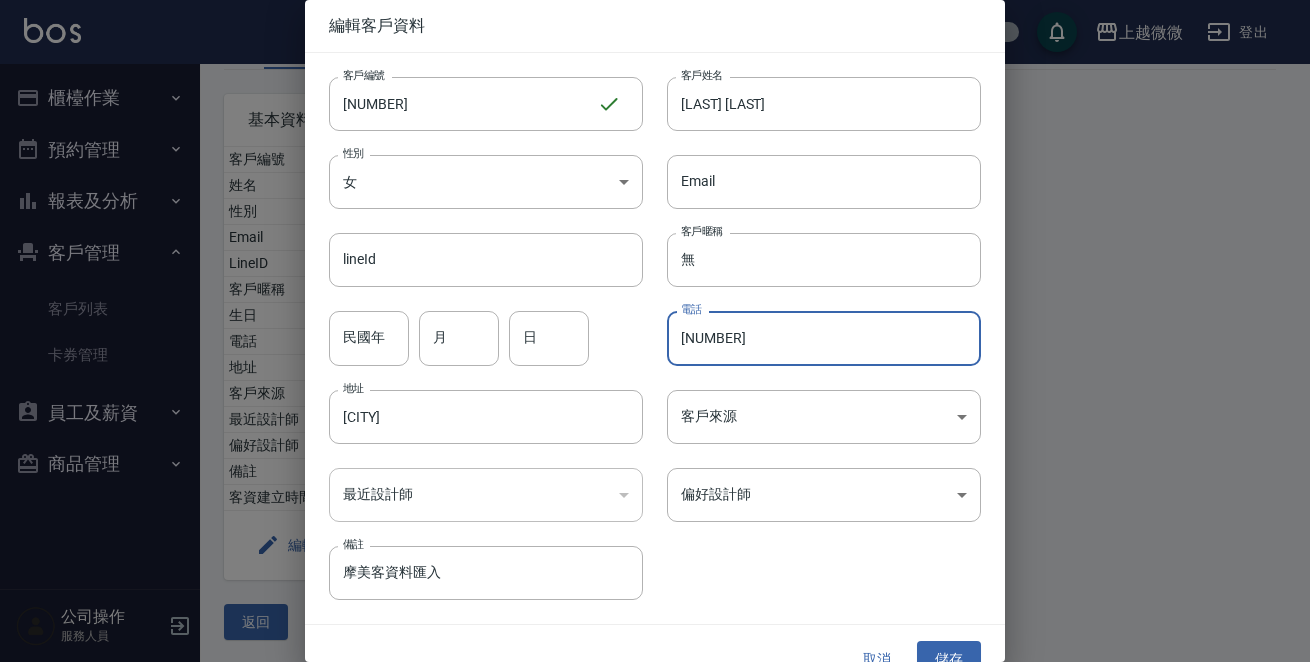 drag, startPoint x: 811, startPoint y: 348, endPoint x: 0, endPoint y: 331, distance: 811.17816 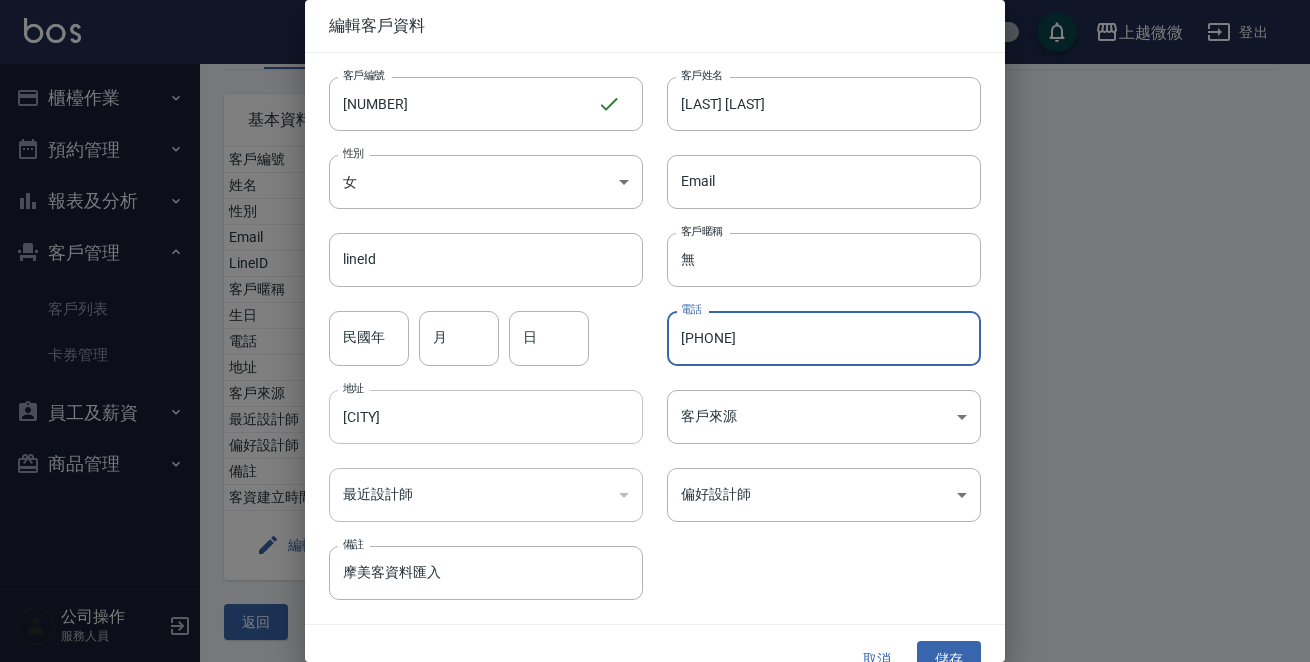 type on "[PHONE]" 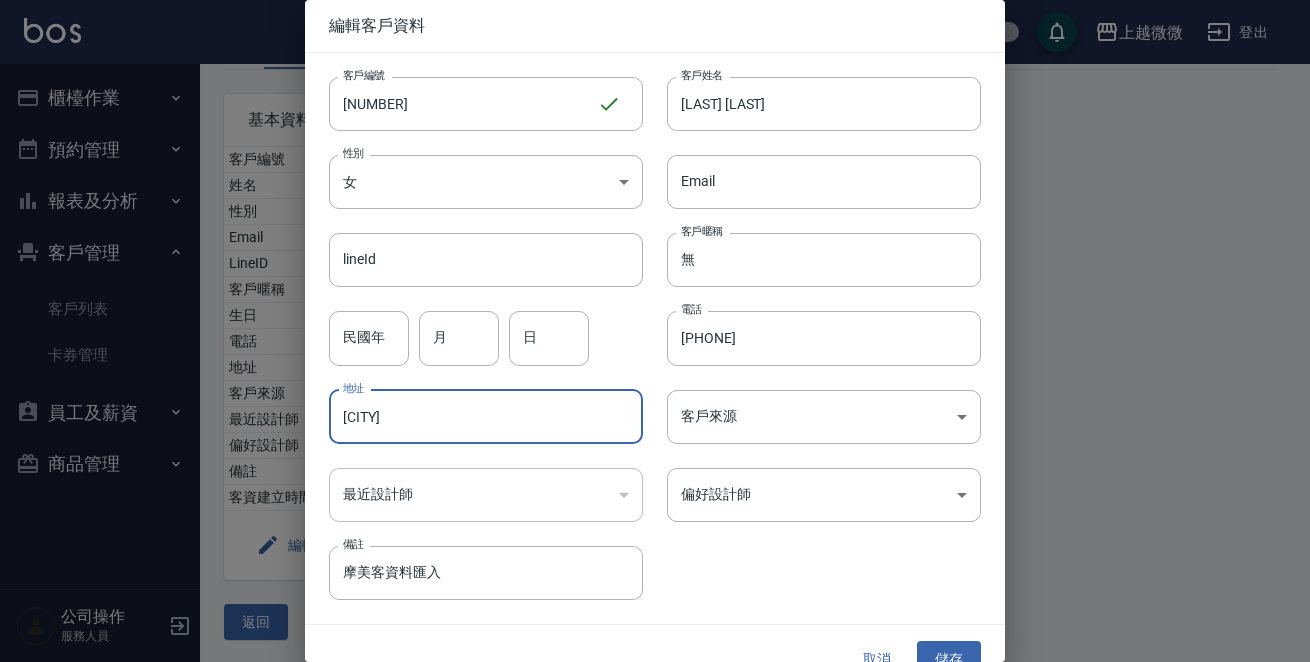 drag, startPoint x: 451, startPoint y: 427, endPoint x: 113, endPoint y: 443, distance: 338.37848 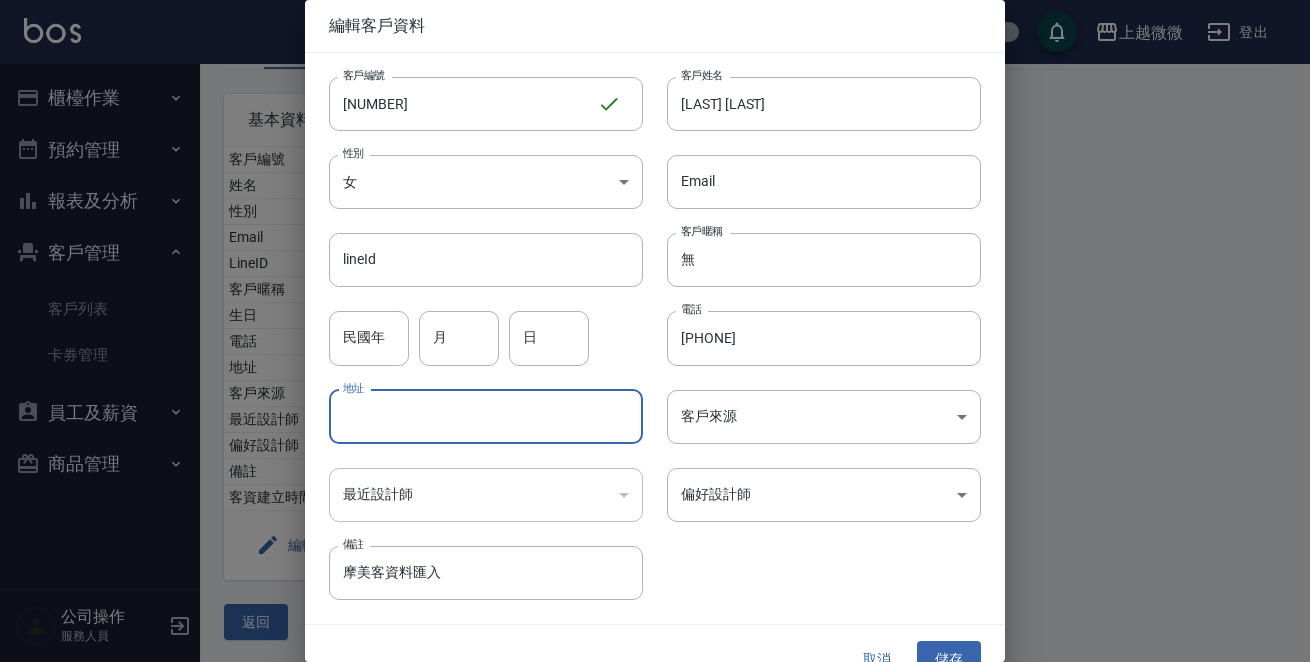 type 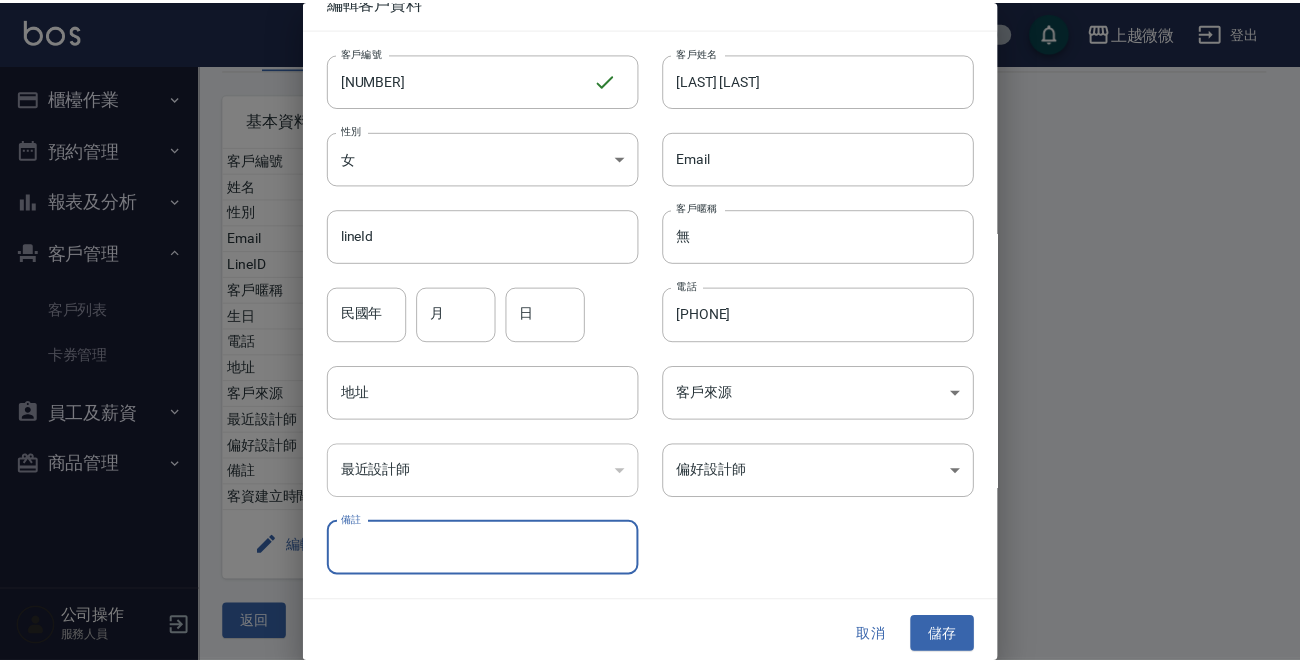scroll, scrollTop: 30, scrollLeft: 0, axis: vertical 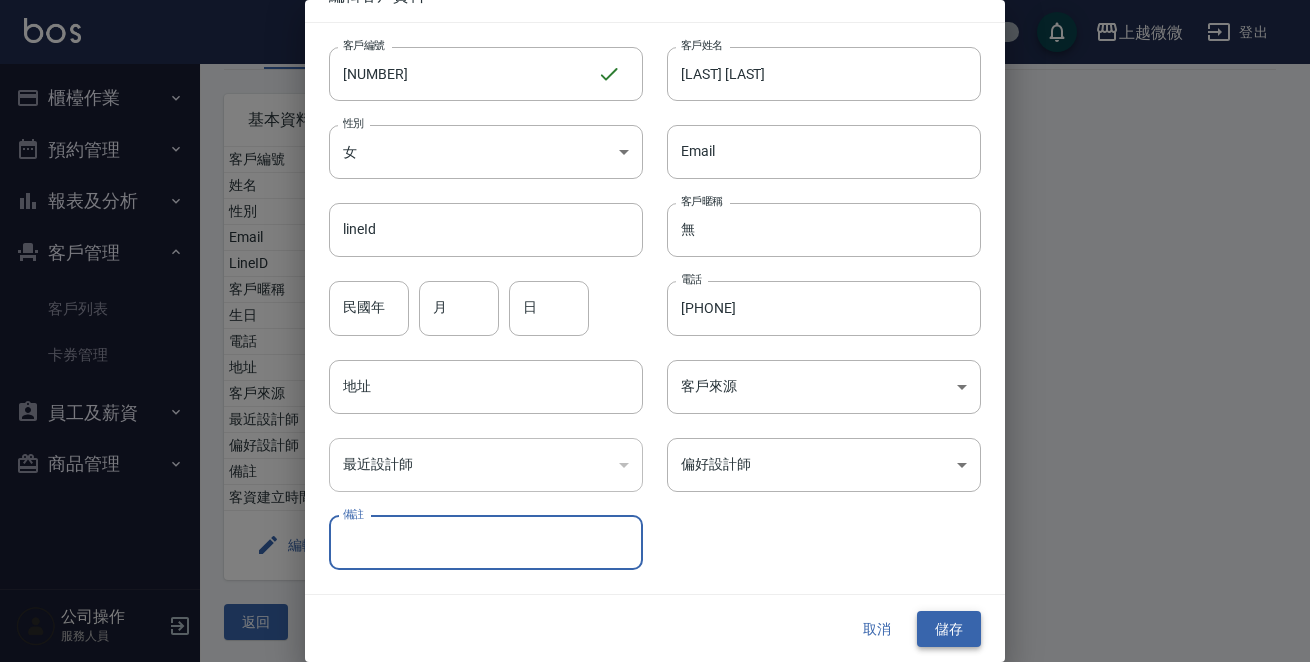 type 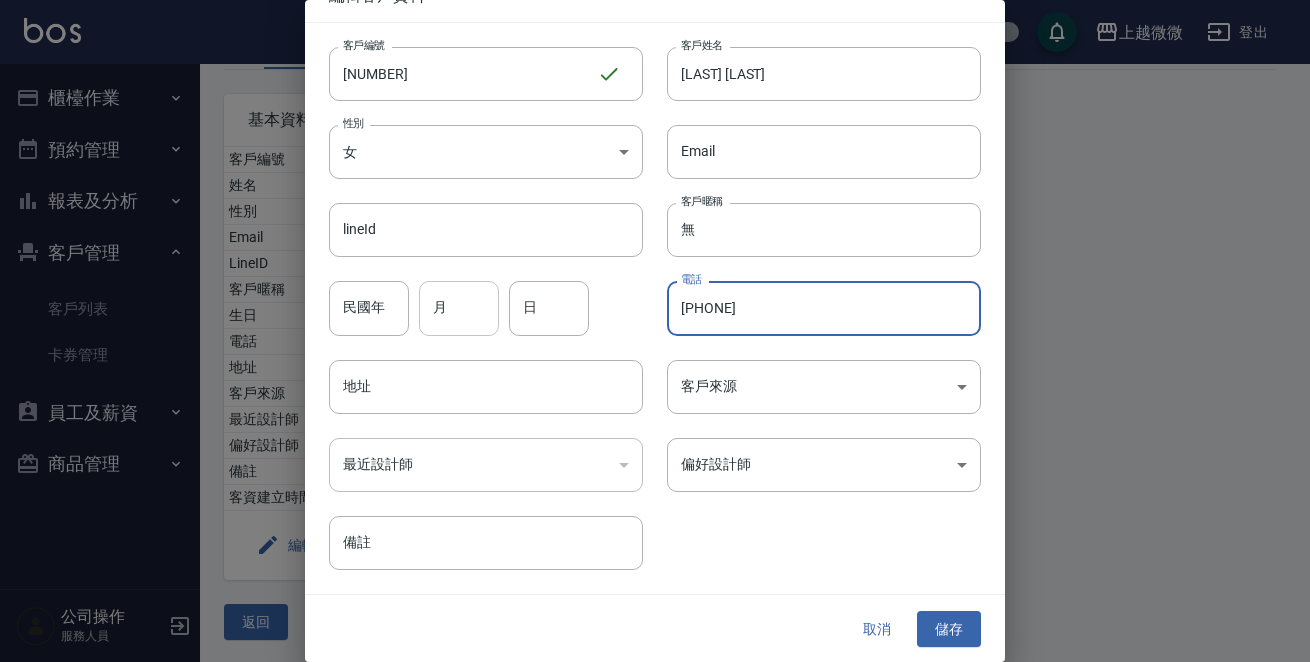 drag, startPoint x: 794, startPoint y: 298, endPoint x: 939, endPoint y: 593, distance: 328.7096 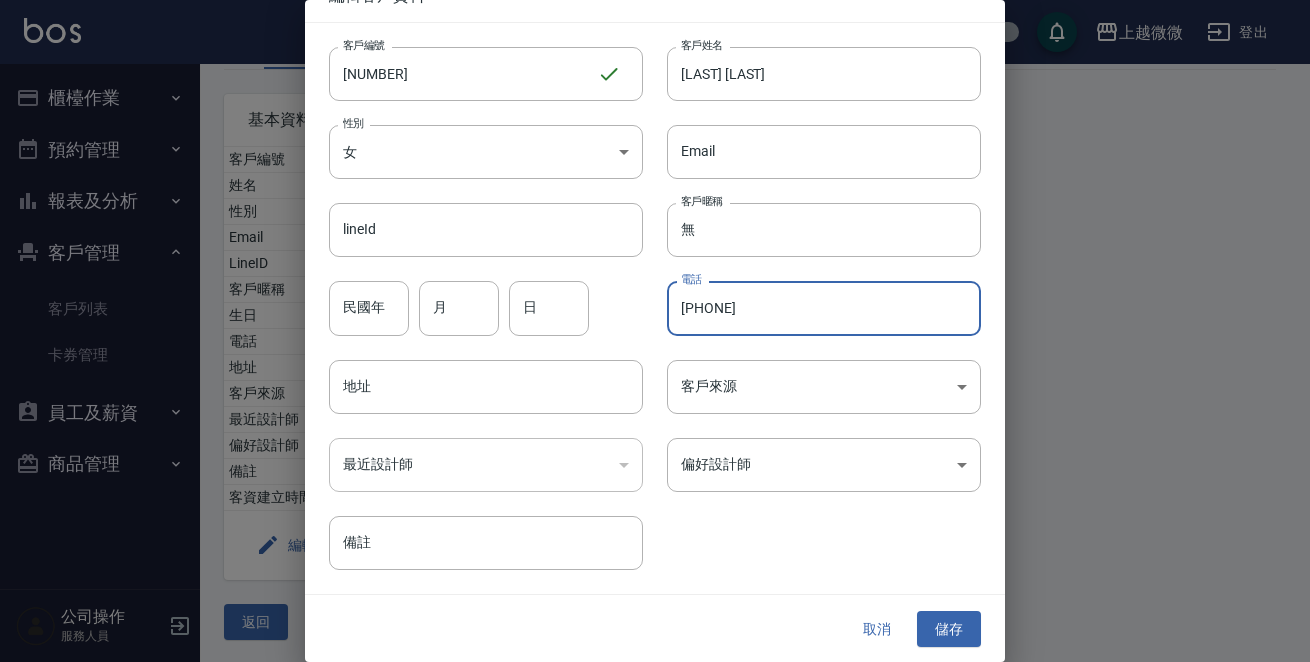 click on "取消" at bounding box center (877, 629) 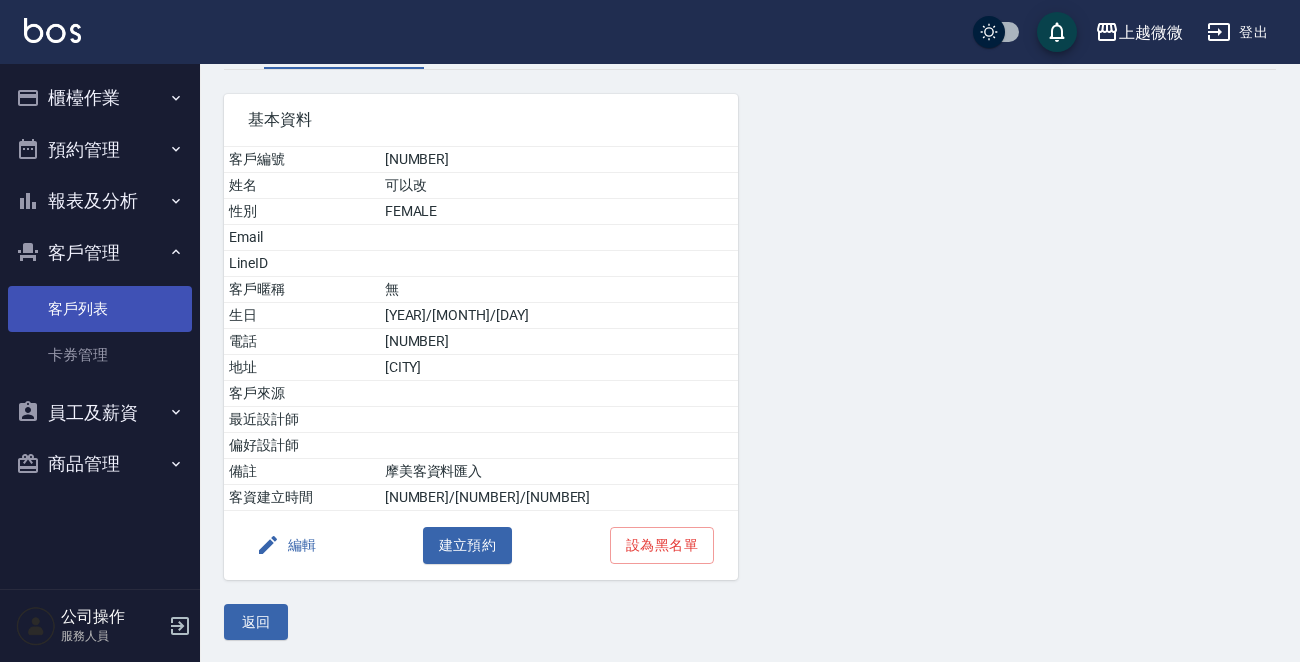 click on "客戶列表" at bounding box center (100, 309) 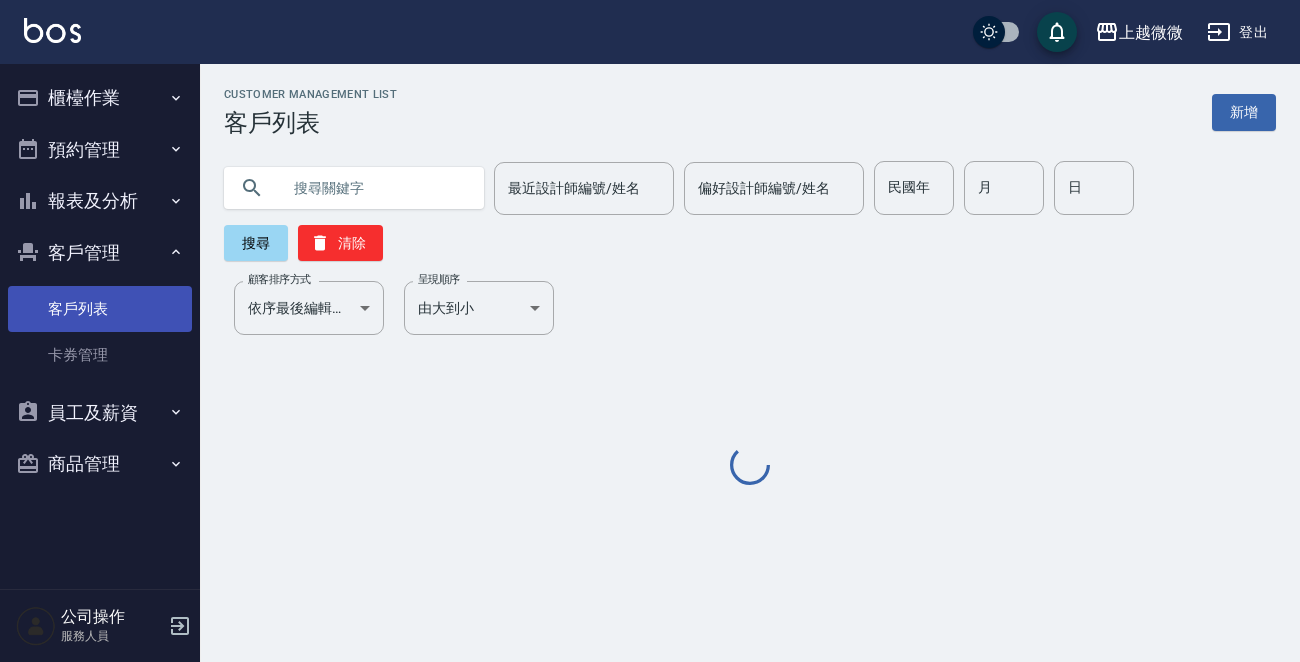 scroll, scrollTop: 0, scrollLeft: 0, axis: both 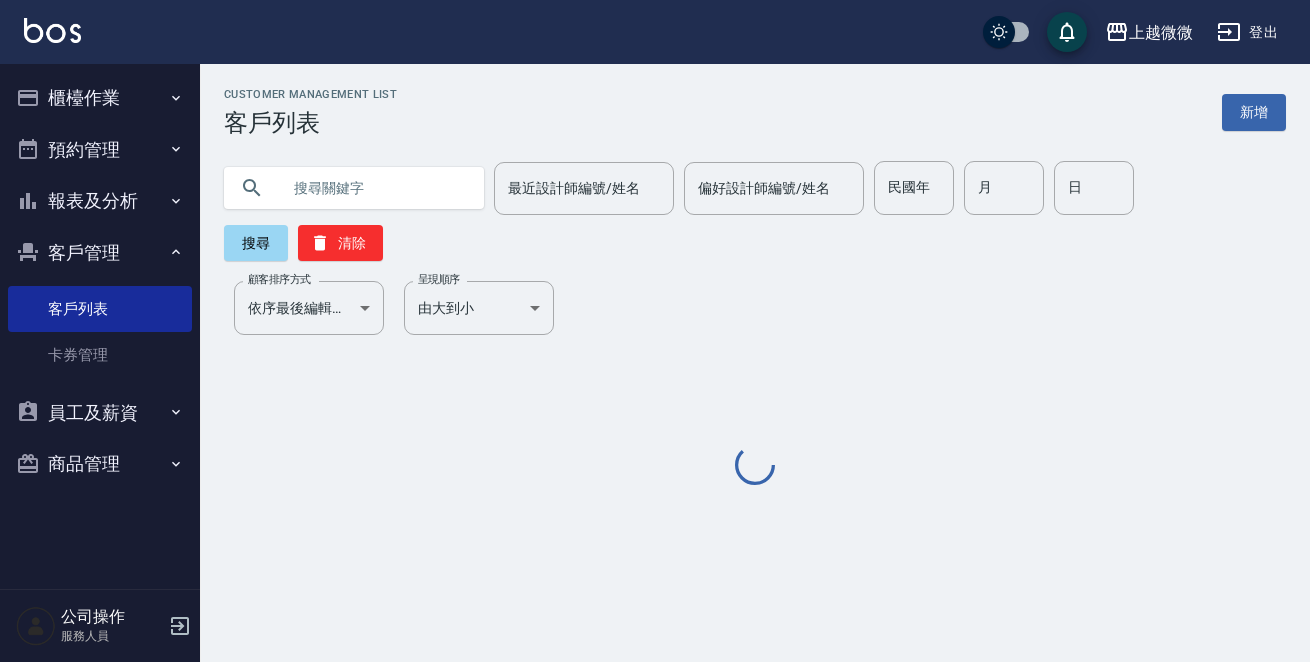 click at bounding box center [374, 188] 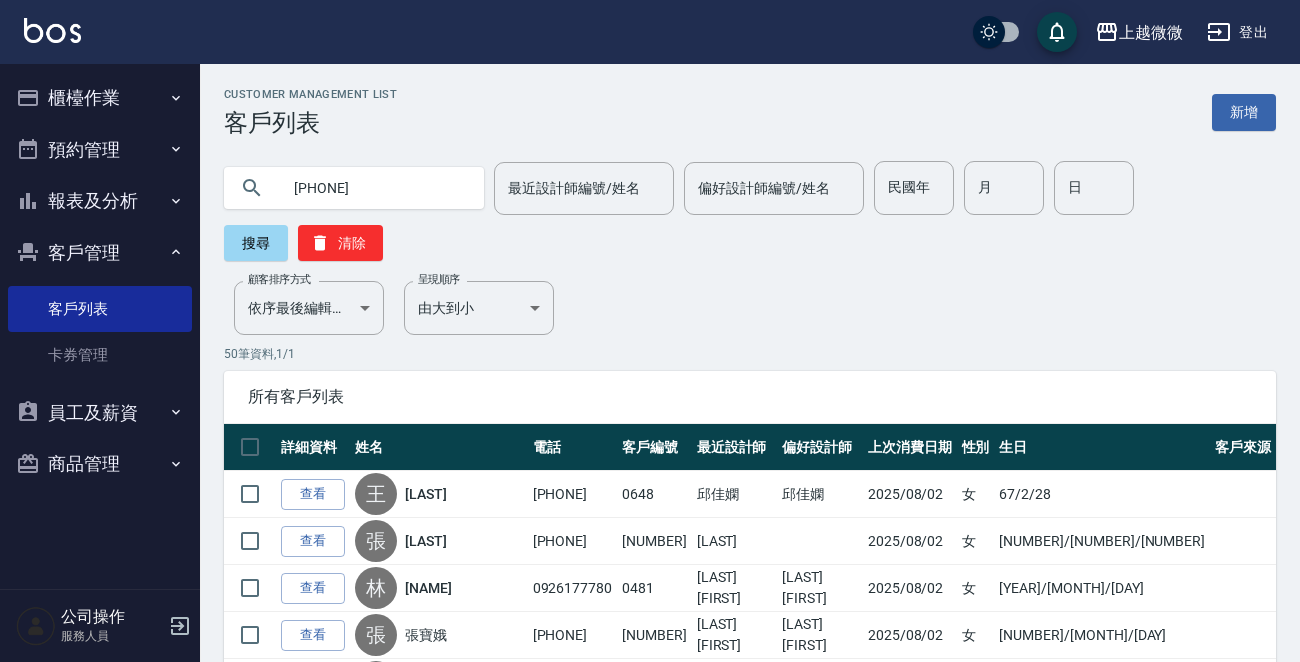 type on "[PHONE]" 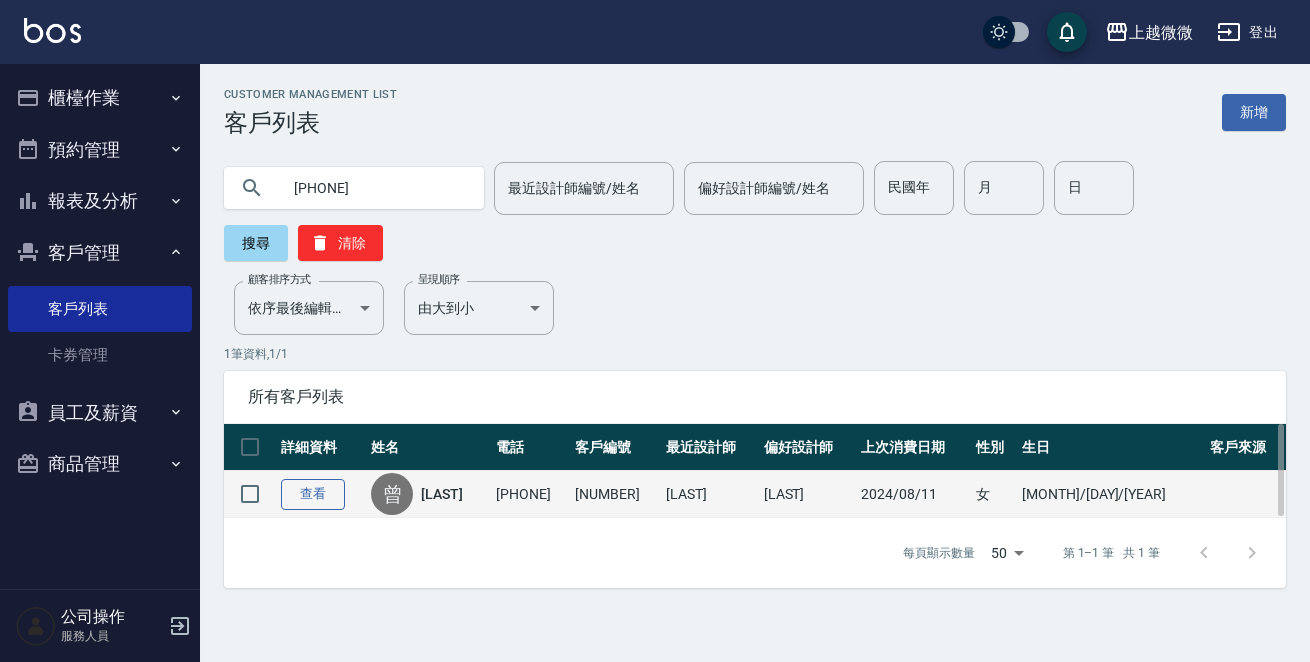 click on "查看" at bounding box center (313, 494) 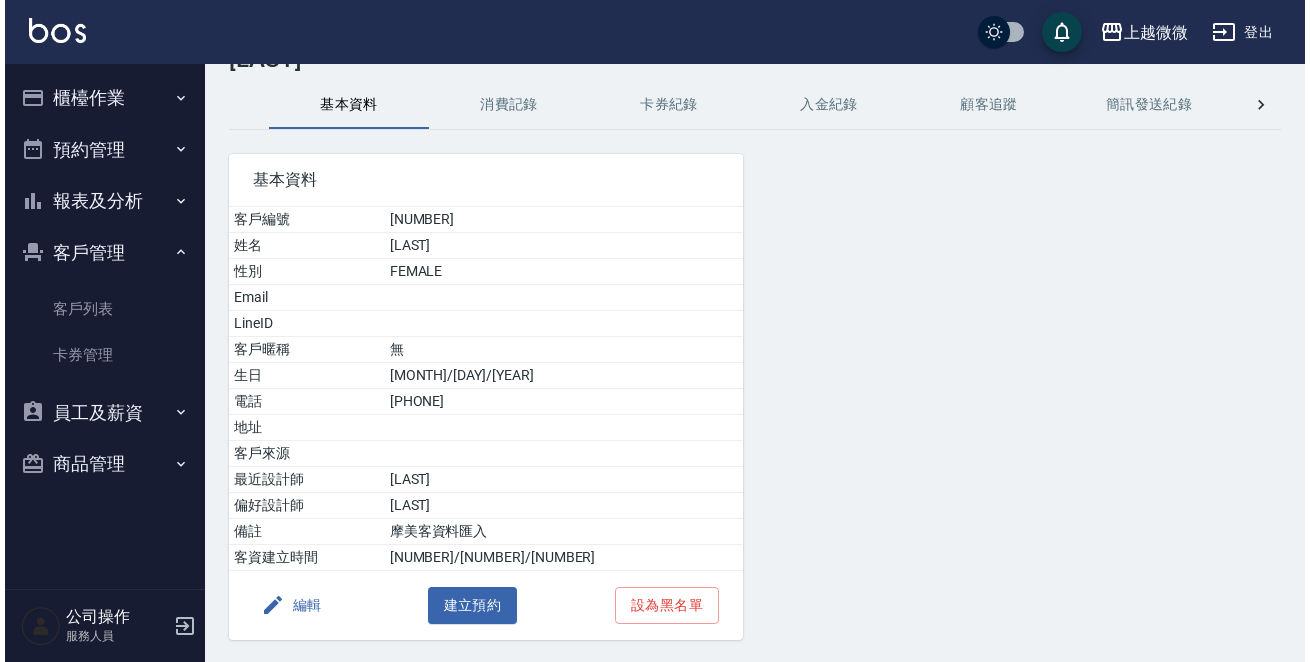 scroll, scrollTop: 124, scrollLeft: 0, axis: vertical 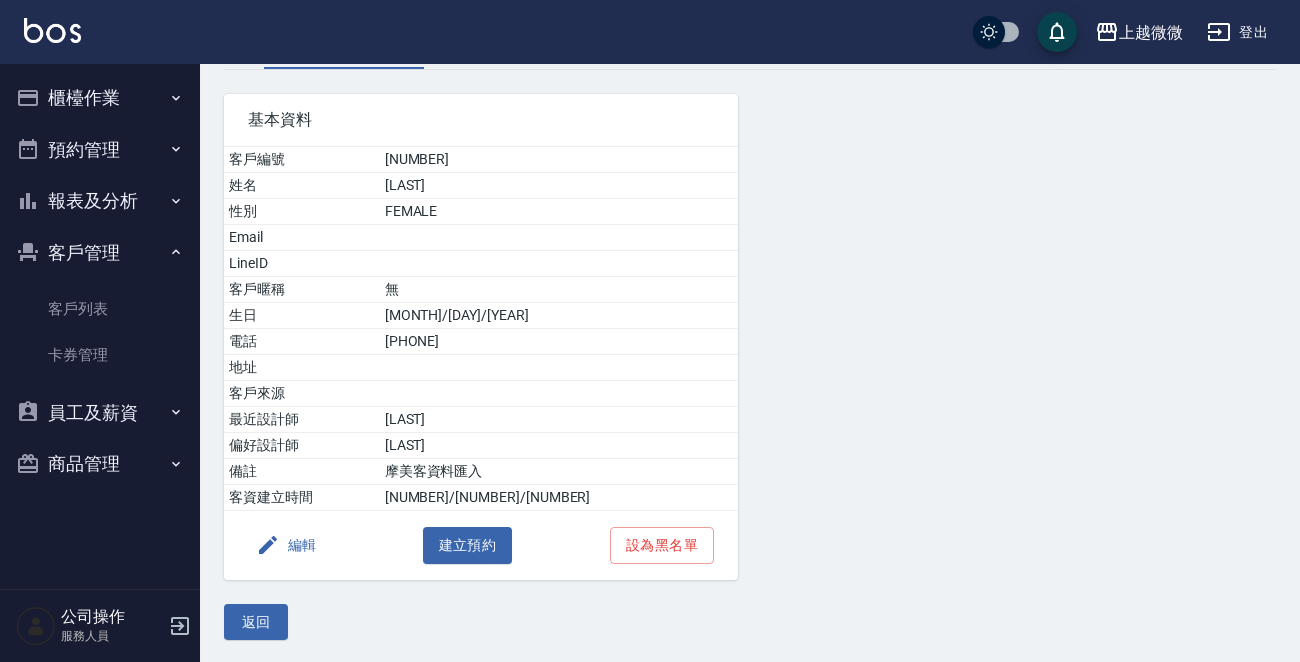 click on "編輯" at bounding box center (286, 545) 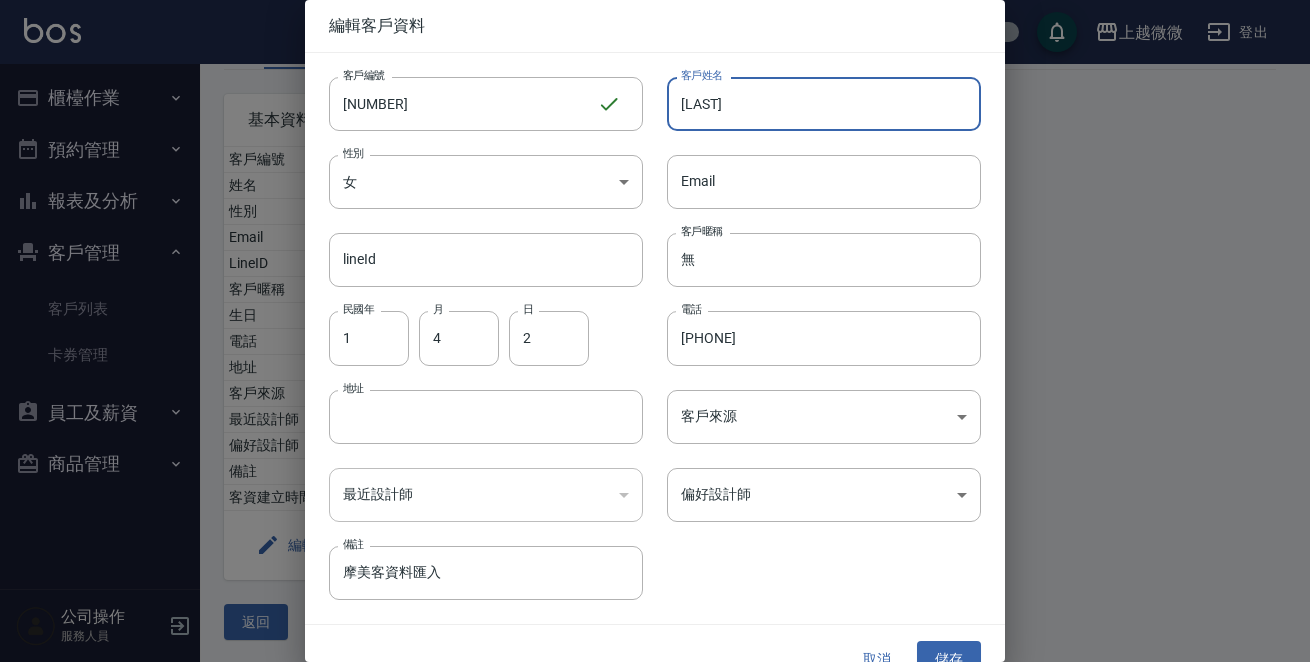 drag, startPoint x: 730, startPoint y: 103, endPoint x: 689, endPoint y: 103, distance: 41 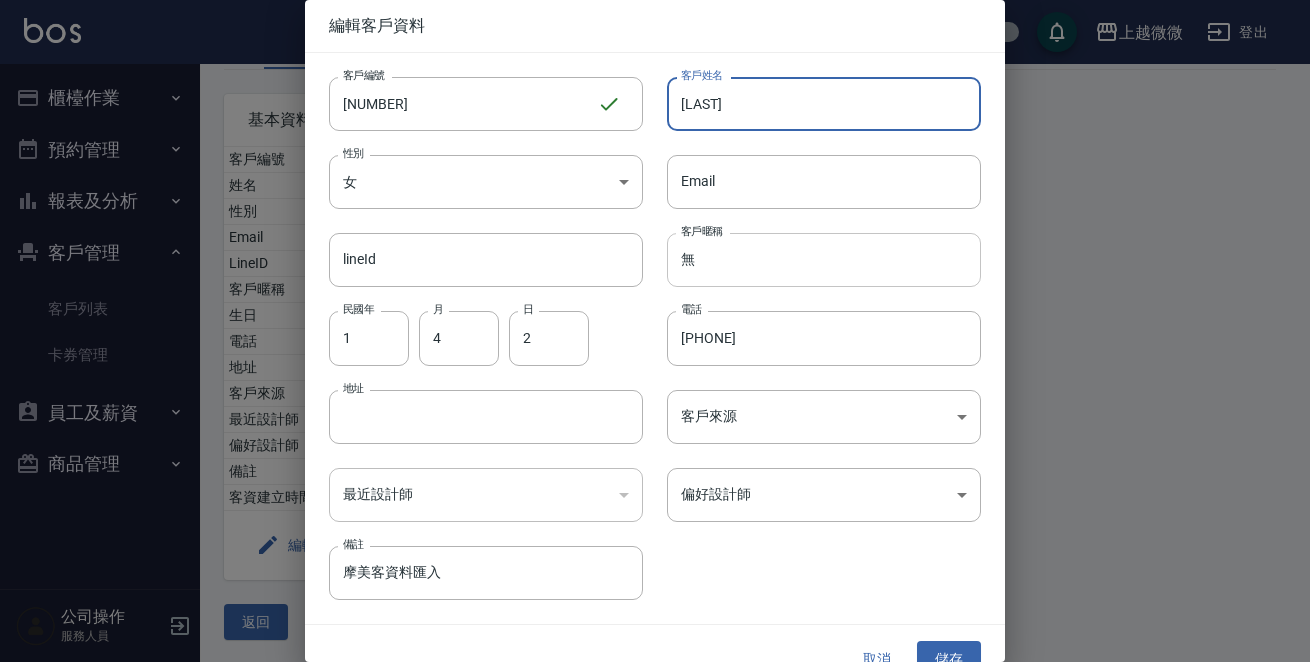 click on "無" at bounding box center (824, 260) 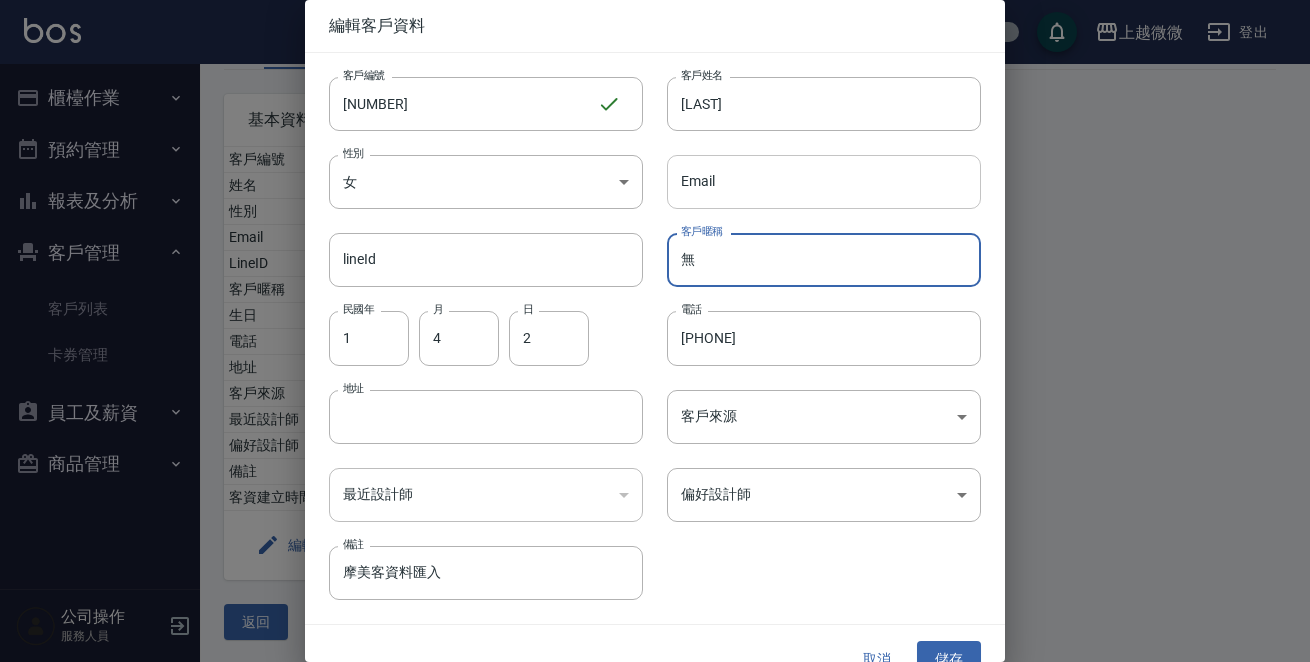 paste on "美樺" 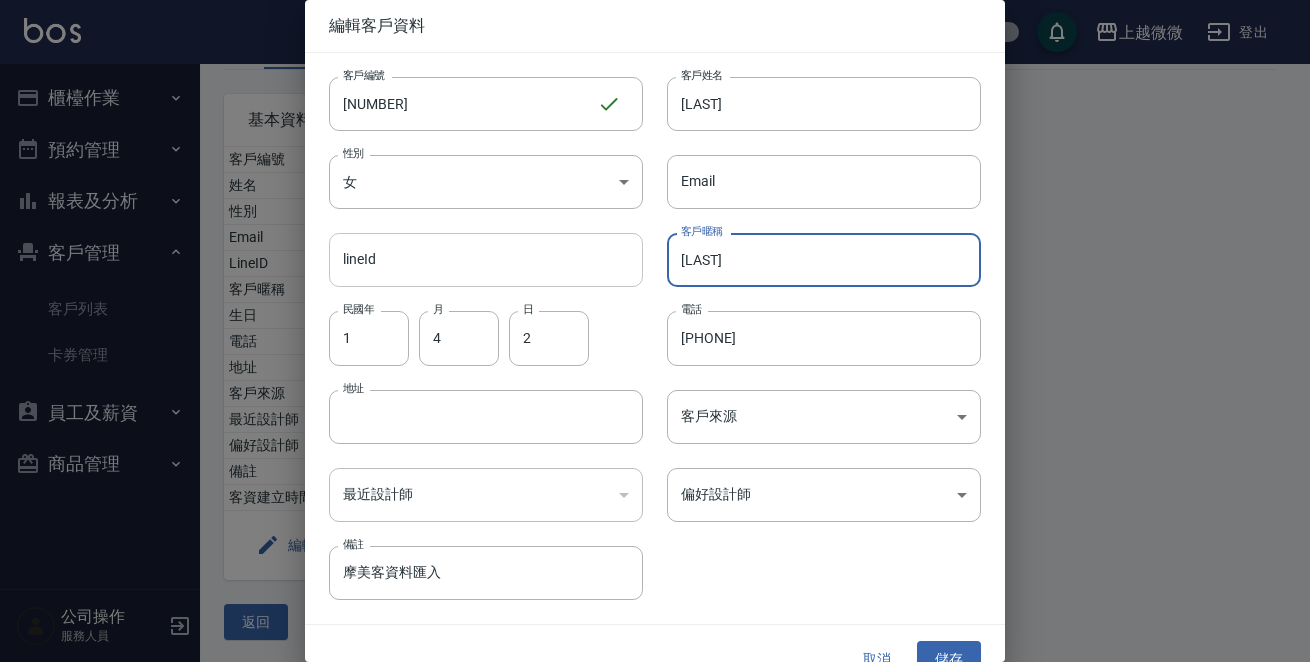 drag, startPoint x: 739, startPoint y: 252, endPoint x: 569, endPoint y: 262, distance: 170.29387 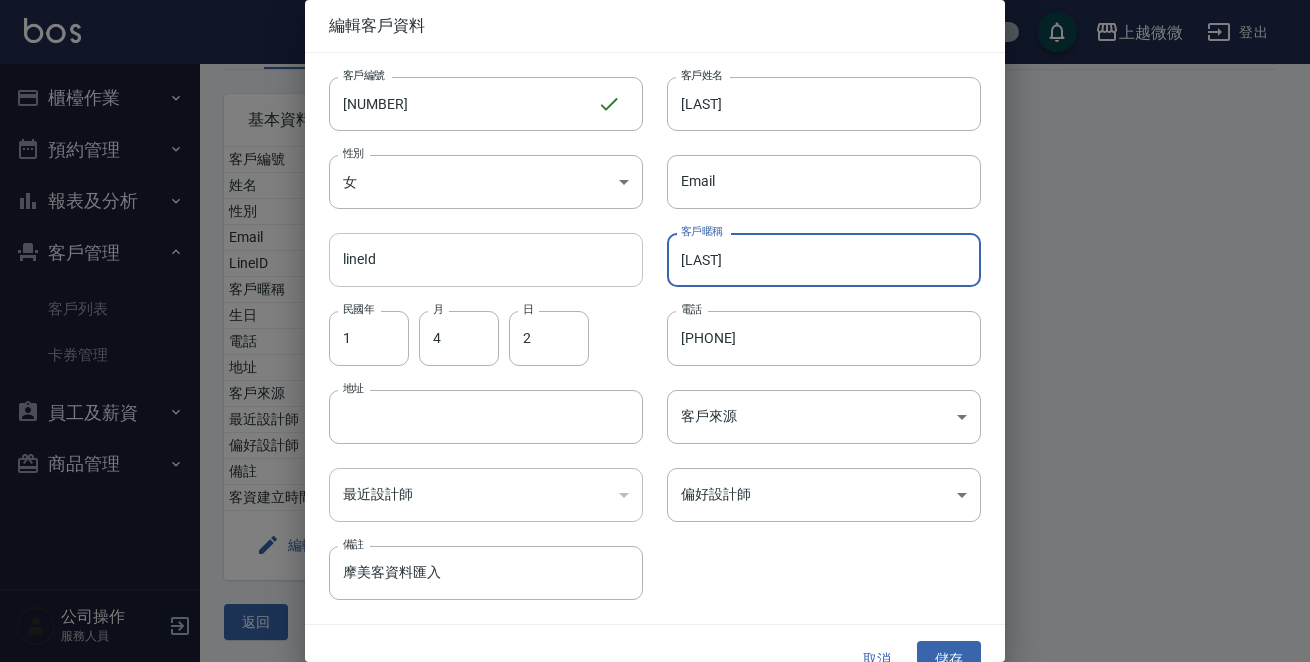 click on "客戶編號 [NUMBER] ​ 客戶編號 客戶姓名 [LAST_NAME][FIRST_NAME] 客戶姓名 性別 女 FEMALE 性別 客戶姓名 Email Email lineId lineId 客戶暱稱 [NAME] 客戶暱稱 民國年 [NUMBER] 民國年 月 [NUMBER] 月 日 [NUMBER] 日 電話 [PHONE] 電話 地址 [ADDRESS] 地址 客戶來源 ​ 客戶來源 最近設計師 ​ 最近設計師 偏好設計師 ​ 偏好設計師 備註 摩美客資料匯入 備註" at bounding box center (643, 326) 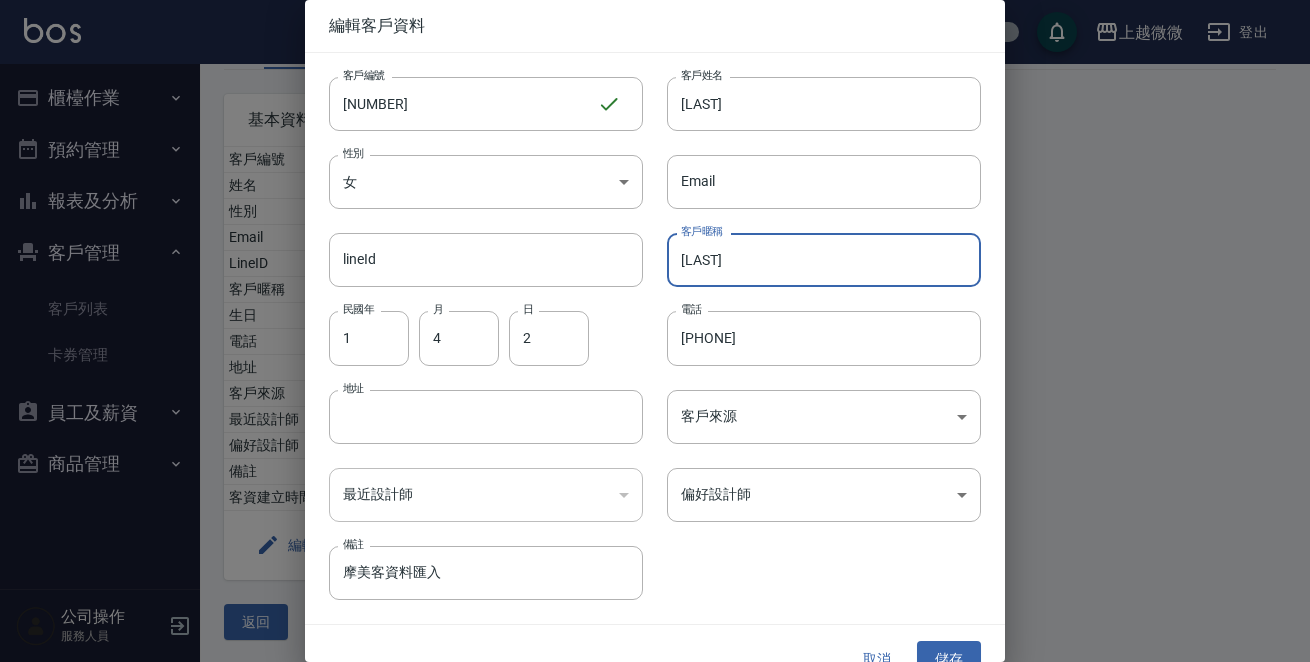 paste 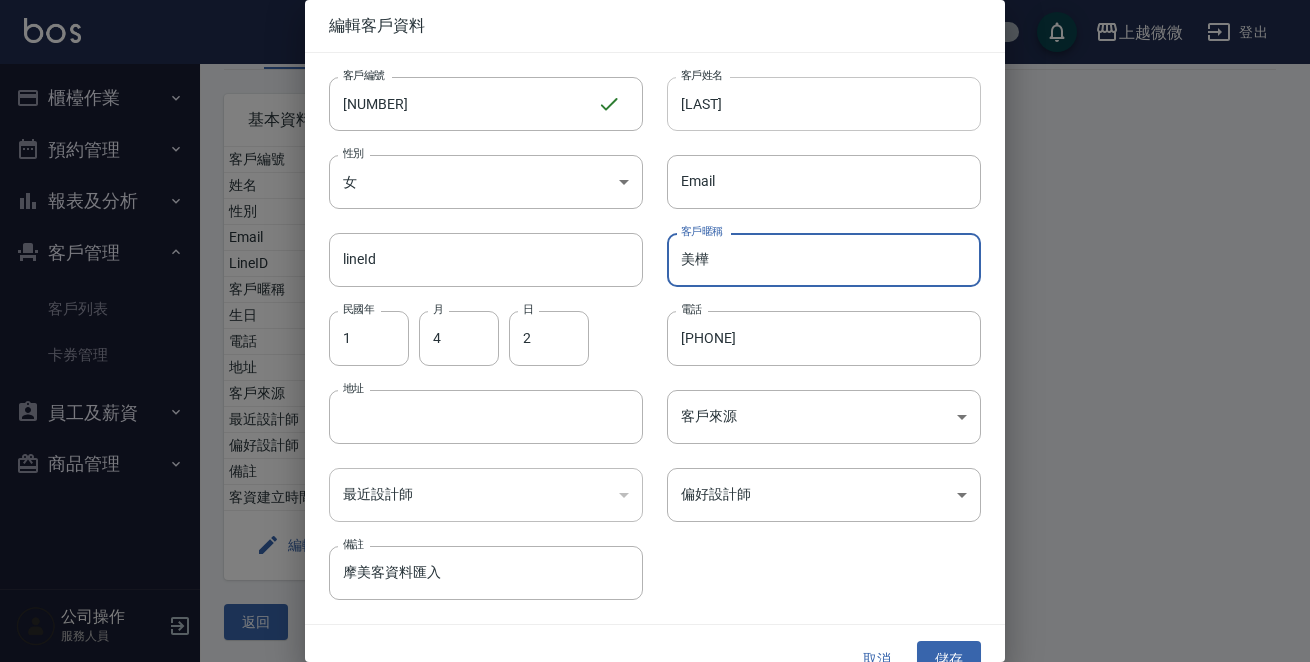 type on "美" 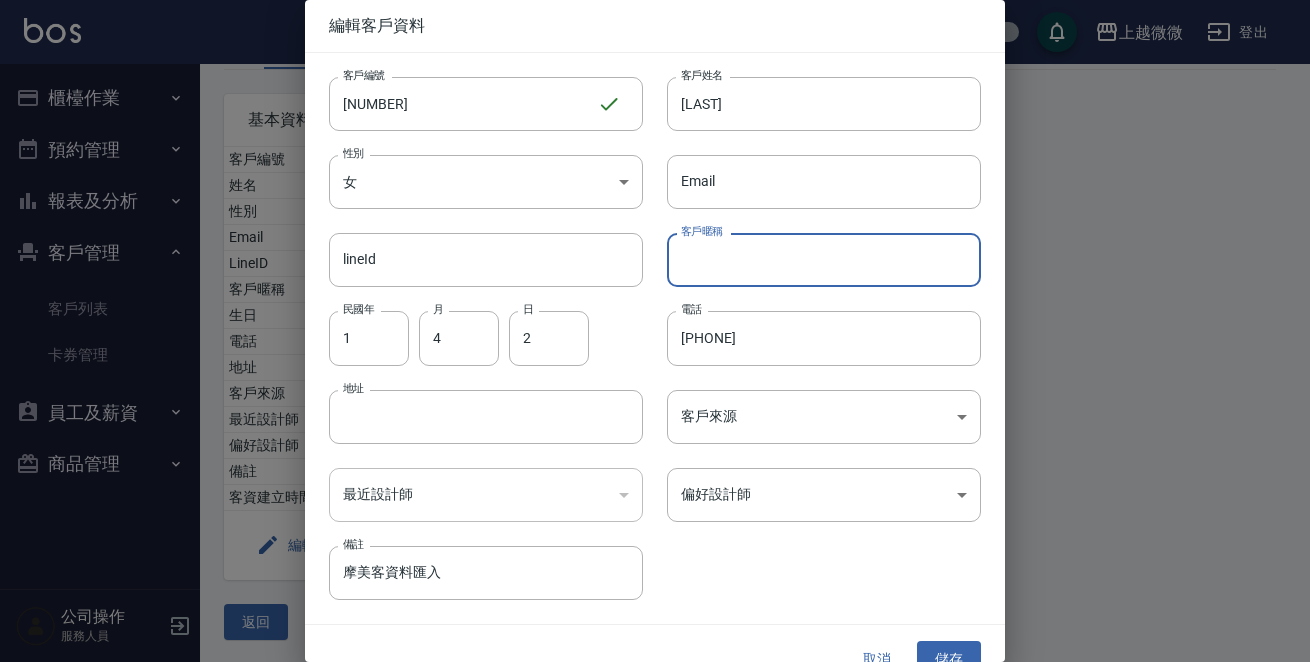 click on "客戶暱稱" at bounding box center (824, 260) 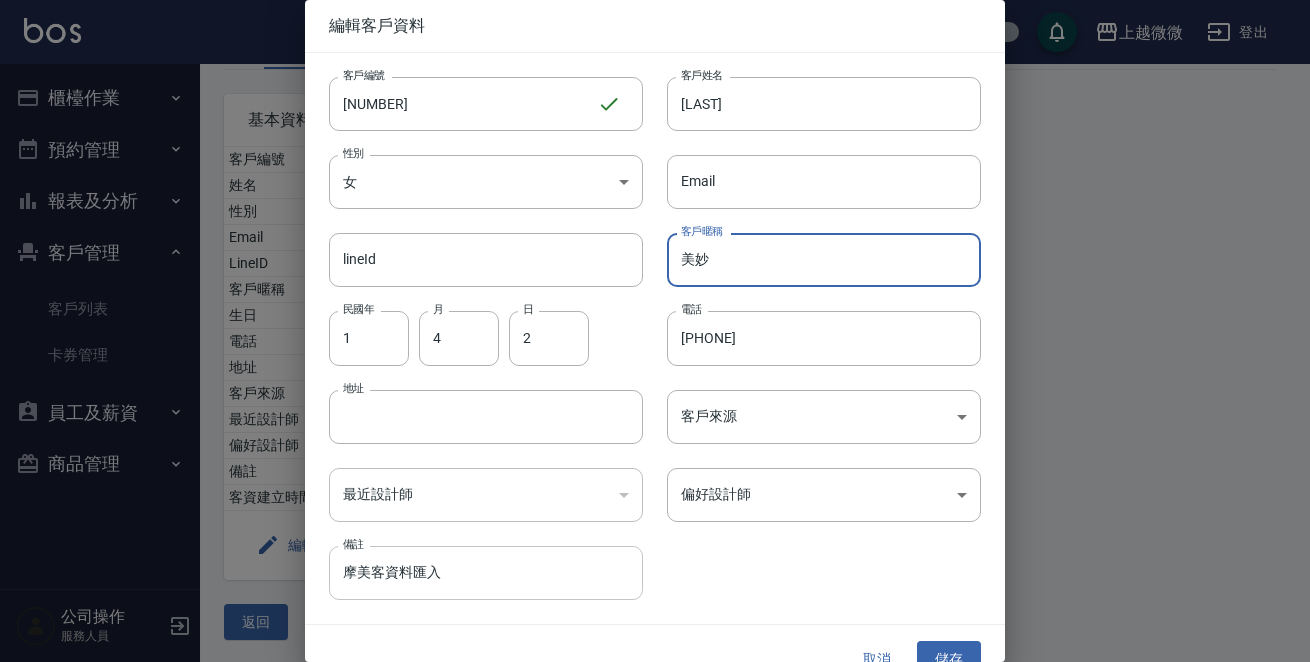 type on "美妙" 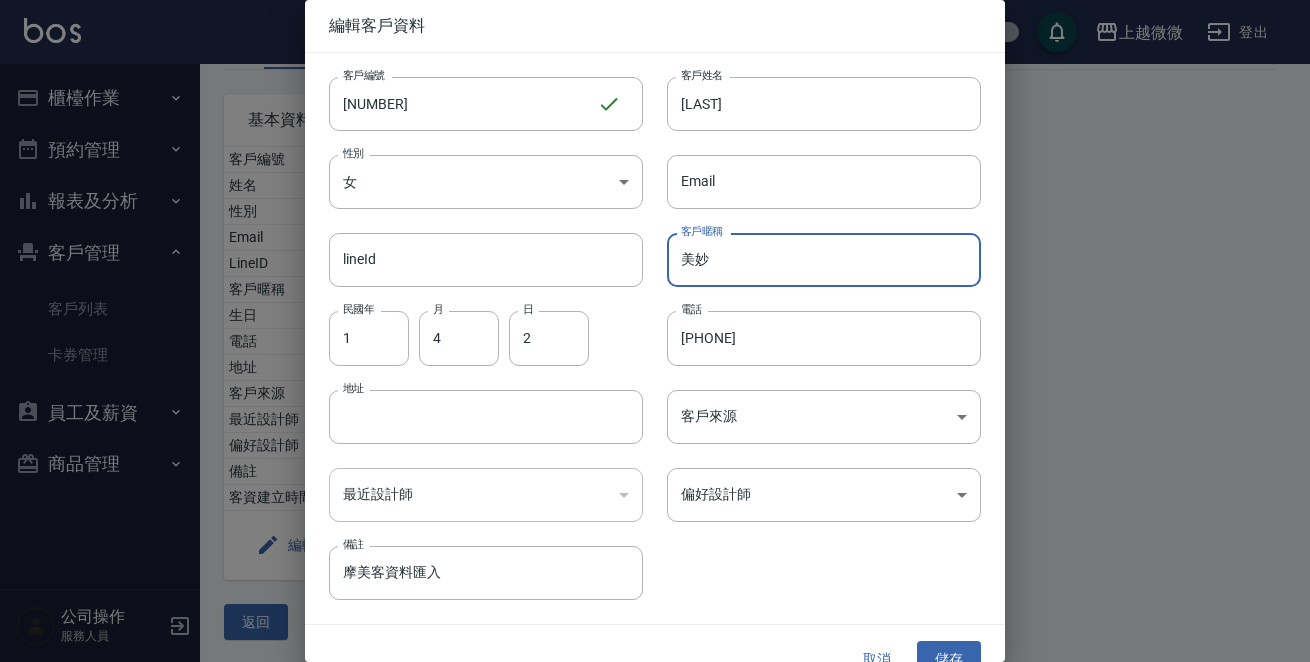 drag, startPoint x: 511, startPoint y: 578, endPoint x: 0, endPoint y: 597, distance: 511.35312 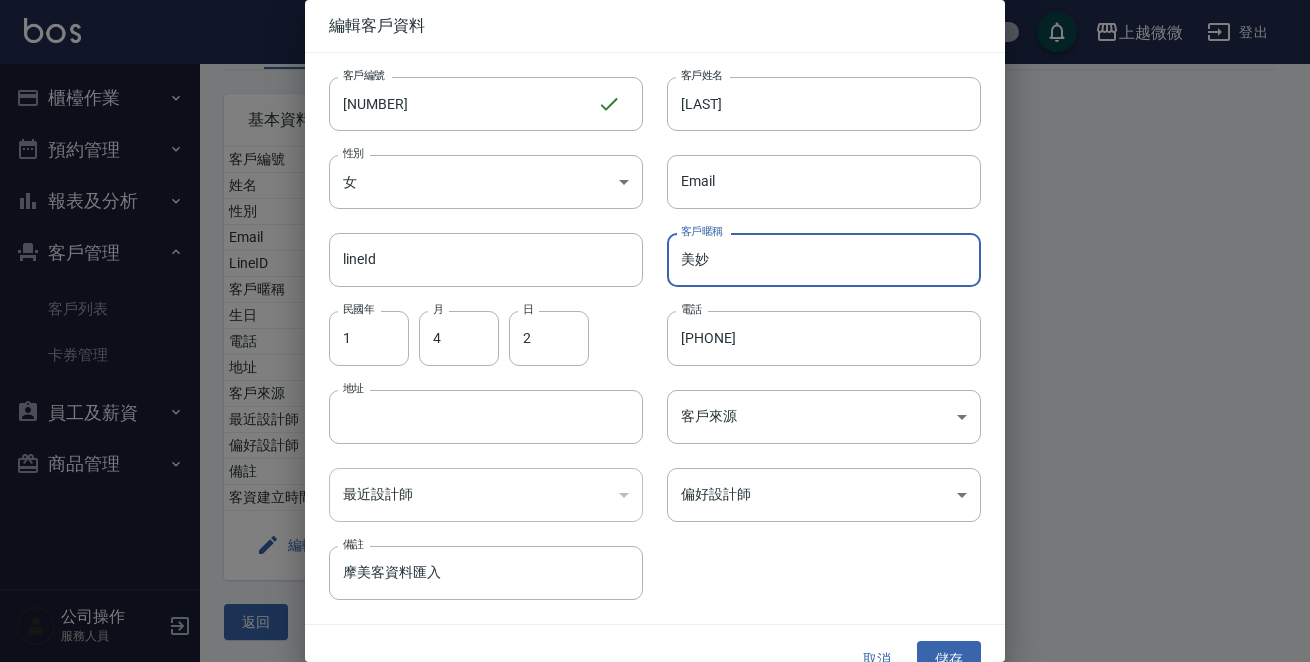 click on "編輯客戶資料 客戶編號 [NUMBER] ​ 客戶編號 客戶姓名 [LAST] 客戶姓名 性別 女 FEMALE 性別 Email Email lineId lineId 客戶暱稱 美妙 客戶暱稱 民國年 1 民國年 月 4 月 日 2 日 電話 [PHONE] 電話 地址 地址 客戶來源 ​ 客戶來源 最近設計師 ​ 最近設計師 偏好設計師 ​ 偏好設計師 備註 摩美客資料匯入 備註 取消 儲存" at bounding box center [655, 331] 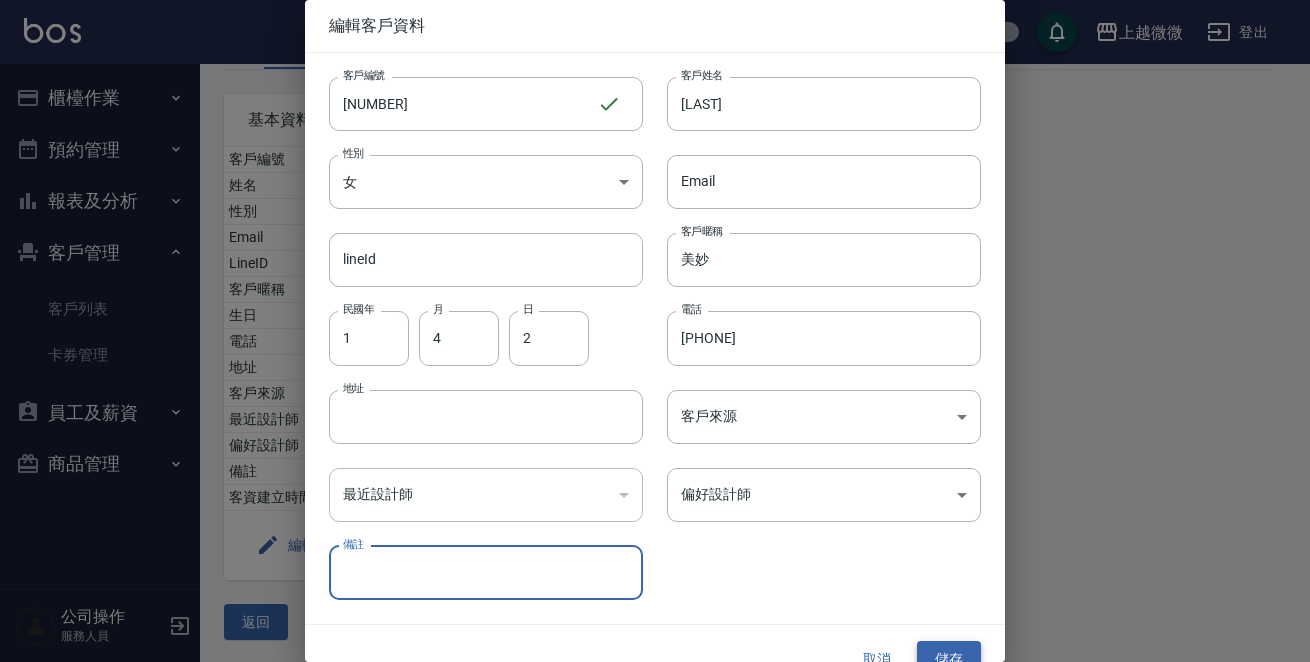 type 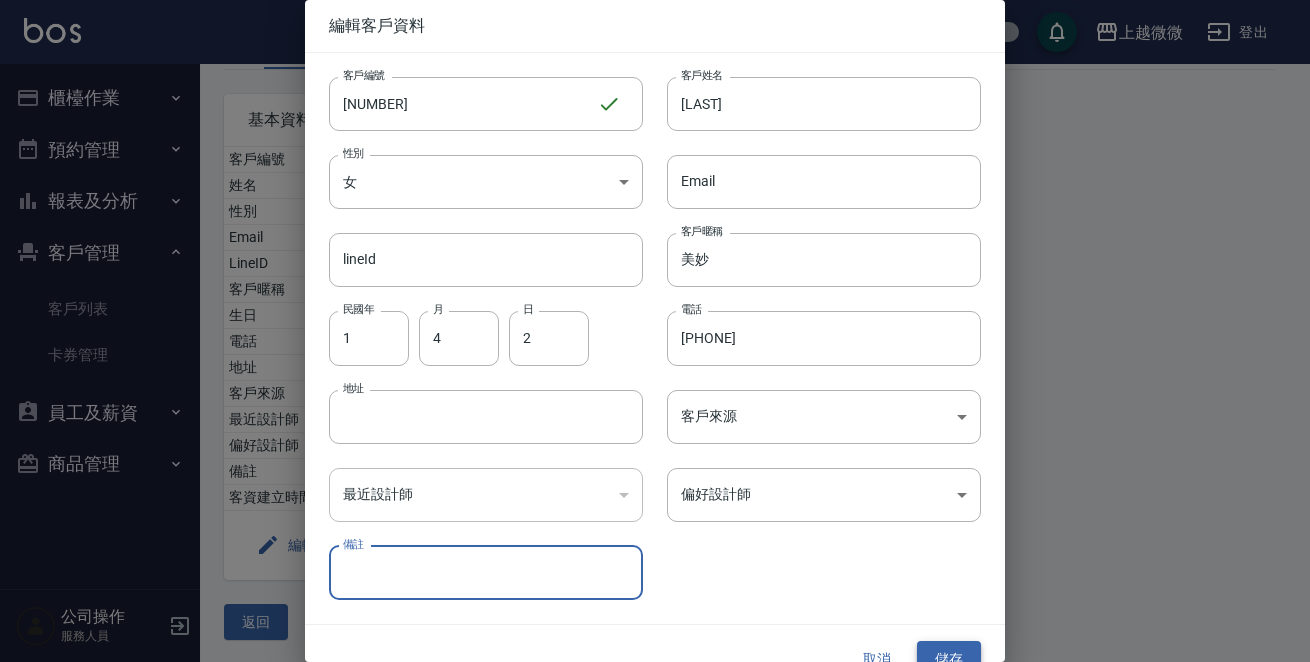 click on "儲存" at bounding box center (949, 659) 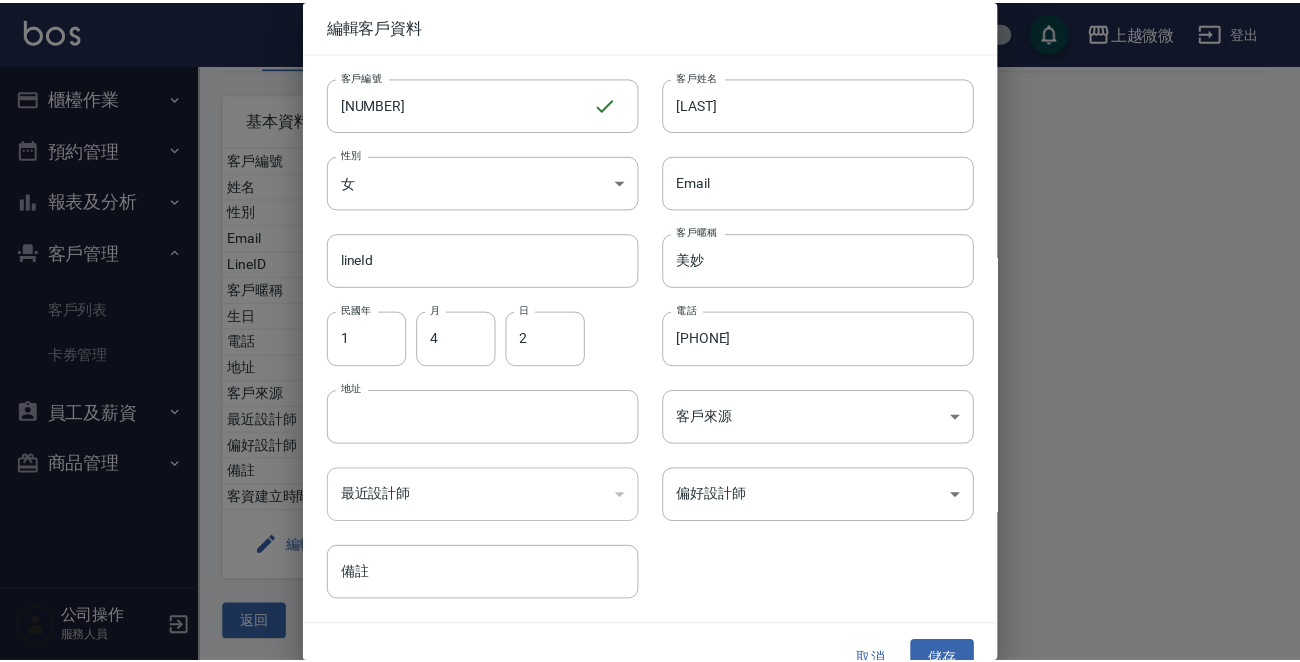scroll, scrollTop: 0, scrollLeft: 0, axis: both 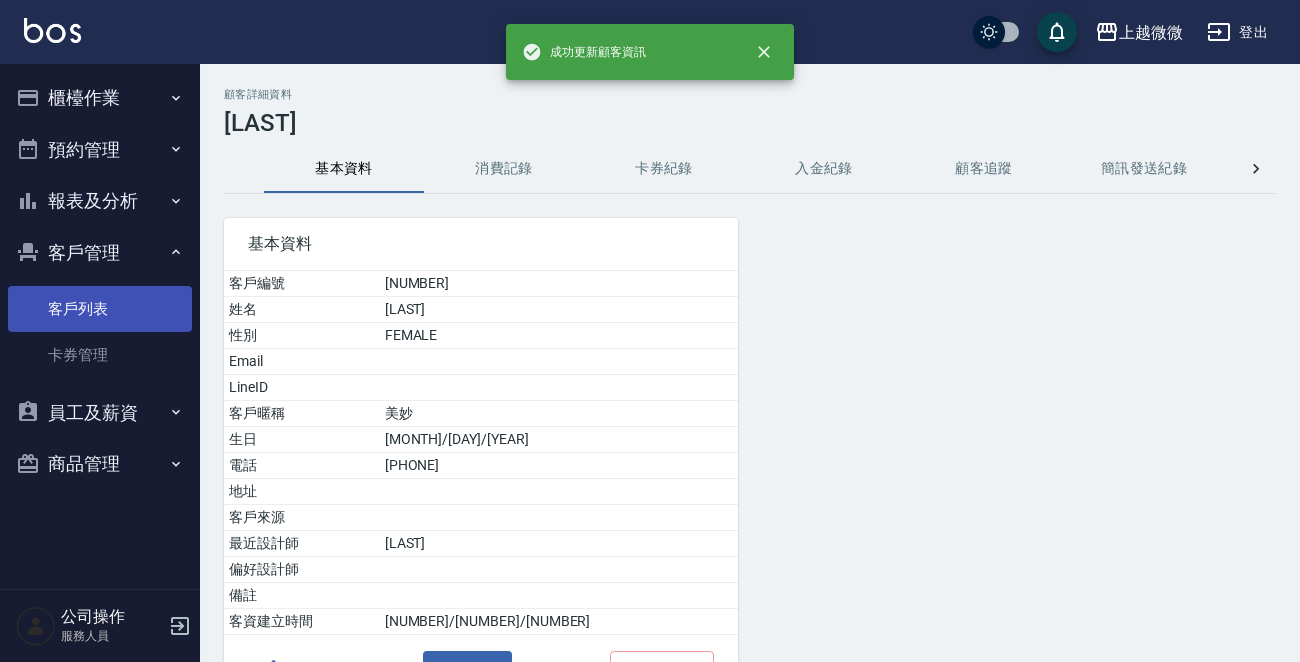 click on "客戶列表" at bounding box center [100, 309] 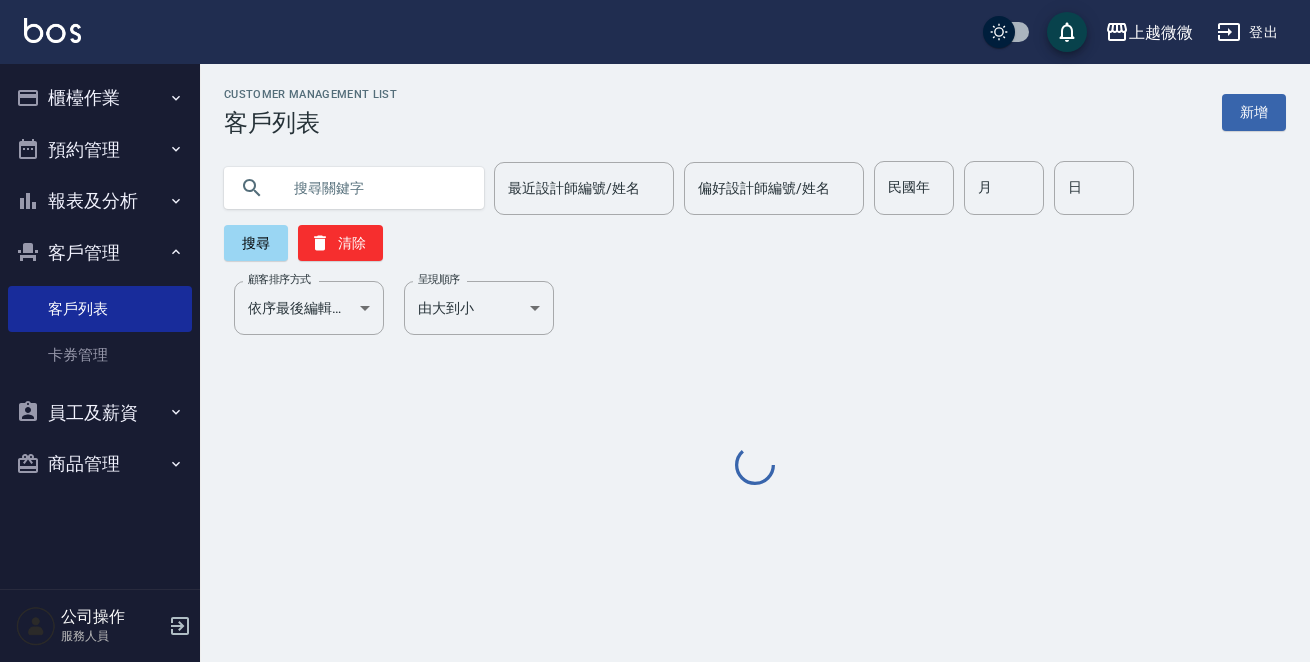 click at bounding box center [374, 188] 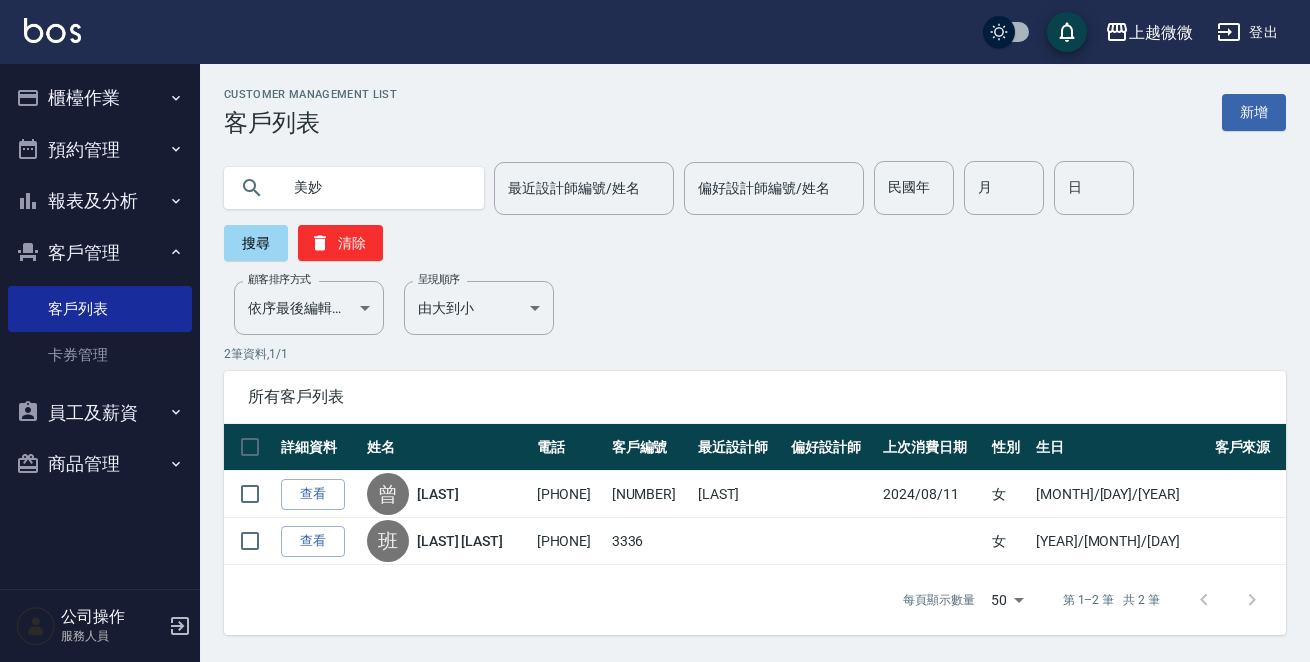 drag, startPoint x: 365, startPoint y: 228, endPoint x: 336, endPoint y: 227, distance: 29.017237 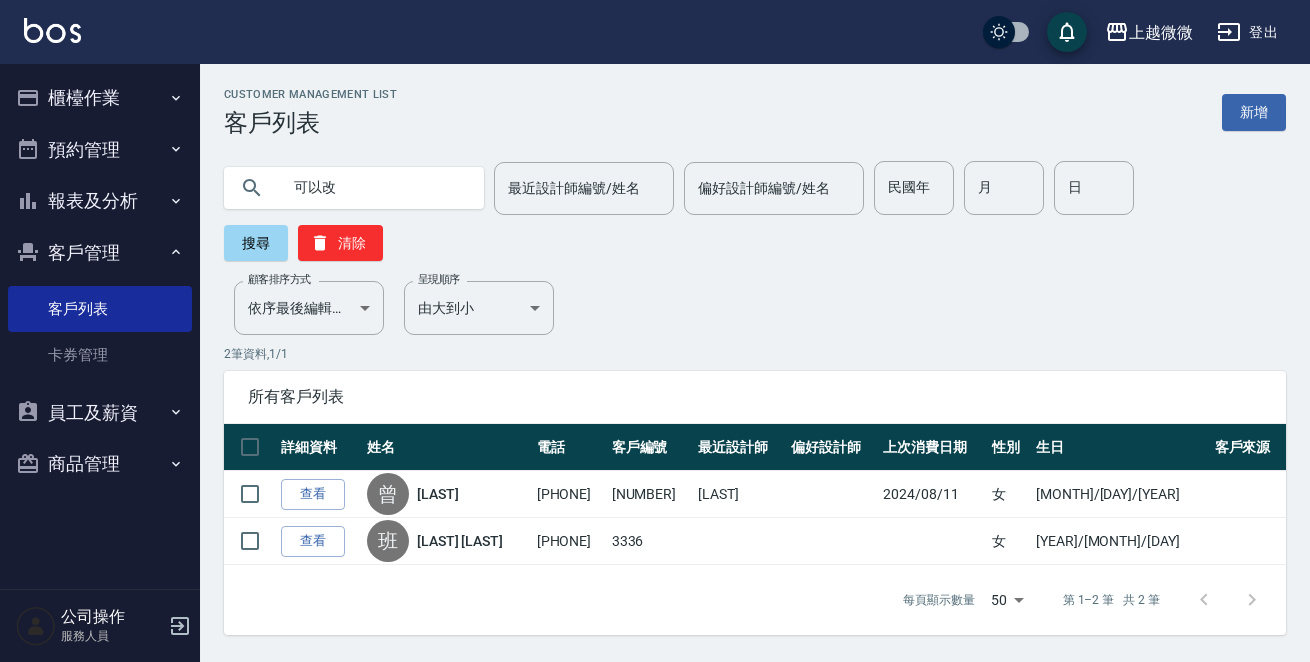 type on "可以改" 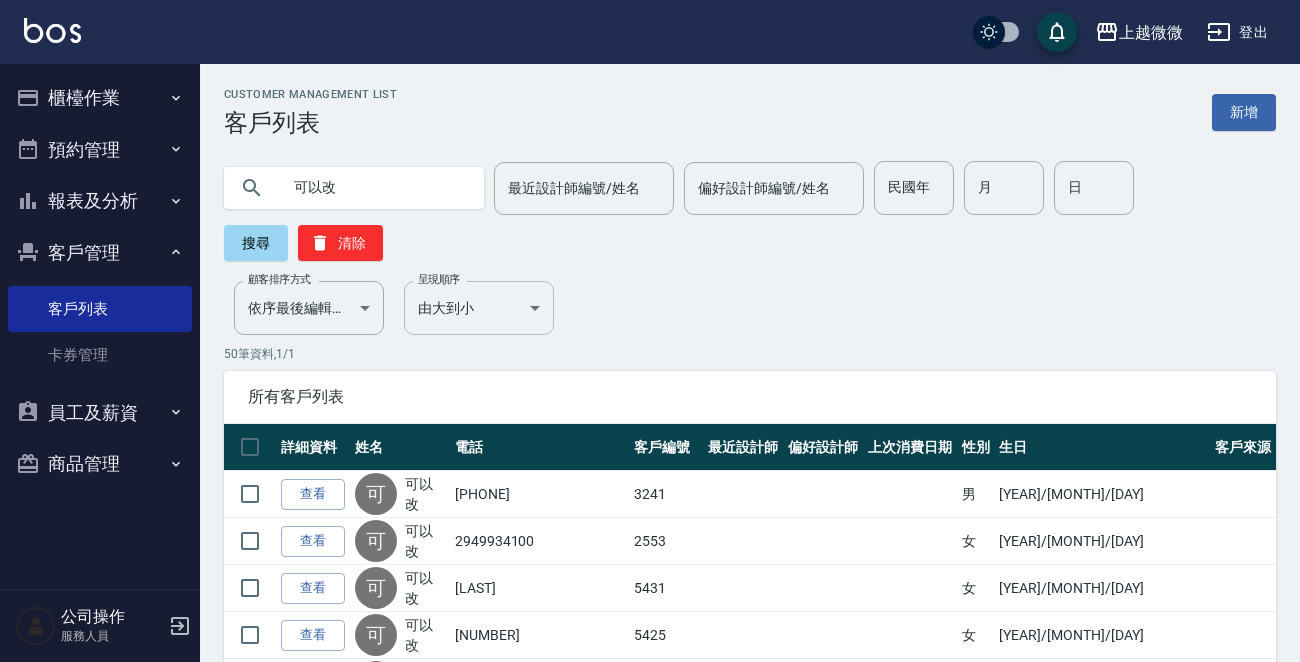 click on "上越微微 登出 櫃檯作業 打帳單 帳單列表 現金收支登錄 材料自購登錄 掃碼打卡 預約管理 預約管理 單日預約紀錄 單週預約紀錄 報表及分析 報表目錄 店家日報表 互助日報表 互助點數明細 設計師日報表 設計師業績月報表 每日非現金明細 每日收支明細 客戶管理 客戶列表 卡券管理 員工及薪資 員工列表 商品管理 商品分類設定 商品列表 公司操作 服務人員 Customer Management List 客戶列表 新增 可以改 最近設計師編號/姓名 最近設計師編號/姓名 偏好設計師編號/姓名 偏好設計師編號/姓名 民國年 民國年 月 月 日 日 搜尋 清除 顧客排序方式 依序最後編輯時間 UPDATEDAT 顧客排序方式 呈現順序 由大到小 DESC 呈現順序 50  筆資料,  1 / 1 所有客戶列表 詳細資料 姓名 電話 客戶編號 最近設計師 偏好設計師 上次消費日期 性別 生日 客戶來源 查看 可 可以改 [PHONE] [YEAR] [LAST] [YEAR]/[MONTH]/[DAY] 可" at bounding box center [650, 1457] 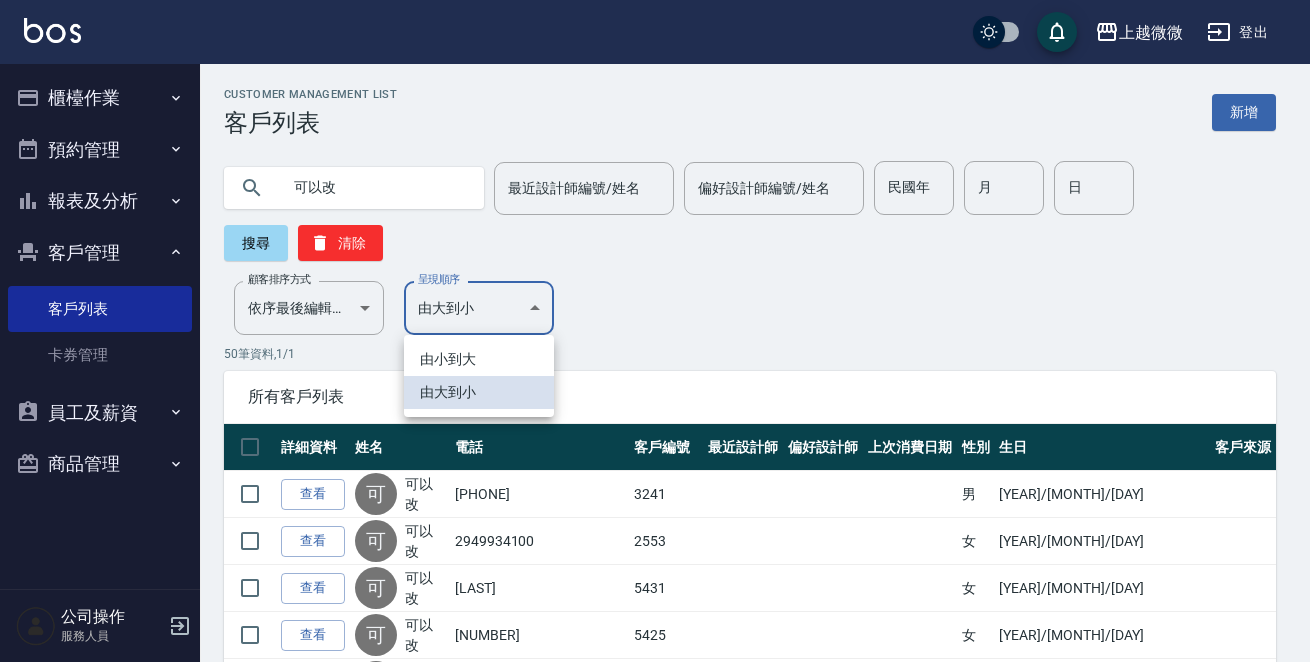 click on "由小到大" at bounding box center [479, 359] 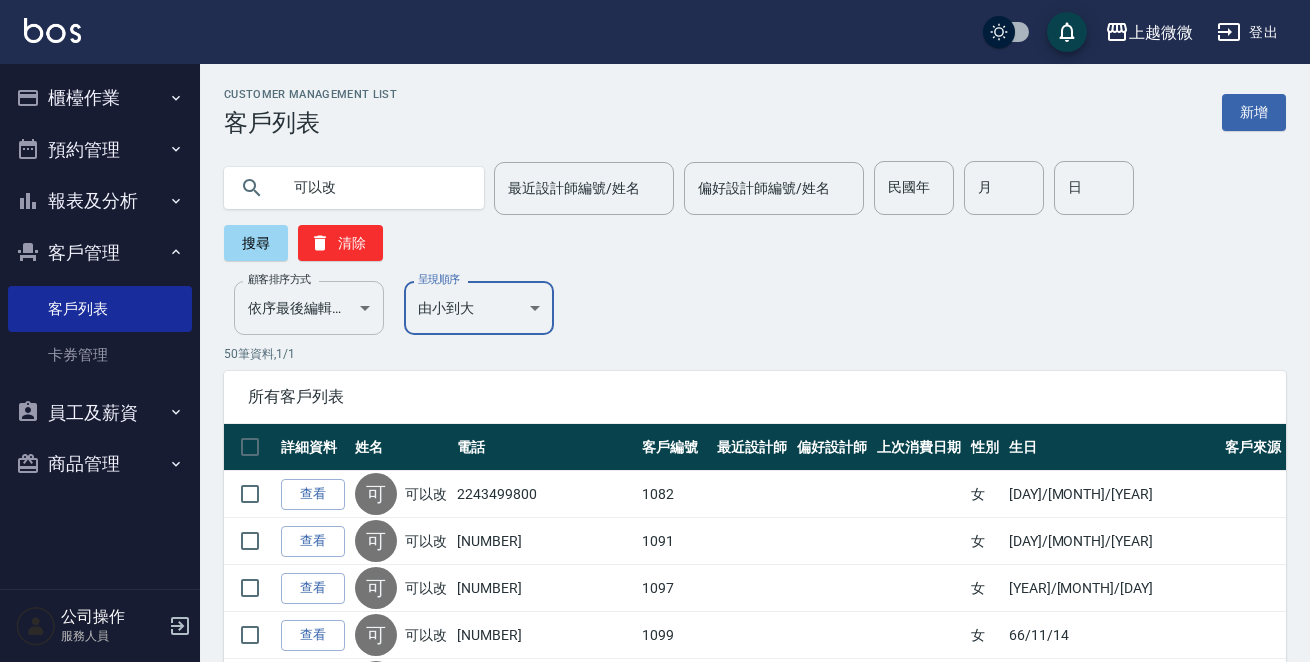 click on "上越微微 登出 櫃檯作業 打帳單 帳單列表 現金收支登錄 材料自購登錄 掃碼打卡 預約管理 預約管理 單日預約紀錄 單週預約紀錄 報表及分析 報表目錄 店家日報表 互助日報表 互助點數明細 設計師日報表 設計師業績月報表 每日非現金明細 每日收支明細 客戶管理 客戶列表 卡券管理 員工及薪資 員工列表 商品管理 商品分類設定 商品列表 公司操作 服務人員 Customer Management List 客戶列表 新增 可以改 最近設計師編號/姓名 最近設計師編號/姓名 偏好設計師編號/姓名 偏好設計師編號/姓名 民國年 民國年 月 月 日 日 搜尋 清除 顧客排序方式 依序最後編輯時間 UPDATEDAT 顧客排序方式 呈現順序 由小到大 ASC 呈現順序 50  筆資料,  1 / 1 所有客戶列表 詳細資料 姓名 電話 客戶編號 最近設計師 偏好設計師 上次消費日期 性別 生日 客戶來源 查看 可 可以改 [PHONE] [YEAR]/[MONTH]/[DAY] 可" at bounding box center (655, 1457) 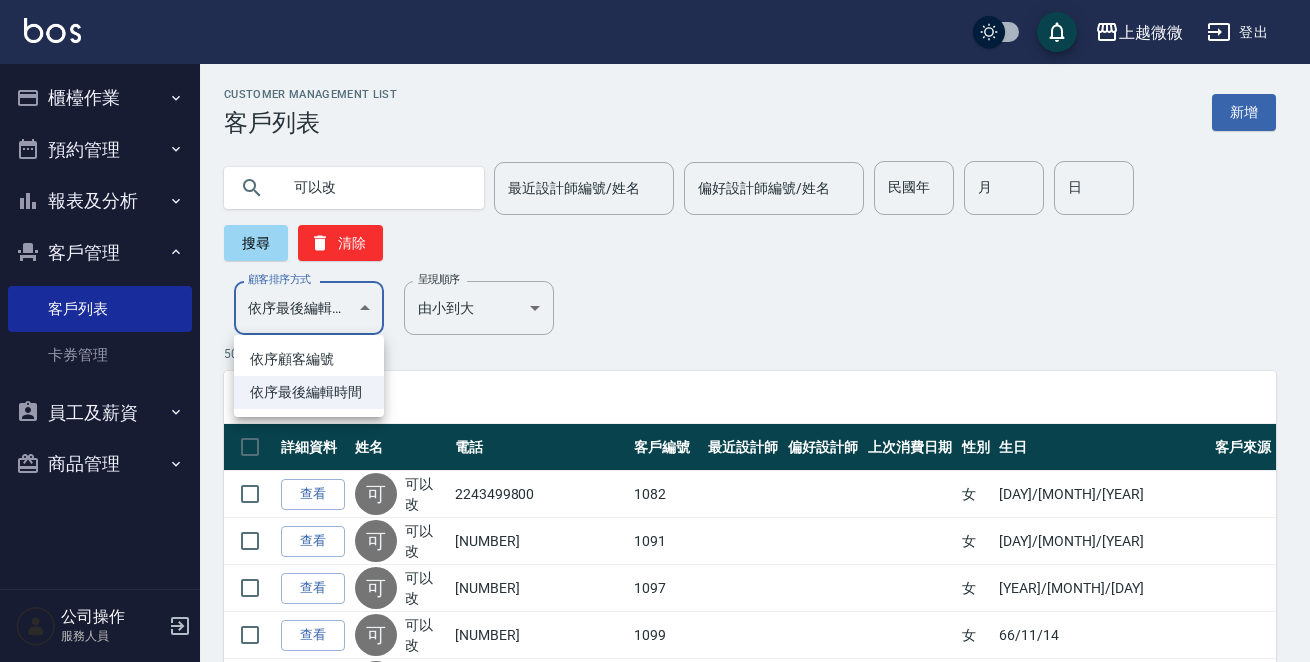 click on "依序顧客編號" at bounding box center (309, 359) 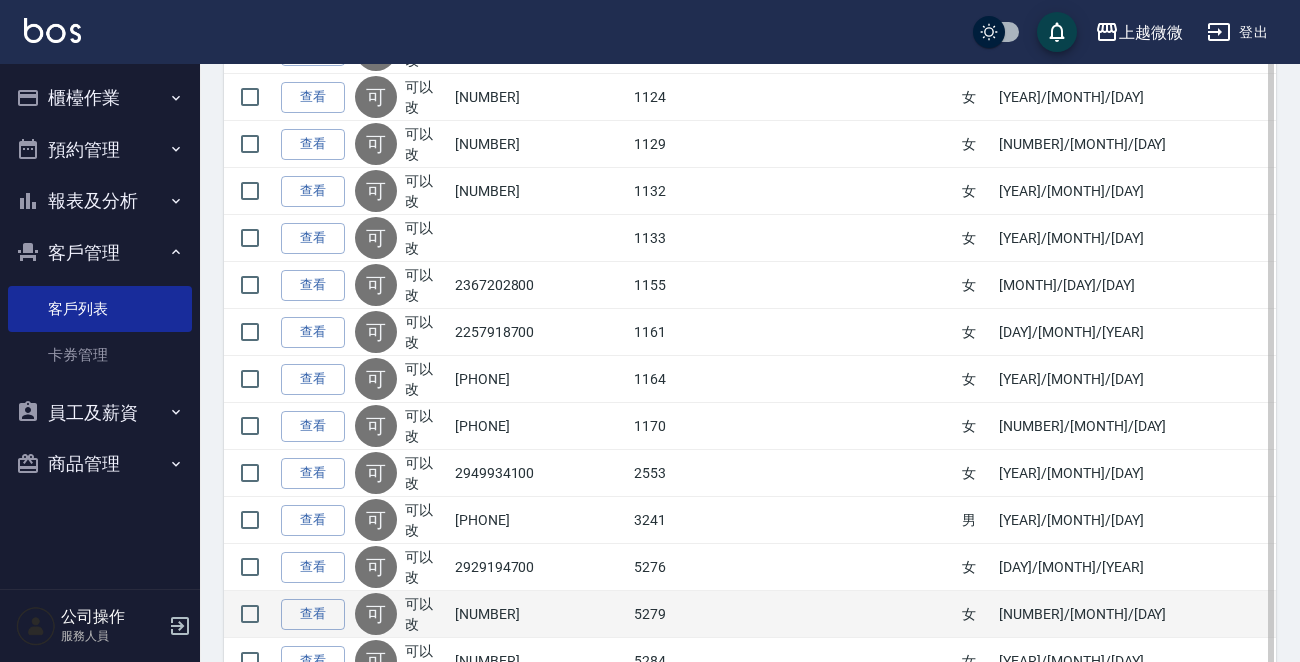 scroll, scrollTop: 1100, scrollLeft: 0, axis: vertical 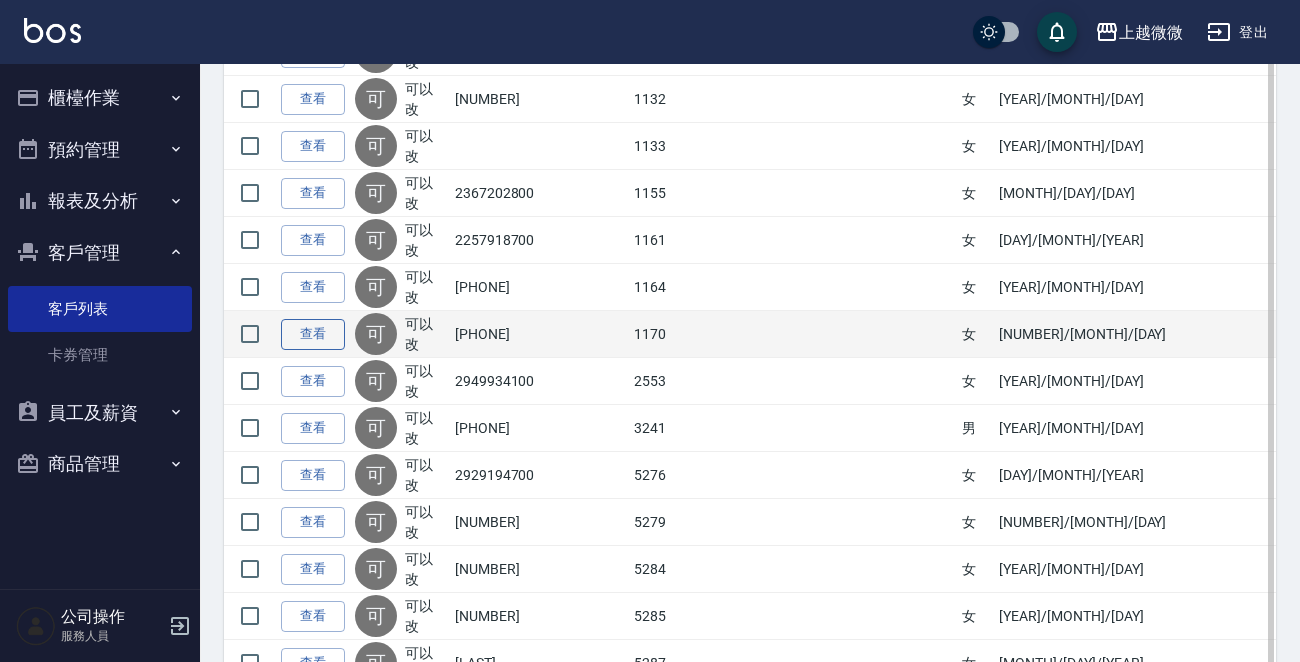 click on "查看" at bounding box center [313, 334] 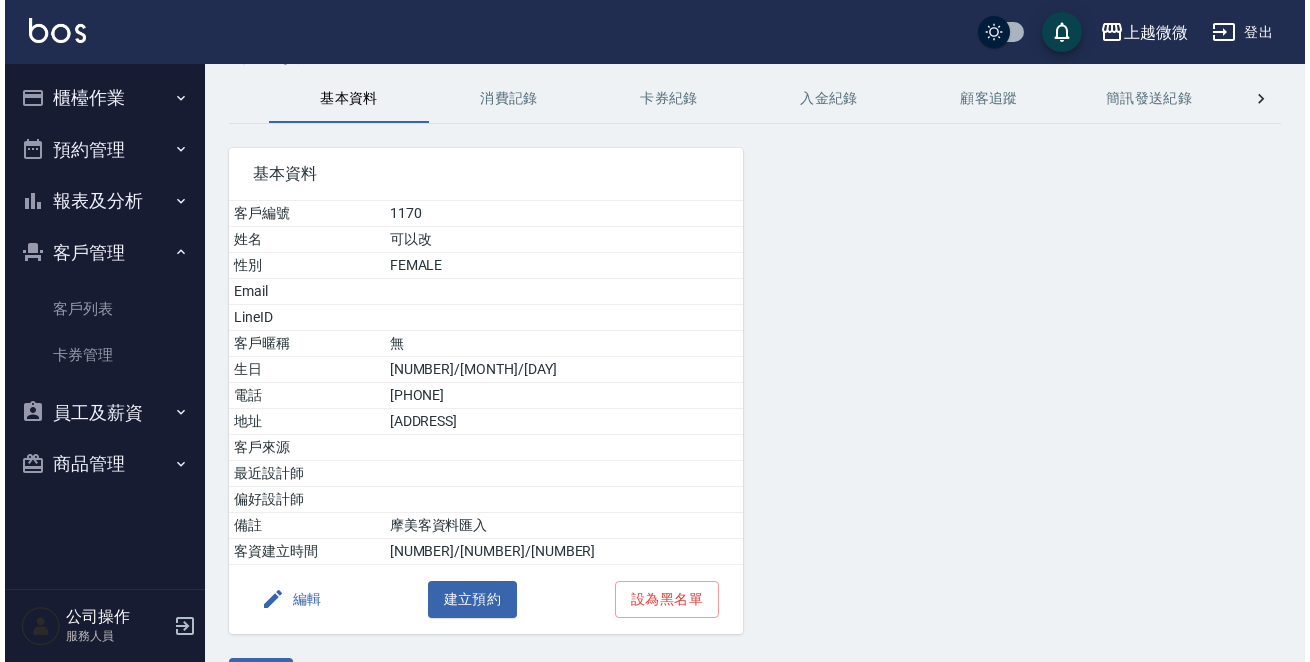 scroll, scrollTop: 124, scrollLeft: 0, axis: vertical 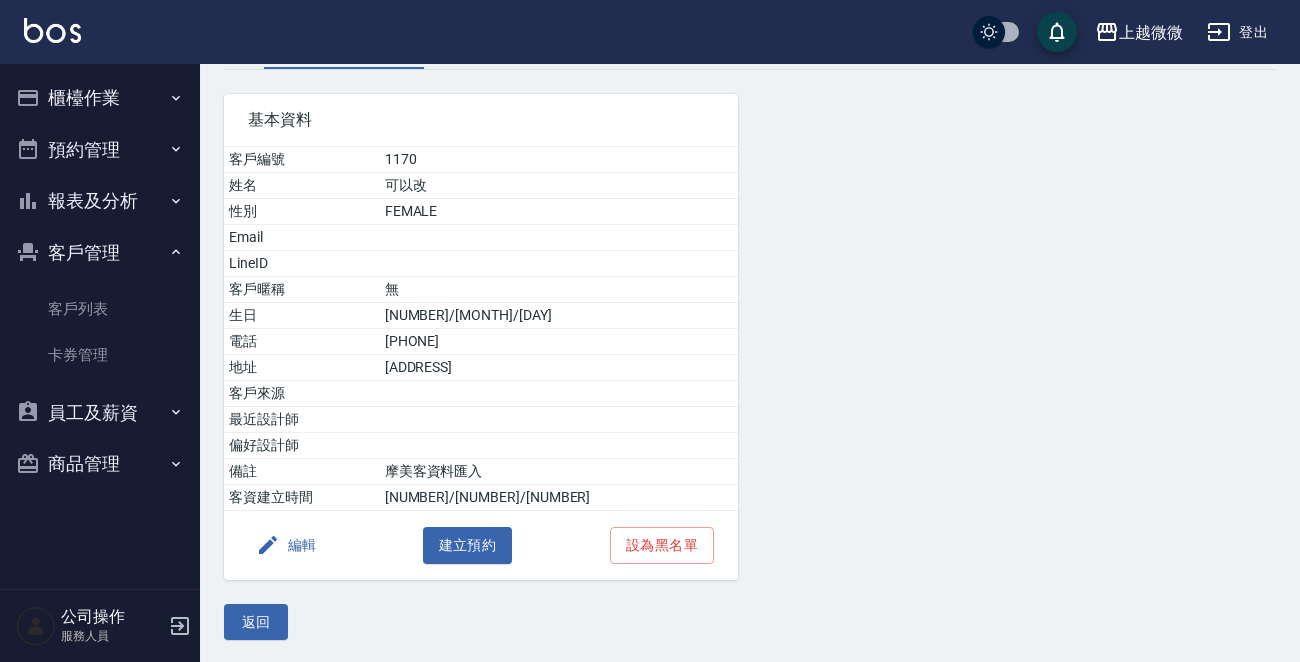 click on "編輯" at bounding box center [286, 545] 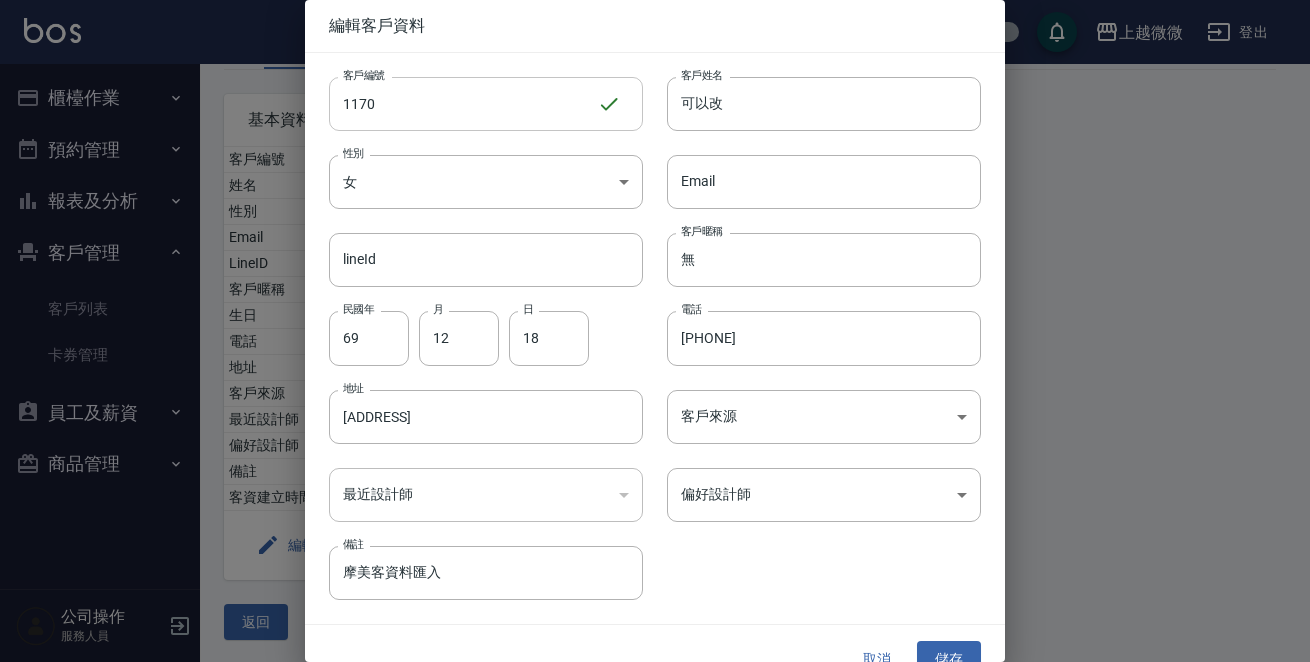 drag, startPoint x: 727, startPoint y: 112, endPoint x: 478, endPoint y: 103, distance: 249.1626 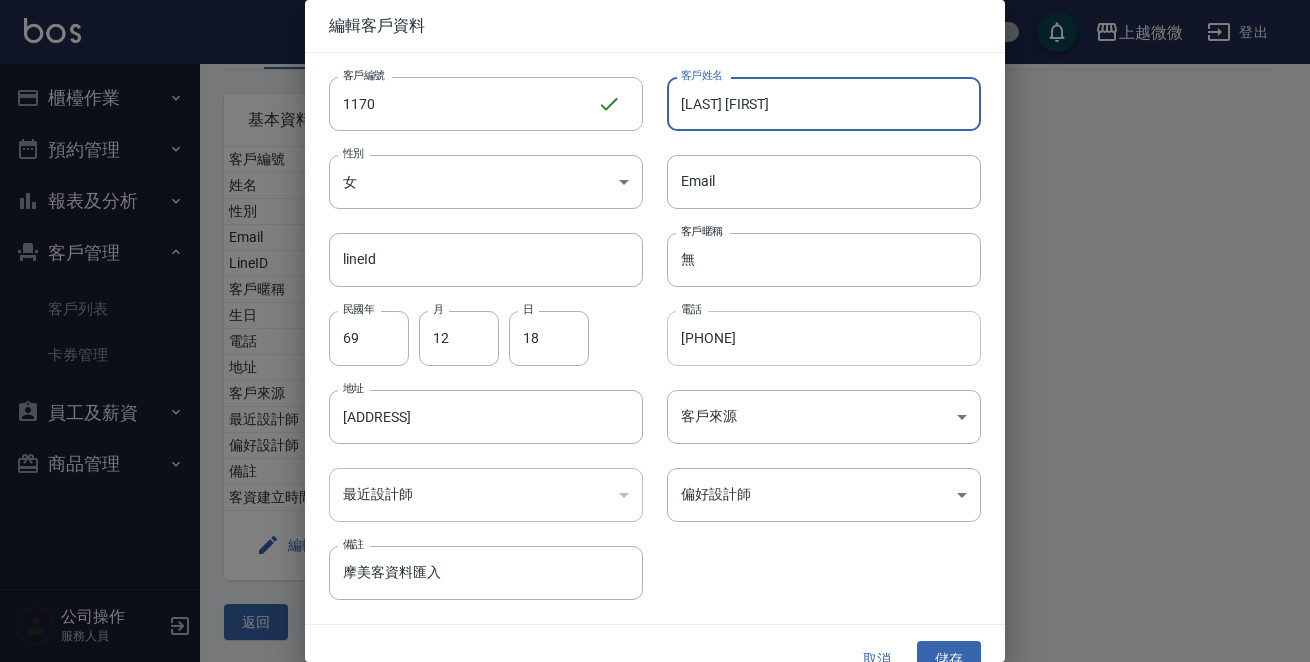 type on "[LAST] [FIRST]" 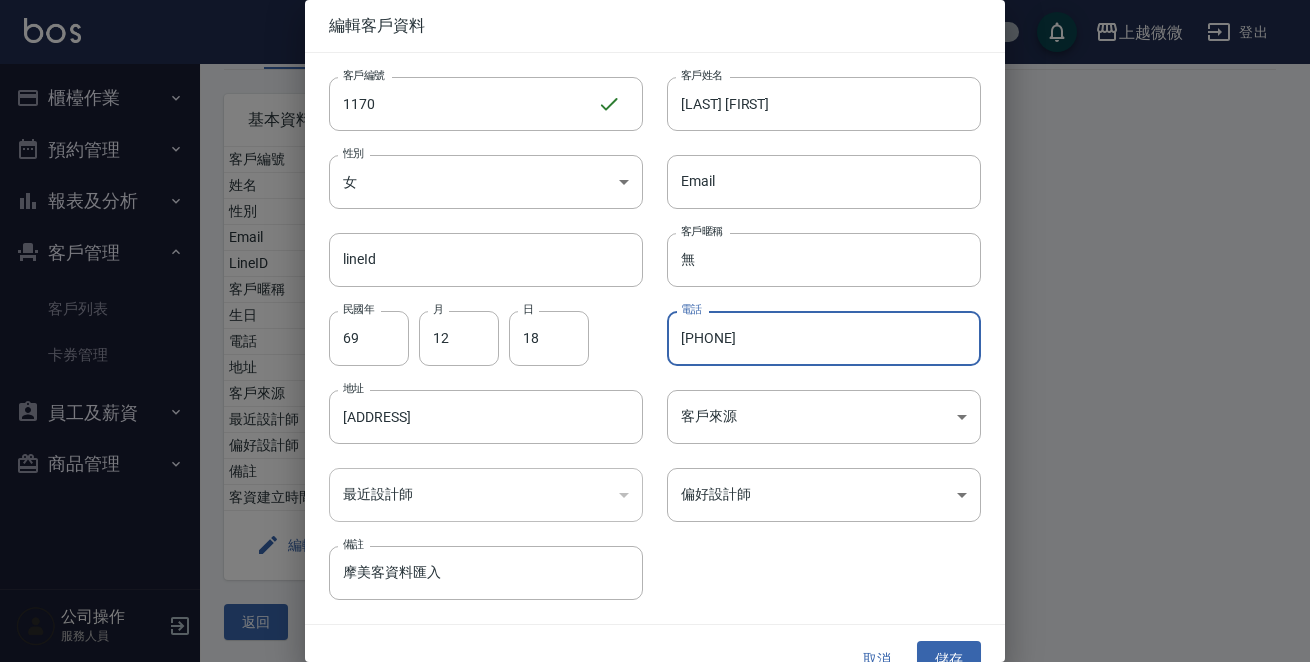 drag, startPoint x: 763, startPoint y: 319, endPoint x: 253, endPoint y: 303, distance: 510.25092 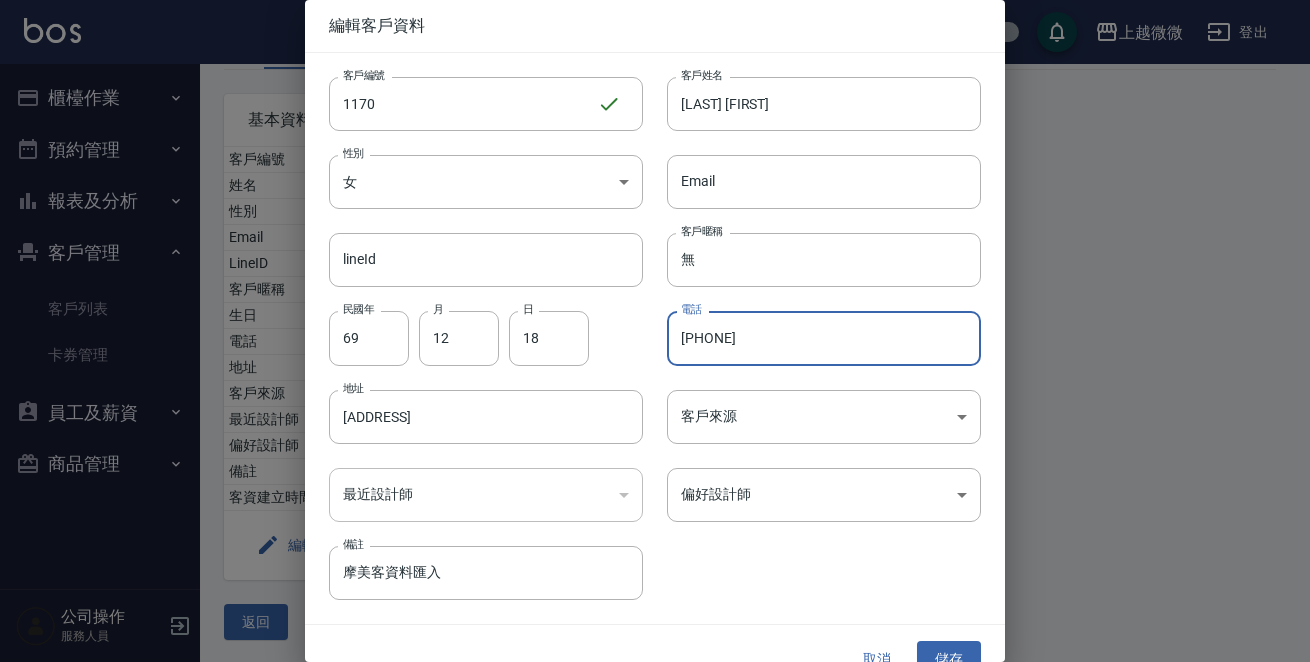 click on "客戶編號 [NUMBER] 客戶編號 客戶姓名 [NAME] 客戶姓名 性別 女 FEMALE 性別 Email Email lineId lineId 客戶暱稱 無 客戶暱稱 民國年 [YEAR] 民國年 月 [MONTH] 月 日 [DAY] 日 電話 [PHONE] 電話 地址 新北市中和區華新街169巷6號3樓 地址 客戶來源 客戶來源 最近設計師 最近設計師 偏好設計師 偏好設計師 備註 摩美客資料匯入 備註" at bounding box center [643, 326] 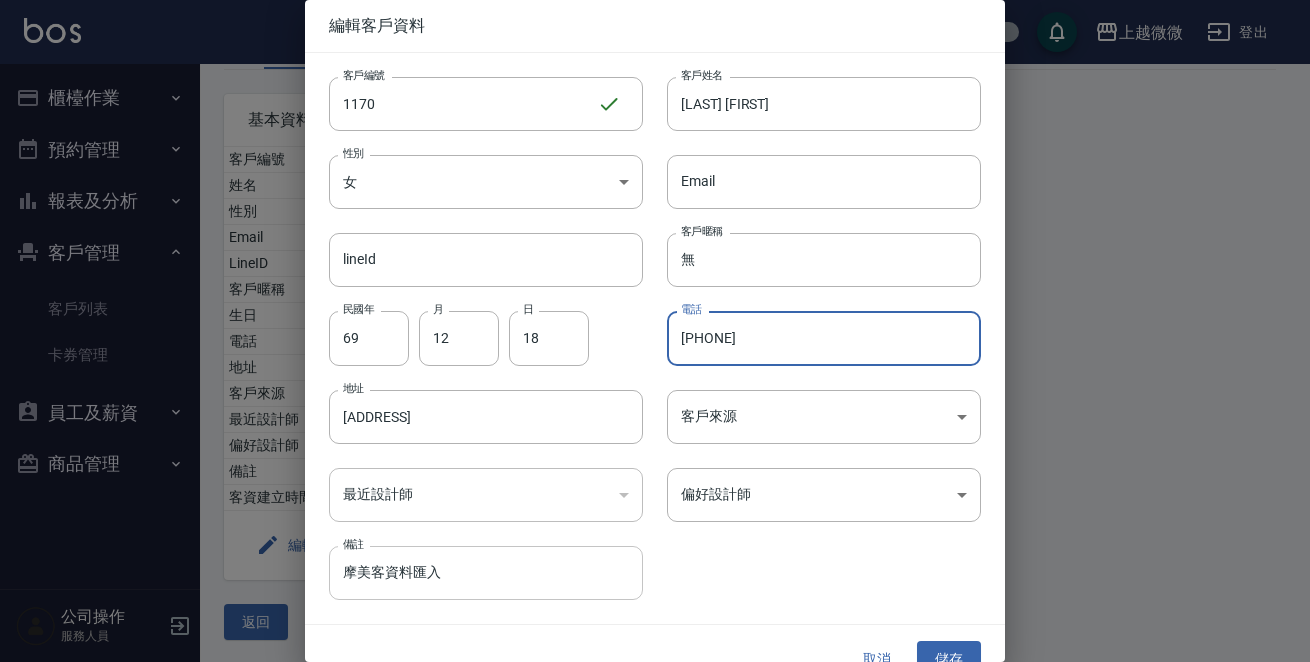 type on "[PHONE]" 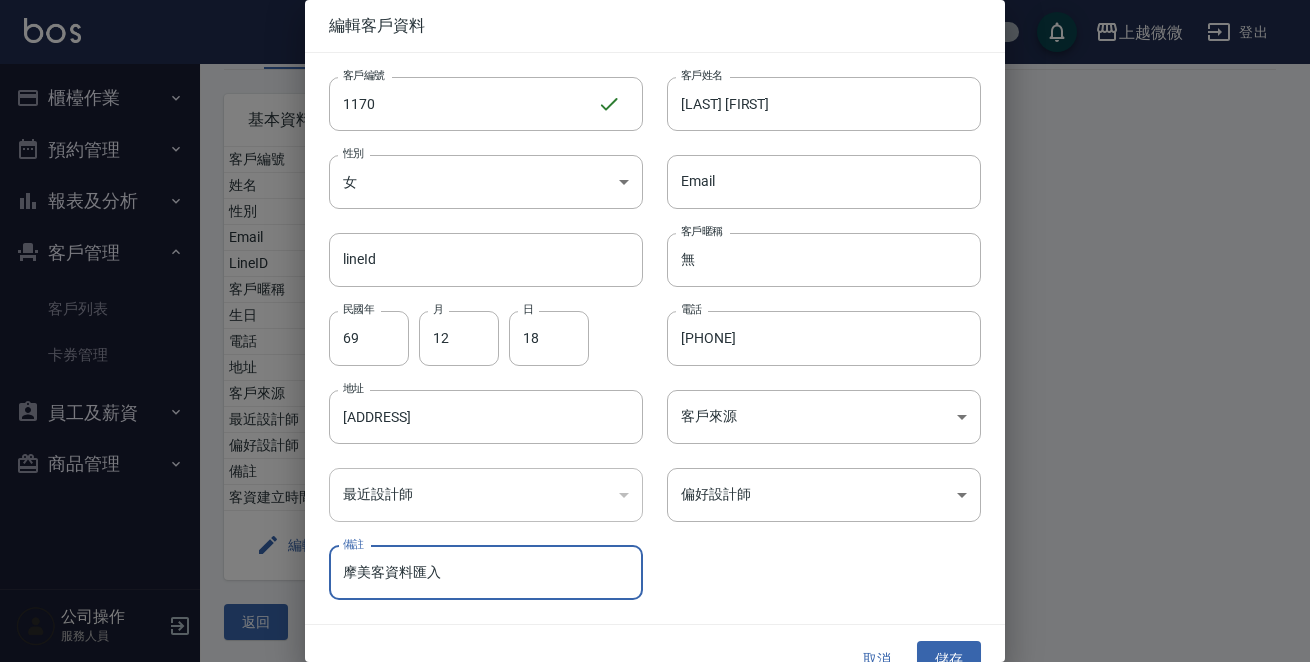 drag, startPoint x: 489, startPoint y: 575, endPoint x: 0, endPoint y: 507, distance: 493.70538 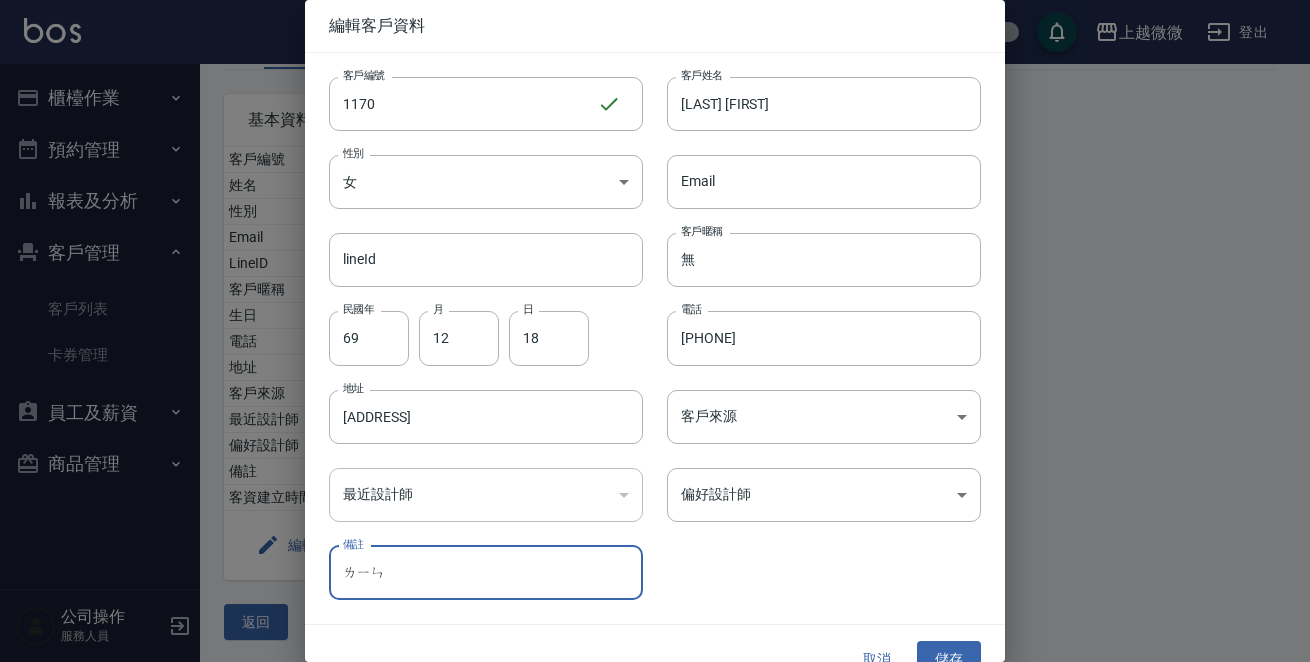 type on "臨" 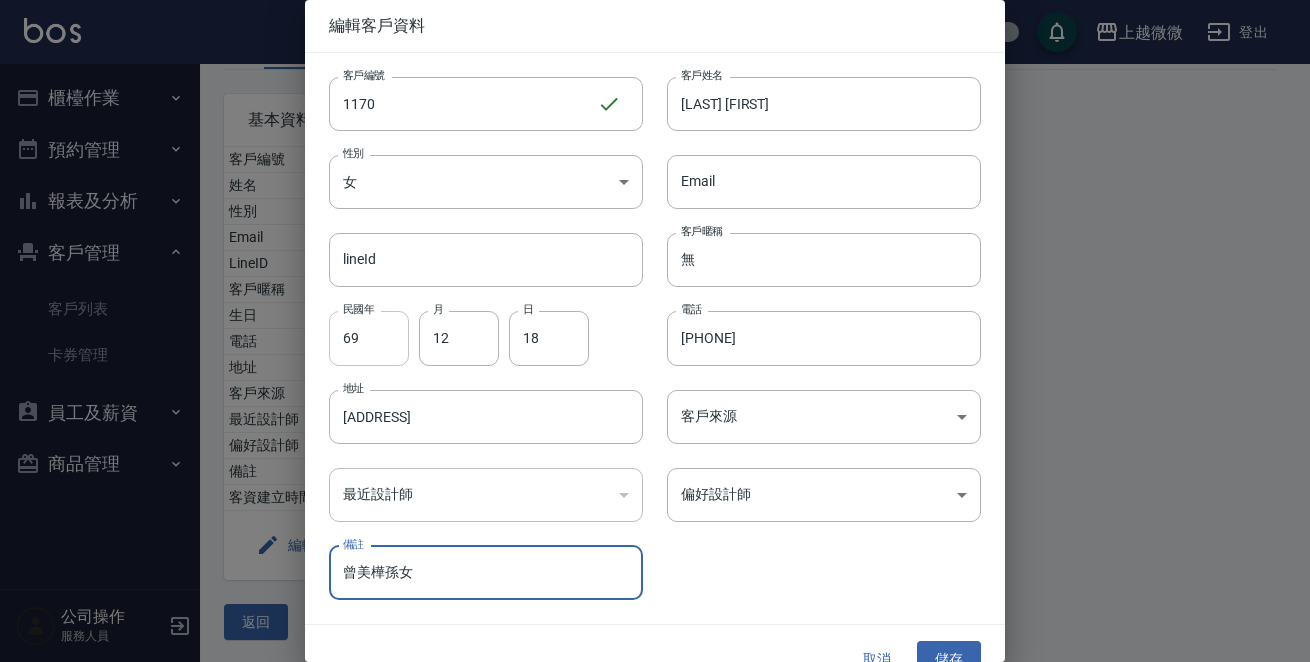 type on "曾美樺孫女" 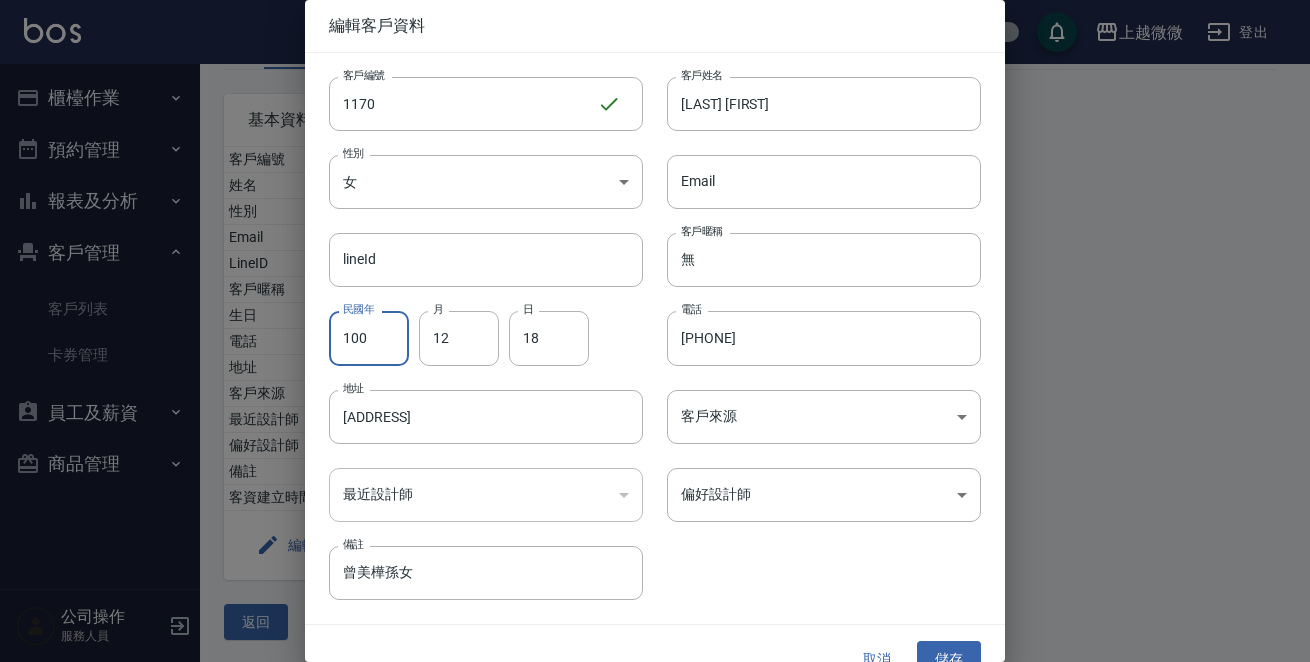 type on "100" 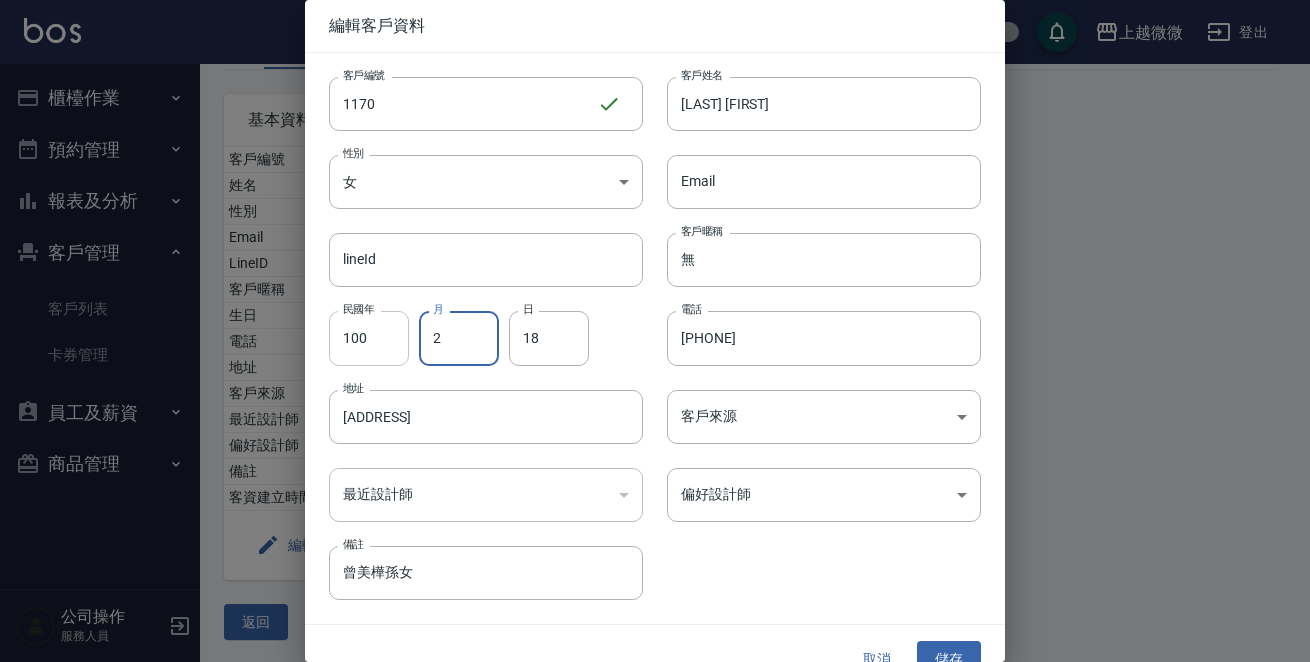 type on "2" 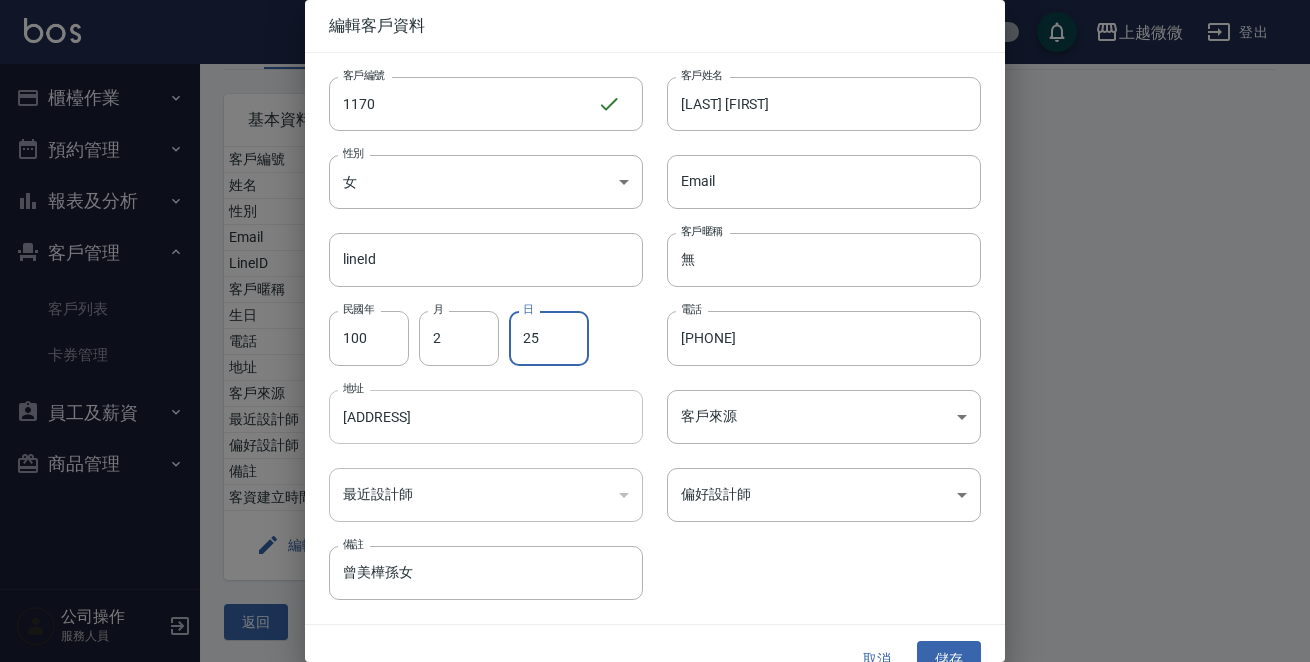 type on "25" 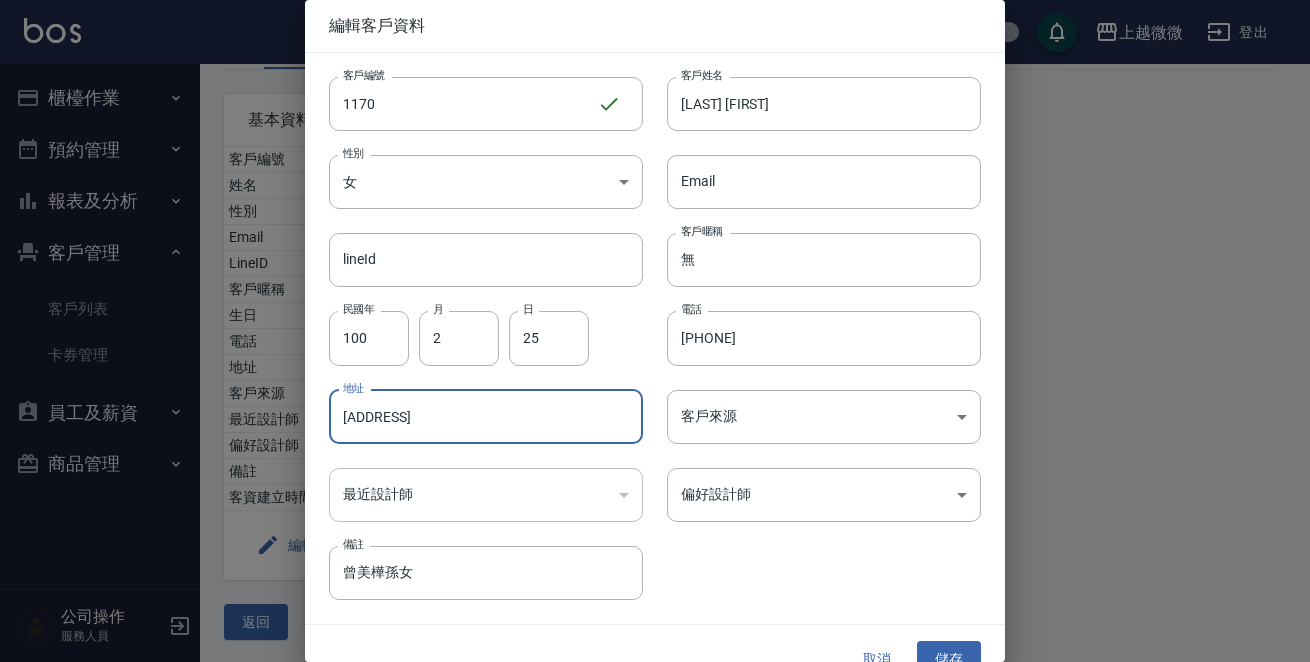 drag, startPoint x: 563, startPoint y: 408, endPoint x: 12, endPoint y: 408, distance: 551 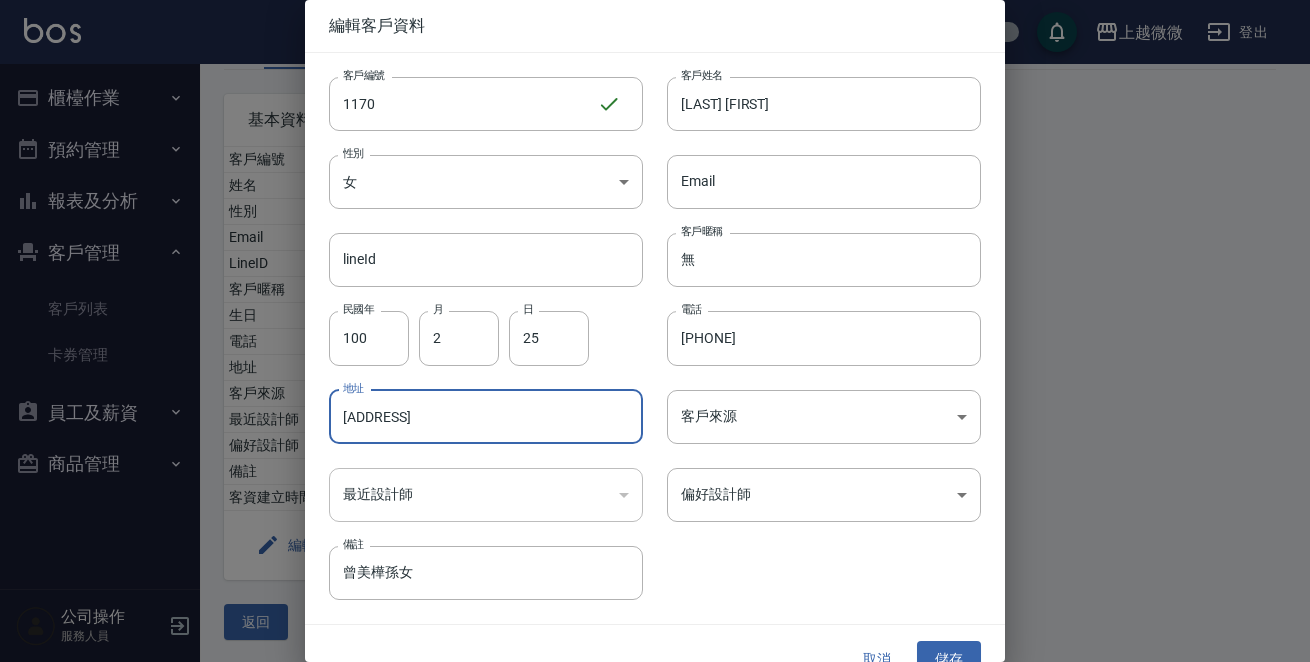 click on "編輯客戶資料 客戶編號 [NUMBER] ​ 客戶編號 客戶姓名 [LAST_NAME][FIRST_NAME] 客戶姓名 性別 女 FEMALE 性別 客戶姓名 Email Email lineId lineId 客戶暱稱 無 客戶暱稱 民國年 [NUMBER] 民國年 月 [NUMBER] 月 日 [NUMBER] 日 電話 [PHONE] 電話 地址 [ADDRESS] 地址 客戶來源 ​ 客戶來源 最近設計師 ​ 最近設計師 偏好設計師 ​ 偏好設計師 備註 [LAST_NAME][FIRST_NAME]孫女 備註 取消 儲存" at bounding box center [655, 331] 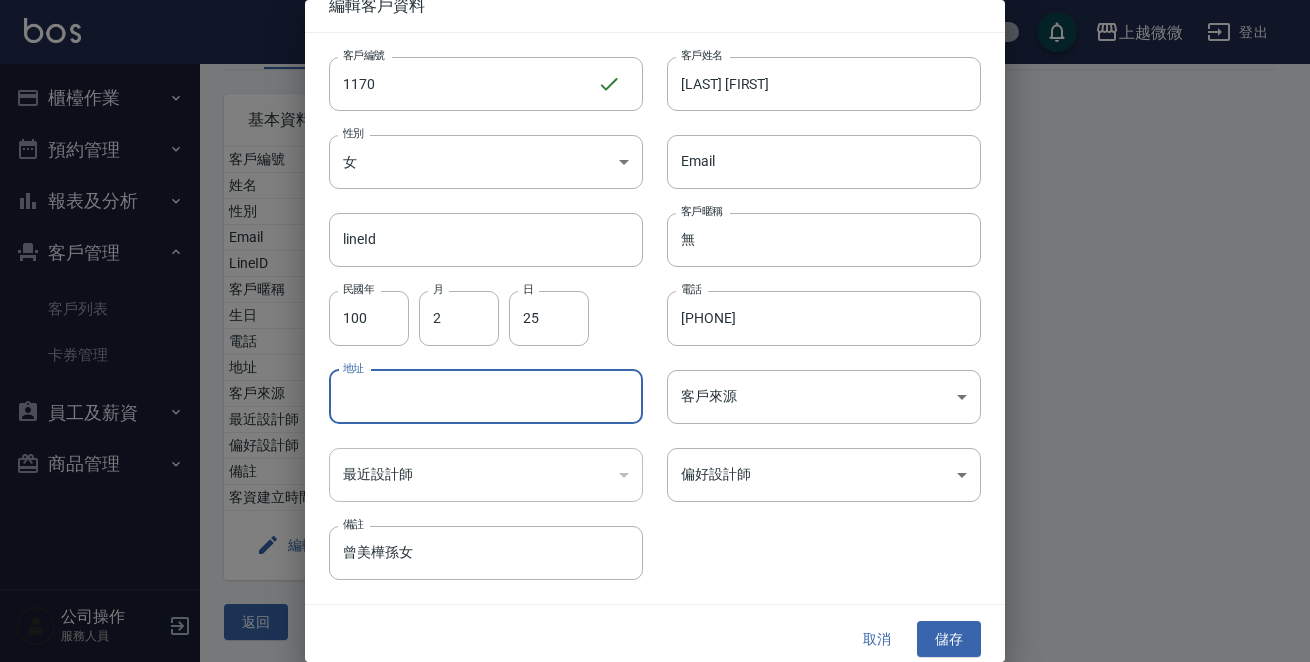 scroll, scrollTop: 30, scrollLeft: 0, axis: vertical 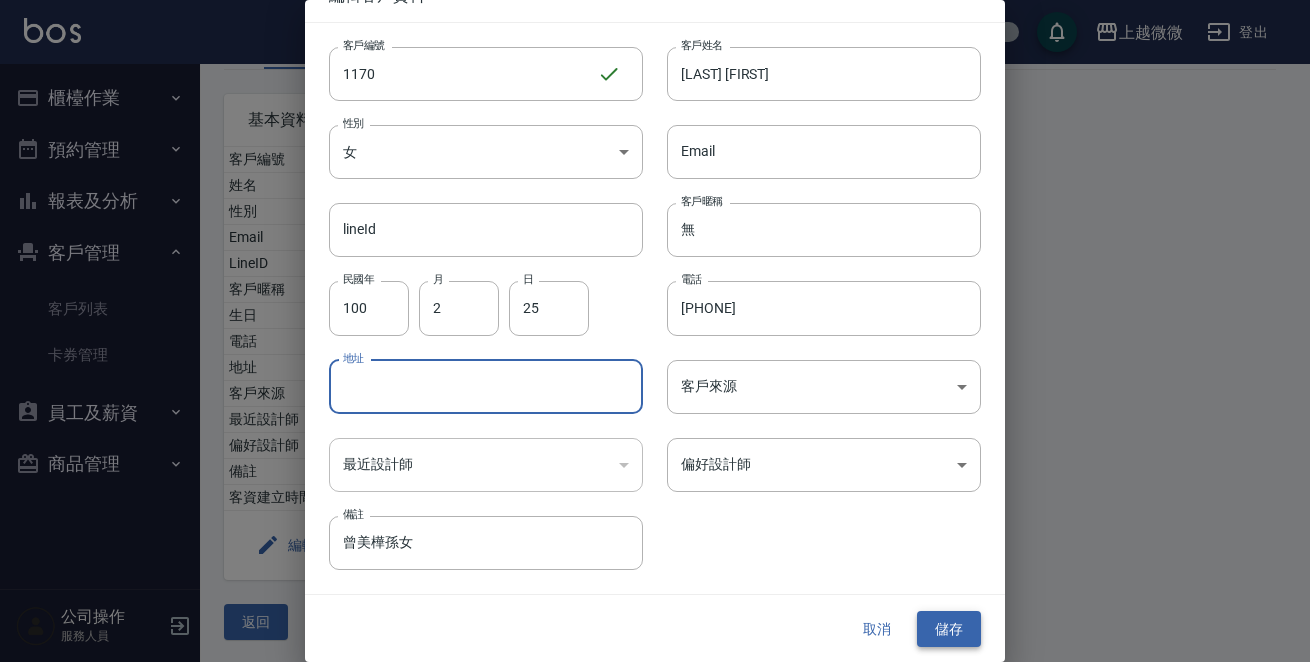 type 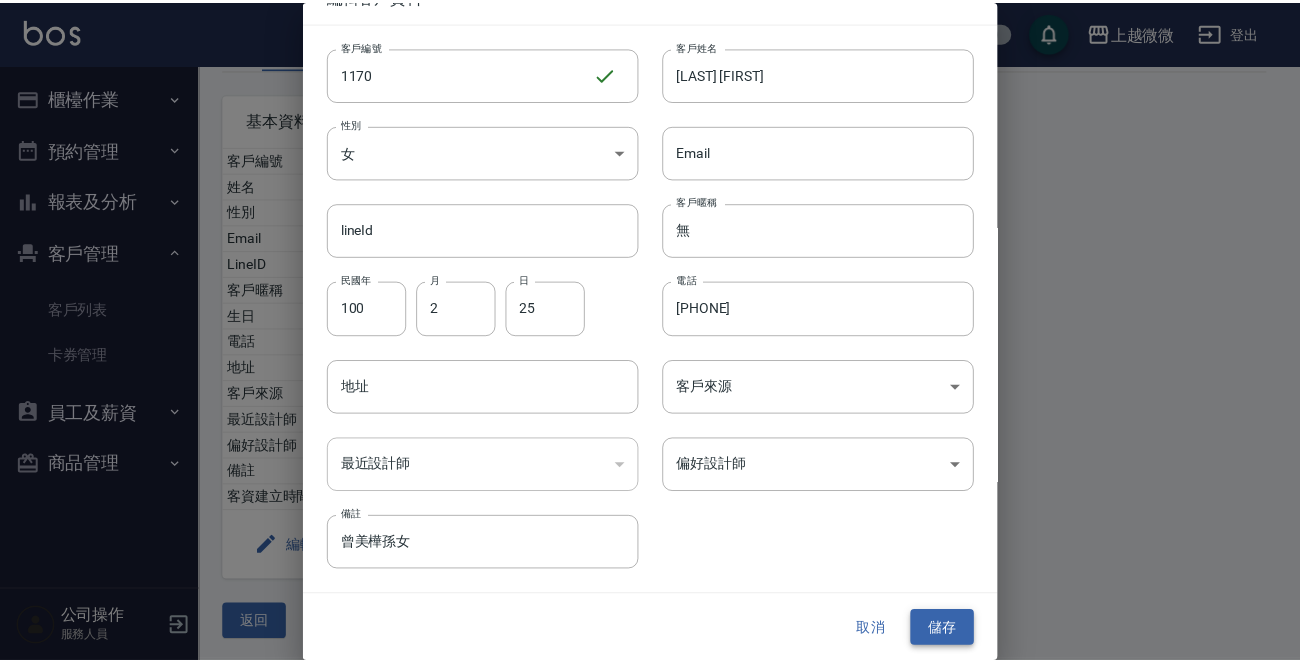 scroll, scrollTop: 0, scrollLeft: 0, axis: both 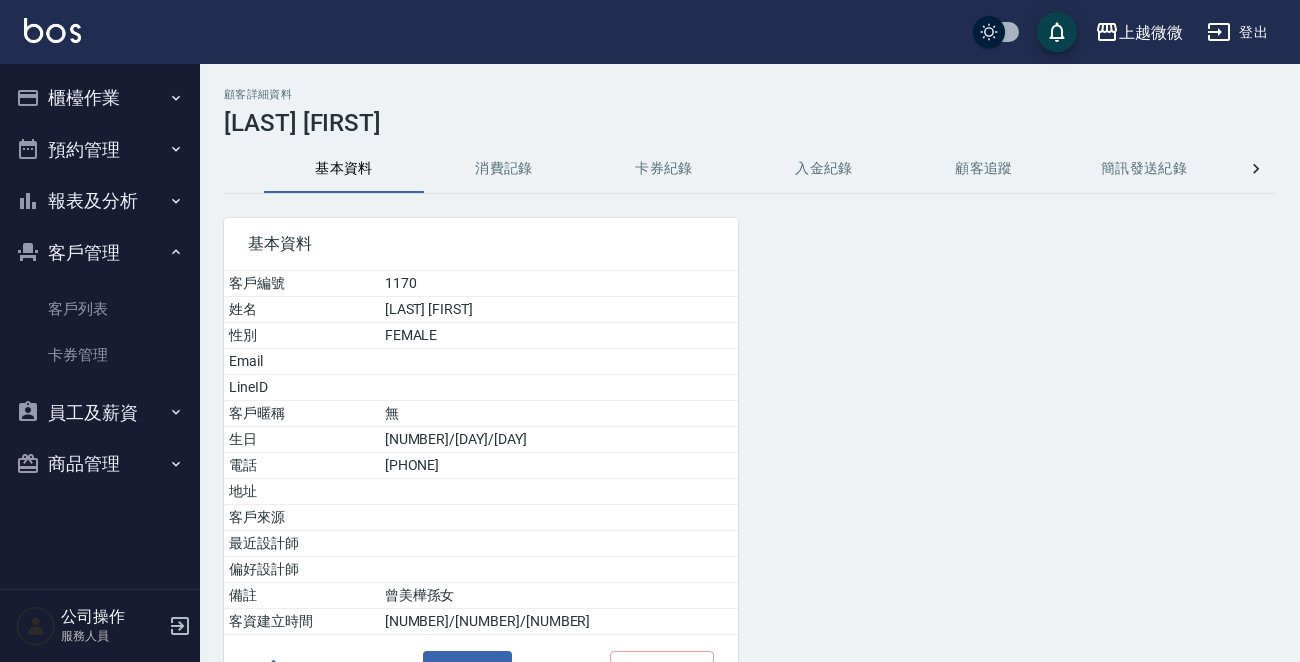 click on "櫃檯作業" at bounding box center (100, 98) 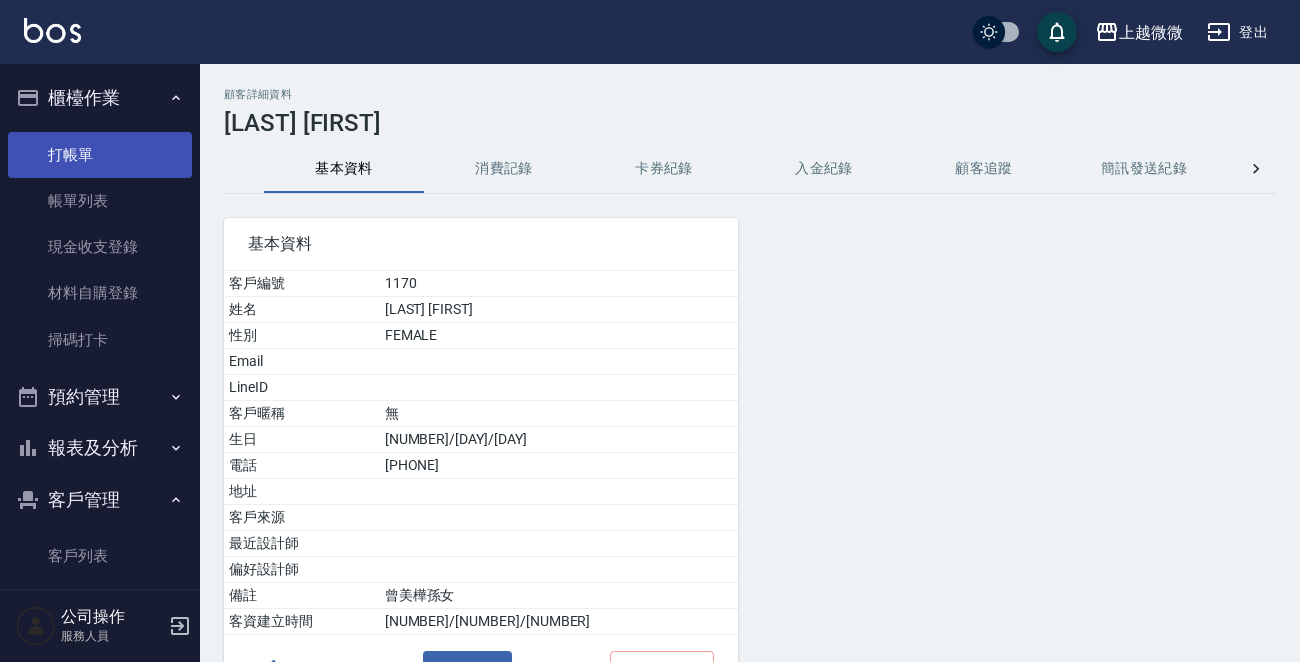 click on "打帳單" at bounding box center (100, 155) 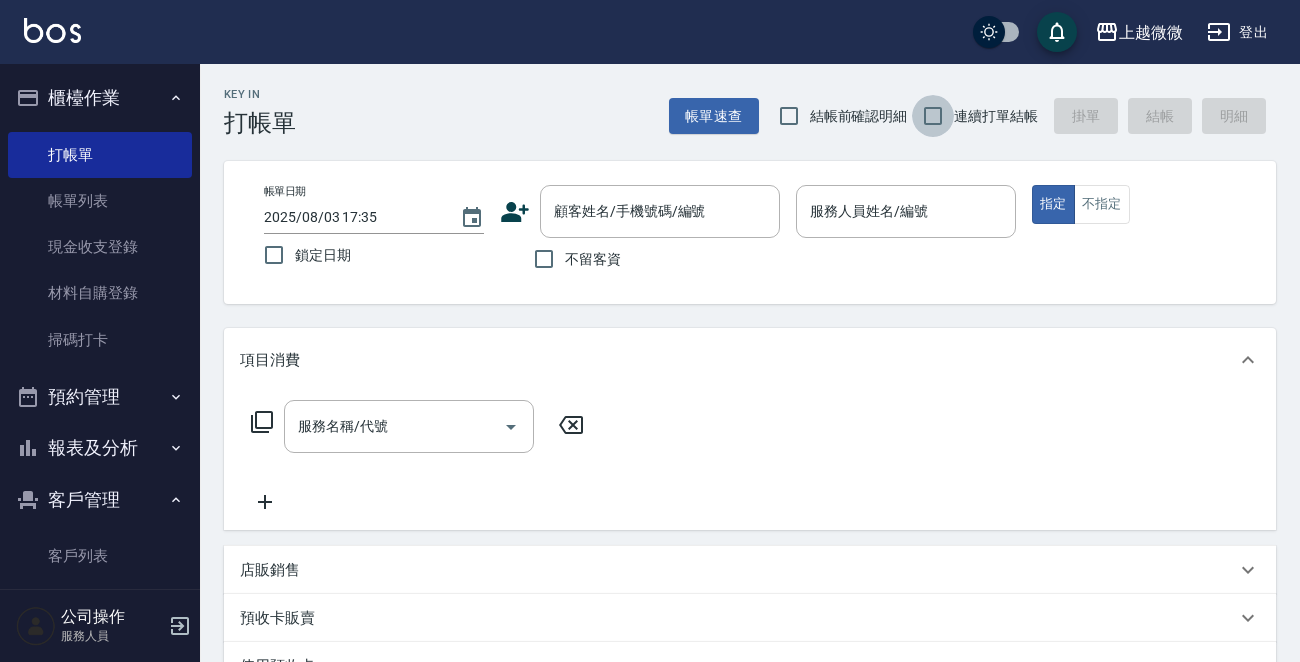 drag, startPoint x: 935, startPoint y: 119, endPoint x: 784, endPoint y: 174, distance: 160.7047 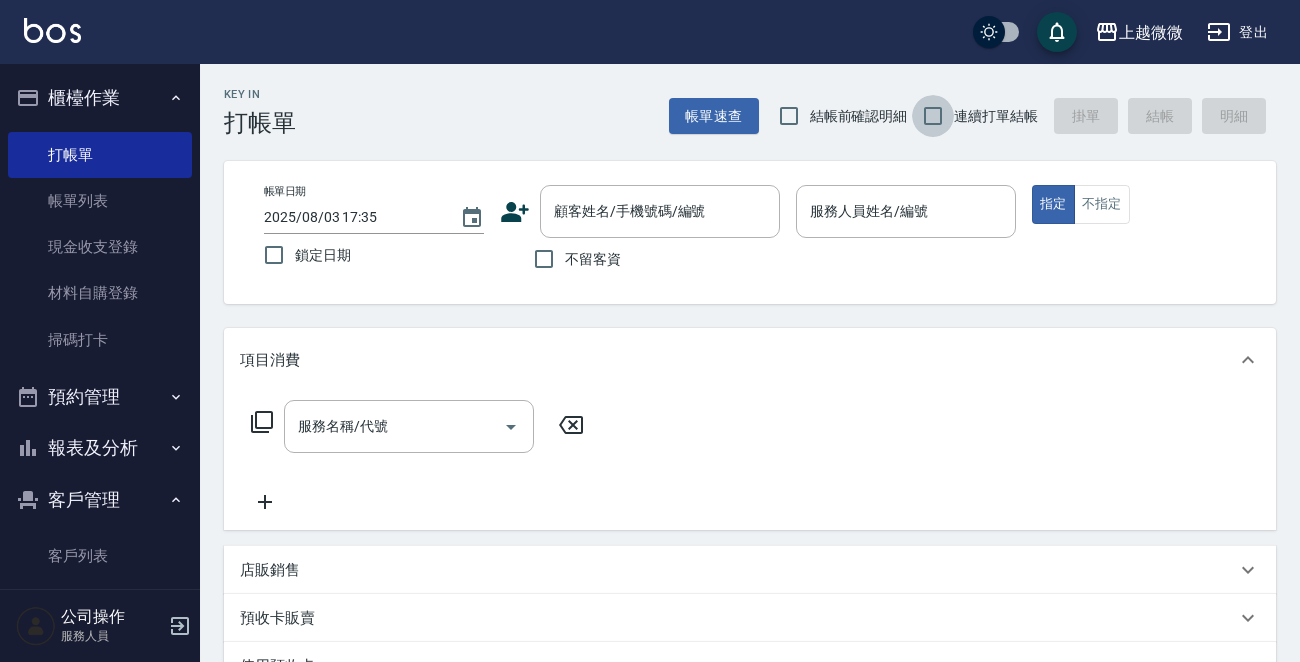 click on "連續打單結帳" at bounding box center (933, 116) 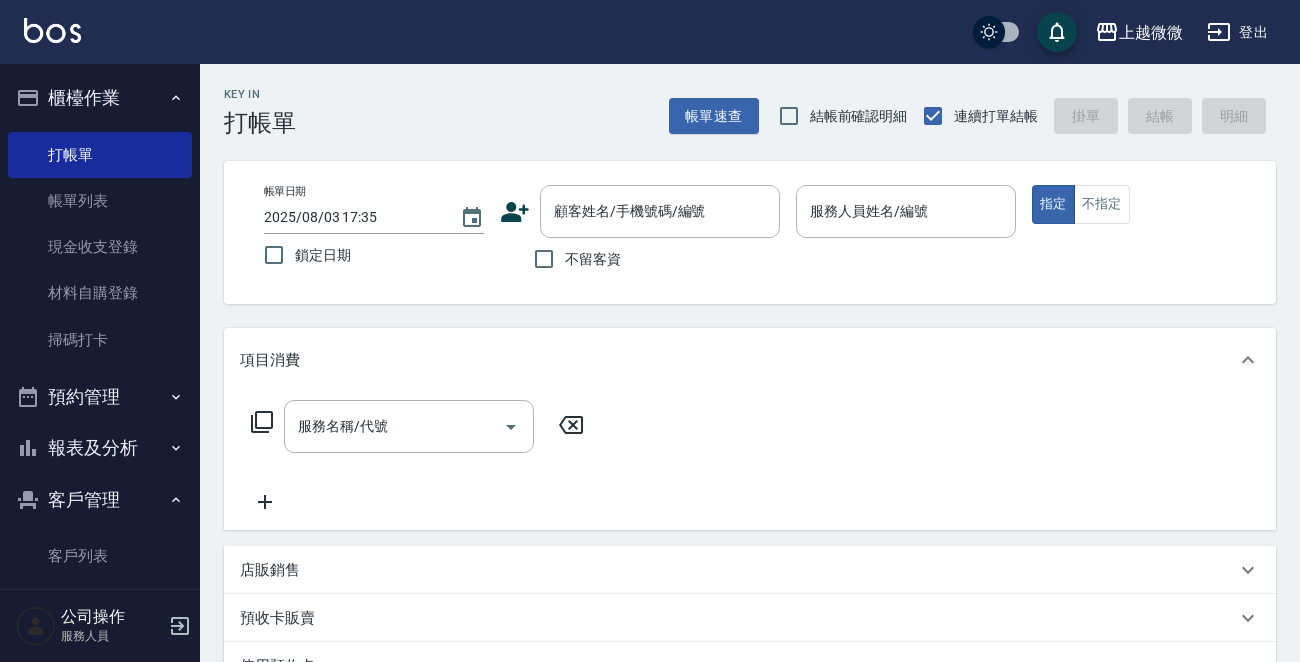 drag, startPoint x: 272, startPoint y: 257, endPoint x: 393, endPoint y: 233, distance: 123.35721 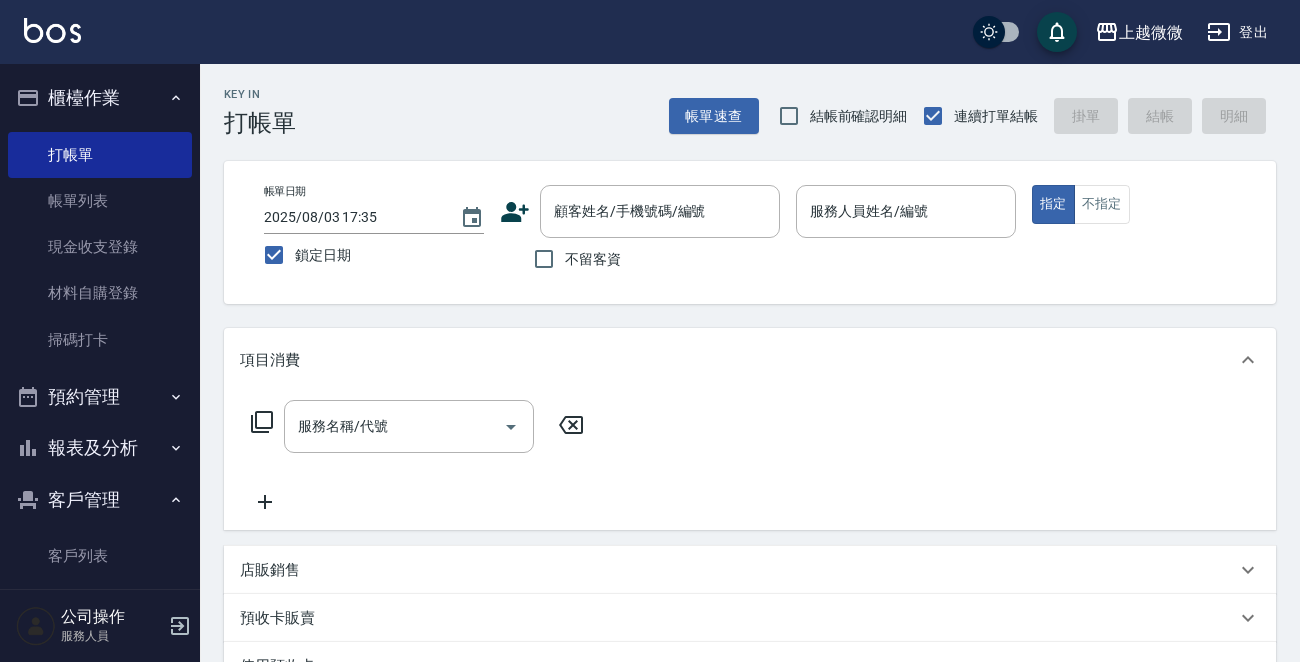 click on "帳單日期 [DATE] [TIME] 鎖定日期 顧客姓名/手機號碼/編號 顧客姓名/手機號碼/編號 不留客資 服務人員姓名/編號 服務人員姓名/編號 指定 不指定" at bounding box center (750, 232) 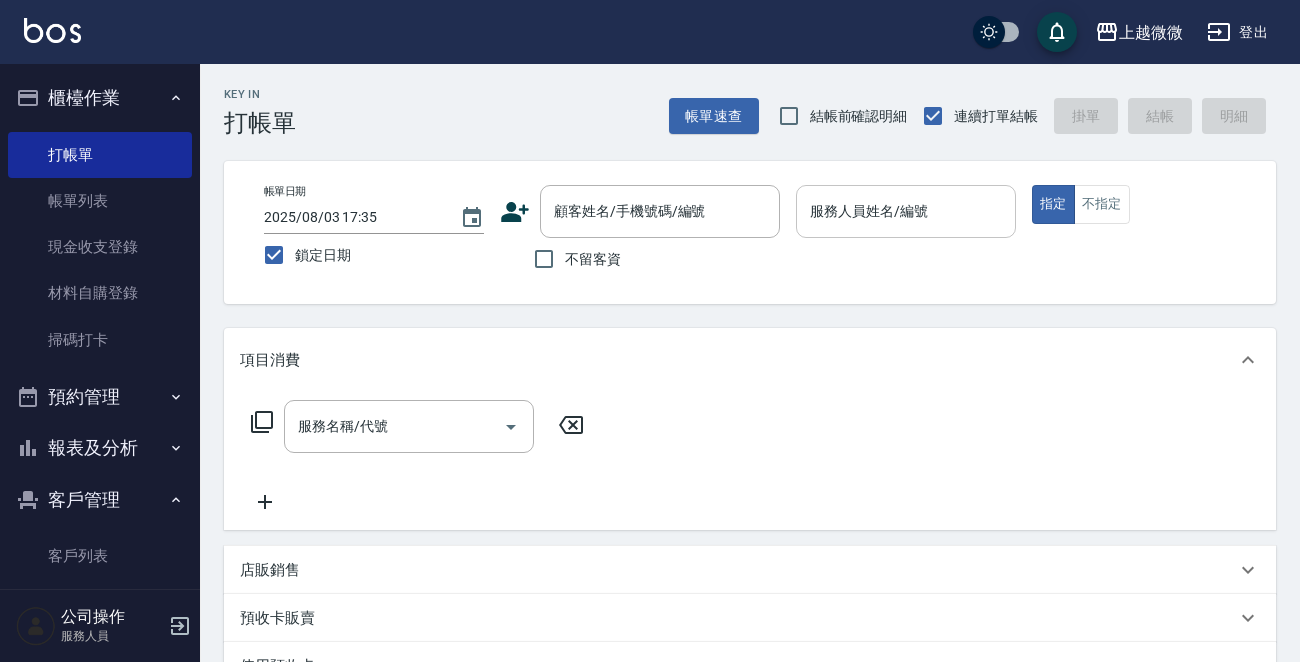 click on "服務人員姓名/編號" at bounding box center (906, 211) 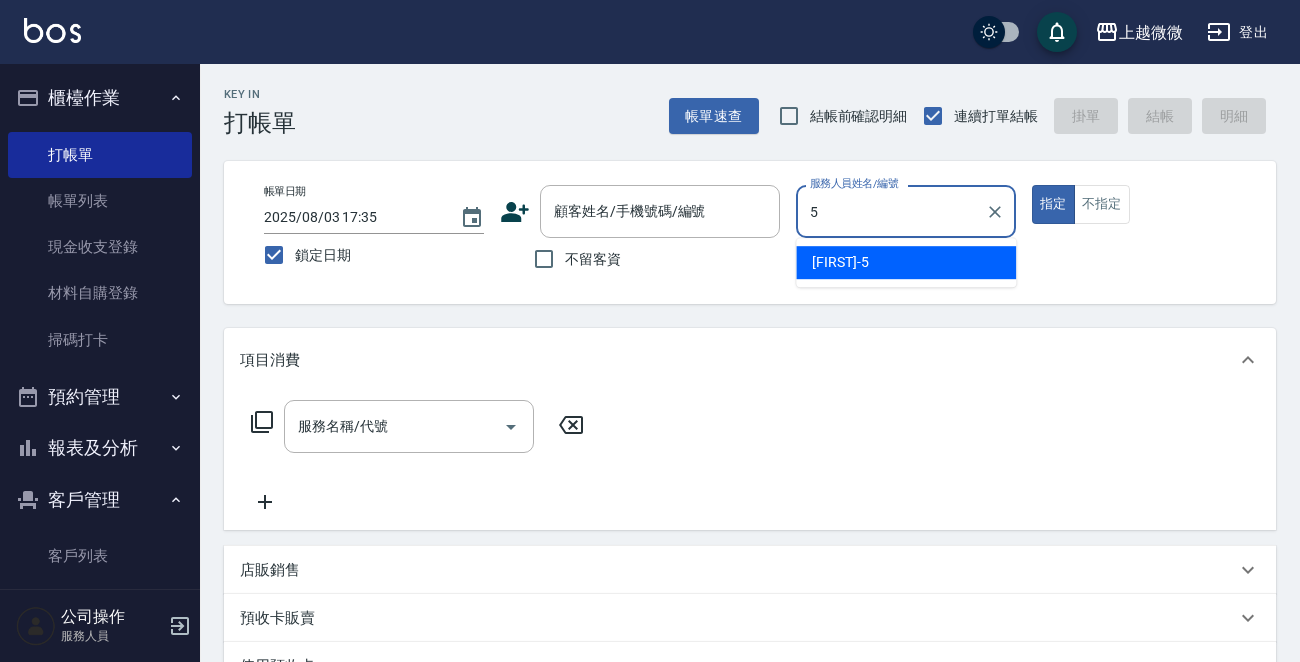 drag, startPoint x: 932, startPoint y: 269, endPoint x: 1040, endPoint y: 225, distance: 116.61904 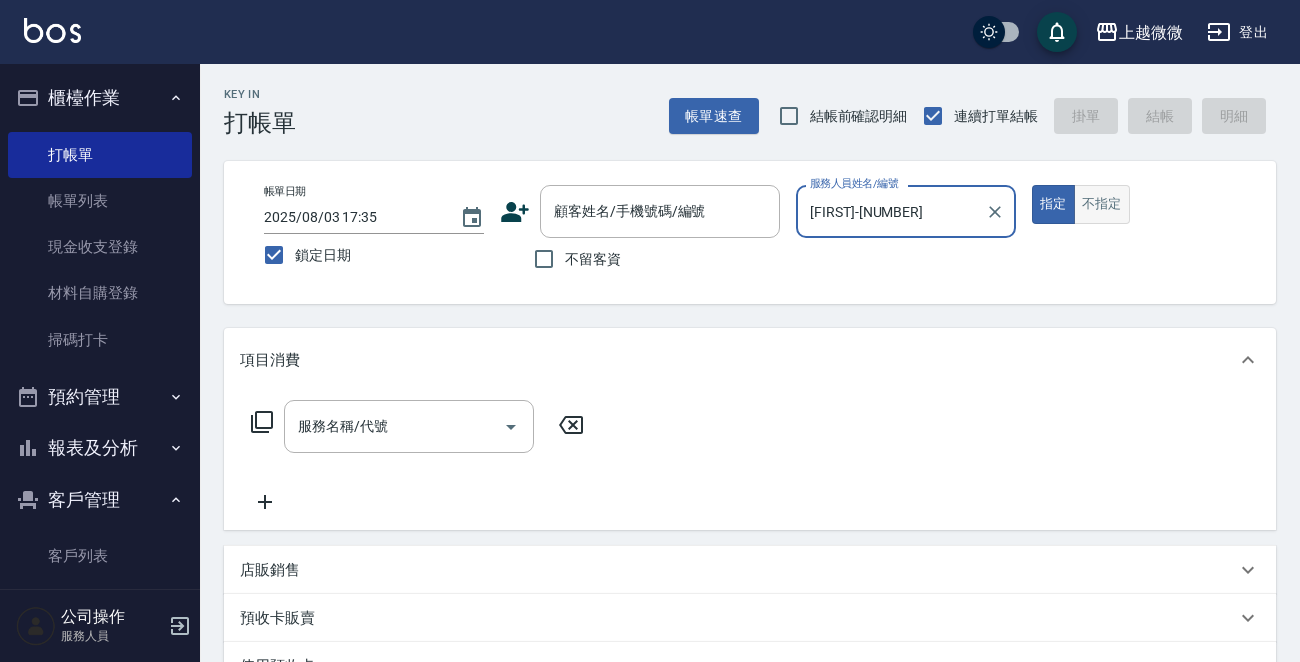 type on "[FIRST]-[NUMBER]" 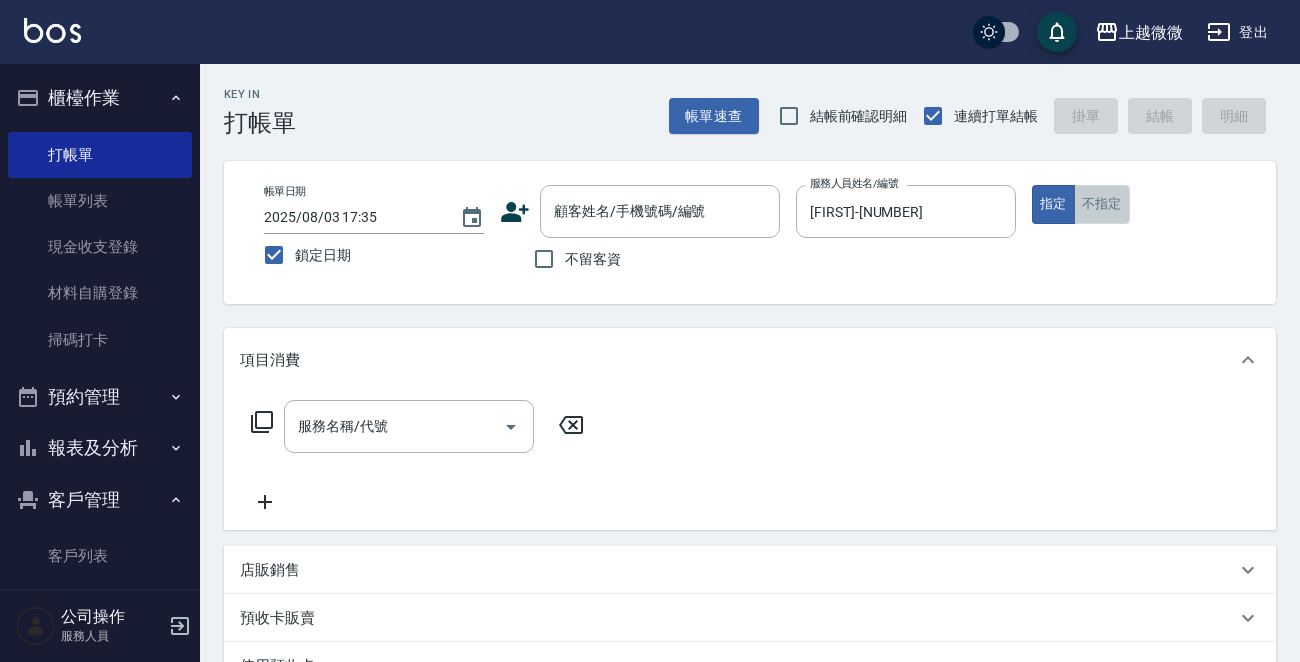click on "不指定" at bounding box center [1102, 204] 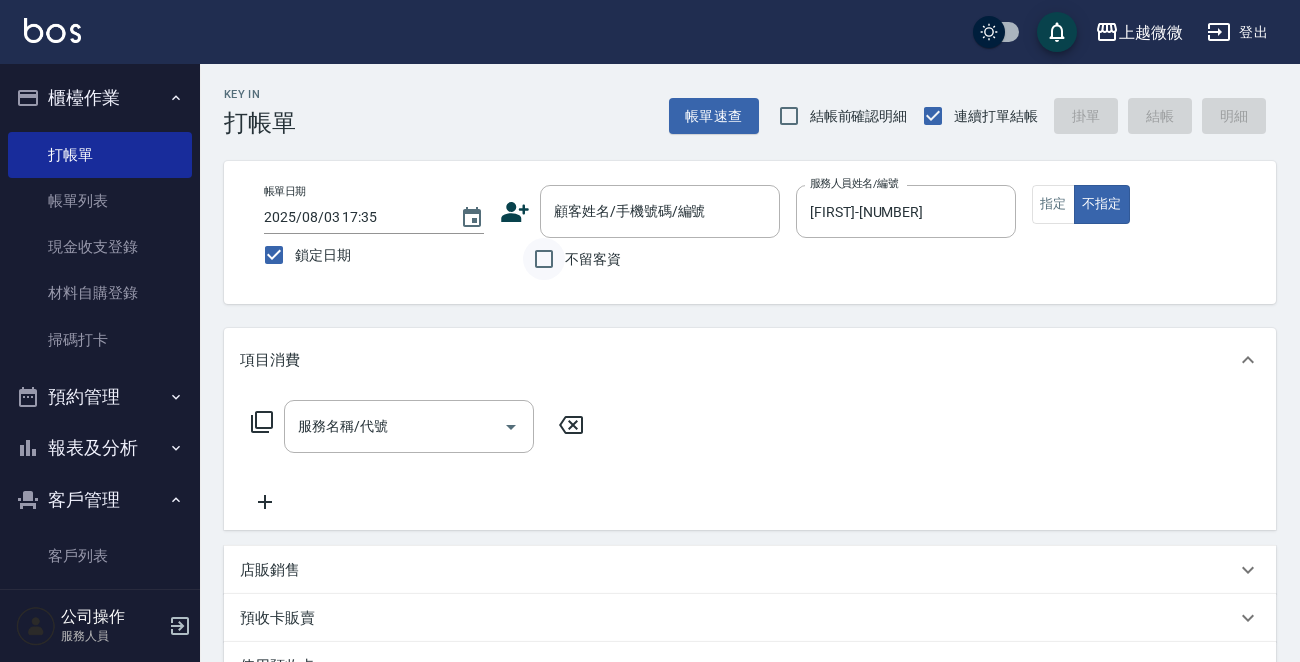 click on "不留客資" at bounding box center (544, 259) 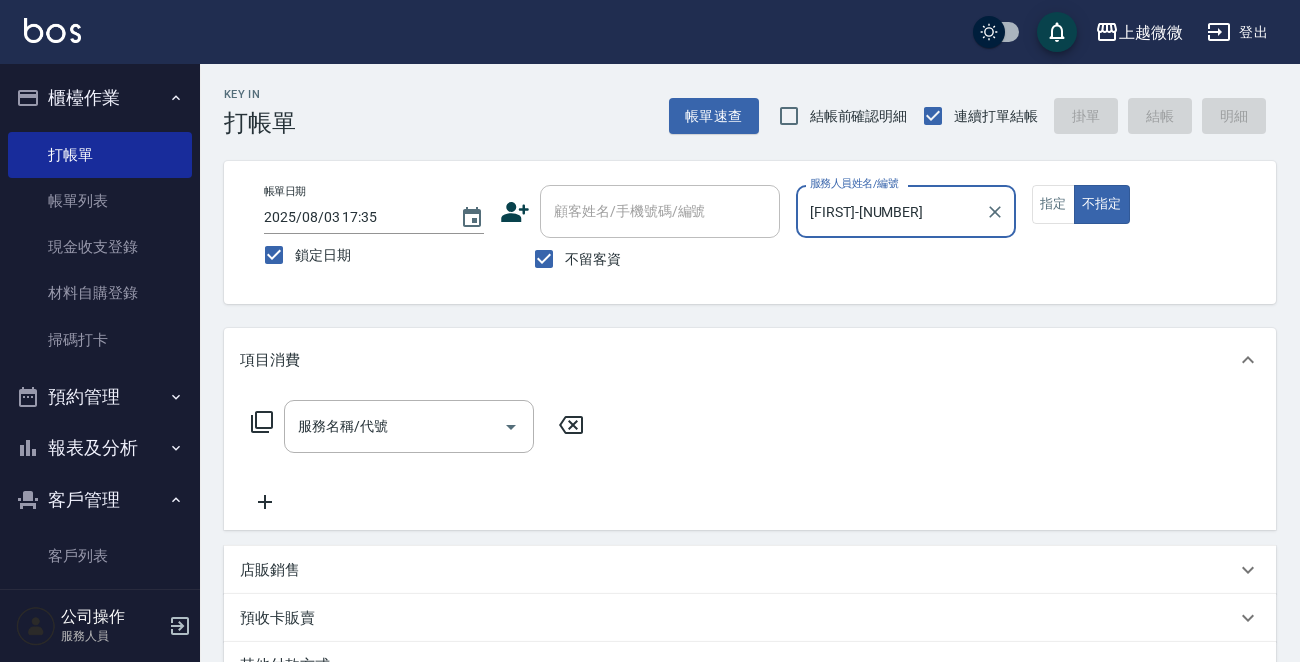 click on "服務名稱/代號 服務名稱/代號" at bounding box center (409, 426) 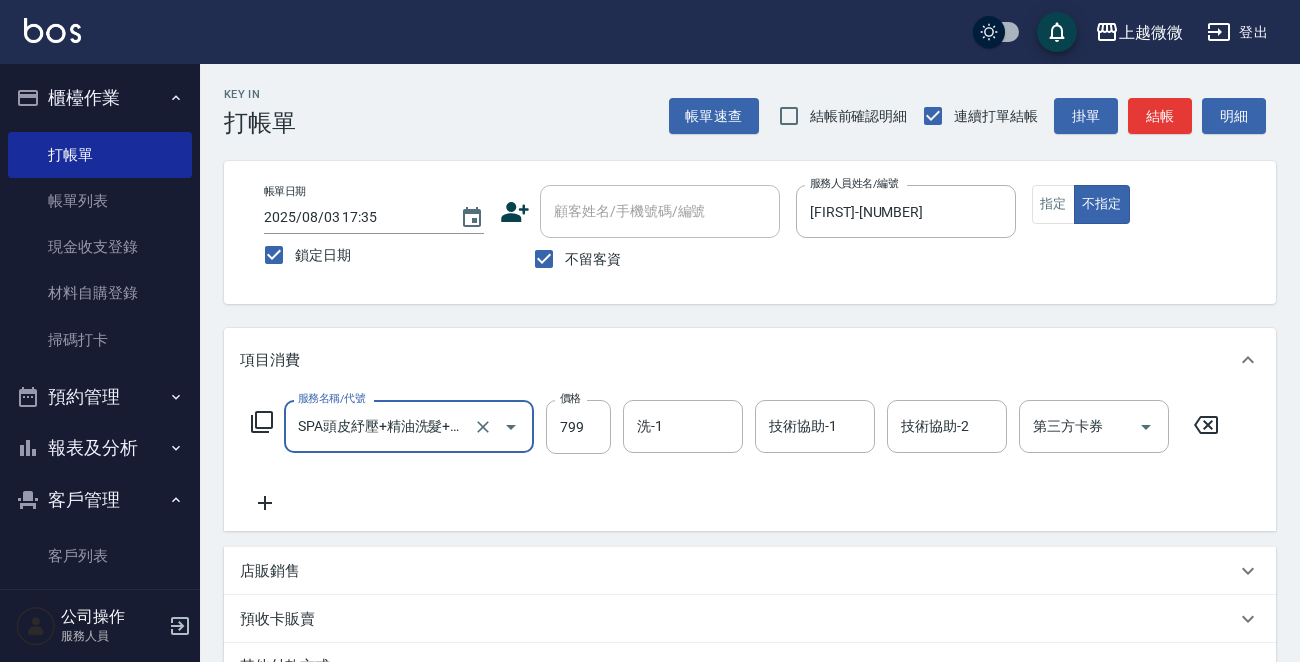 type on "SPA頭皮紓壓+精油洗髮+剪髮(I13)" 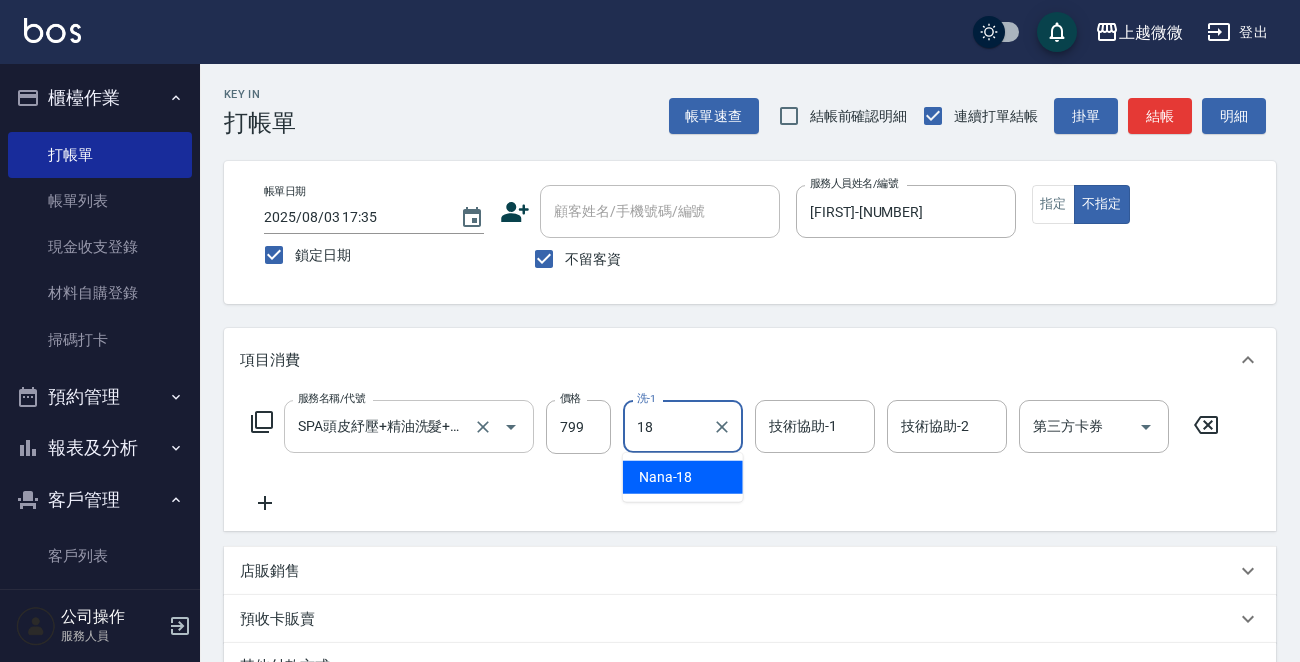 type on "[LAST]-18" 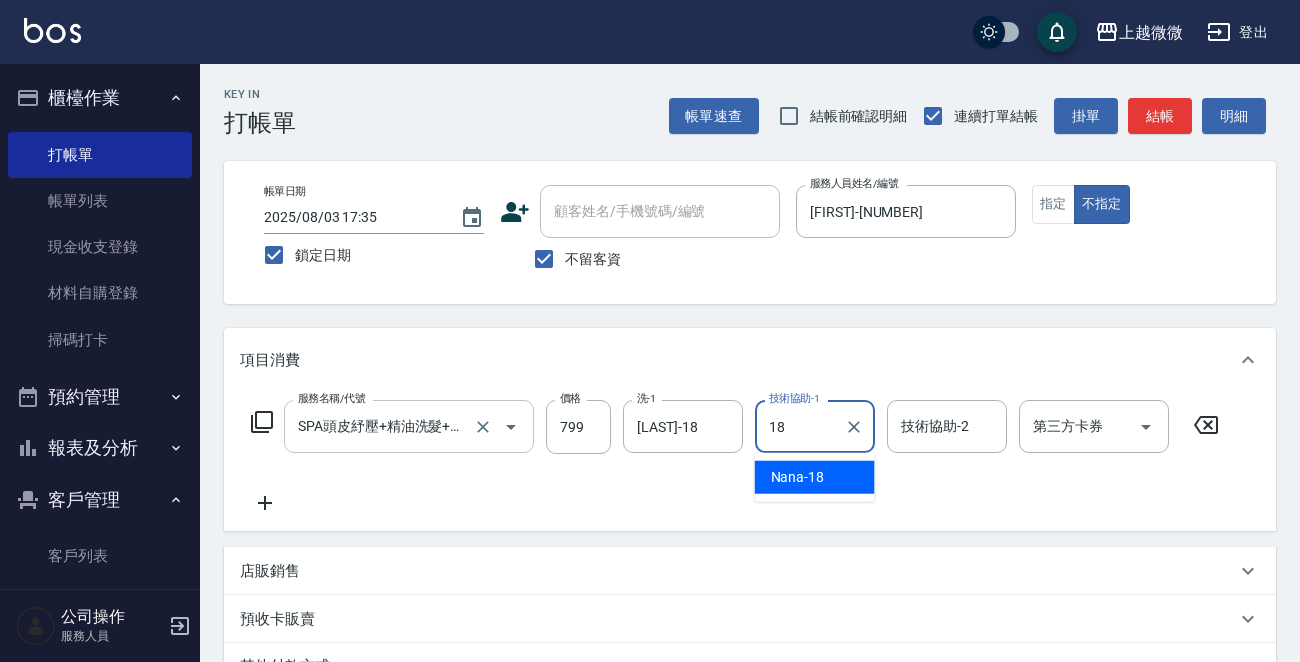 type on "[LAST]-18" 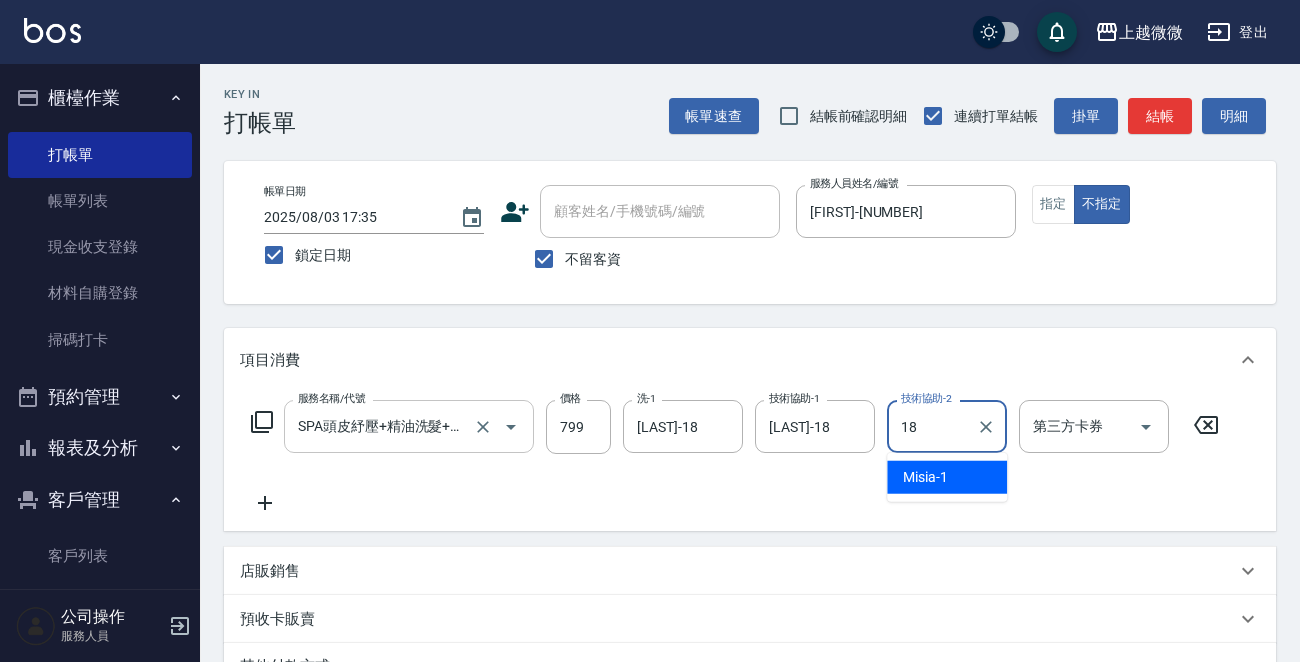 type on "[LAST]-18" 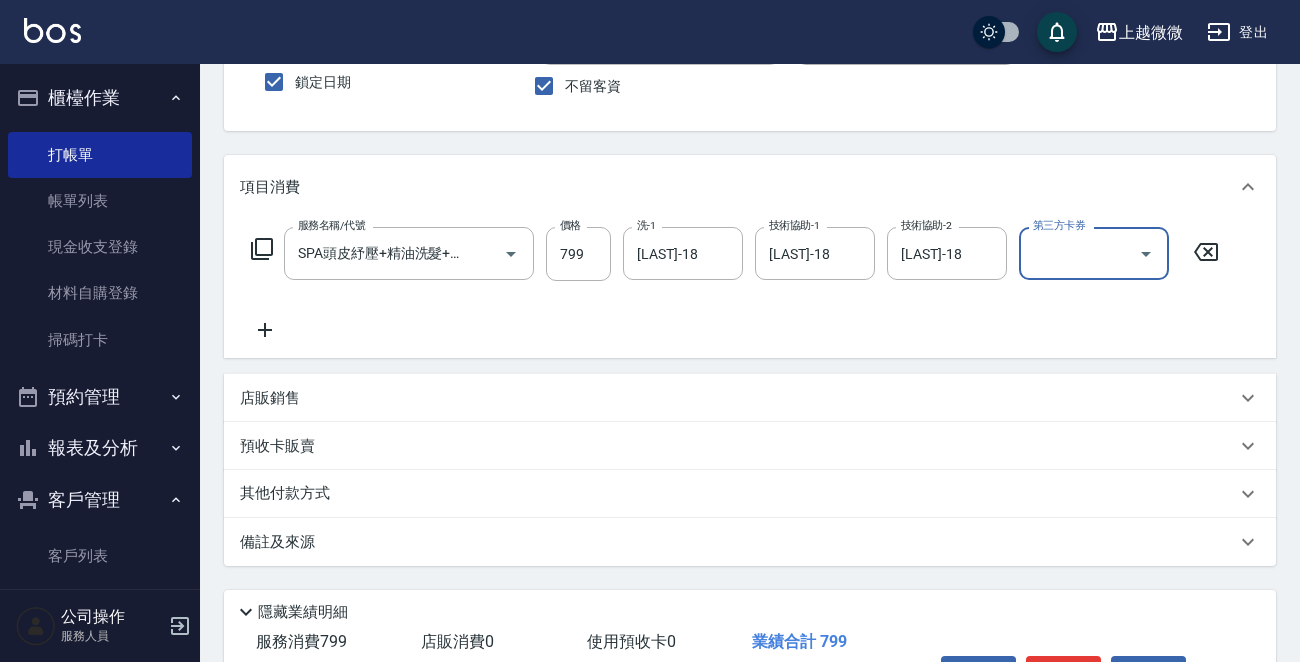 scroll, scrollTop: 299, scrollLeft: 0, axis: vertical 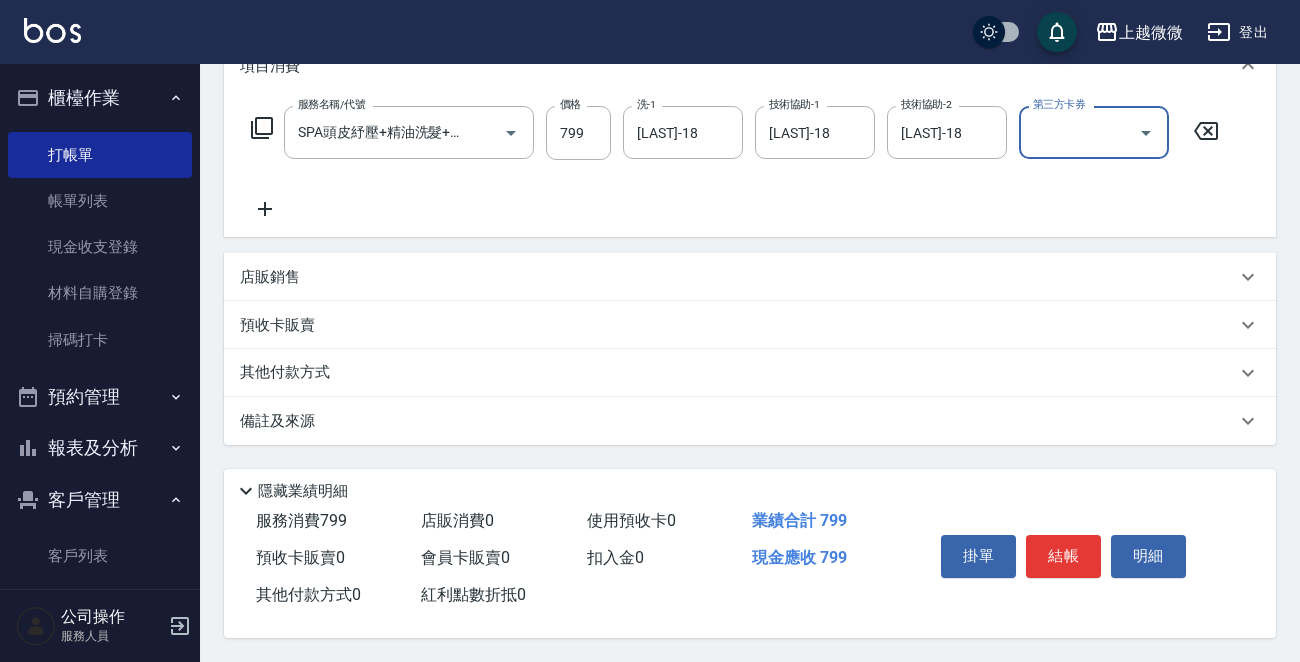 click on "結帳" at bounding box center (1063, 556) 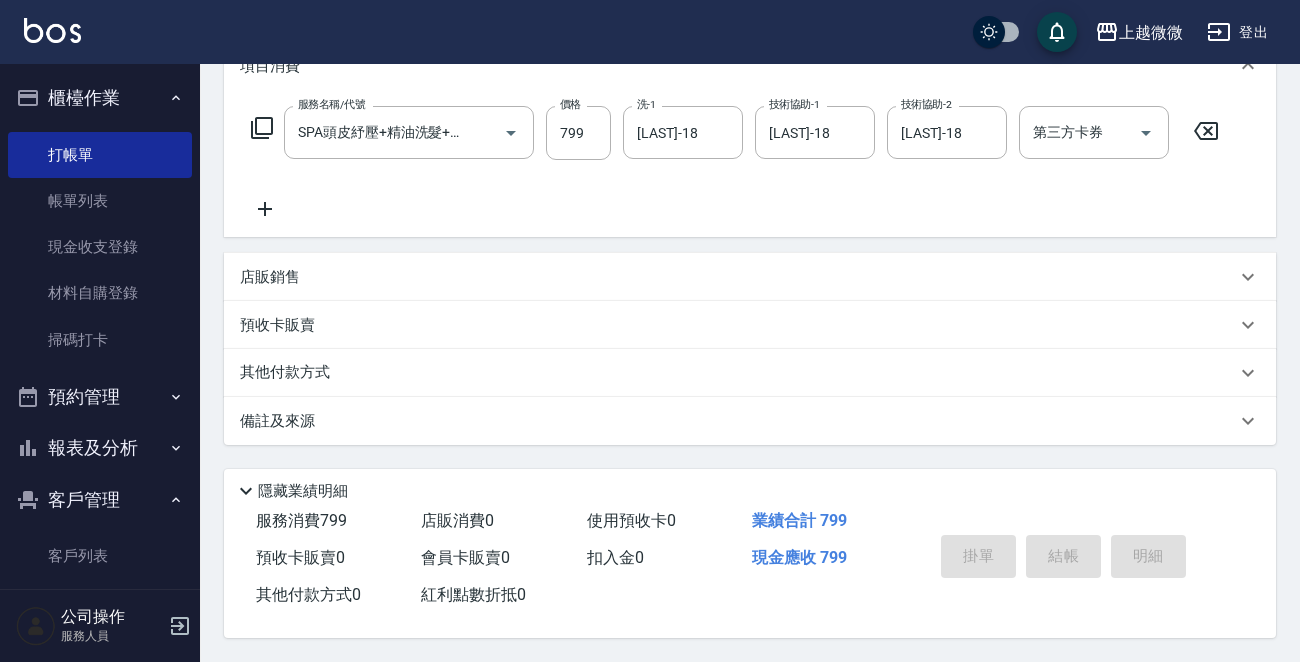 type 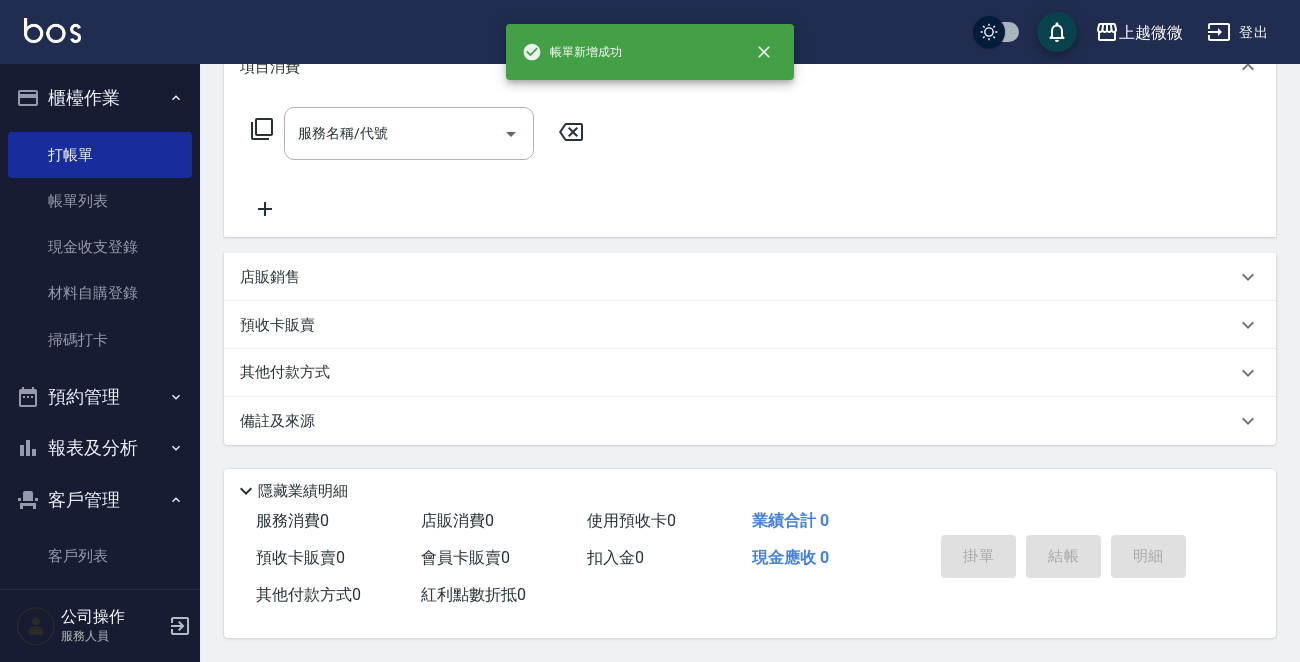 scroll, scrollTop: 0, scrollLeft: 0, axis: both 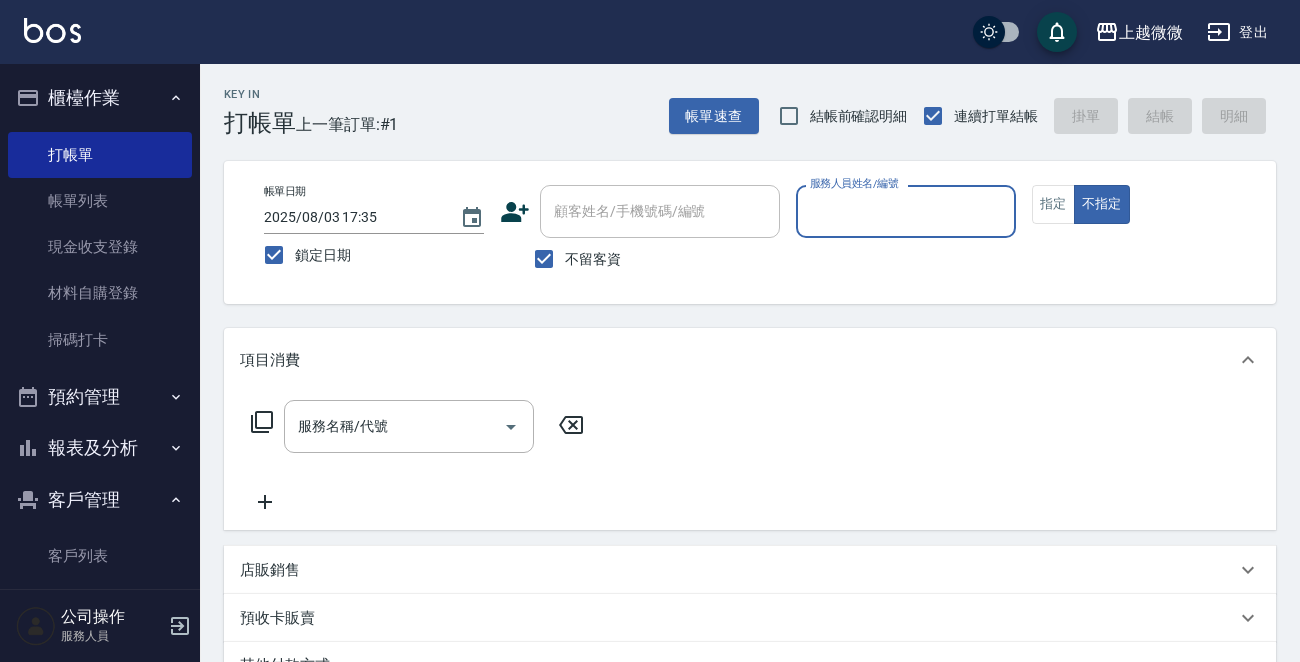 click on "服務人員姓名/編號" at bounding box center [906, 211] 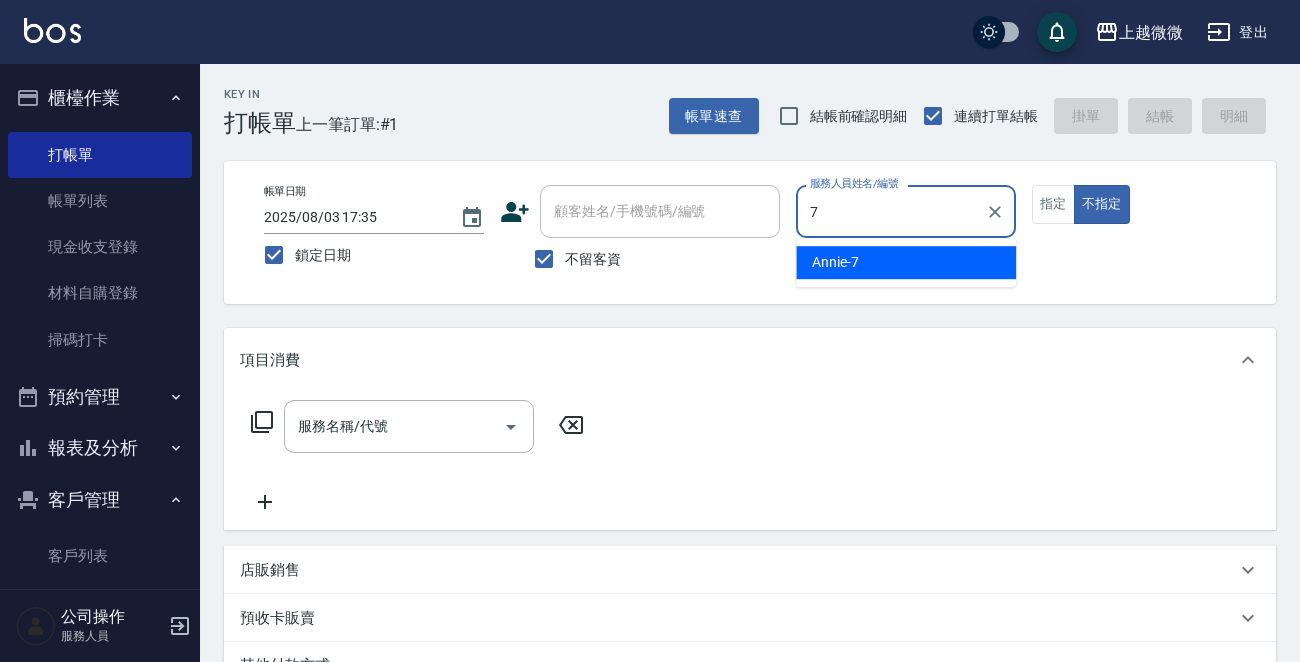 click on "Annie -7" at bounding box center [906, 262] 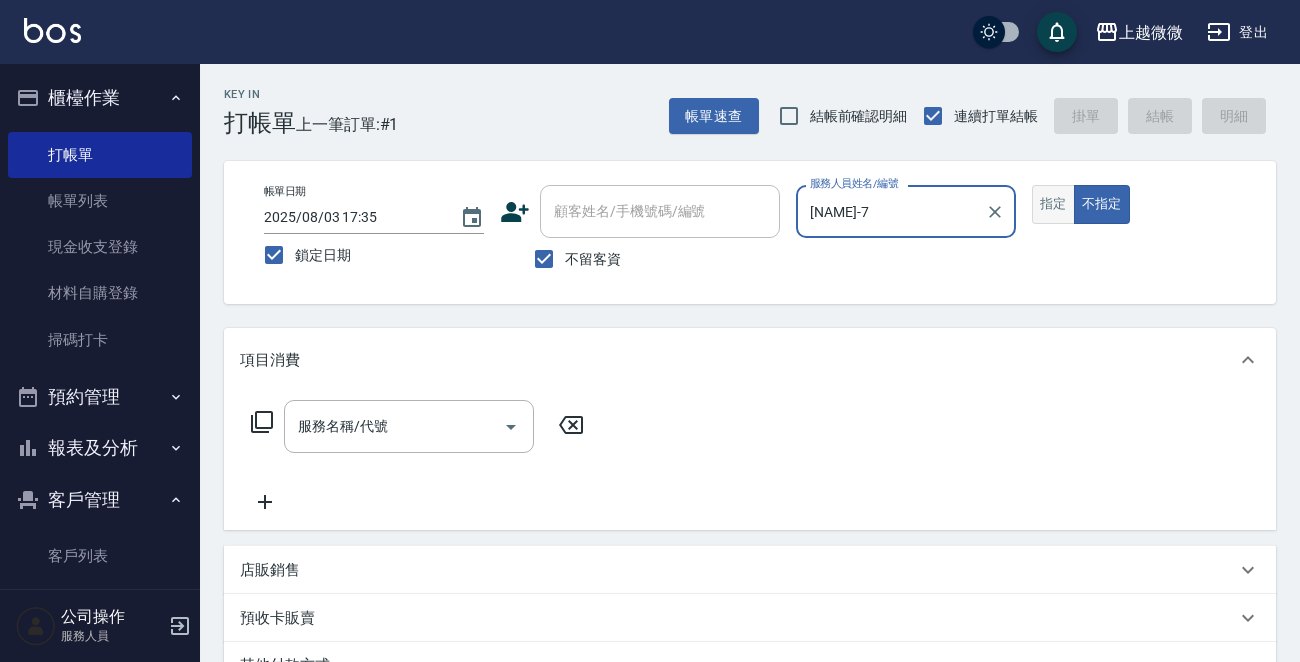 type on "[NAME]-7" 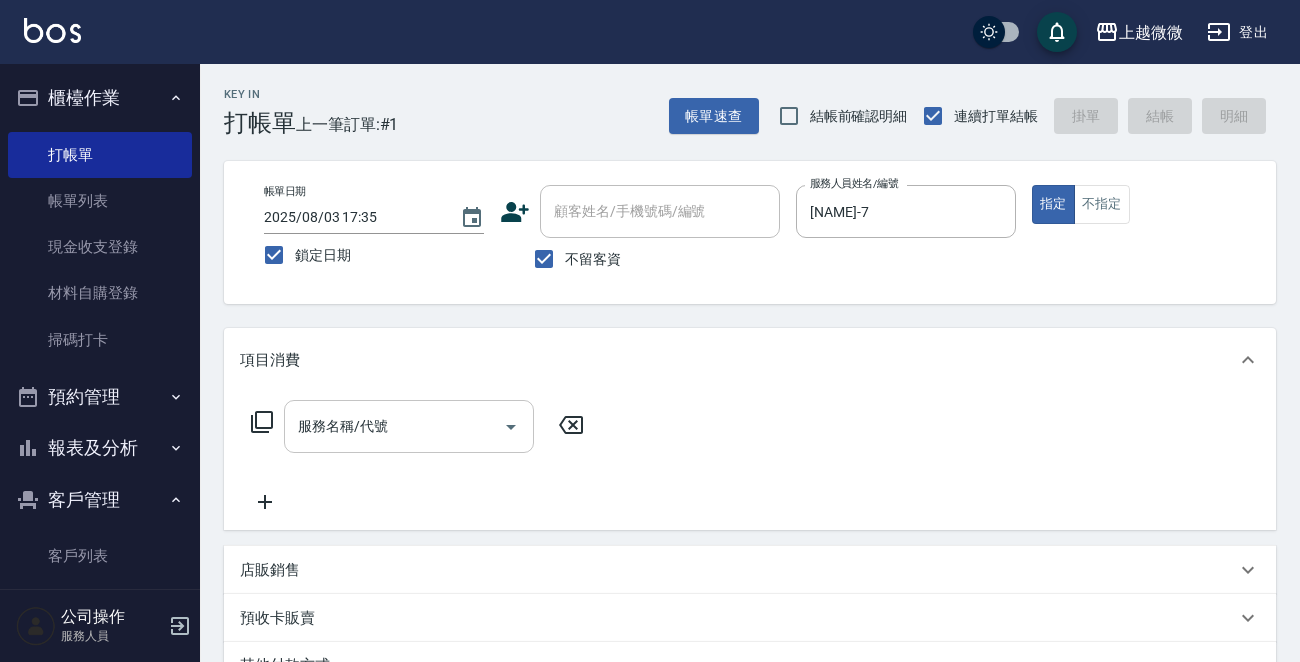 click on "服務名稱/代號" at bounding box center (394, 426) 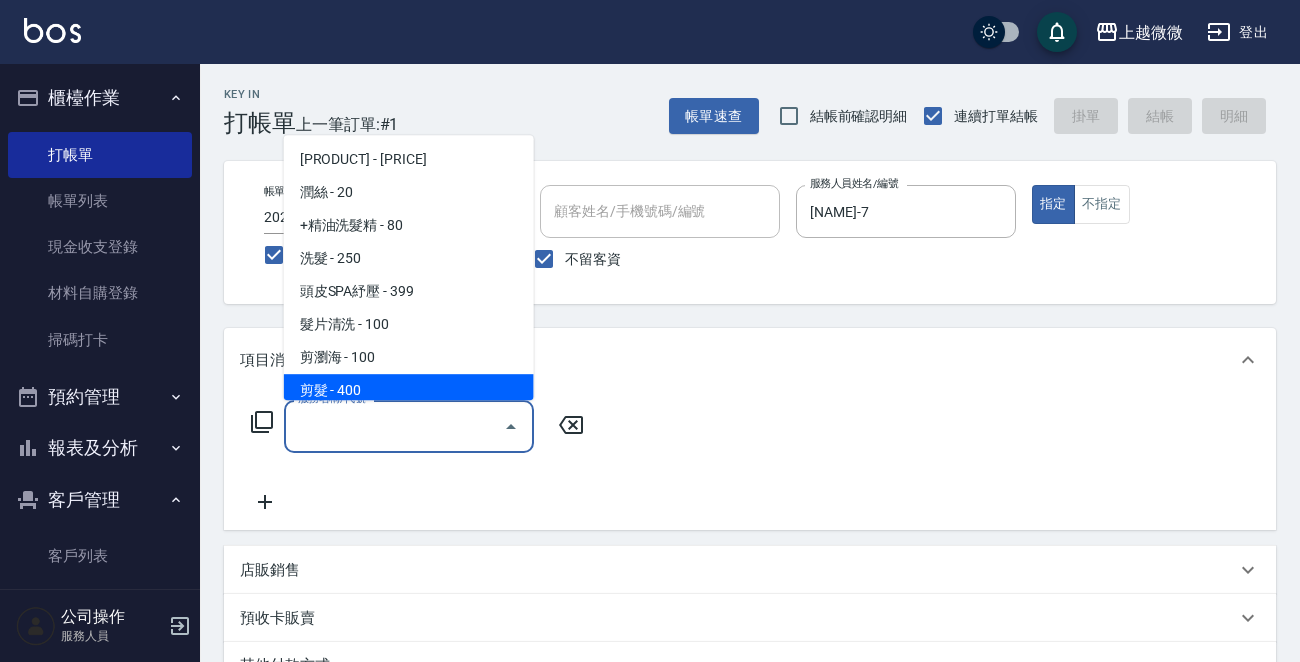 click on "剪髮 - 400" at bounding box center [409, 390] 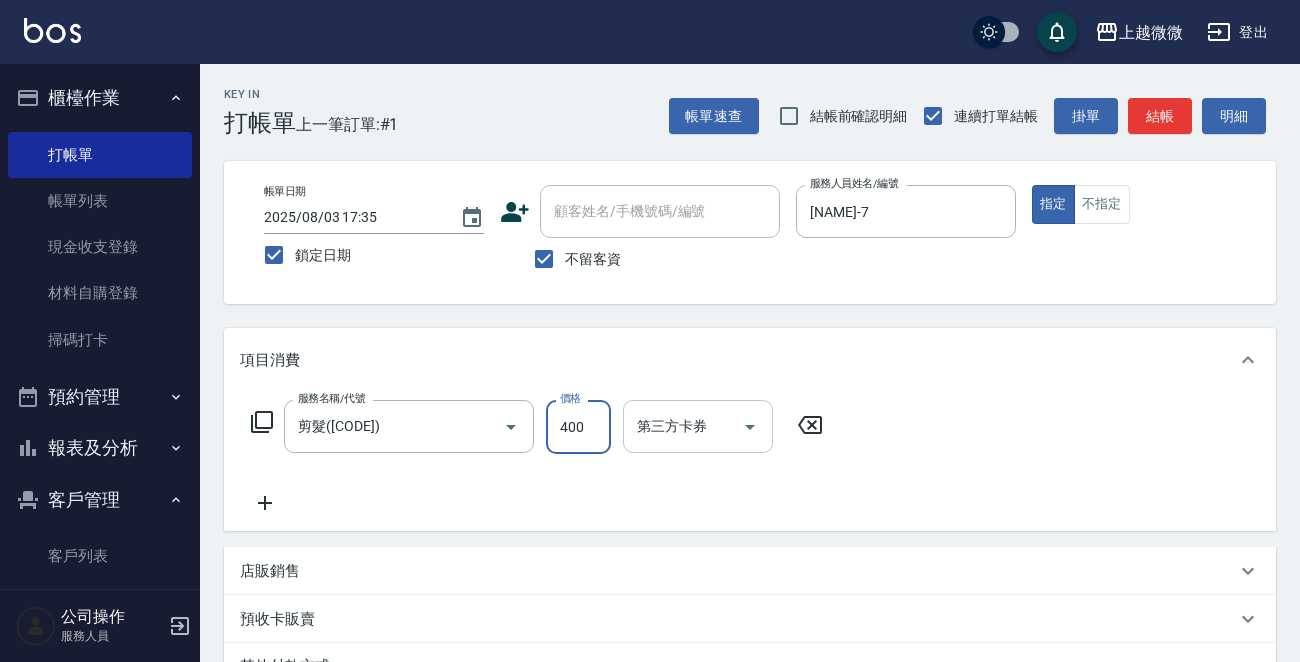 drag, startPoint x: 579, startPoint y: 431, endPoint x: 675, endPoint y: 452, distance: 98.270035 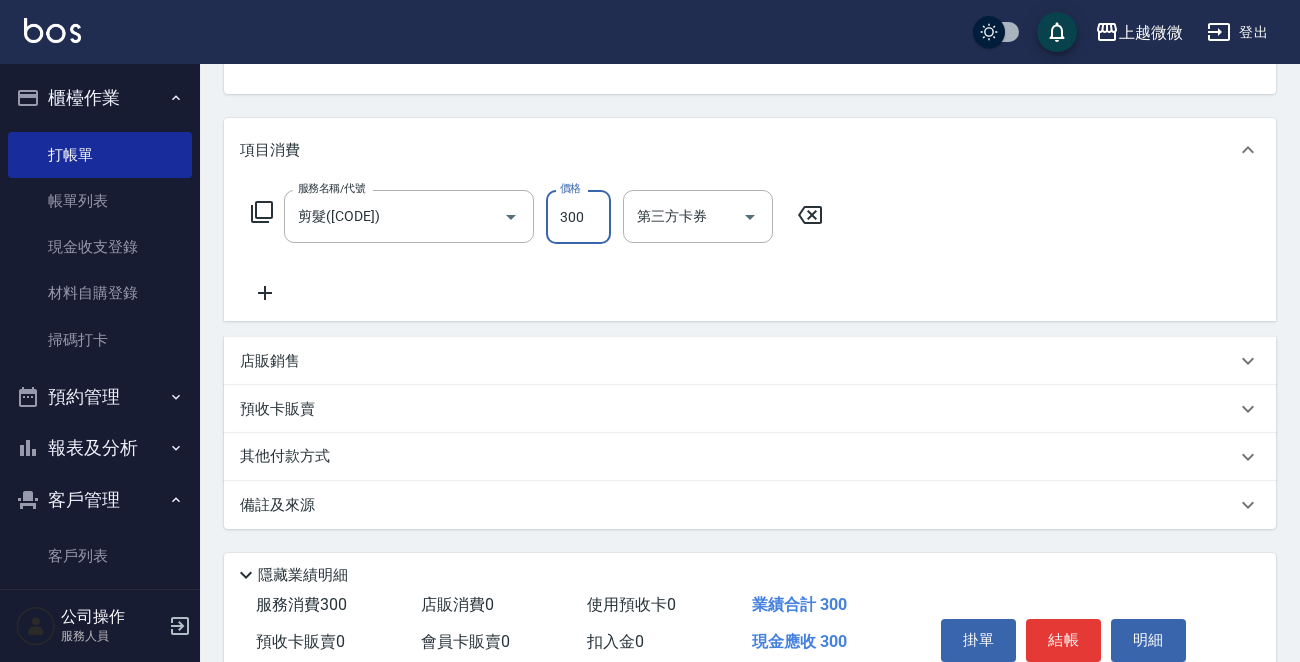 scroll, scrollTop: 299, scrollLeft: 0, axis: vertical 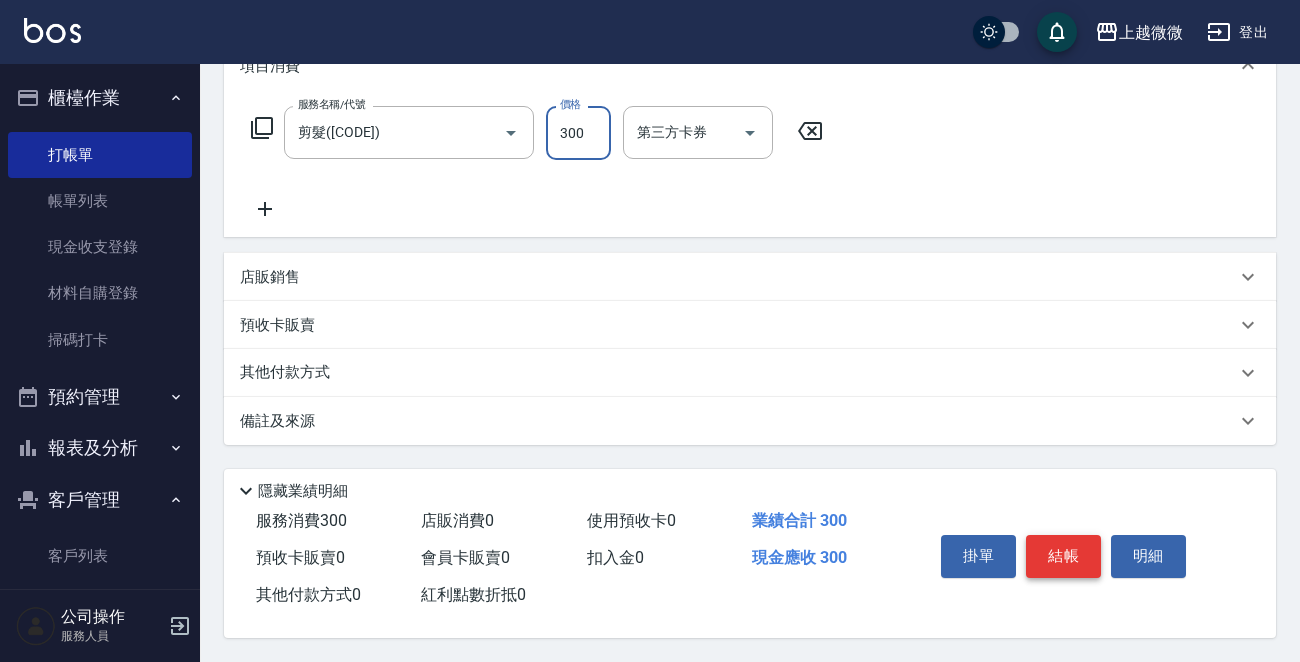 type on "300" 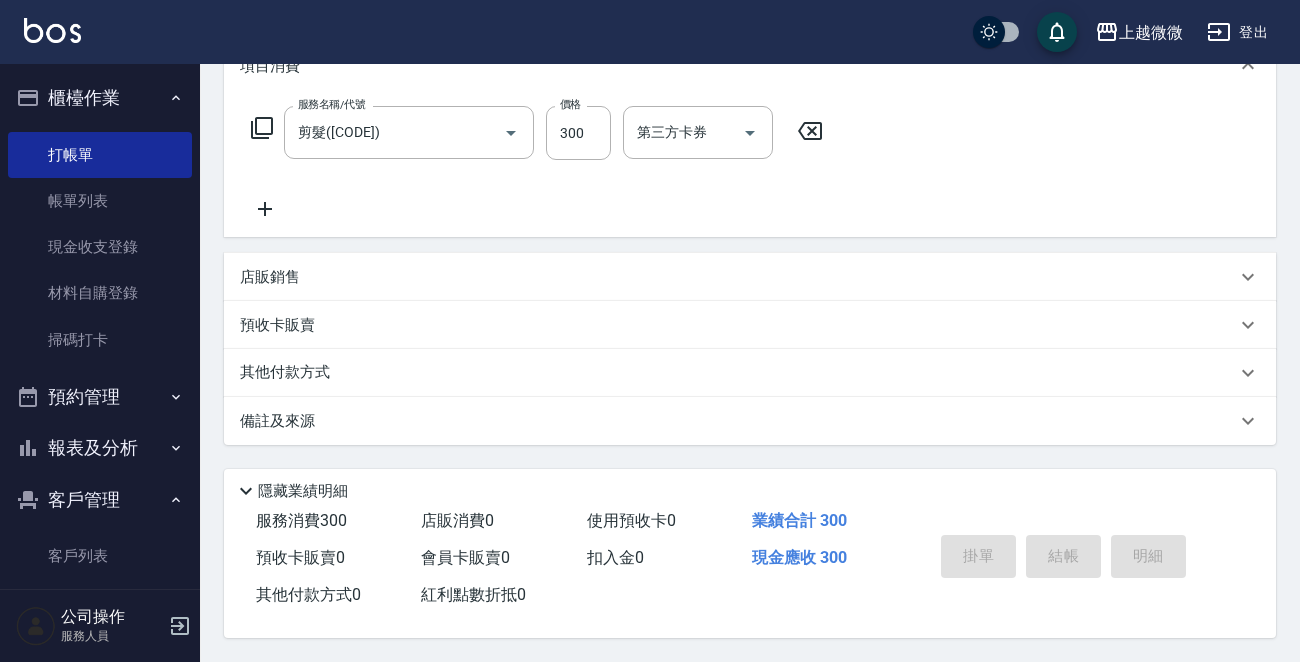 type 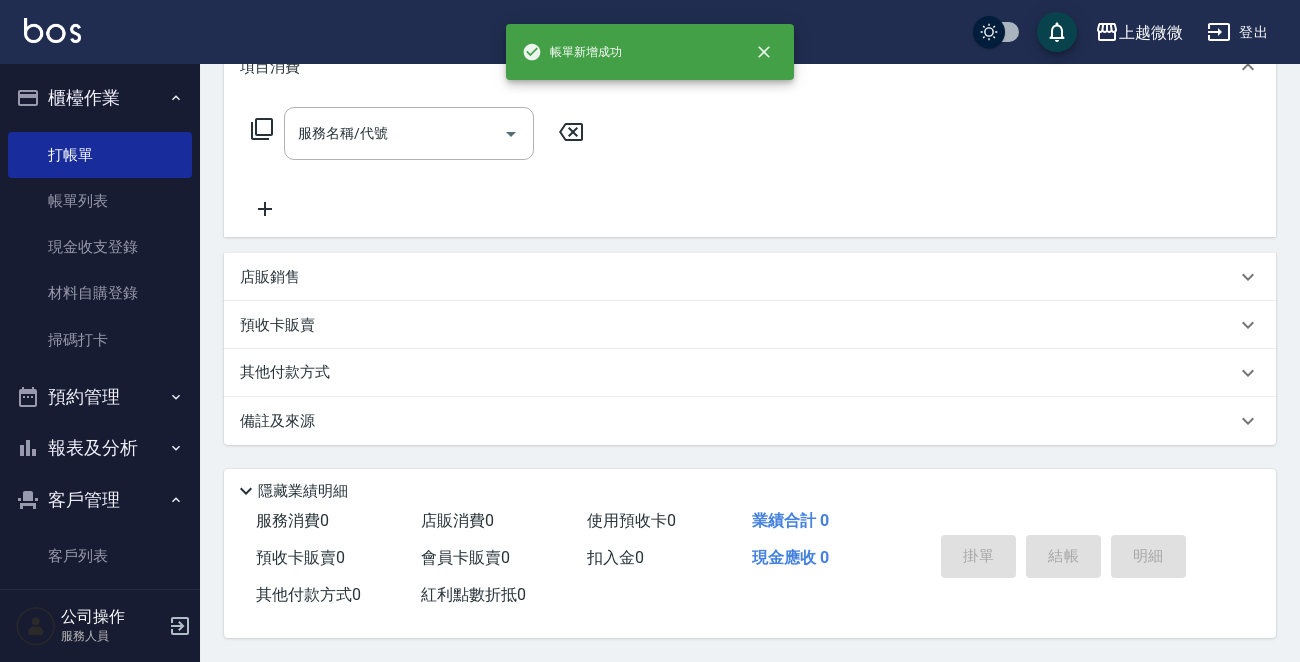 scroll, scrollTop: 0, scrollLeft: 0, axis: both 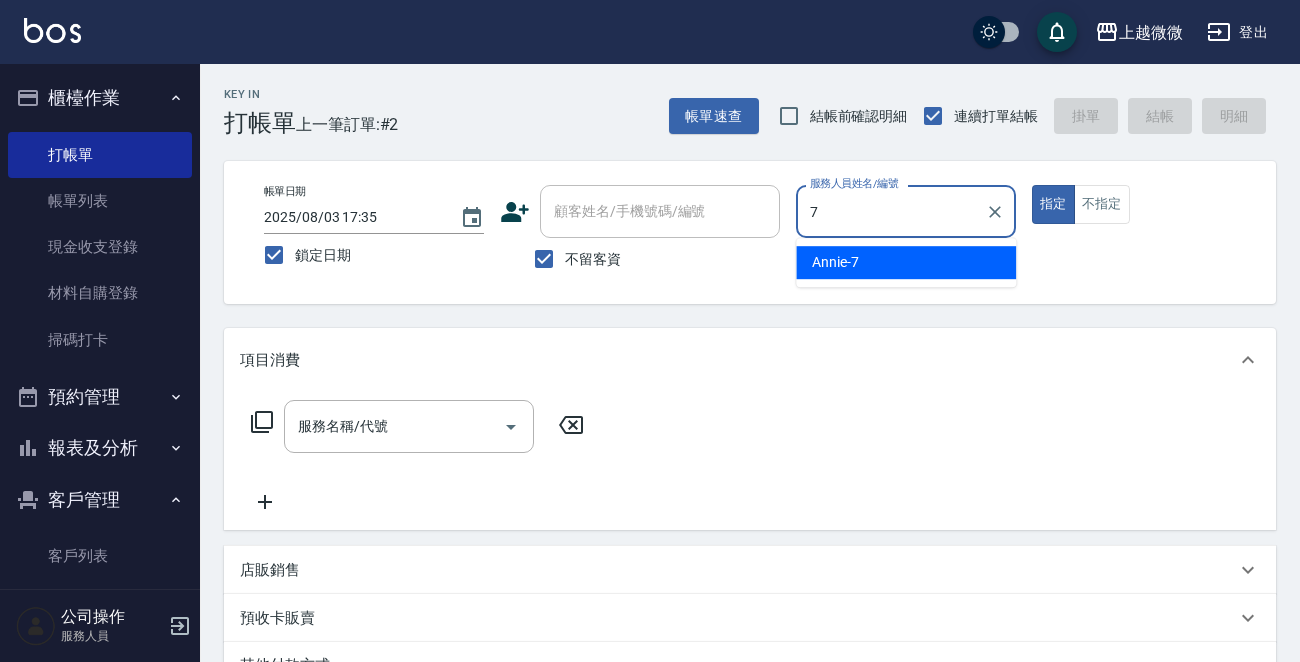 click on "Annie -7" at bounding box center [835, 262] 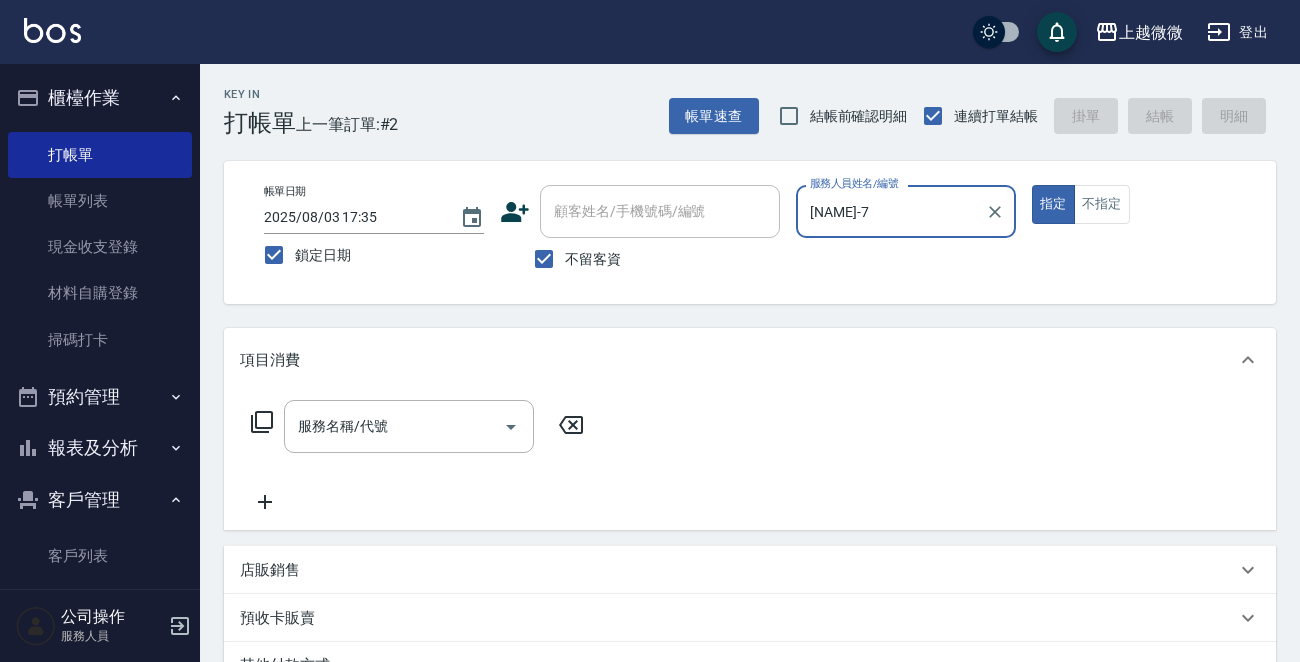 type on "[NAME]-7" 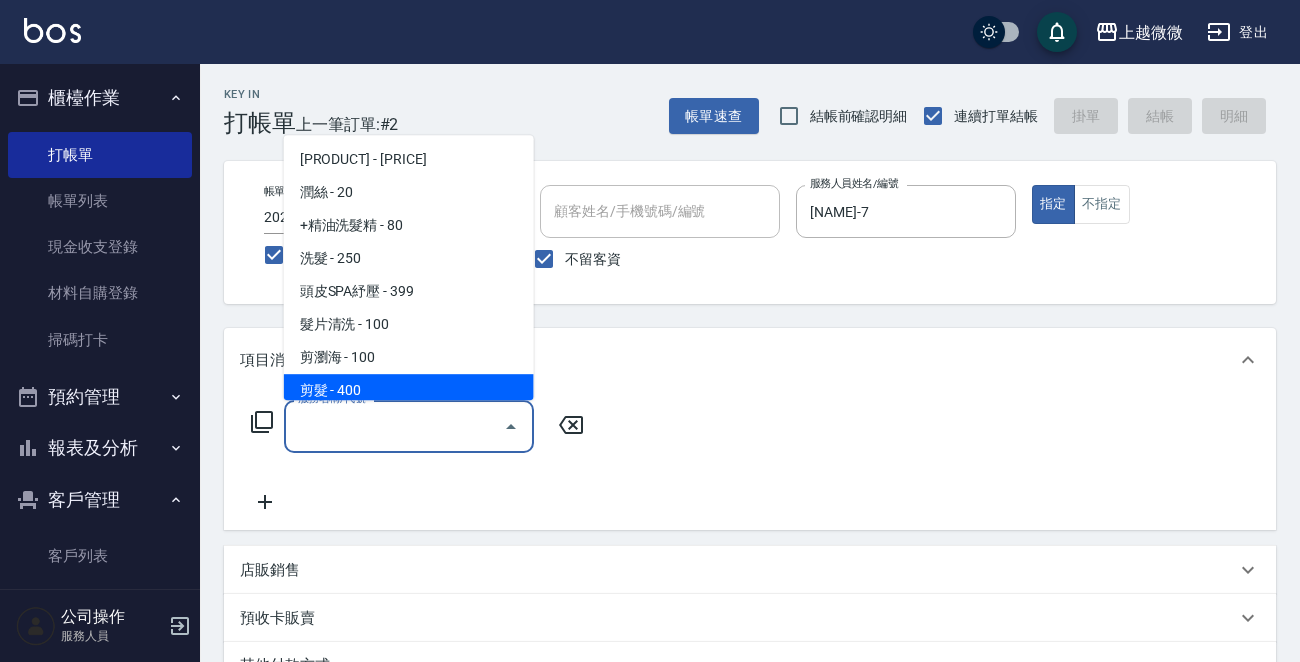click on "剪髮 - 400" at bounding box center (409, 390) 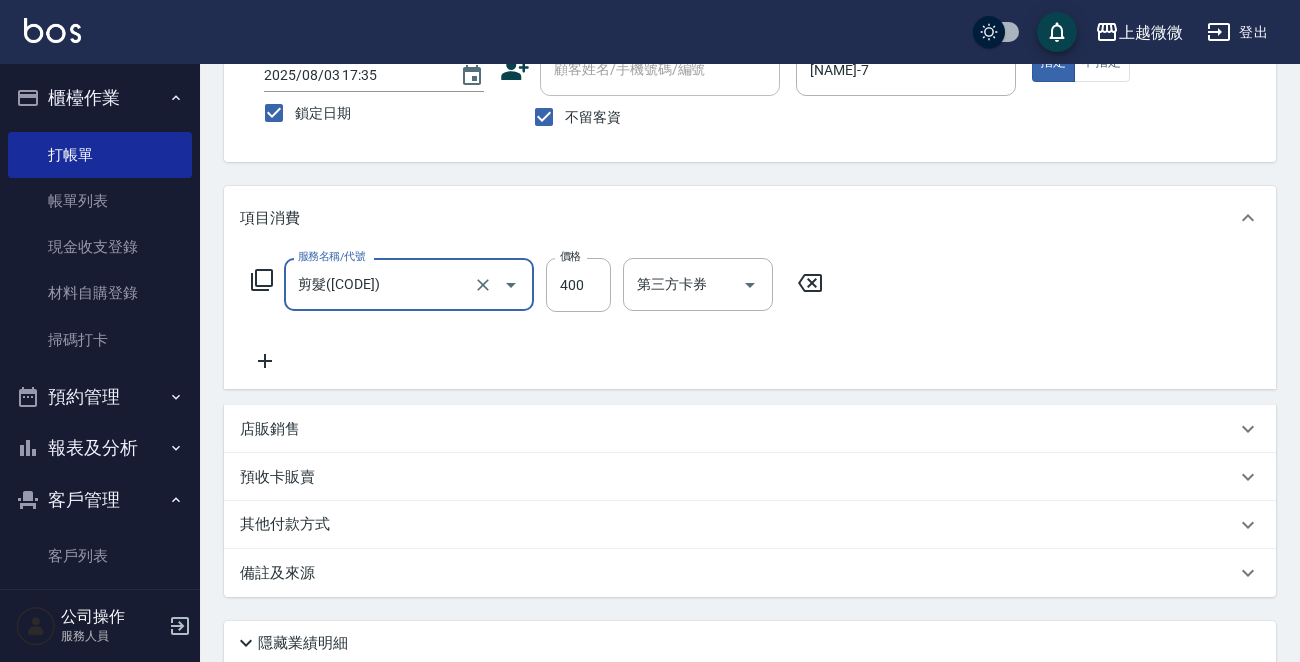 scroll, scrollTop: 299, scrollLeft: 0, axis: vertical 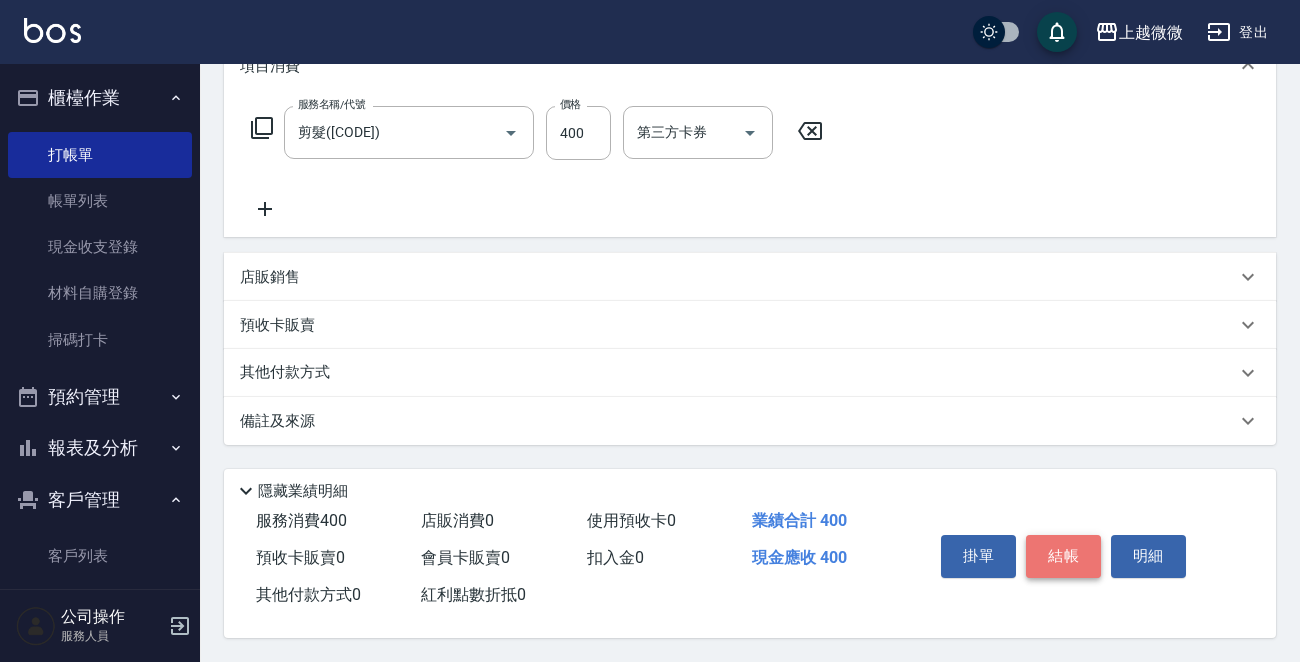 click on "結帳" at bounding box center [1063, 556] 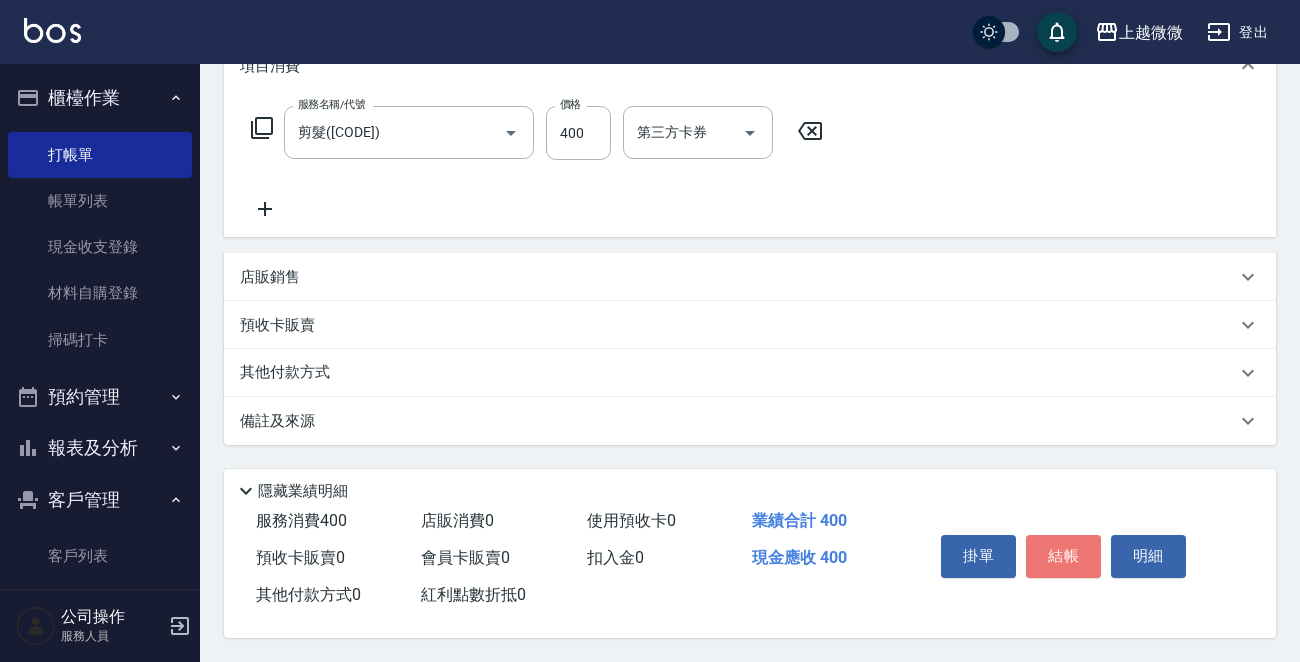 type 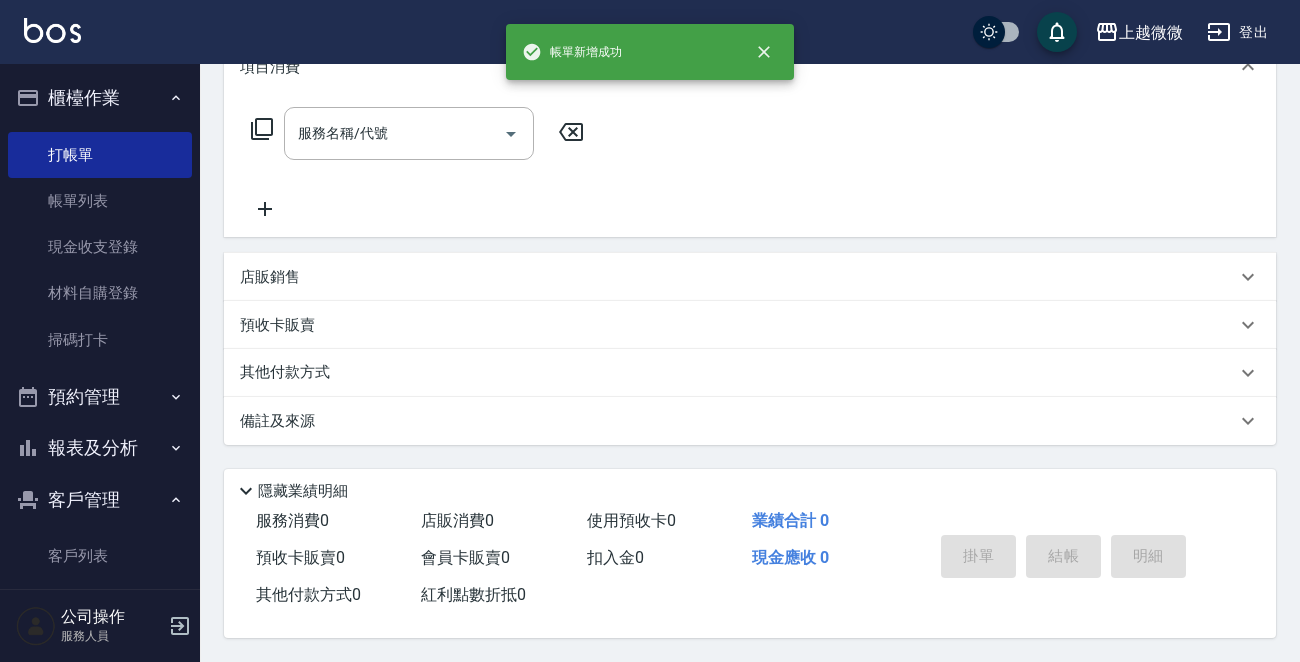 scroll, scrollTop: 0, scrollLeft: 0, axis: both 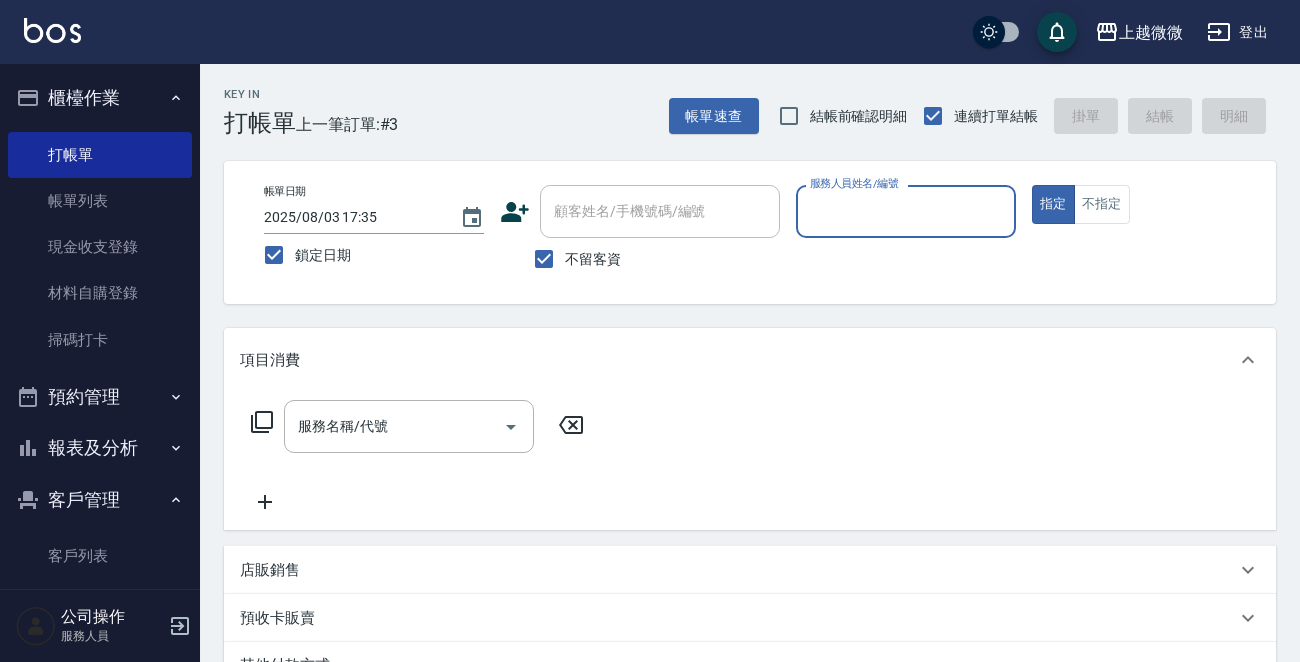 drag, startPoint x: 540, startPoint y: 243, endPoint x: 580, endPoint y: 218, distance: 47.169907 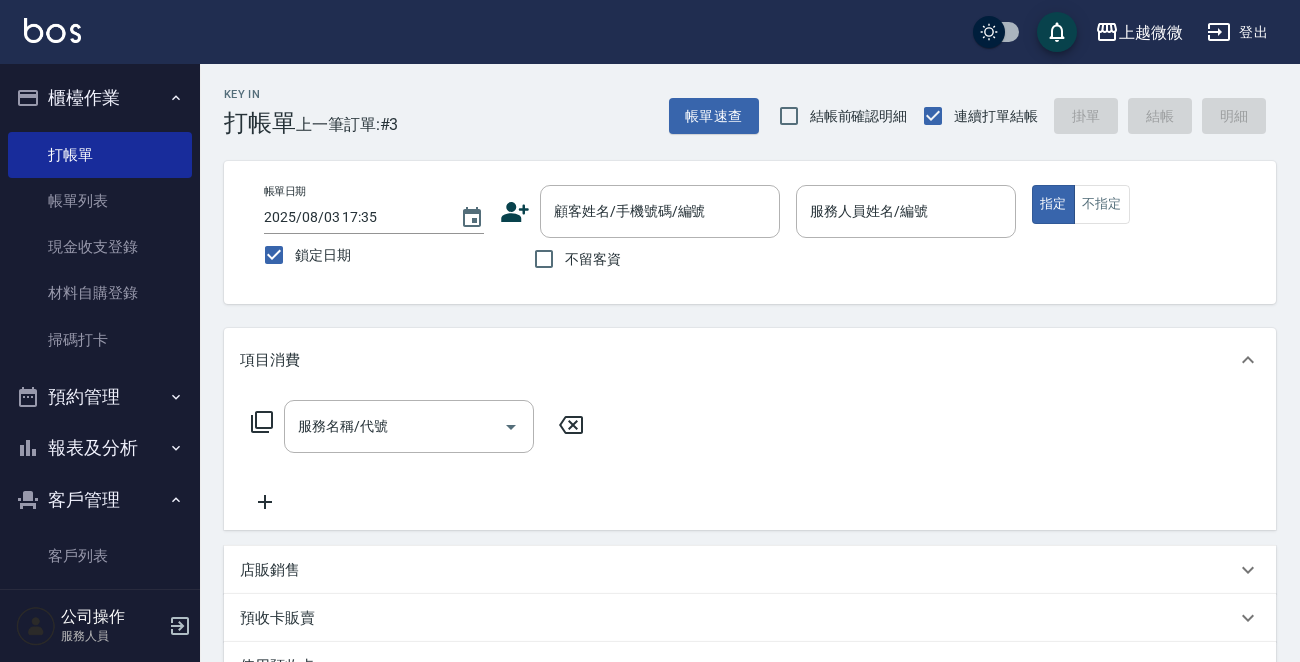 drag, startPoint x: 593, startPoint y: 211, endPoint x: 866, endPoint y: 75, distance: 305 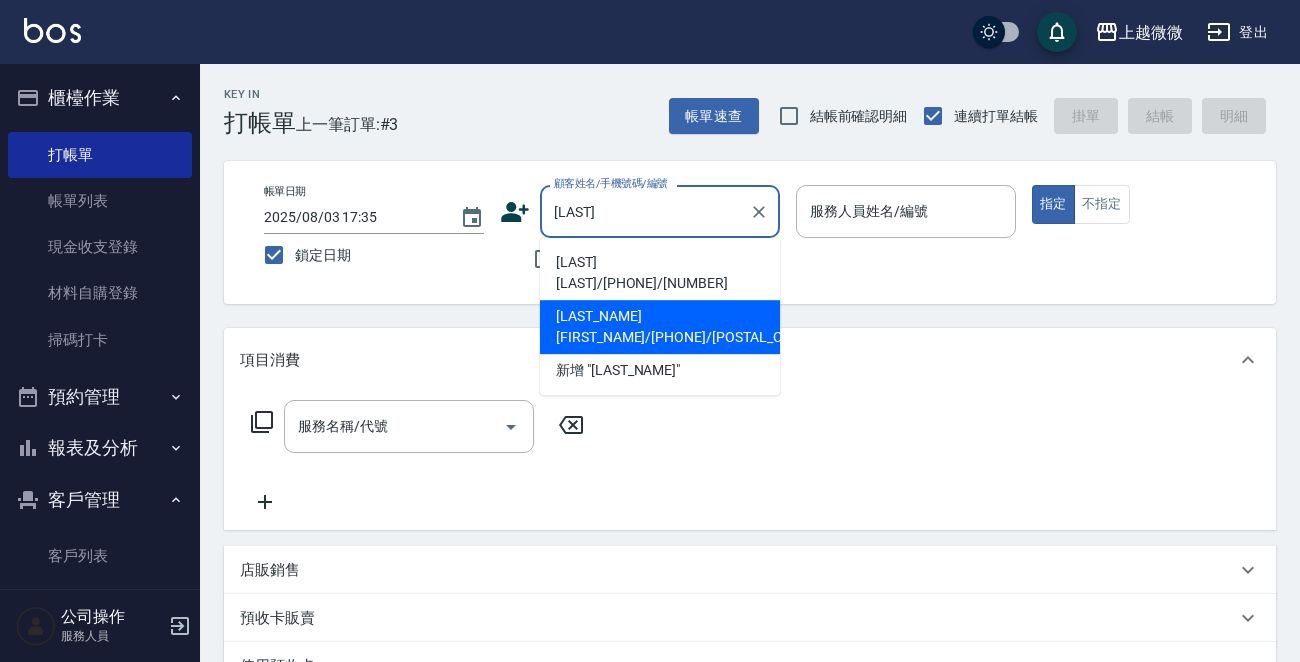 click on "[LAST_NAME][FIRST_NAME]/[PHONE]/[POSTAL_CODE]" at bounding box center [660, 327] 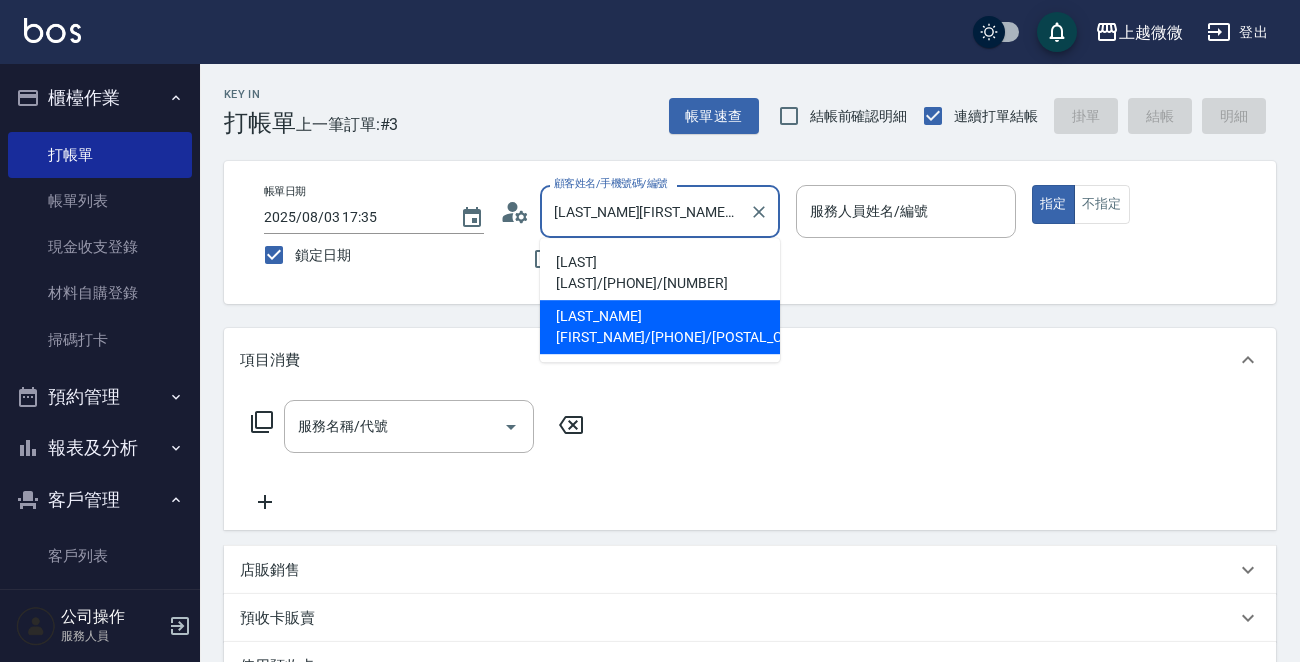drag, startPoint x: 580, startPoint y: 212, endPoint x: 516, endPoint y: 212, distance: 64 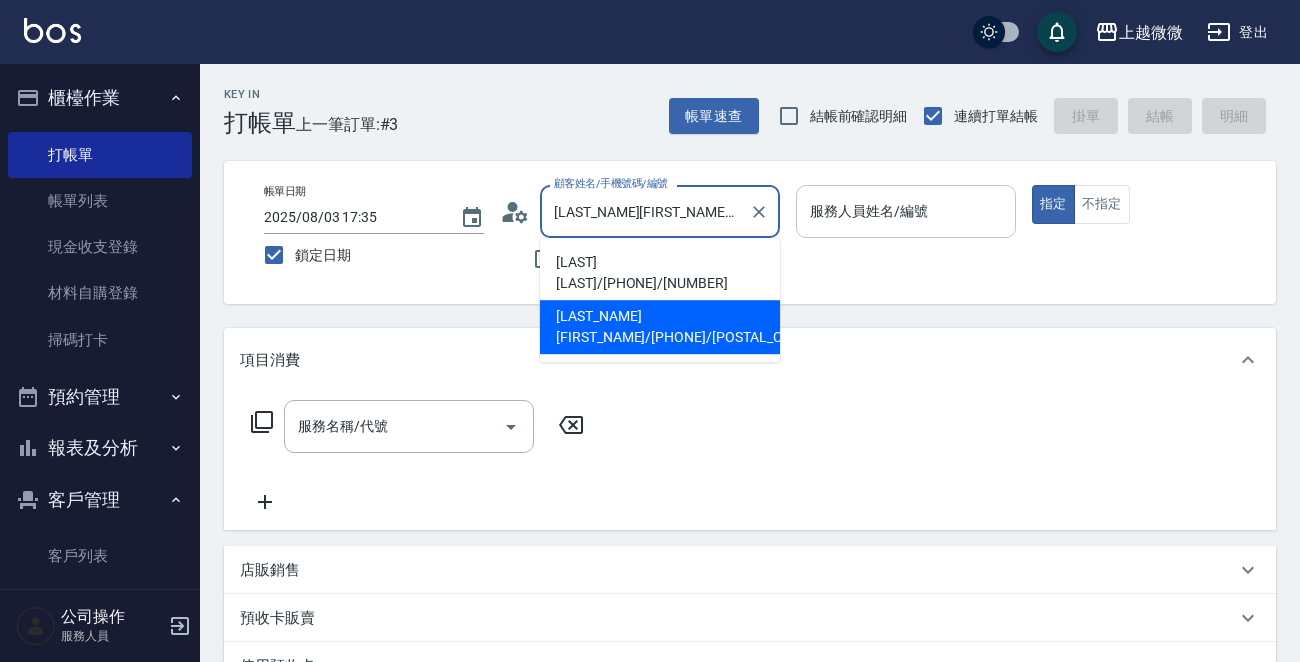 drag, startPoint x: 557, startPoint y: 207, endPoint x: 922, endPoint y: 202, distance: 365.03424 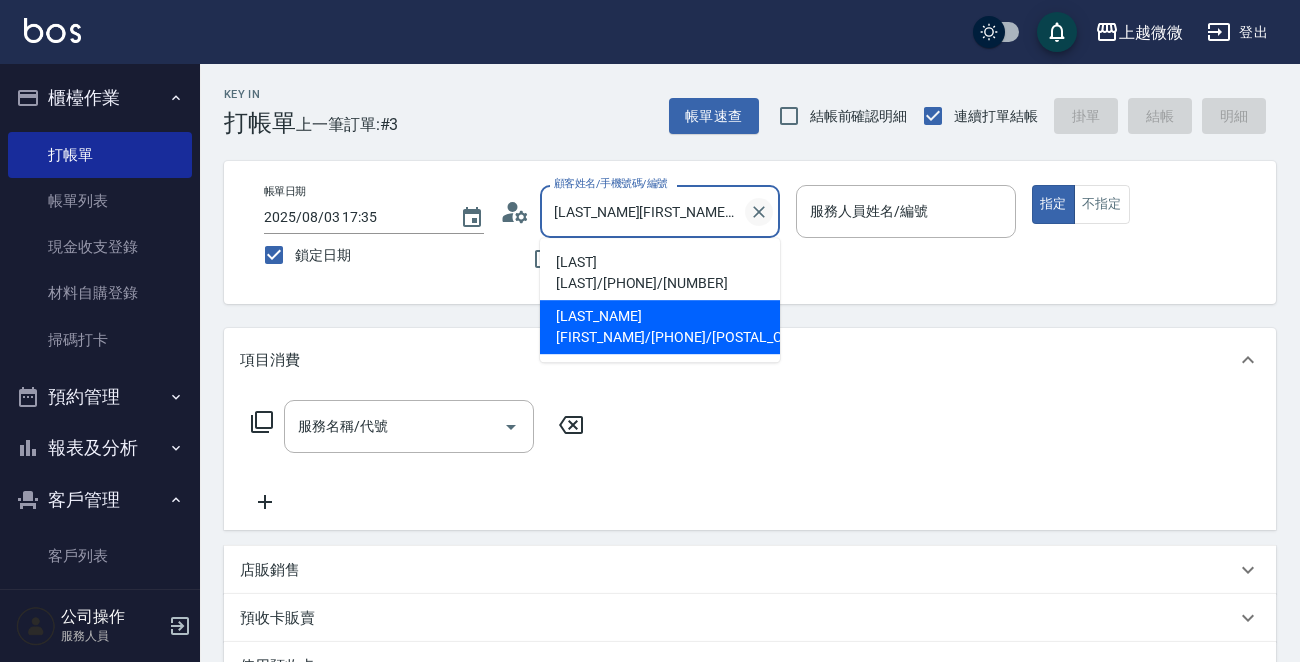 paste 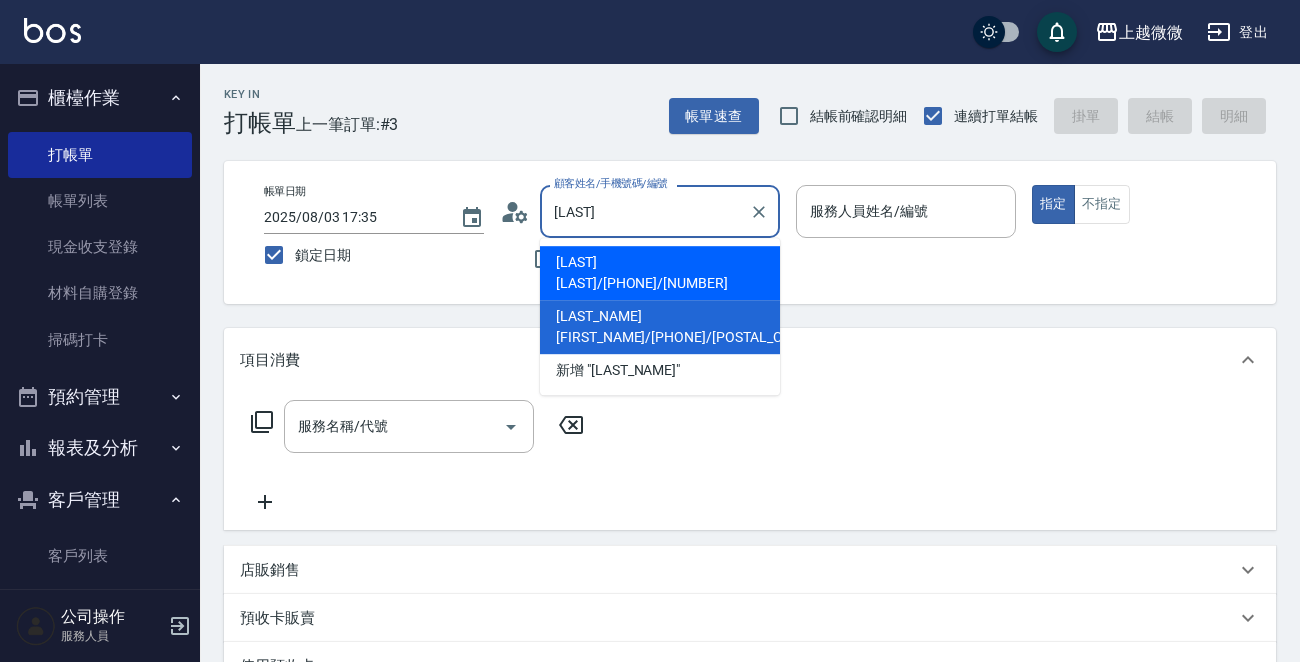click on "[LAST] [LAST]/[PHONE]/[NUMBER]" at bounding box center (660, 273) 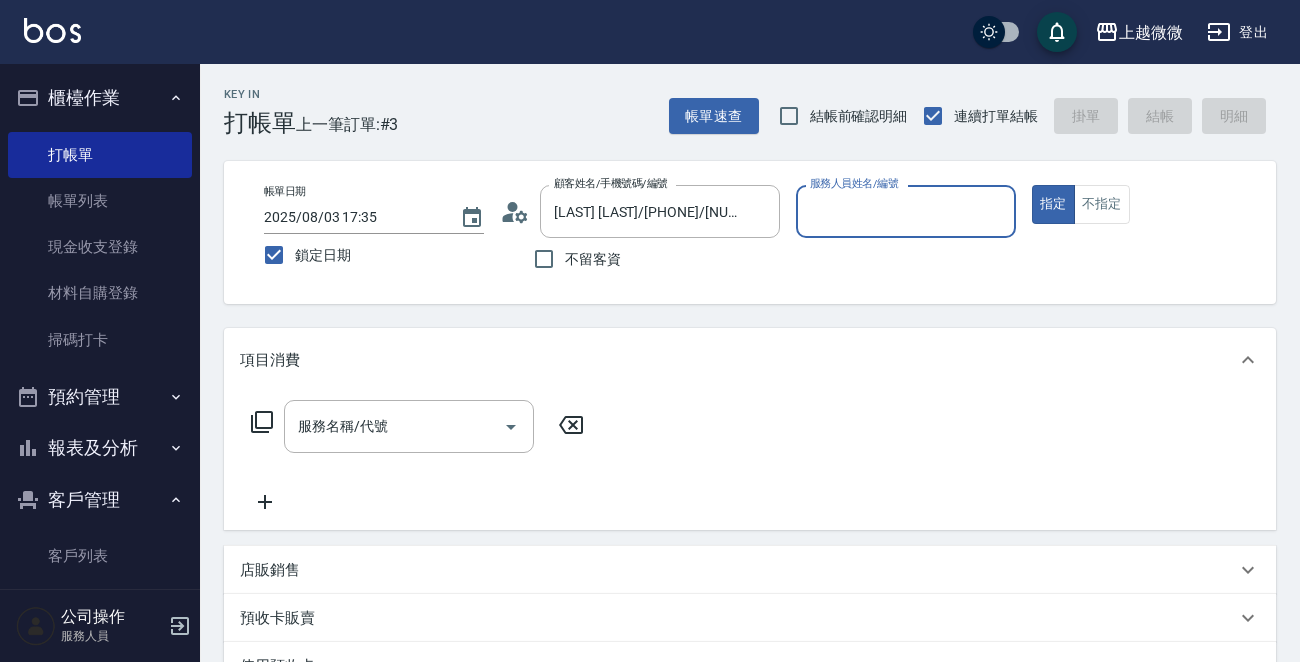 type on "[FIRST]-[NUMBER]" 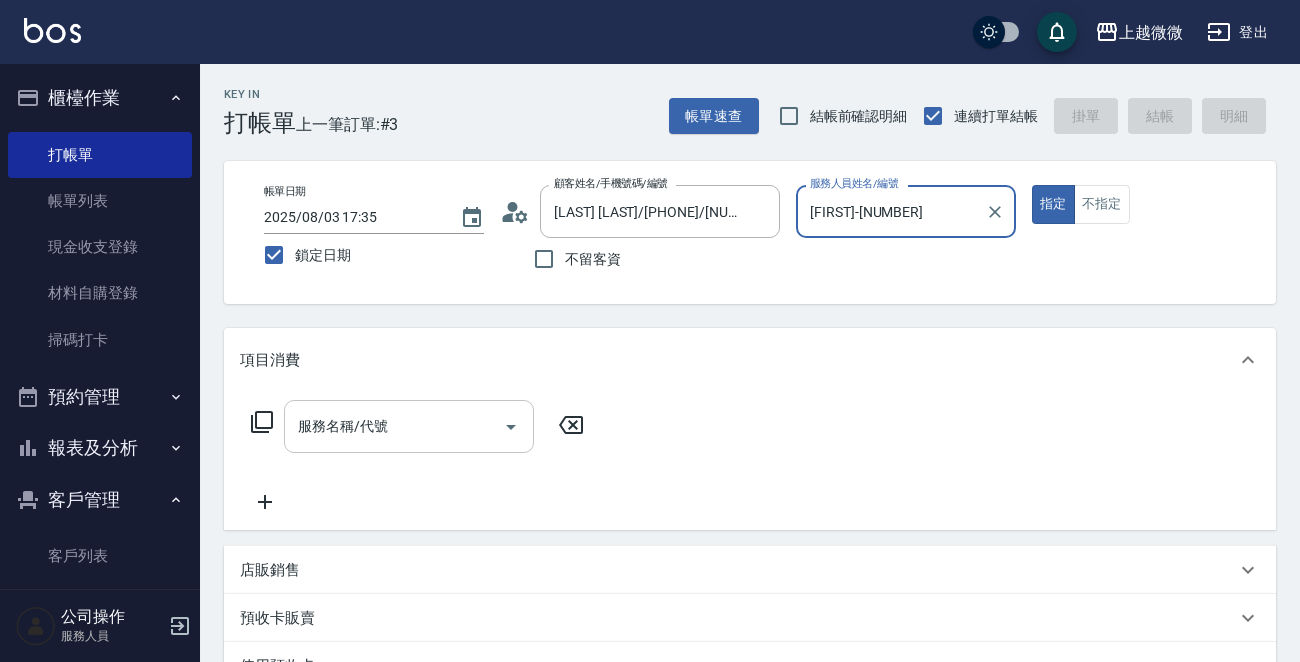 click on "服務名稱/代號" at bounding box center (394, 426) 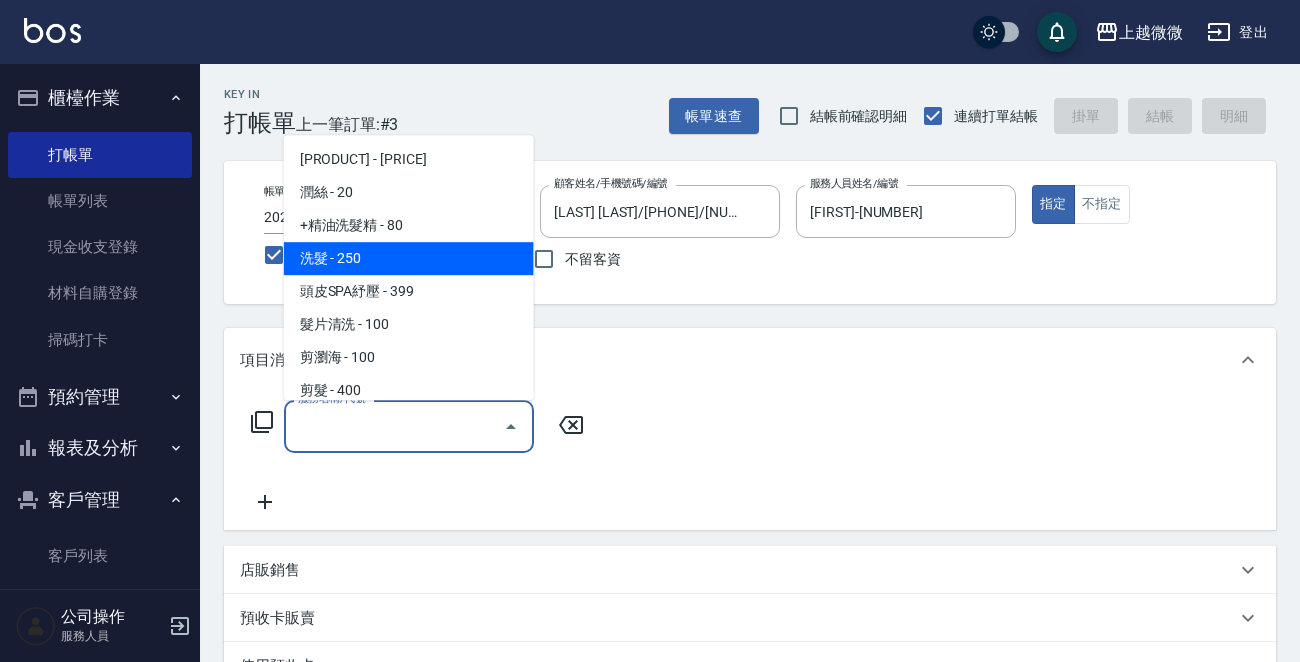 click on "洗髮 - 250" at bounding box center (409, 258) 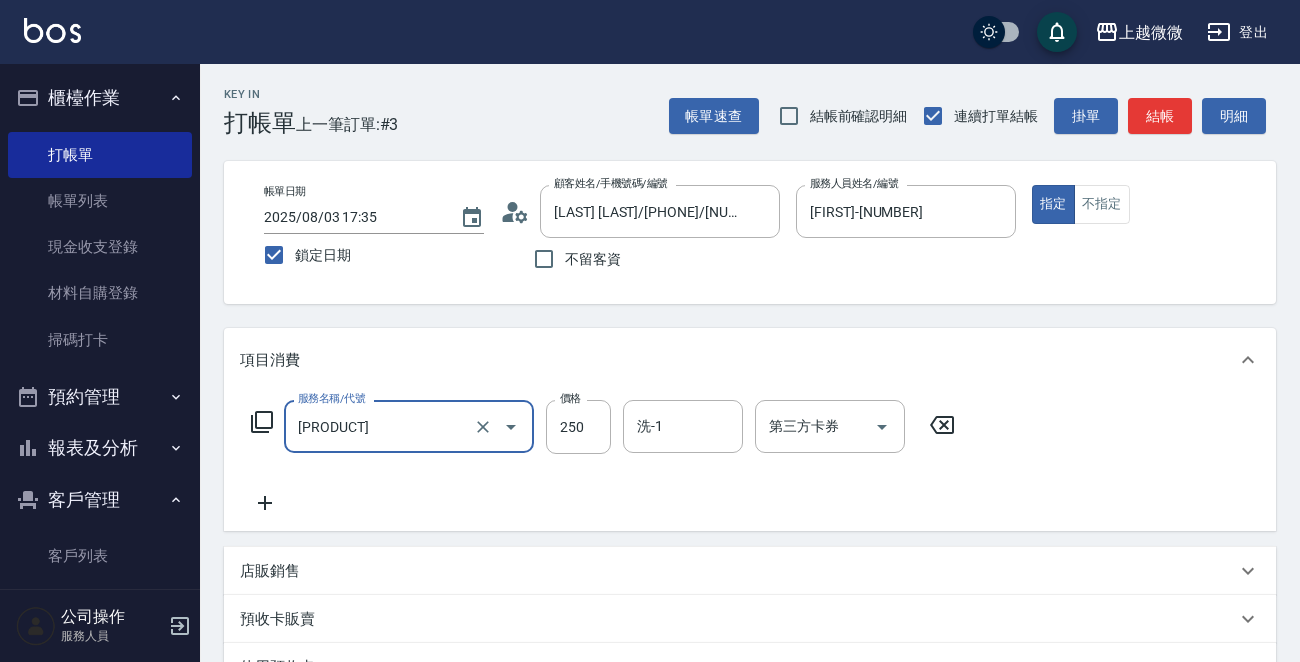 click 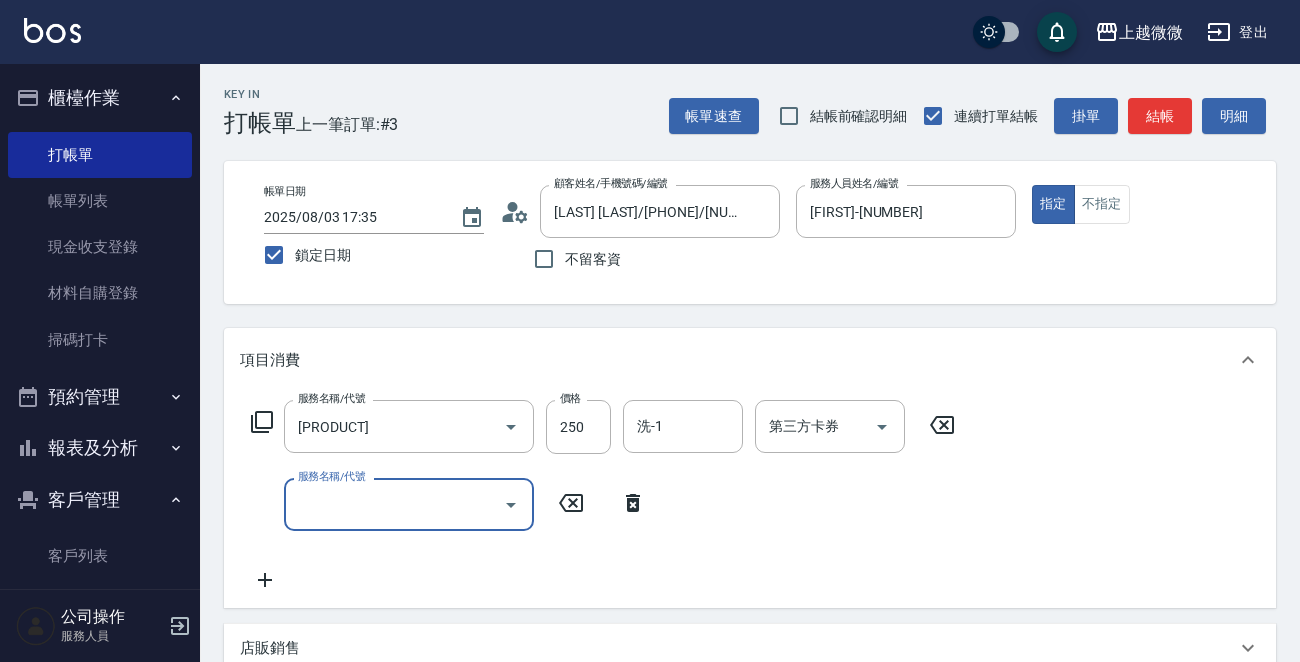 click on "服務名稱/代號" at bounding box center [394, 504] 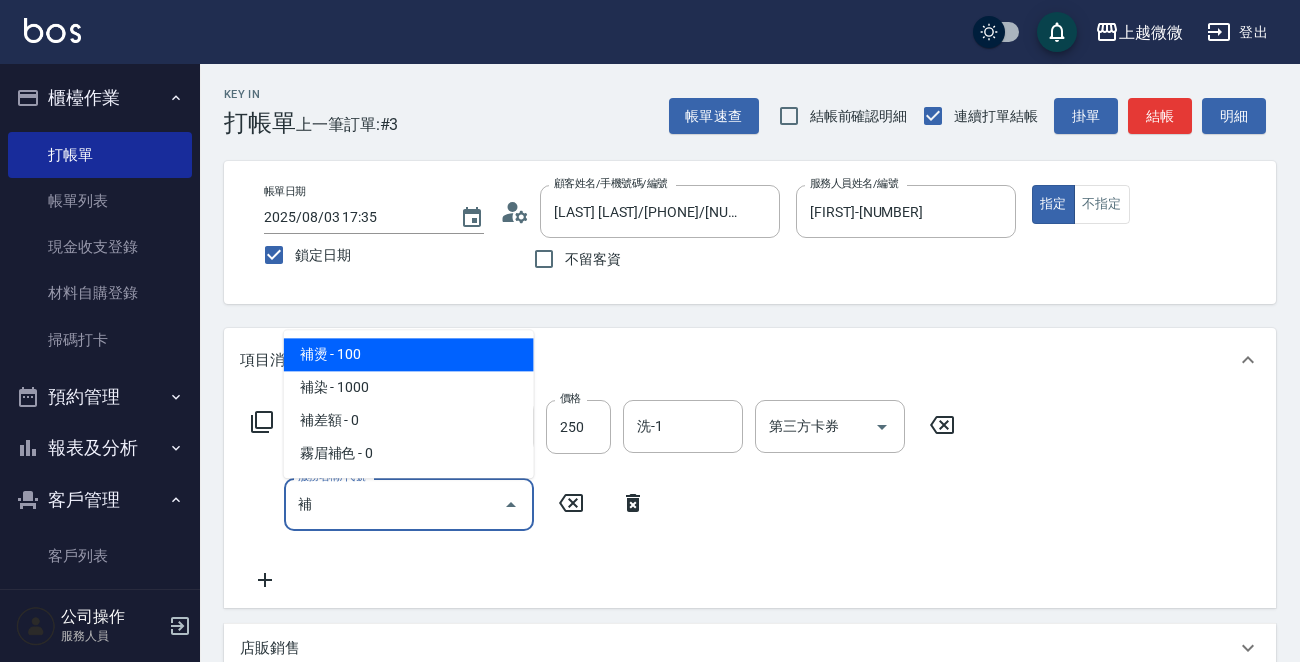 click on "補燙 - 100" at bounding box center (409, 354) 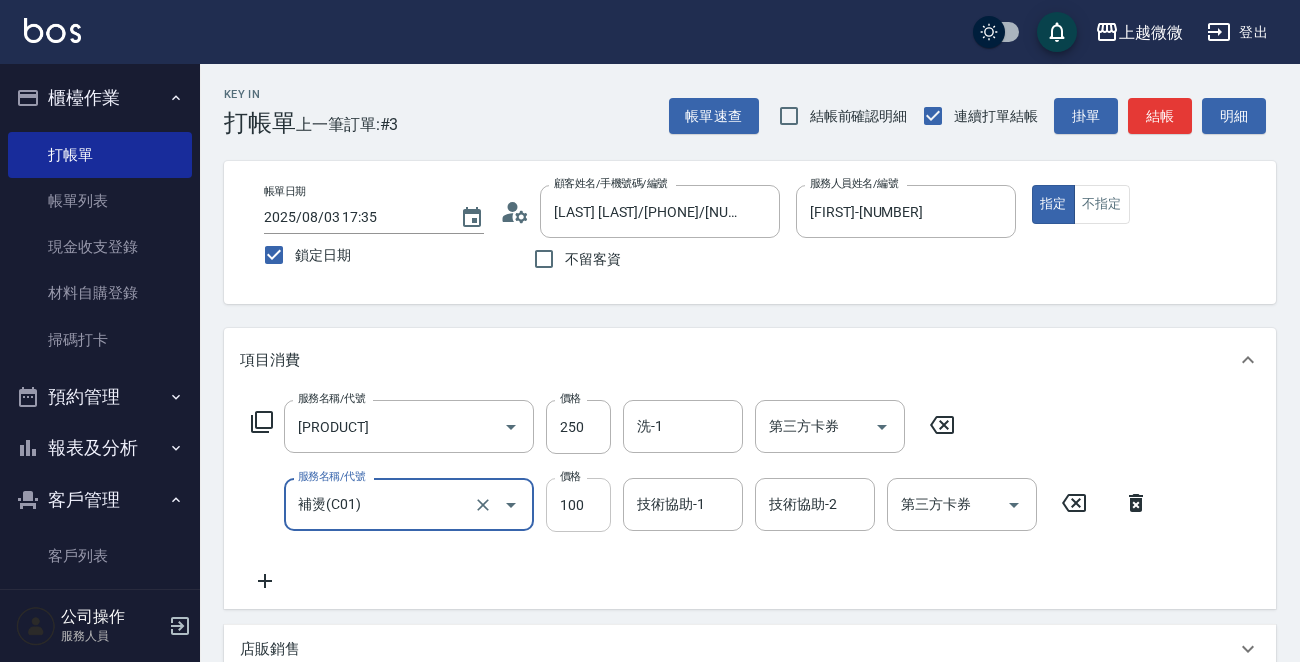 type on "補燙(C01)" 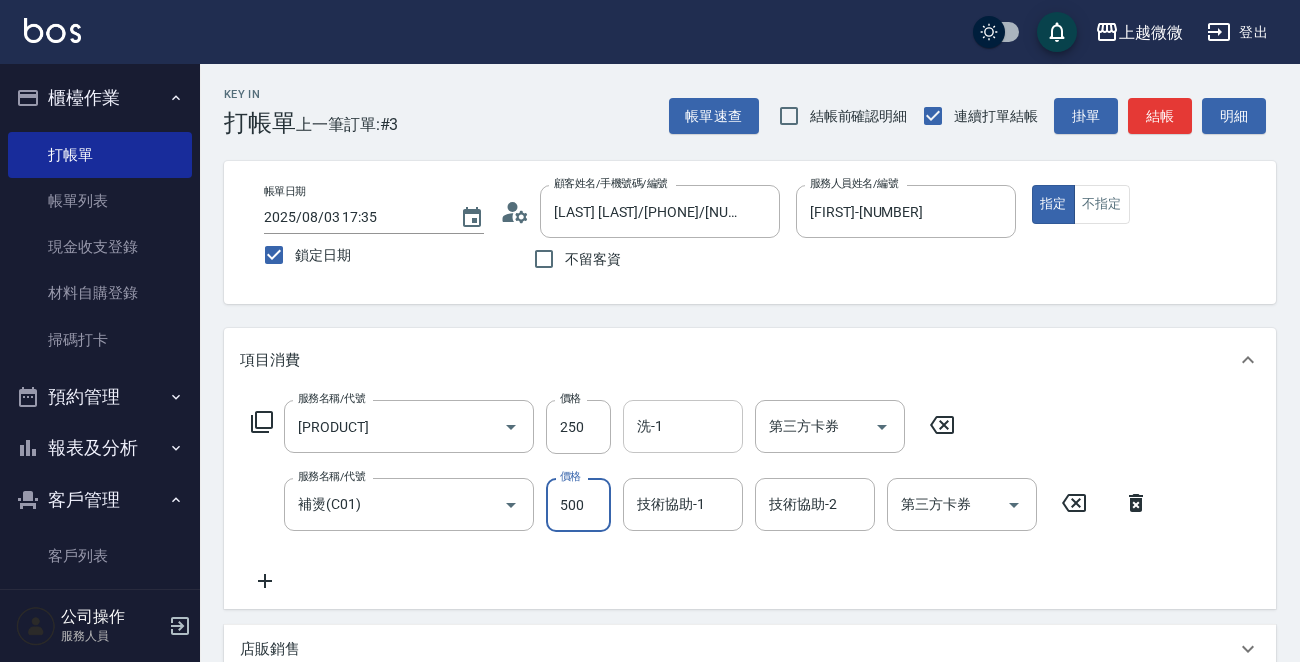 type on "500" 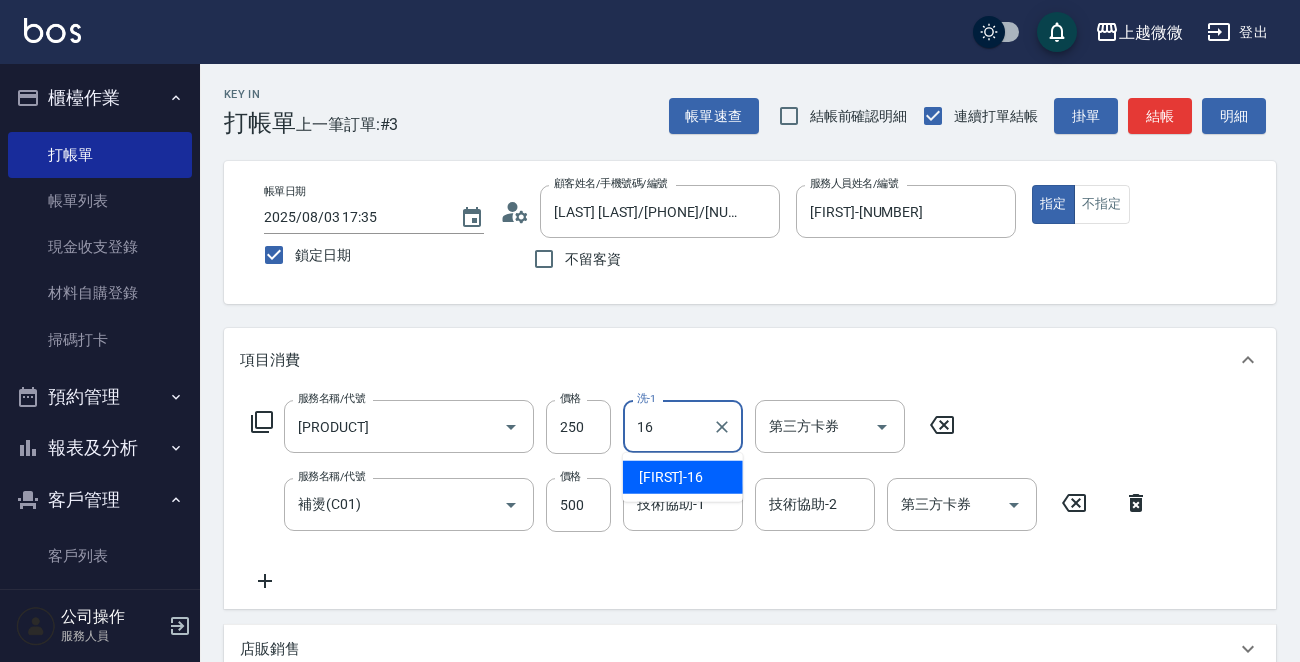 drag, startPoint x: 700, startPoint y: 465, endPoint x: 707, endPoint y: 510, distance: 45.54119 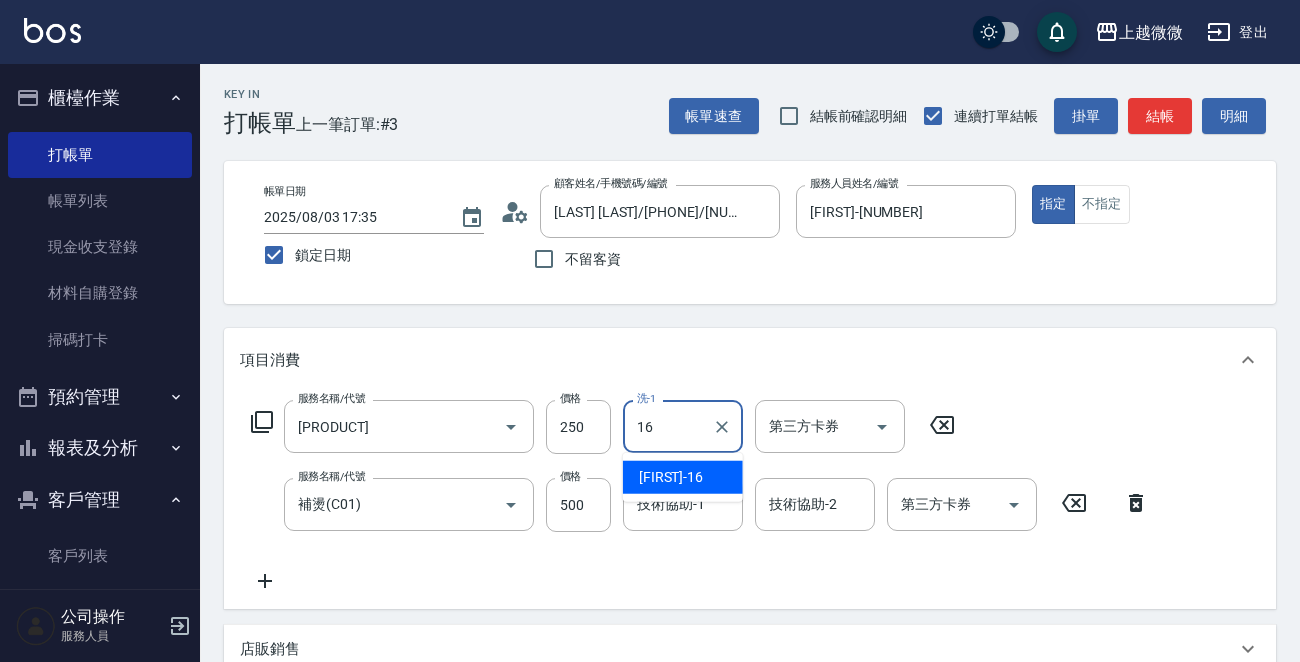 click on "[NAME]-16" at bounding box center (683, 477) 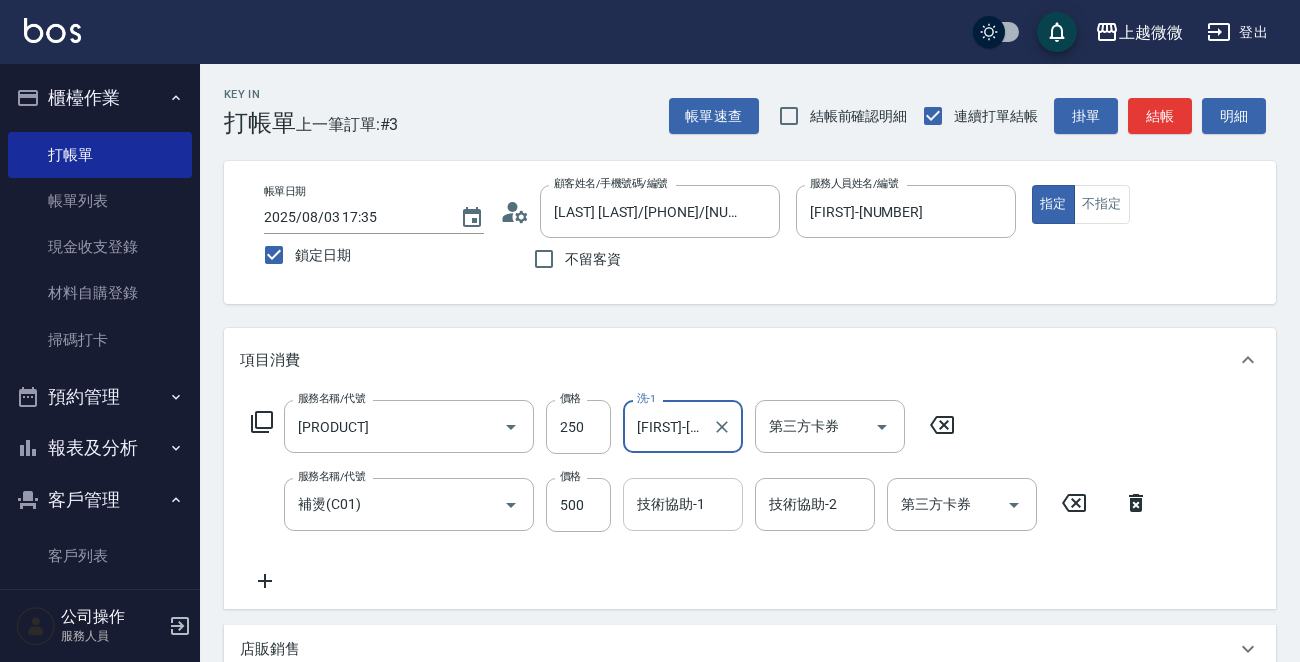 type on "[FIRST]-[NUMBER]" 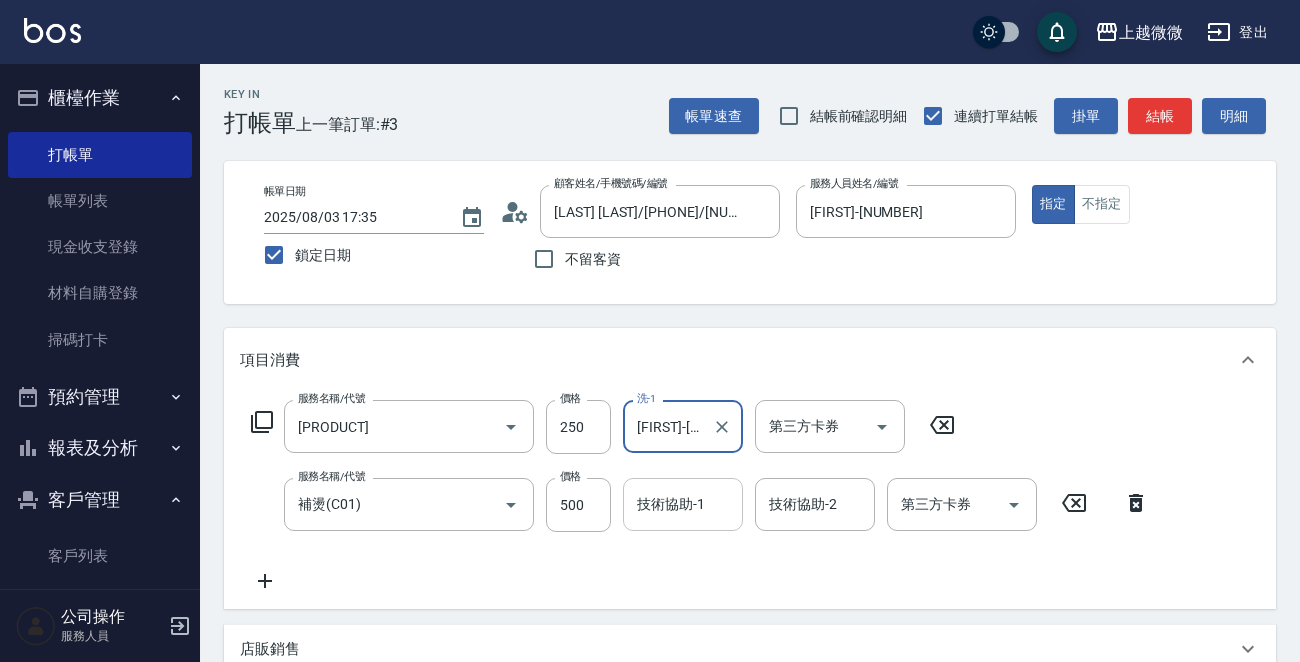 click on "技術協助-1" at bounding box center (683, 504) 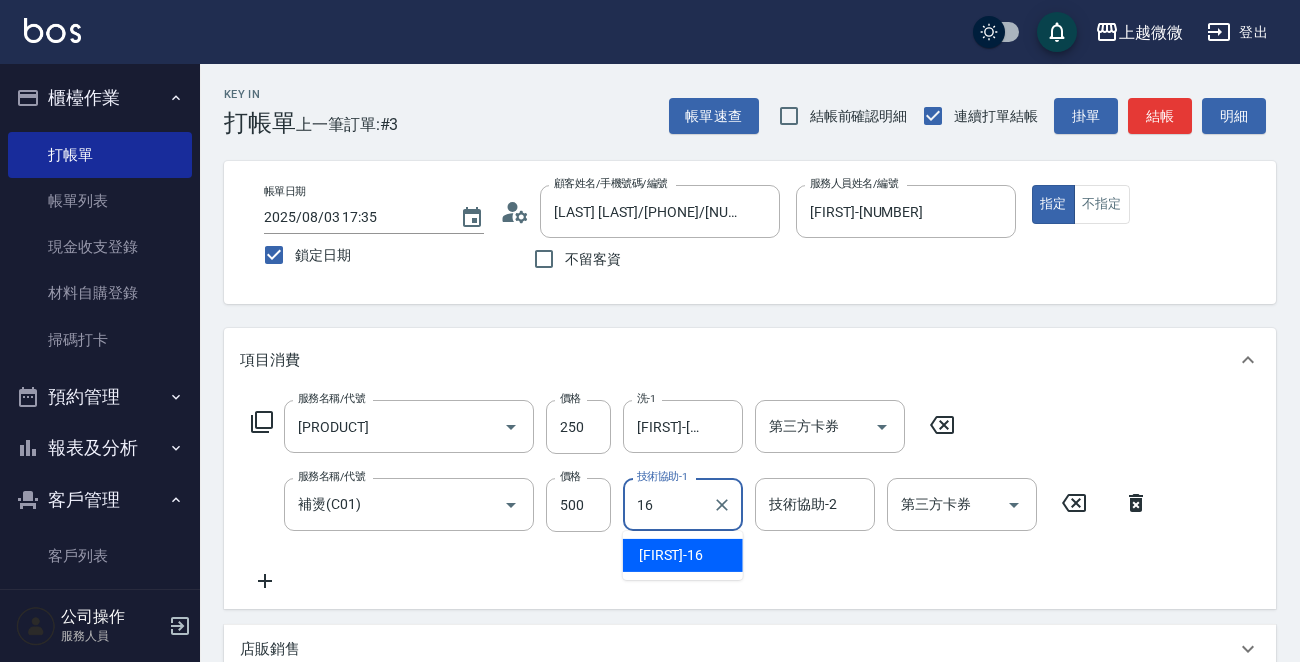 click on "[NAME]-16" at bounding box center (683, 555) 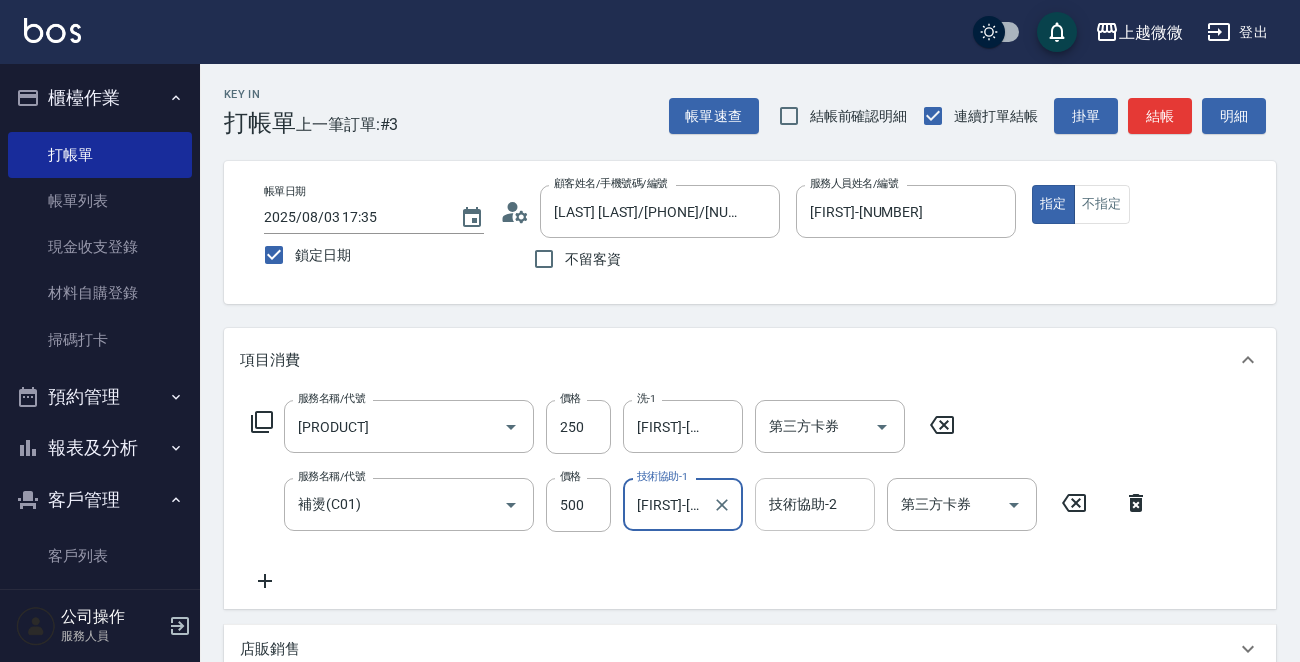 type on "[FIRST]-[NUMBER]" 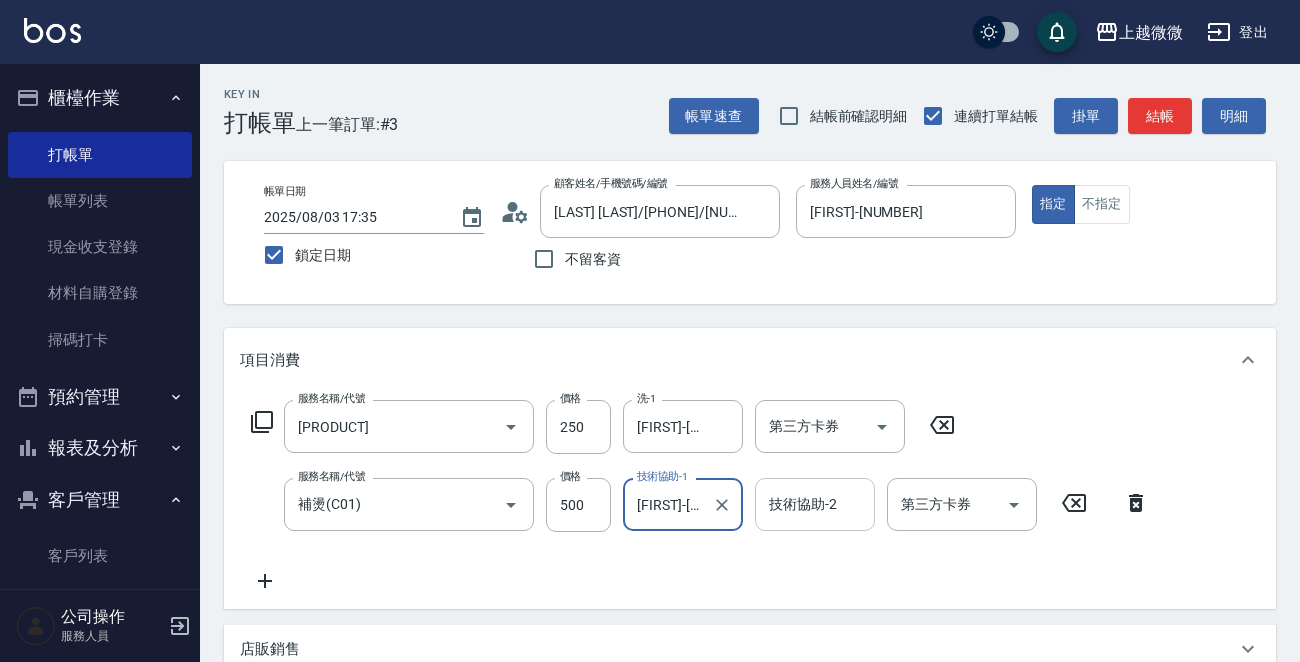 click on "技術協助-2 技術協助-2" at bounding box center (815, 504) 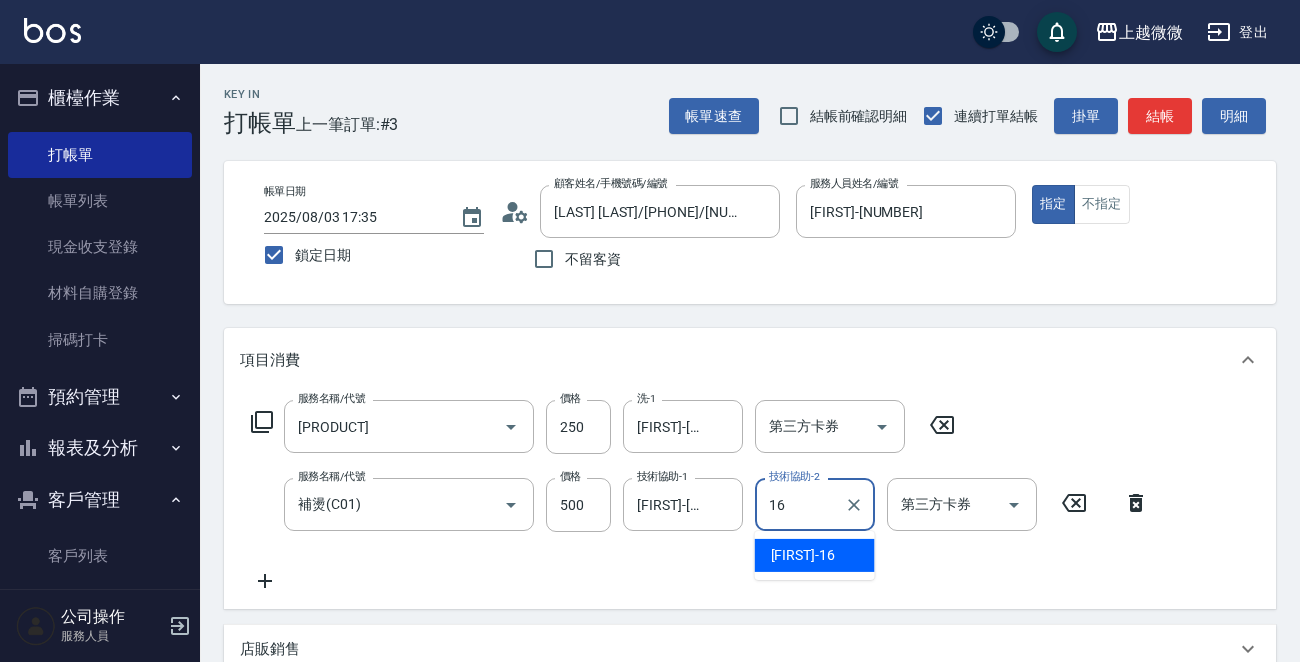 click on "[NAME]-16" at bounding box center (803, 555) 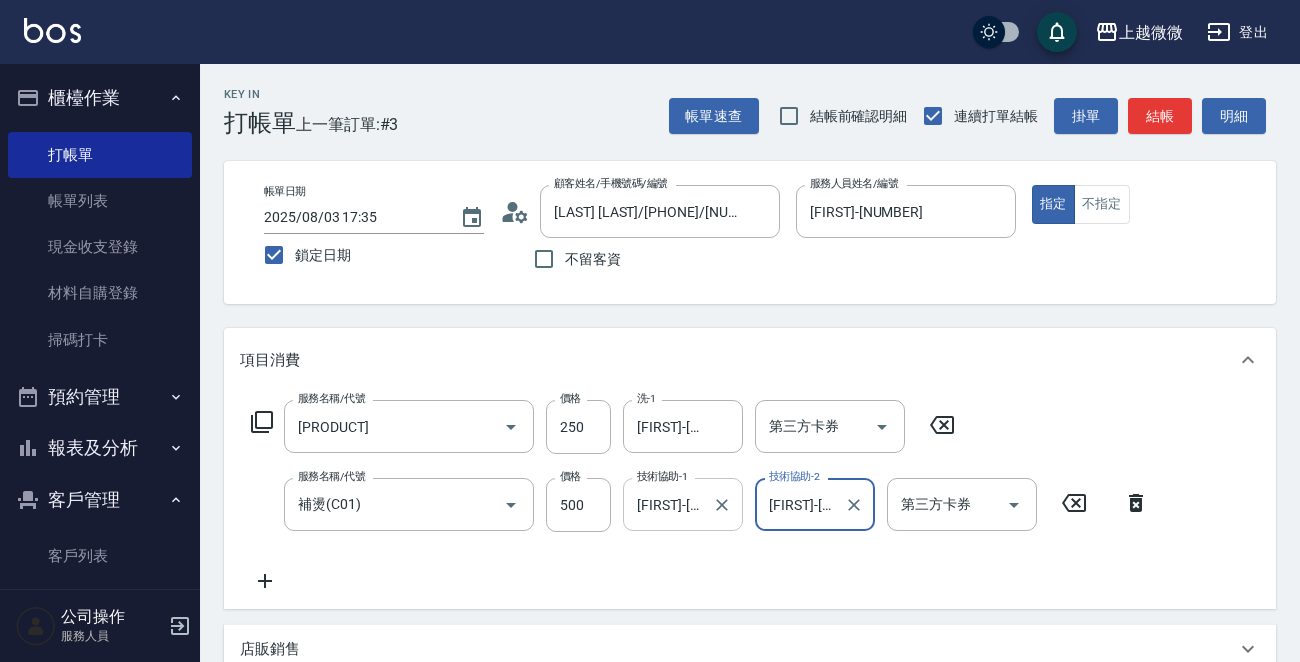 type on "[FIRST]-[NUMBER]" 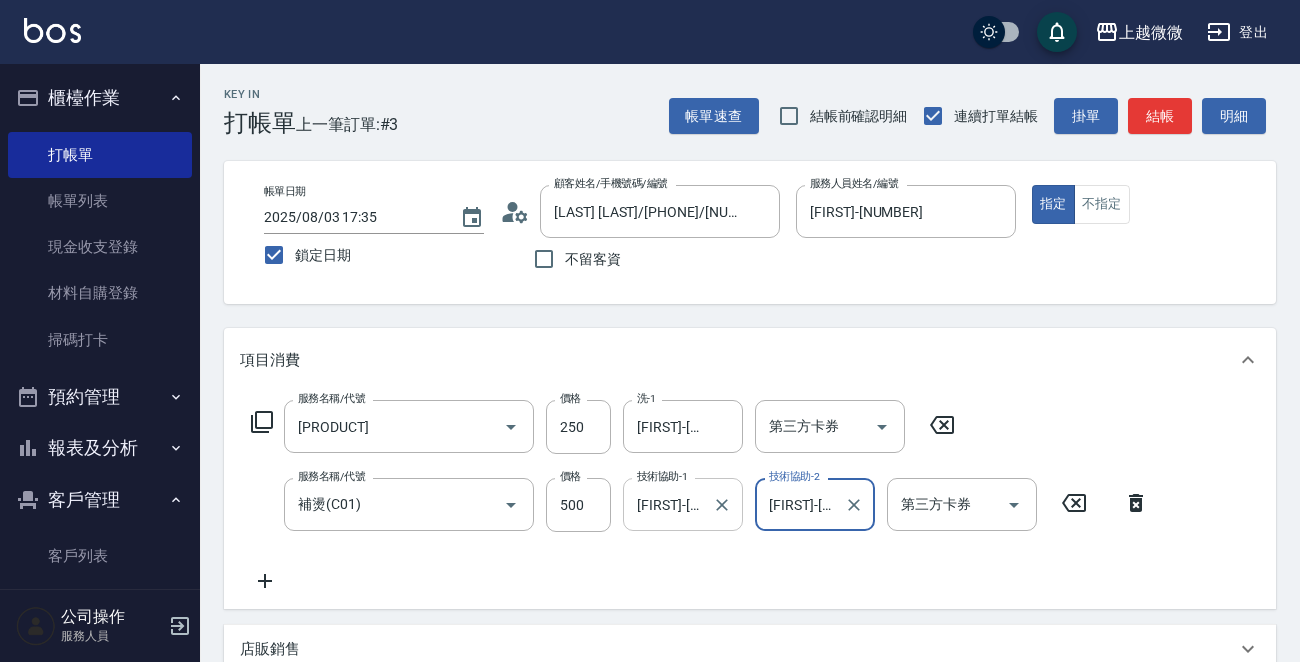 click on "[FIRST]-[NUMBER]" at bounding box center [668, 504] 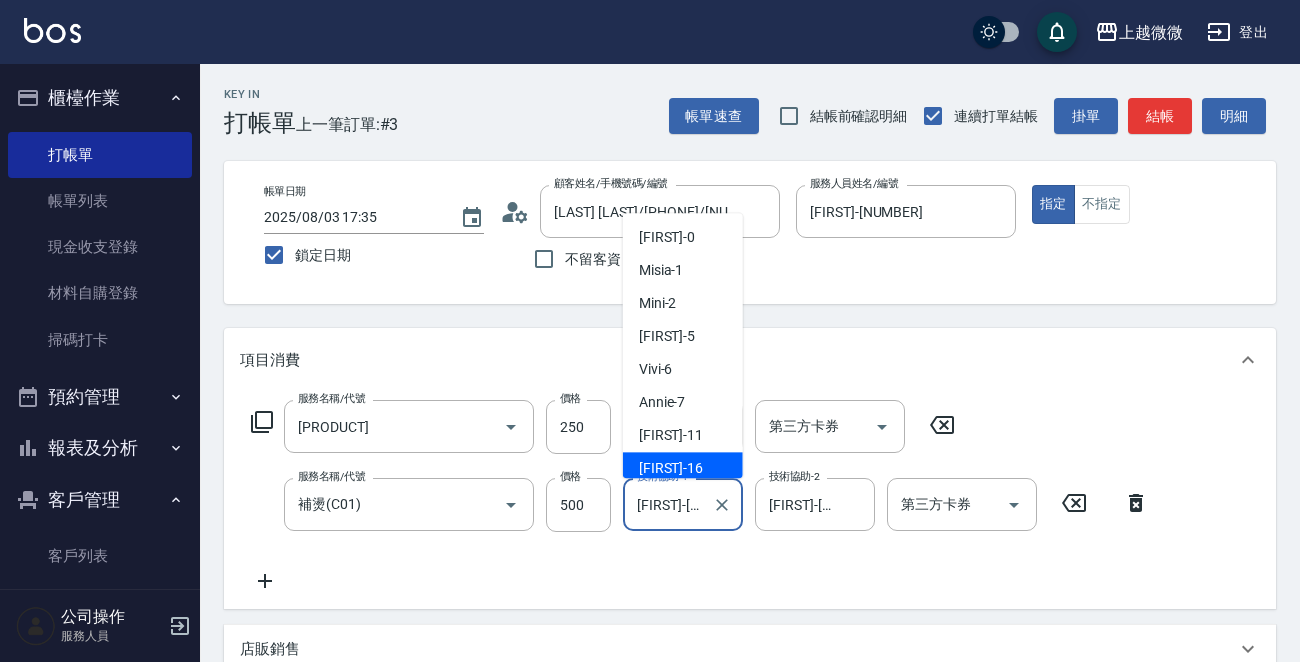 scroll, scrollTop: 7, scrollLeft: 0, axis: vertical 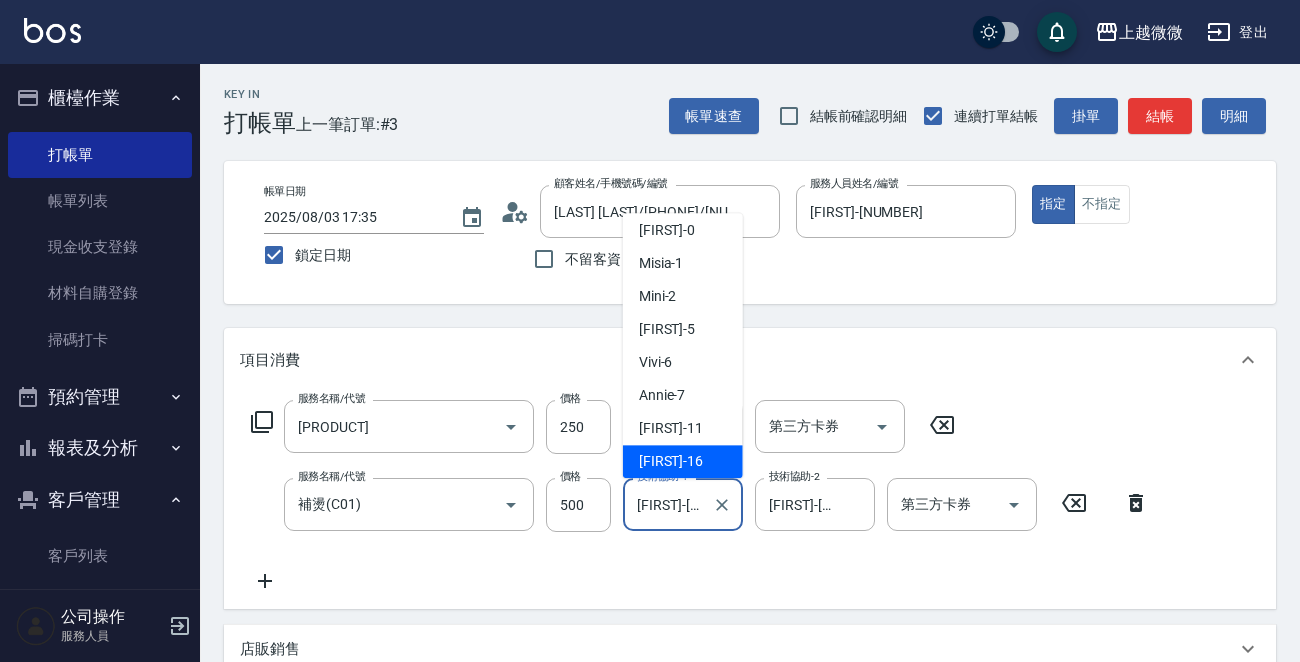 click on "[FIRST]-[NUMBER]" at bounding box center (668, 504) 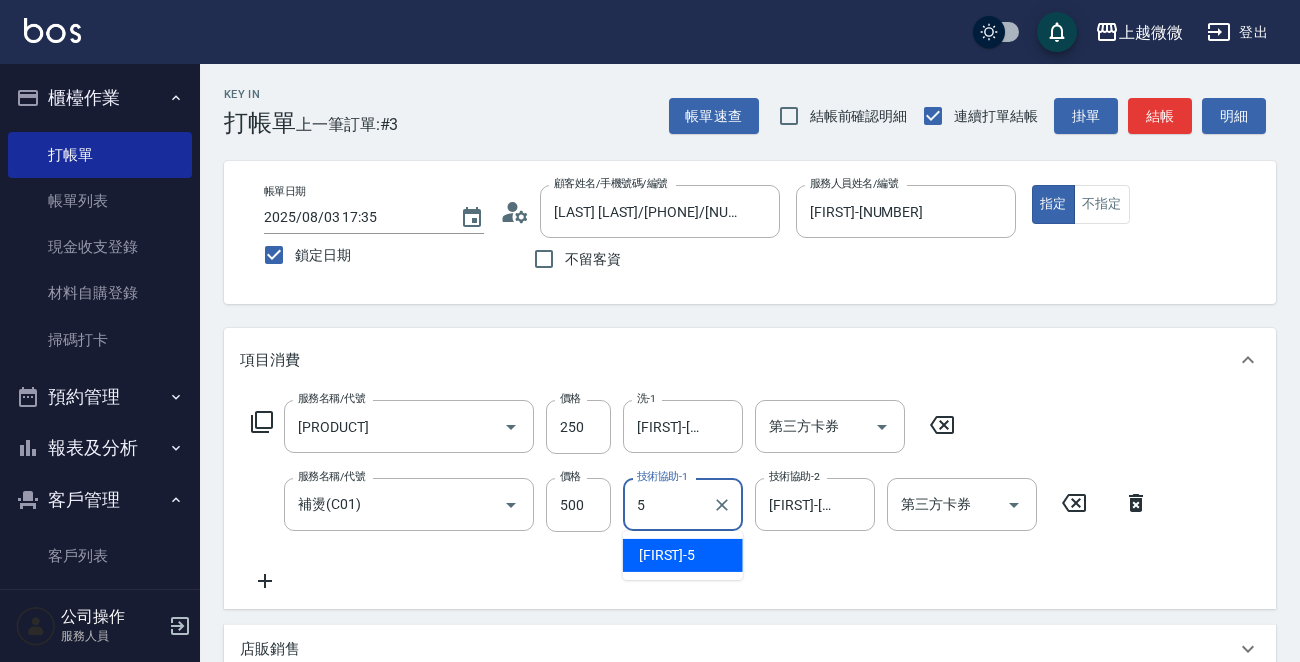 scroll, scrollTop: 0, scrollLeft: 0, axis: both 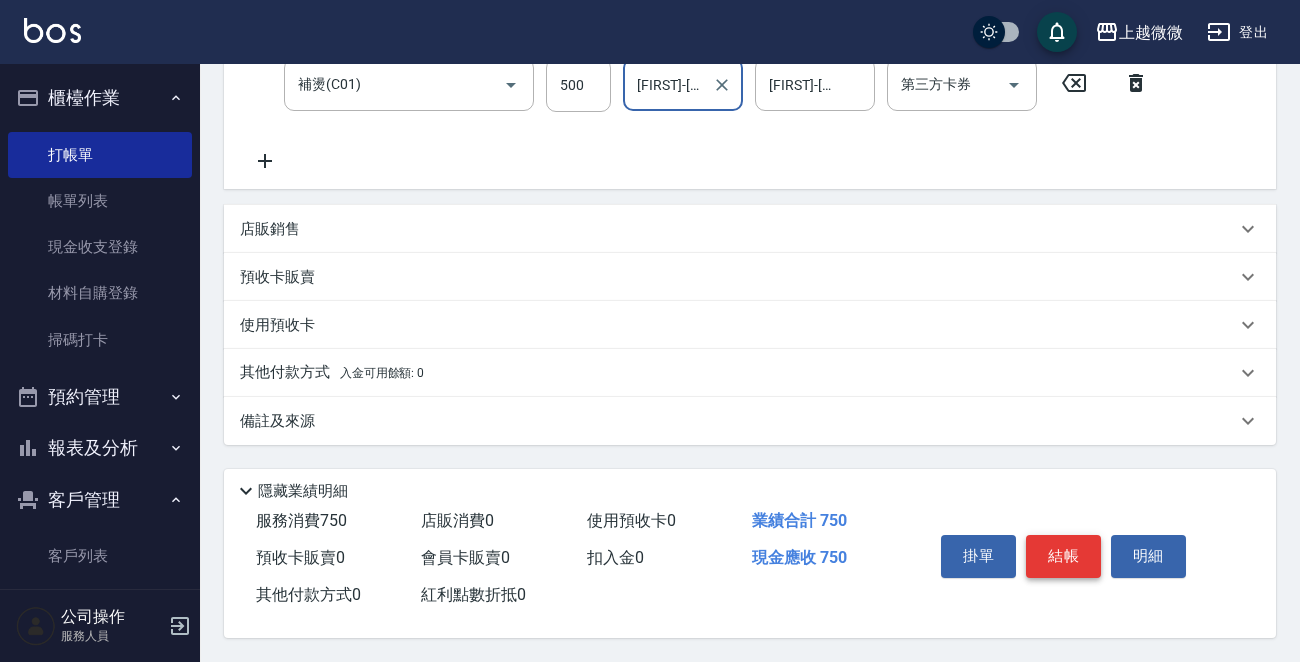 type on "[FIRST]-[NUMBER]" 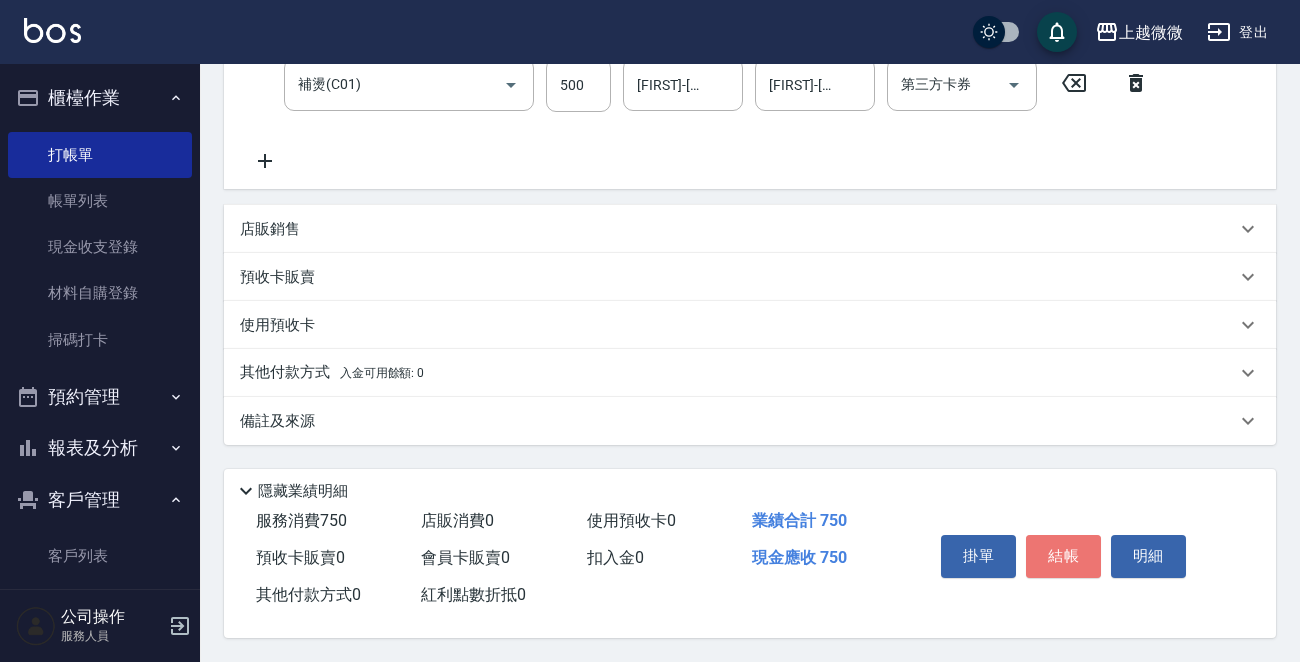 click on "結帳" at bounding box center (1063, 556) 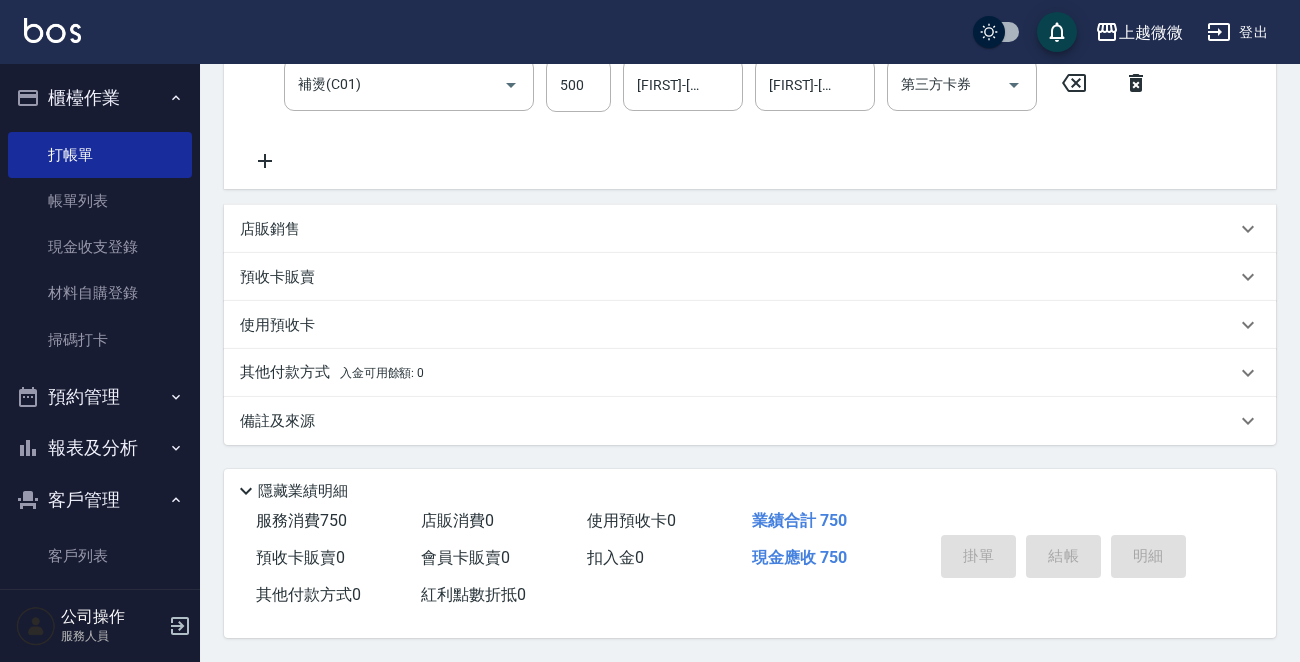 type 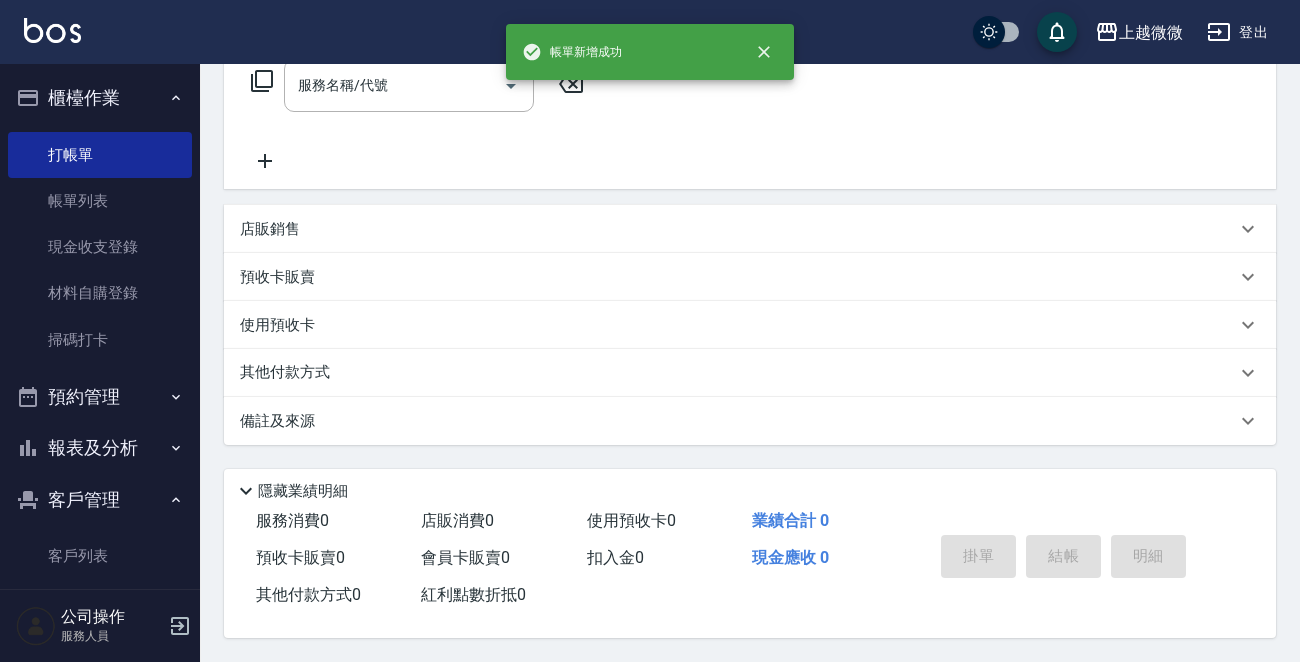 scroll, scrollTop: 0, scrollLeft: 0, axis: both 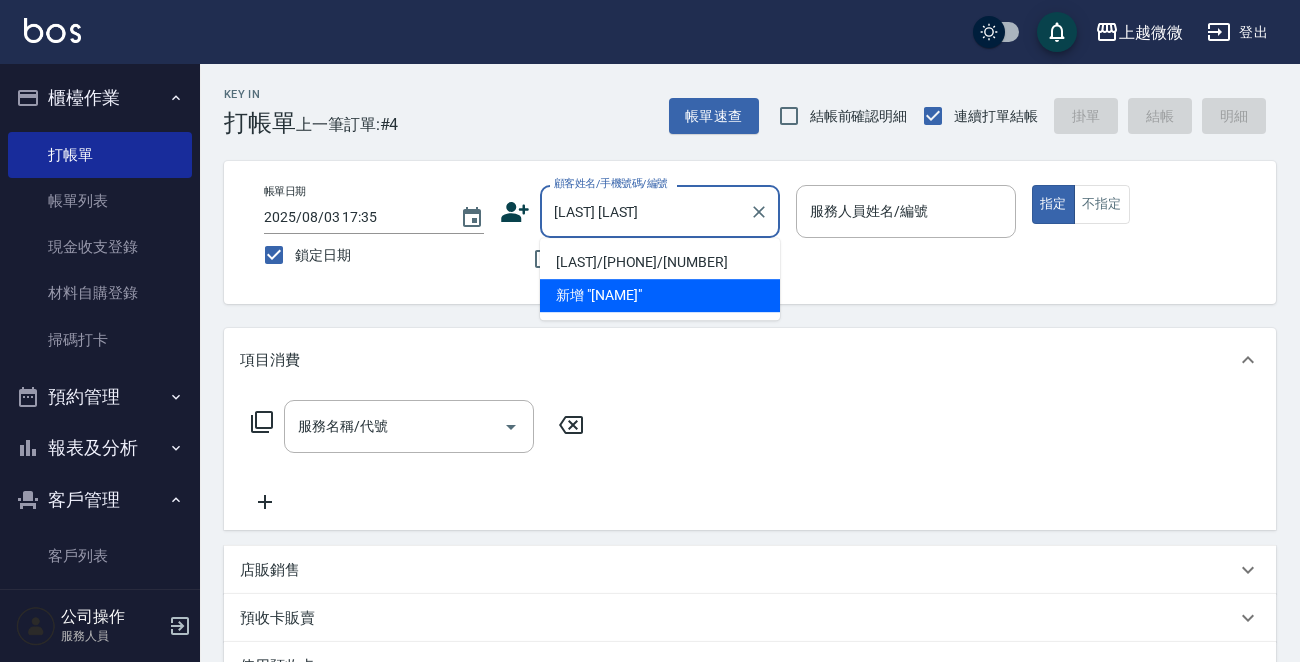 click on "[LAST]/[PHONE]/[NUMBER]" at bounding box center [660, 262] 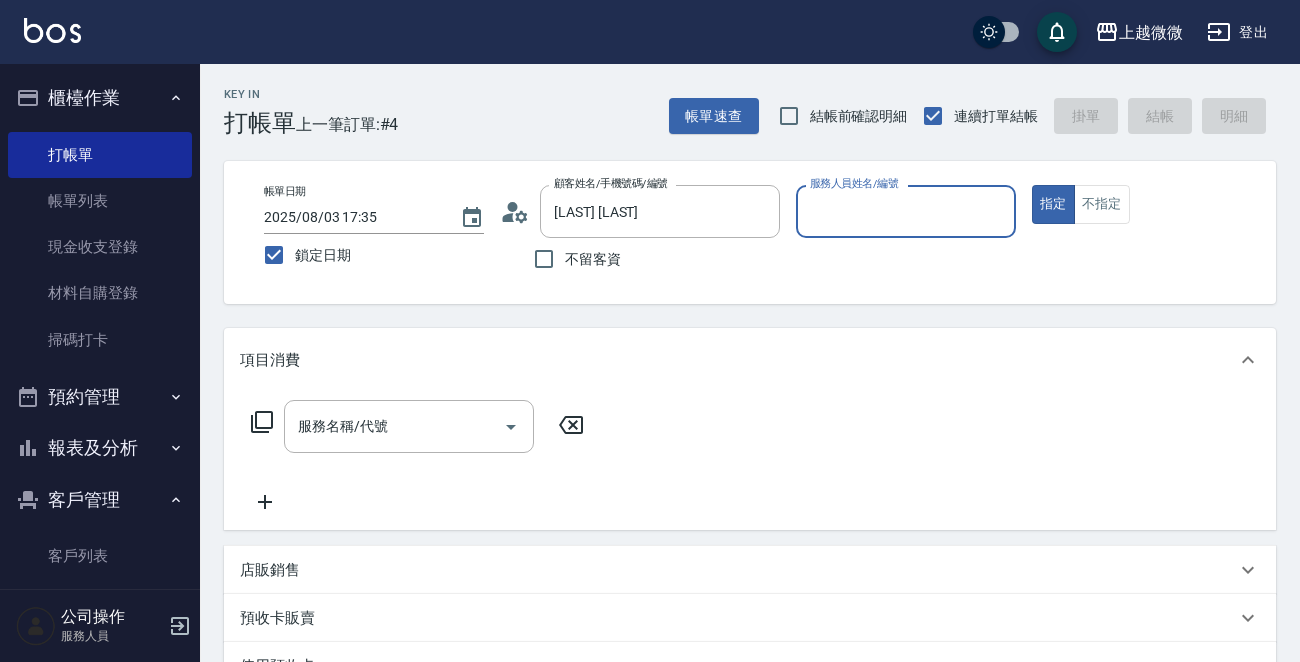 type on "[LAST]/[PHONE]/[NUMBER]" 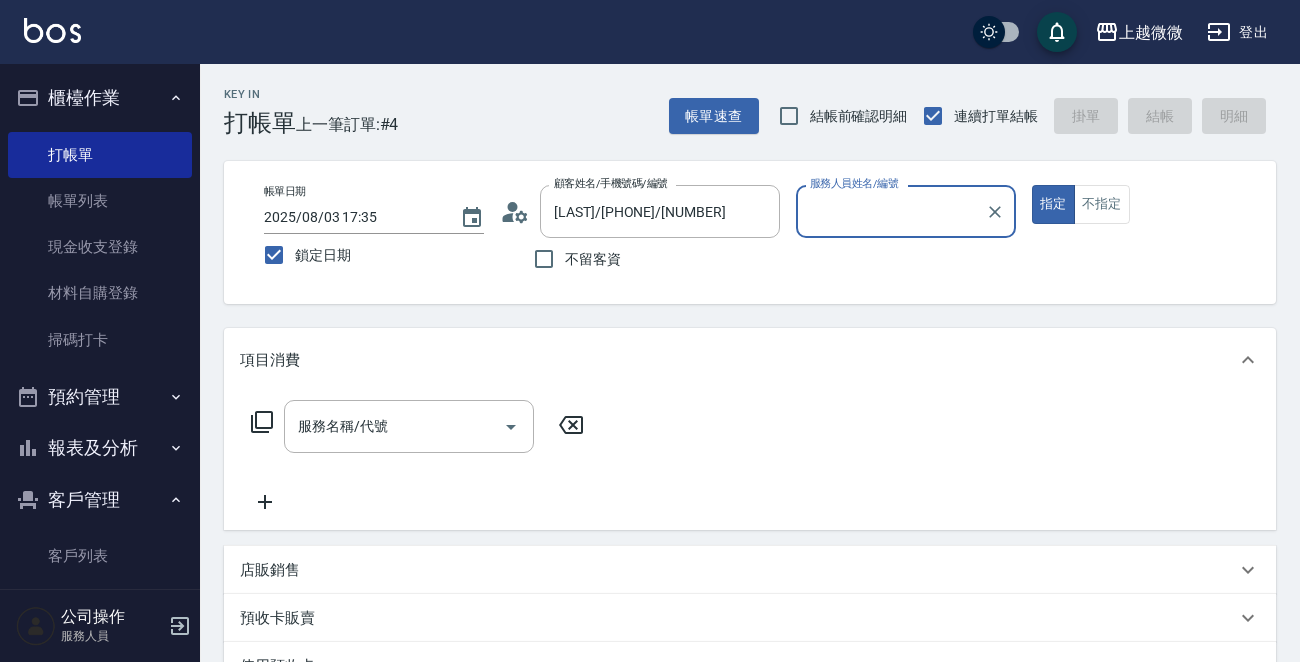 type on "[FIRST]-[NUMBER]" 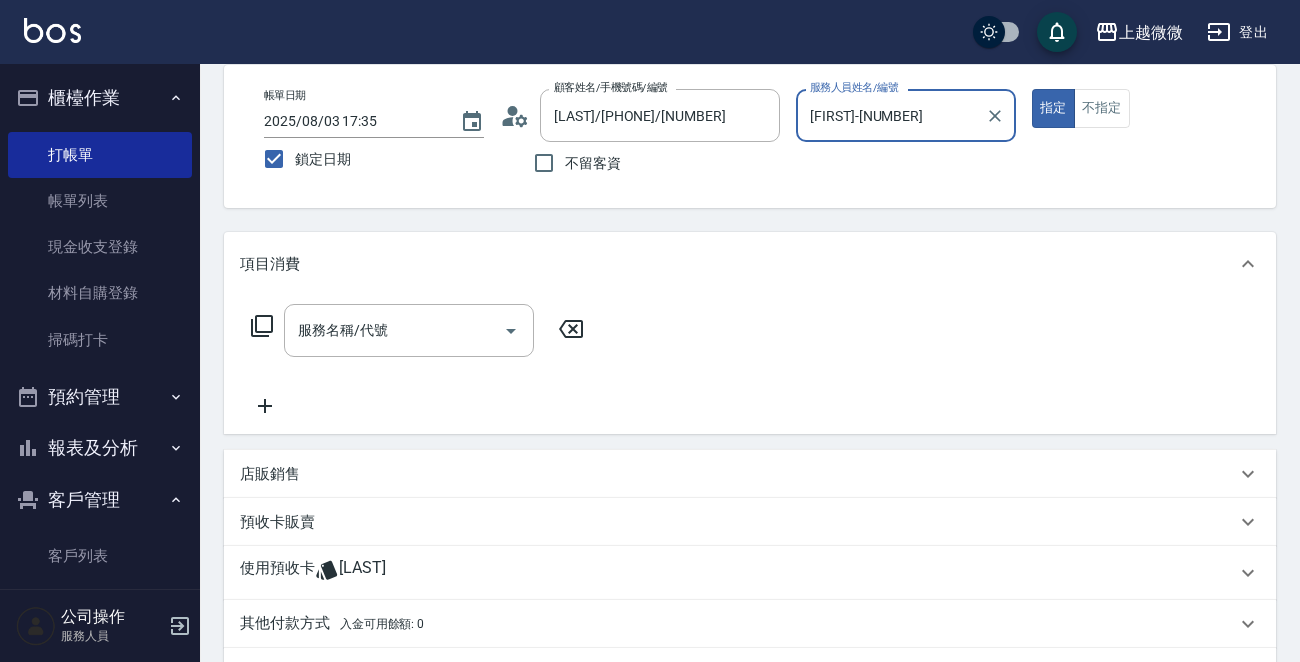 scroll, scrollTop: 200, scrollLeft: 0, axis: vertical 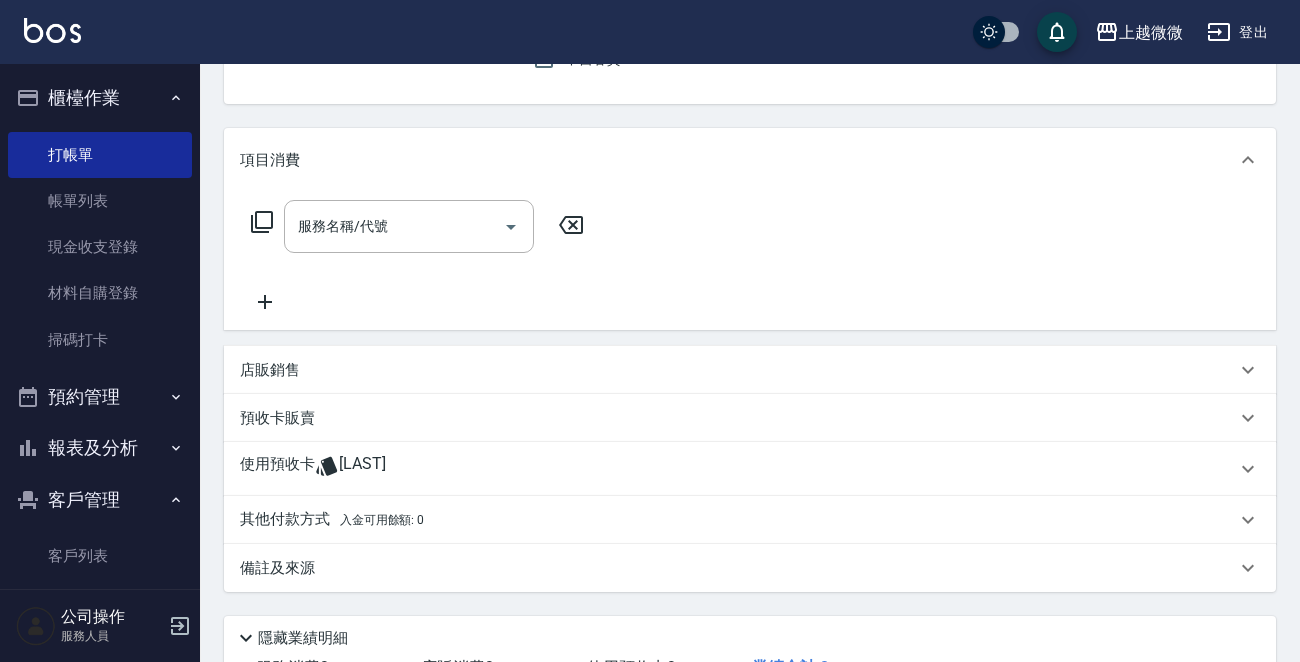 click on "使用預收卡" at bounding box center (277, 469) 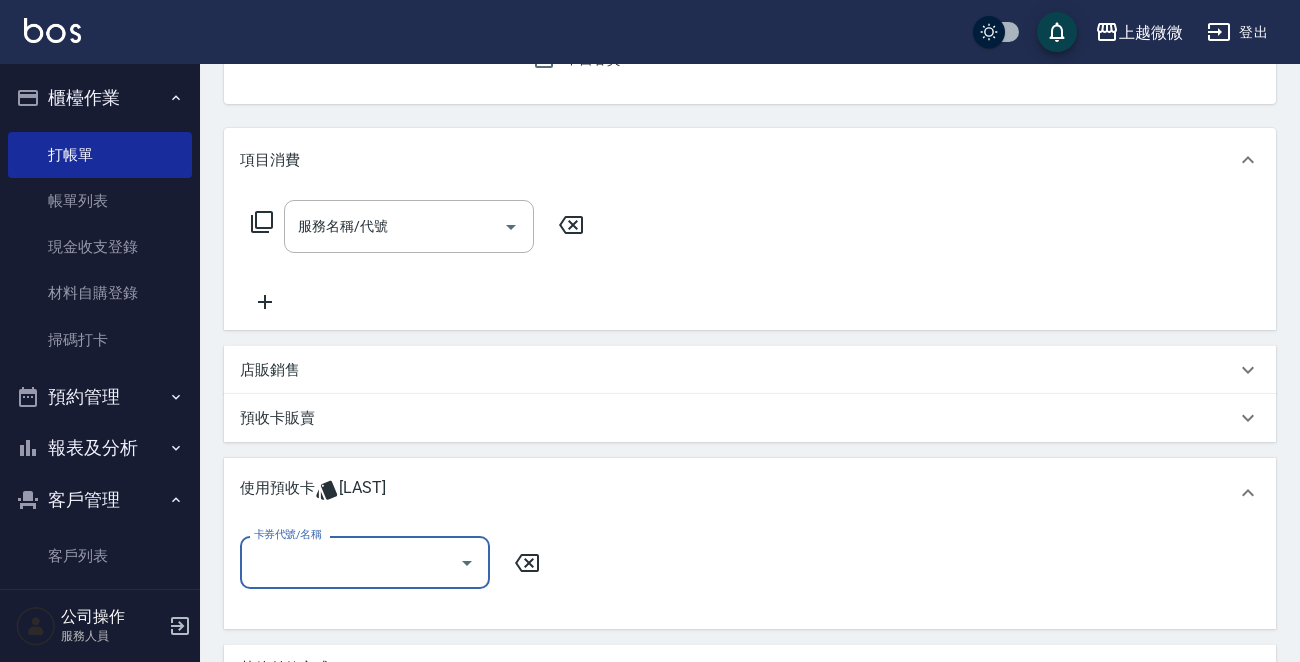 scroll, scrollTop: 0, scrollLeft: 0, axis: both 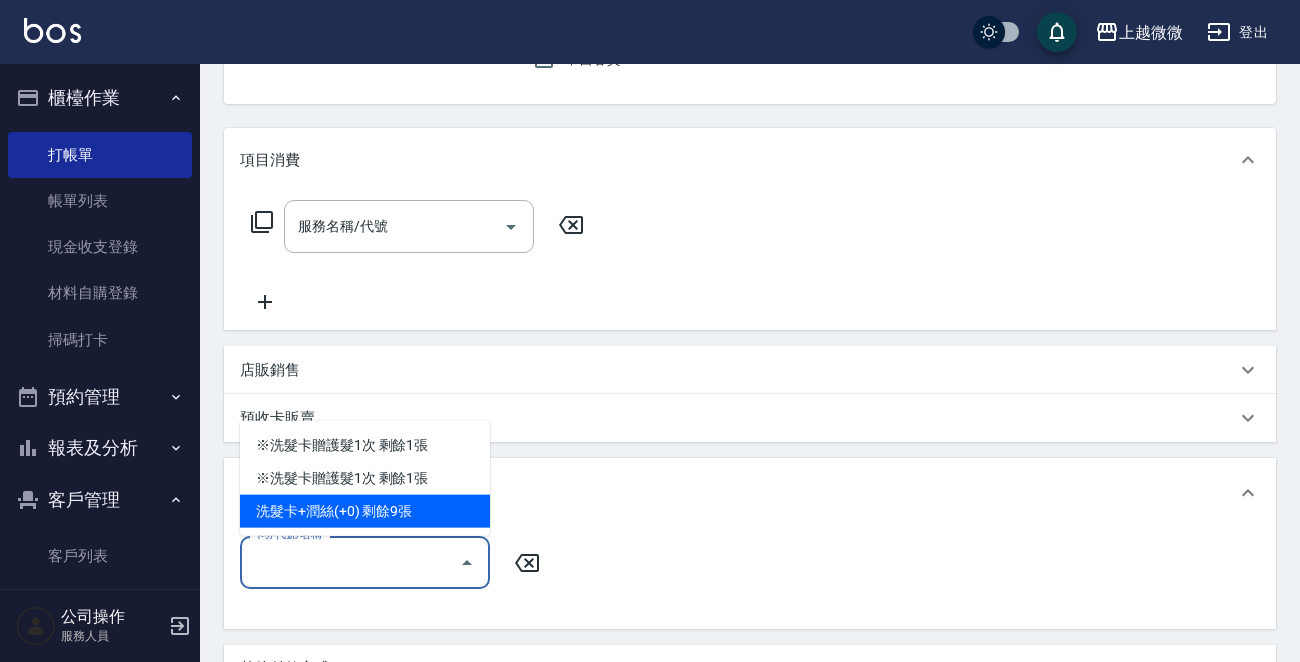 click on "洗髮卡+潤絲(+0) 剩餘9張" at bounding box center [365, 511] 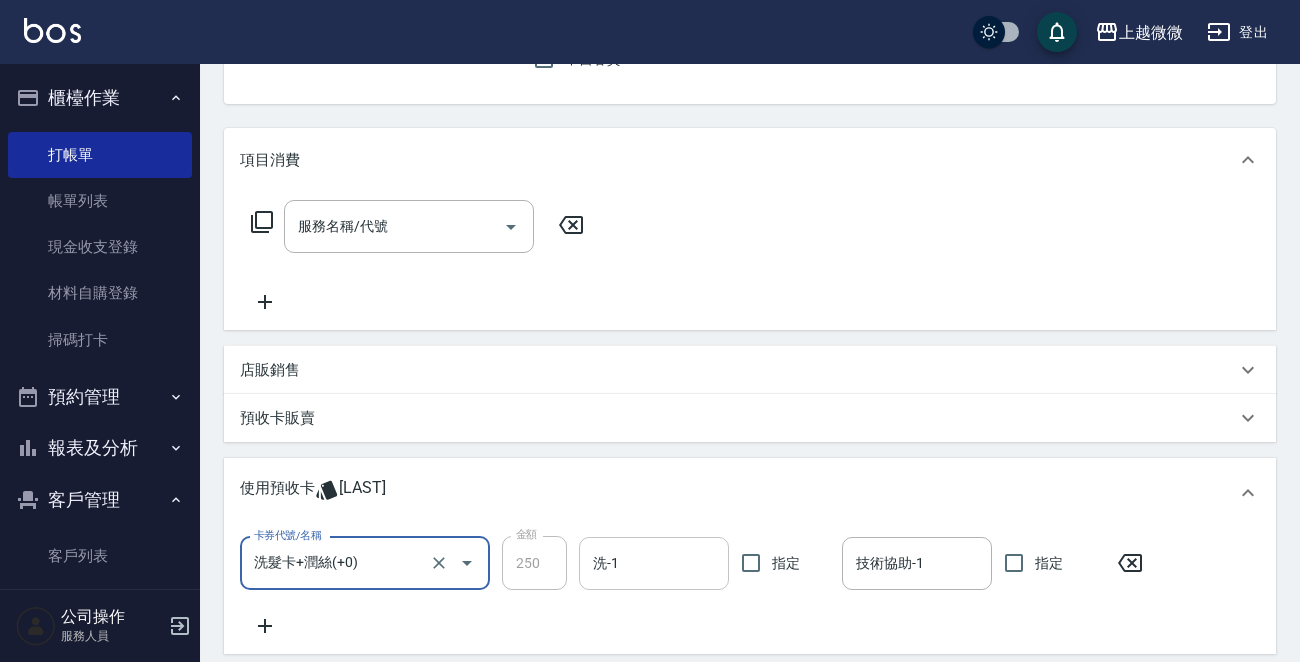 click on "洗-1" at bounding box center [654, 563] 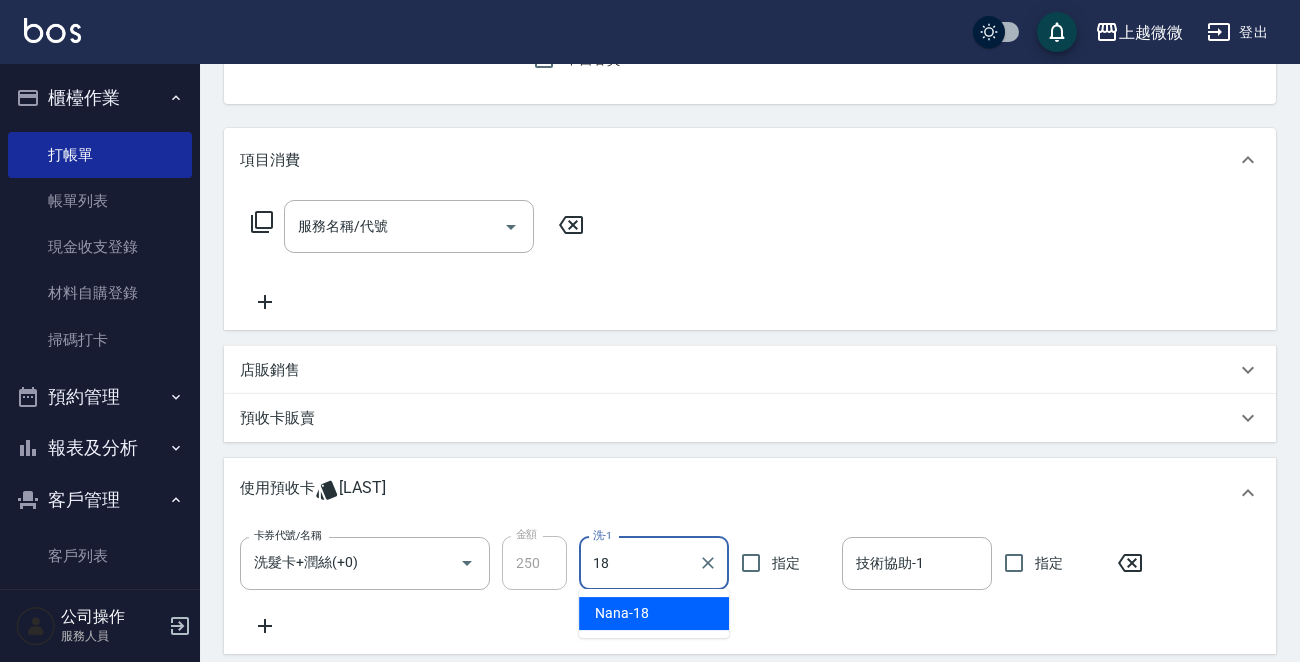 click on "[LAST] - [PRICE]" at bounding box center [654, 613] 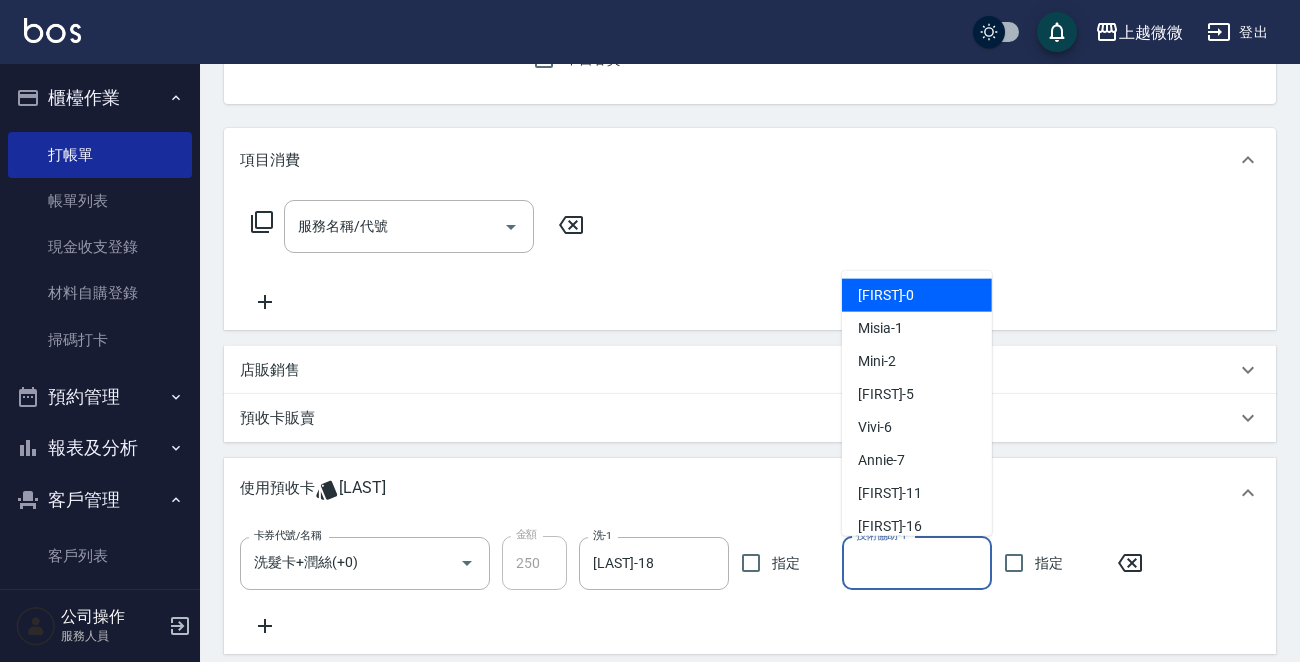 drag, startPoint x: 903, startPoint y: 568, endPoint x: 916, endPoint y: 584, distance: 20.615528 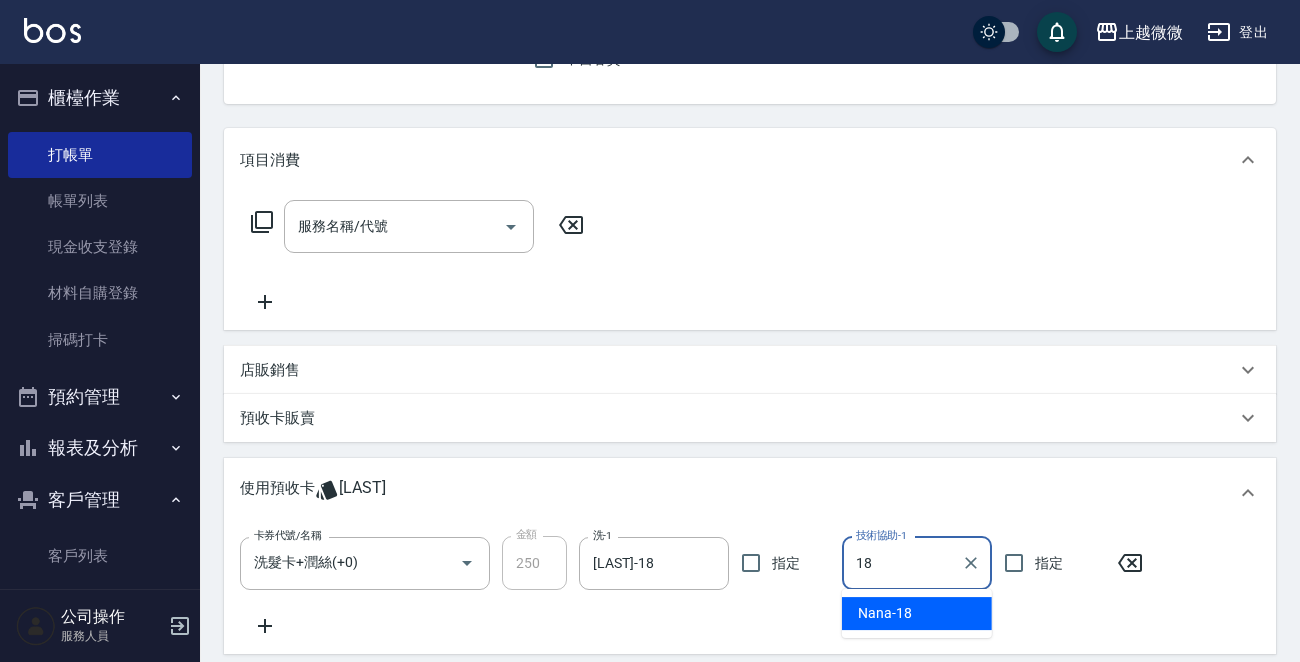 click on "[LAST] - [PRICE]" at bounding box center [917, 613] 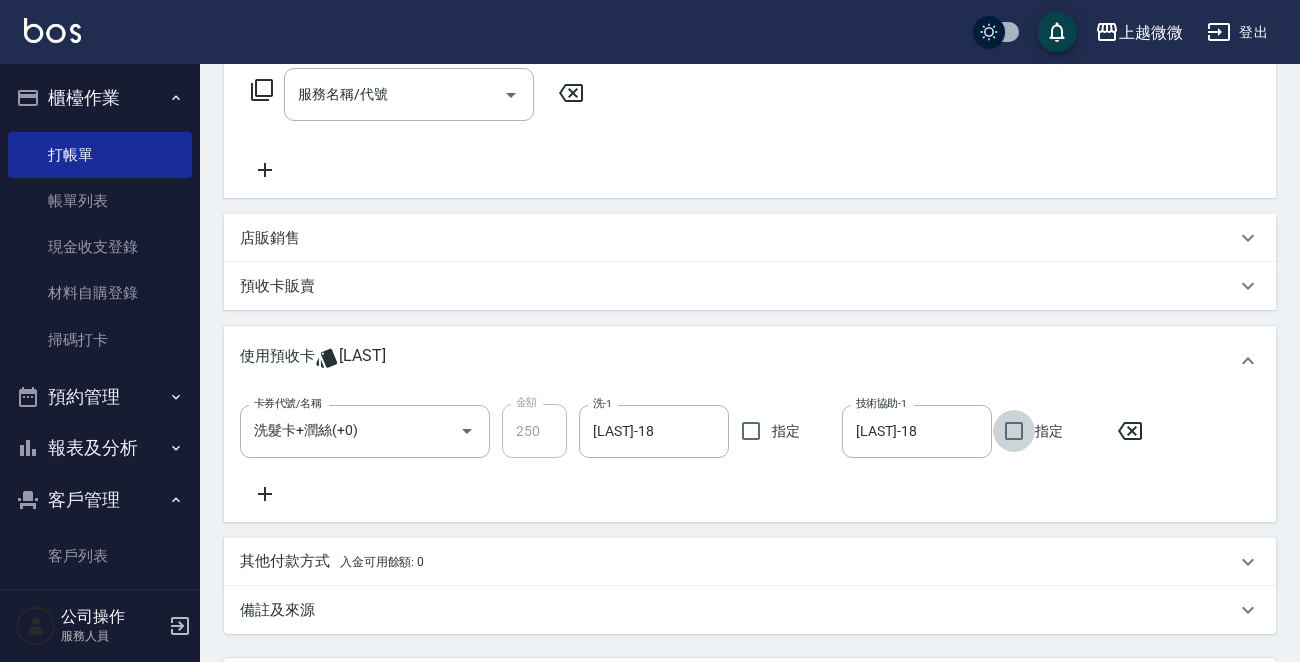scroll, scrollTop: 526, scrollLeft: 0, axis: vertical 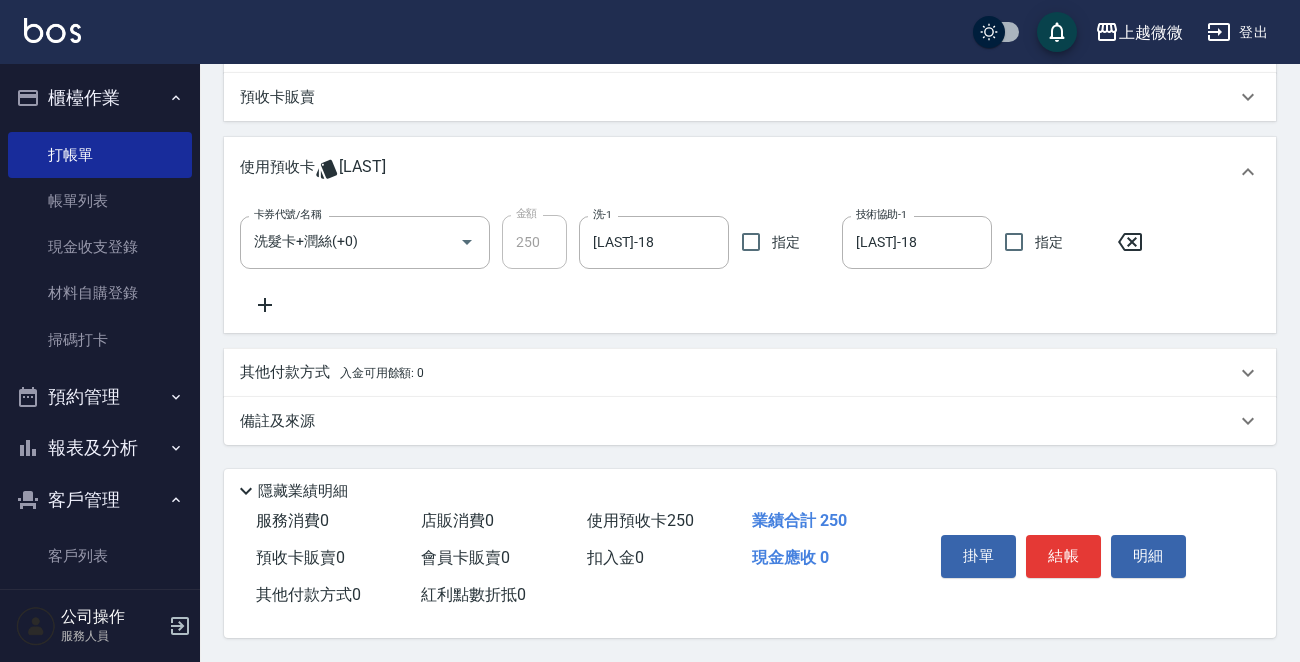 click on "結帳" at bounding box center [1063, 556] 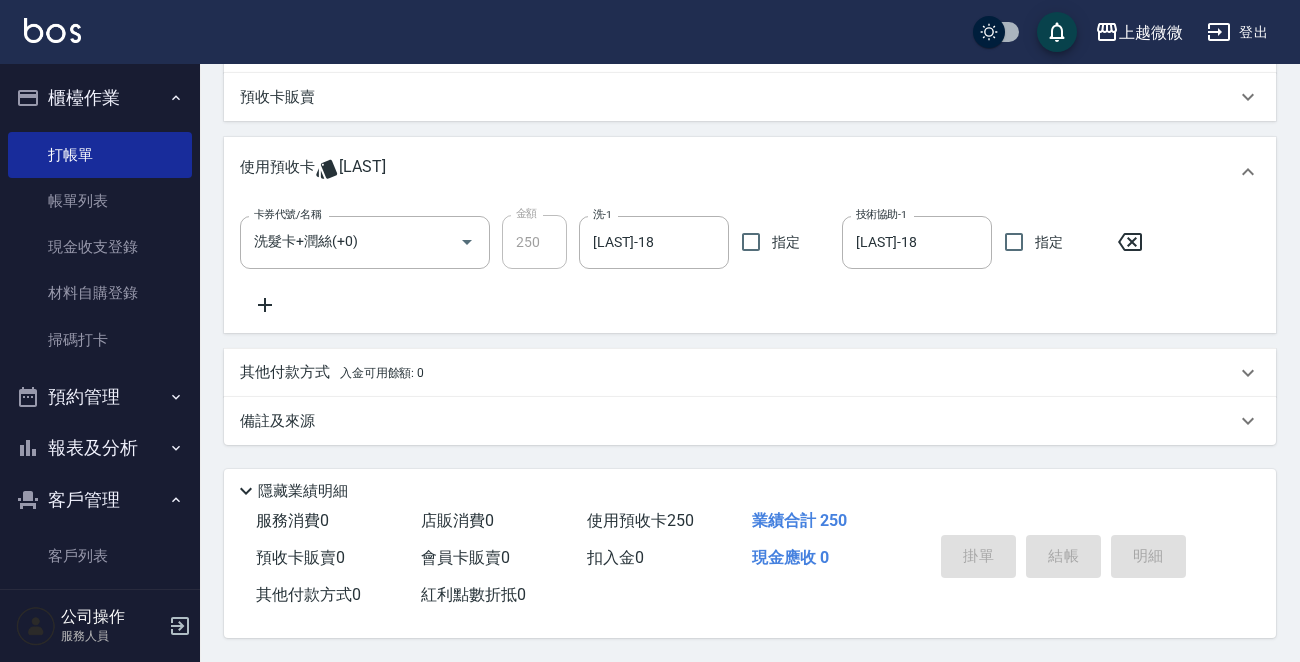 type 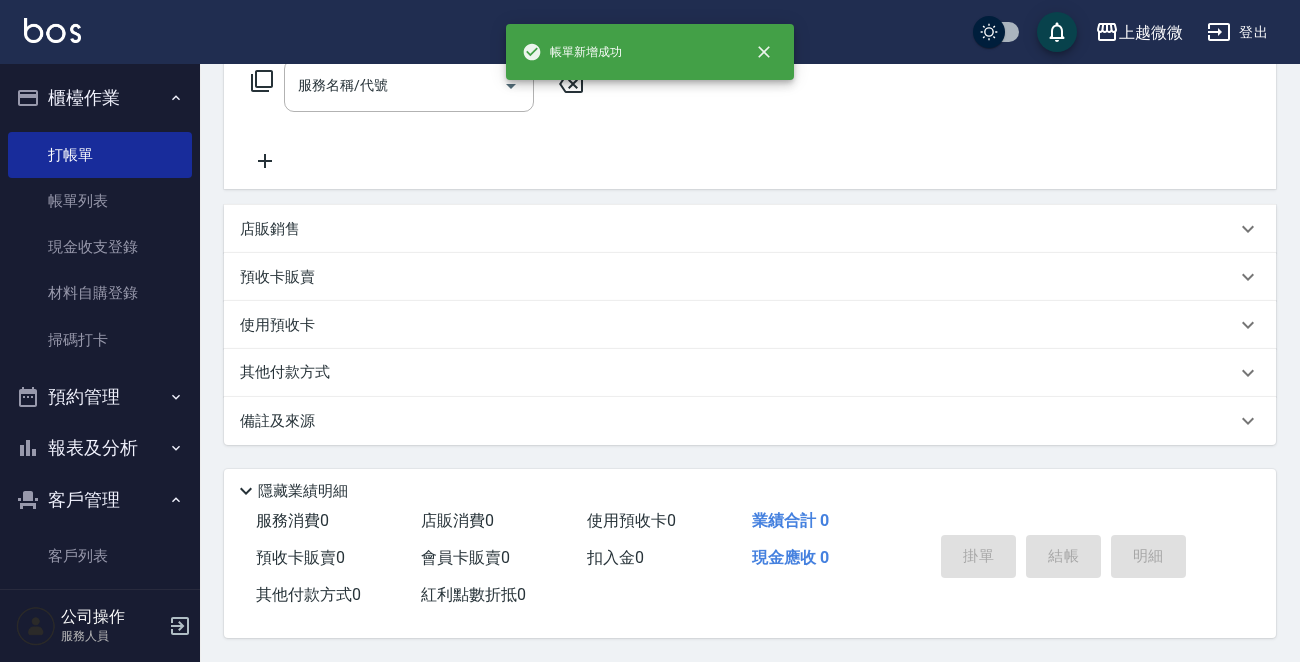 scroll, scrollTop: 0, scrollLeft: 0, axis: both 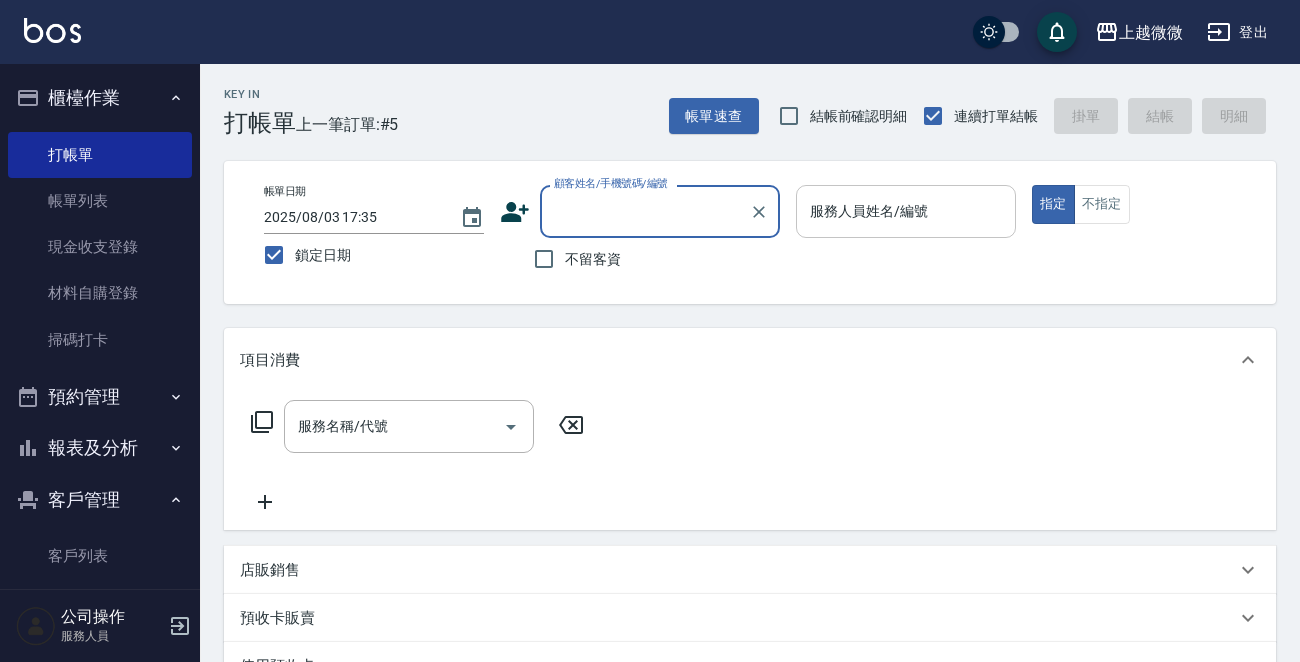 click on "服務人員姓名/編號" at bounding box center [906, 211] 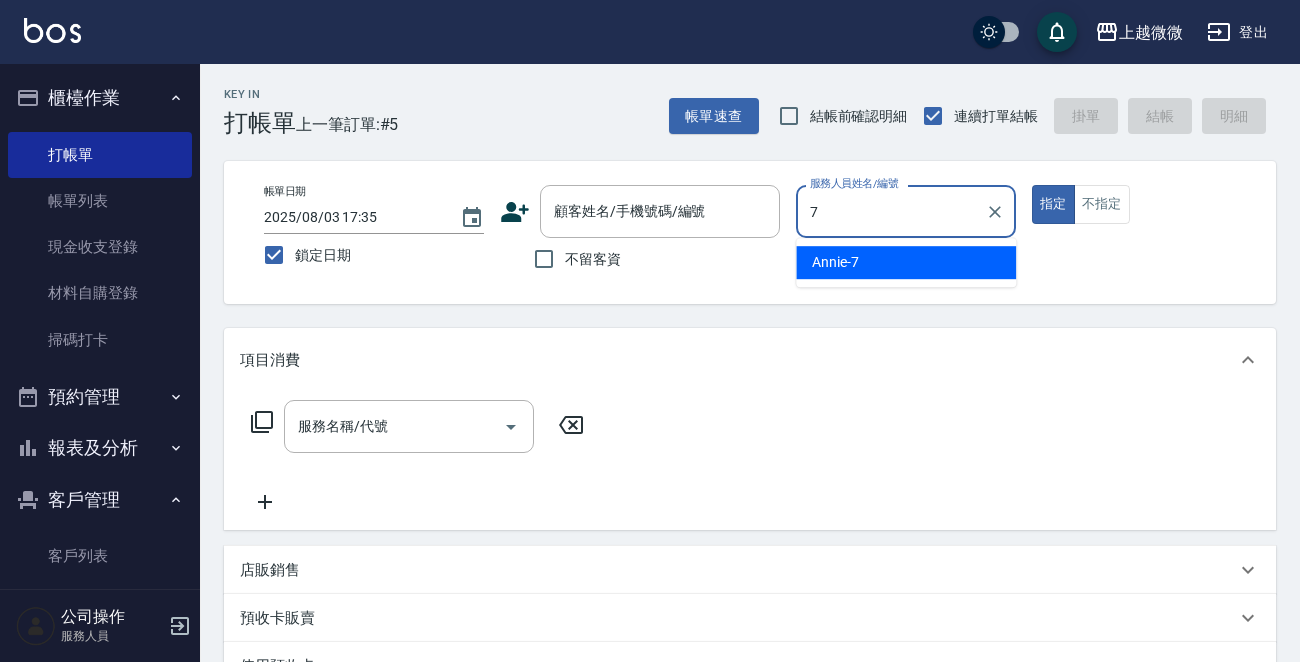 click on "Annie -7" at bounding box center (906, 262) 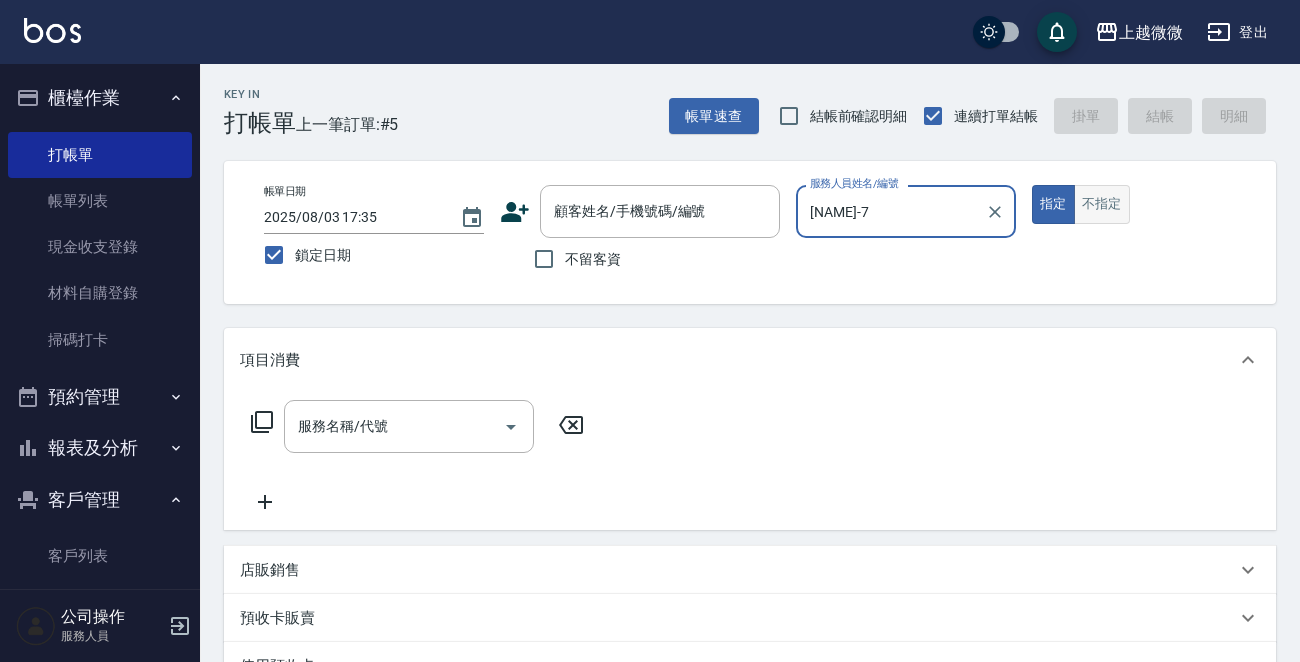 type on "[NAME]-7" 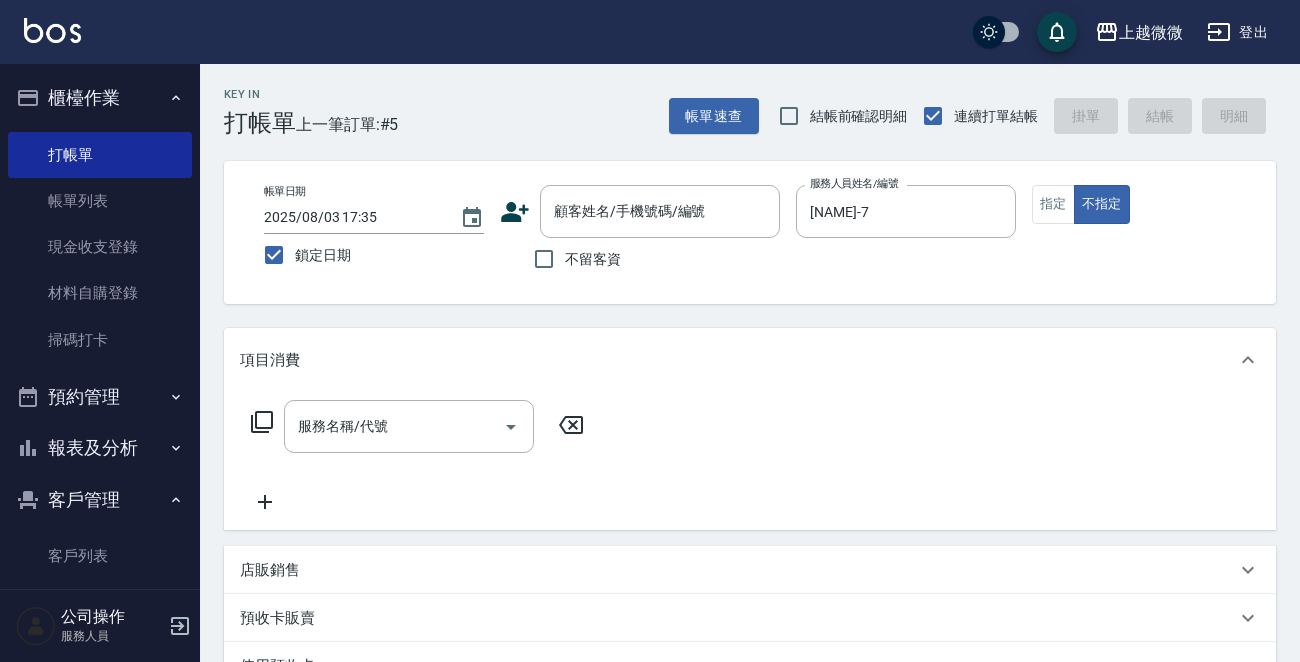 drag, startPoint x: 540, startPoint y: 265, endPoint x: 431, endPoint y: 386, distance: 162.85576 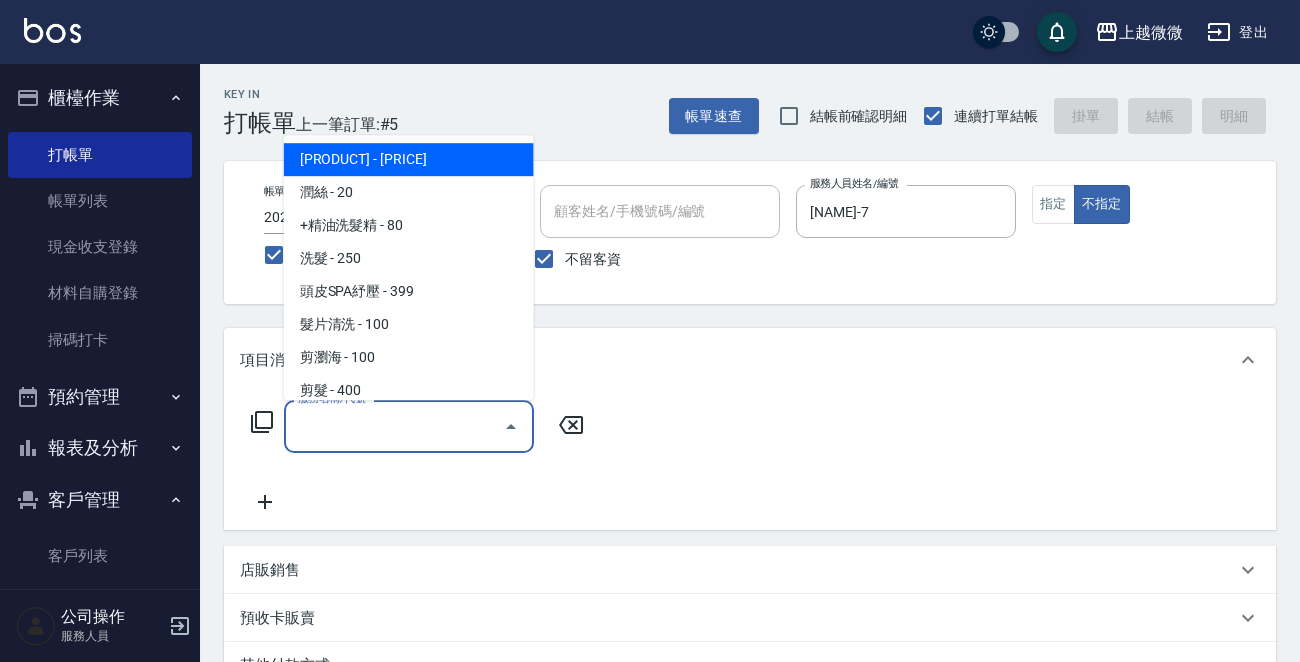 click on "服務名稱/代號" at bounding box center [394, 426] 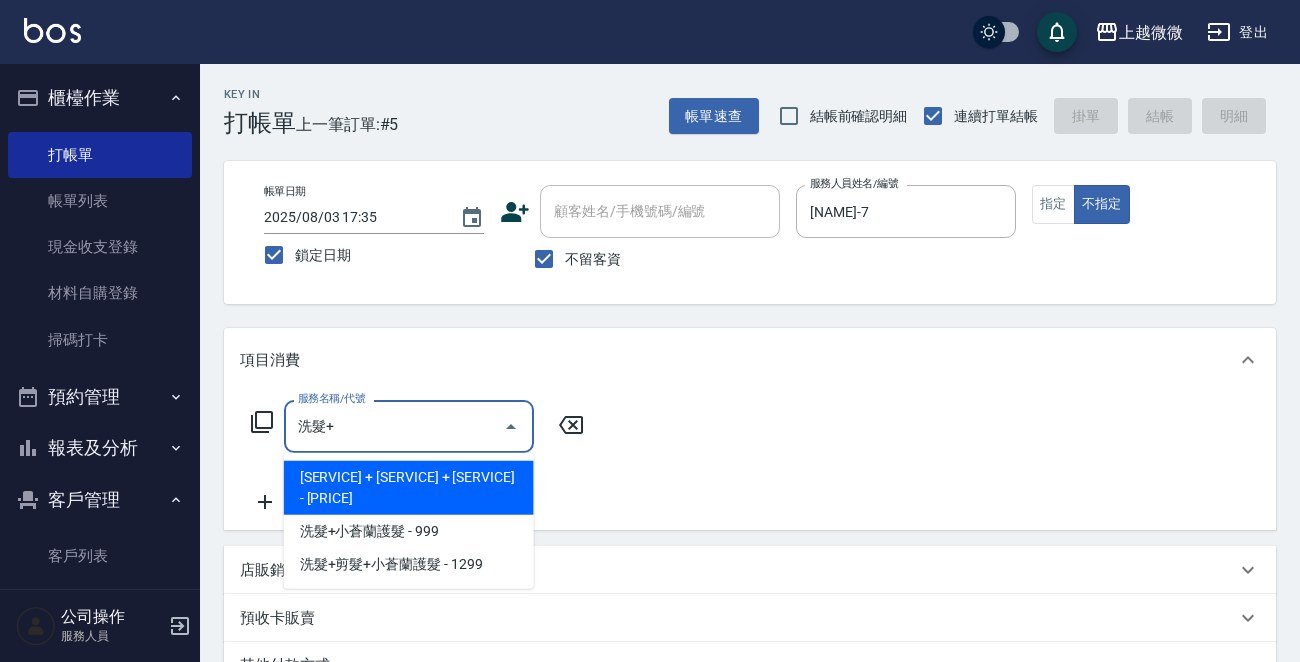 click on "[SERVICE] + [SERVICE] + [SERVICE] - [PRICE]" at bounding box center (409, 488) 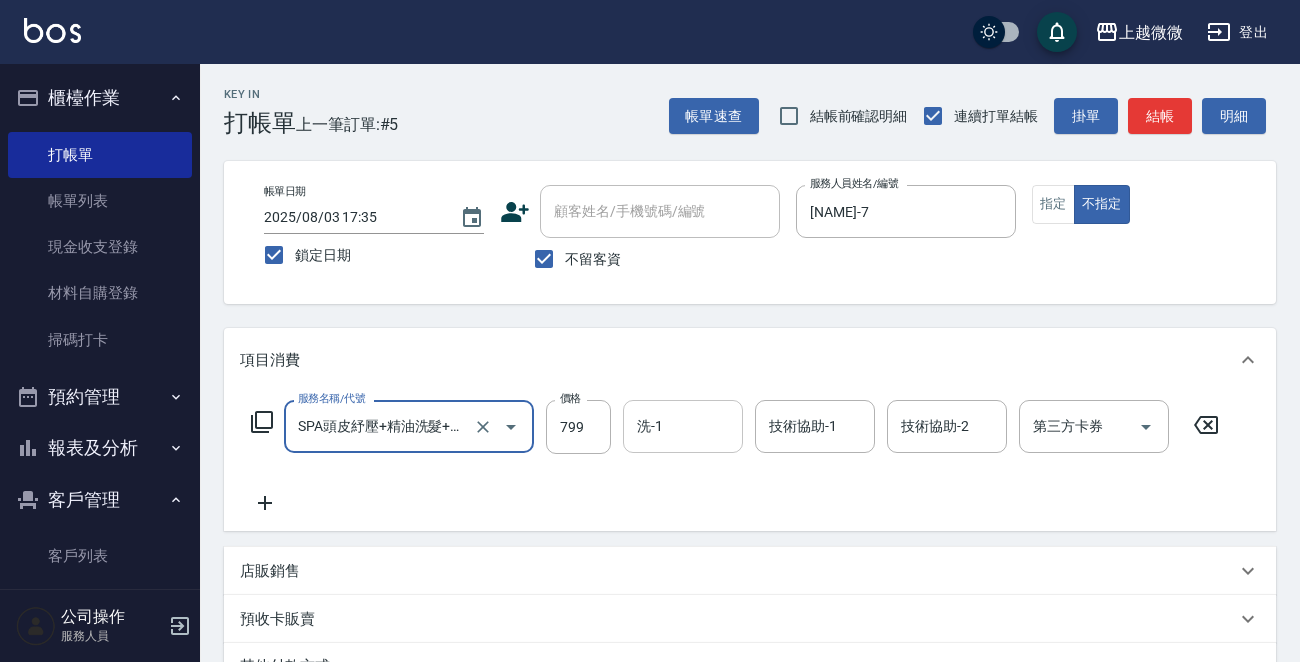 type on "SPA頭皮紓壓+精油洗髮+剪髮(I13)" 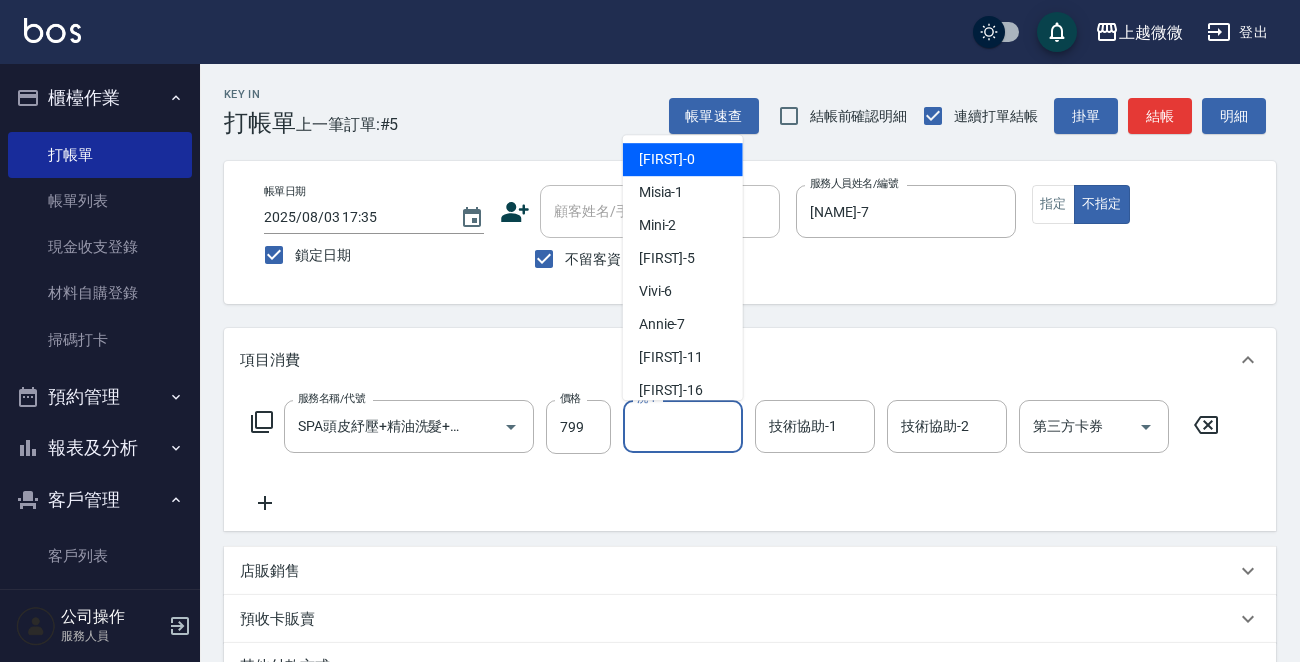 click on "洗-1" at bounding box center [683, 426] 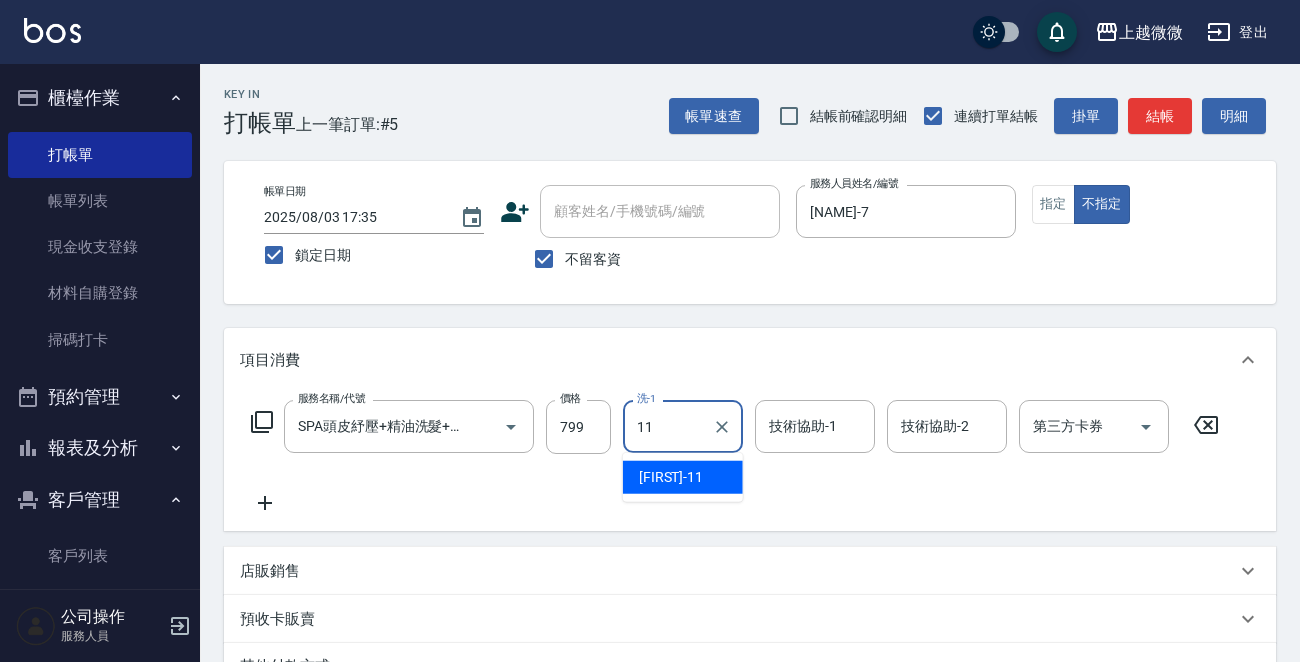 click on "[NAME]-11" at bounding box center [671, 477] 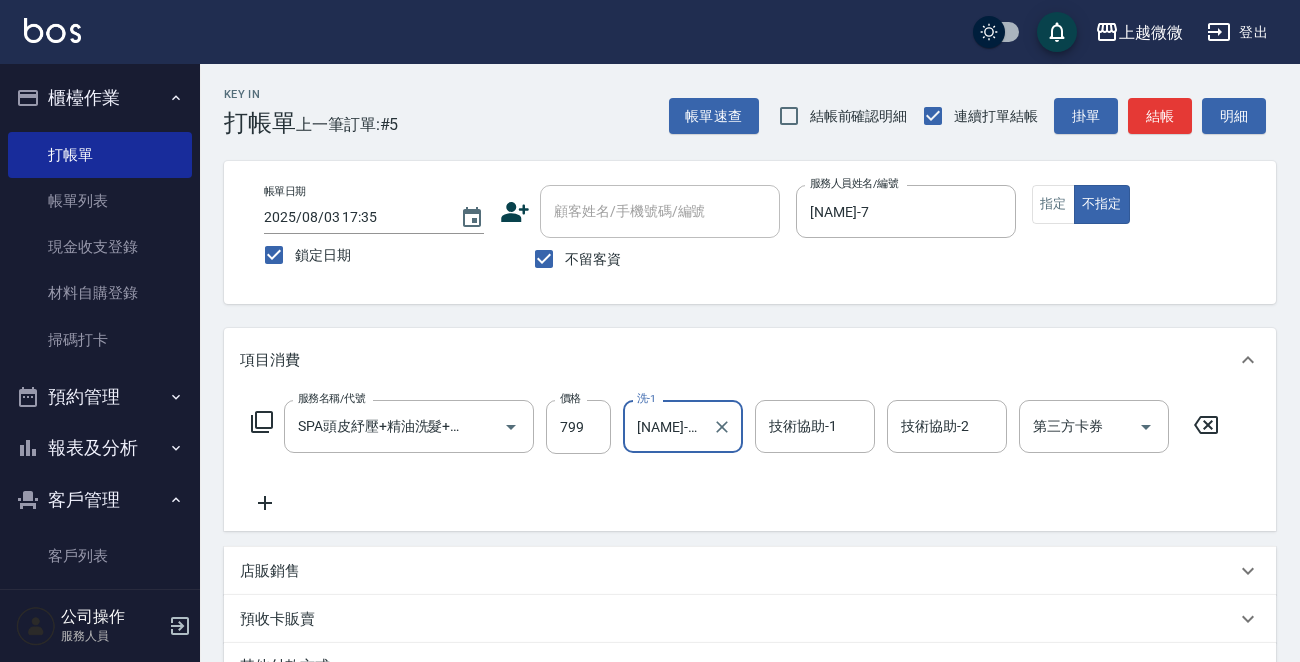 type on "[NAME]-16" 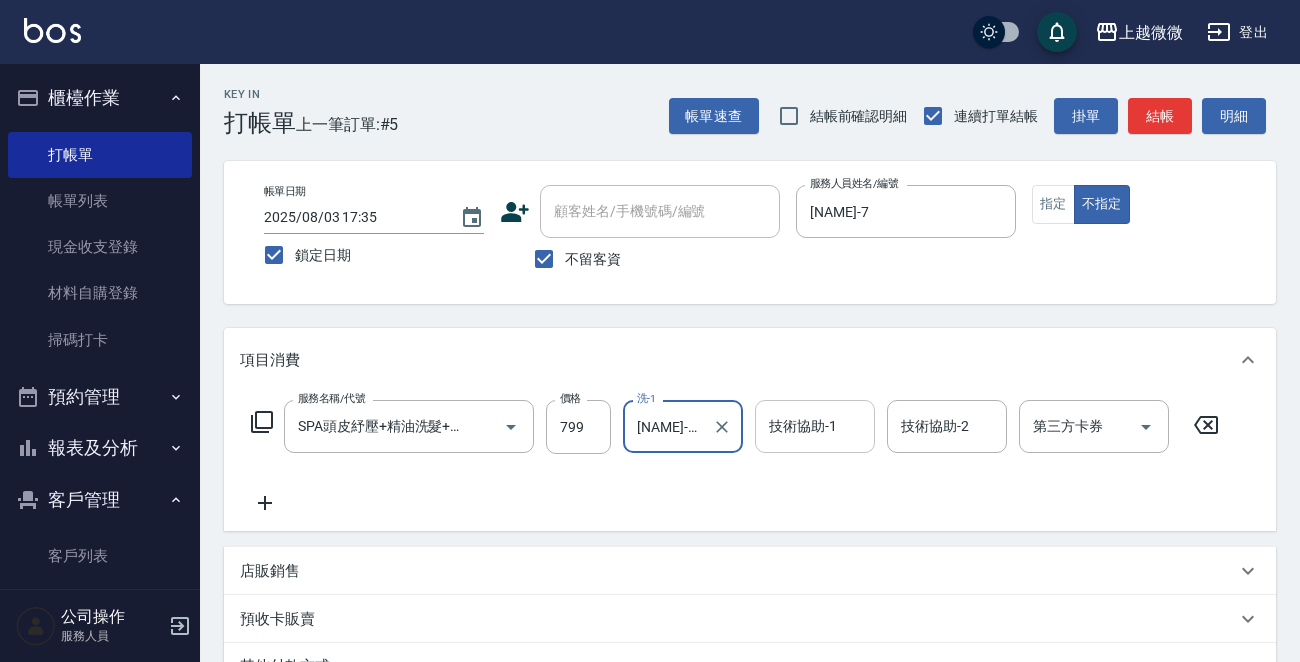 click on "技術協助-1 技術協助-1" at bounding box center [821, 426] 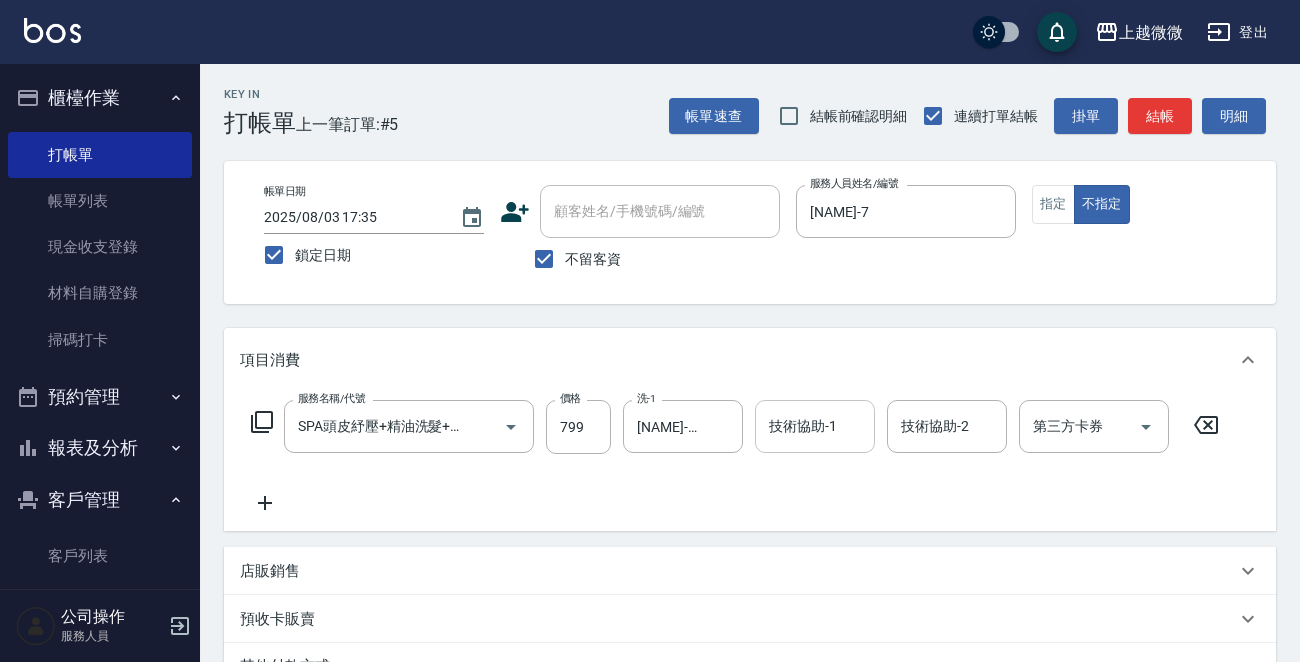 click on "技術協助-1" at bounding box center [815, 426] 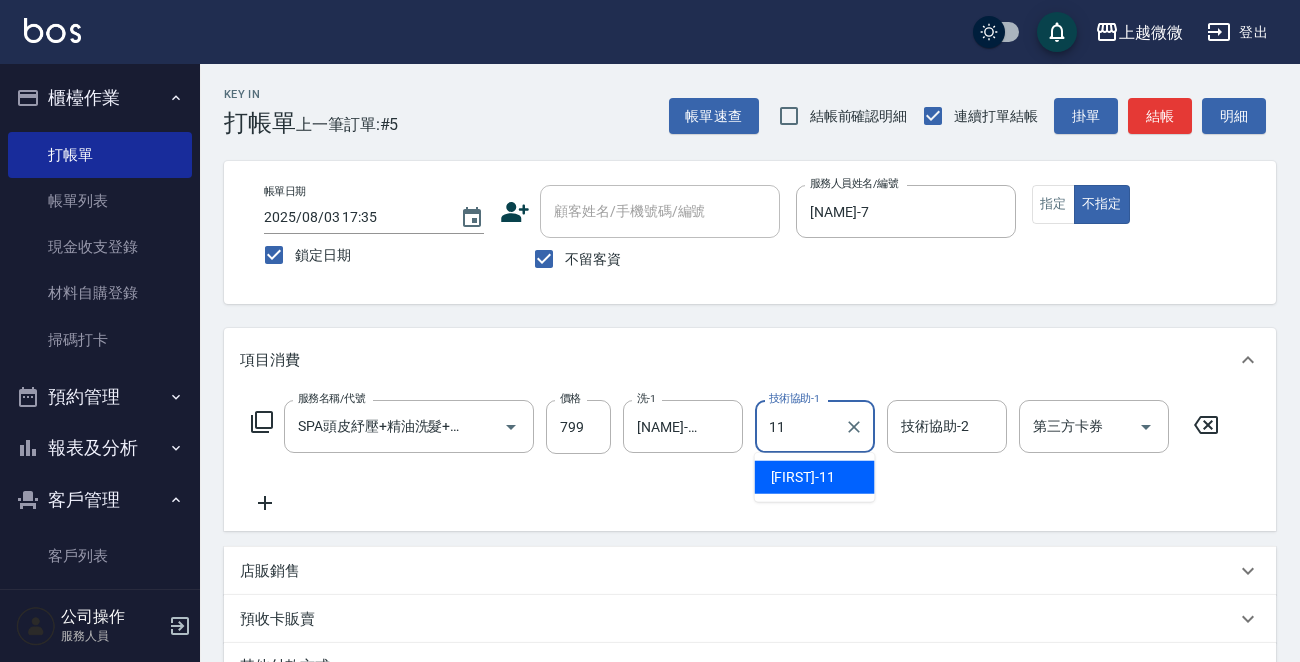 click on "[NAME]-11" at bounding box center (803, 477) 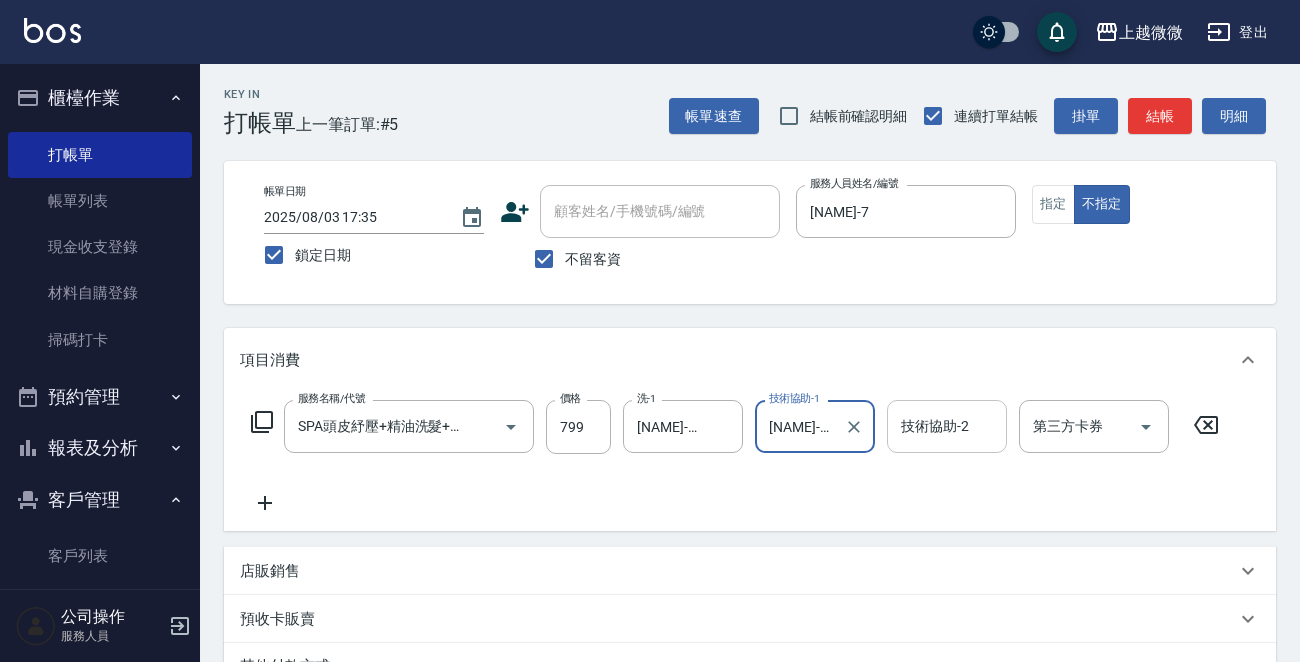 type on "[NAME]-16" 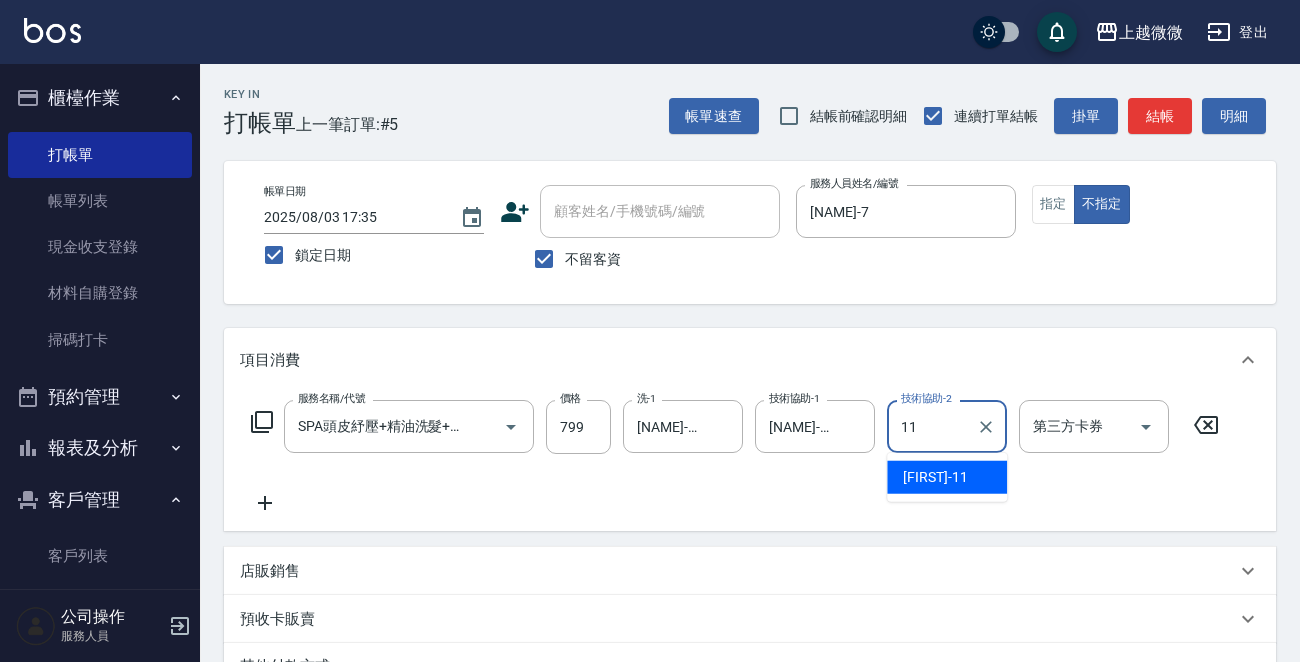 click on "[NAME]-11" at bounding box center (947, 477) 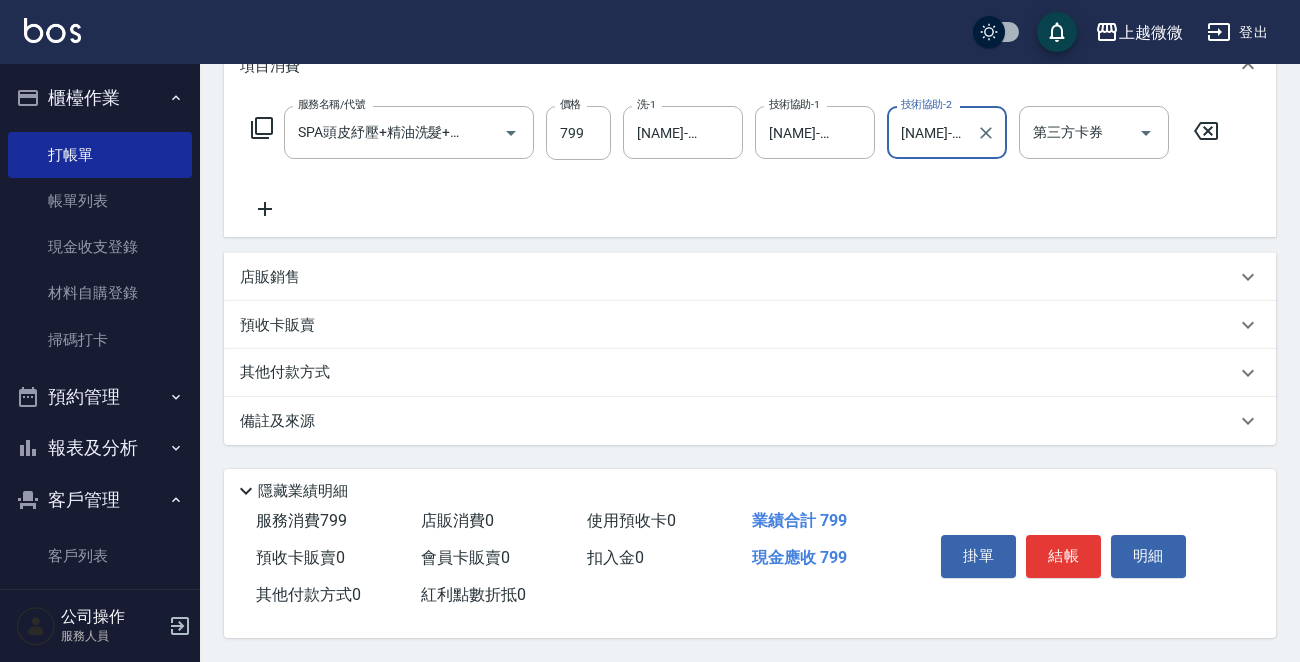 scroll, scrollTop: 299, scrollLeft: 0, axis: vertical 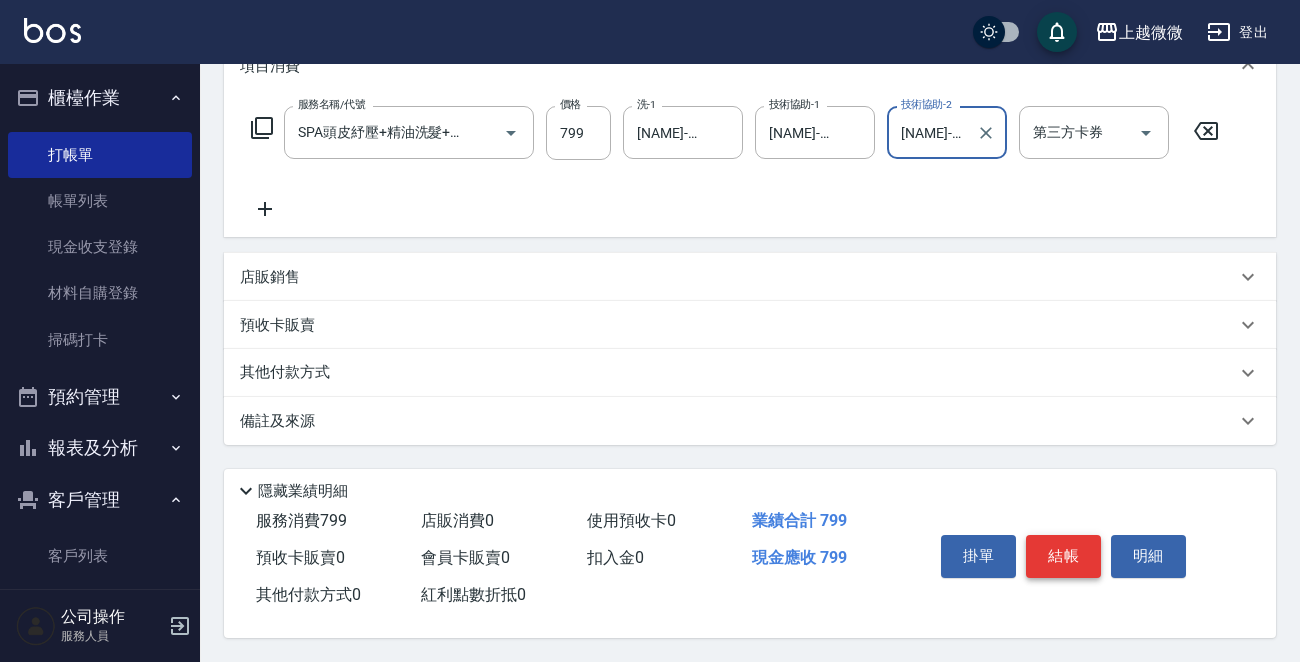 type on "[NAME]-16" 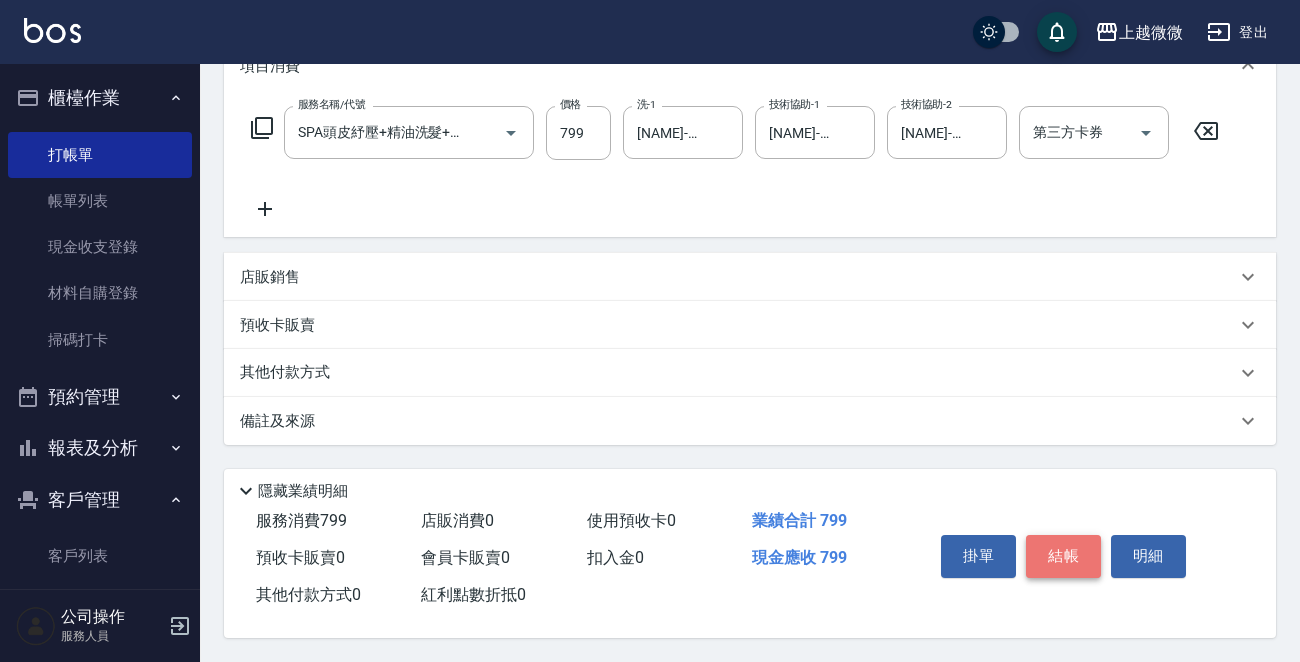 click on "結帳" at bounding box center (1063, 556) 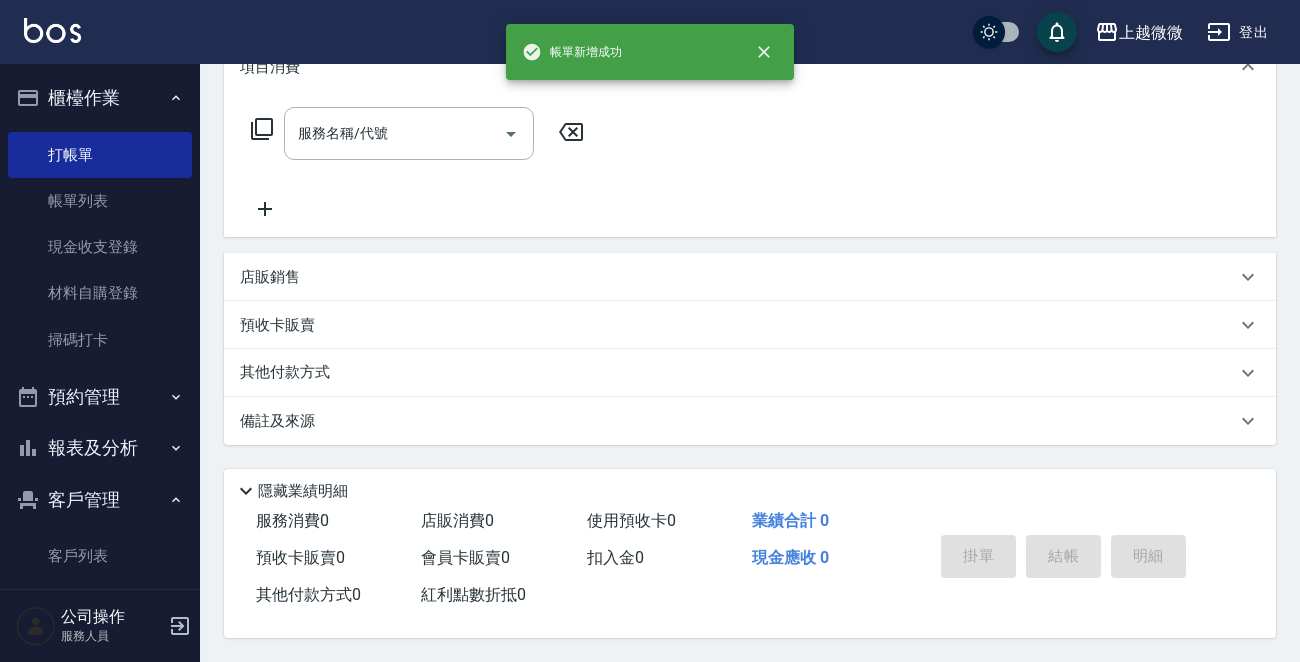 scroll, scrollTop: 0, scrollLeft: 0, axis: both 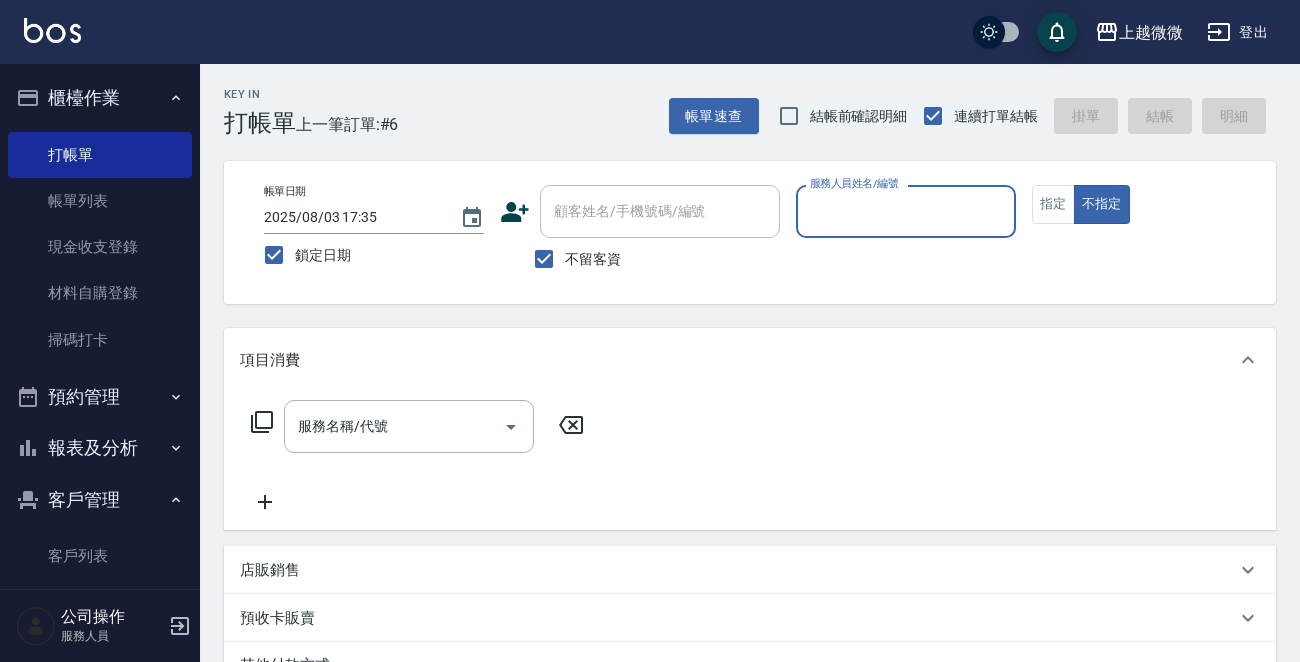 click on "服務人員姓名/編號" at bounding box center [906, 211] 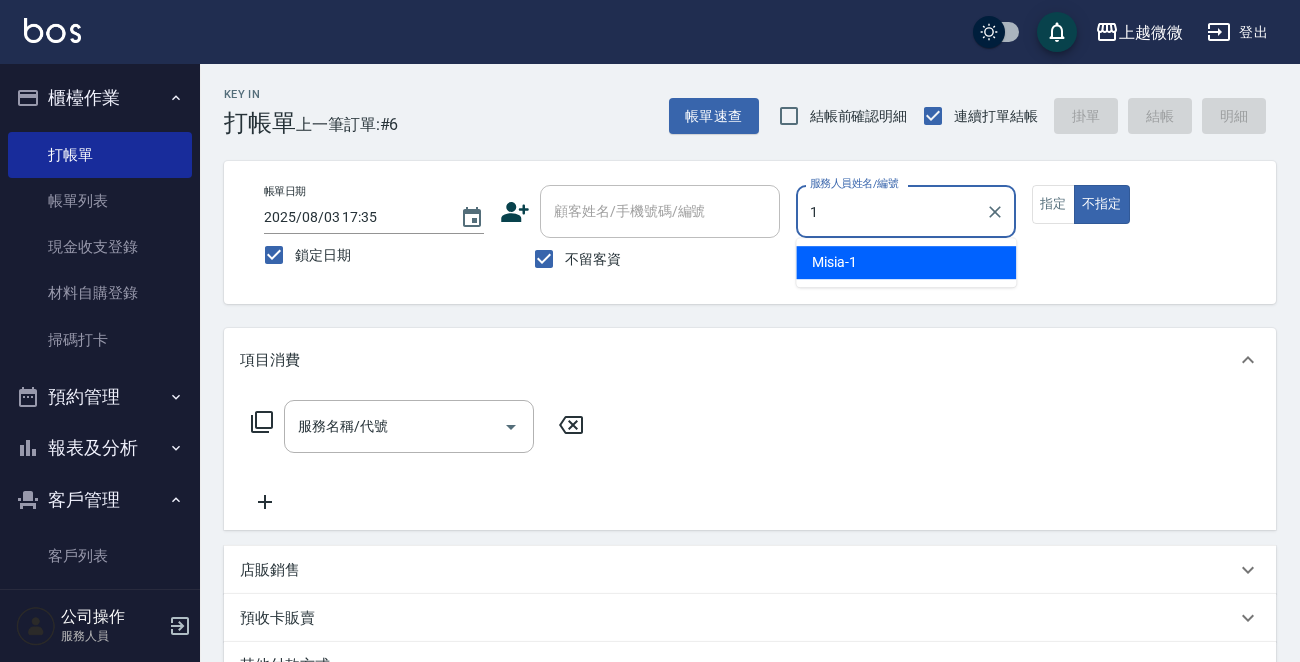 click on "Misia -1" at bounding box center (906, 262) 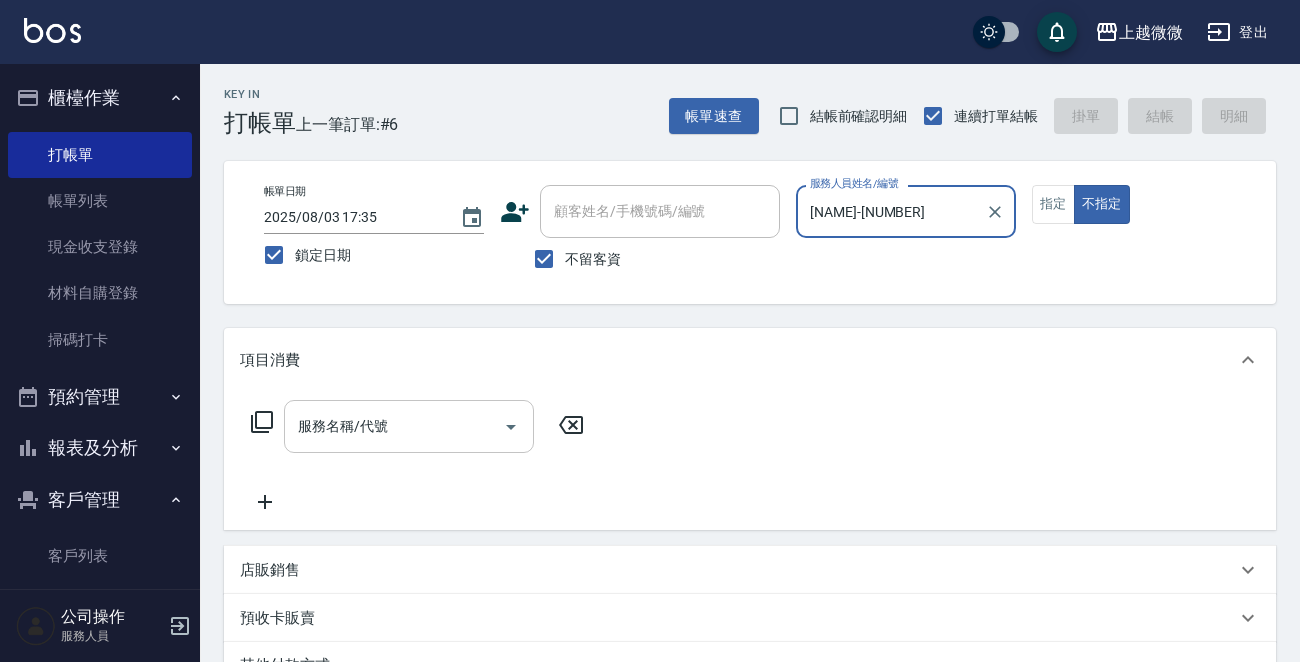 type on "[NAME]-[NUMBER]" 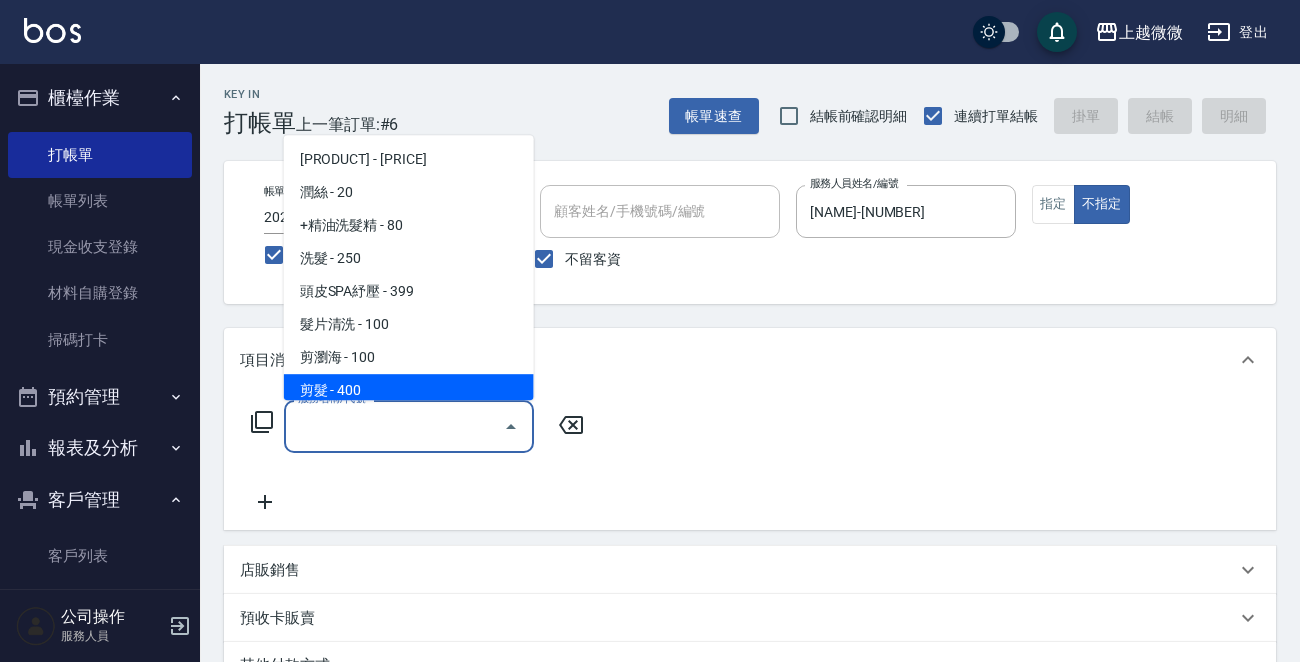 click on "卡券洗髮 - 170 潤絲 - 20 +精油洗髮精 - 80 洗髮 - 250 頭皮SPA紓壓 - 399 髮片清洗 - 100 剪瀏海 - 100 剪髮 - 400 補燙 - 100 洗直 - 300 質感燙(冷燙) - 2000 質感燙(離子燙) - 2500 生化還原(冷燙) - 2500 完美曲線(冷燙) - 3000 DG水平衡(離子燙) - 3000 DG水平衡(溫塑燙) - 3000 FAVE 琺芙森活感縮毛矯正(離子燙) - 3500 FAVE 琺芙森活感縮毛矯正(溫塑燙) - 3500 AI復活P朔髮(離子燙) - 4000 AI復活P朔髮(溫塑燙) - 4000 UT-ET微導柔護縮毛矯正(離子燙) - 4500 UT-ET微導柔護縮毛矯正(溫塑燙) - 4500 UT-ET微導柔護美妝(離子燙) - 4500 UT-ET微導柔護美妝(溫塑燙) - 4500 完美調配燙 - 3500 補染 - 1000 染髮 - 1500 護髮染 - 1200 挑染 - 1500 片染 - 500 漂染 - 500 矯色 - 800 免費護髮 - 0 瞬間護髮 - 300 自備護髮 - 300 +縮健素 - 300 +去鹼液 - 300 +精華液 - 500 5G智能噴霧 - 300 +胜肽胱 - 600 +鏈鍵蛋白 - 0 黑曜光感護髮 短髮 - 2000 小蒼蘭護髮 - 800" at bounding box center (409, 267) 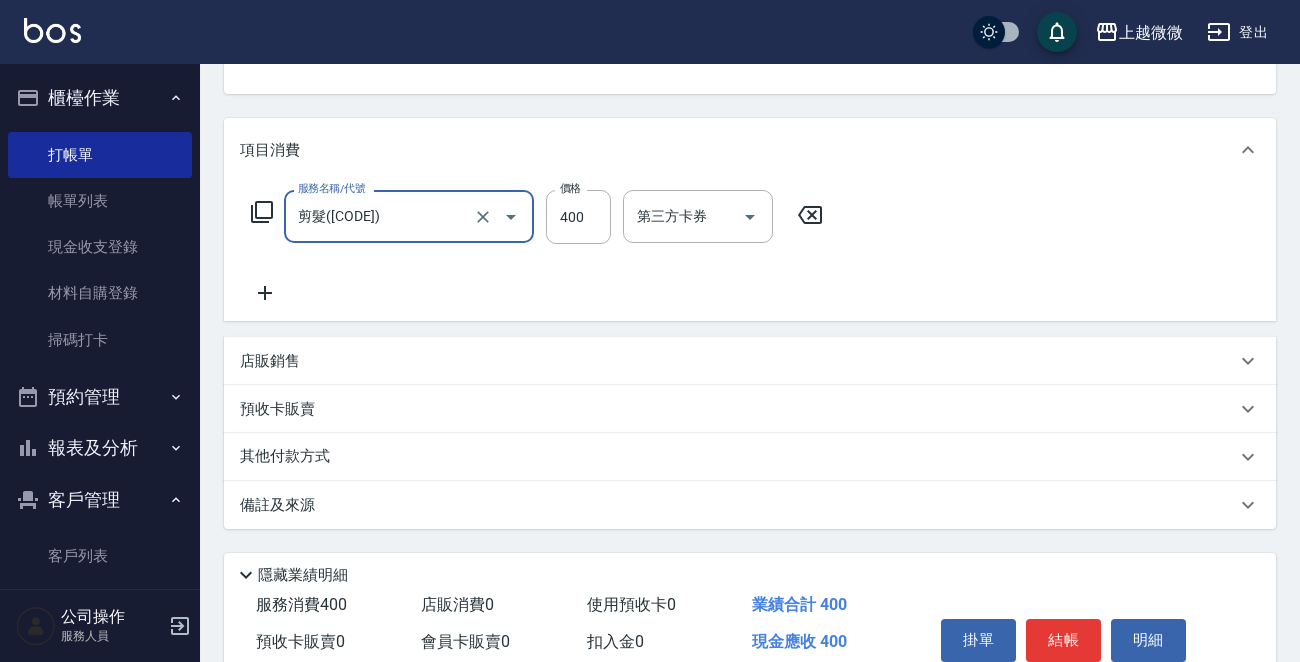 scroll, scrollTop: 299, scrollLeft: 0, axis: vertical 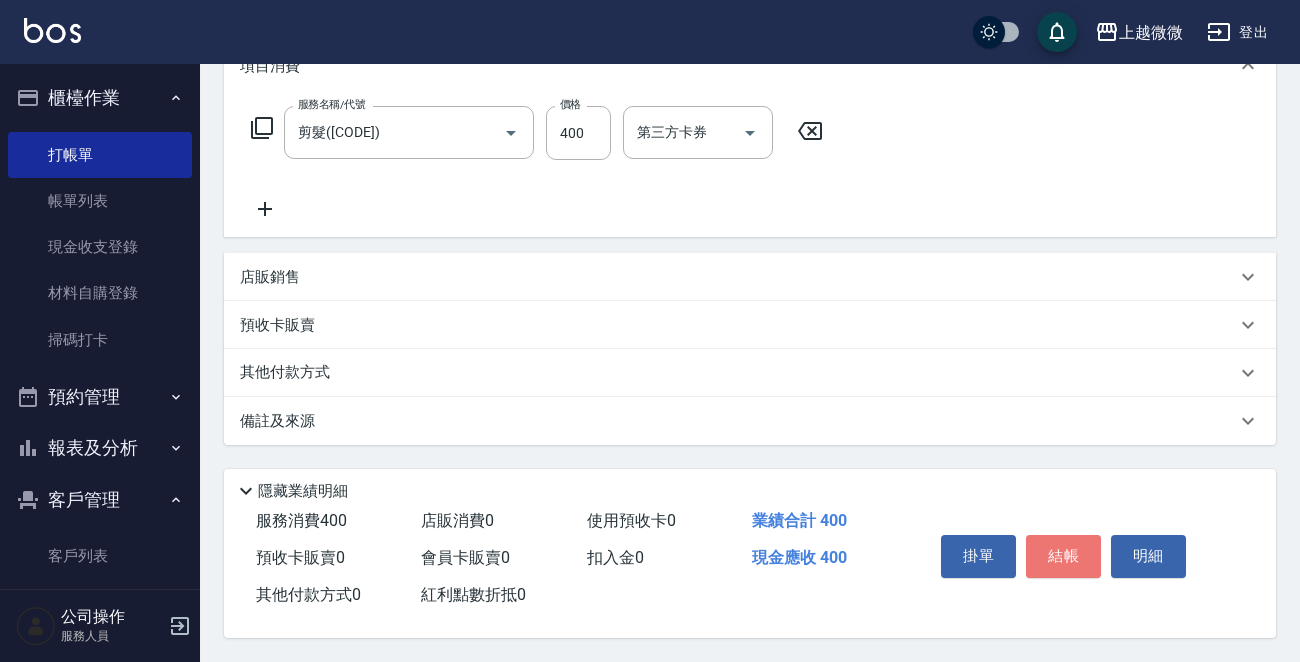 click on "結帳" at bounding box center [1063, 556] 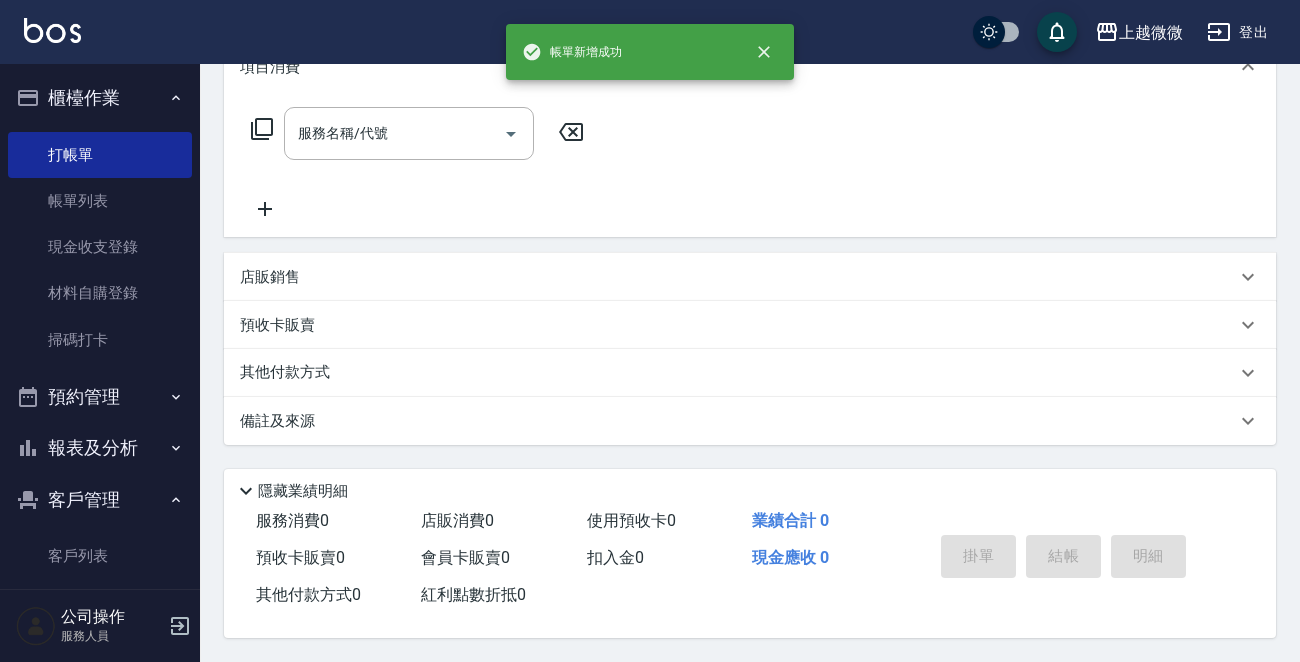 scroll, scrollTop: 0, scrollLeft: 0, axis: both 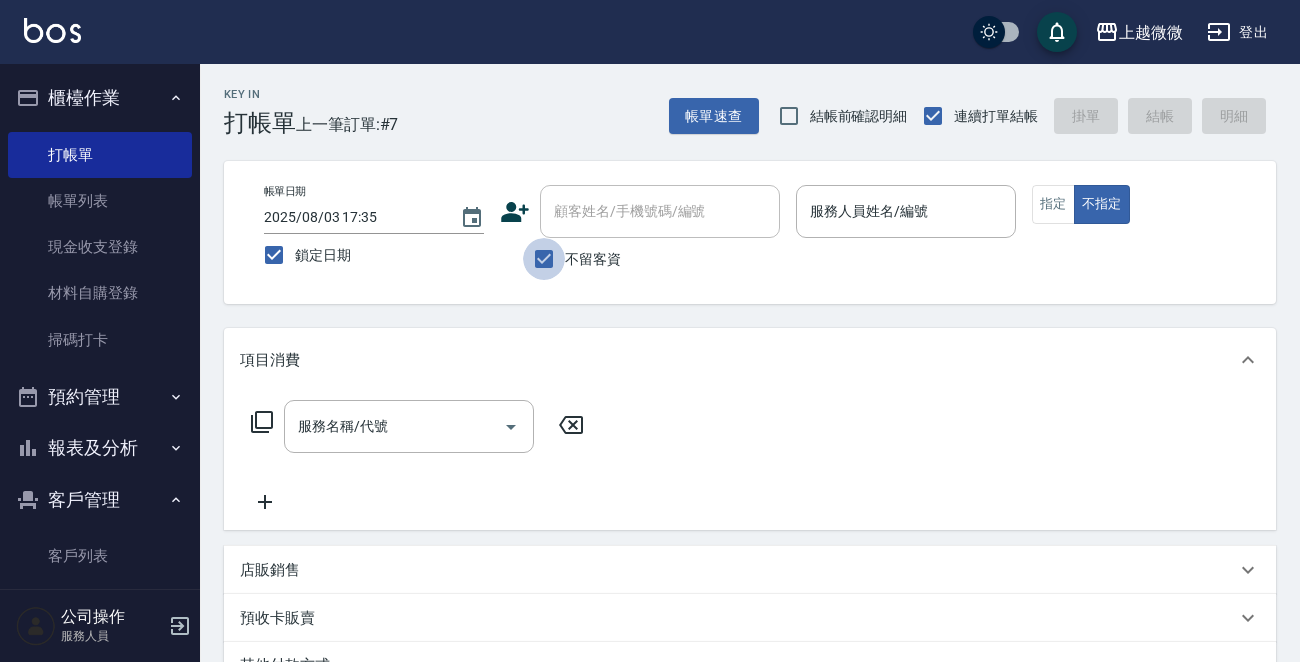 drag, startPoint x: 532, startPoint y: 255, endPoint x: 592, endPoint y: 222, distance: 68.47627 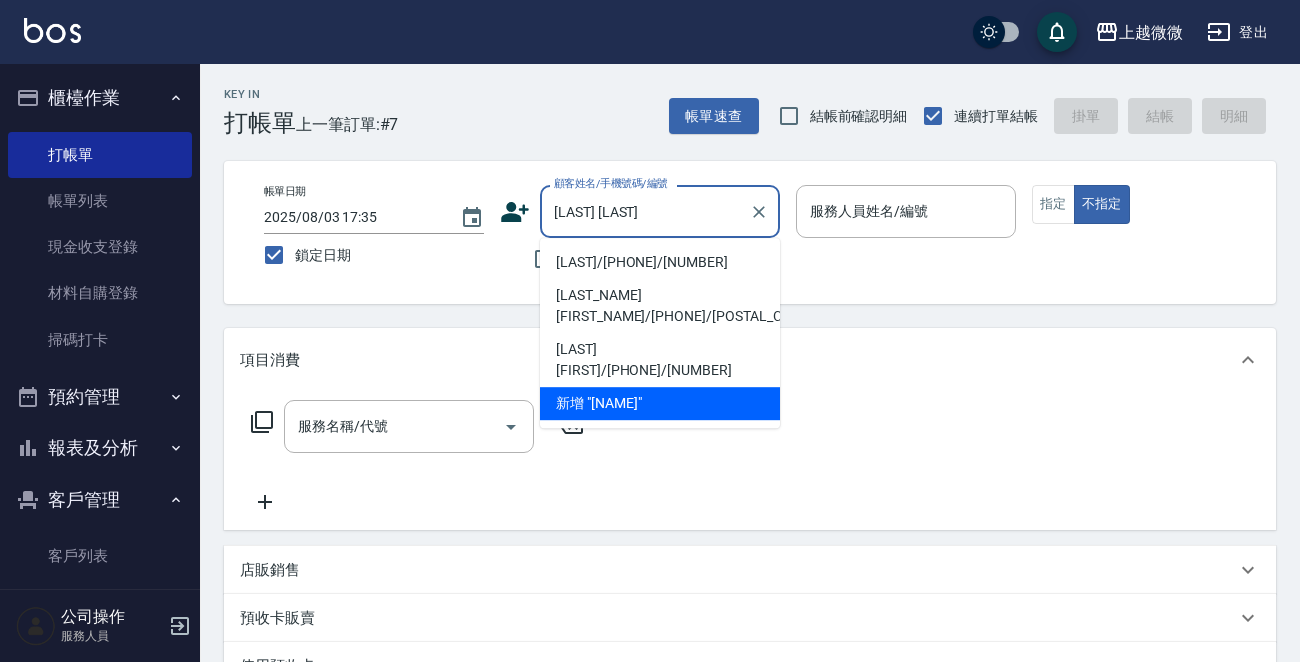 click on "[LAST]/[PHONE]/[NUMBER]" at bounding box center (660, 262) 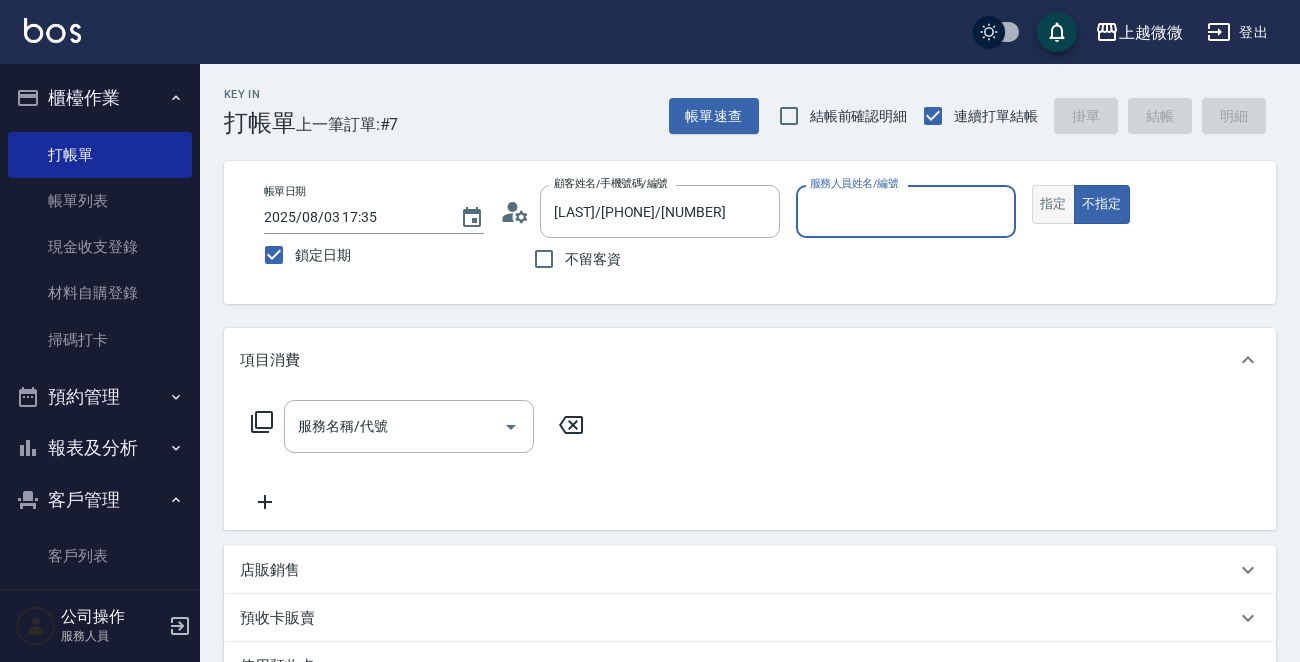 click on "指定" at bounding box center [1053, 204] 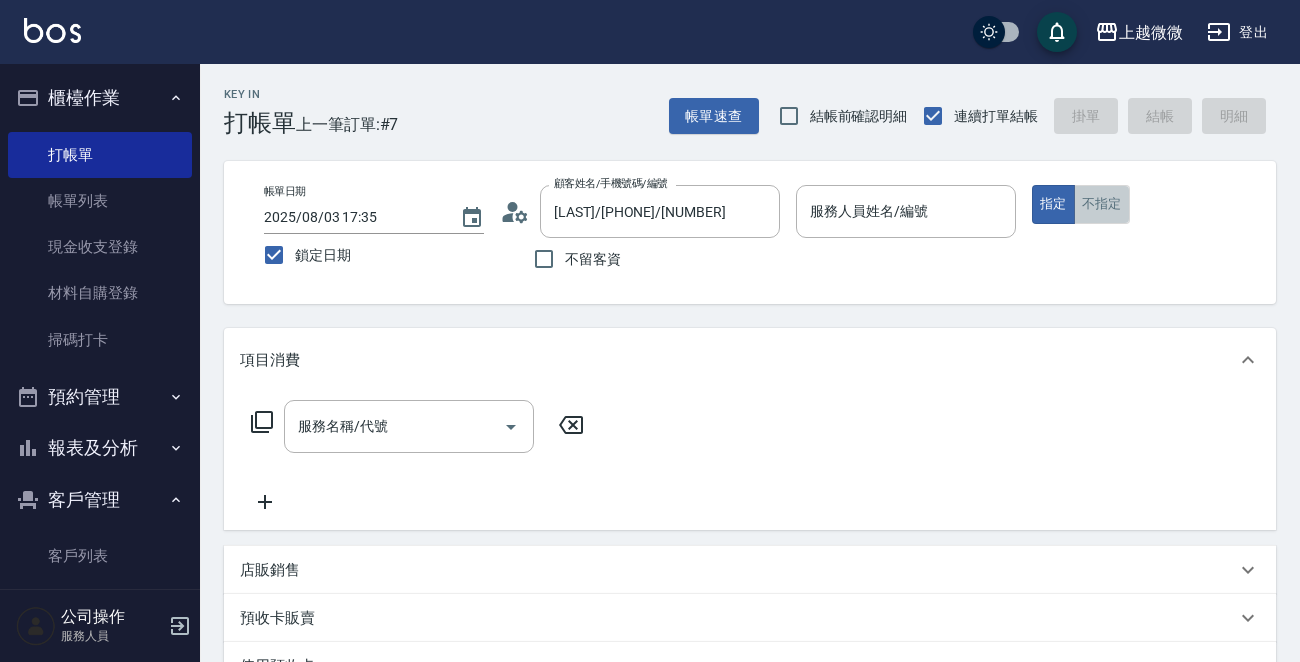 click on "不指定" at bounding box center (1102, 204) 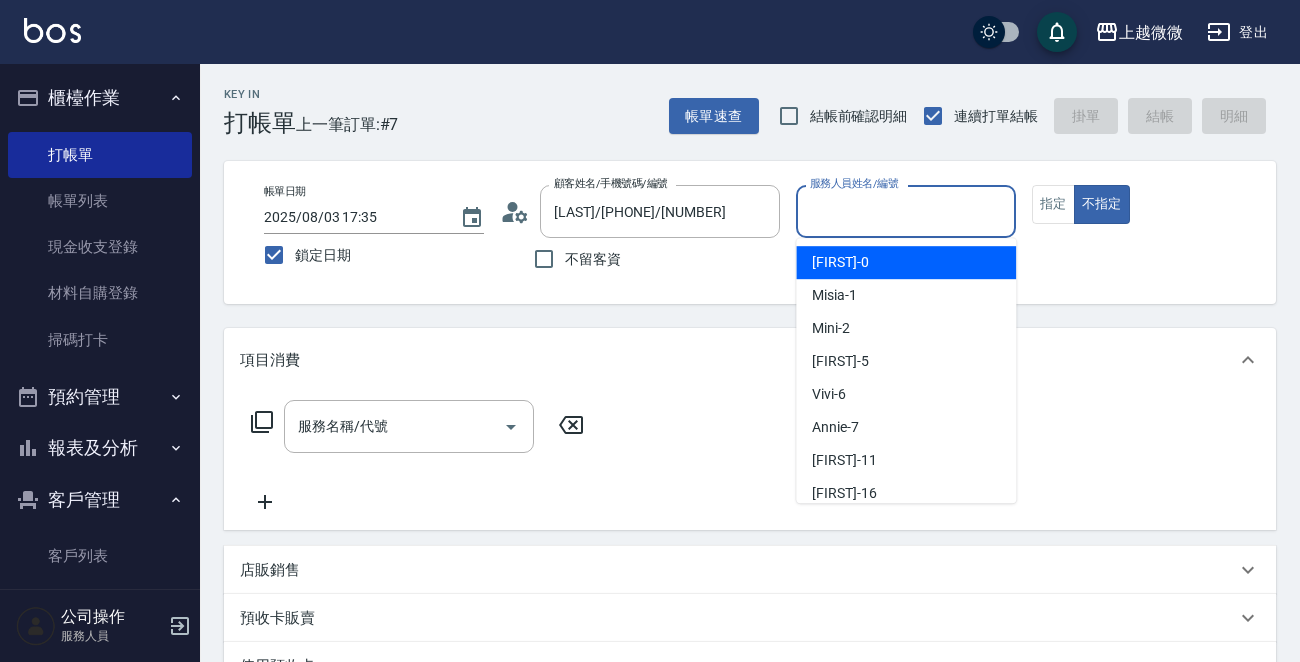 click on "服務人員姓名/編號" at bounding box center [906, 211] 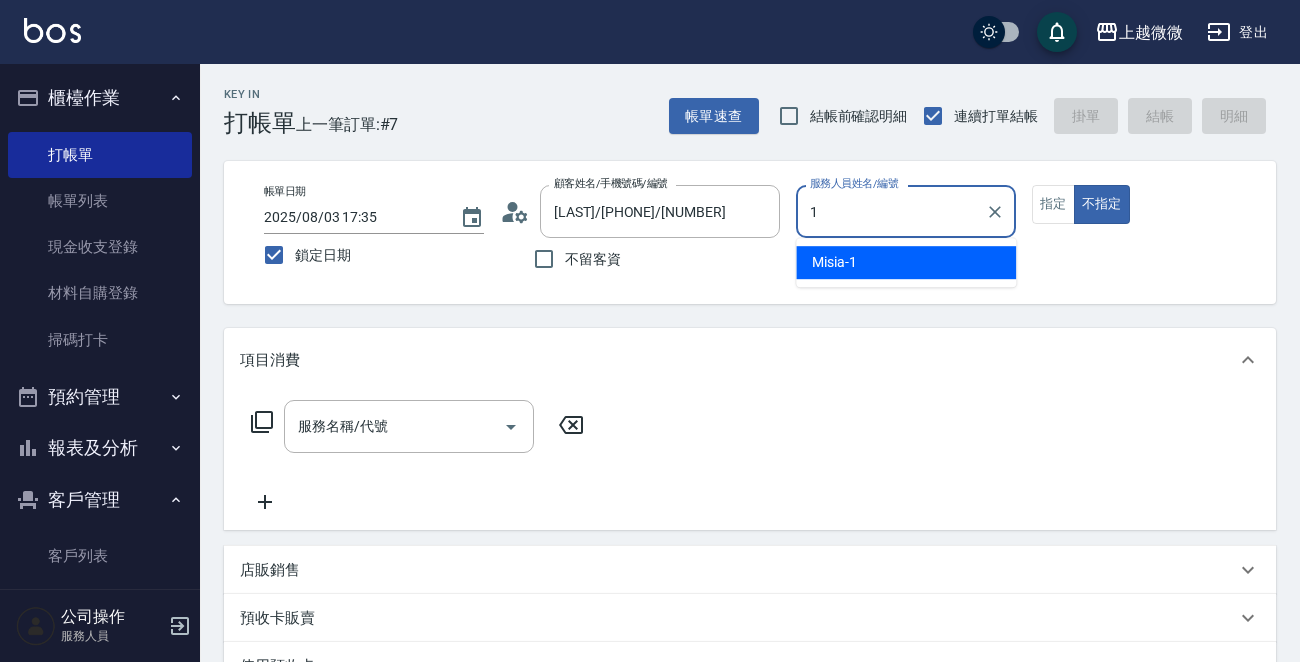 click on "Misia -1" at bounding box center (834, 262) 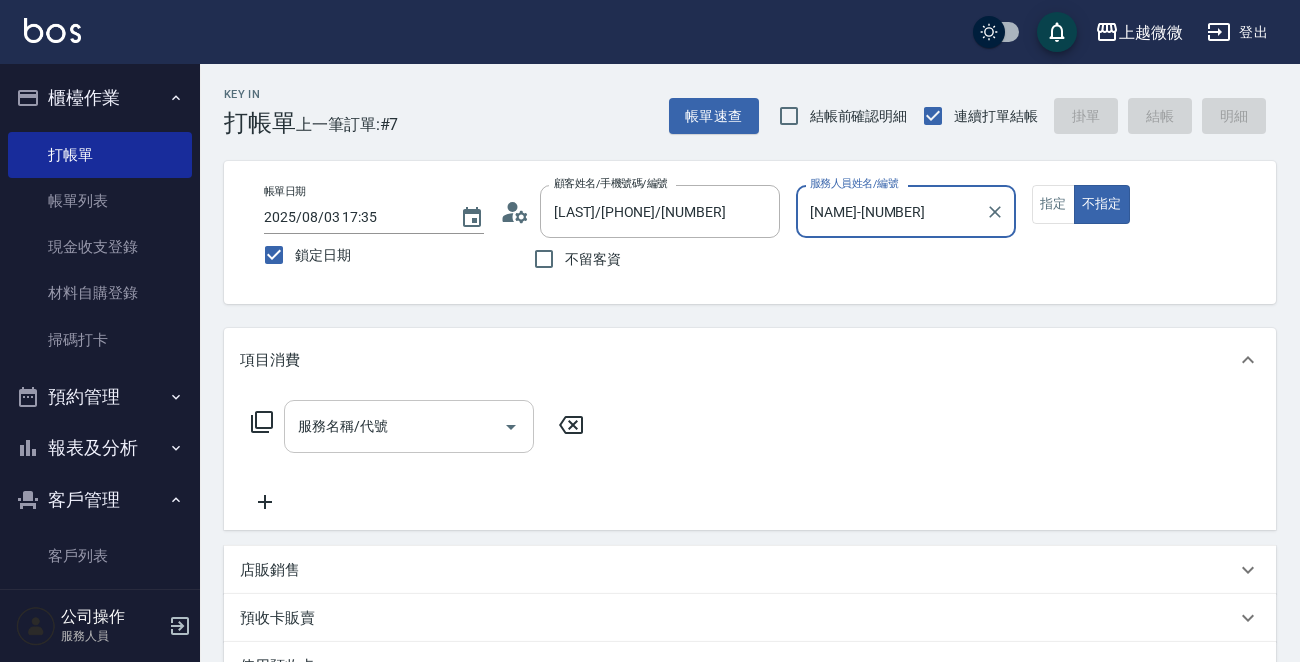 type on "[NAME]-[NUMBER]" 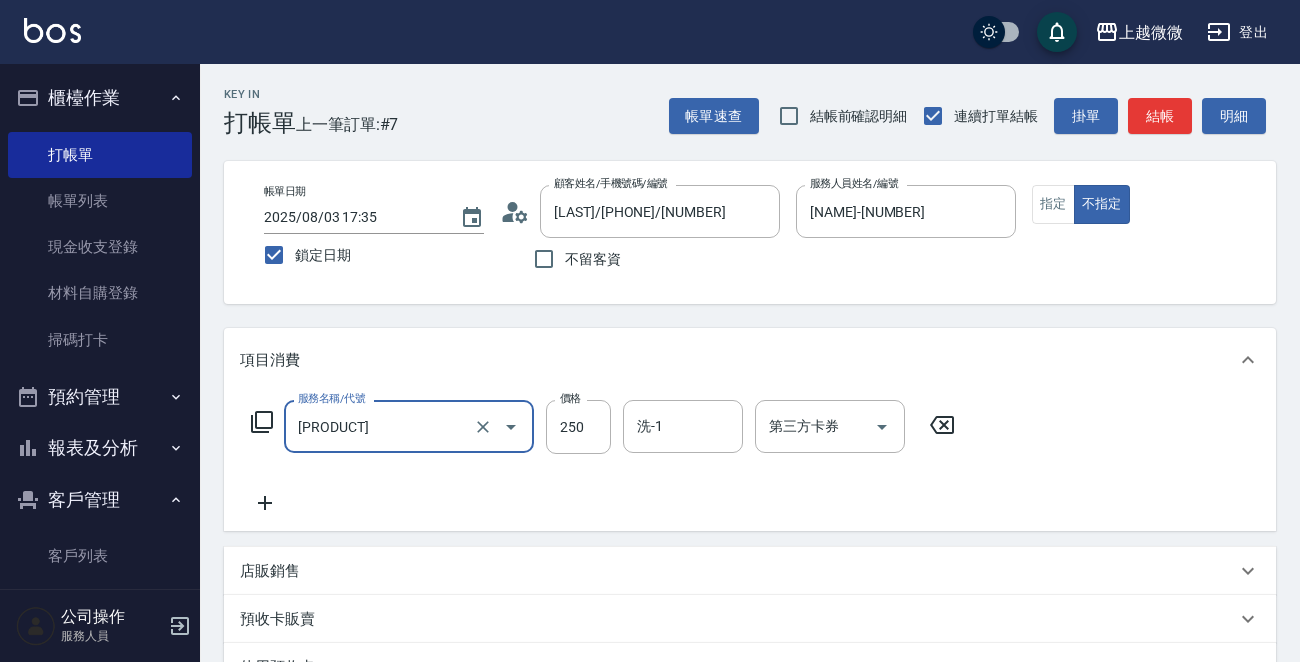 type on "[PRODUCT]" 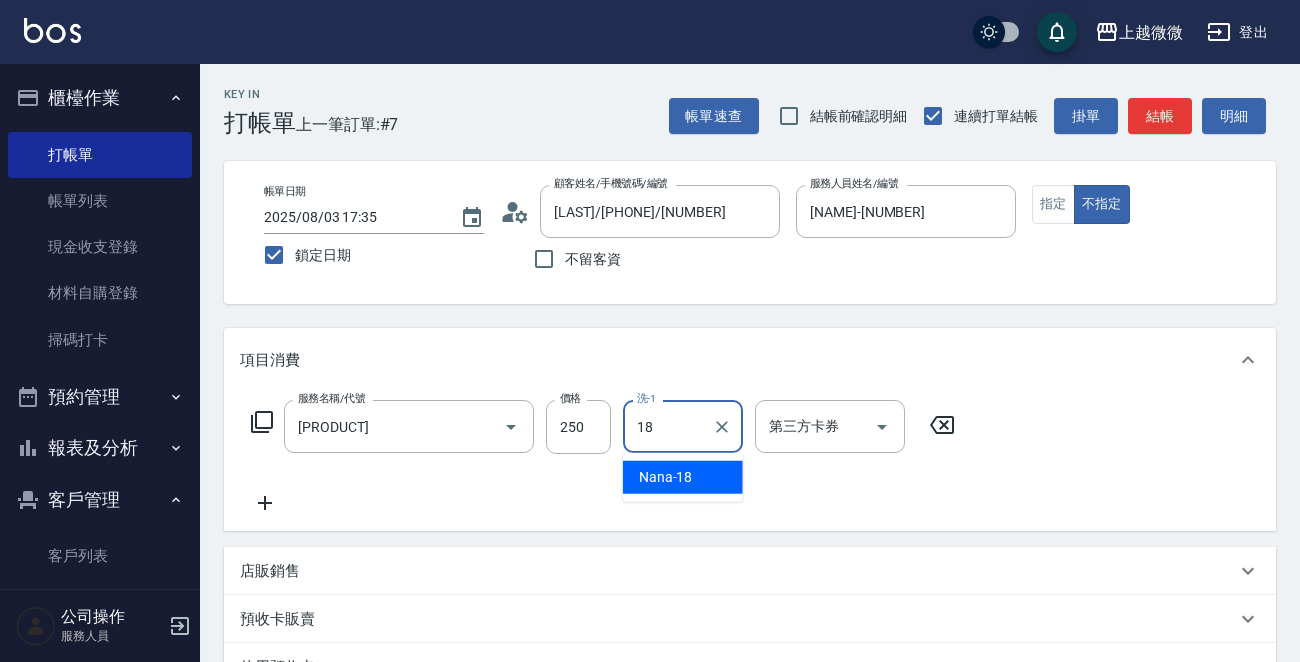 click on "[LAST] - [PRICE]" at bounding box center [666, 477] 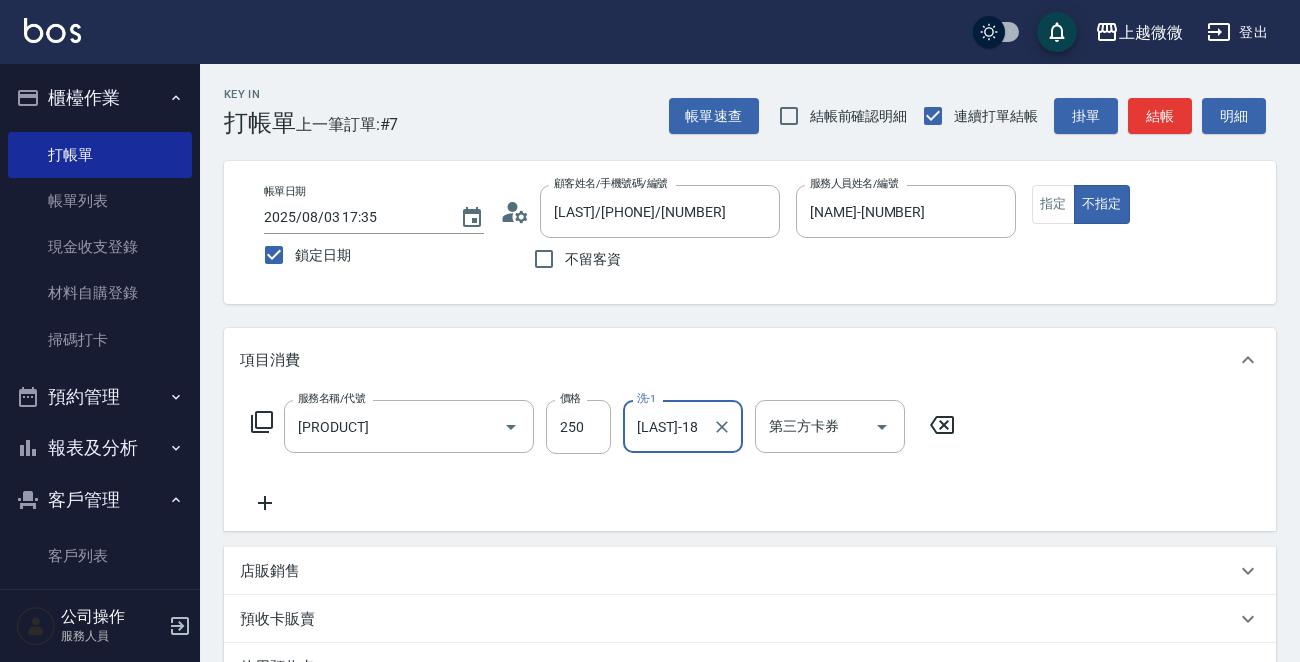type on "[LAST]-18" 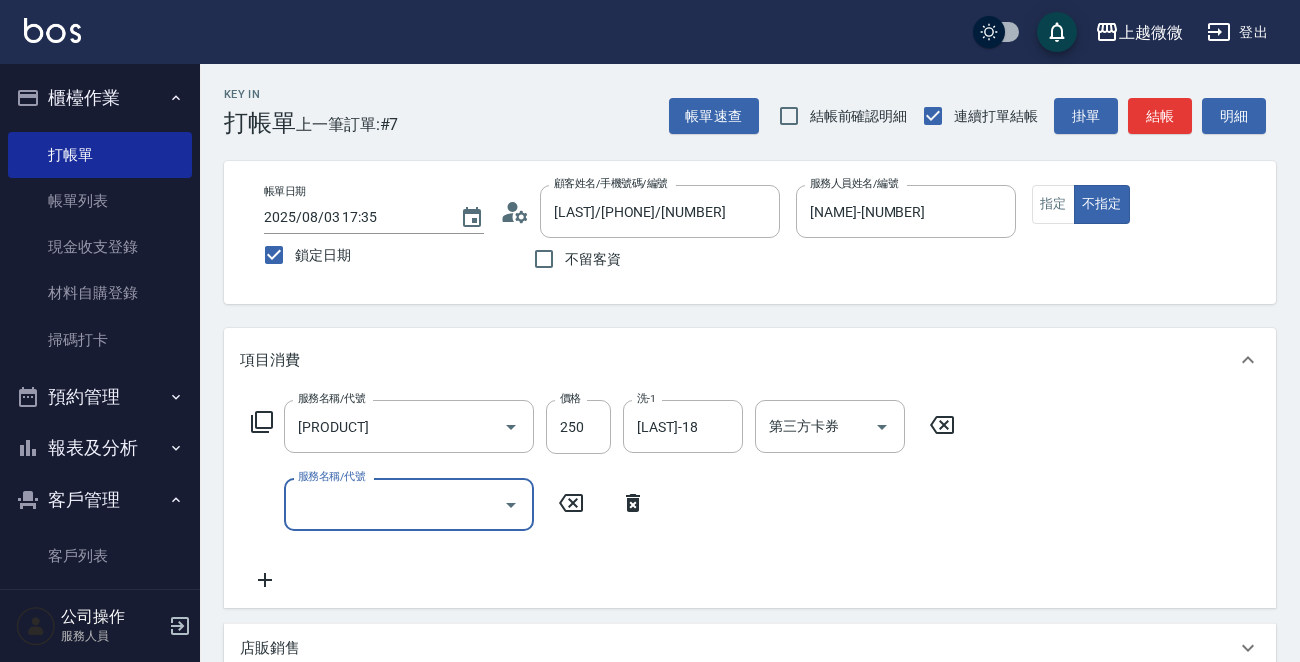 drag, startPoint x: 267, startPoint y: 509, endPoint x: 352, endPoint y: 506, distance: 85.052925 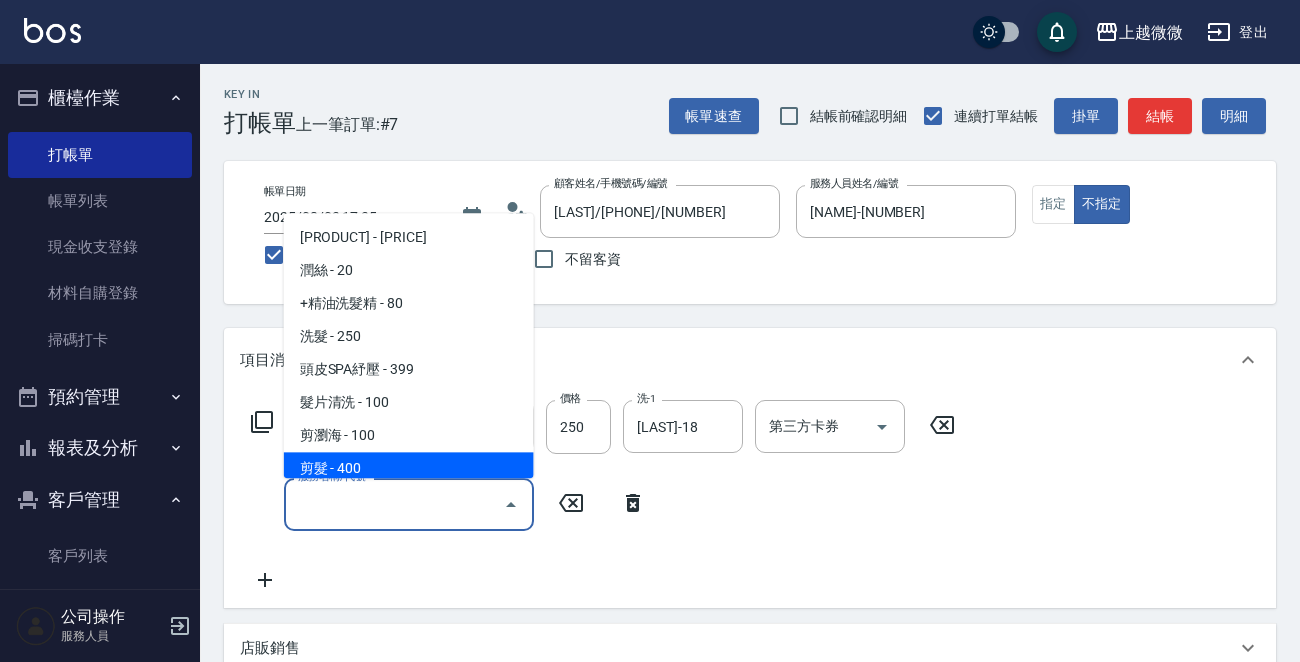 click on "剪髮 - 400" at bounding box center (409, 469) 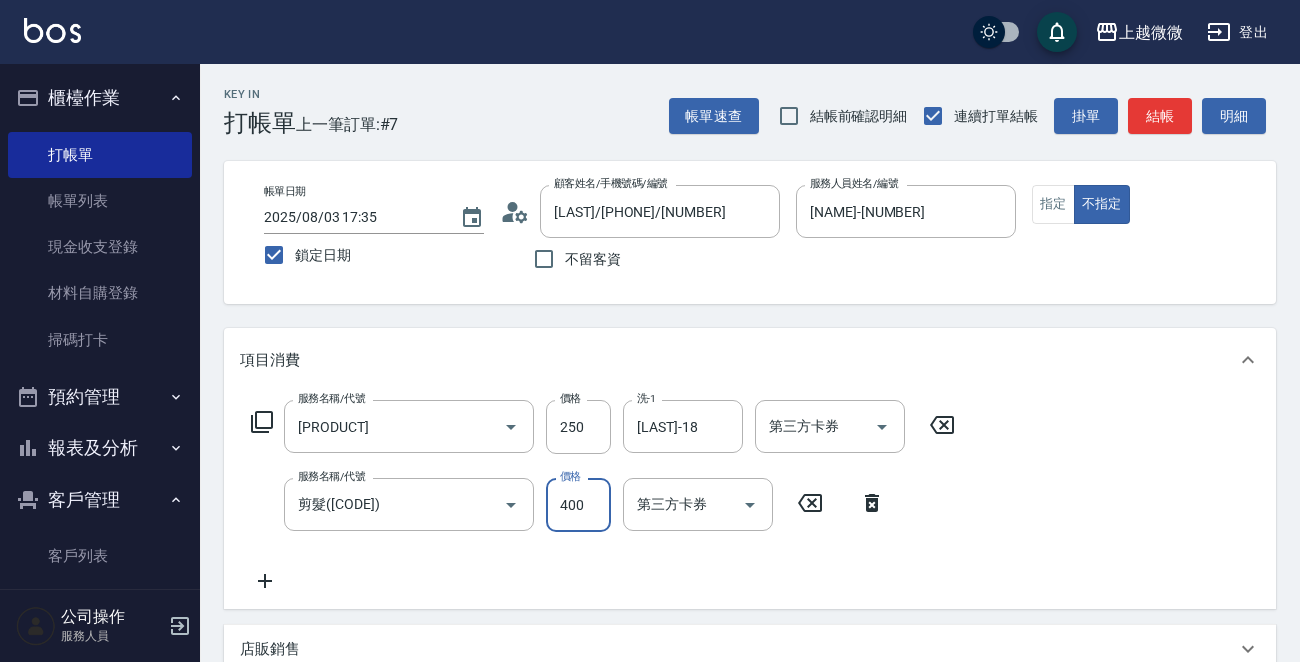 click on "400" at bounding box center (578, 505) 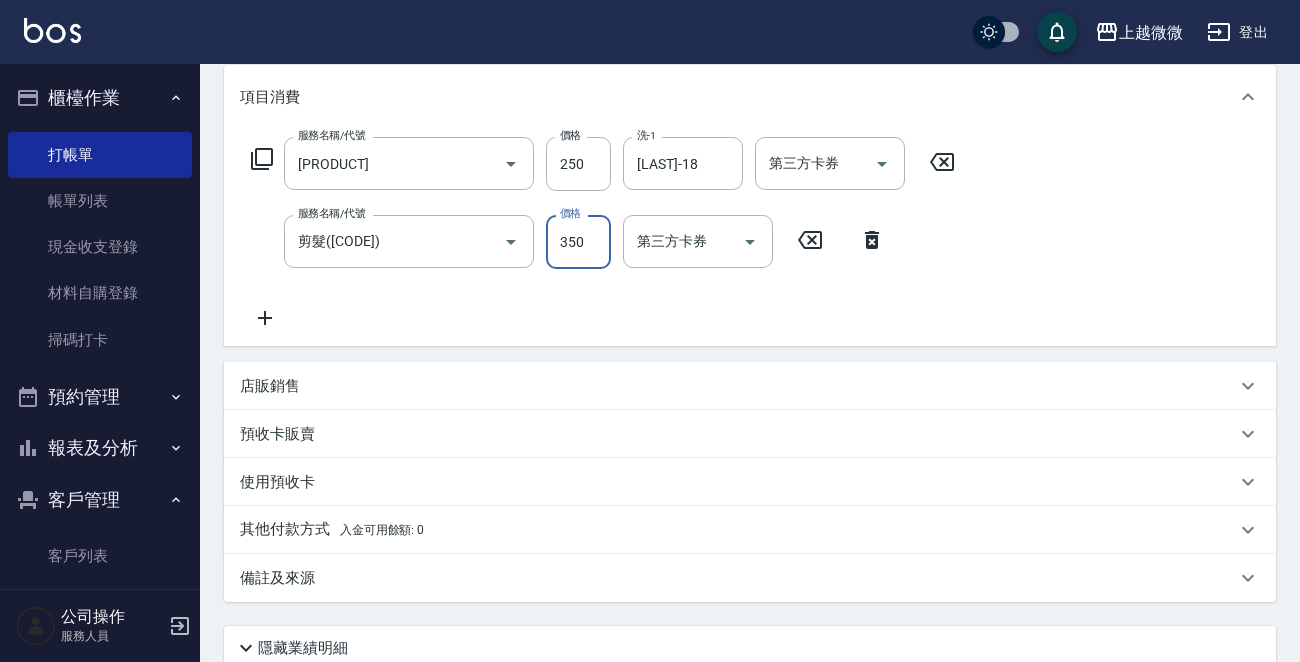scroll, scrollTop: 425, scrollLeft: 0, axis: vertical 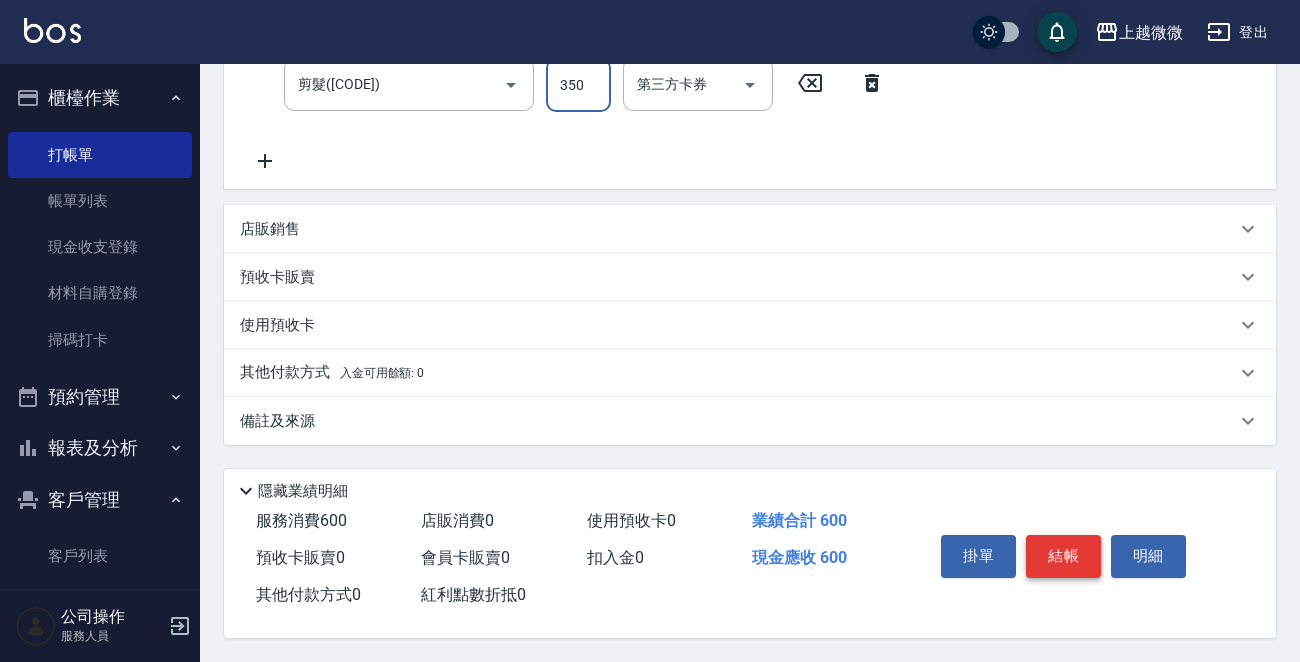 type on "350" 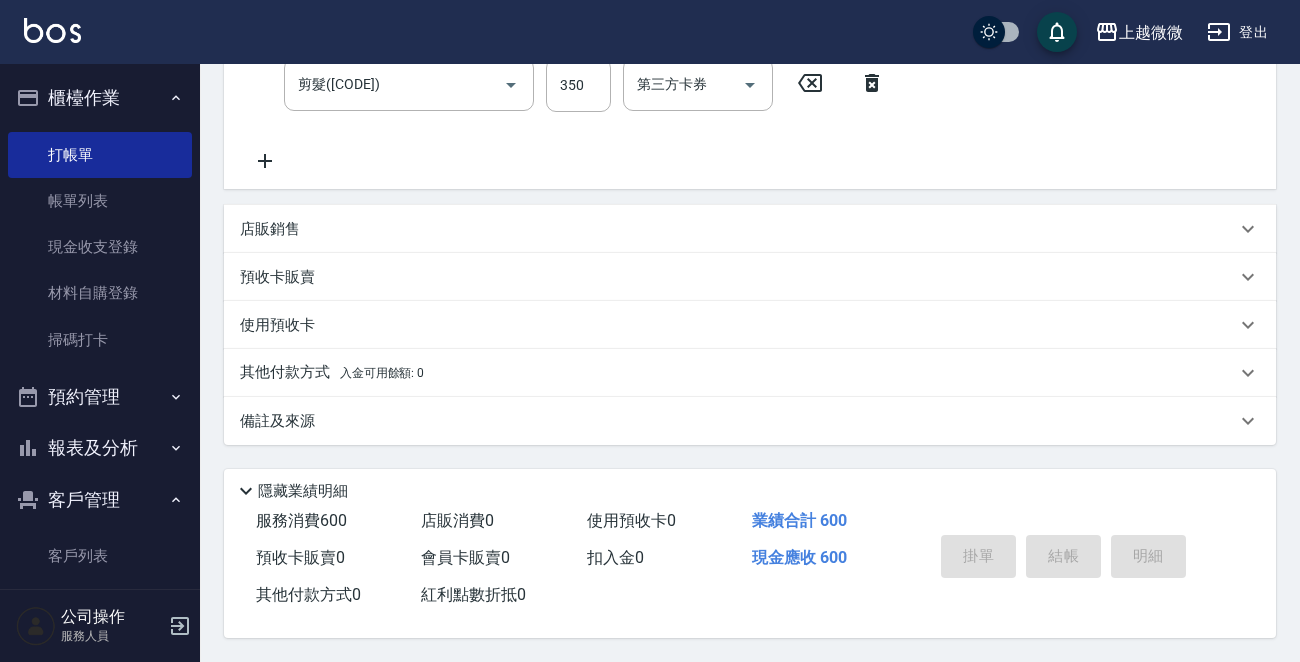 type 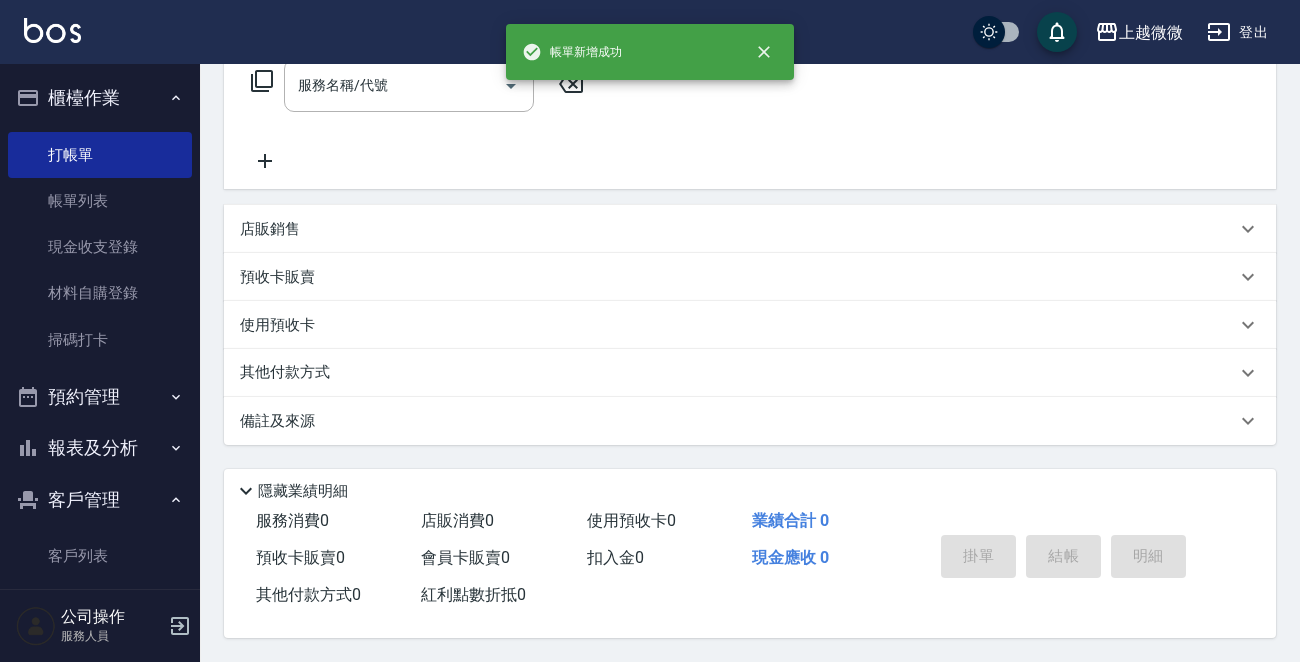 scroll, scrollTop: 0, scrollLeft: 0, axis: both 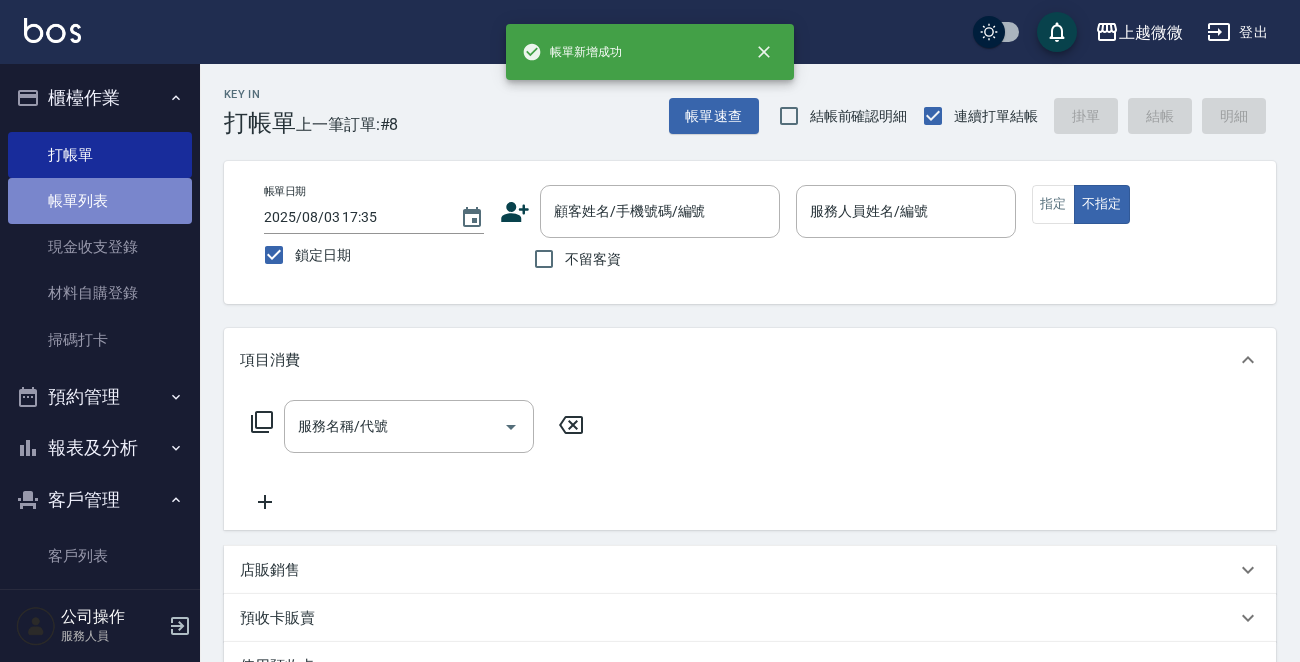 click on "帳單列表" at bounding box center [100, 201] 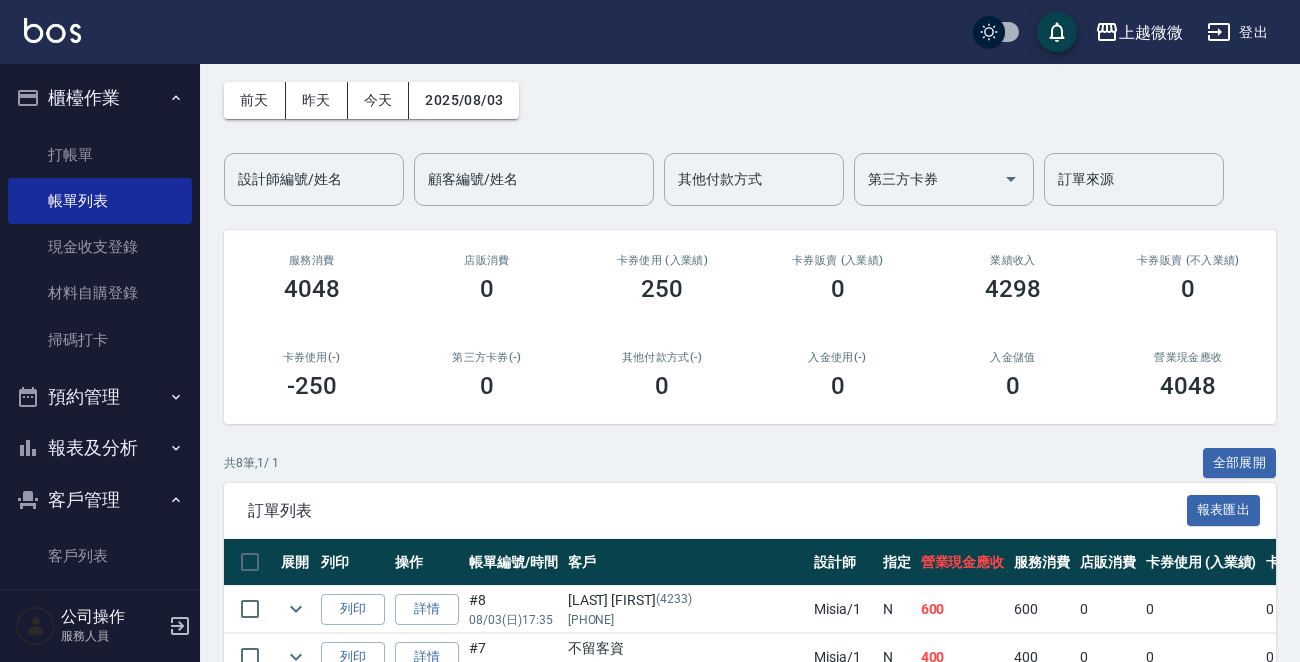 scroll, scrollTop: 200, scrollLeft: 0, axis: vertical 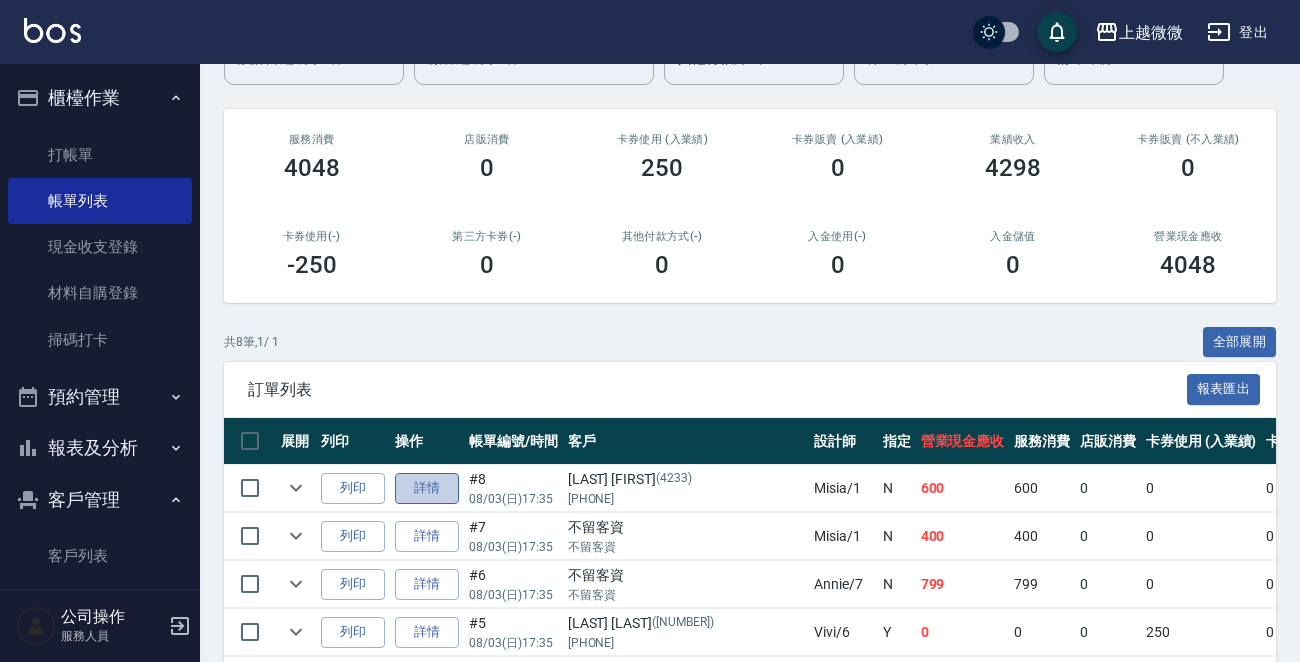 click on "詳情" at bounding box center [427, 488] 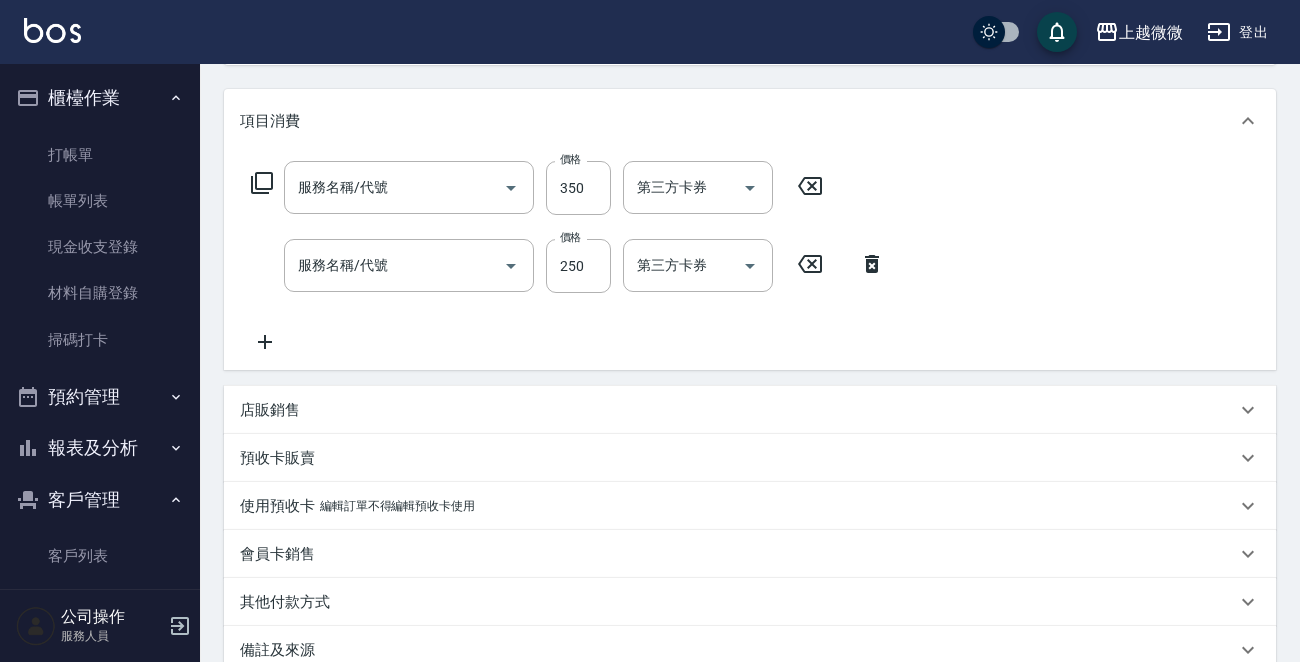 type on "2025/08/03 17:35" 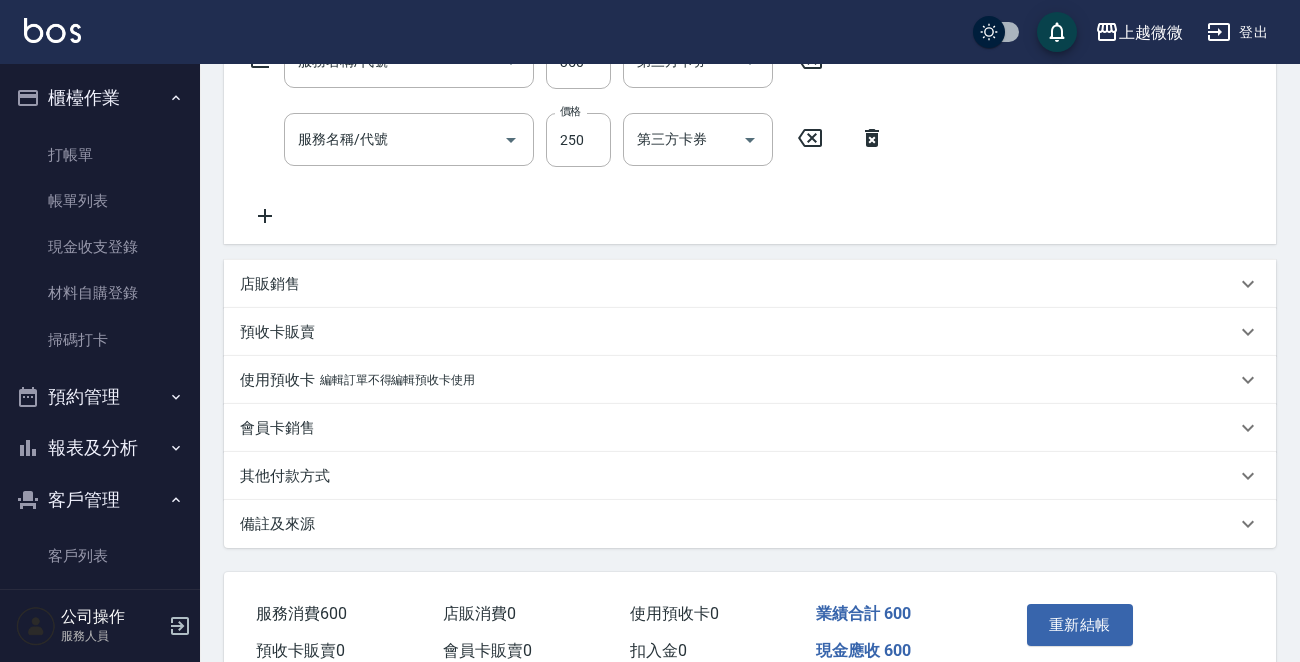 type on "剪髮([CODE])" 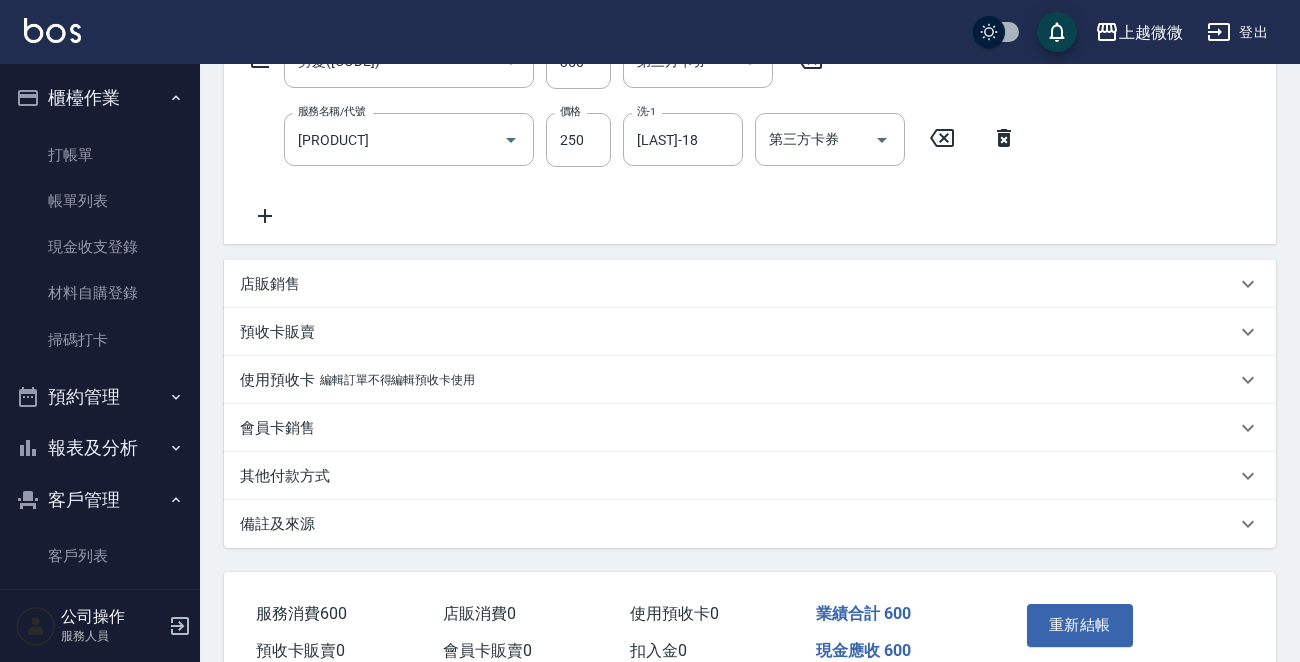 type on "[LAST]/[PHONE]/[NUMBER]" 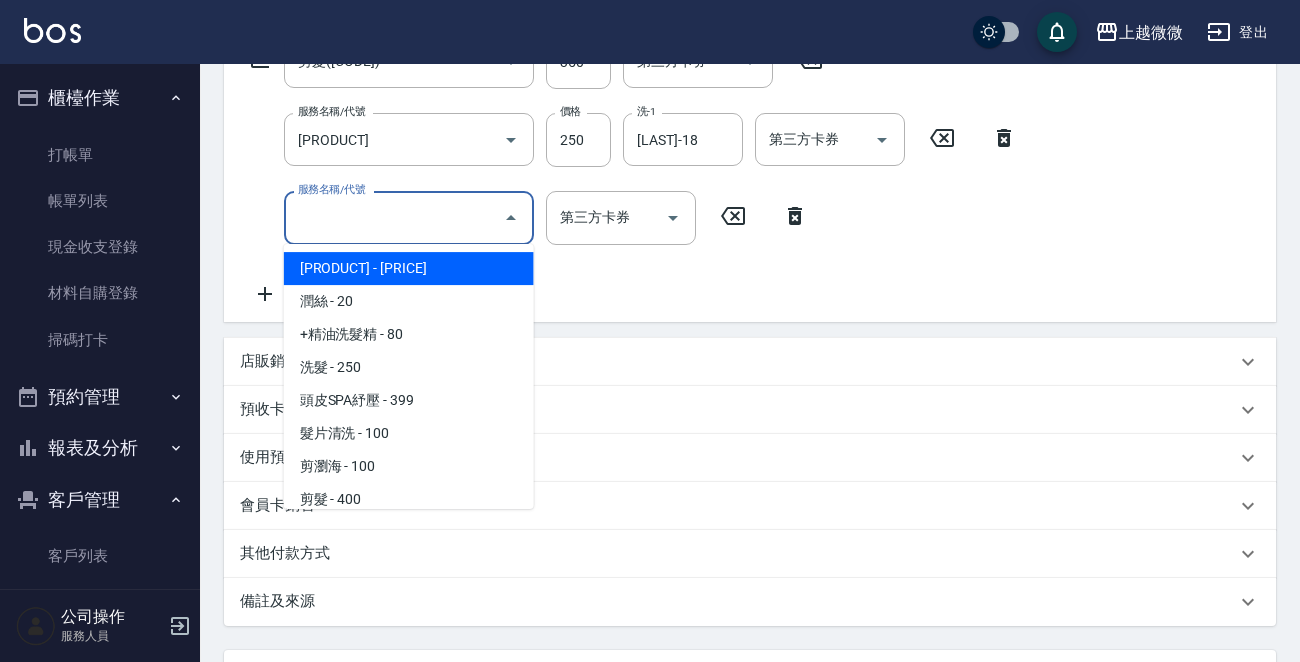 click on "服務名稱/代號" at bounding box center [394, 217] 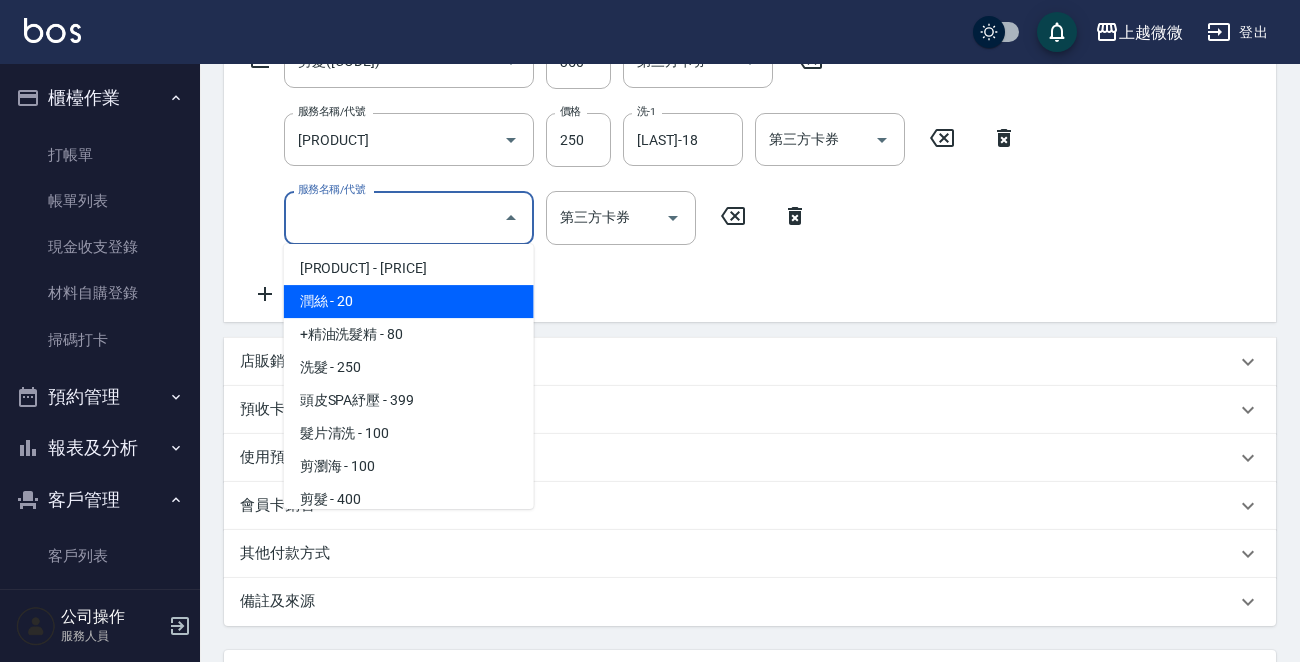 click on "潤絲 - 20" at bounding box center (409, 301) 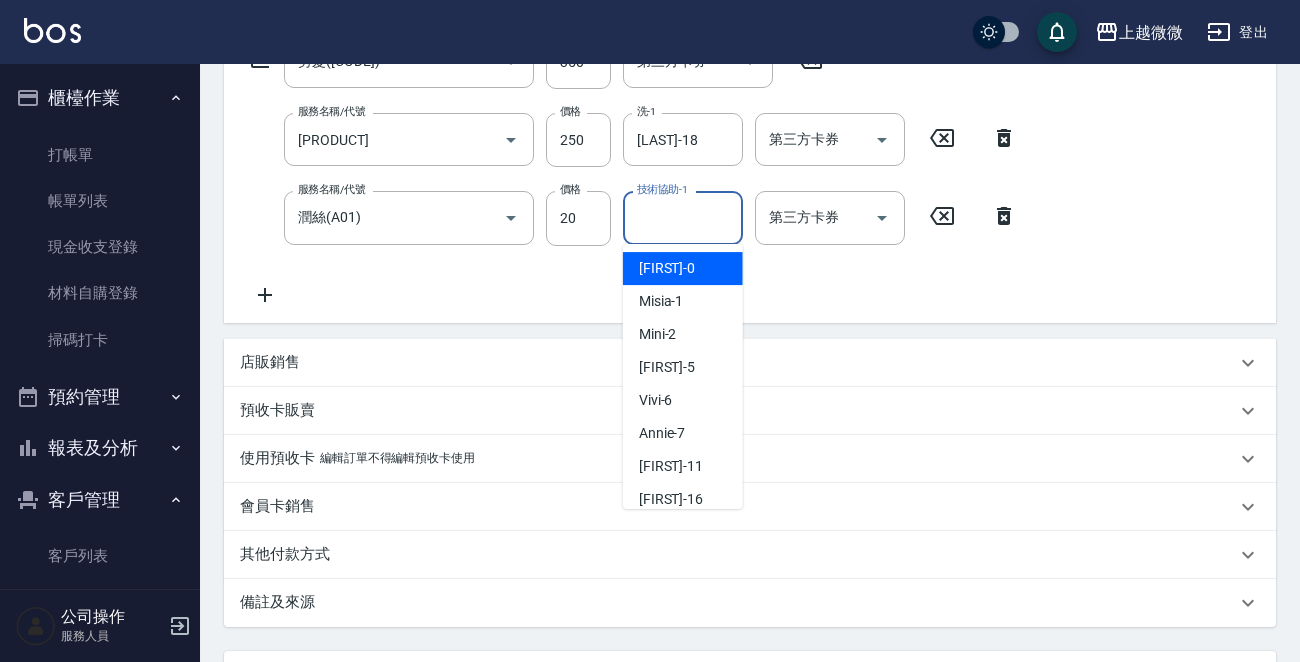 click on "技術協助-1 技術協助-1" at bounding box center (683, 217) 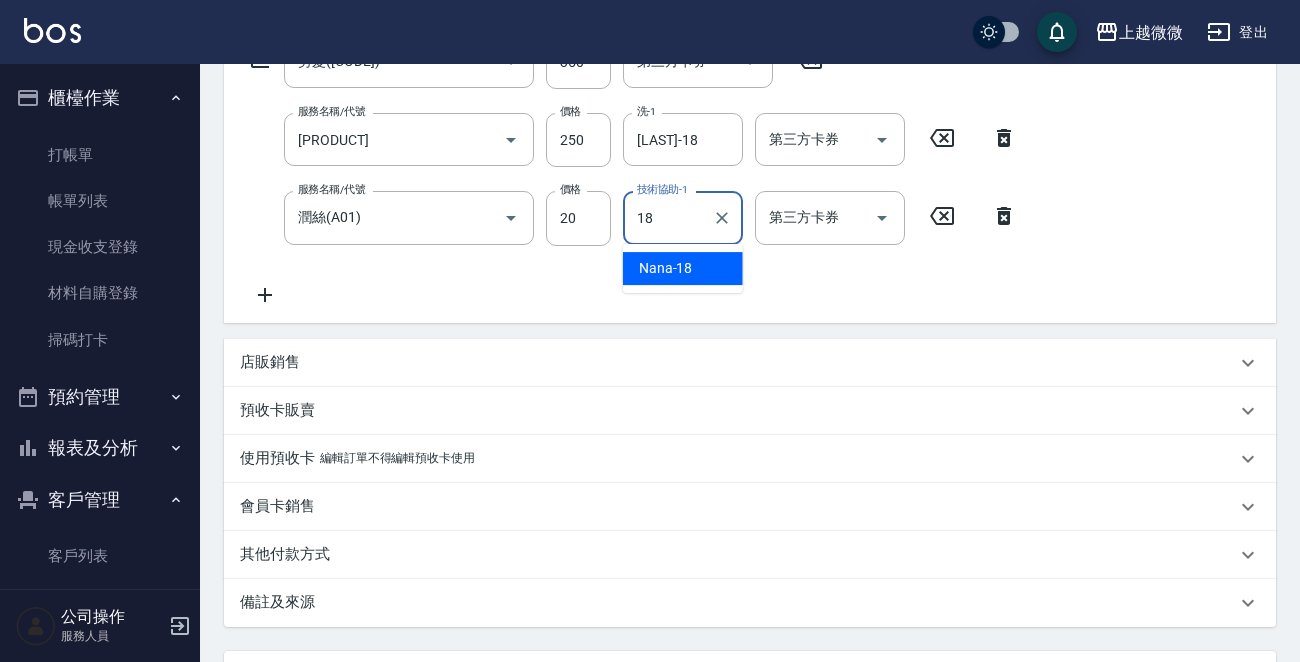 click on "[LAST] - [PRICE]" at bounding box center [683, 268] 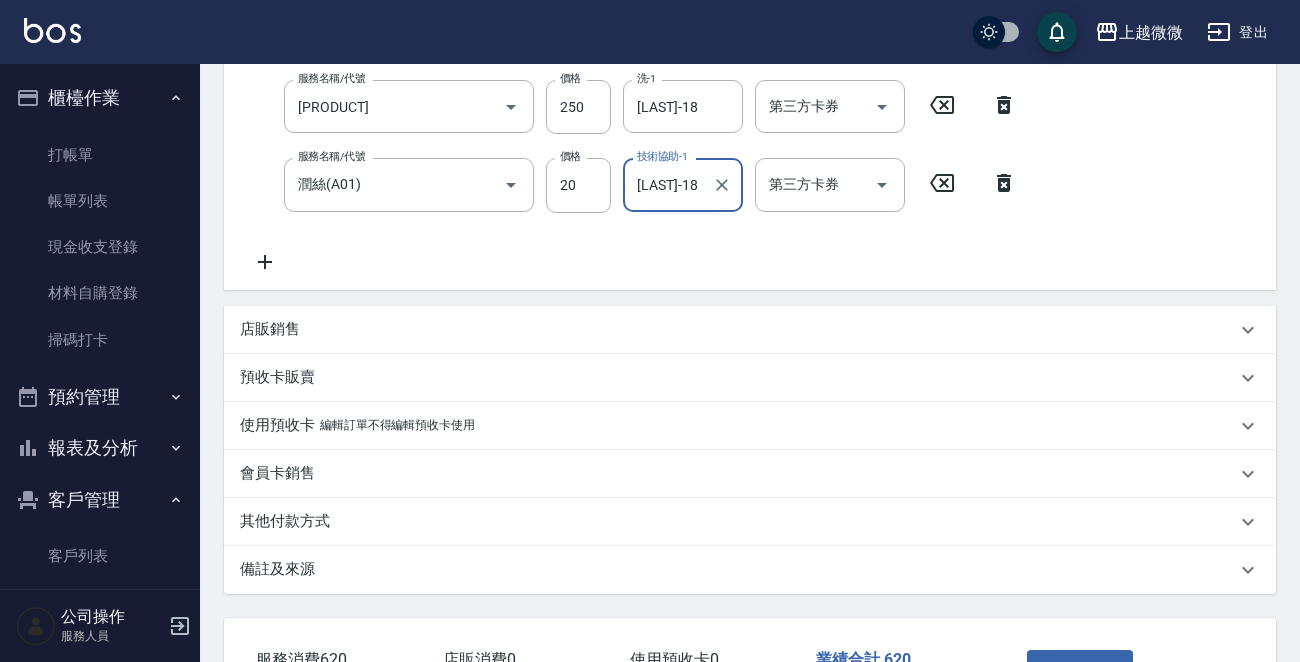 scroll, scrollTop: 500, scrollLeft: 0, axis: vertical 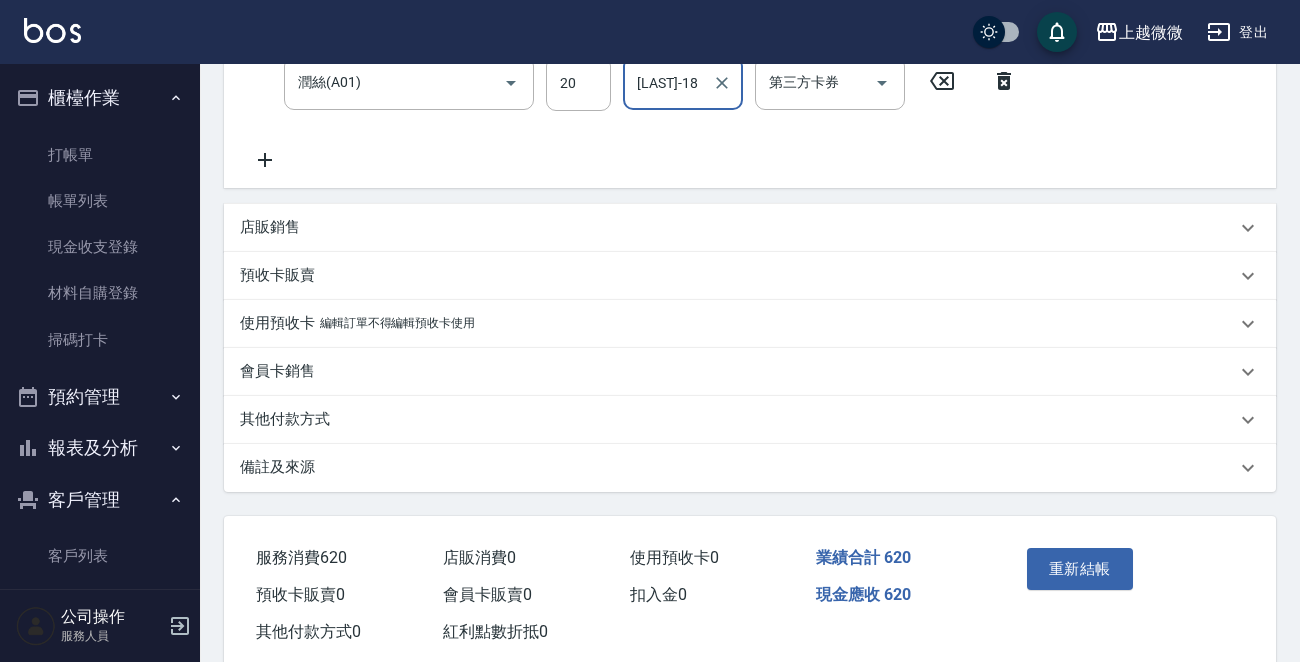 type on "[LAST]-18" 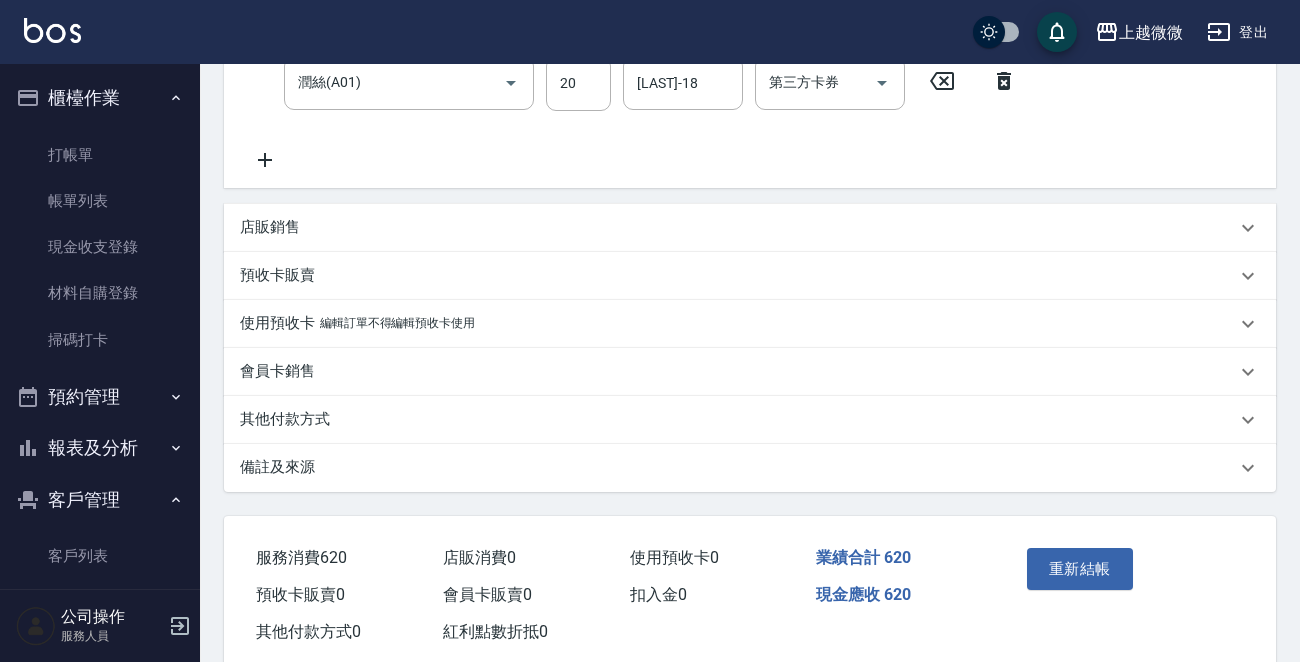 click on "備註及來源" at bounding box center [277, 467] 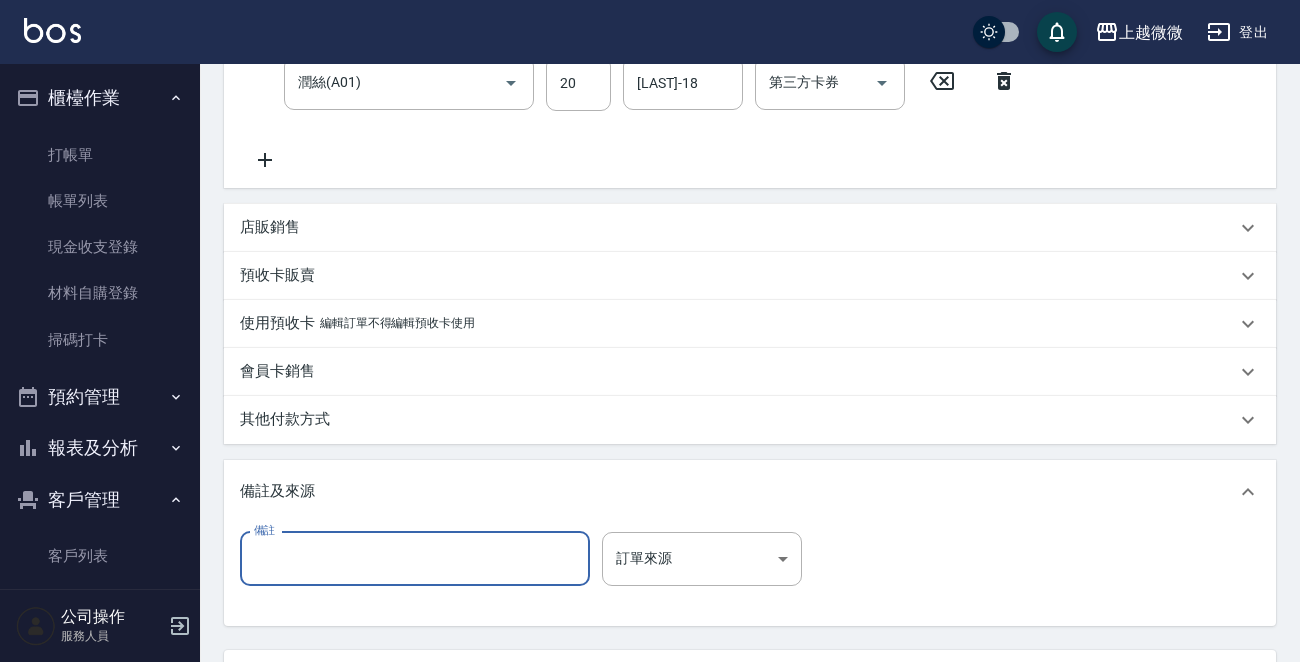 click on "備註" at bounding box center [415, 559] 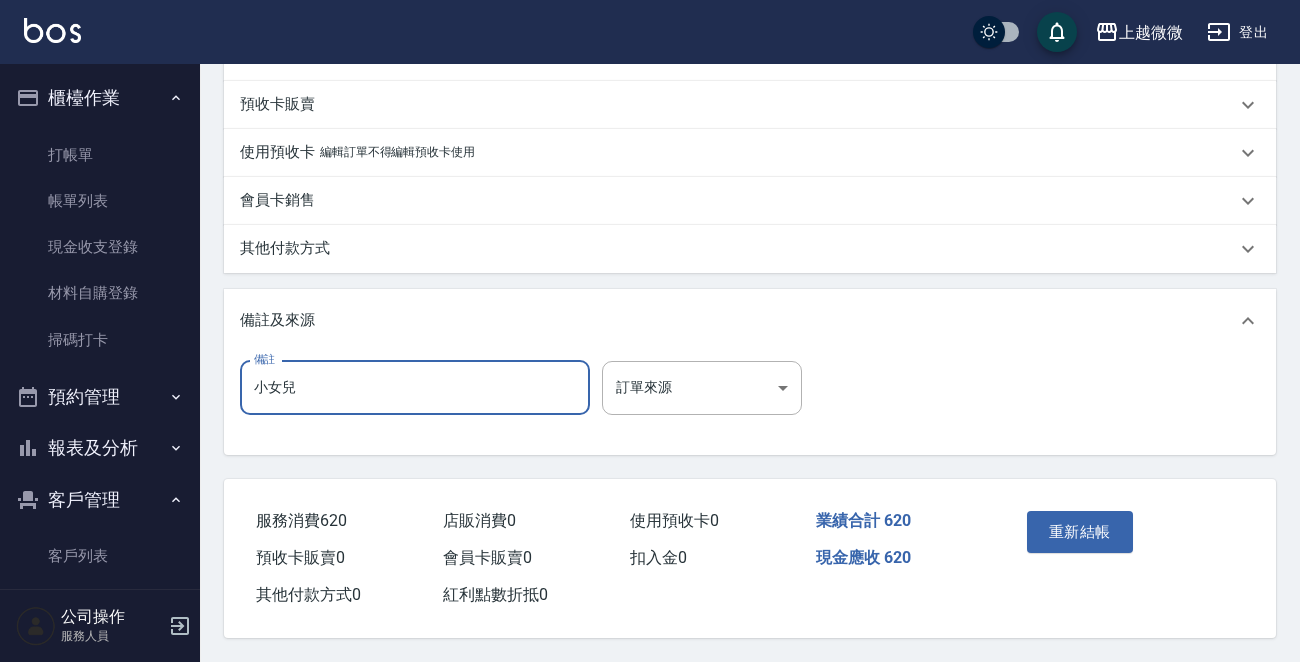 scroll, scrollTop: 675, scrollLeft: 0, axis: vertical 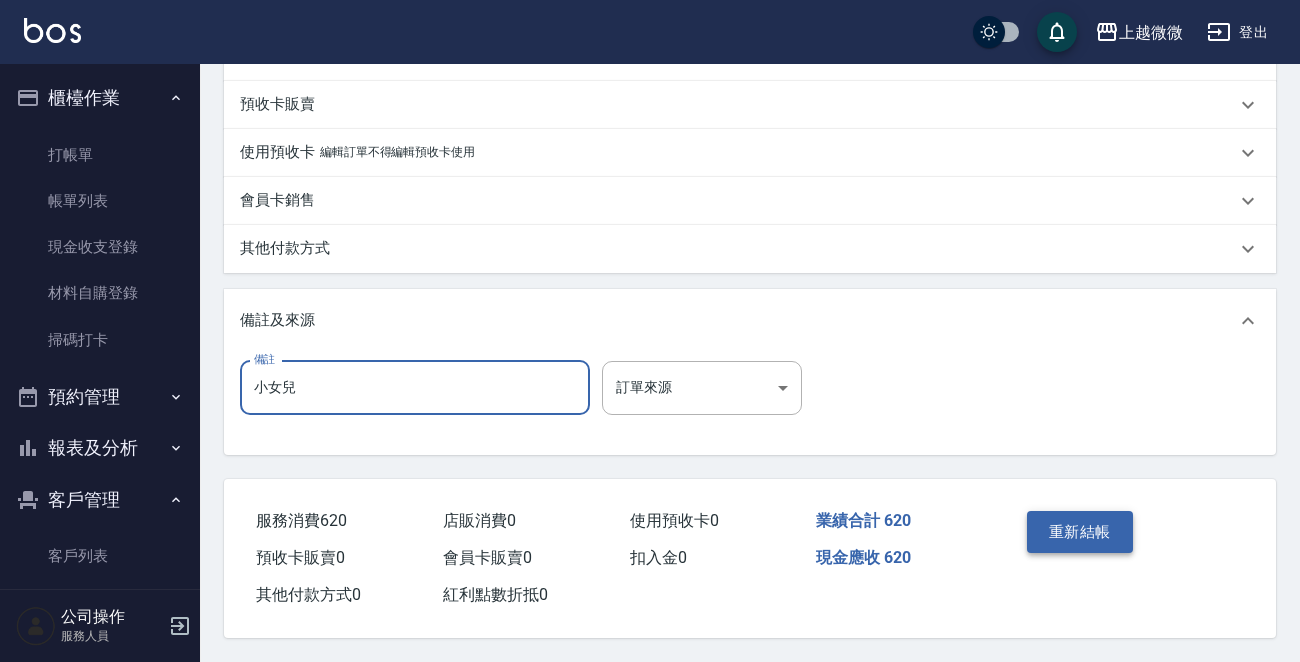 type on "小女兒" 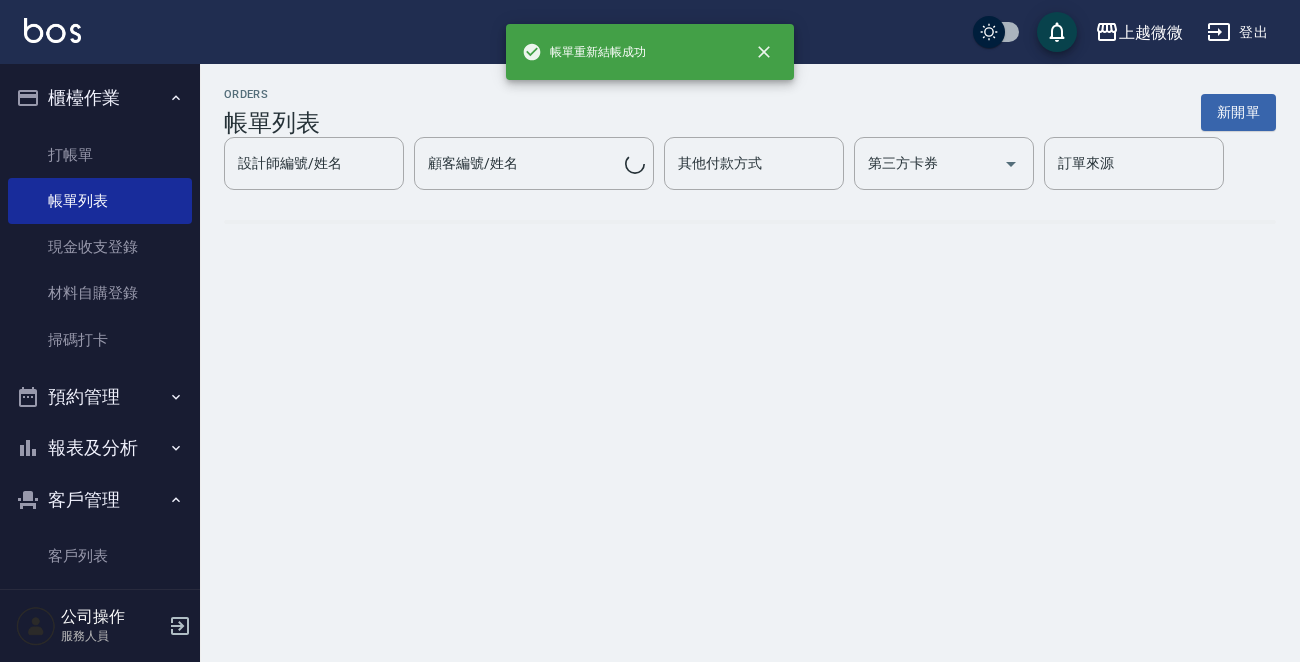 scroll, scrollTop: 0, scrollLeft: 0, axis: both 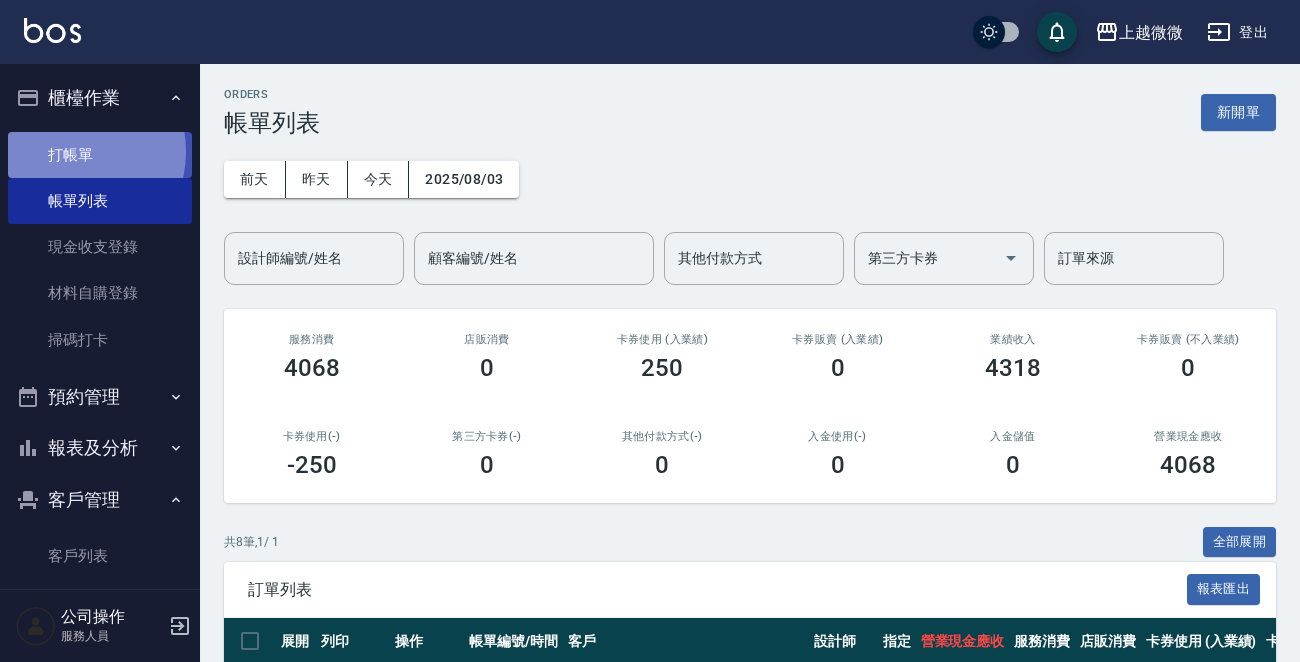 click on "打帳單" at bounding box center (100, 155) 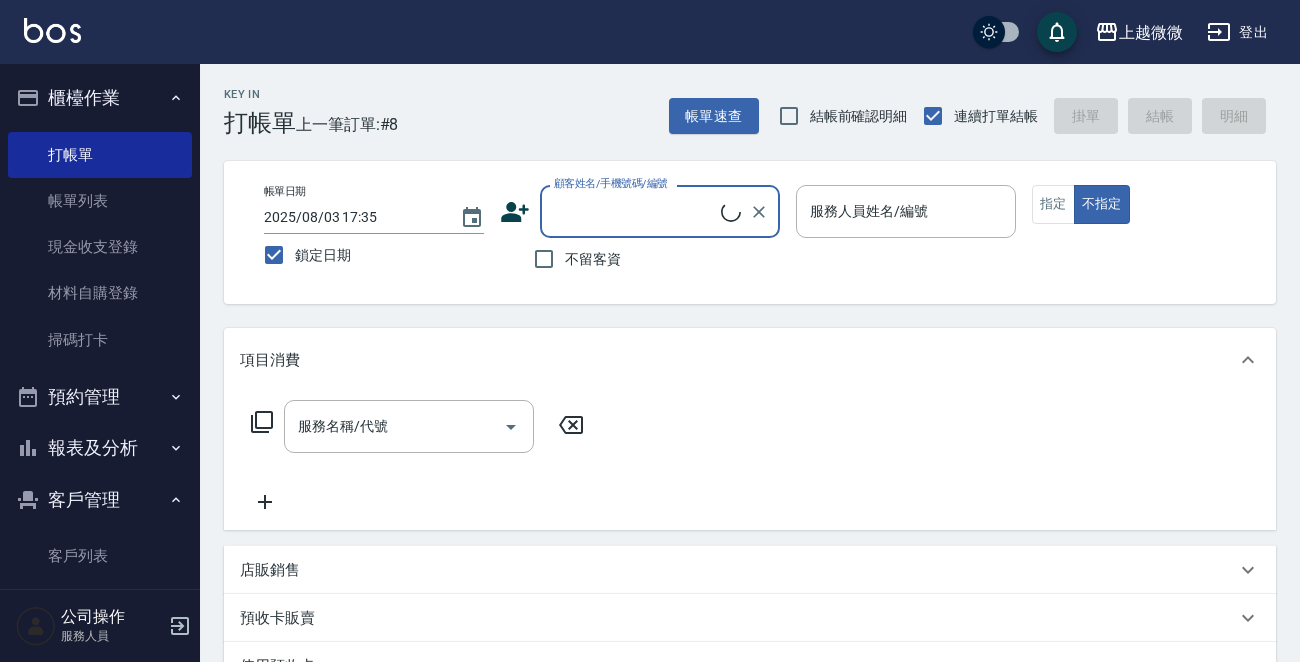 click on "顧客姓名/手機號碼/編號" at bounding box center [635, 211] 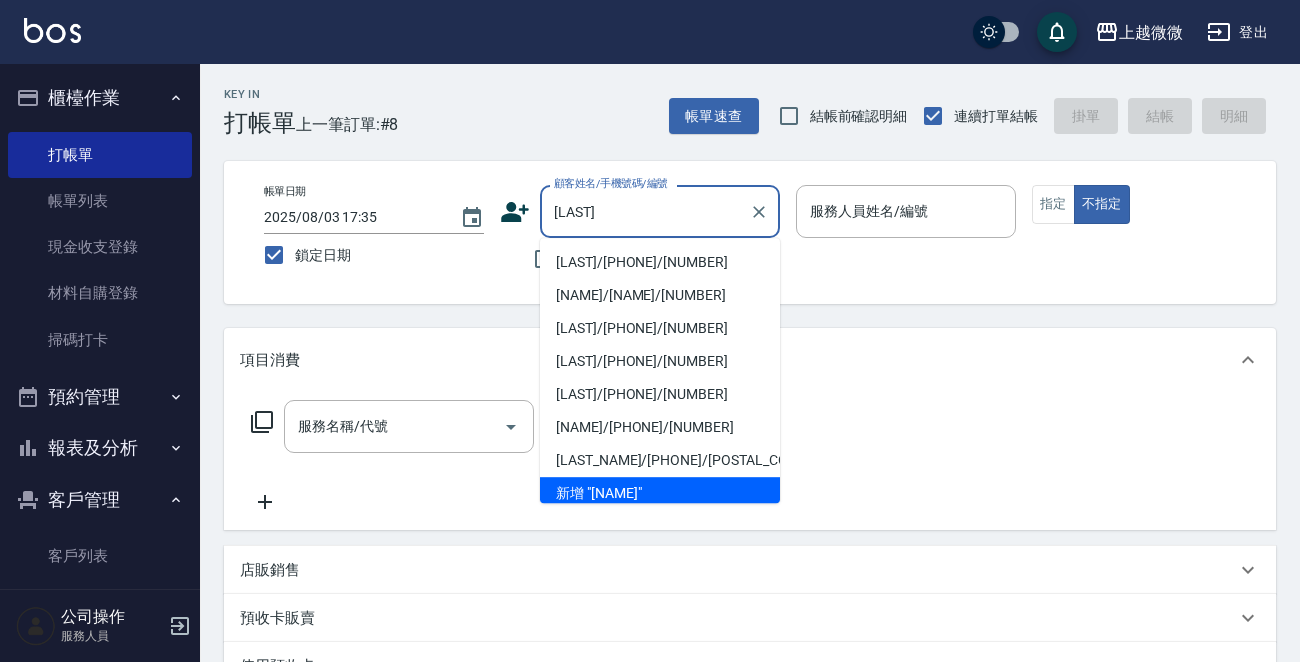 click on "[LAST]/[PHONE]/[NUMBER]" at bounding box center [660, 262] 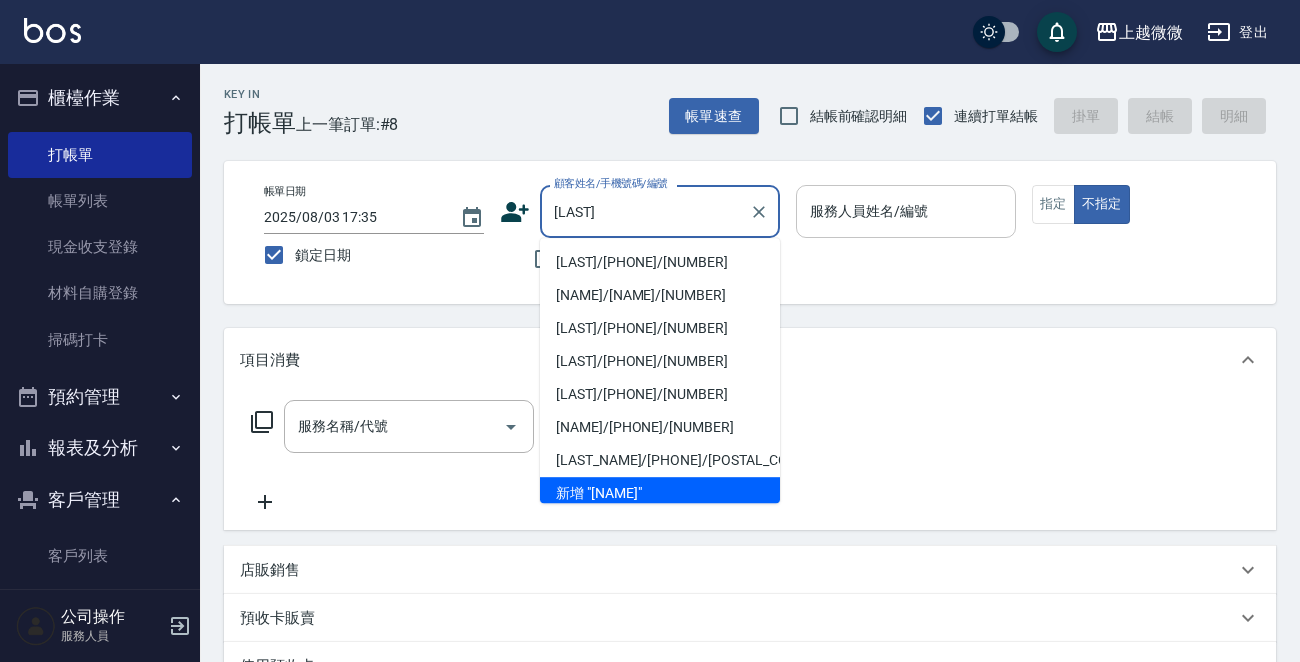 type on "[LAST]/[PHONE]/[NUMBER]" 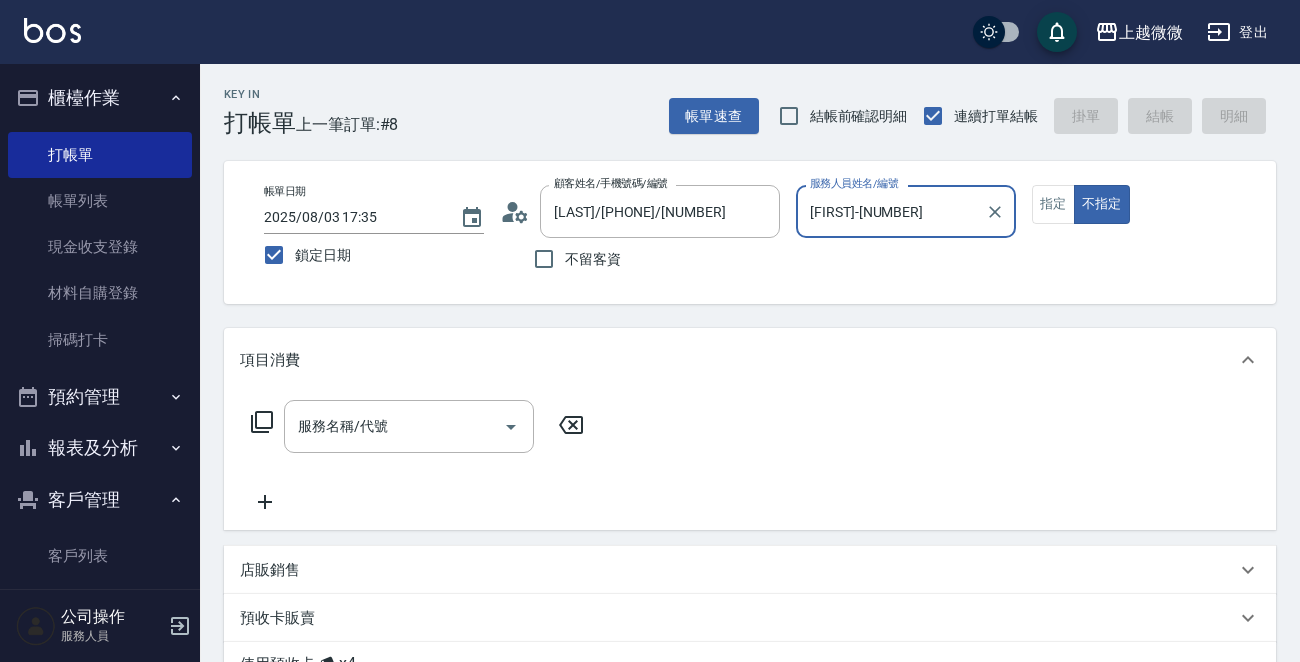 type on "[FIRST]-[NUMBER]" 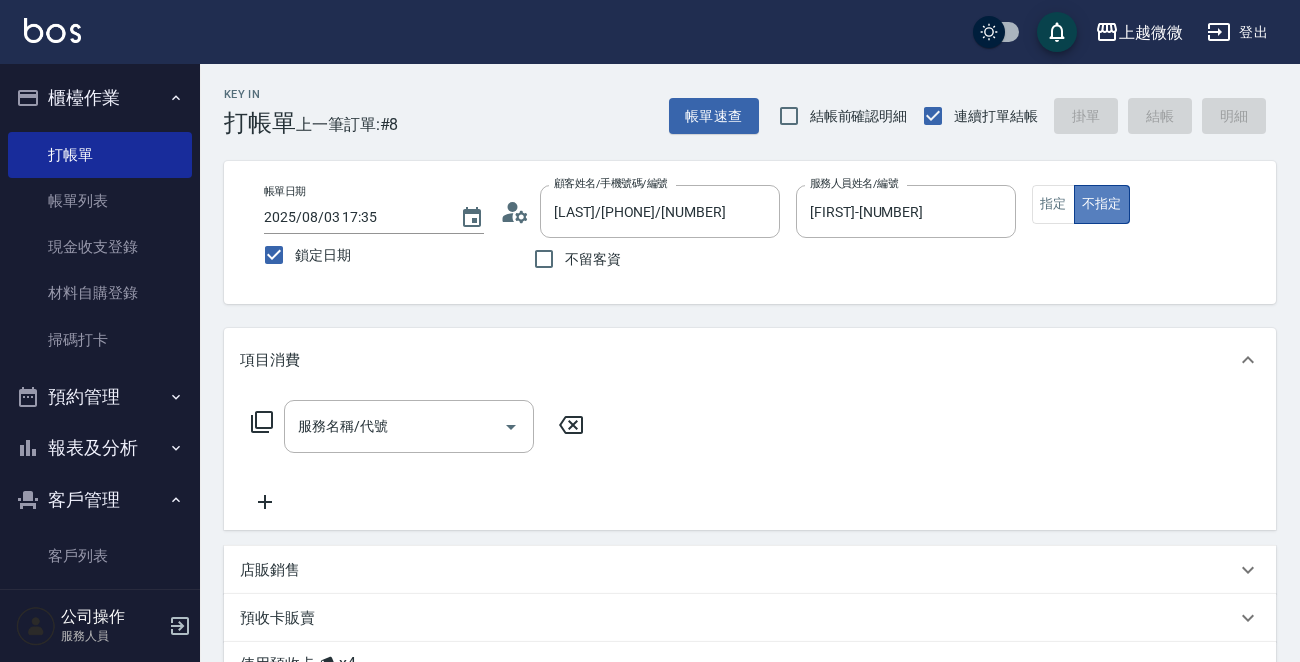 click on "不指定" at bounding box center [1102, 204] 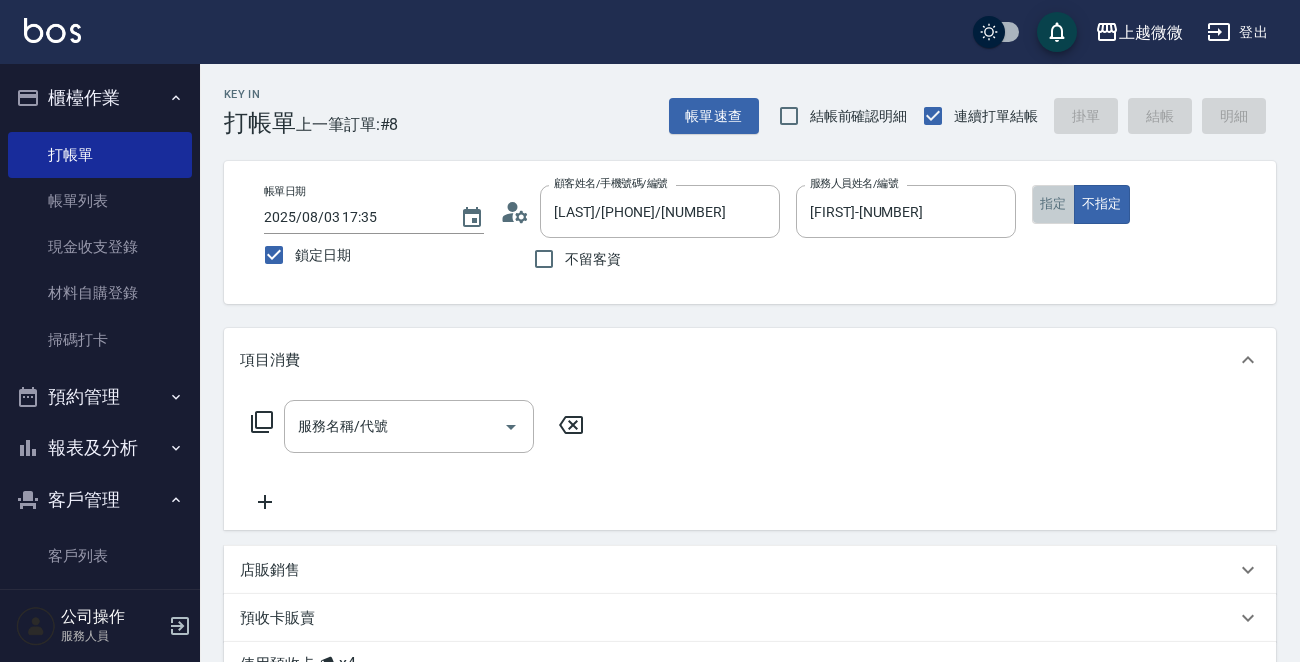 click on "指定" at bounding box center [1053, 204] 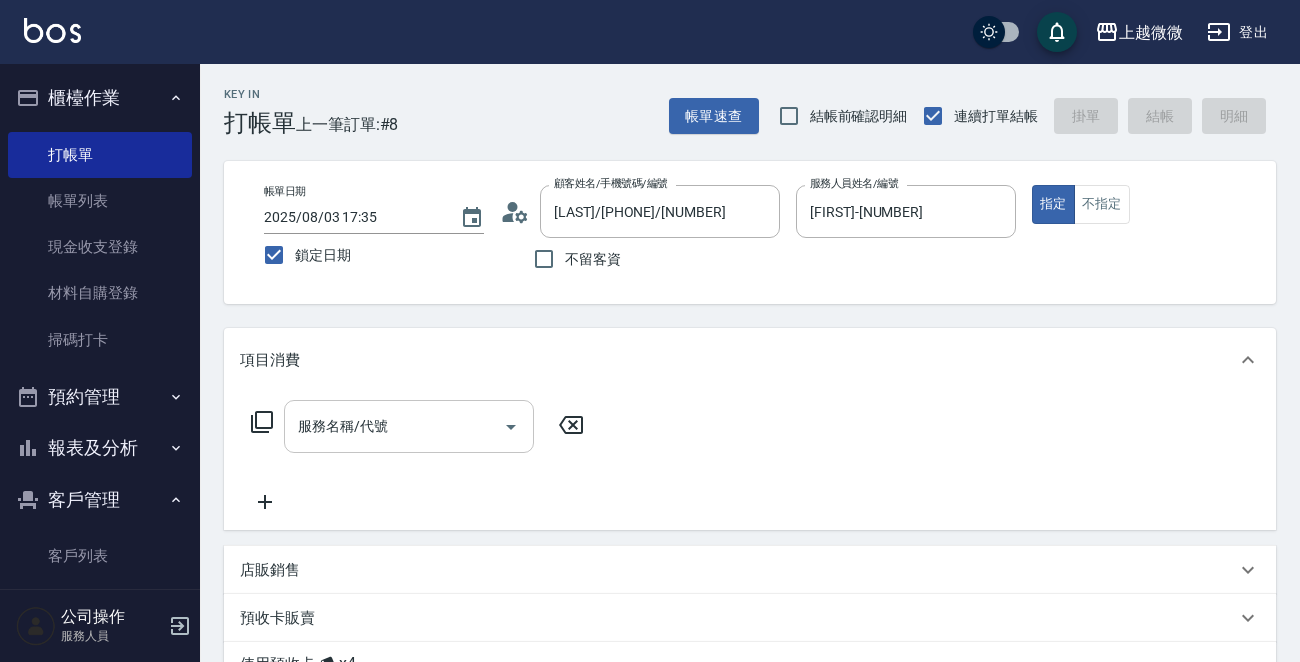 click on "服務名稱/代號" at bounding box center (394, 426) 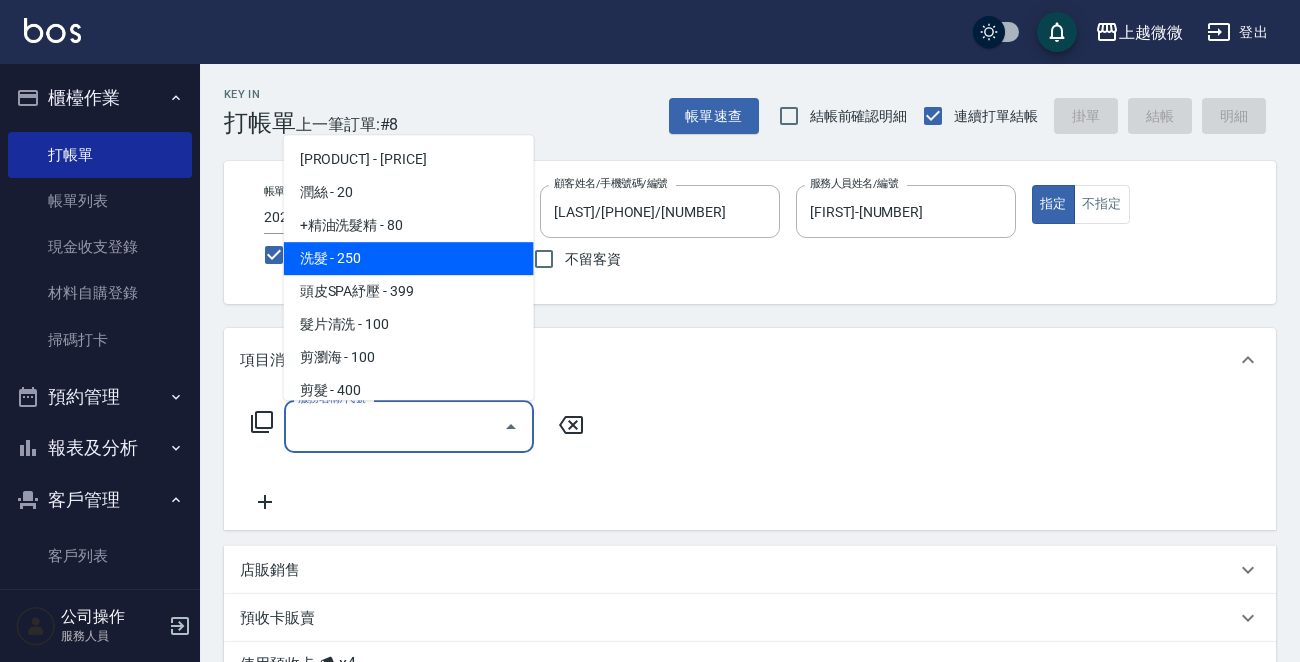 click on "洗髮 - 250" at bounding box center (409, 258) 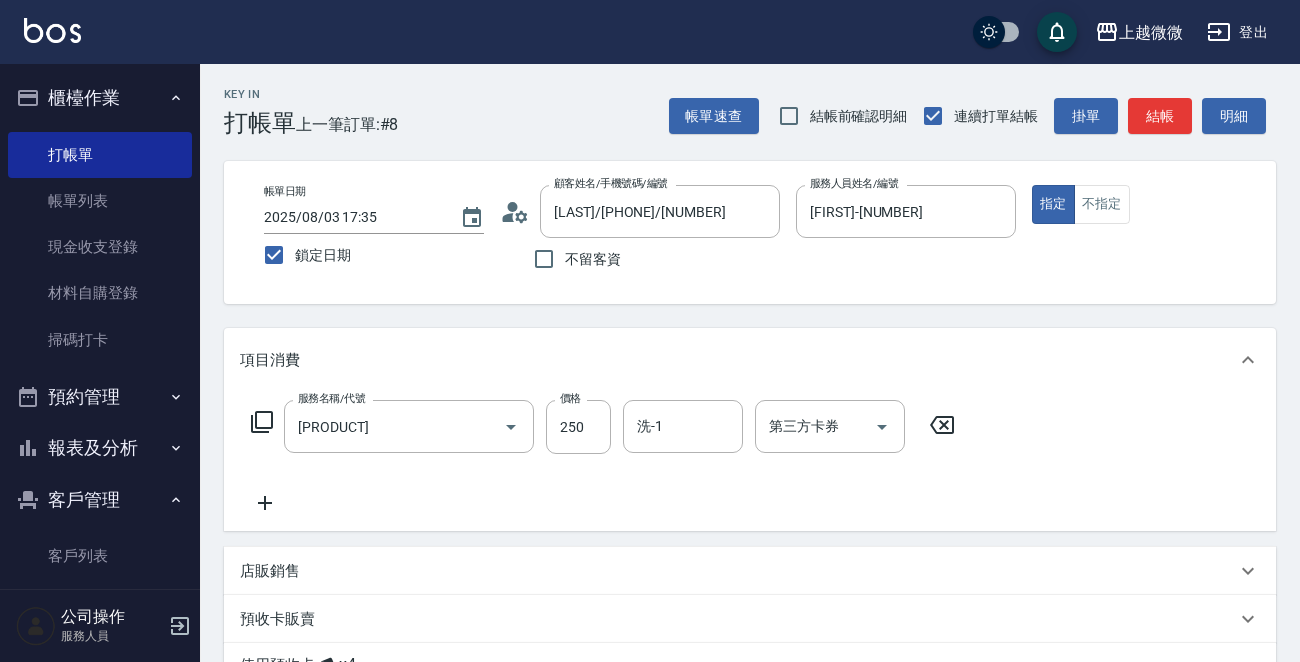 click 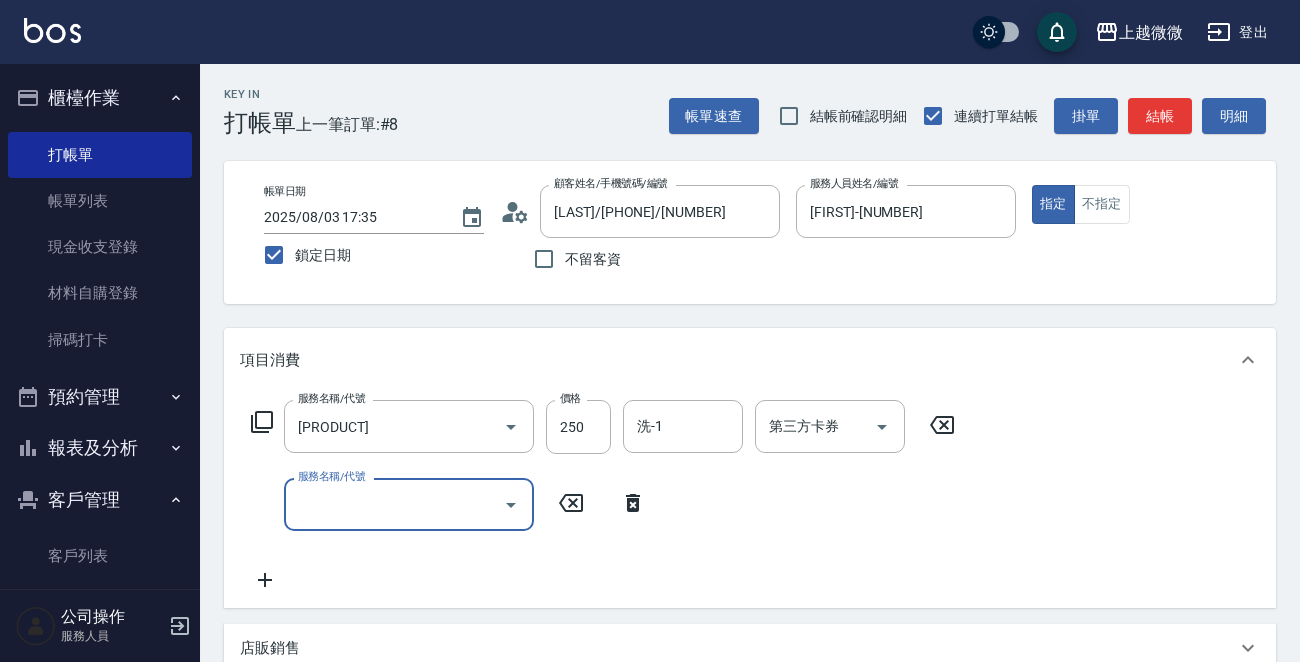 click on "服務名稱/代號" at bounding box center (394, 504) 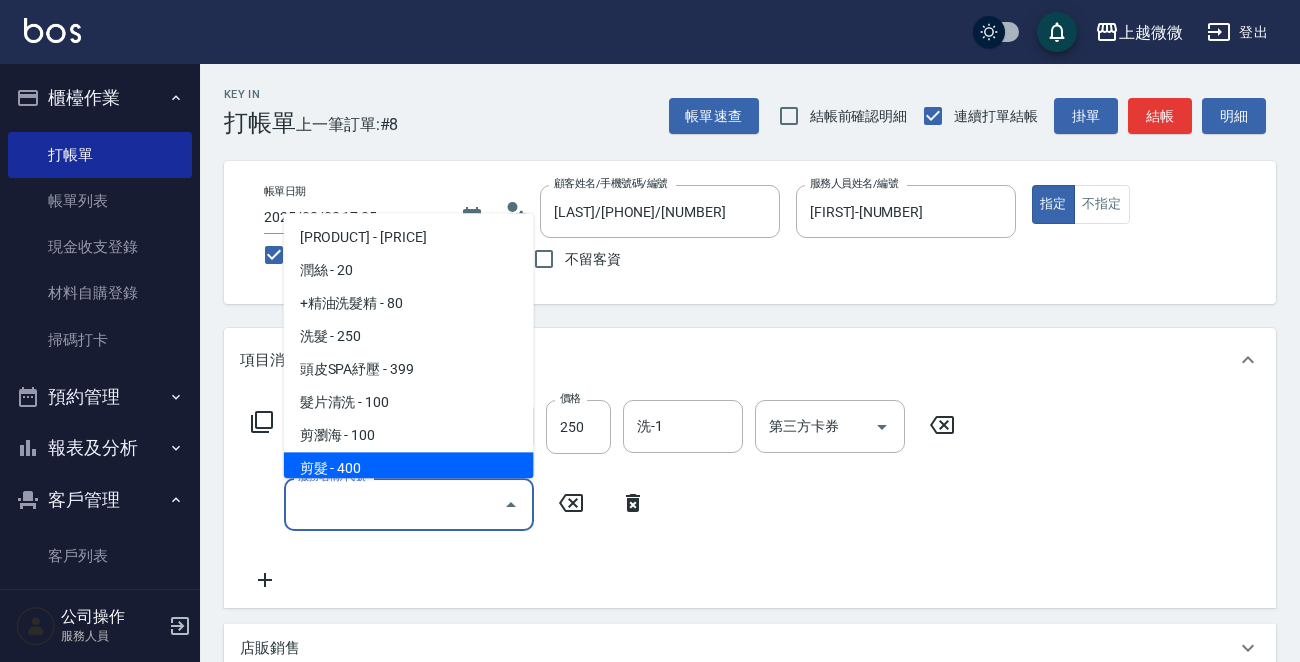 click on "剪髮 - 400" at bounding box center (409, 469) 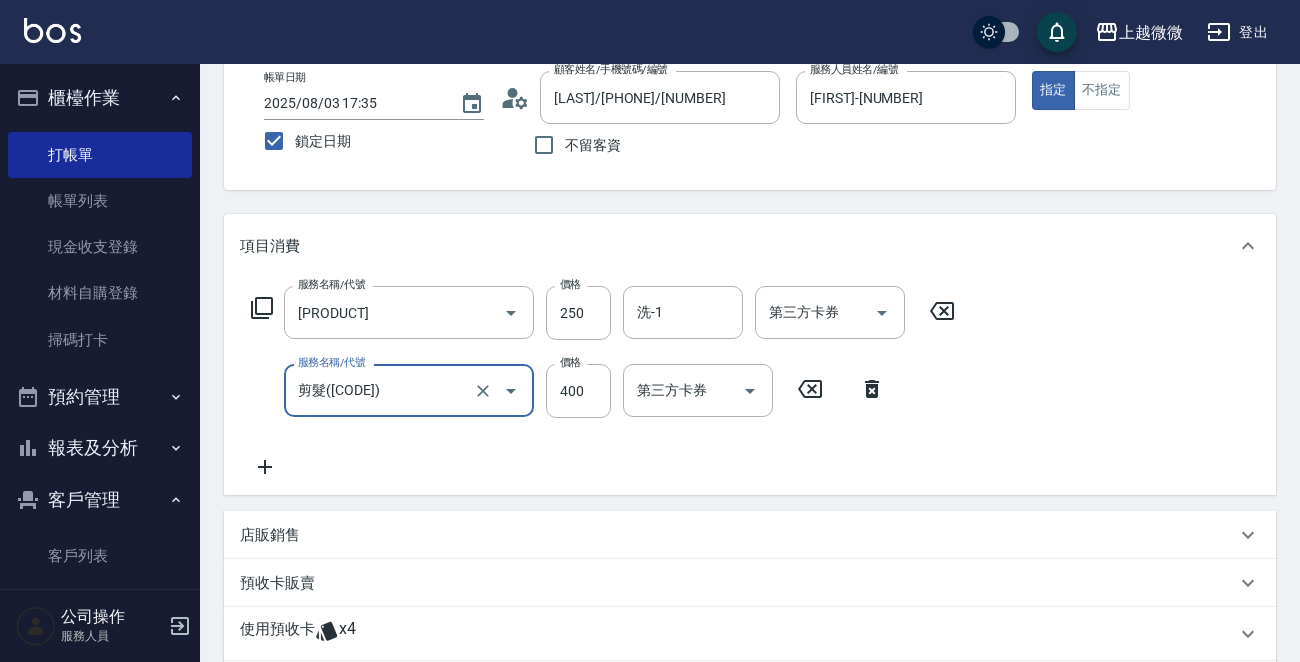 scroll, scrollTop: 200, scrollLeft: 0, axis: vertical 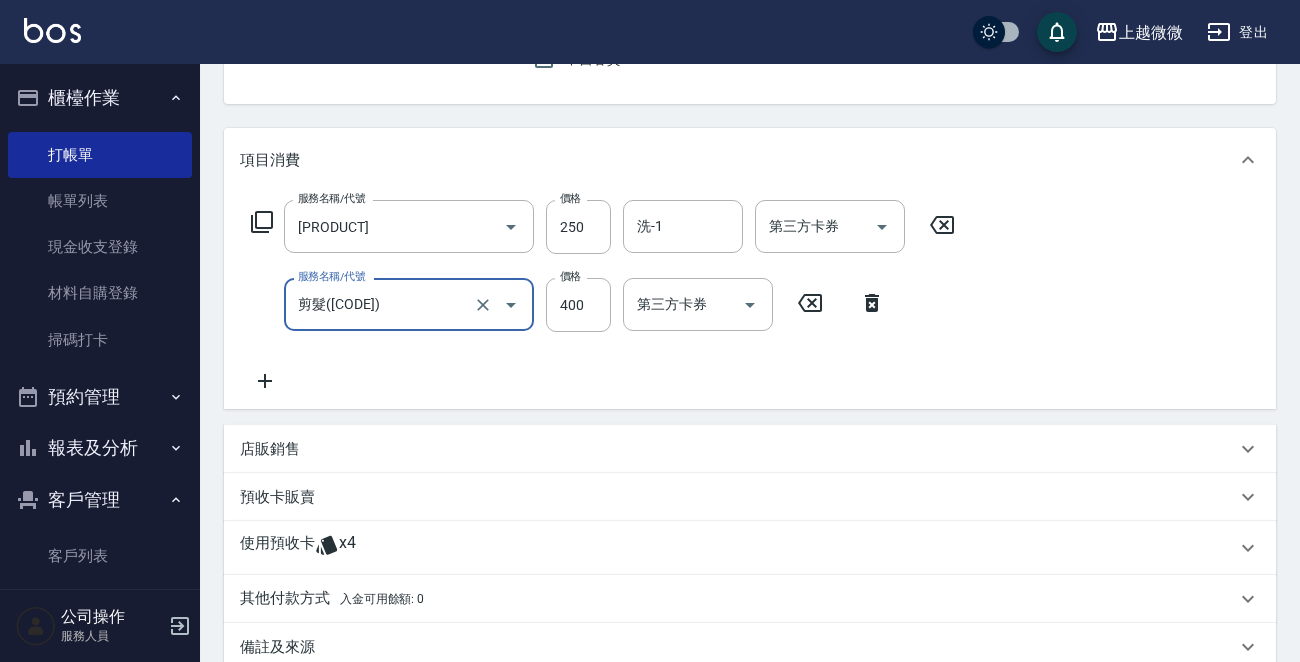 click on "使用預收卡" at bounding box center [277, 548] 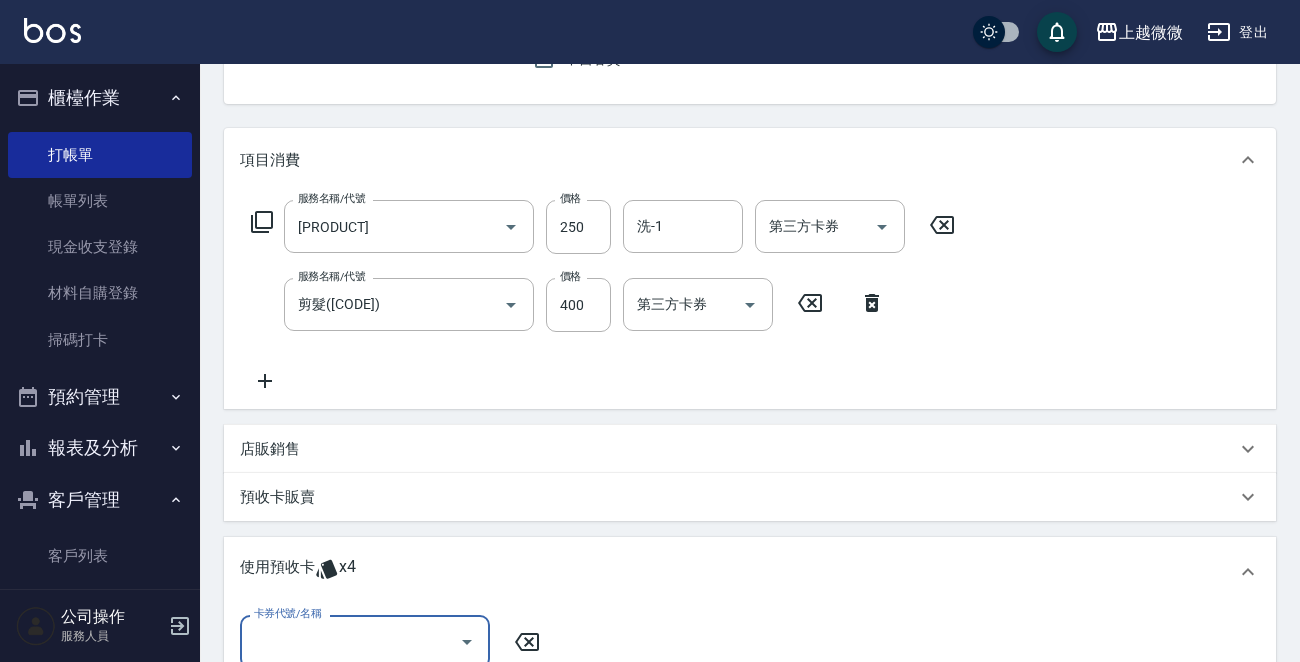 scroll, scrollTop: 0, scrollLeft: 0, axis: both 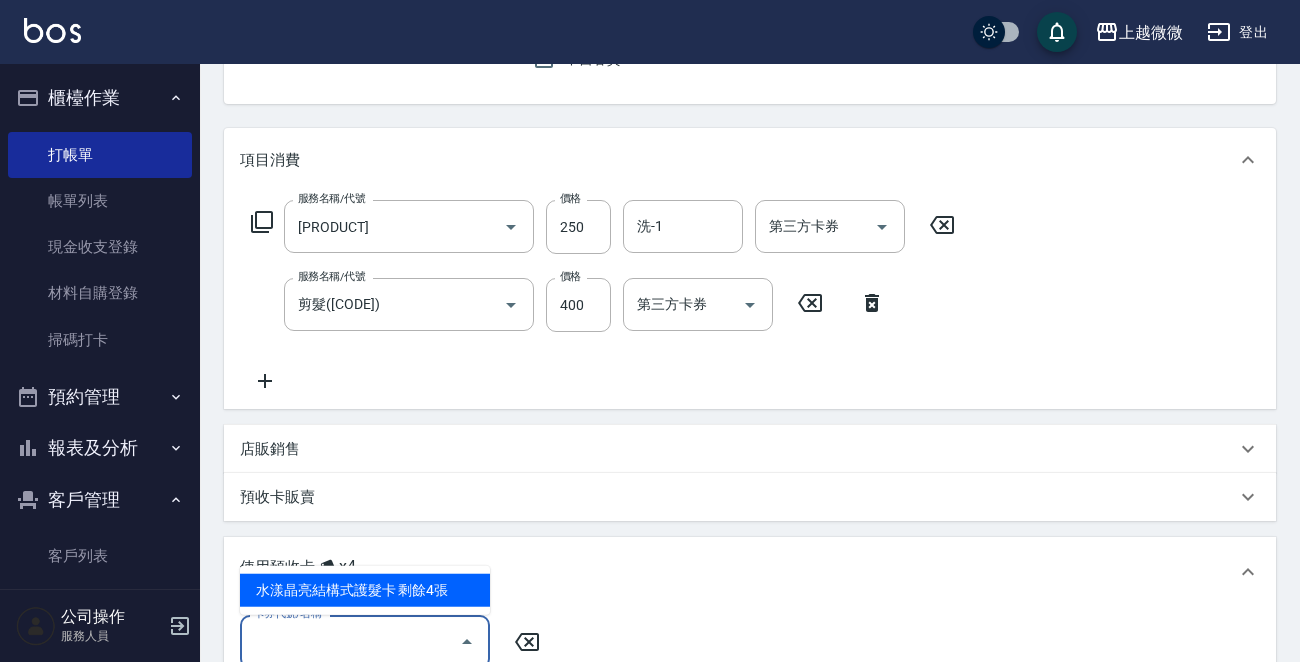 click on "水漾晶亮結構式護髮卡 剩餘4張" at bounding box center [365, 590] 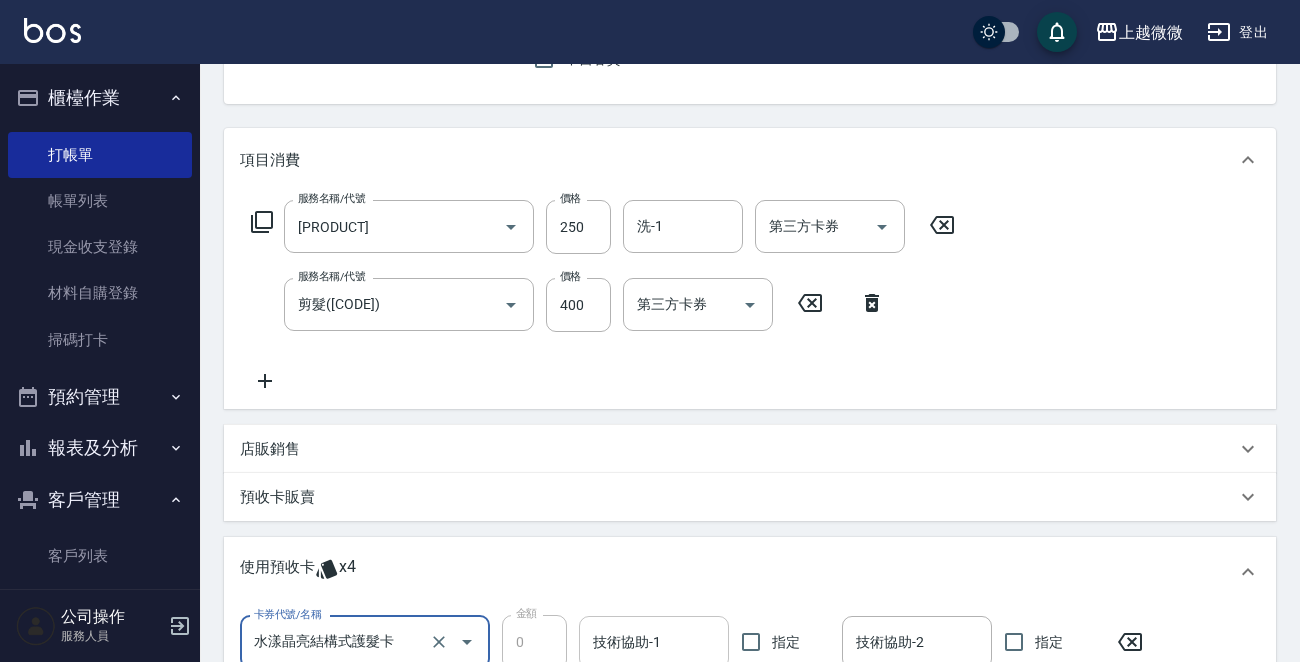 click on "技術協助-1" at bounding box center [654, 642] 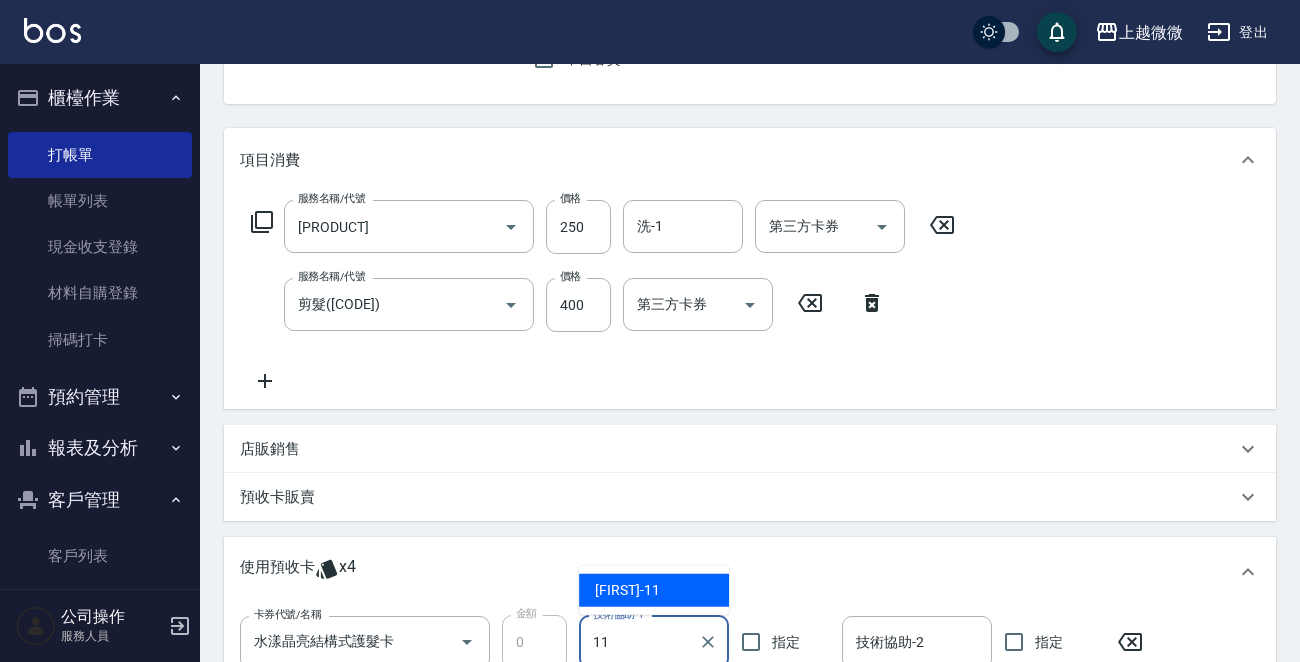 click on "[NAME]-11" at bounding box center [627, 590] 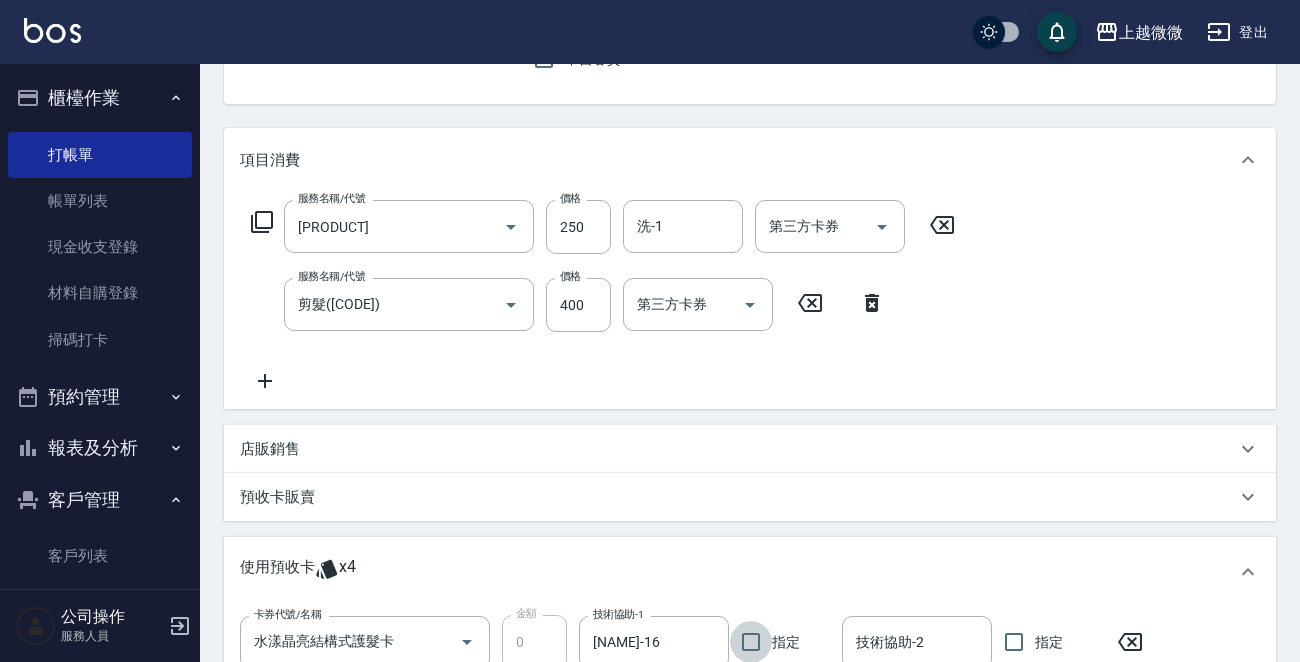 scroll, scrollTop: 200, scrollLeft: 0, axis: vertical 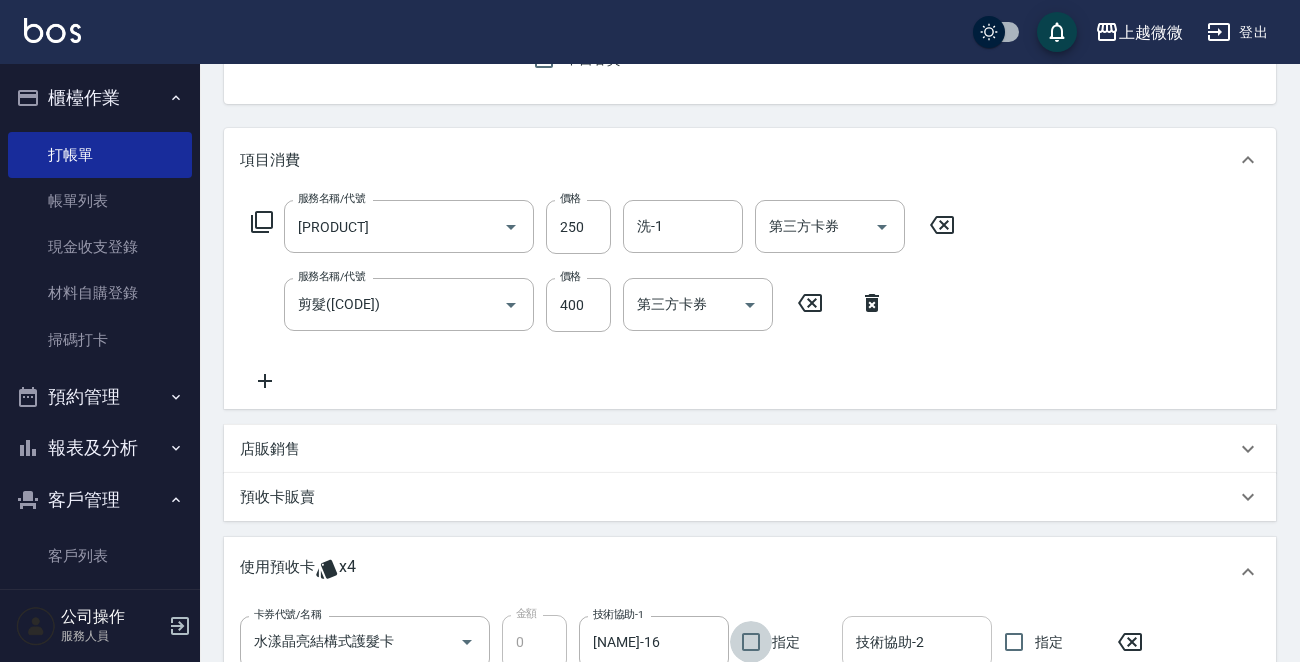 click on "技術協助-2" at bounding box center [917, 642] 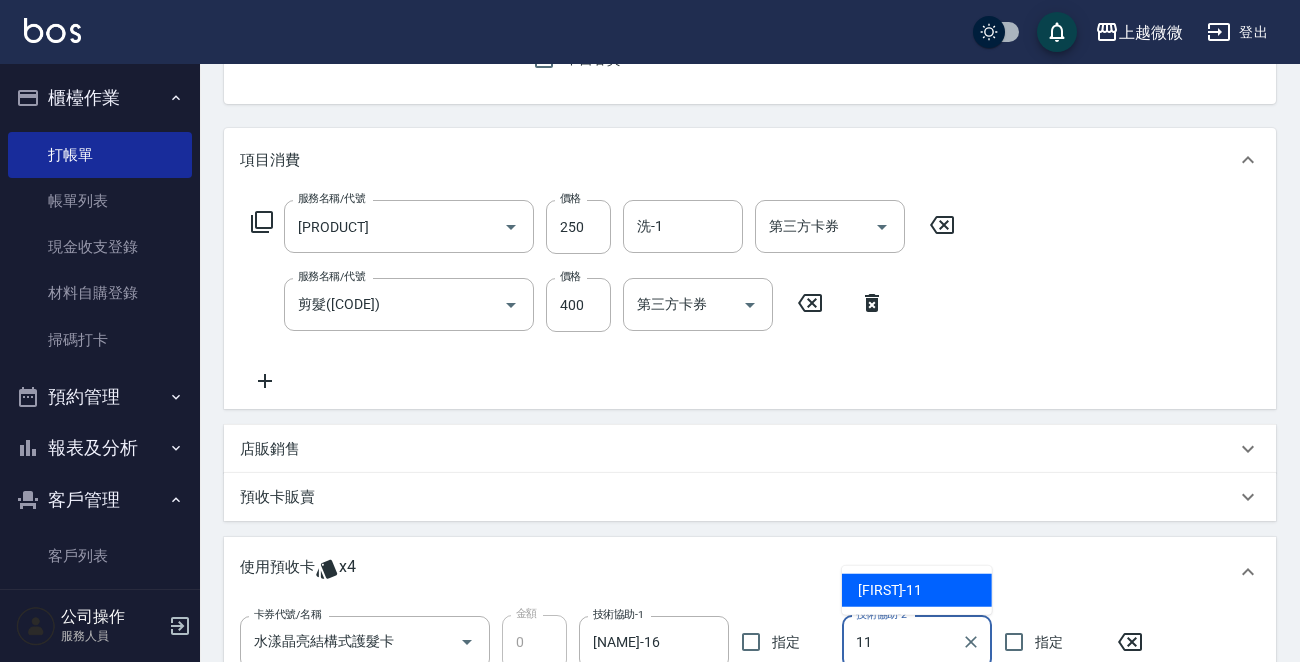 click on "[NAME]-11" at bounding box center [890, 590] 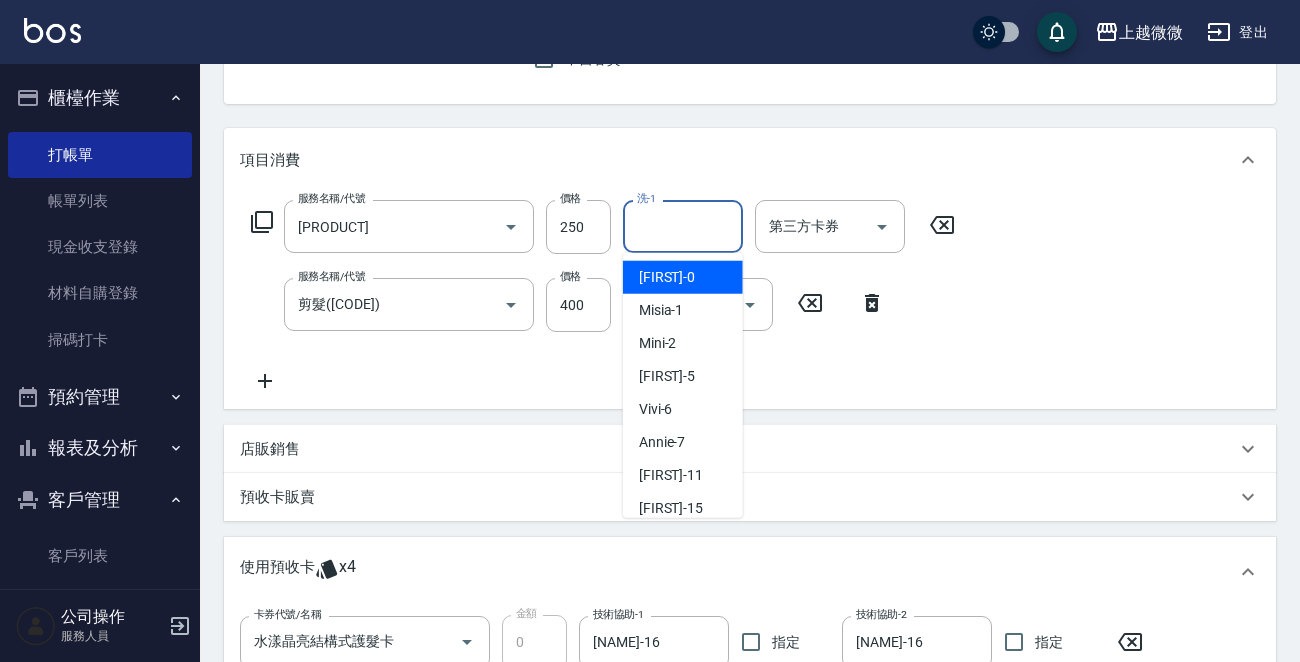 click on "洗-1" at bounding box center (683, 226) 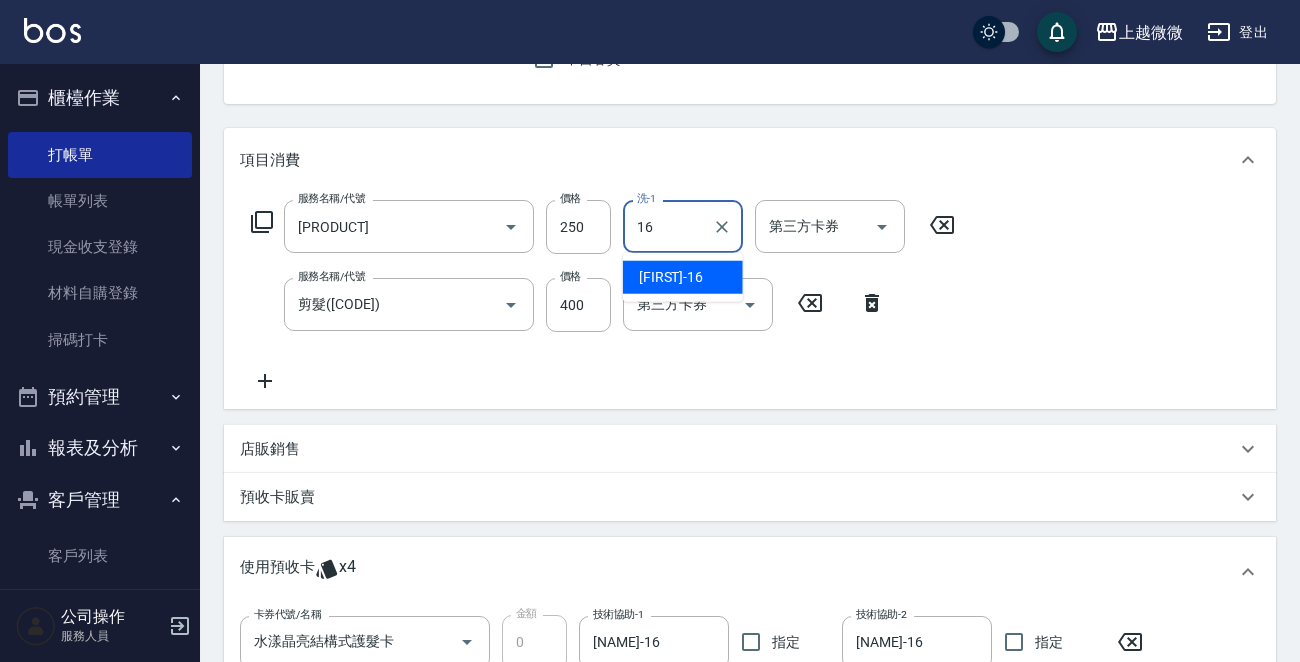 click on "[NAME]-16" at bounding box center [683, 277] 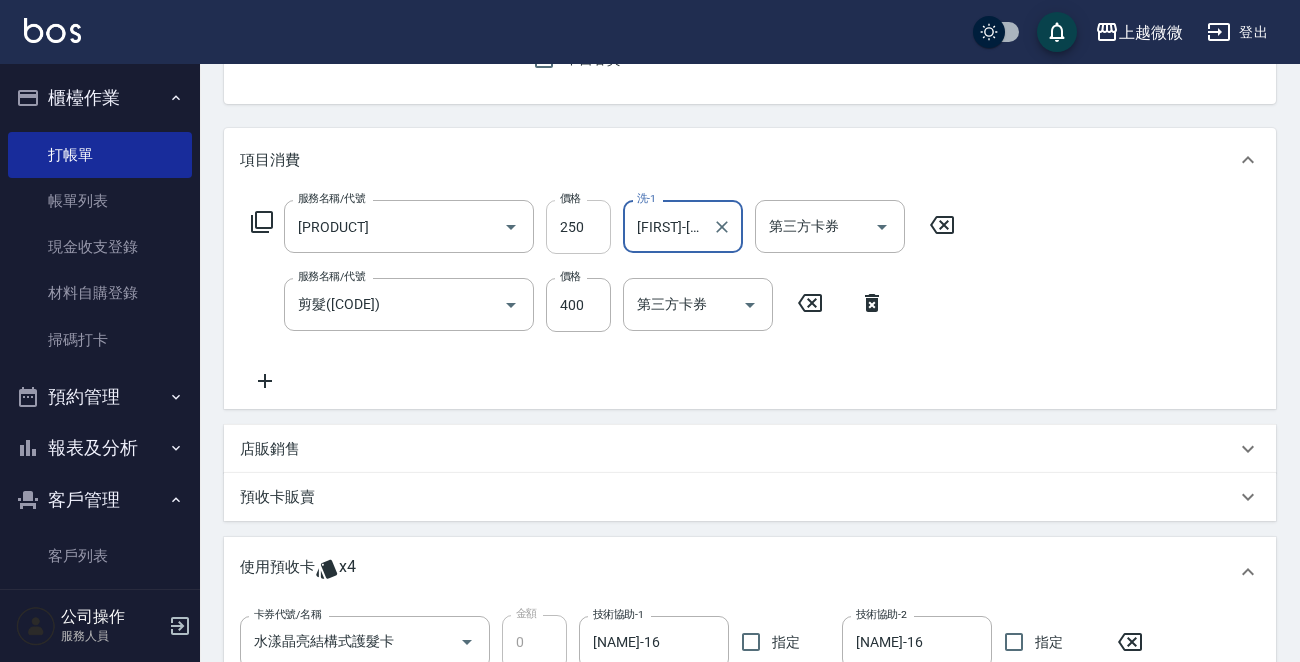 type on "[FIRST]-[NUMBER]" 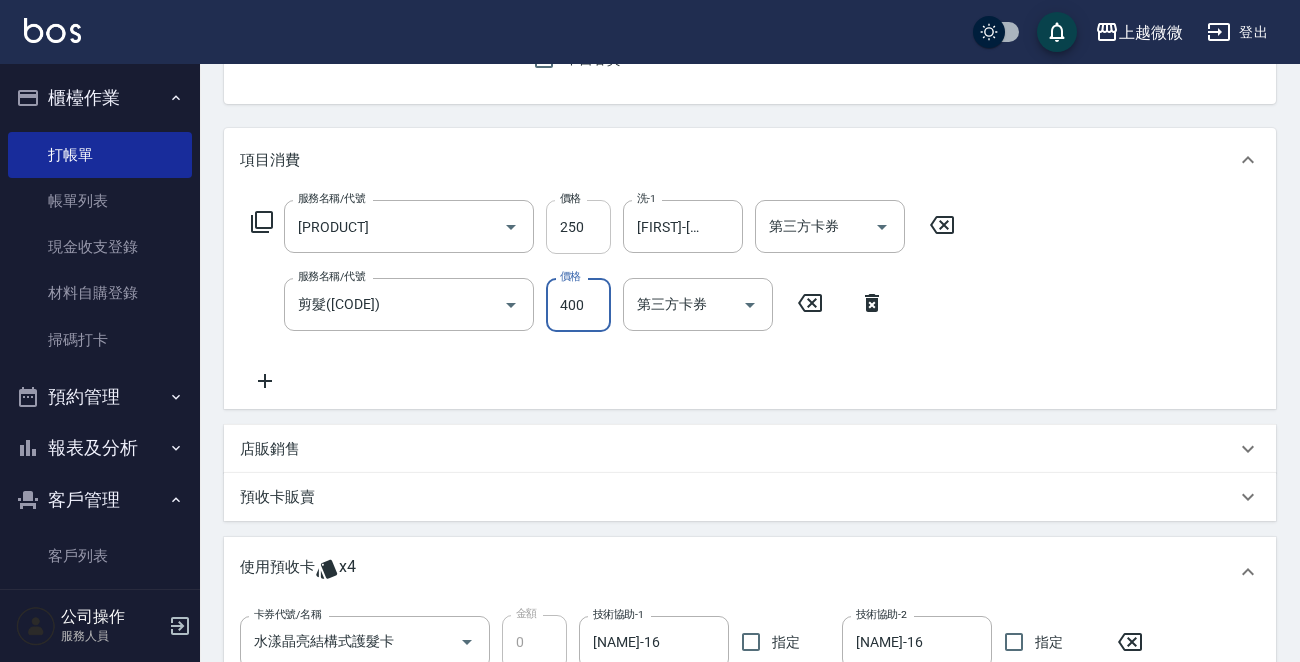 click on "250" at bounding box center [578, 227] 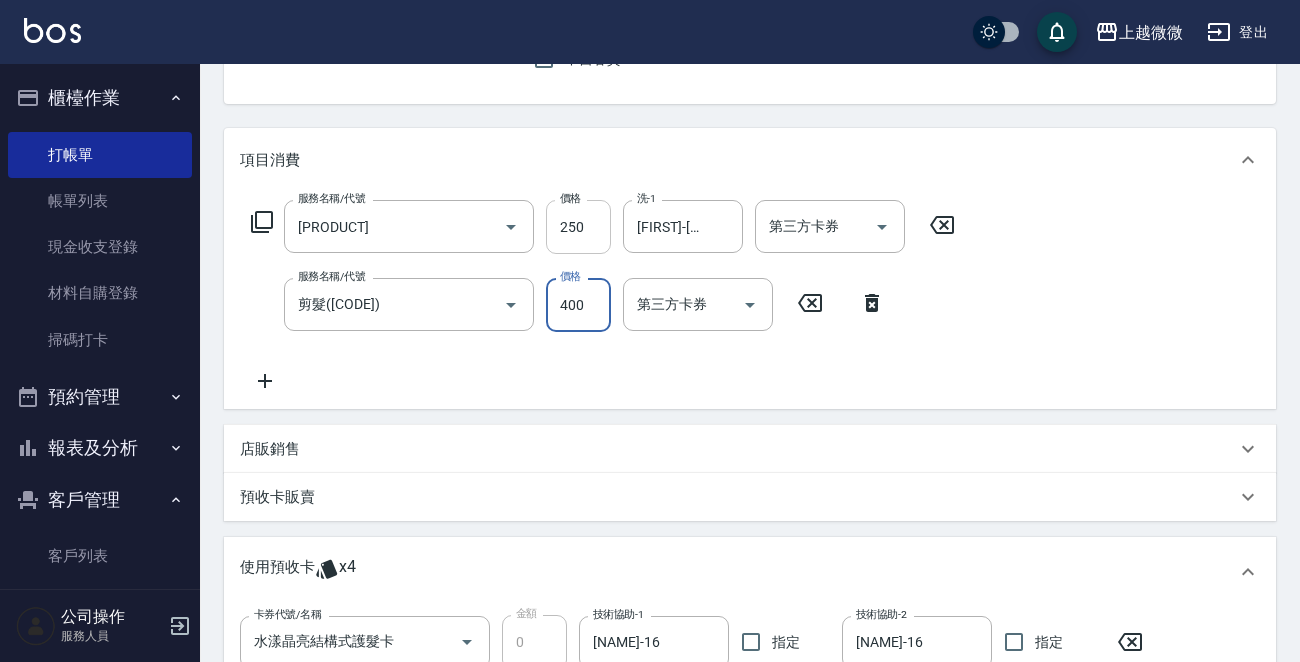 click on "250" at bounding box center (578, 227) 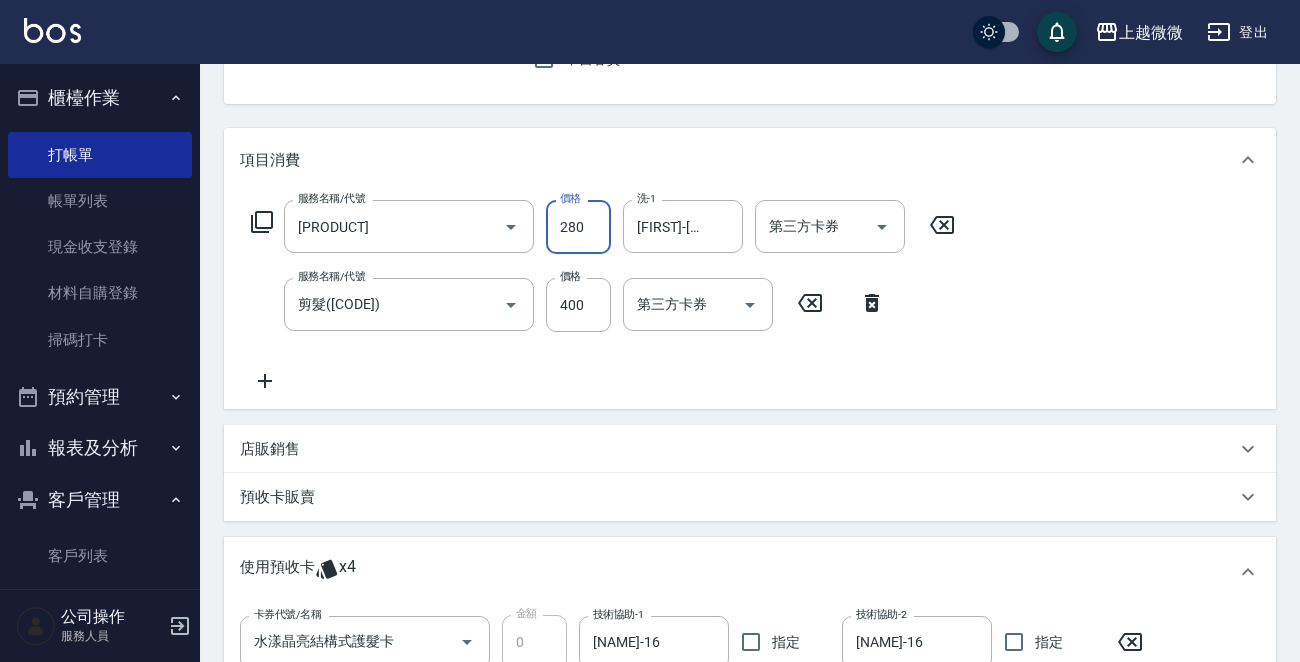 type on "280" 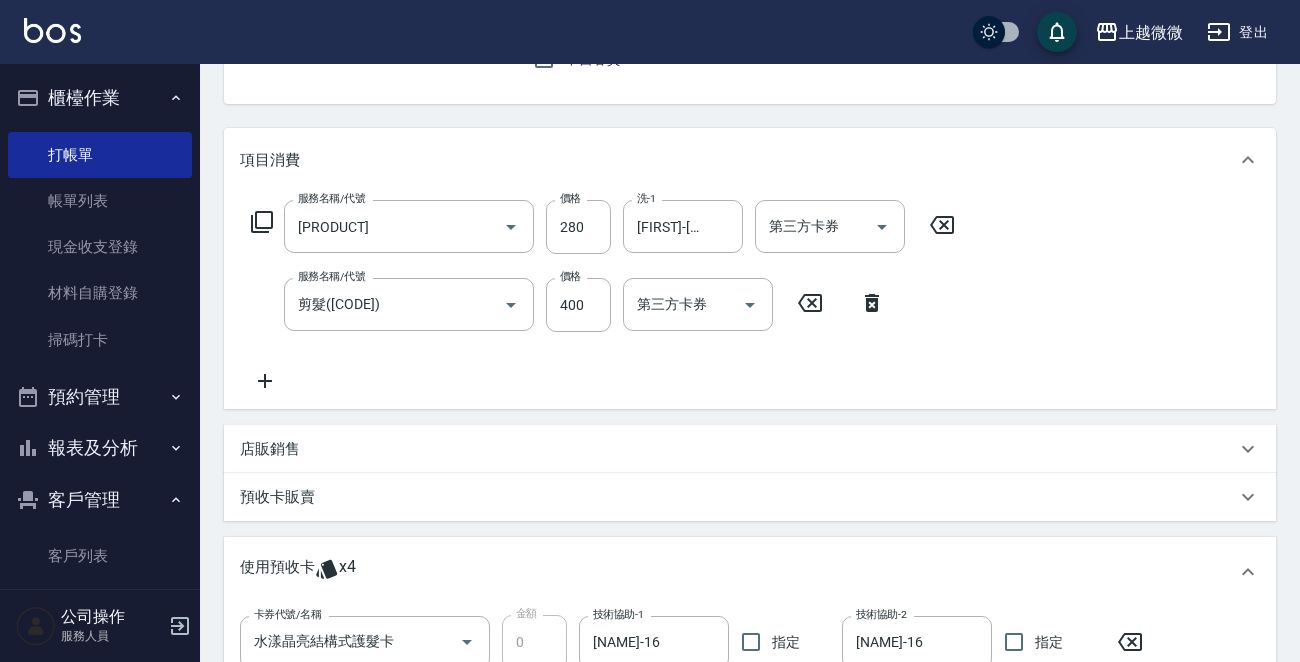 click on "服務名稱/代號 洗髮(A03) 服務名稱/代號 價格 280 價格 洗-1 Joan-16 洗-1 第三方卡券 第三方卡券 服務名稱/代號 剪髮(B02) 服務名稱/代號 價格 400 價格 第三方卡券 第三方卡券" at bounding box center [750, 300] 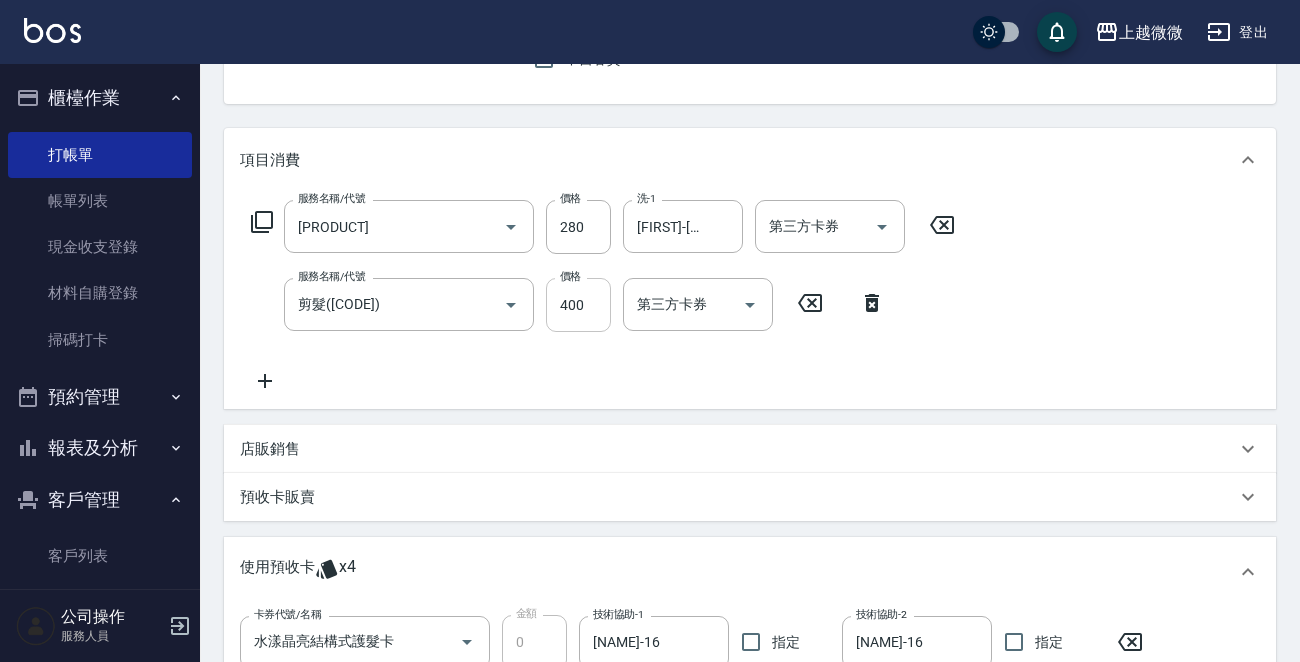 click on "400" at bounding box center [578, 305] 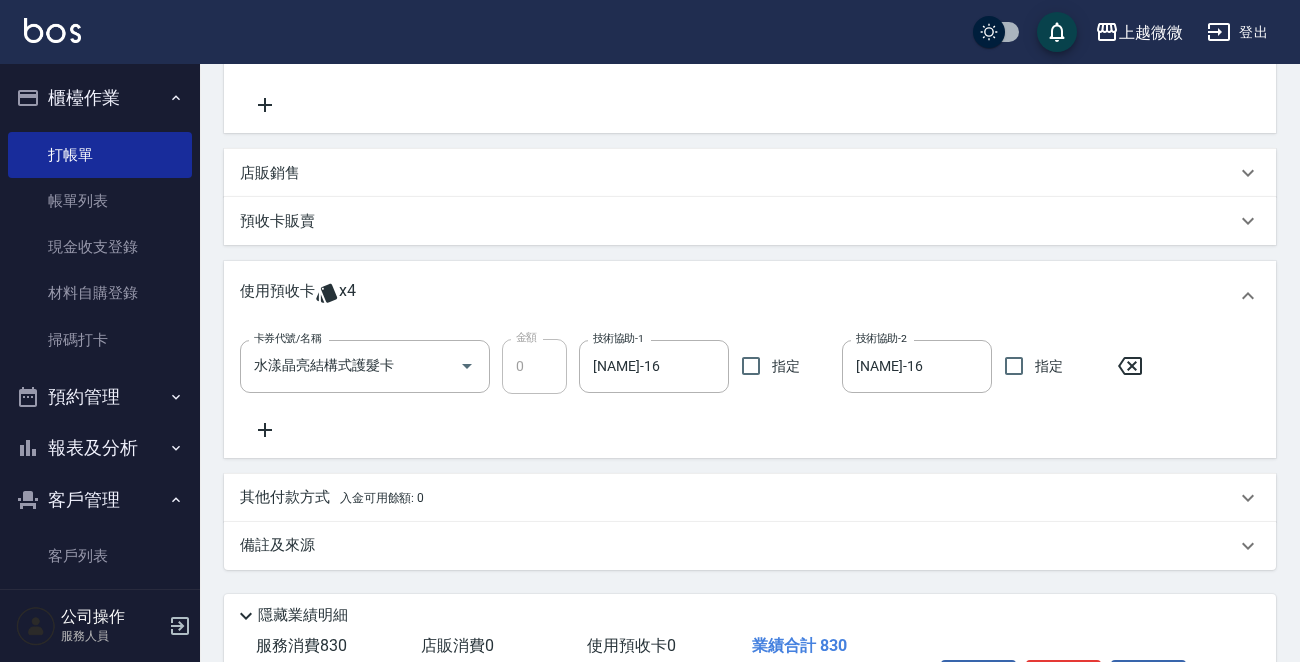 scroll, scrollTop: 605, scrollLeft: 0, axis: vertical 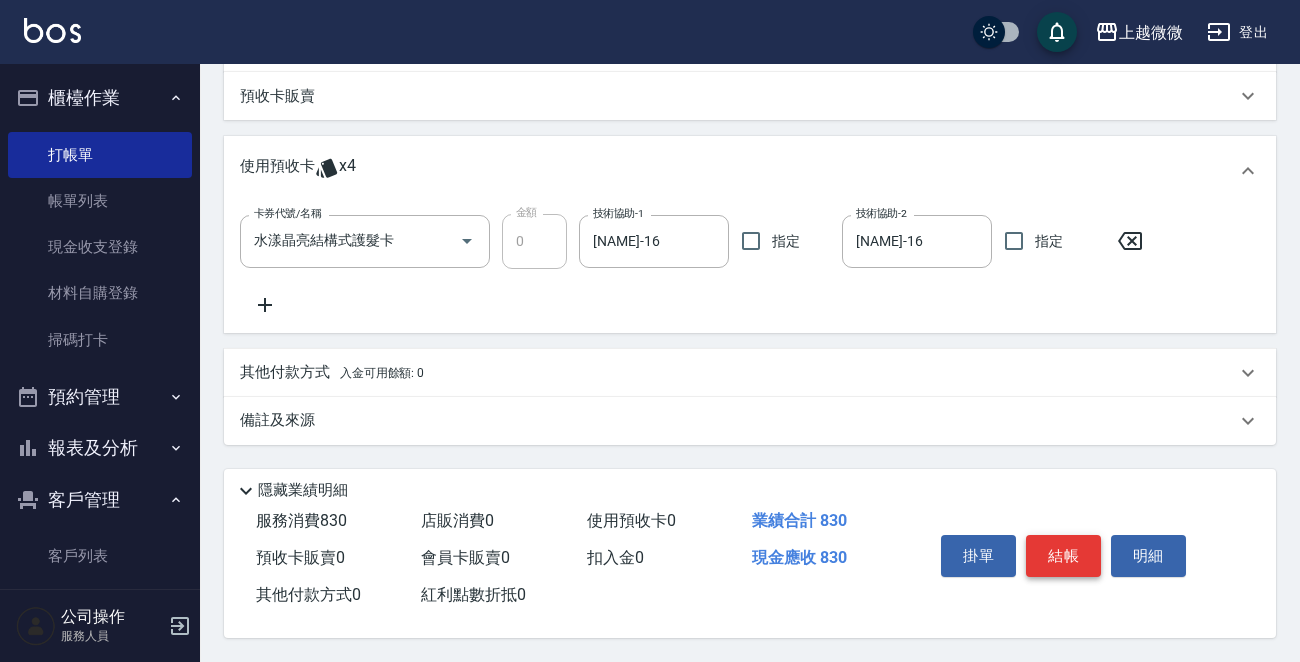 type on "550" 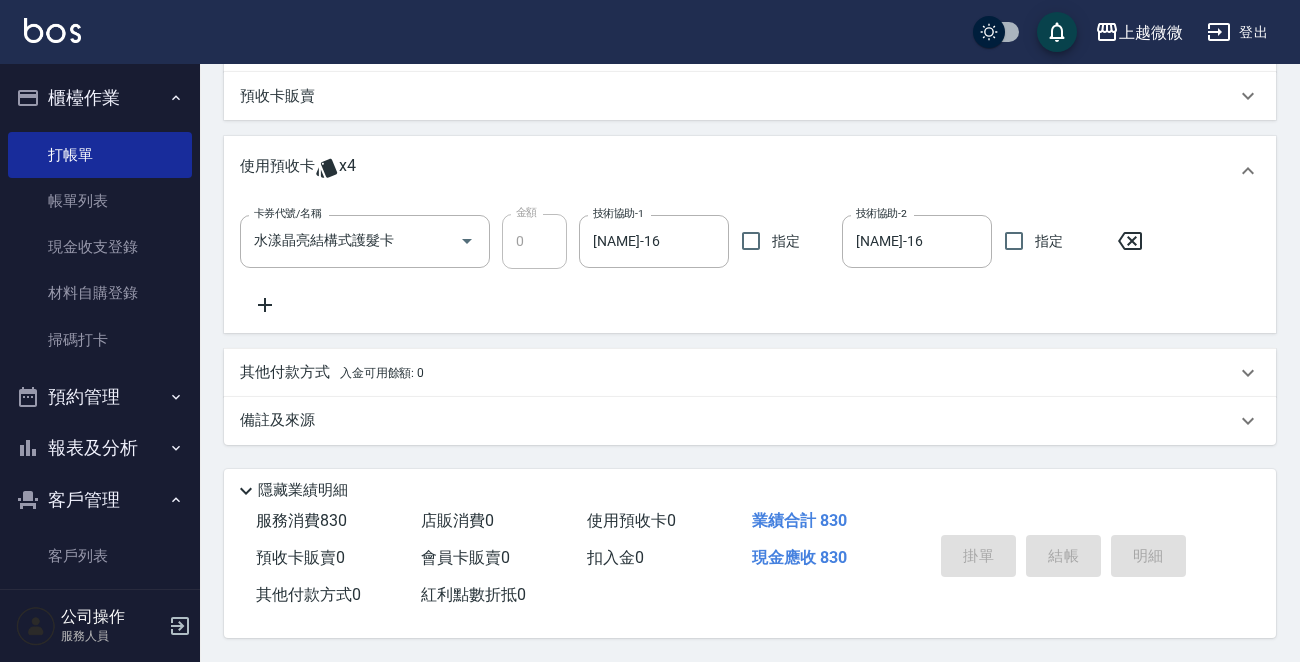 type 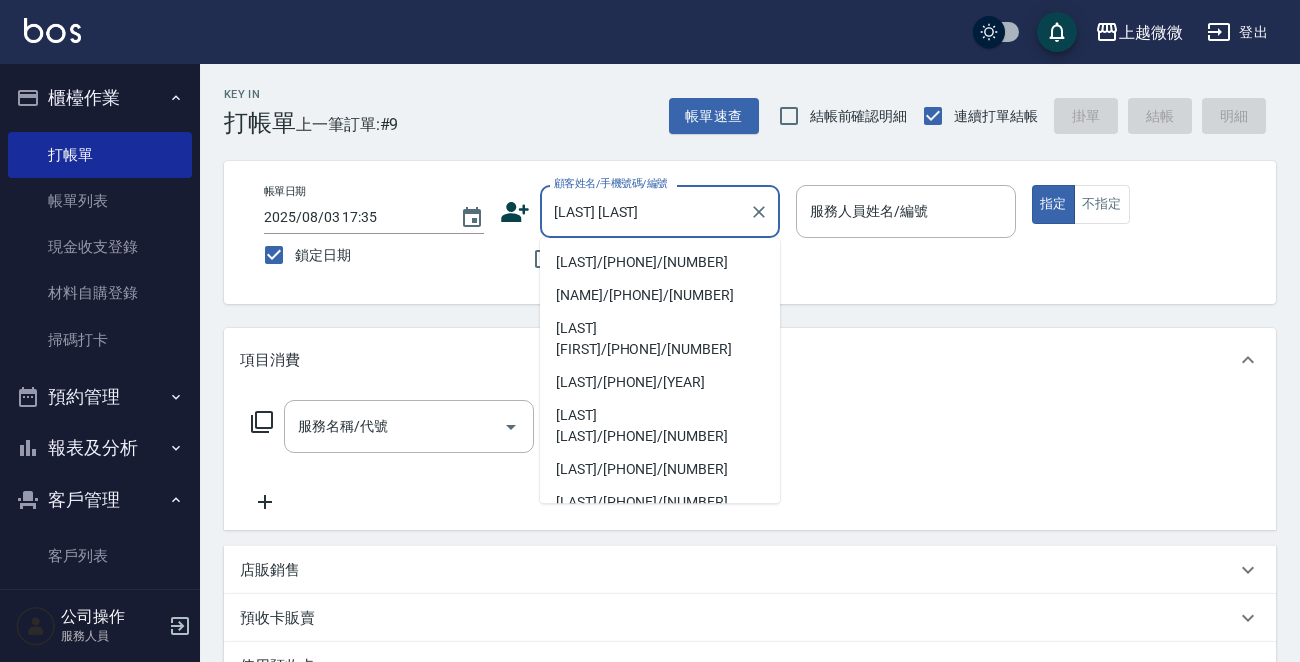 click on "[LAST]/[PHONE]/[NUMBER]" at bounding box center (660, 262) 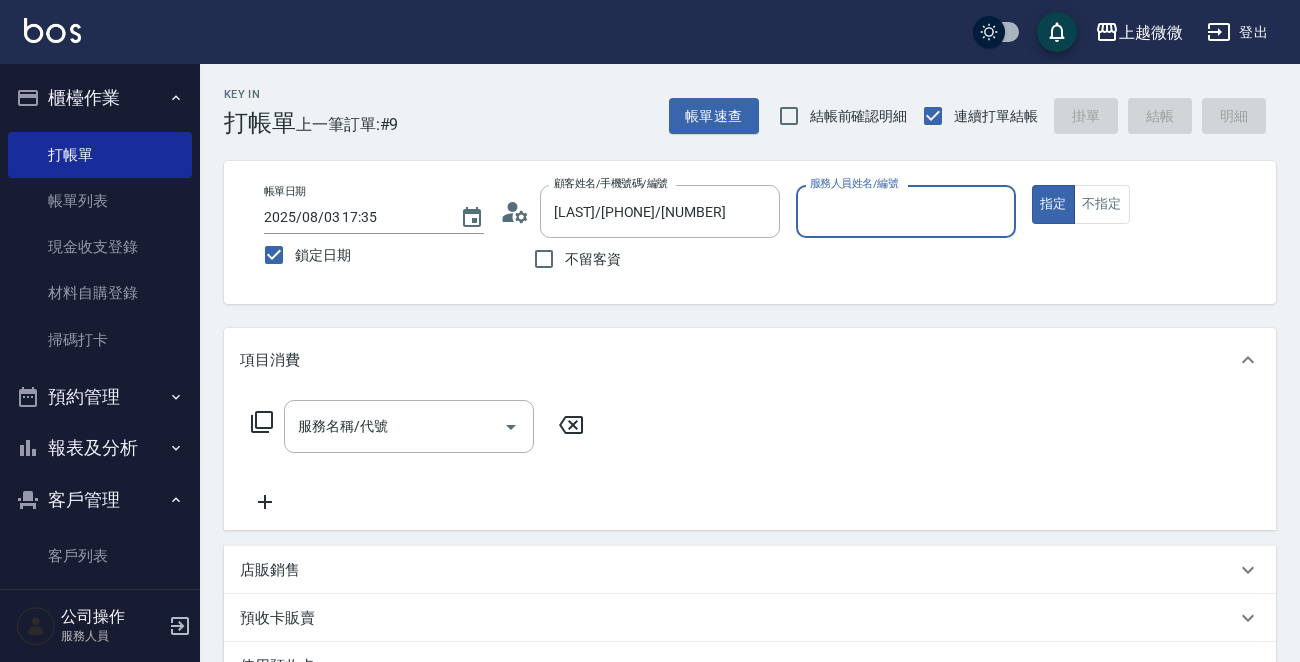 type on "[NAME]-7" 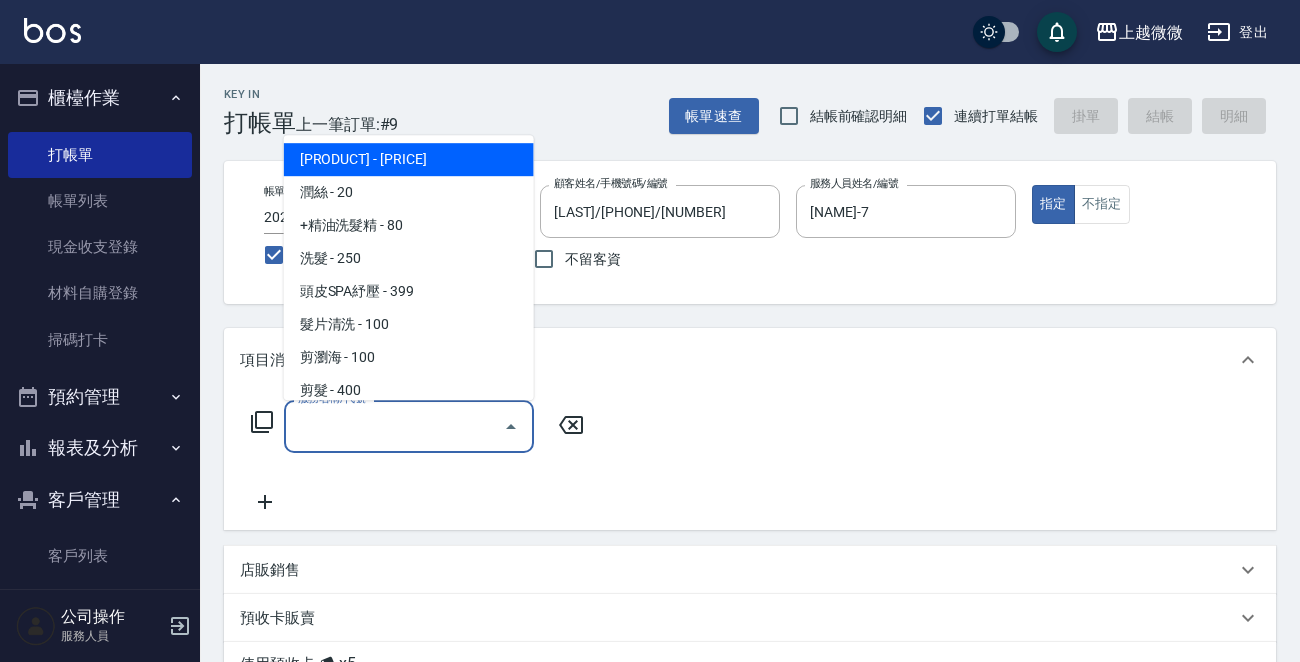click on "服務名稱/代號" at bounding box center [394, 426] 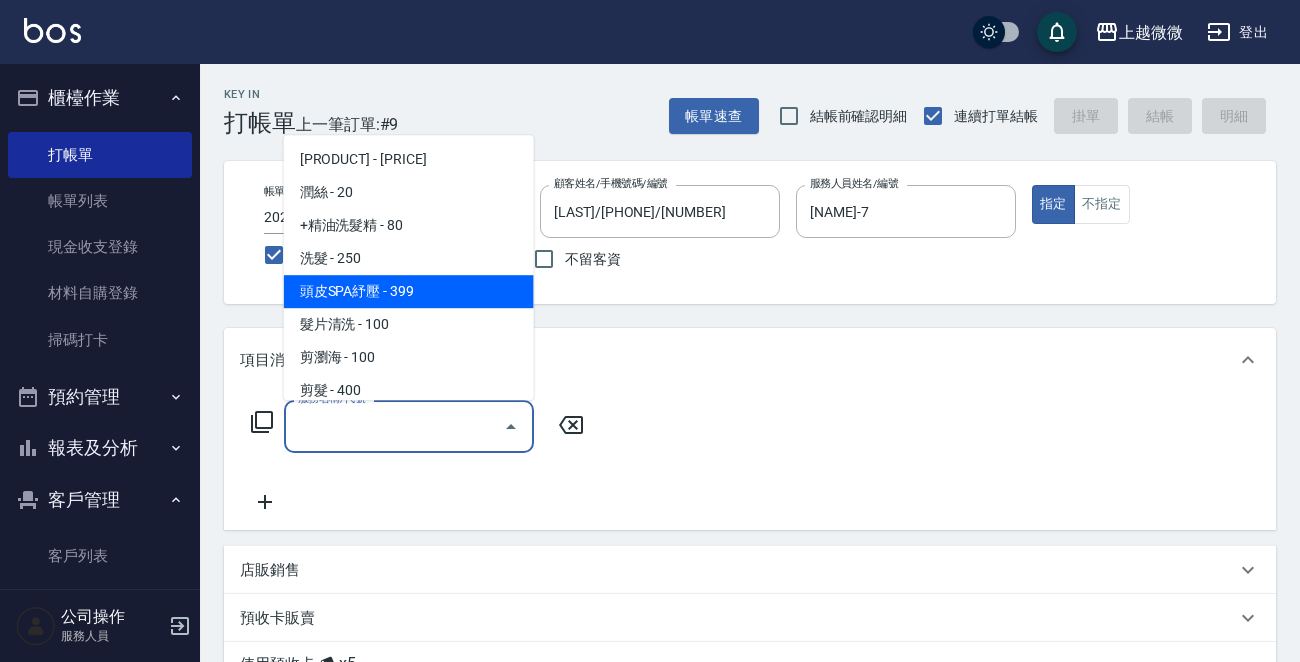 click on "頭皮SPA紓壓 - 399" at bounding box center (409, 291) 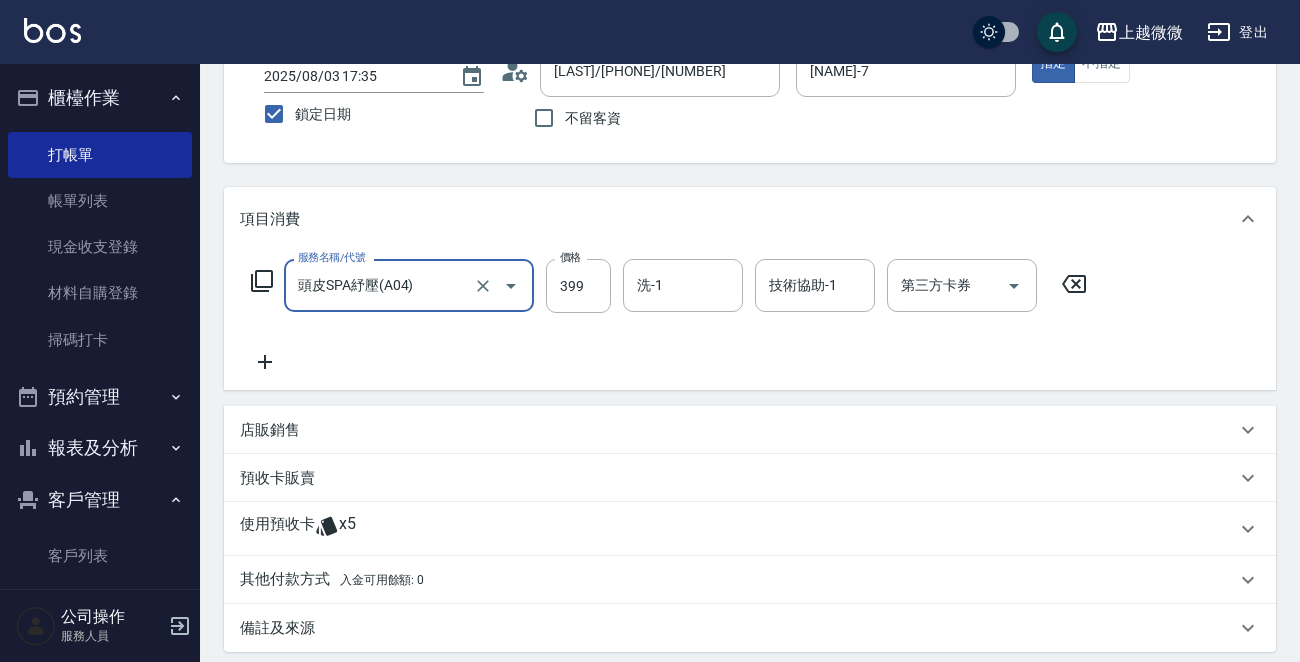scroll, scrollTop: 300, scrollLeft: 0, axis: vertical 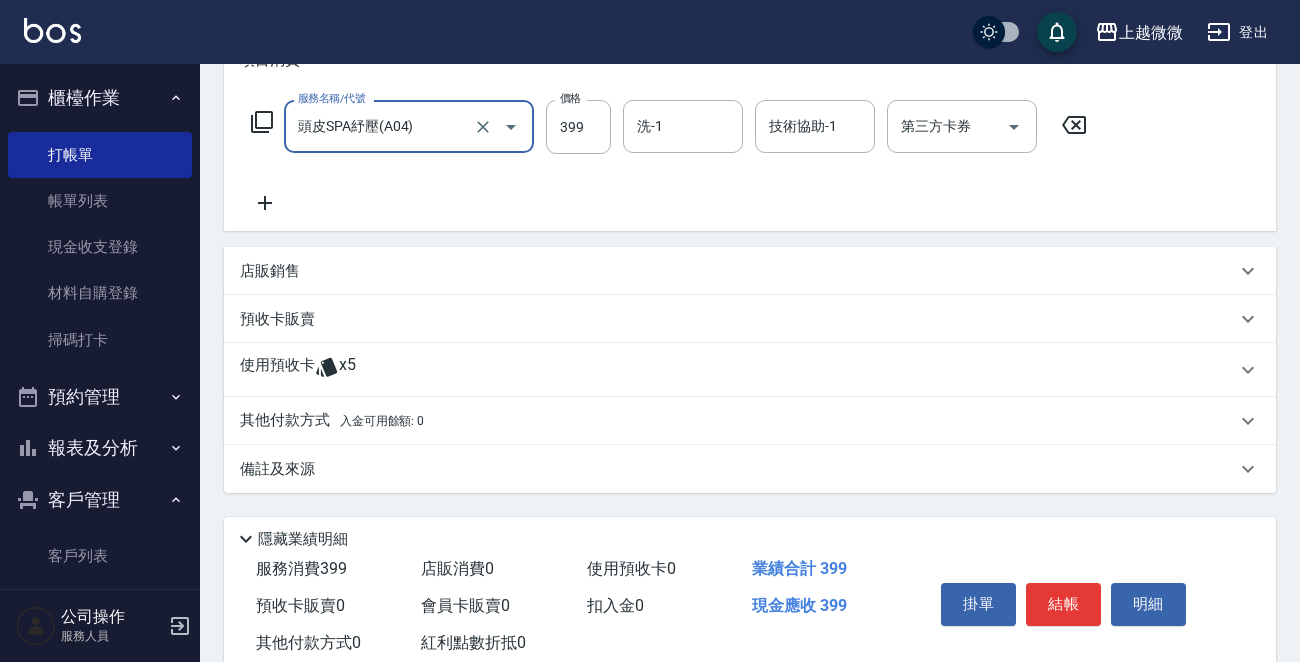 click on "使用預收卡 x5" at bounding box center [750, 370] 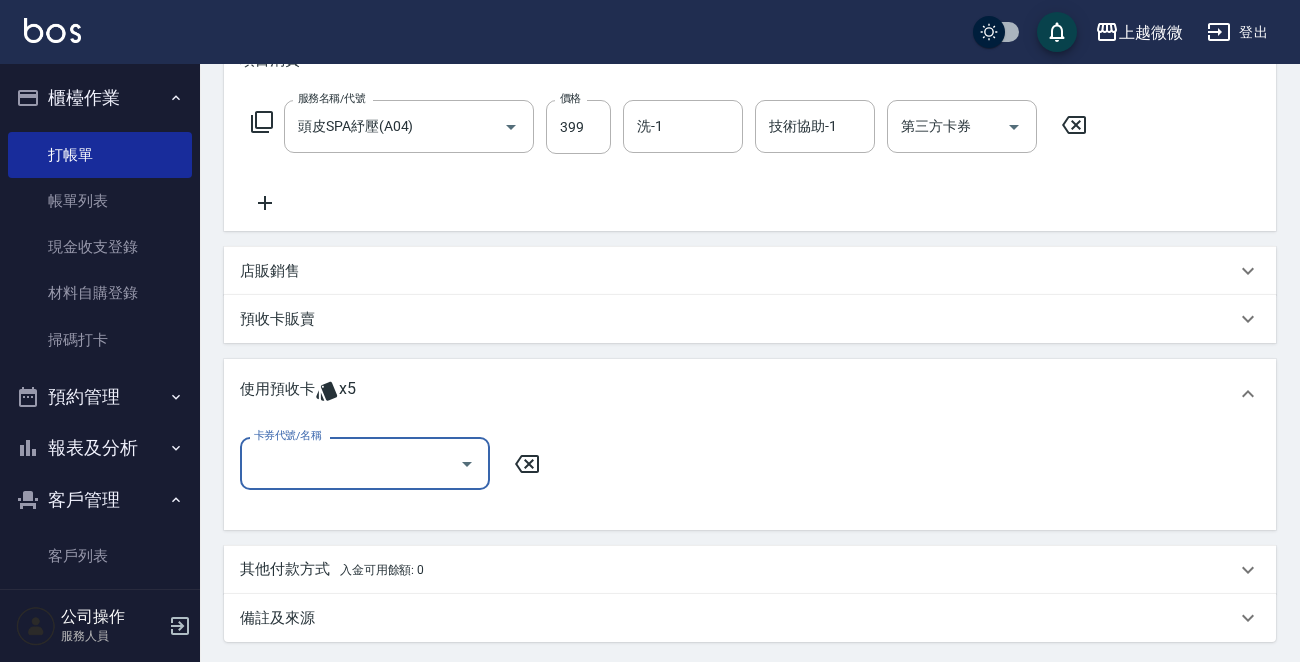 scroll, scrollTop: 0, scrollLeft: 0, axis: both 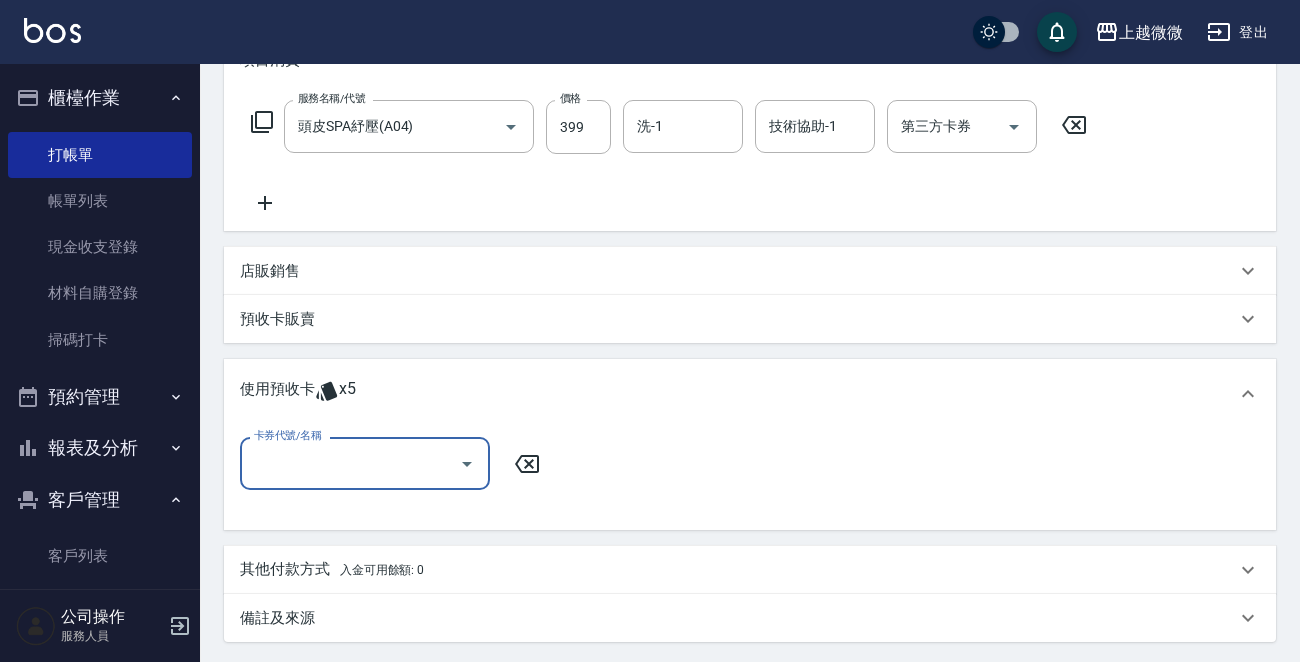 click on "卡券代號/名稱" at bounding box center [365, 463] 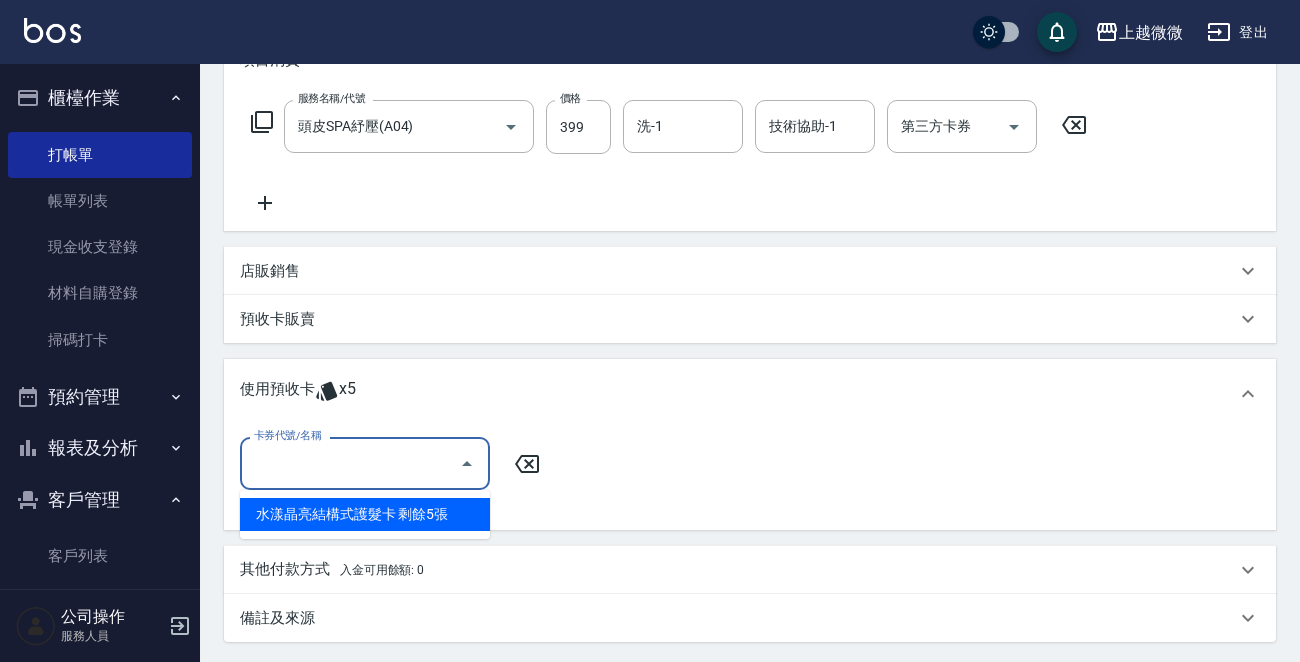 click on "水漾晶亮結構式護髮卡 剩餘5張" at bounding box center (365, 514) 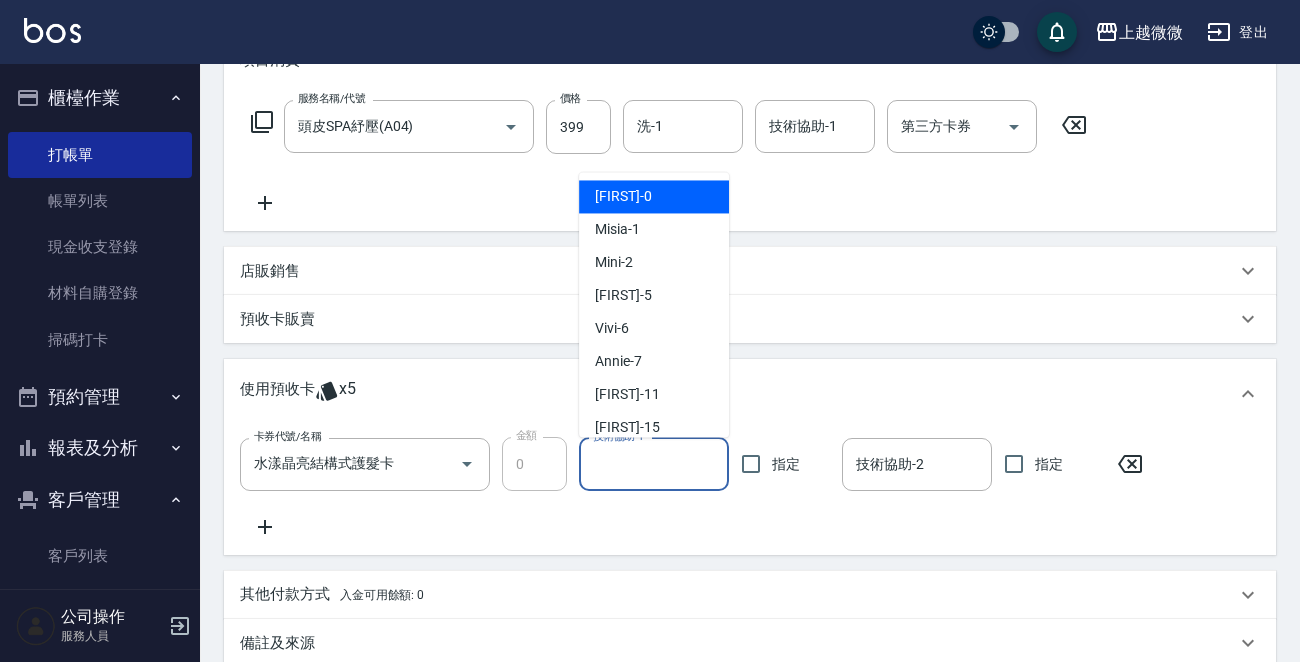 click on "技術協助-1" at bounding box center (654, 464) 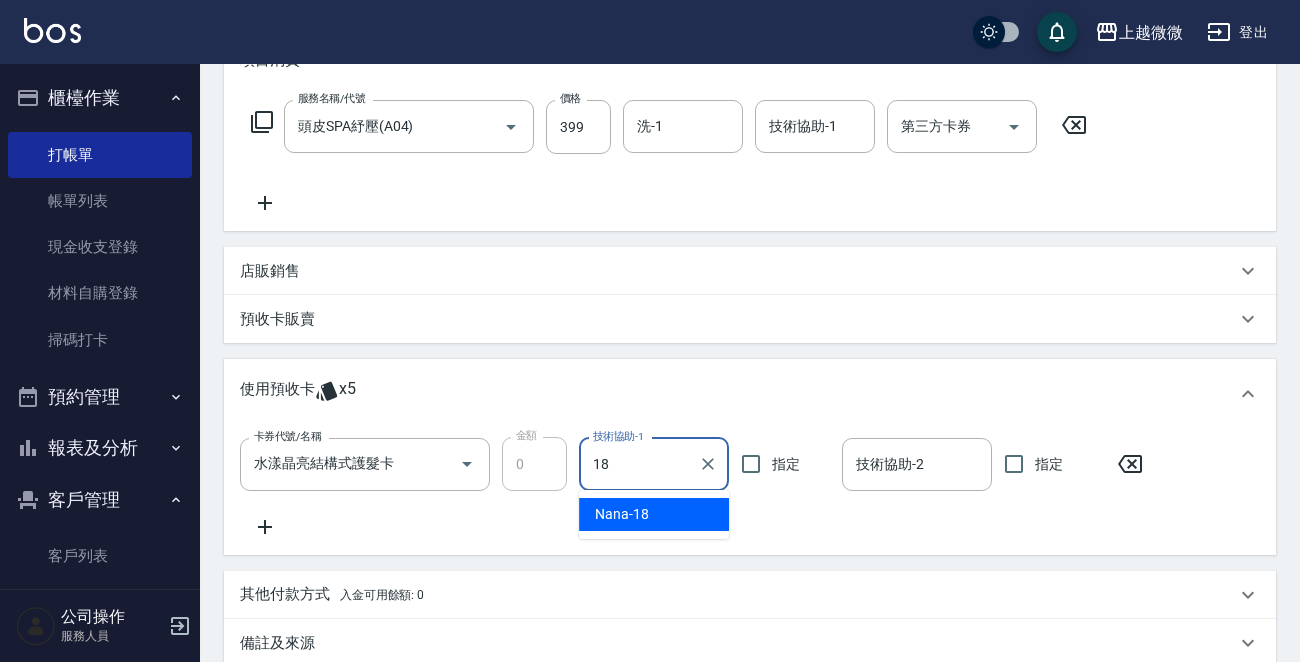 click on "[LAST] - [PRICE]" at bounding box center (622, 514) 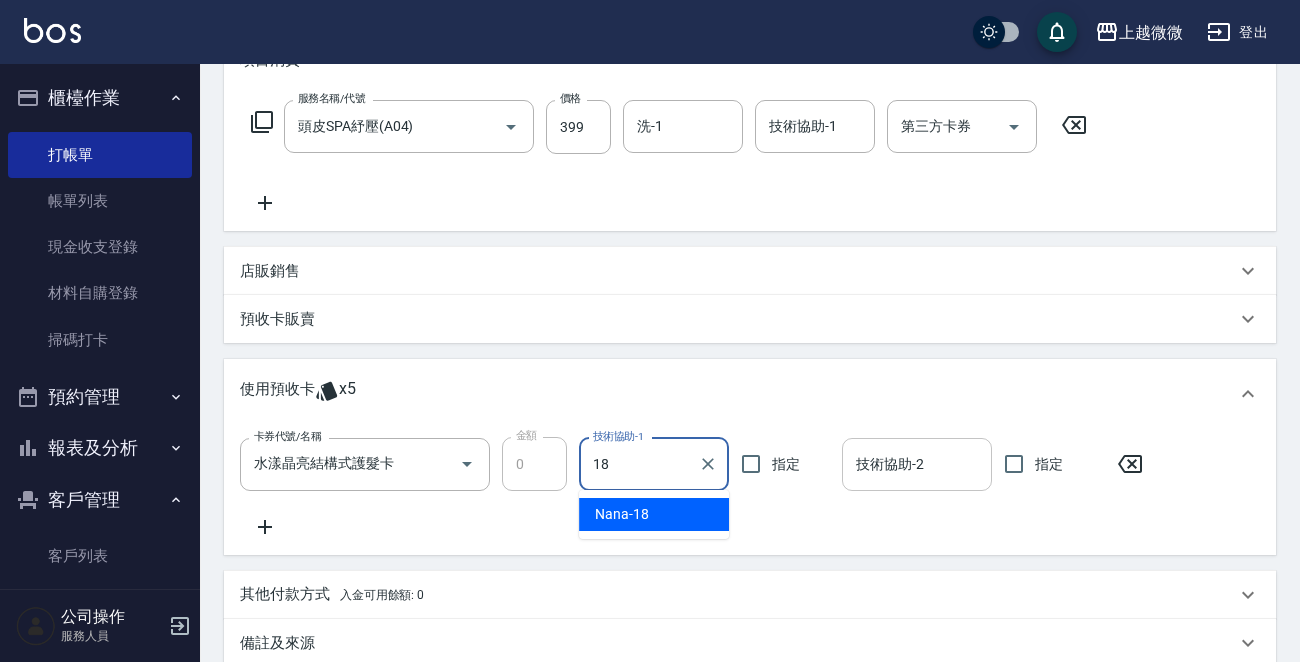 type on "[LAST]-18" 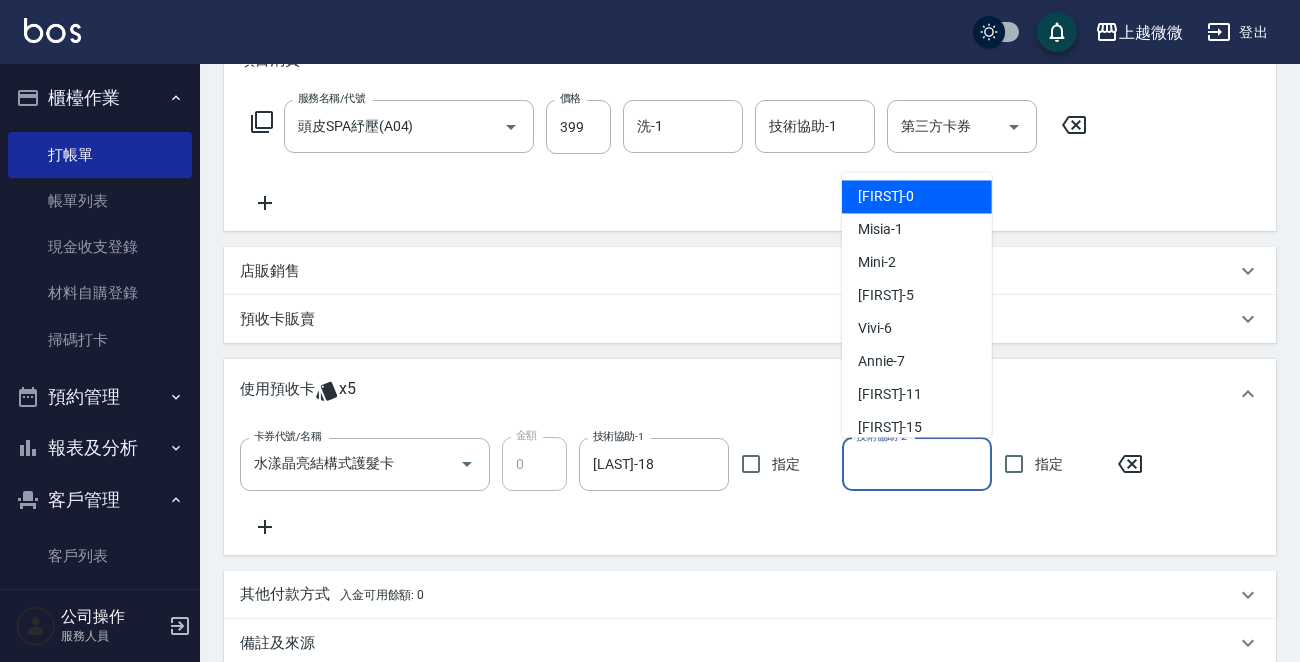 click on "技術協助-2" at bounding box center [917, 464] 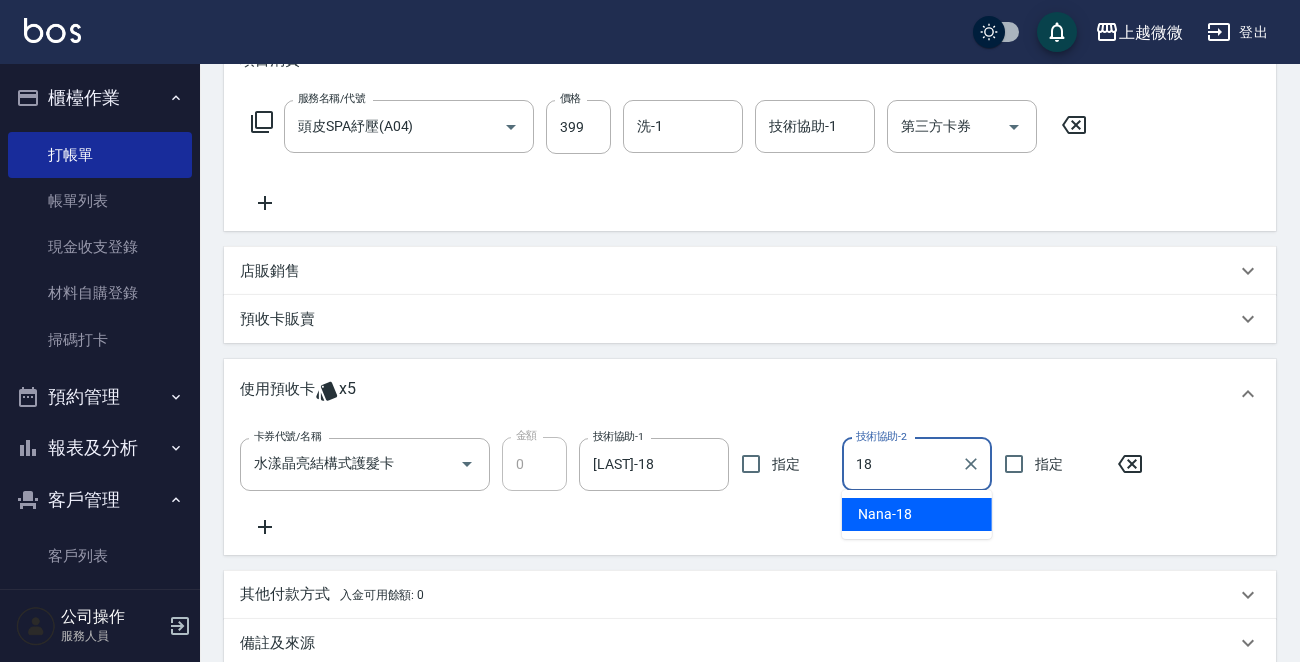 click on "[LAST] - [PRICE]" at bounding box center (917, 514) 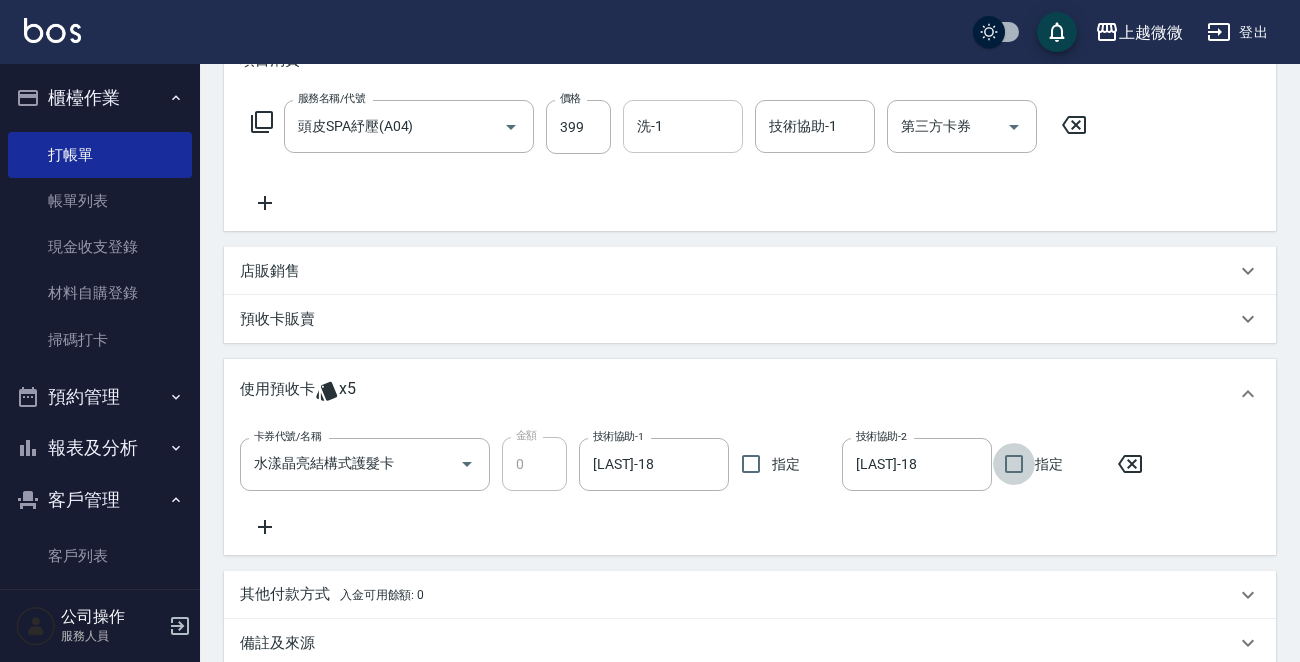 click on "洗-1" at bounding box center [683, 126] 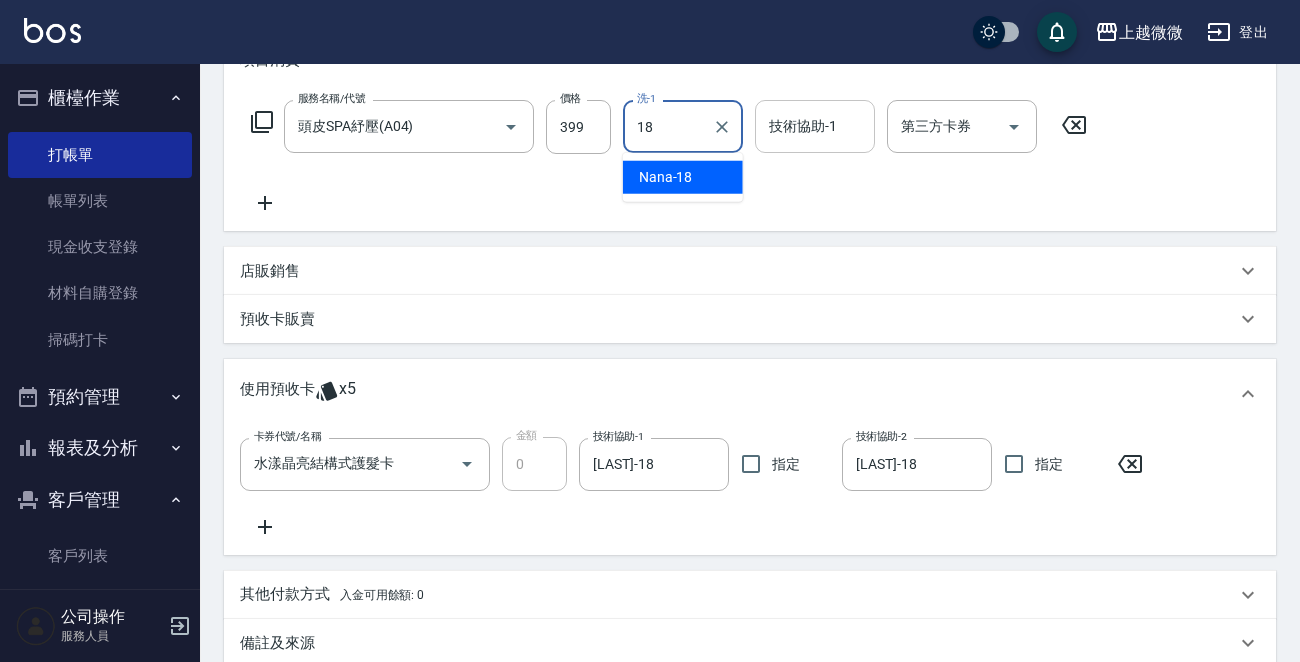drag, startPoint x: 703, startPoint y: 195, endPoint x: 755, endPoint y: 145, distance: 72.138756 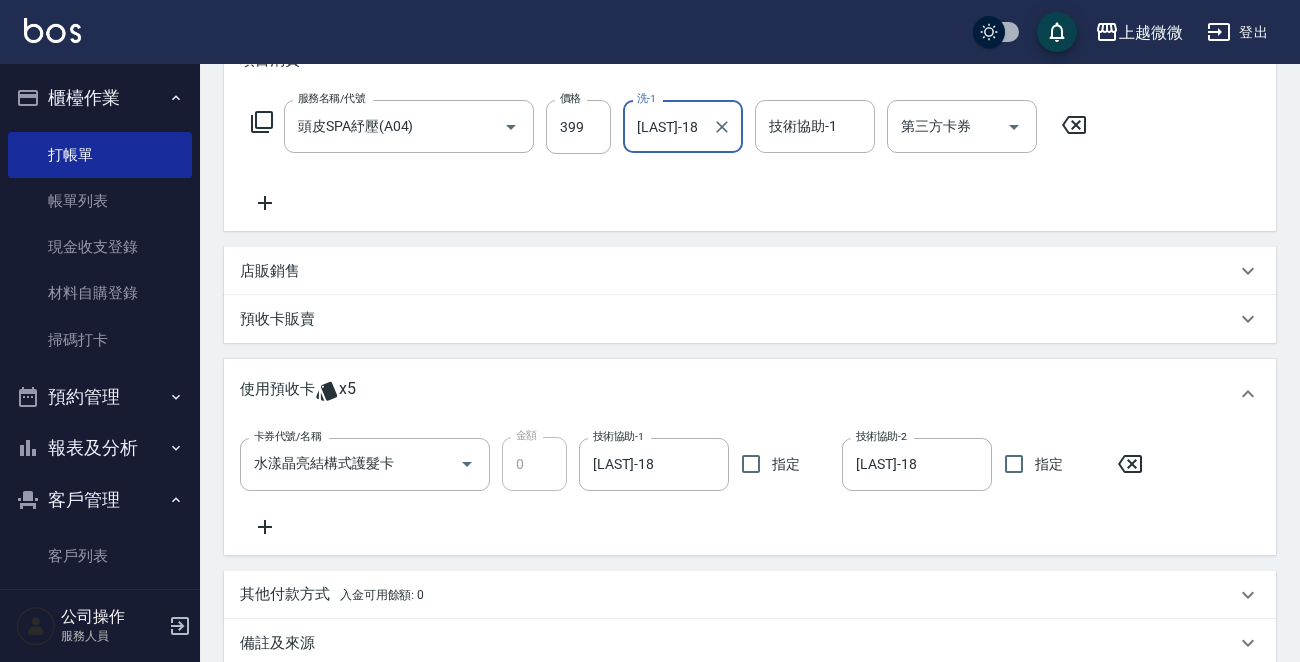 type on "[LAST]-18" 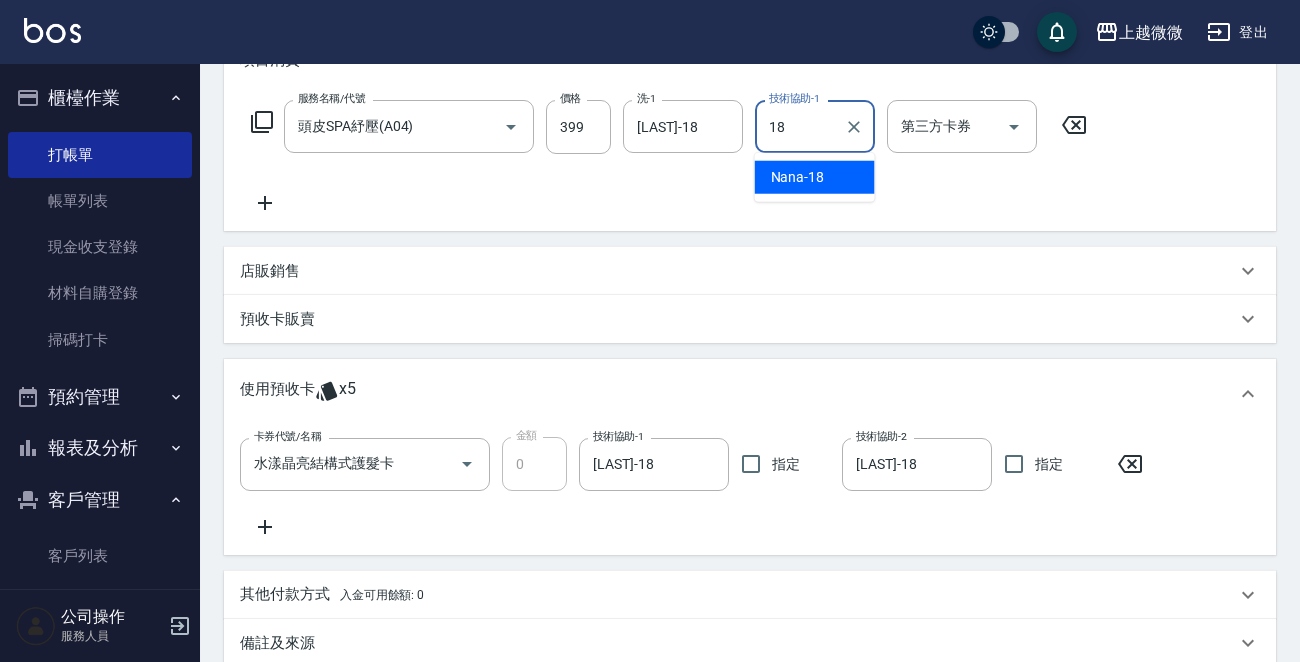 click on "[LAST] - [PRICE]" at bounding box center (798, 177) 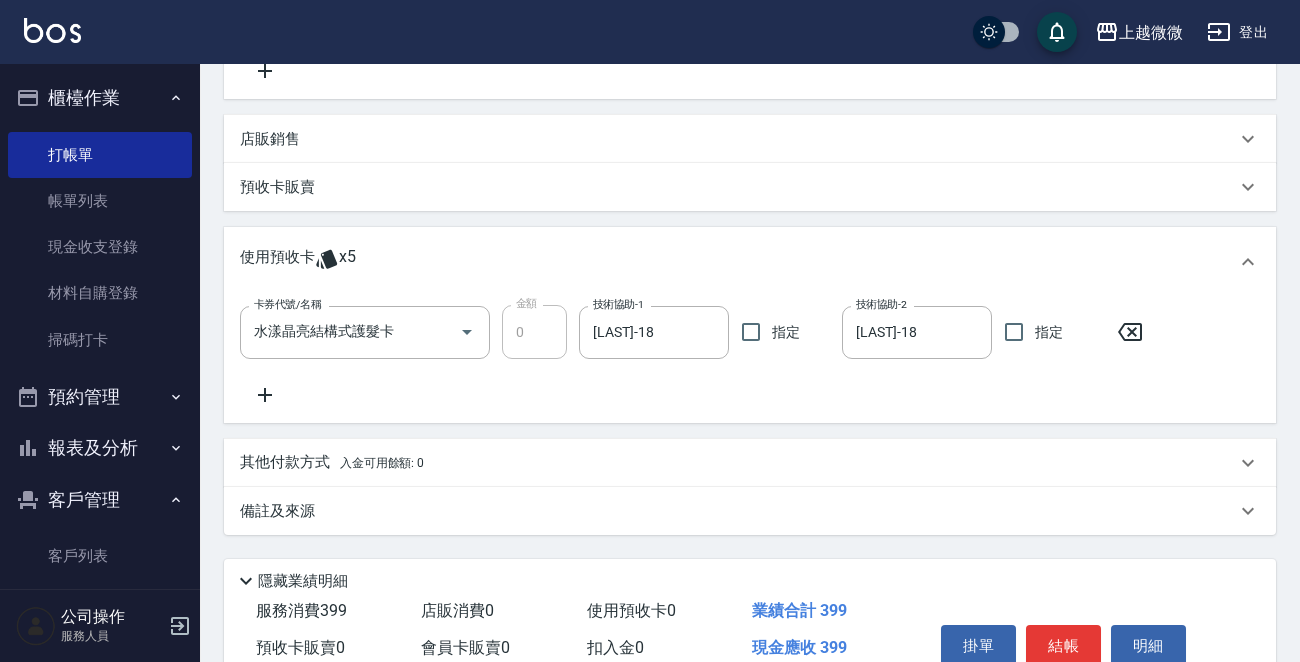 scroll, scrollTop: 527, scrollLeft: 0, axis: vertical 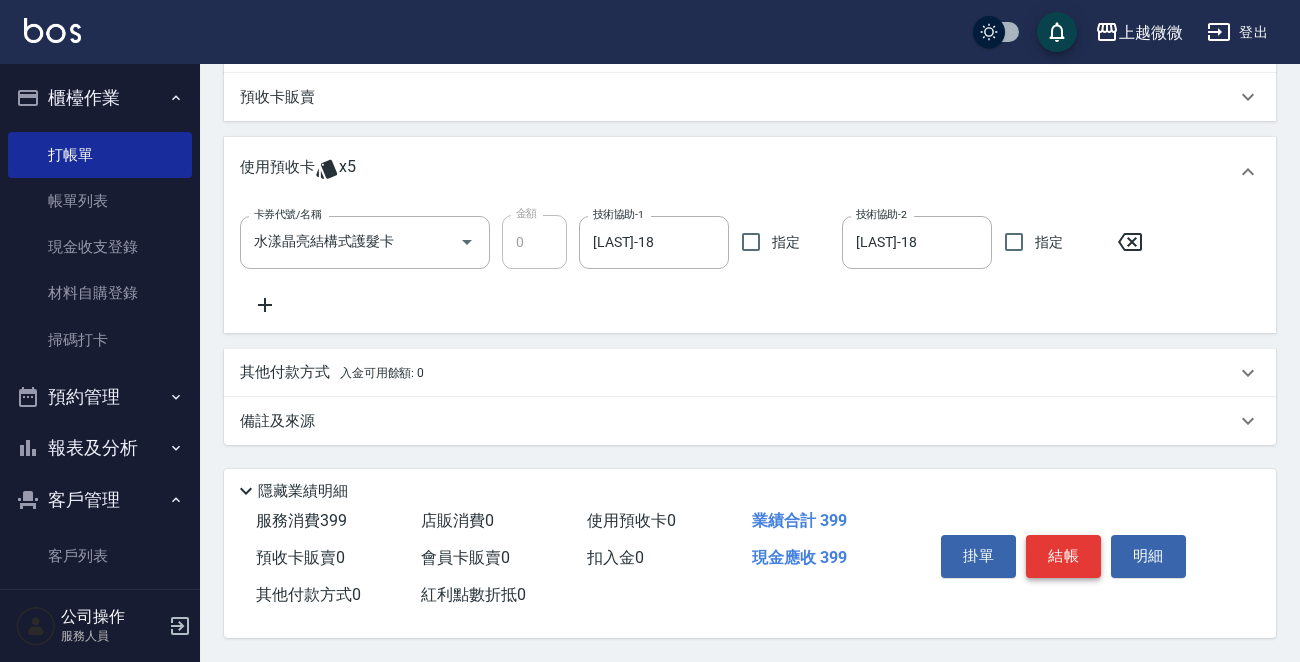type on "[LAST]-18" 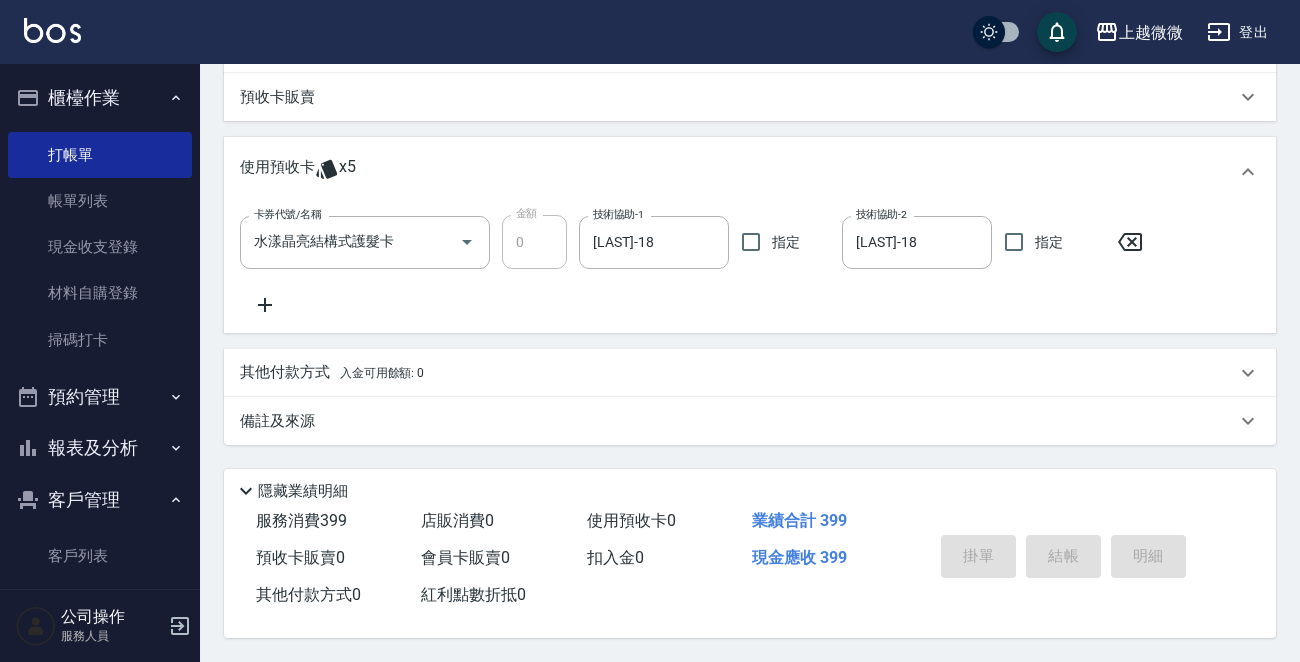 type 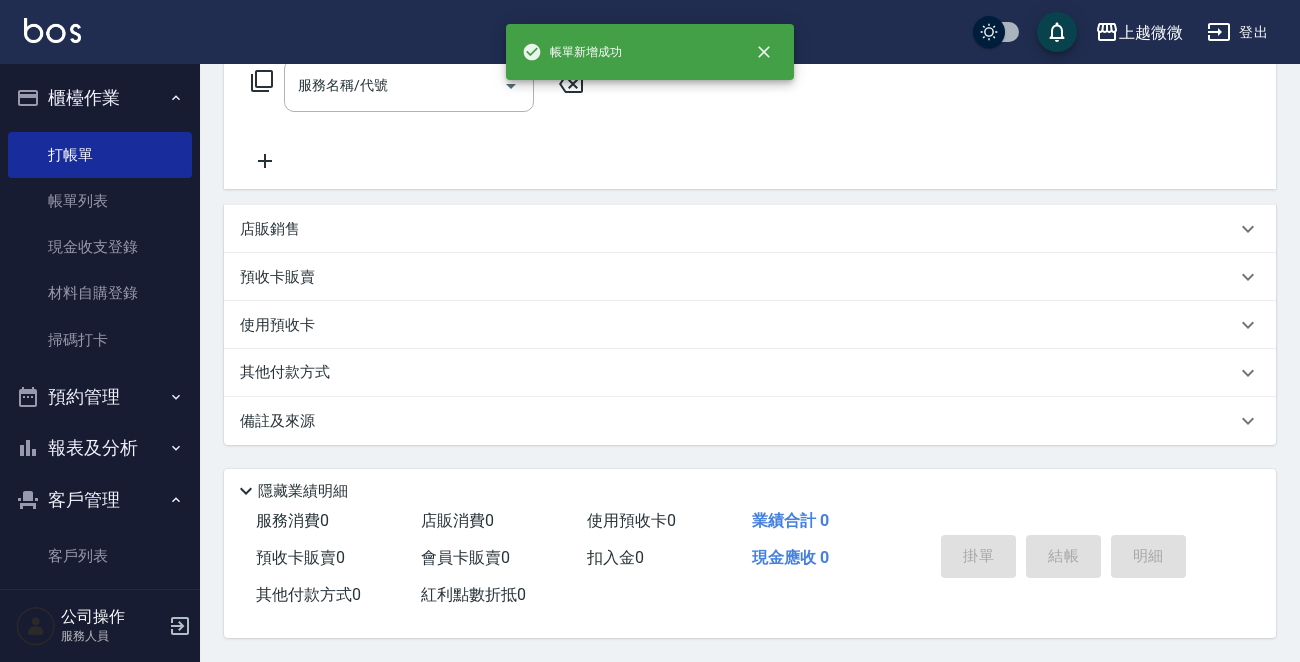 scroll, scrollTop: 0, scrollLeft: 0, axis: both 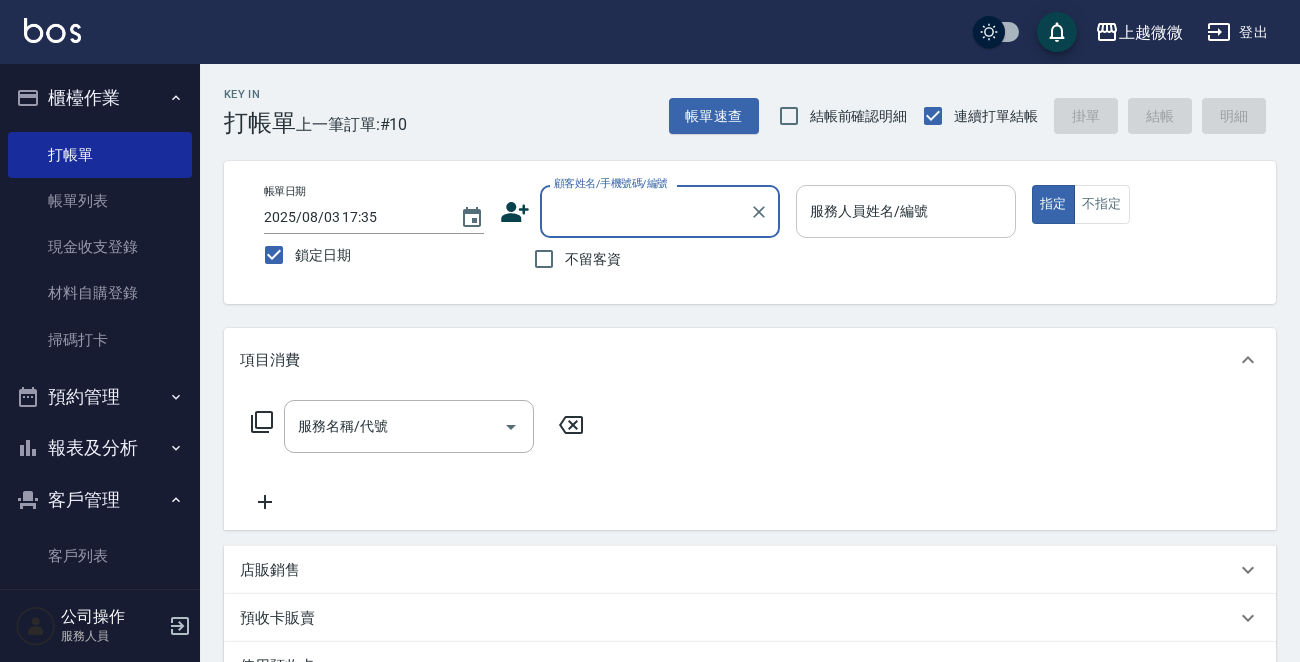 click on "服務人員姓名/編號 服務人員姓名/編號" at bounding box center (906, 211) 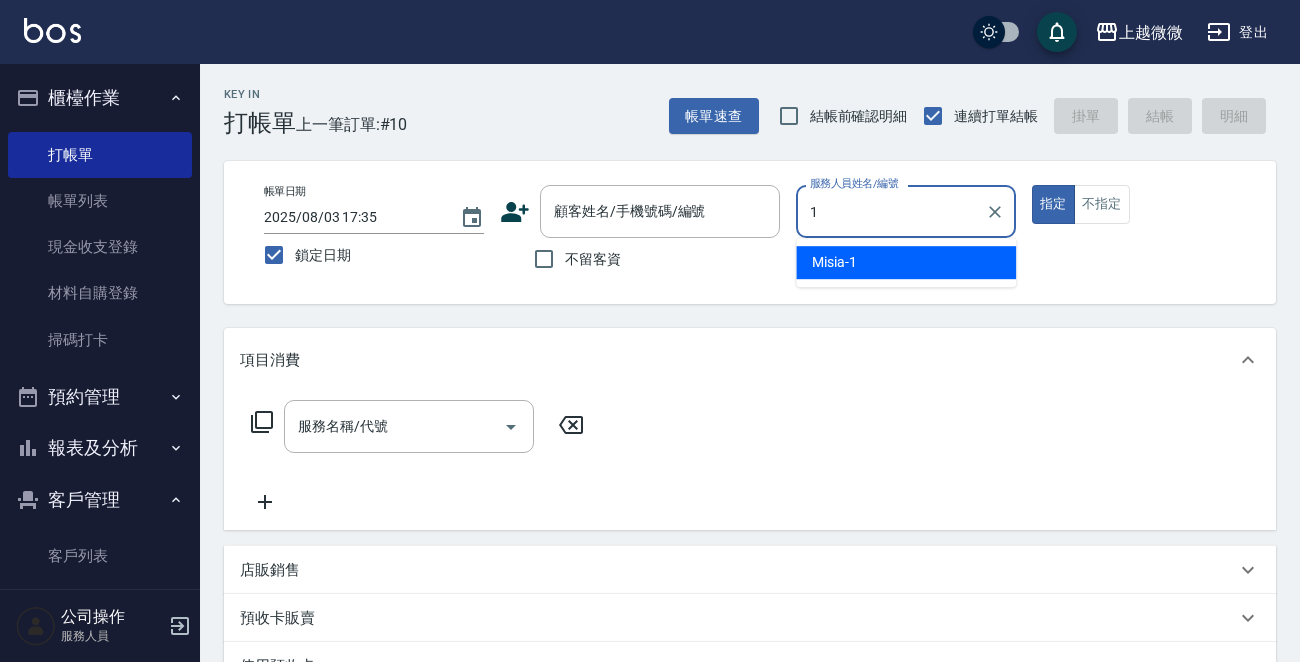 click on "Misia -1" at bounding box center [906, 262] 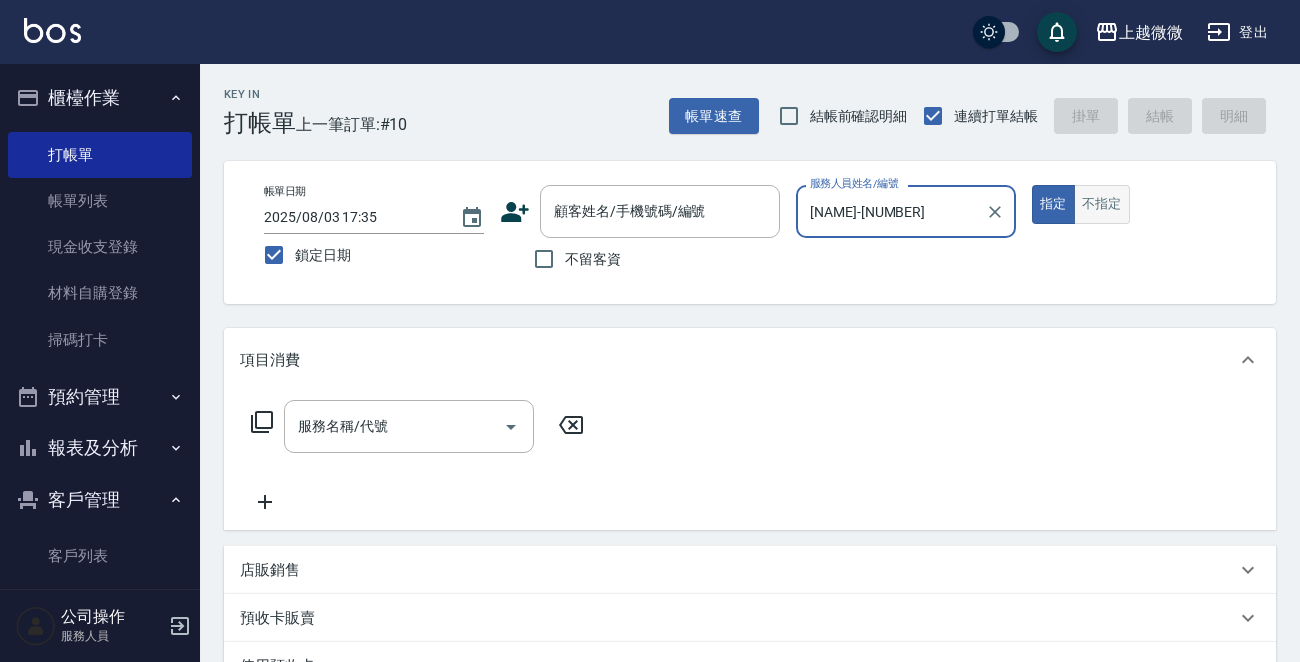 type on "[NAME]-[NUMBER]" 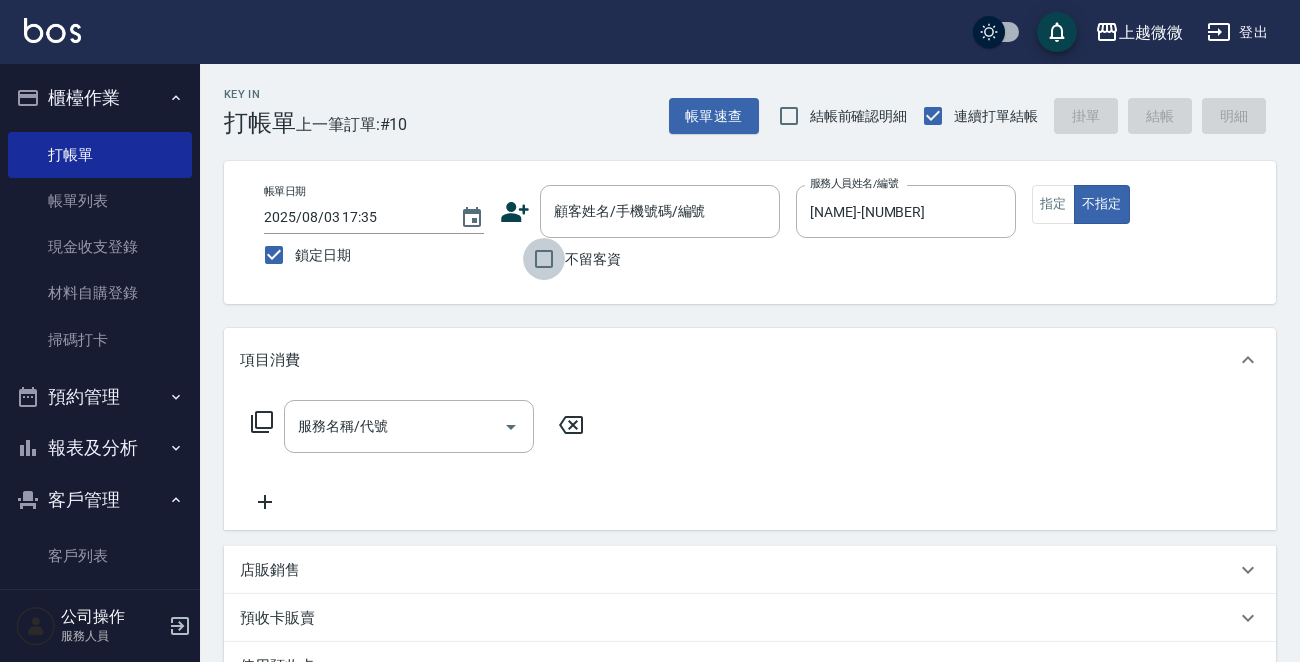 click on "不留客資" at bounding box center (544, 259) 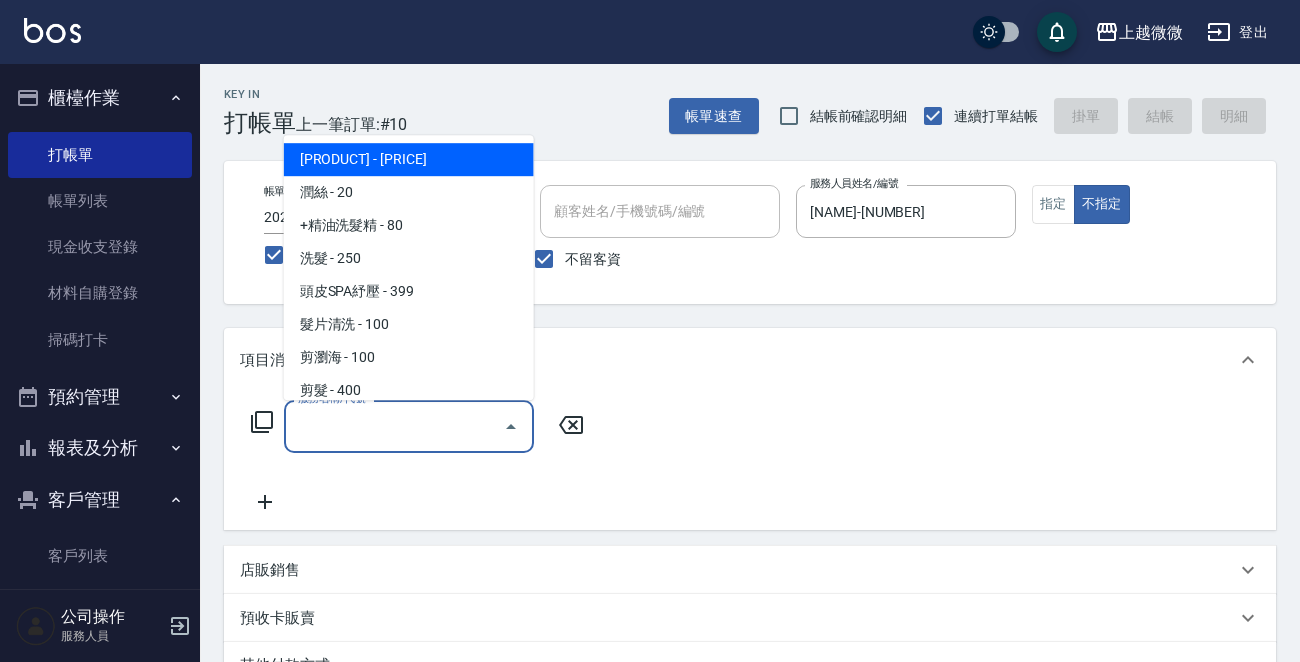 click on "服務名稱/代號" at bounding box center (394, 426) 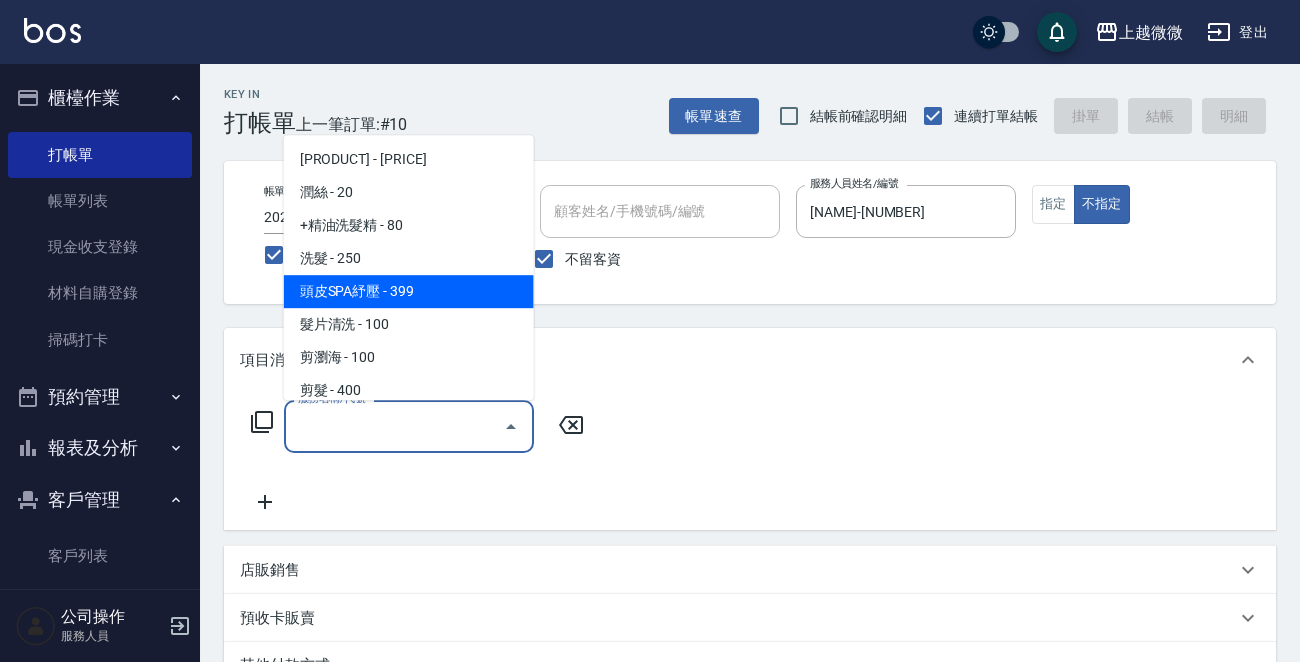click on "洗髮 - 250" at bounding box center [409, 258] 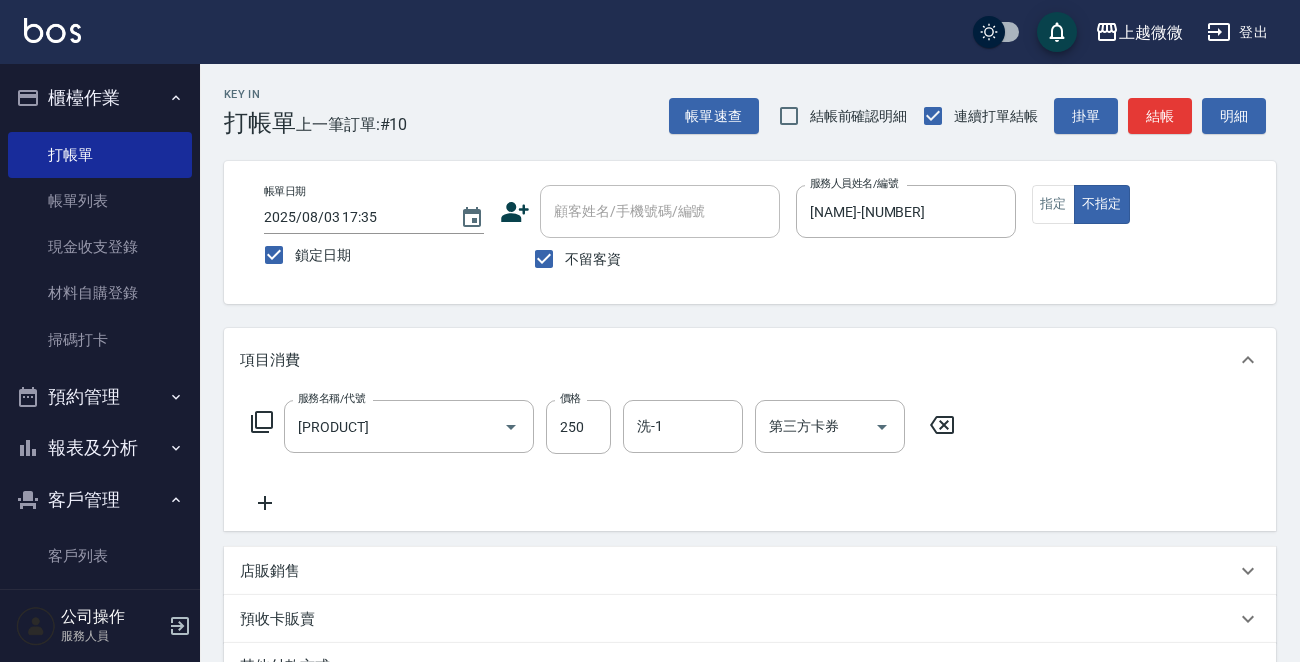 click 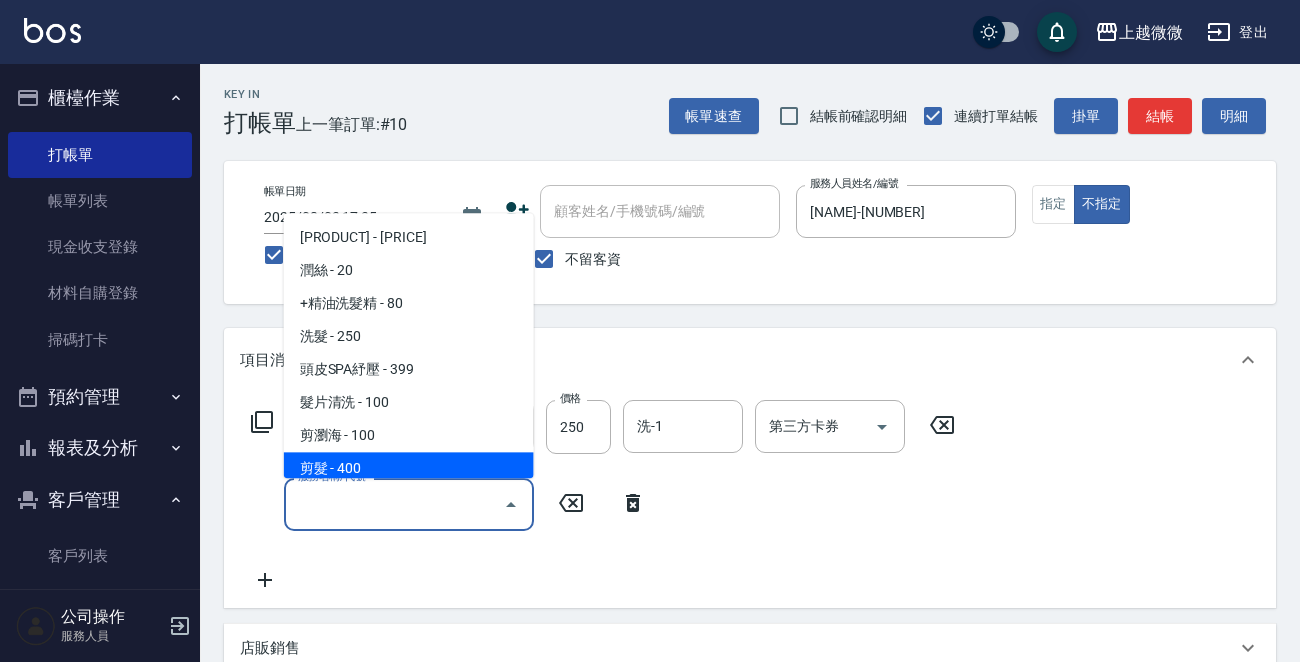 click on "剪髮 - 400" at bounding box center [409, 469] 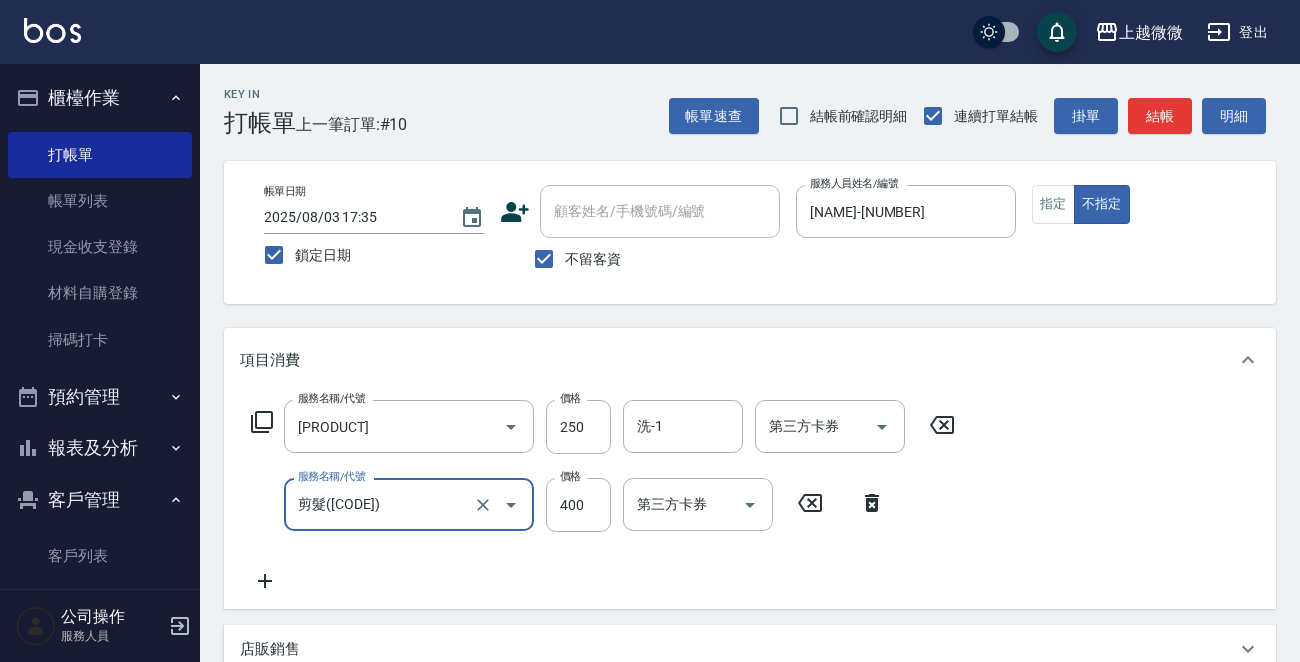 type on "剪髮([CODE])" 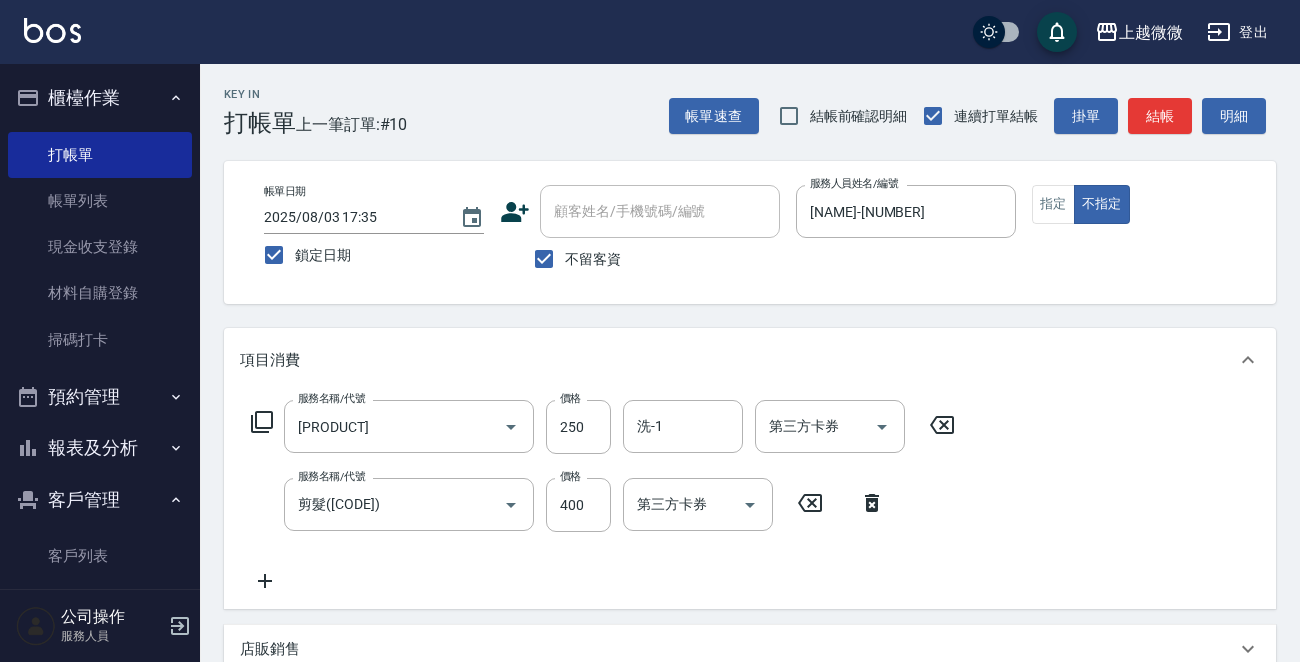 click 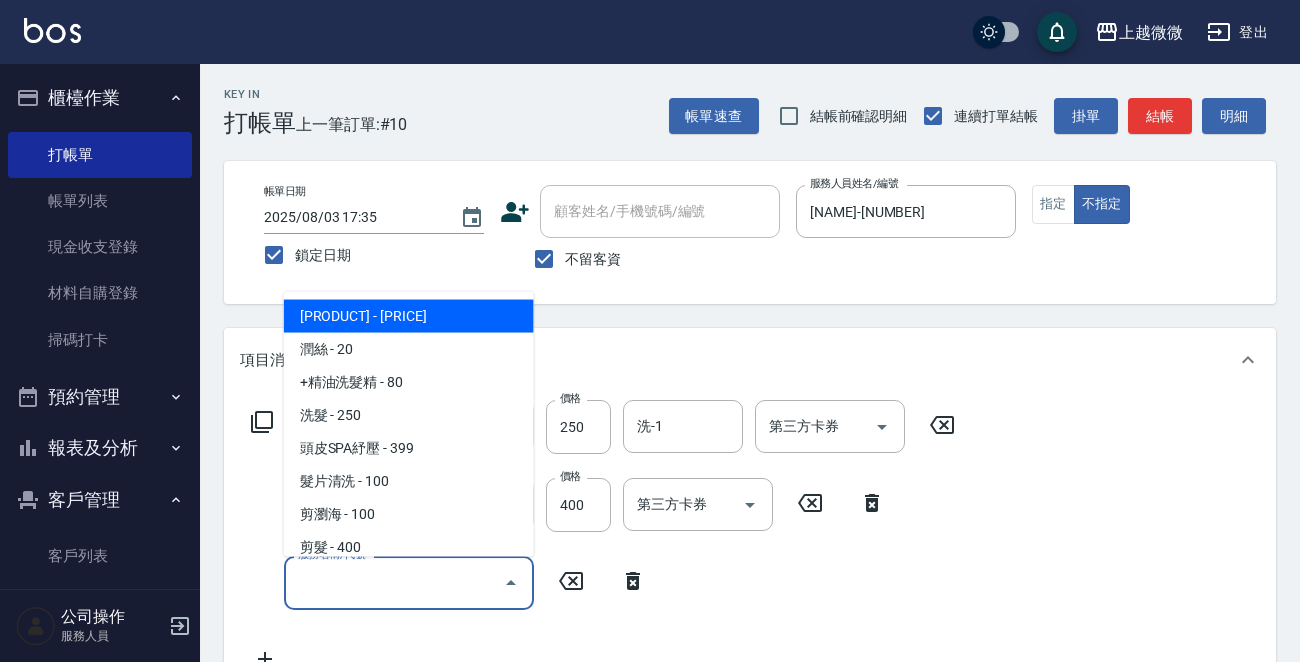 click on "服務名稱/代號" at bounding box center [394, 582] 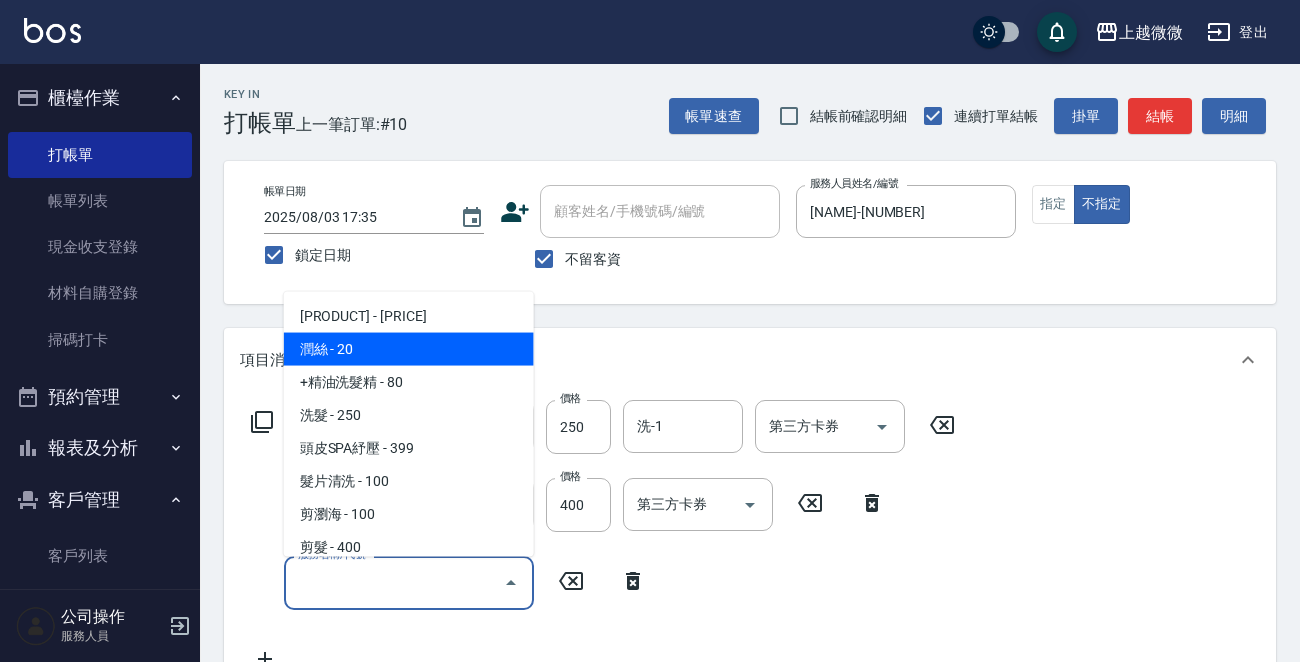 click on "潤絲 - 20" at bounding box center [409, 349] 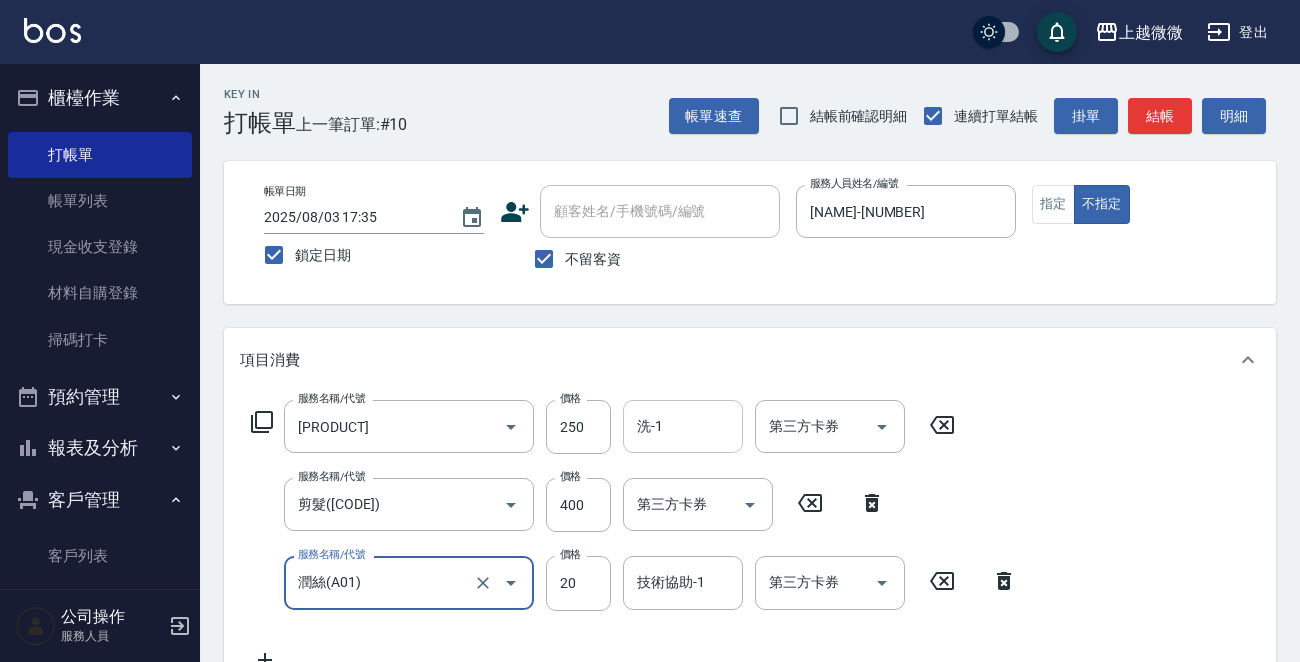 click on "洗-1" at bounding box center [683, 426] 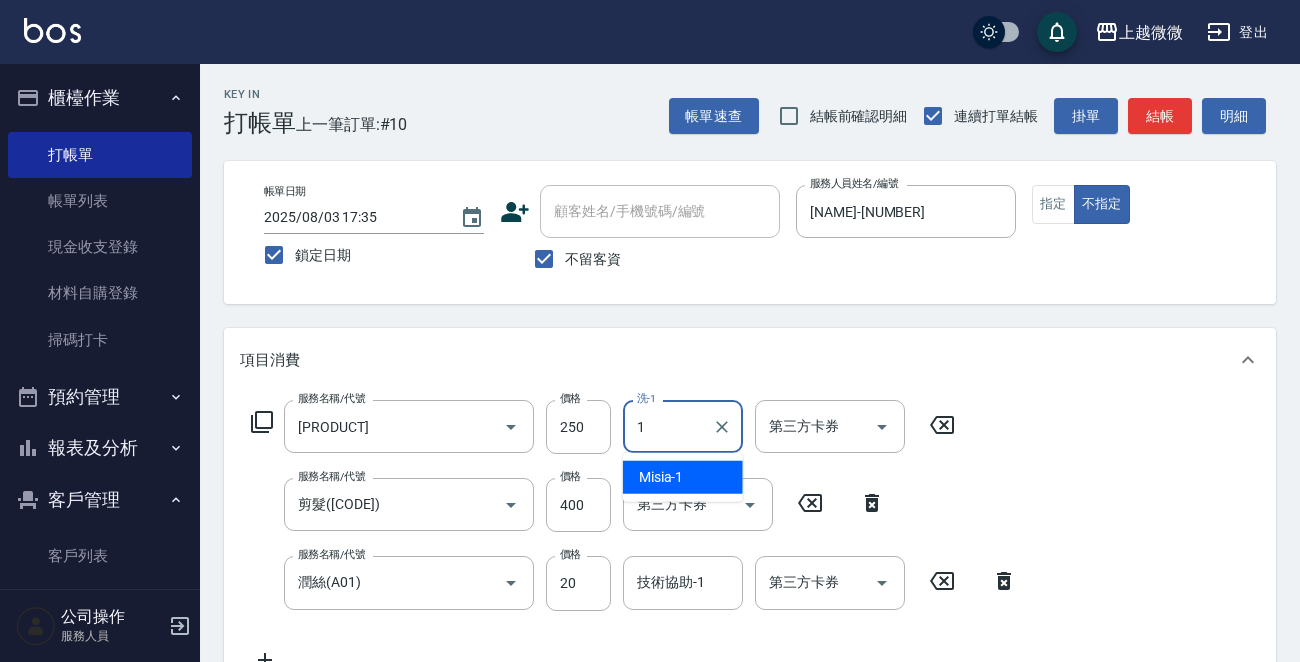 click on "Misia -1" at bounding box center (661, 477) 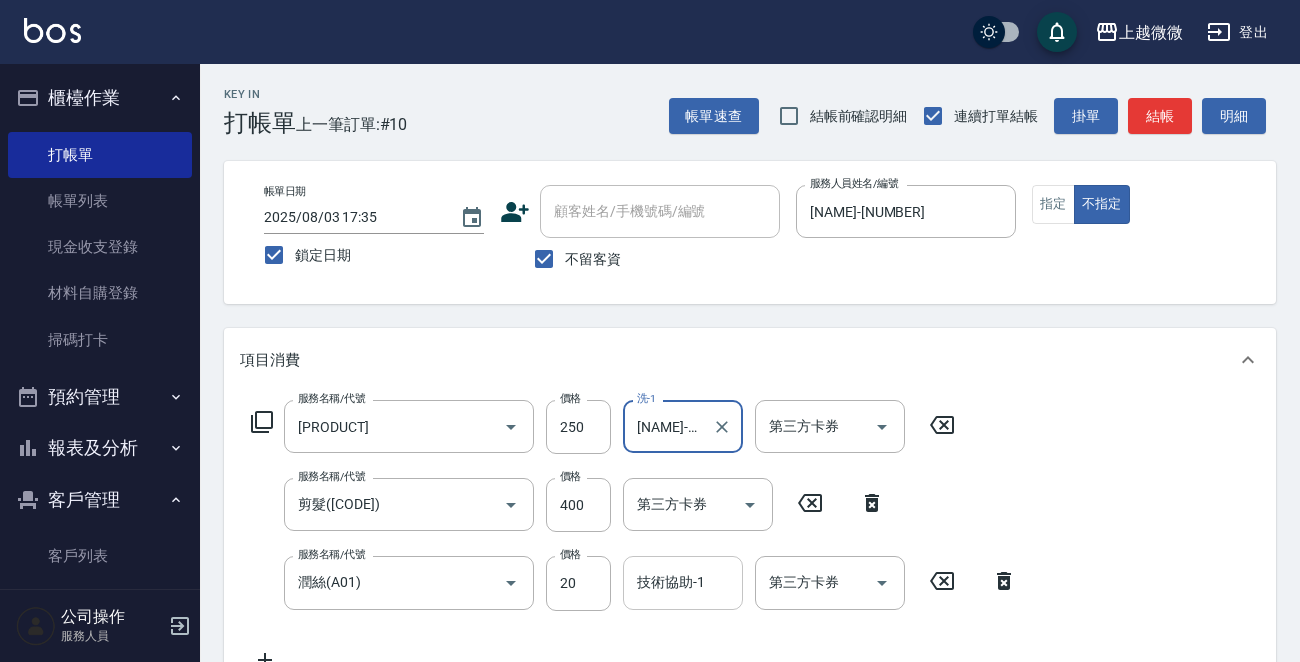 type on "[NAME]-[NUMBER]" 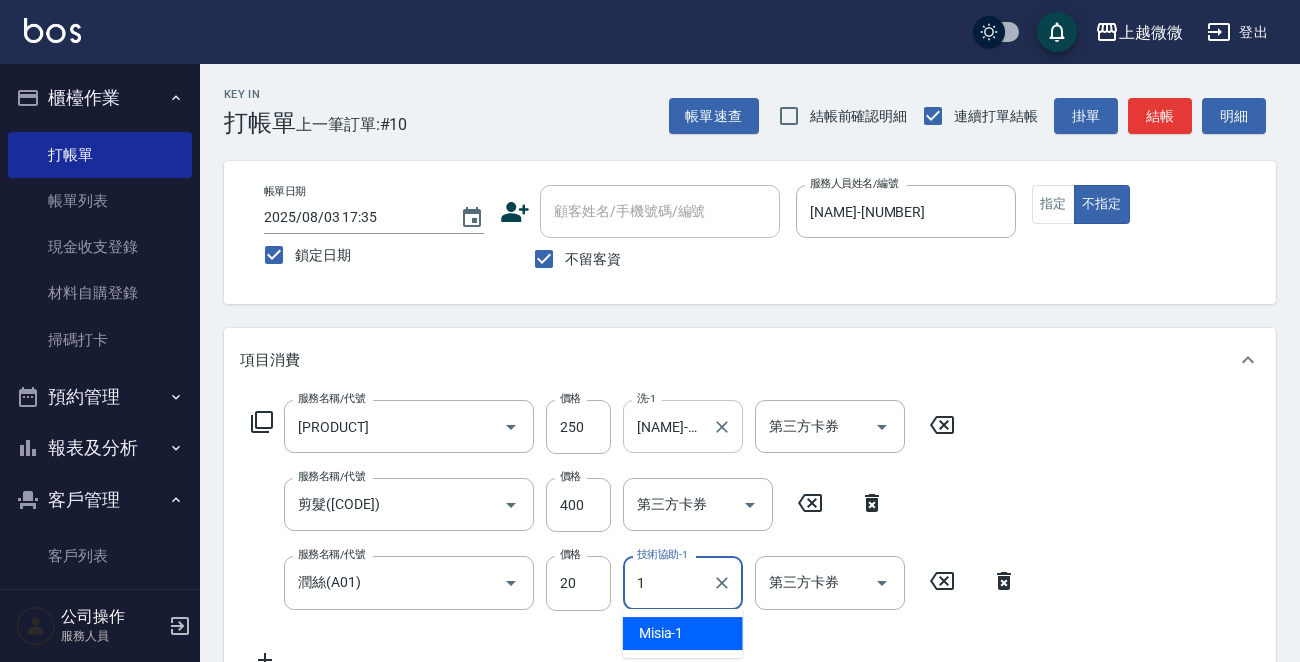 type on "1" 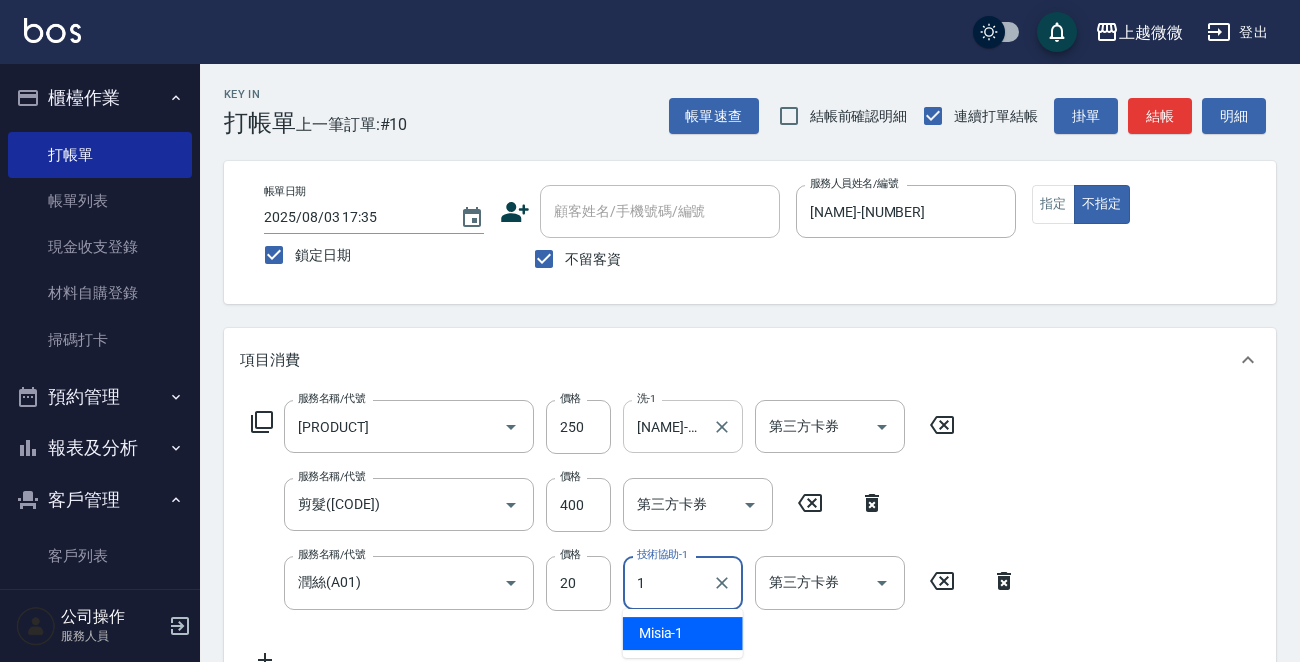 click on "[NAME]-[NUMBER]" at bounding box center (668, 426) 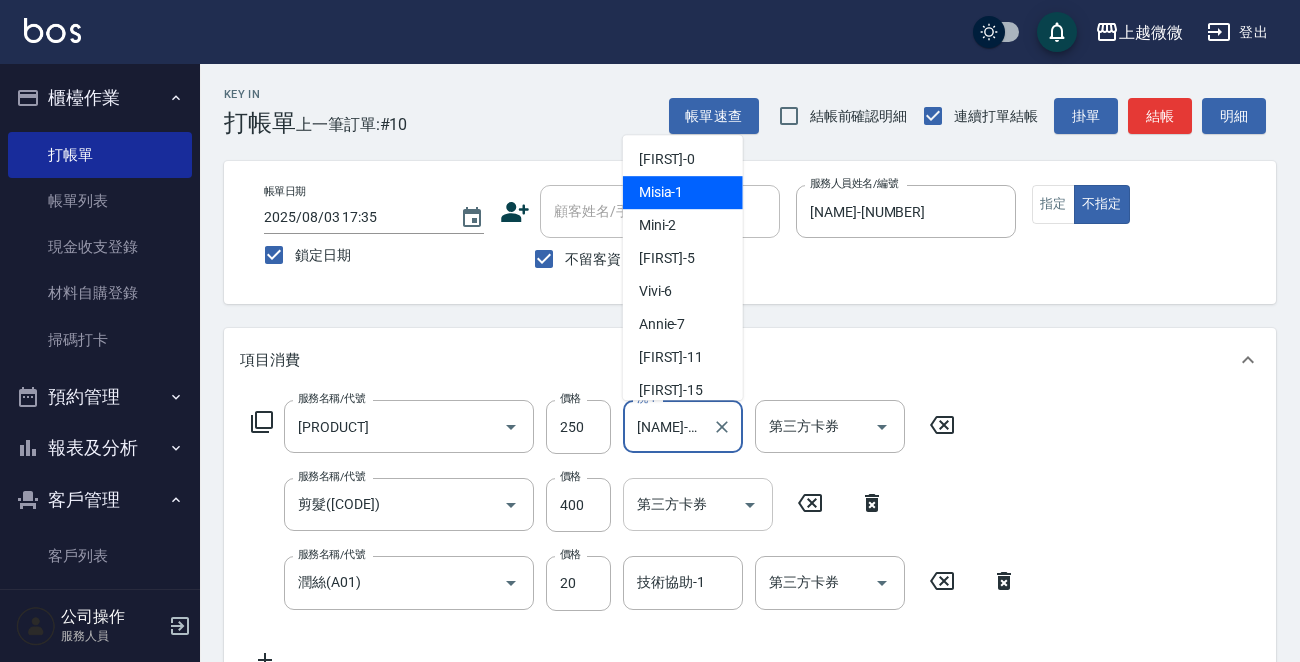 drag, startPoint x: 693, startPoint y: 432, endPoint x: 654, endPoint y: 498, distance: 76.66159 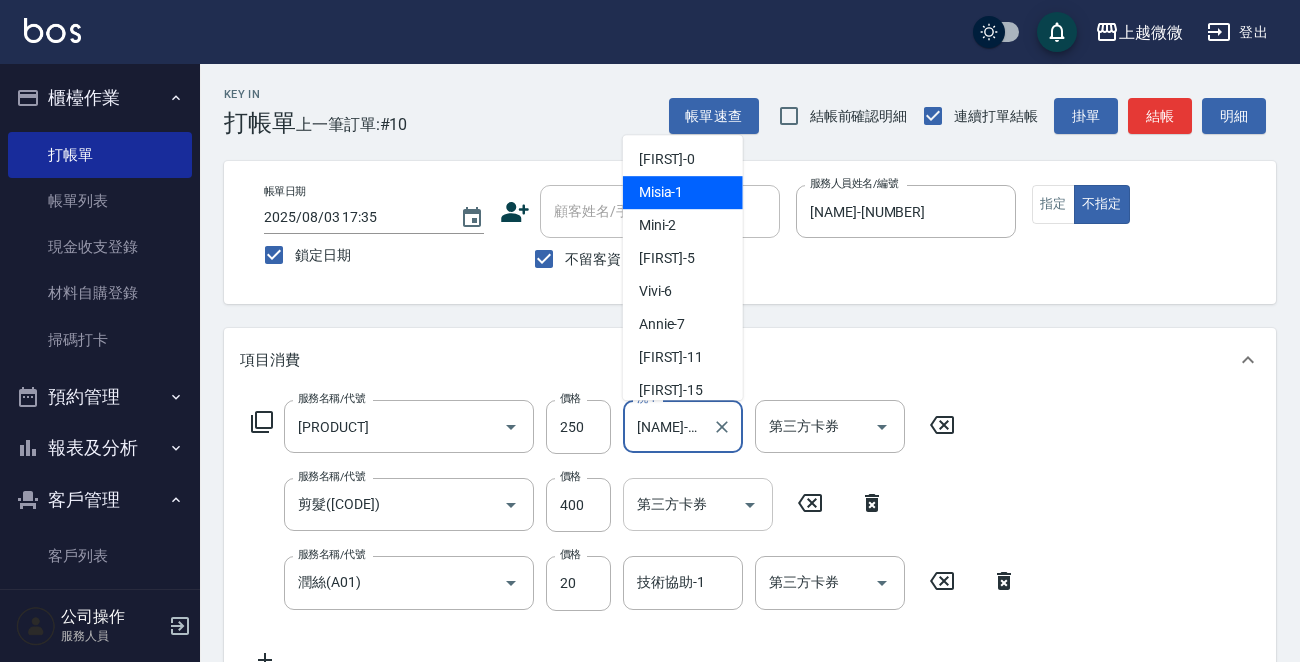 click on "服務名稱/代號 洗髮(A03) 服務名稱/代號 價格 250 價格 洗-1 Misia-1 洗-1 第三方卡券 第三方卡券" at bounding box center [603, 427] 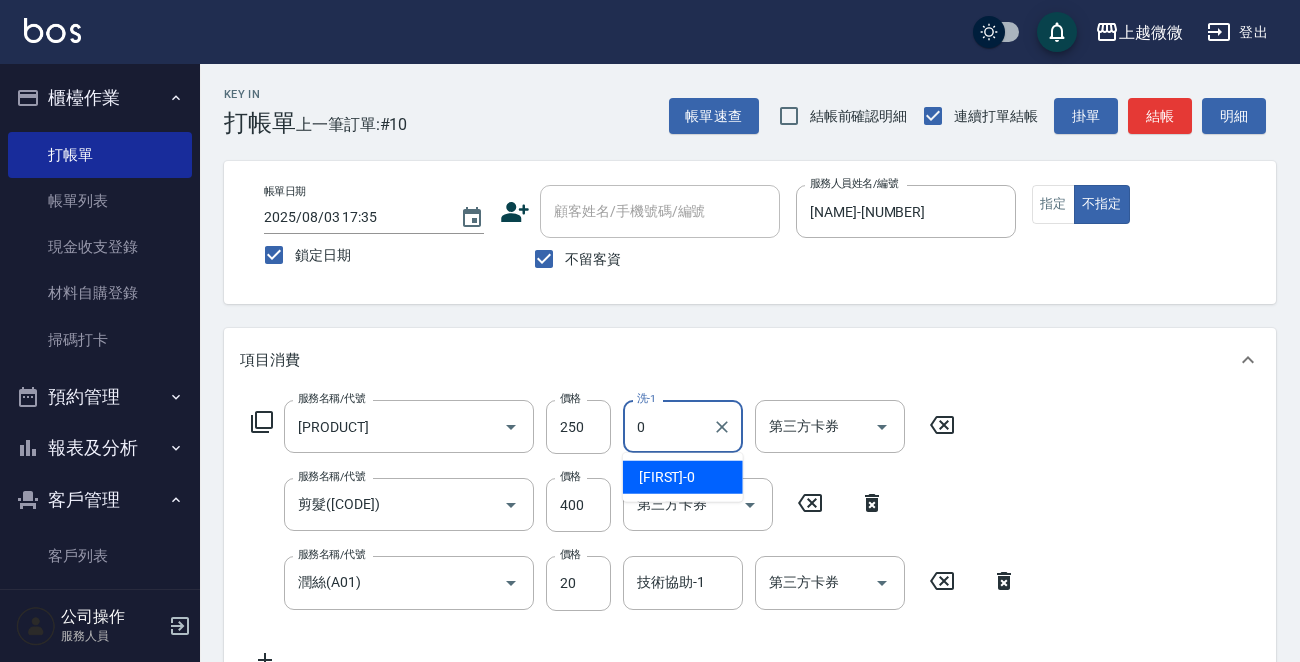 click on "Alex -0" at bounding box center [667, 477] 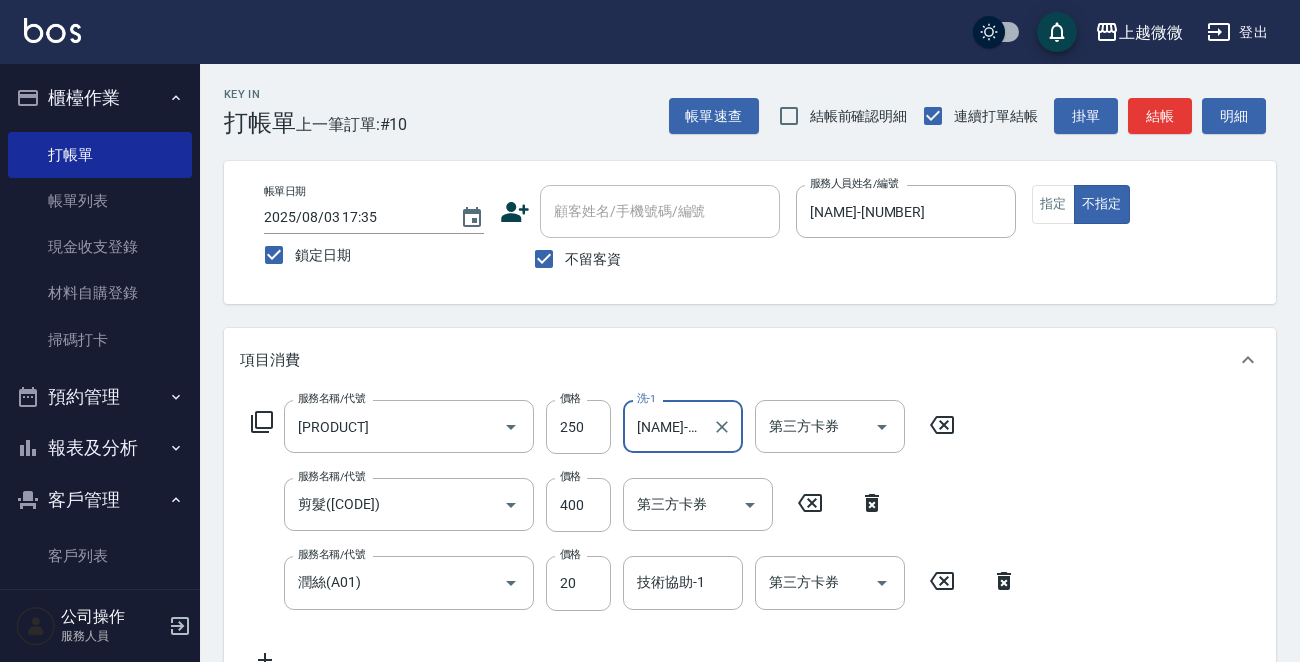 type on "[NAME]-[NUMBER]" 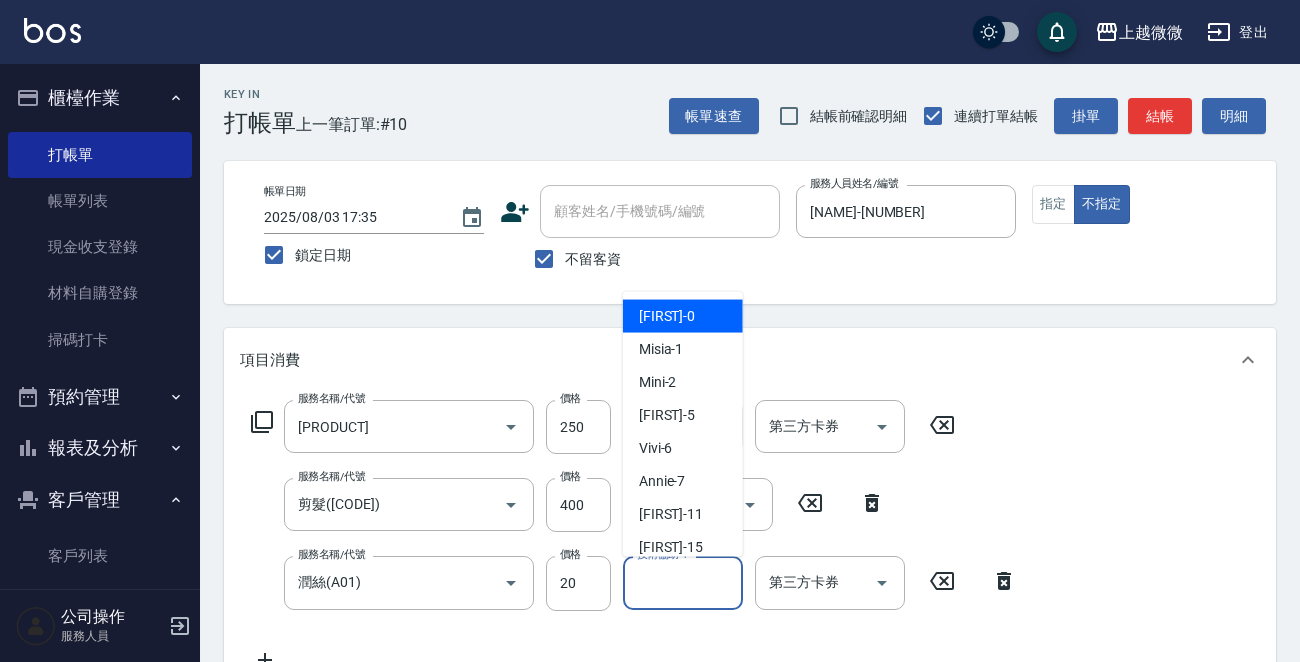 click on "技術協助-1 技術協助-1" at bounding box center (683, 582) 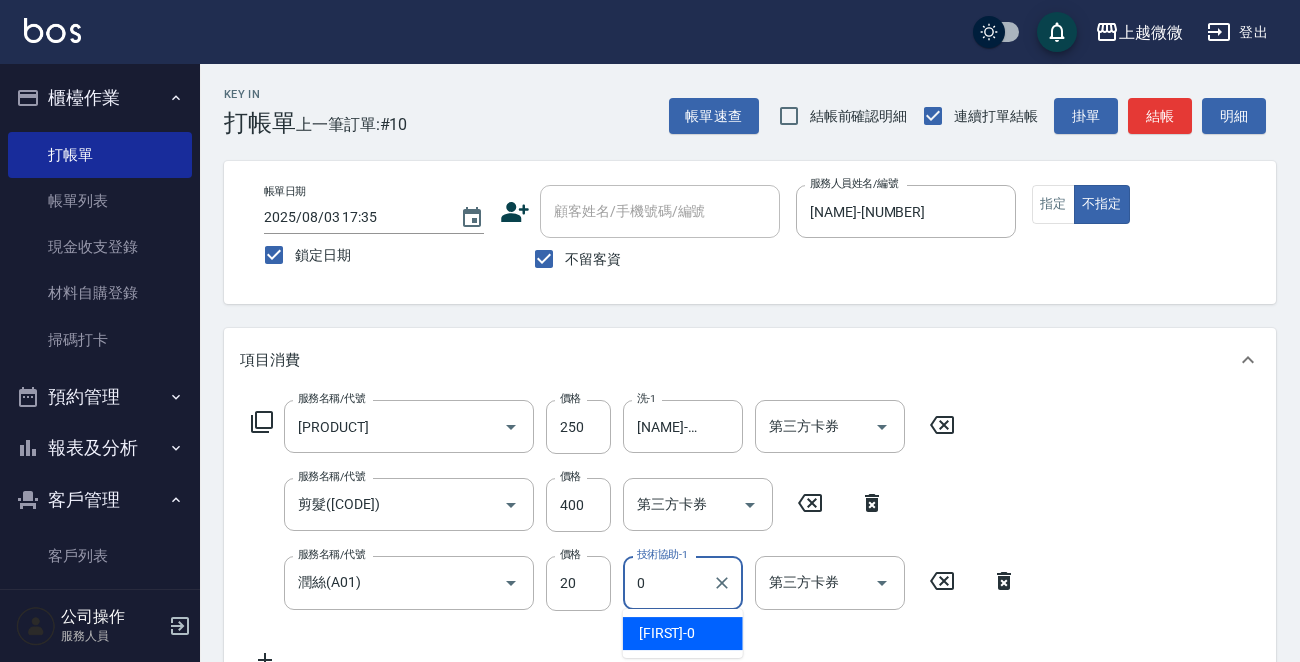 click on "Alex -0" at bounding box center [683, 633] 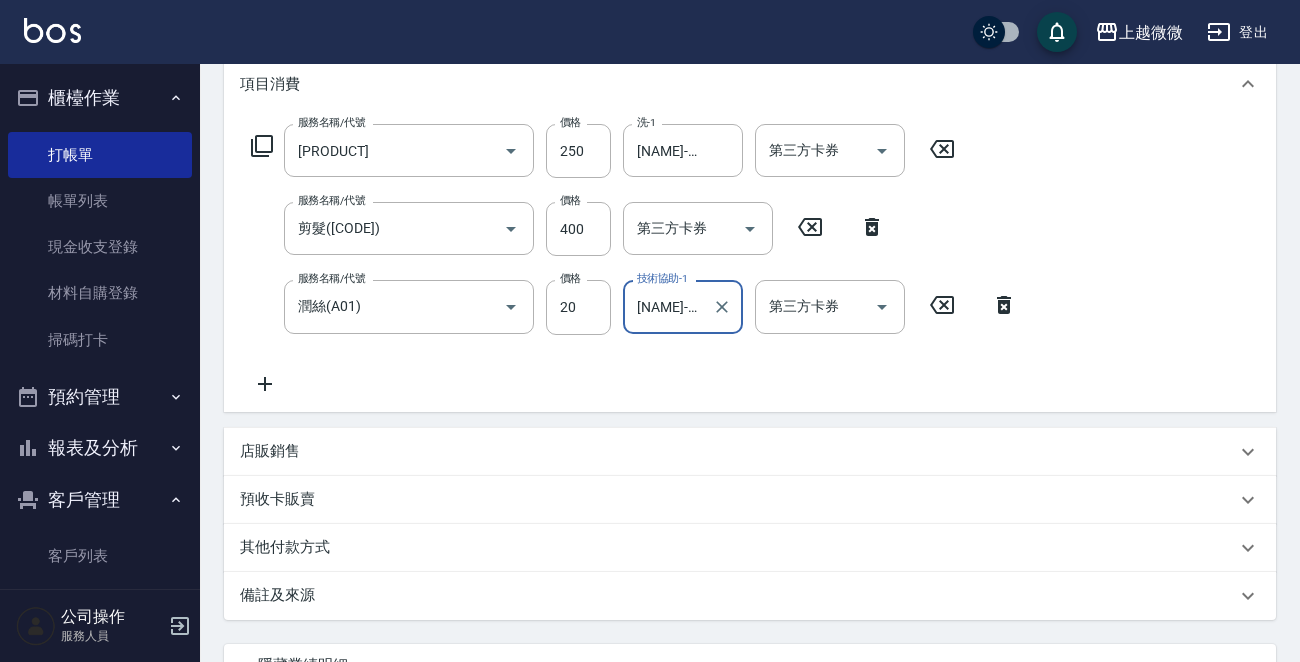 scroll, scrollTop: 455, scrollLeft: 0, axis: vertical 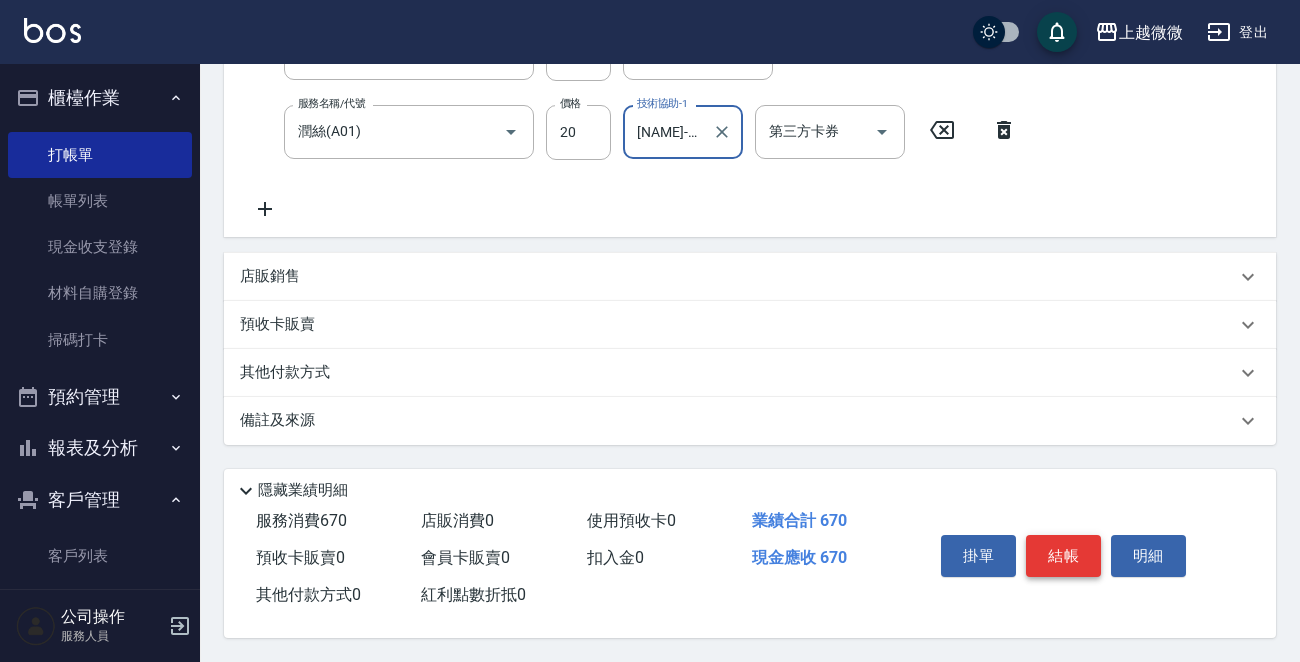 type on "[NAME]-[NUMBER]" 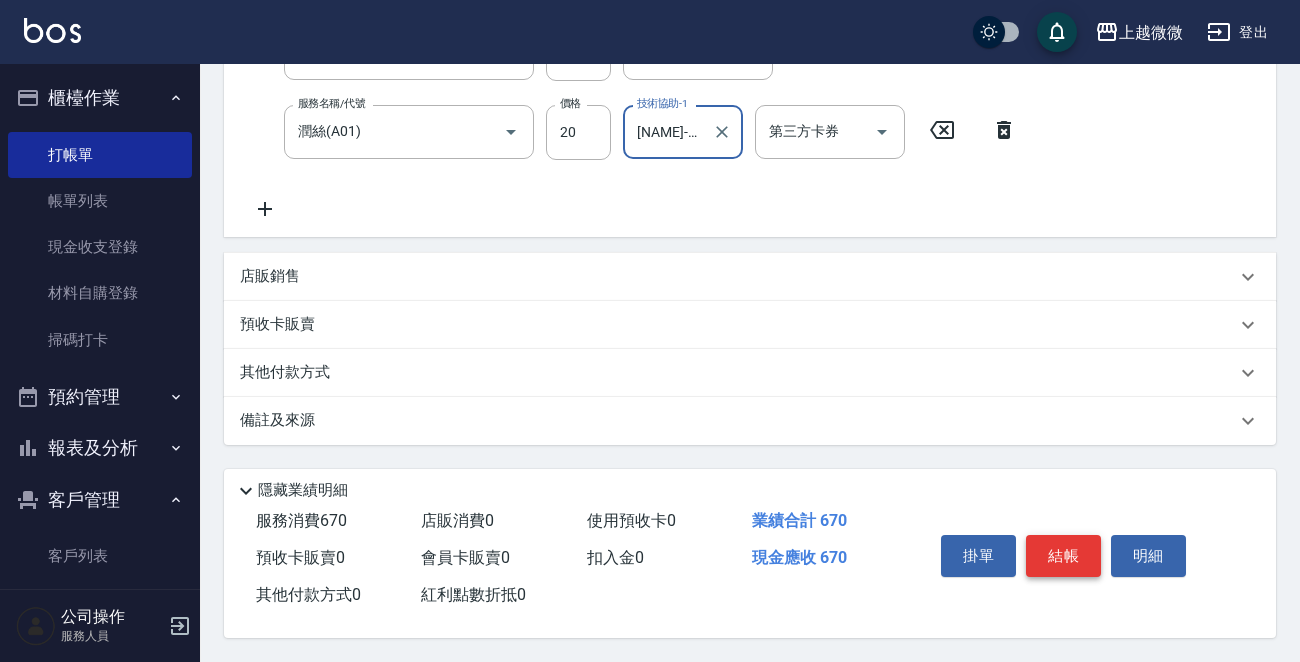 click on "結帳" at bounding box center [1063, 556] 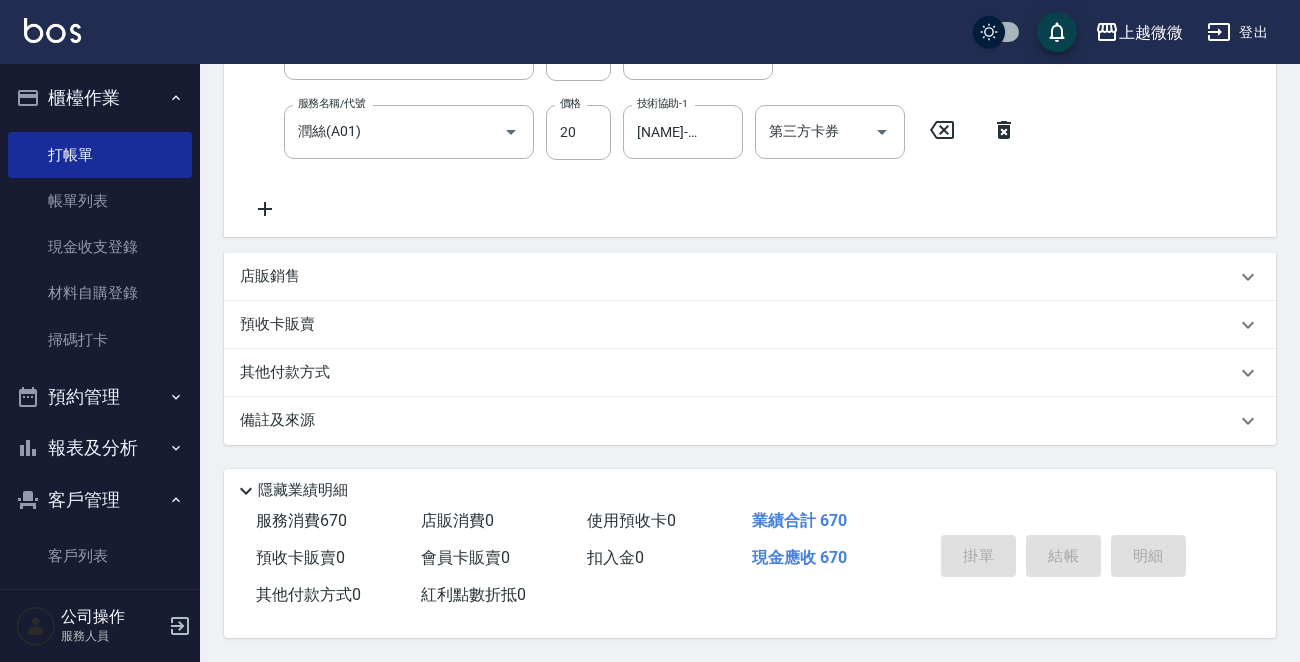 type 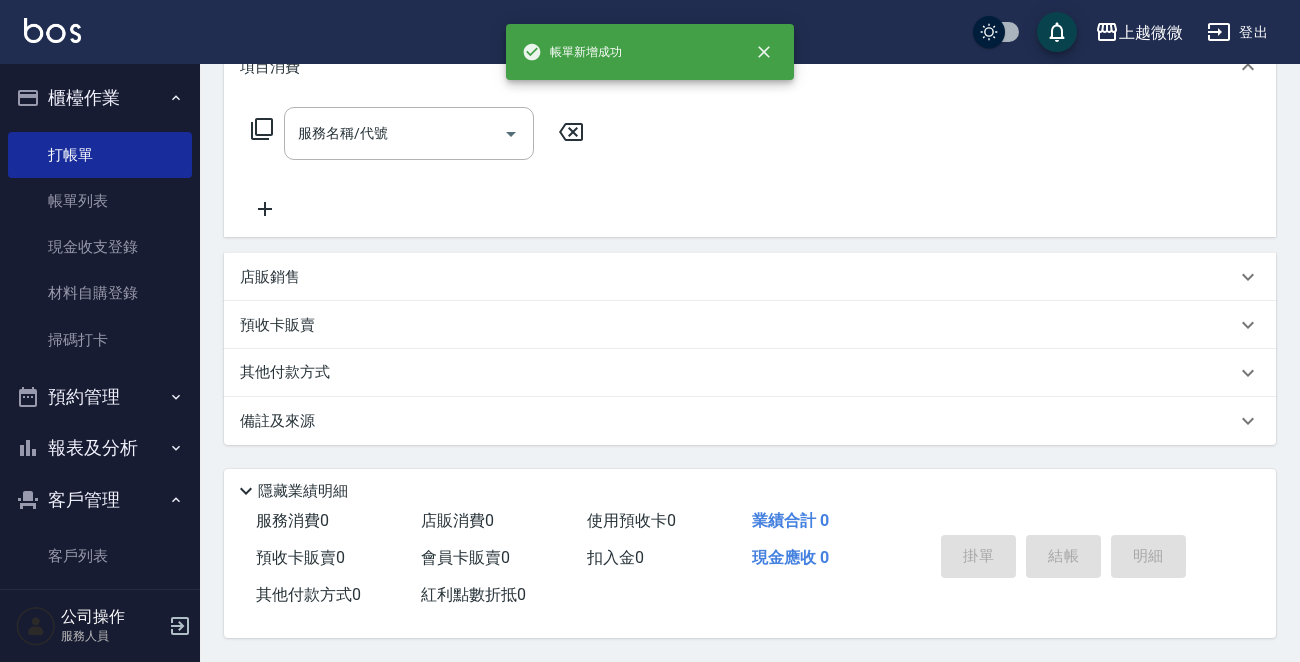 scroll, scrollTop: 0, scrollLeft: 0, axis: both 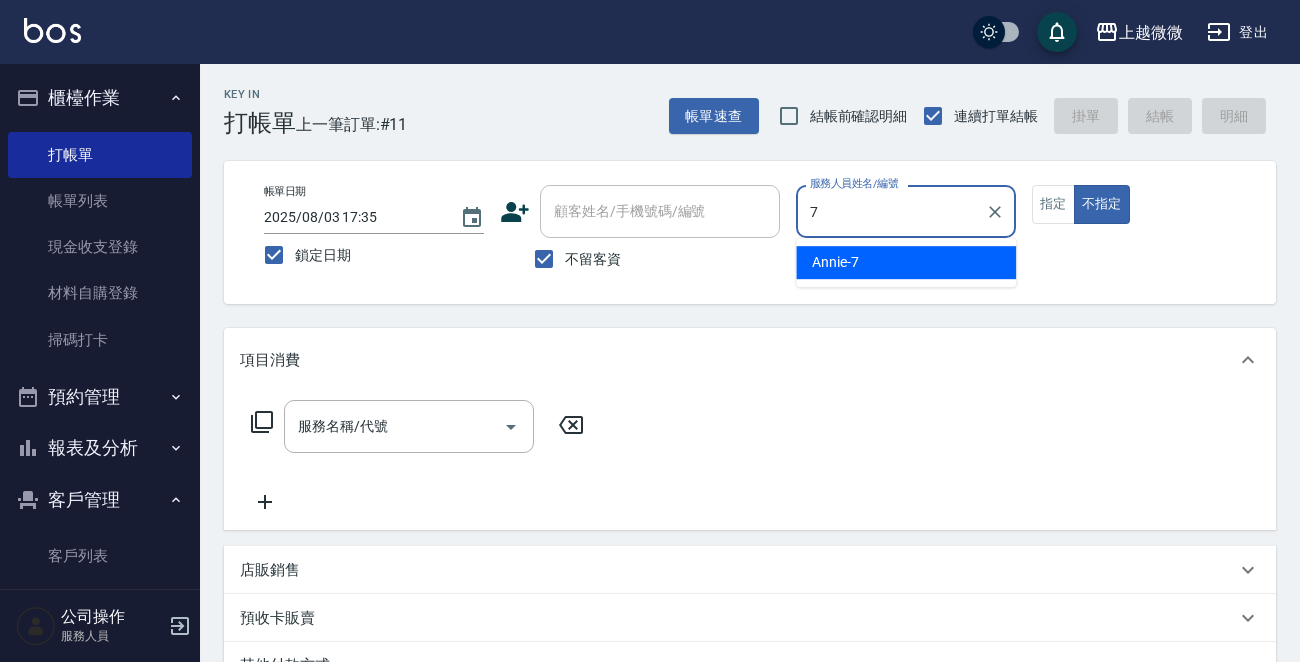 click on "Annie -7" at bounding box center (906, 262) 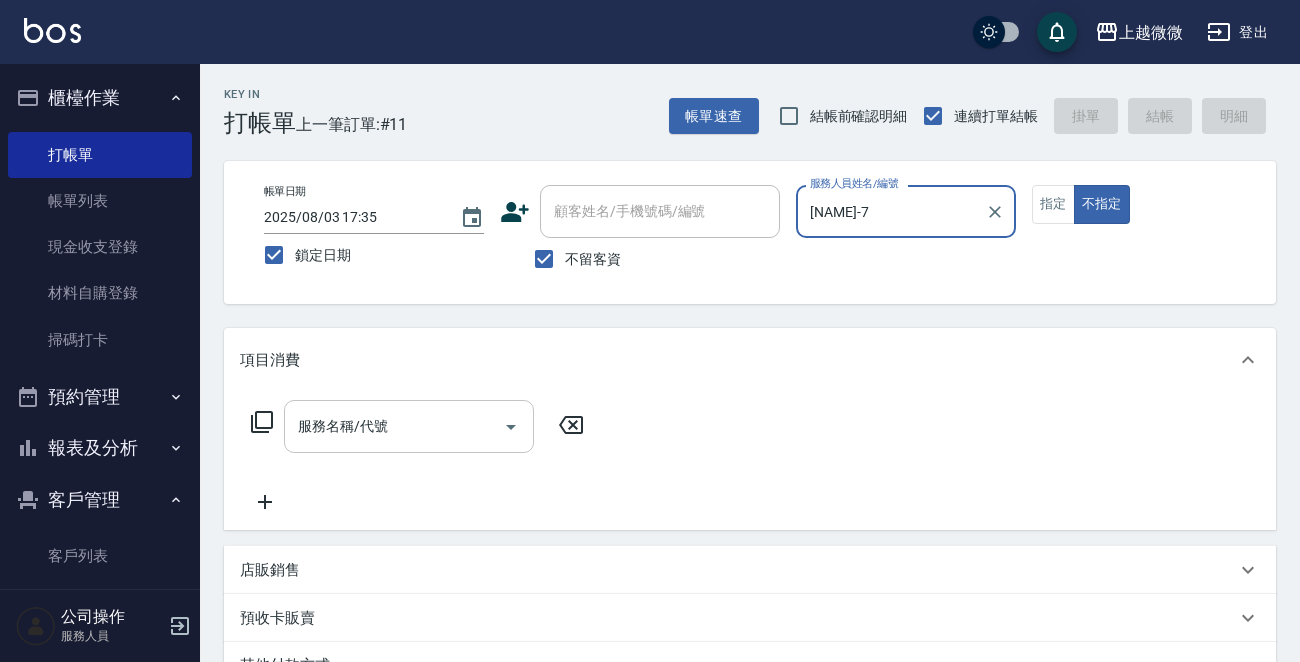 type on "[NAME]-7" 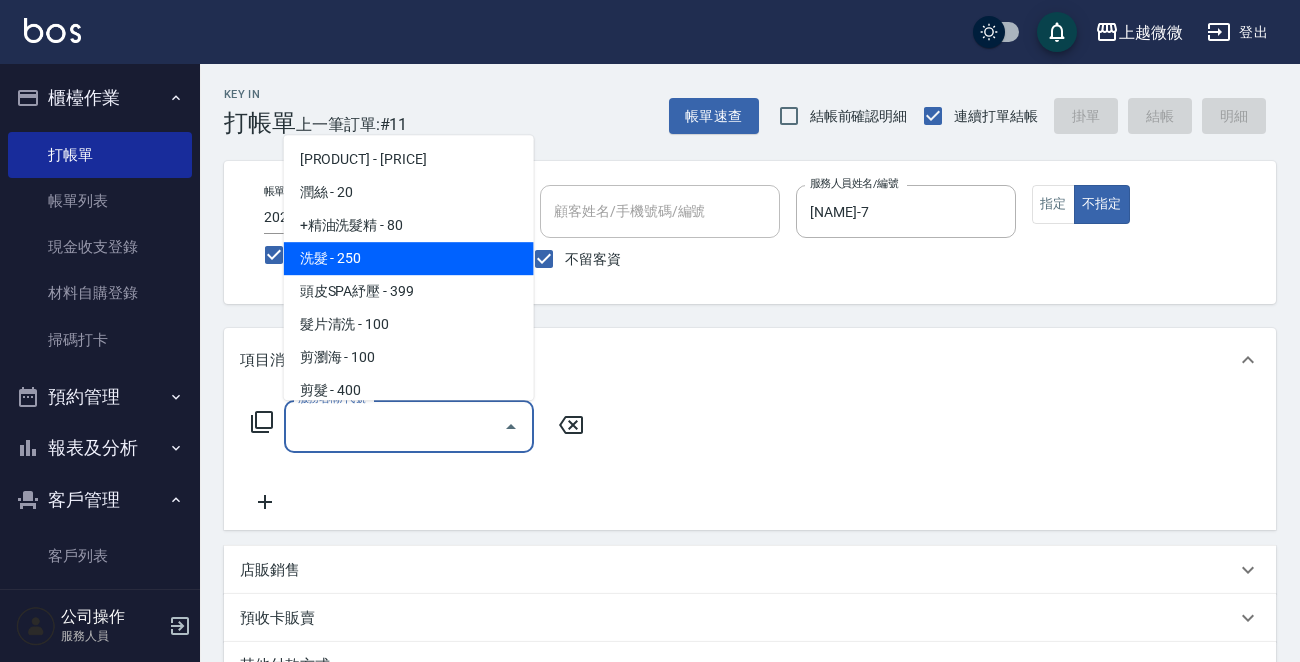 click on "洗髮 - 250" at bounding box center [409, 258] 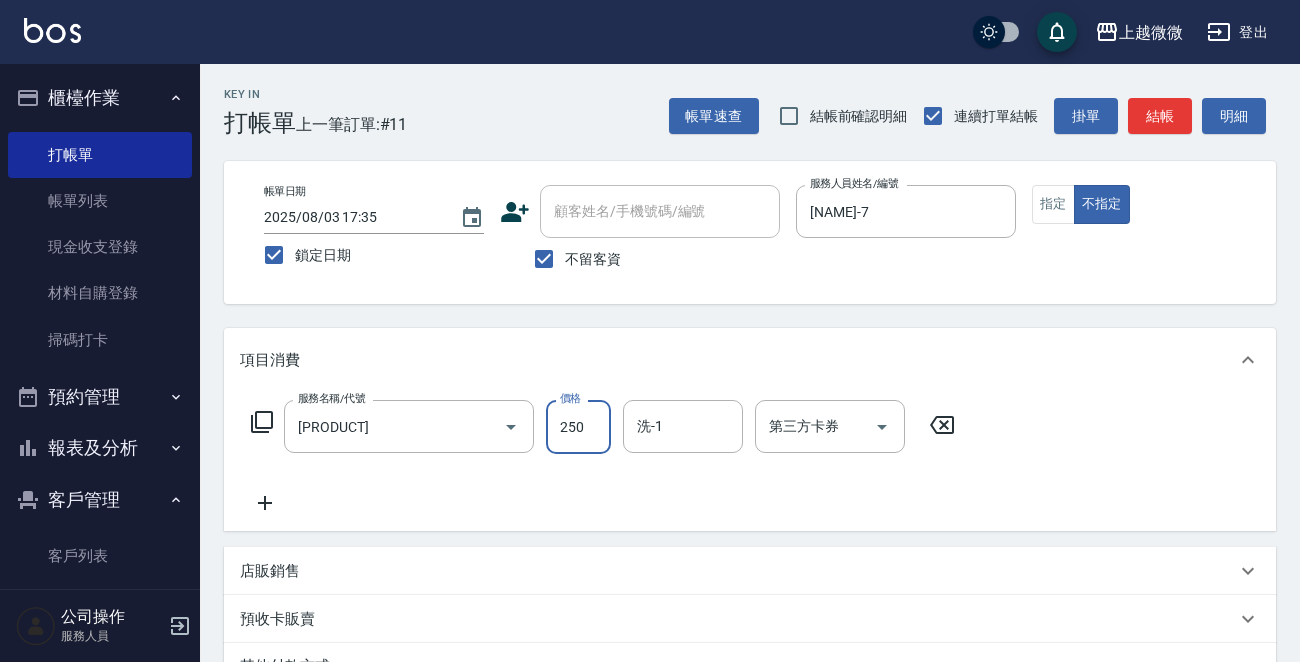 click on "250" at bounding box center (578, 427) 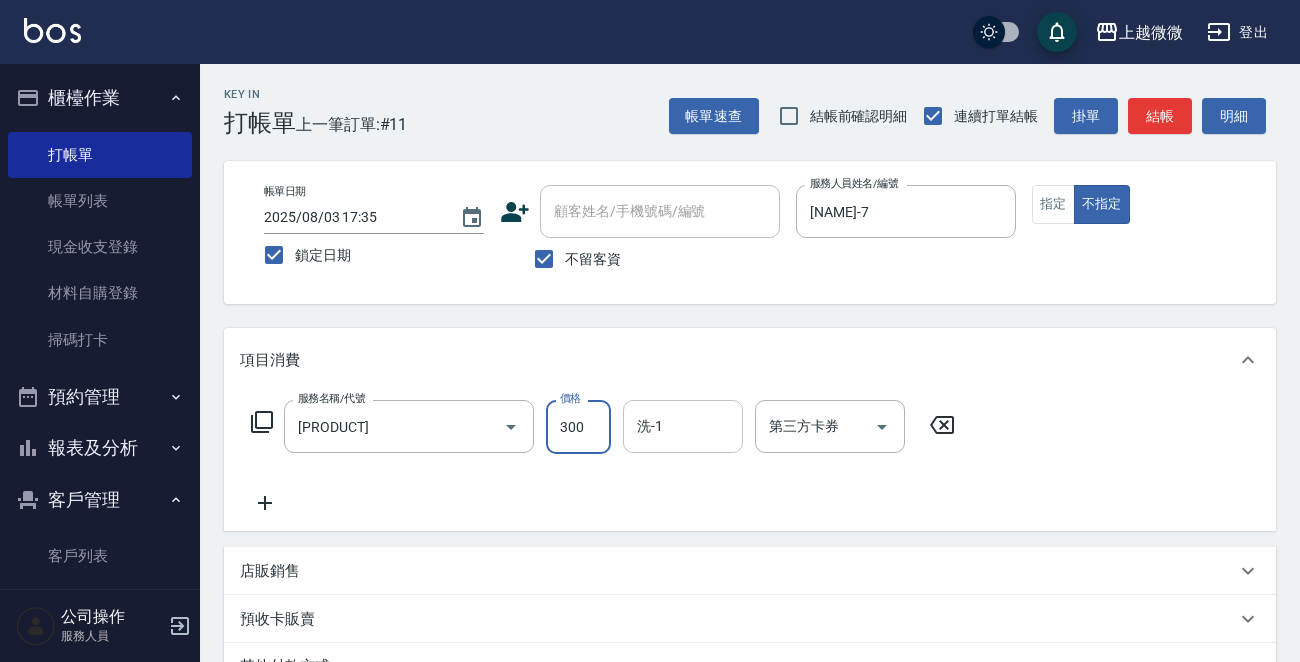type on "300" 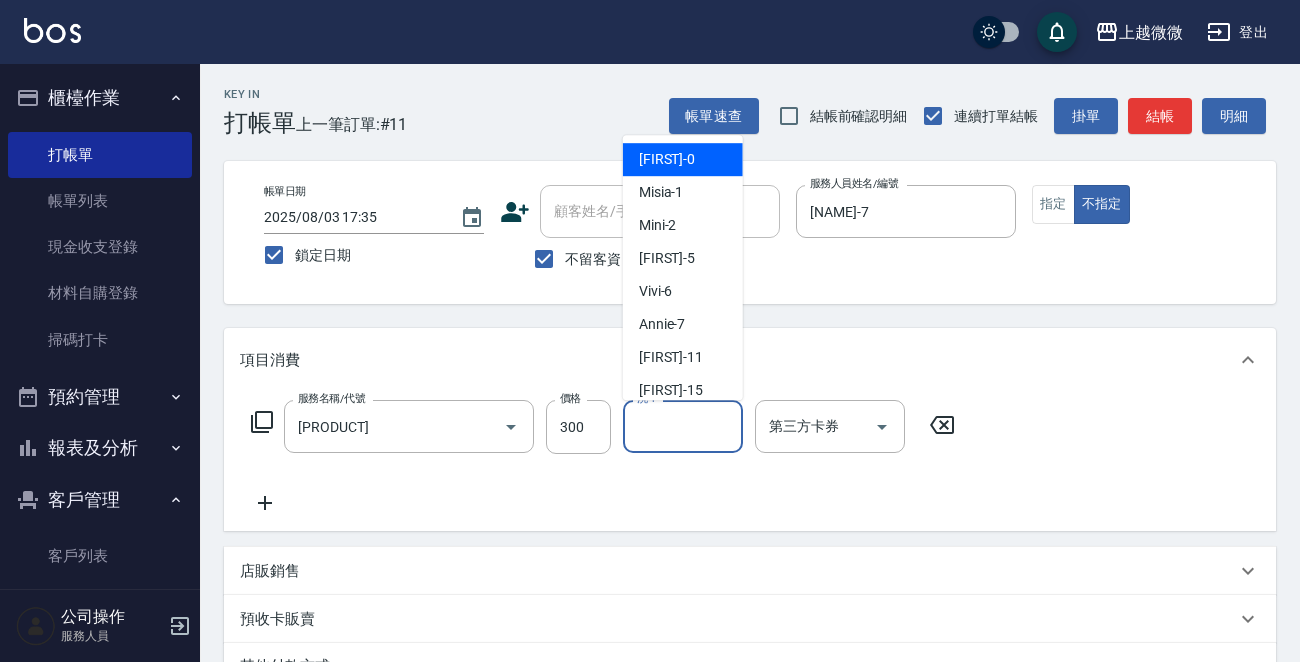 click on "洗-1" at bounding box center (683, 426) 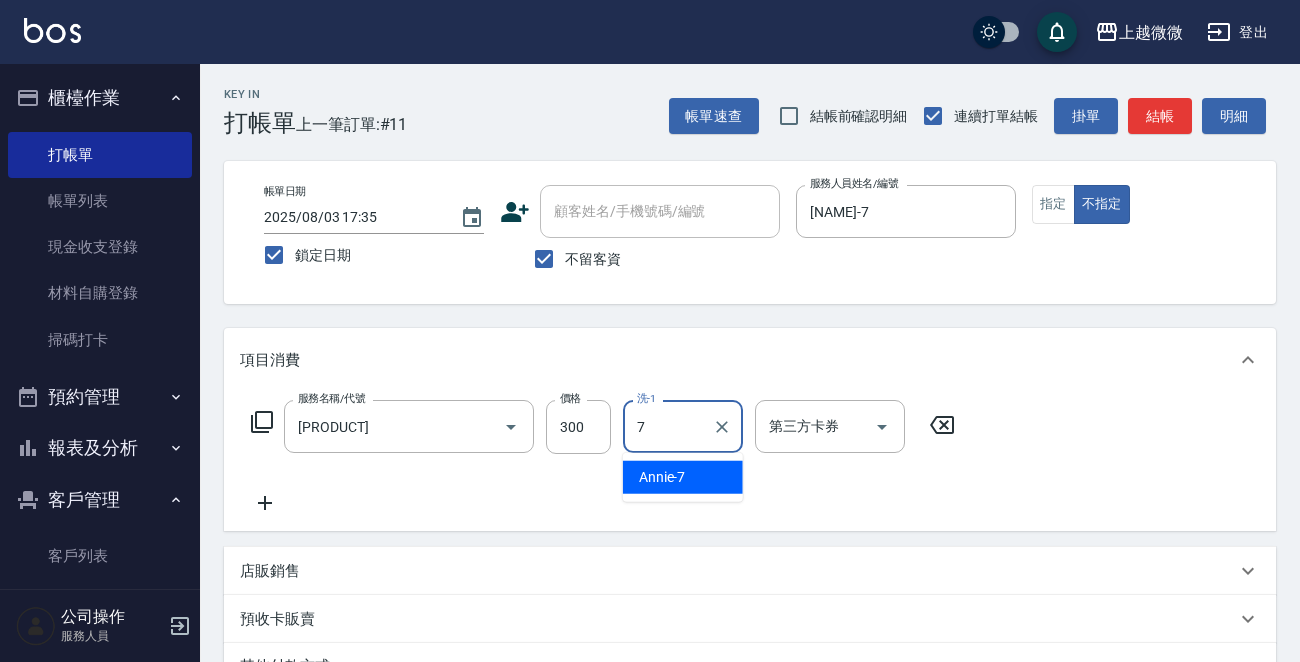 drag, startPoint x: 660, startPoint y: 473, endPoint x: 348, endPoint y: 474, distance: 312.00162 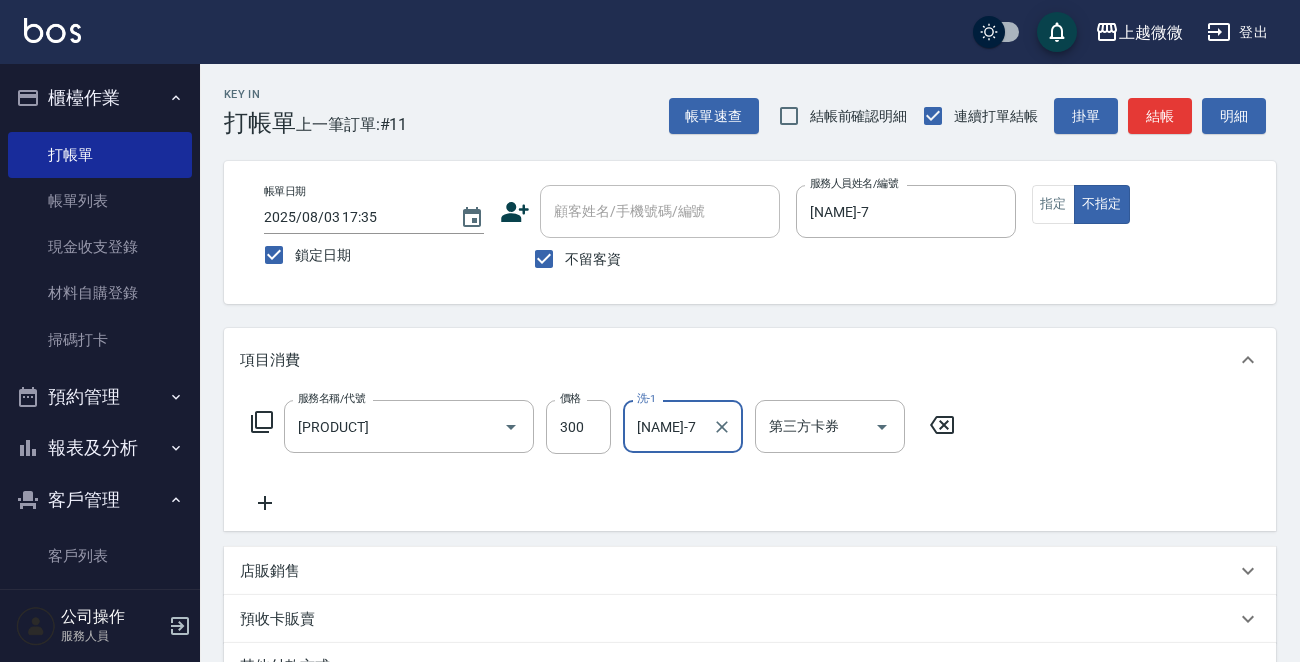 type on "[NAME]-7" 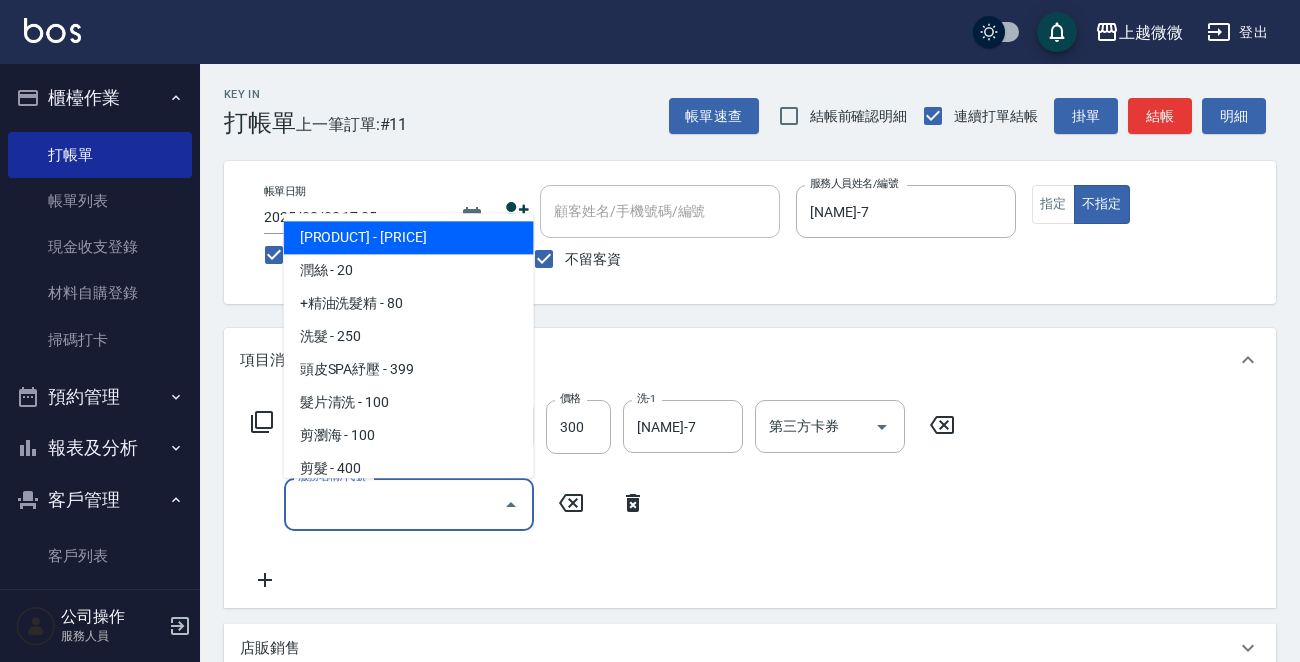 click on "服務名稱/代號" at bounding box center [394, 504] 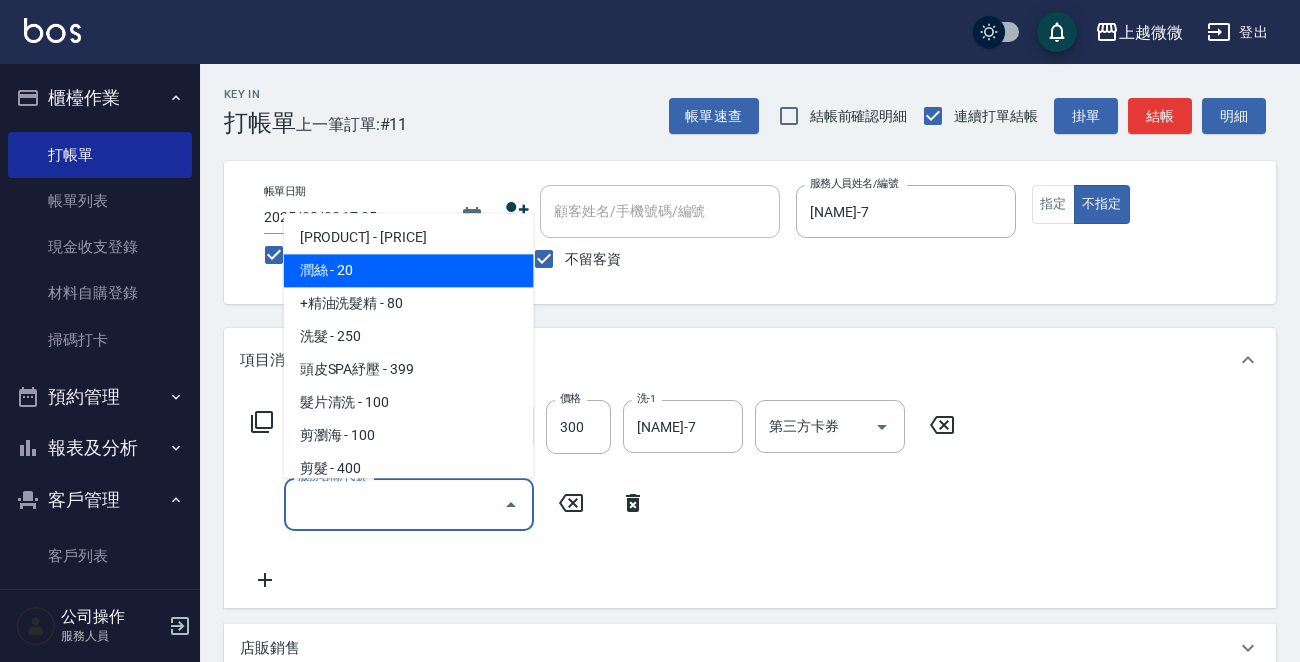 click on "潤絲 - 20" at bounding box center [409, 271] 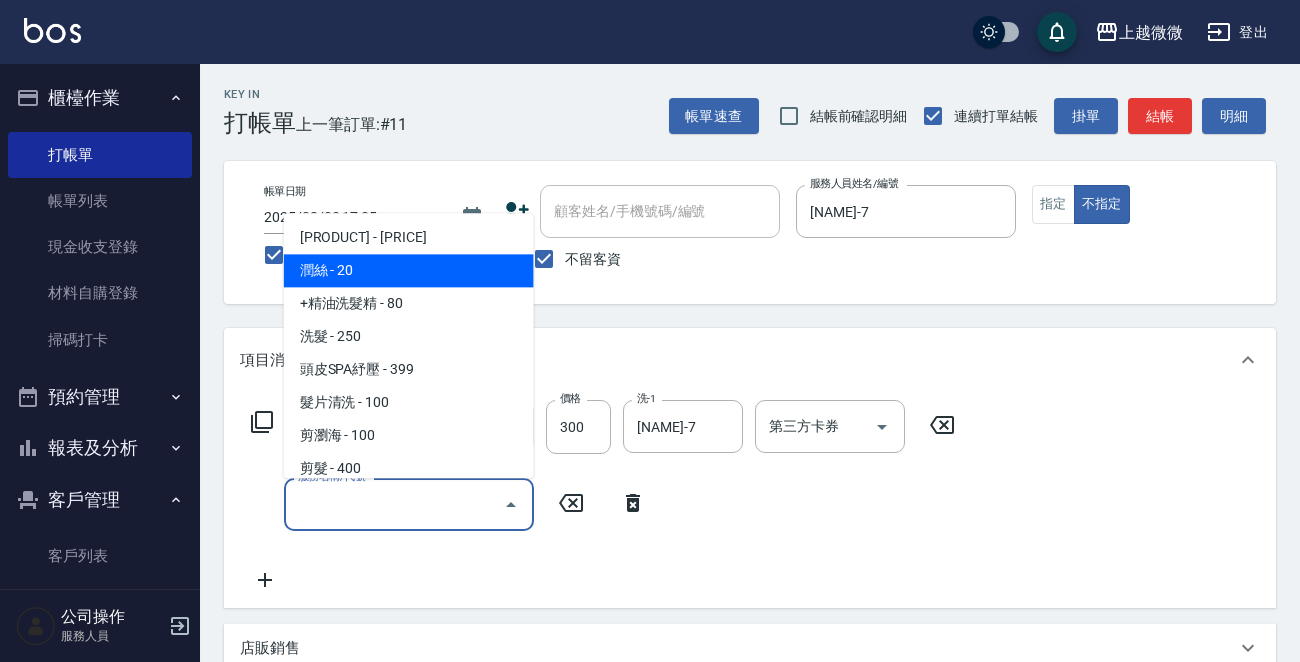 type on "潤絲(A01)" 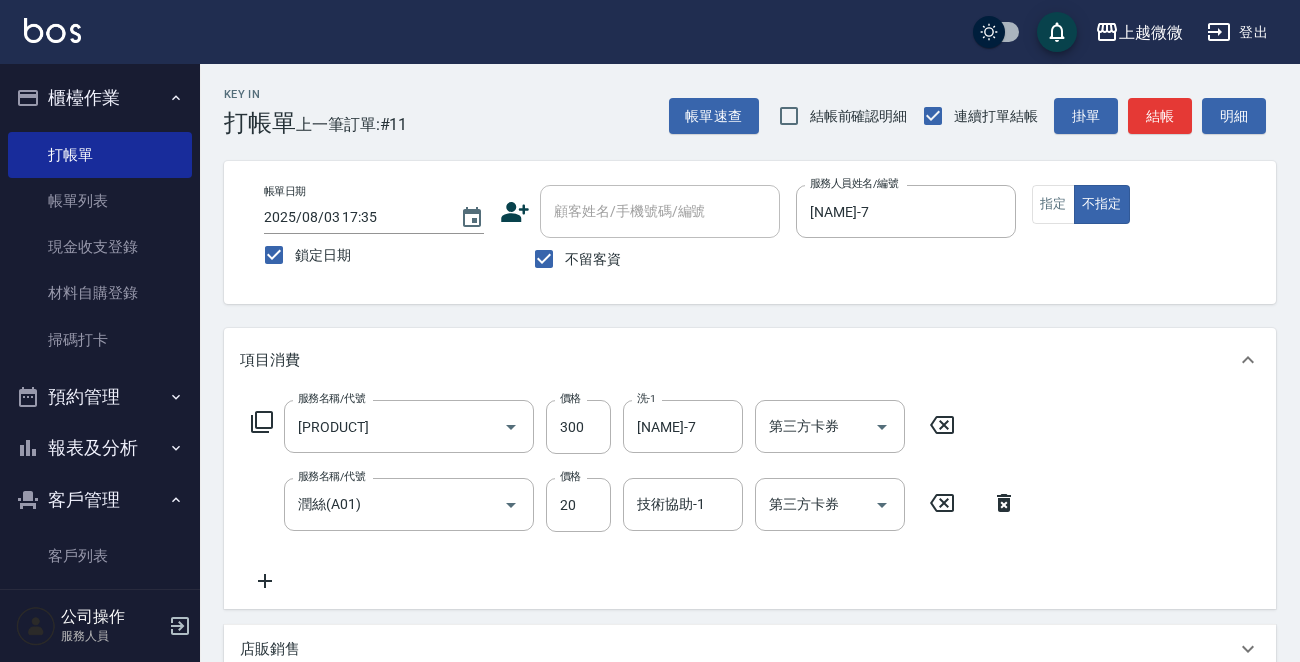click 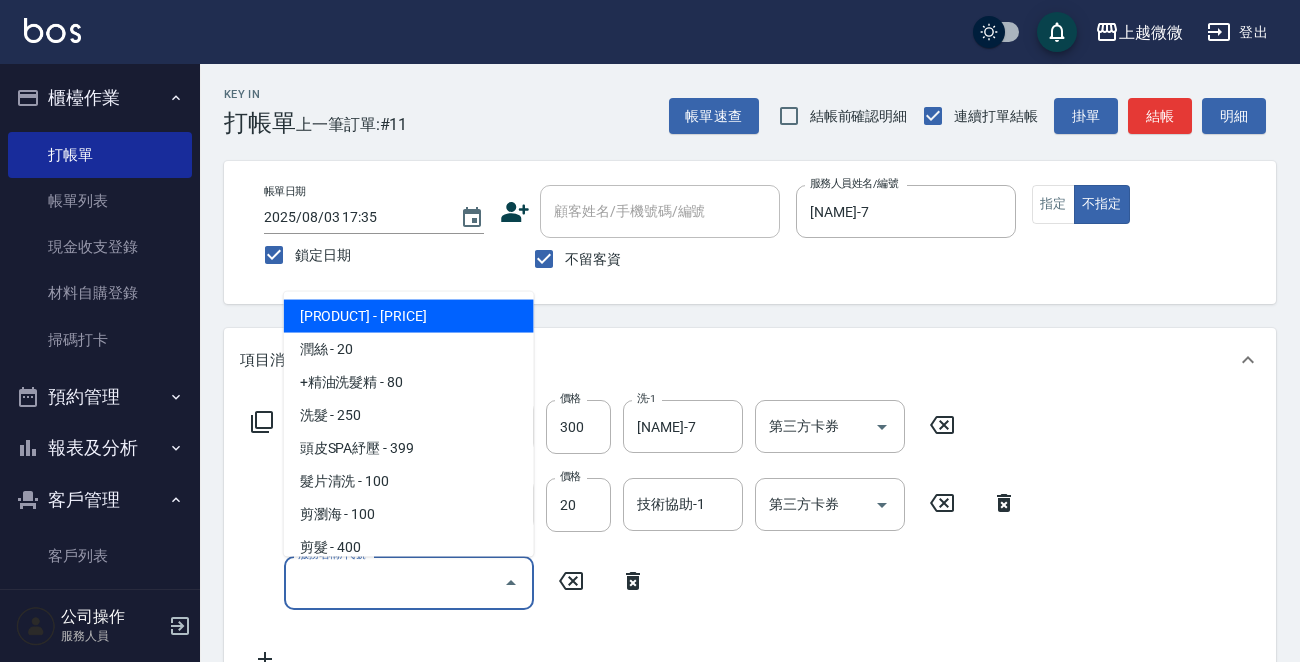 click on "服務名稱/代號" at bounding box center [394, 582] 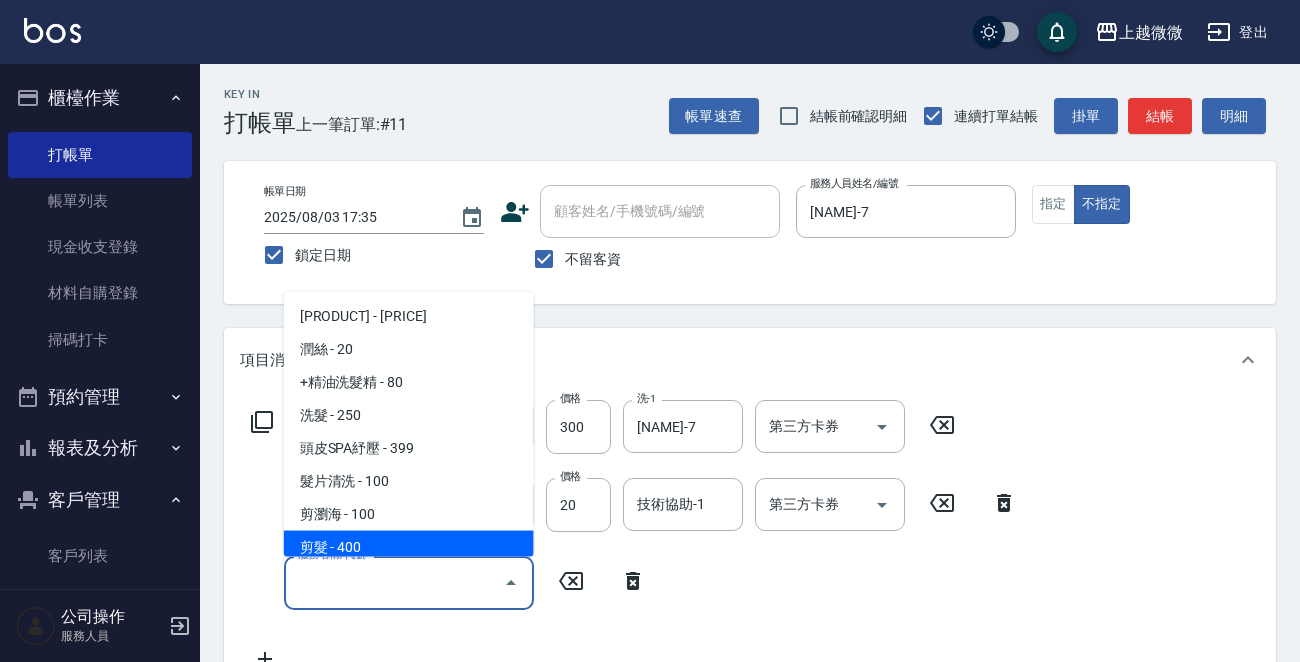 click on "剪髮 - 400" at bounding box center (409, 547) 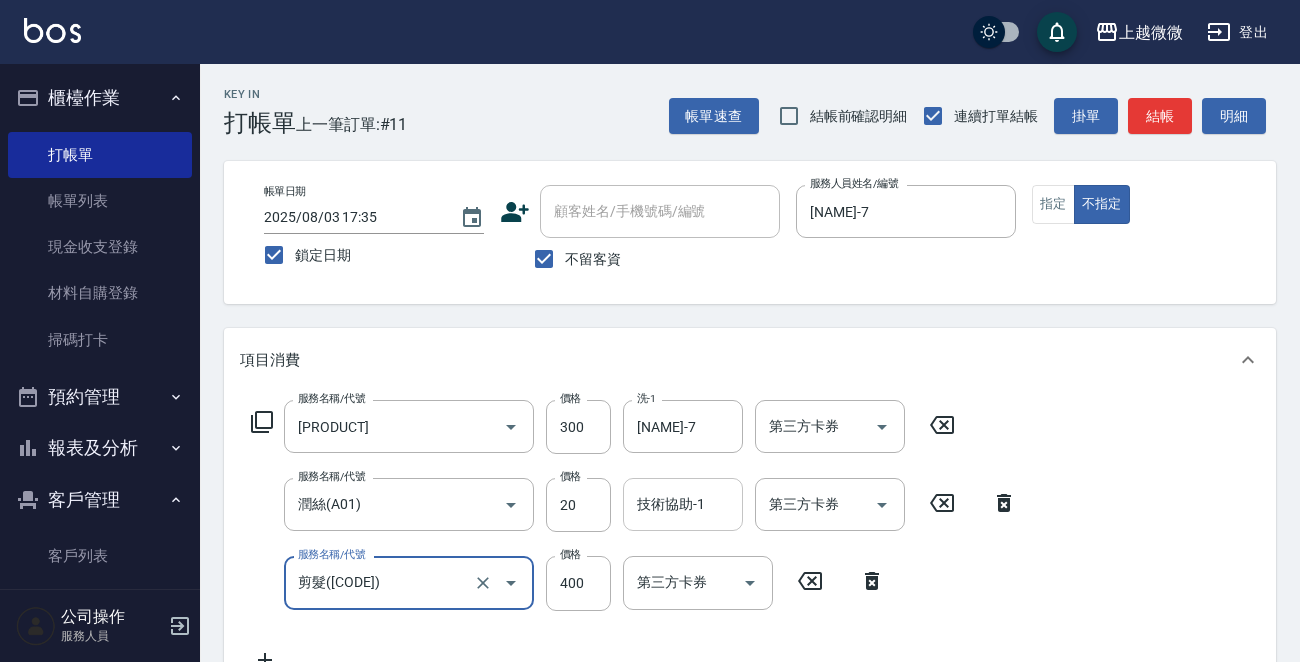 click on "技術協助-1 技術協助-1" at bounding box center [683, 504] 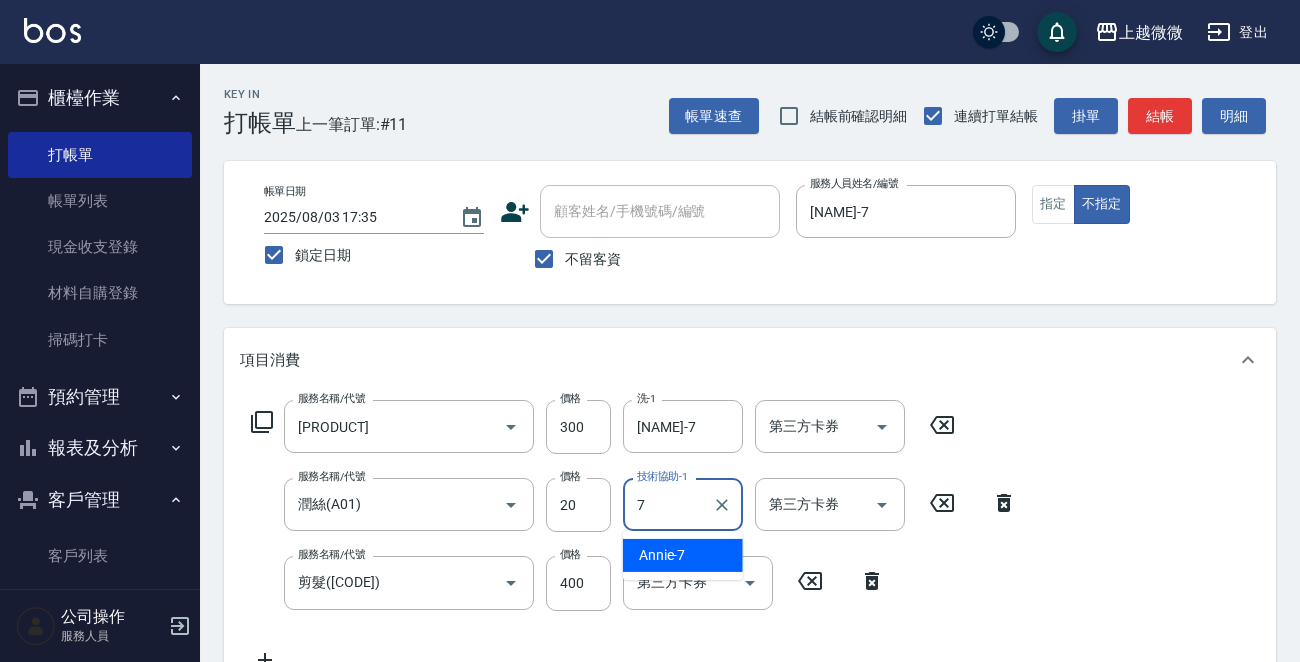 click on "Annie -7" at bounding box center [662, 555] 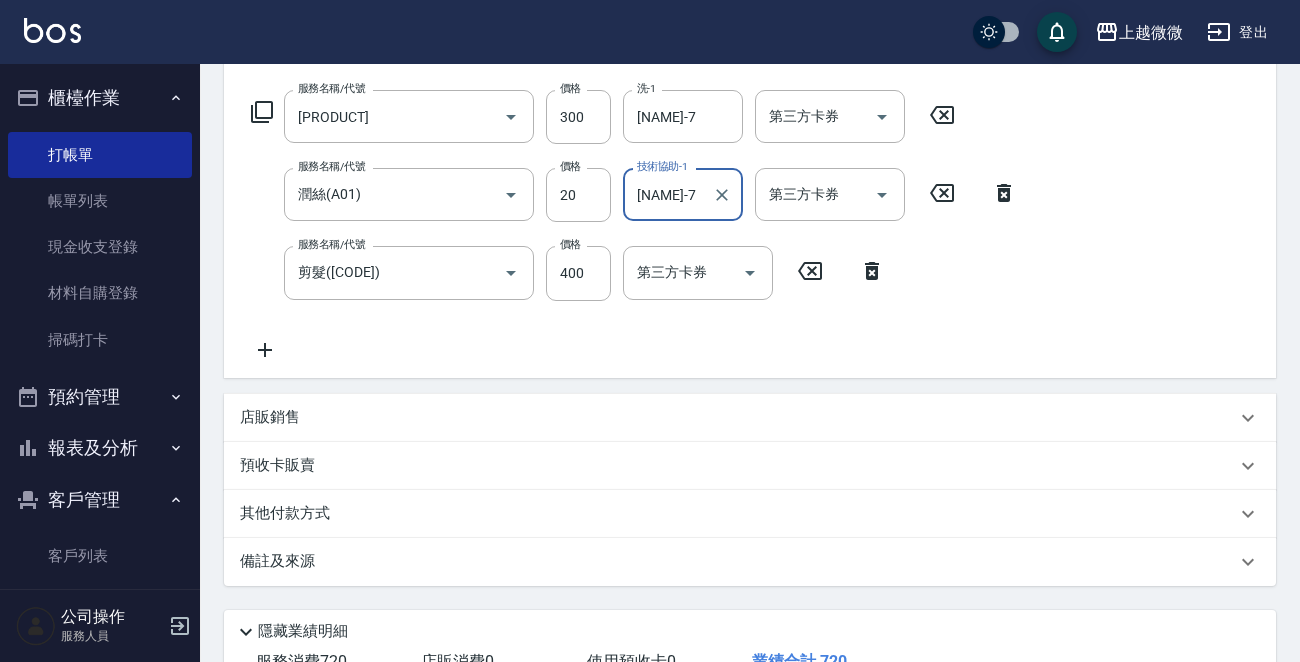 scroll, scrollTop: 455, scrollLeft: 0, axis: vertical 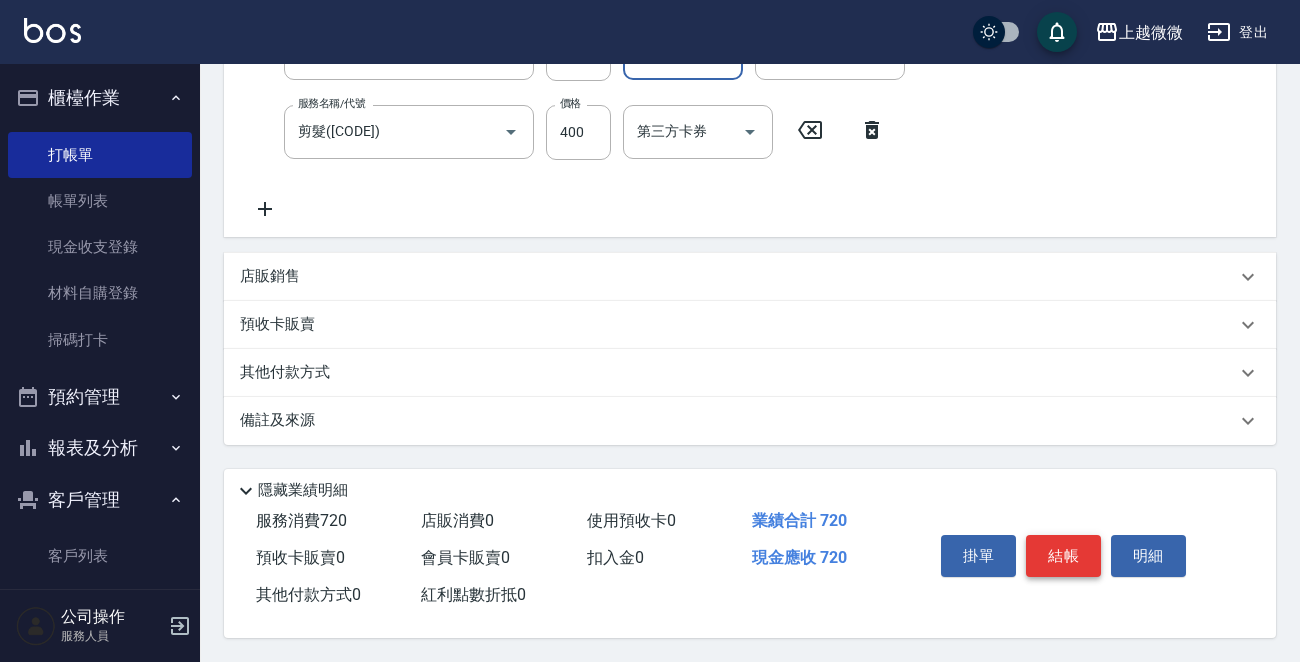 type on "[NAME]-7" 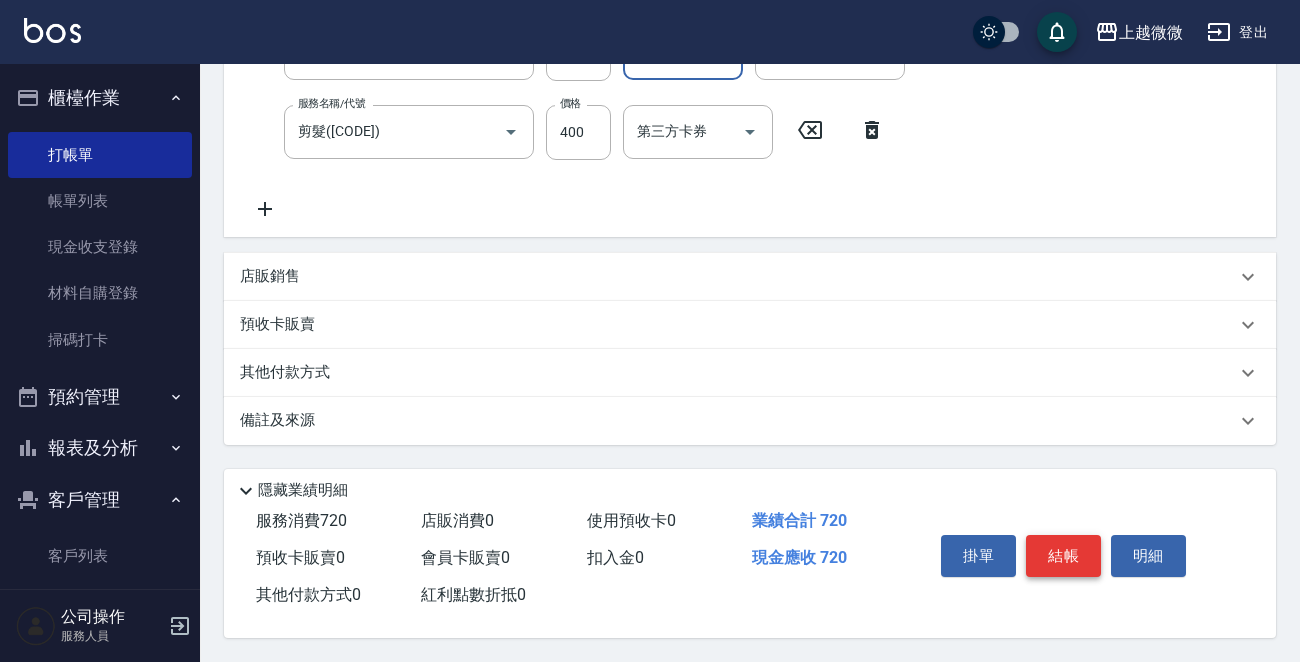 click on "結帳" at bounding box center (1063, 556) 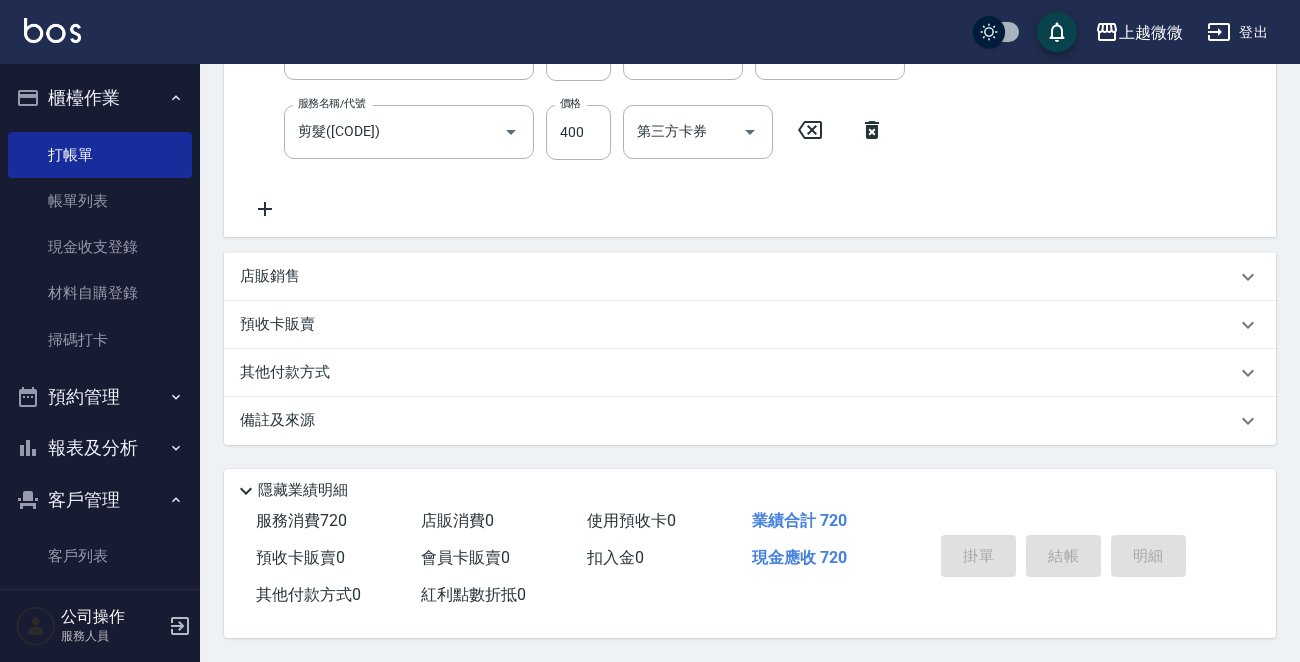 type 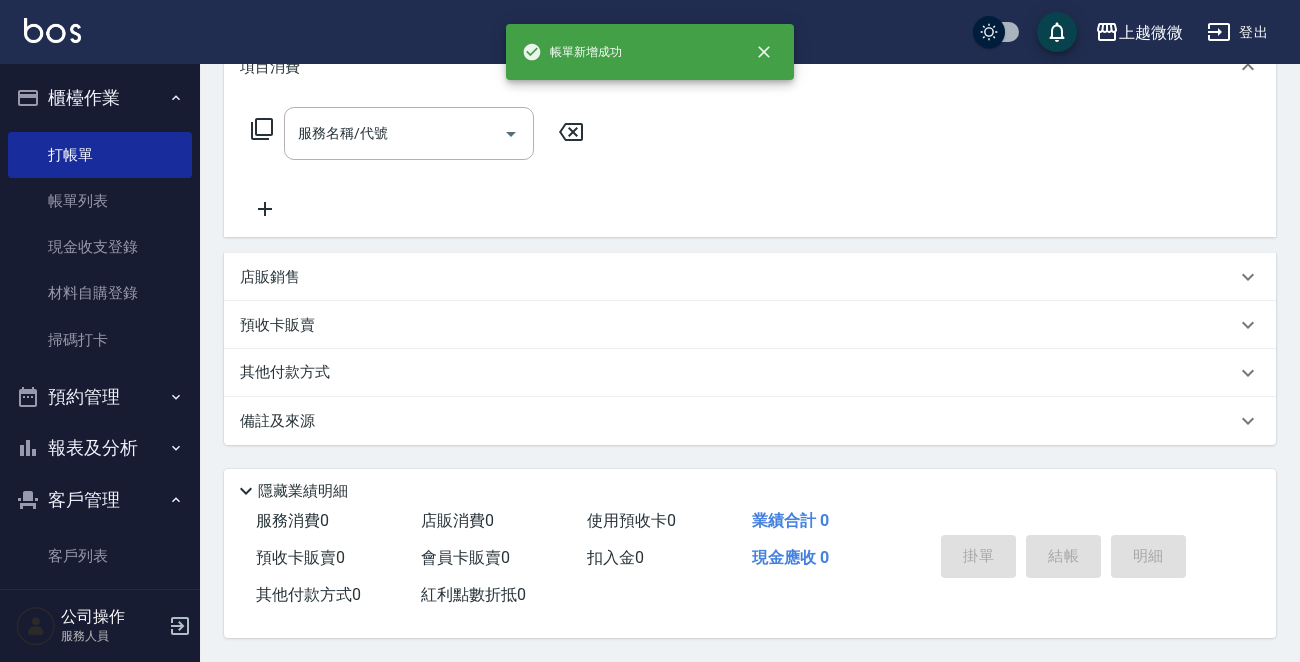 scroll, scrollTop: 0, scrollLeft: 0, axis: both 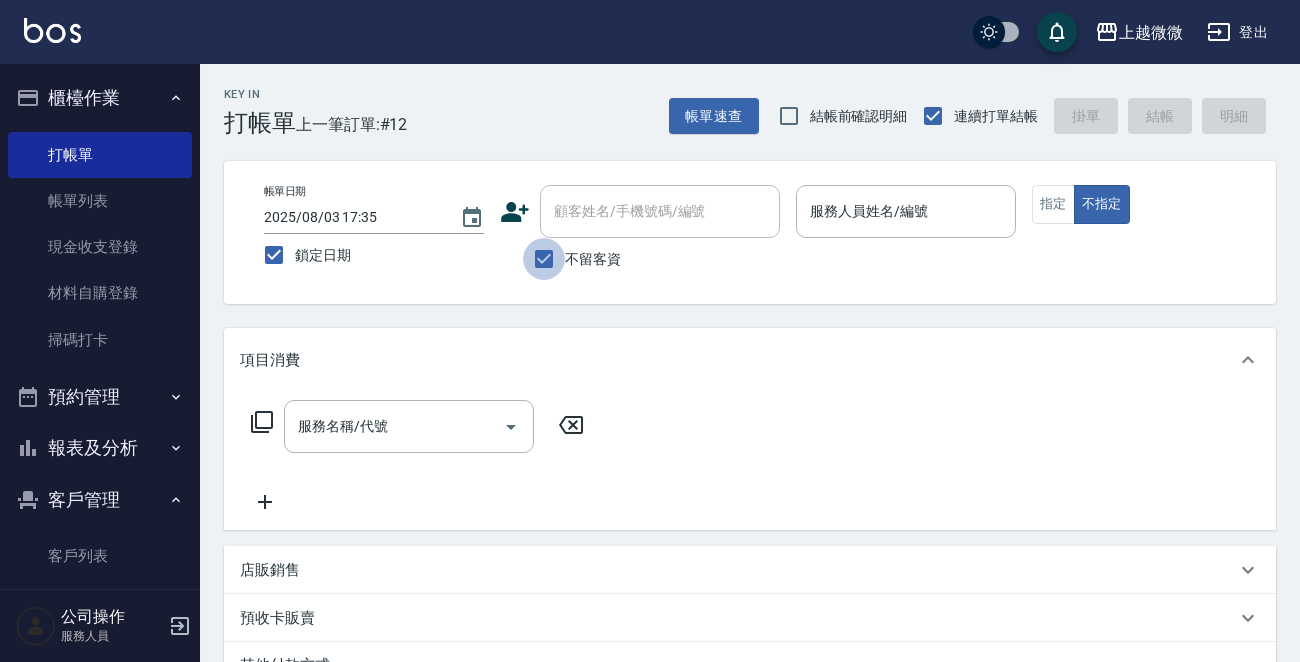 click on "不留客資" at bounding box center (544, 259) 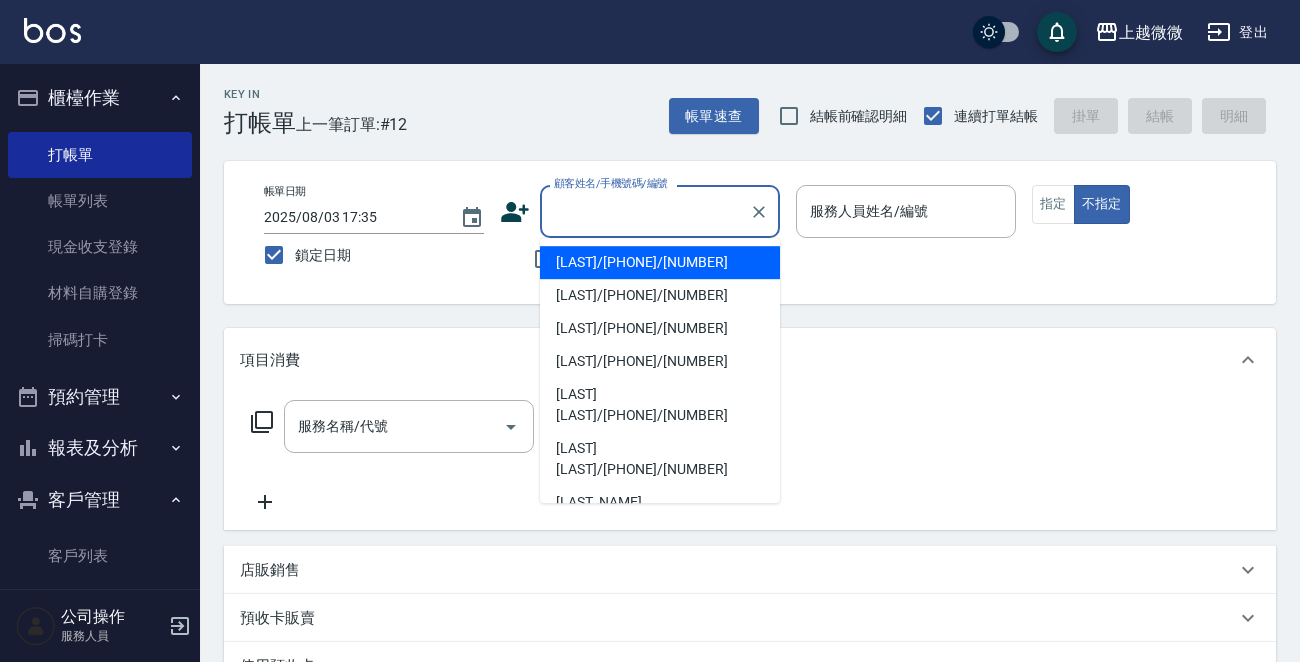 click on "顧客姓名/手機號碼/編號" at bounding box center (645, 211) 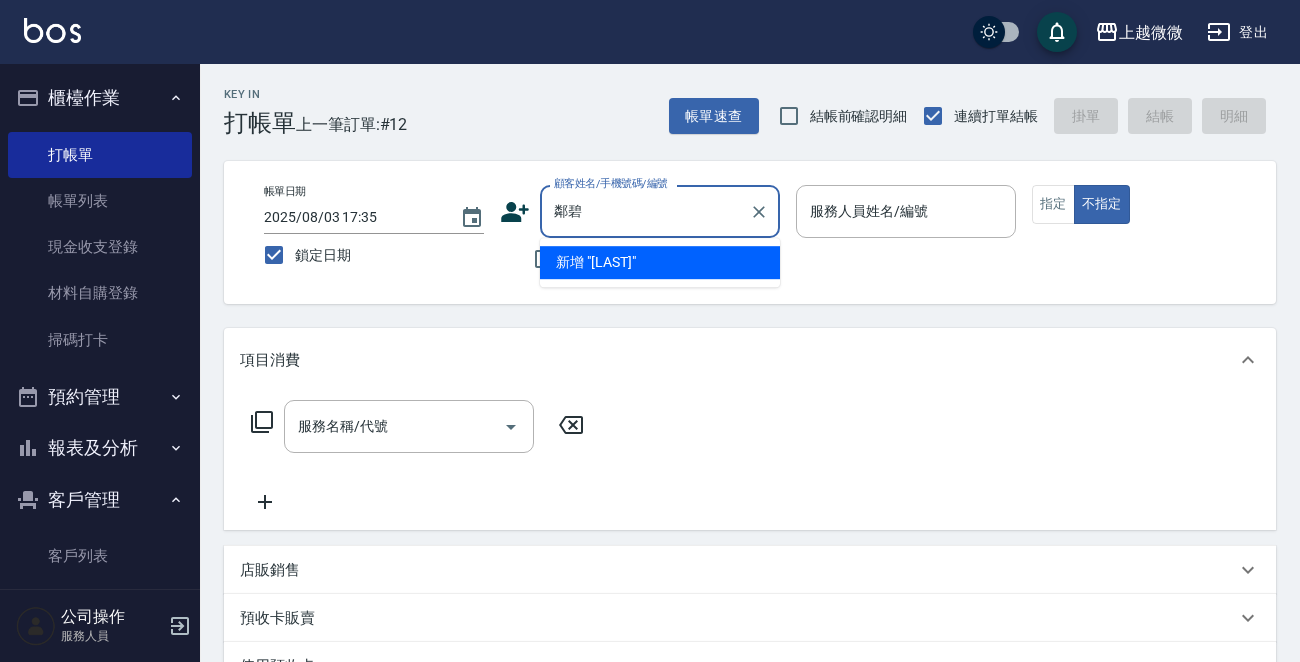 type on "鄰" 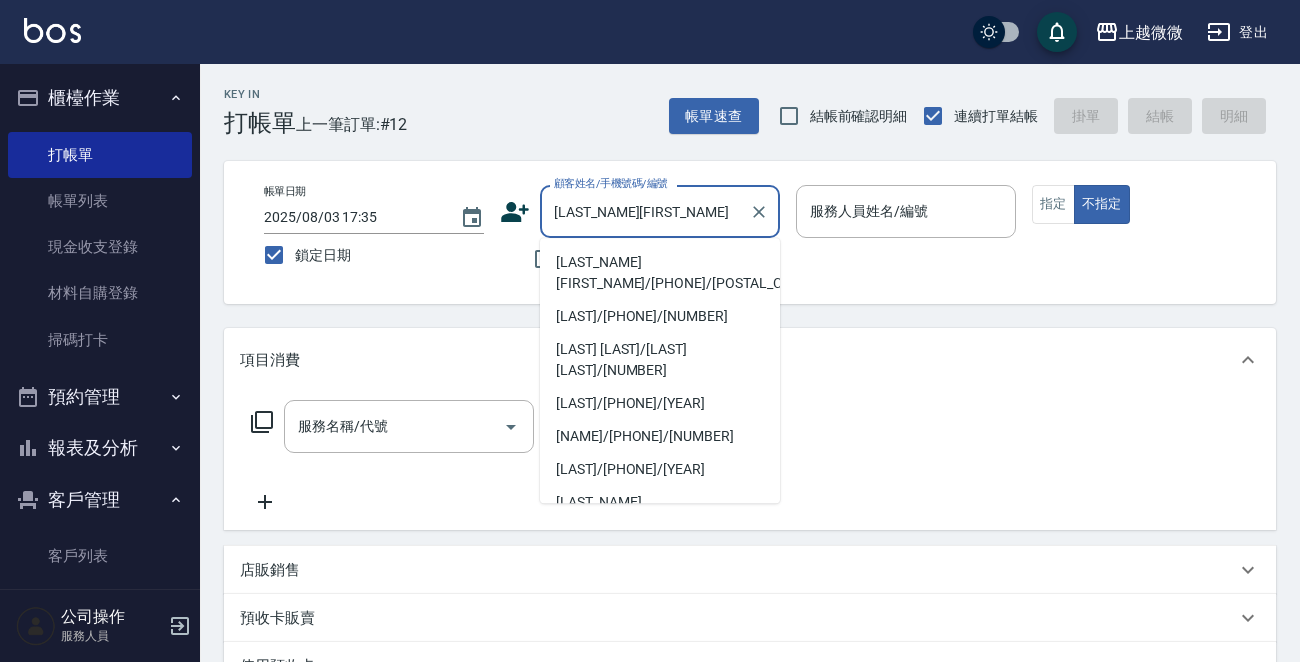 click on "[LAST_NAME][FIRST_NAME]/[PHONE]/[POSTAL_CODE]" at bounding box center [660, 273] 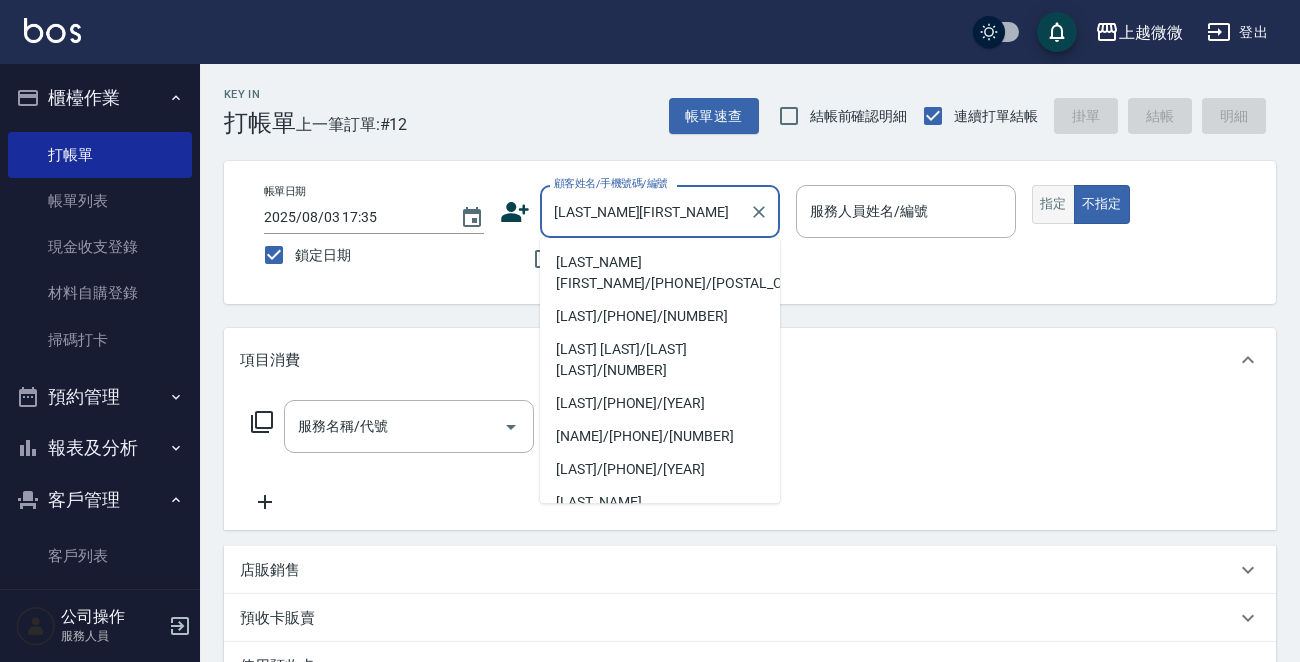 type on "[LAST_NAME][FIRST_NAME]/[PHONE]/[POSTAL_CODE]" 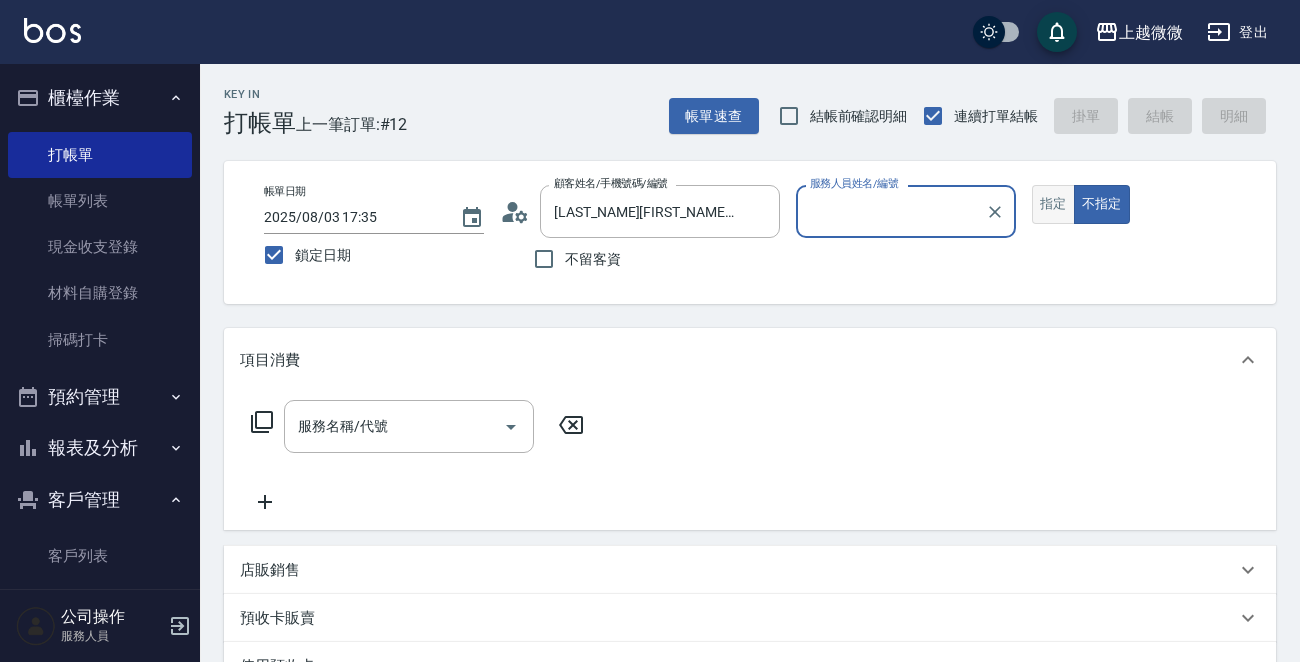 type on "[FIRST]-[NUMBER]" 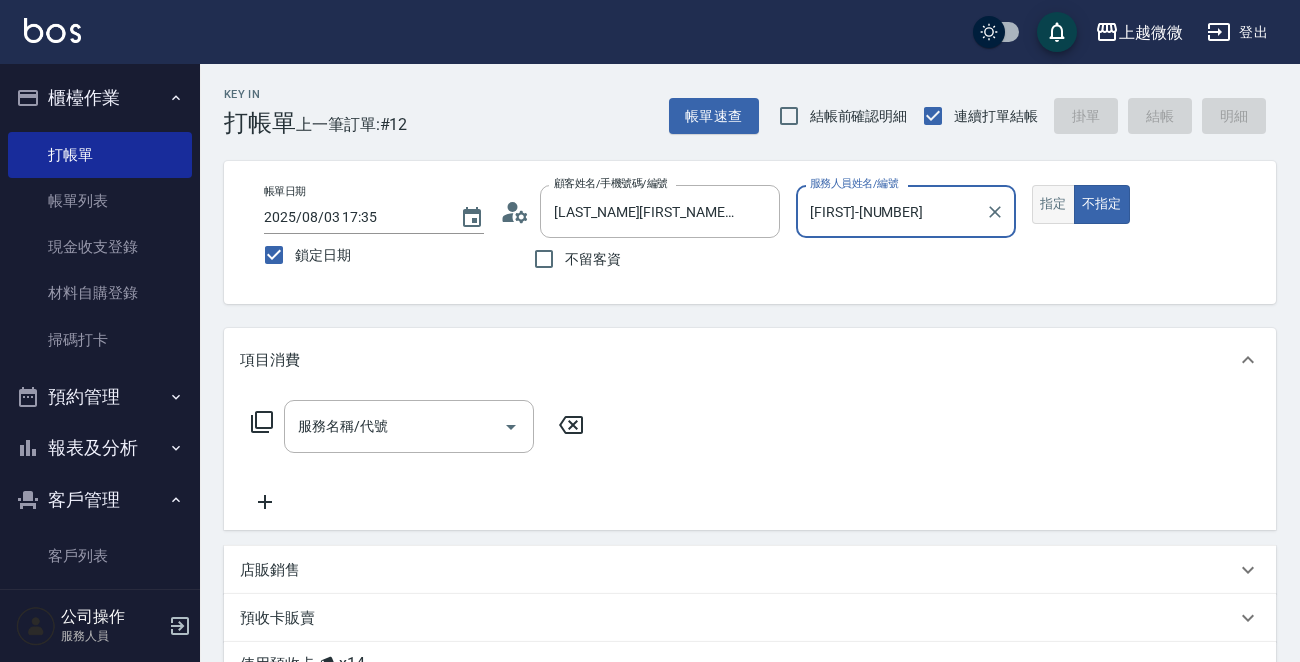 click on "指定" at bounding box center [1053, 204] 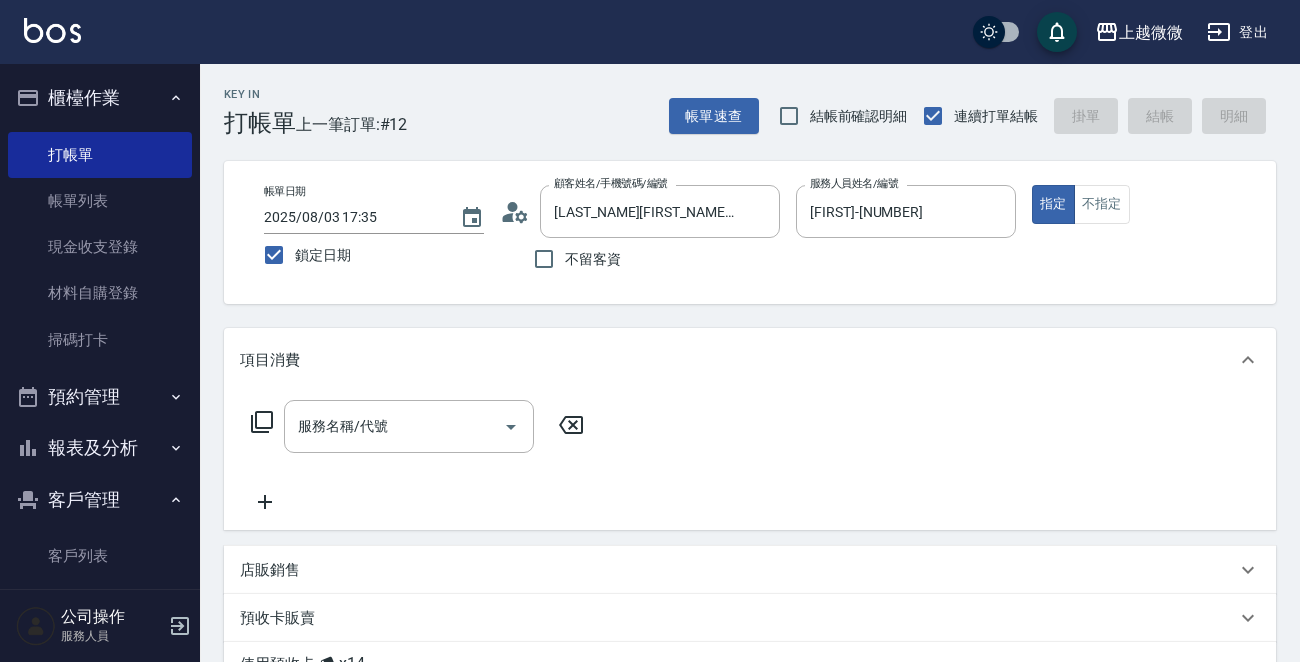 click on "服務名稱/代號 服務名稱/代號" at bounding box center (418, 457) 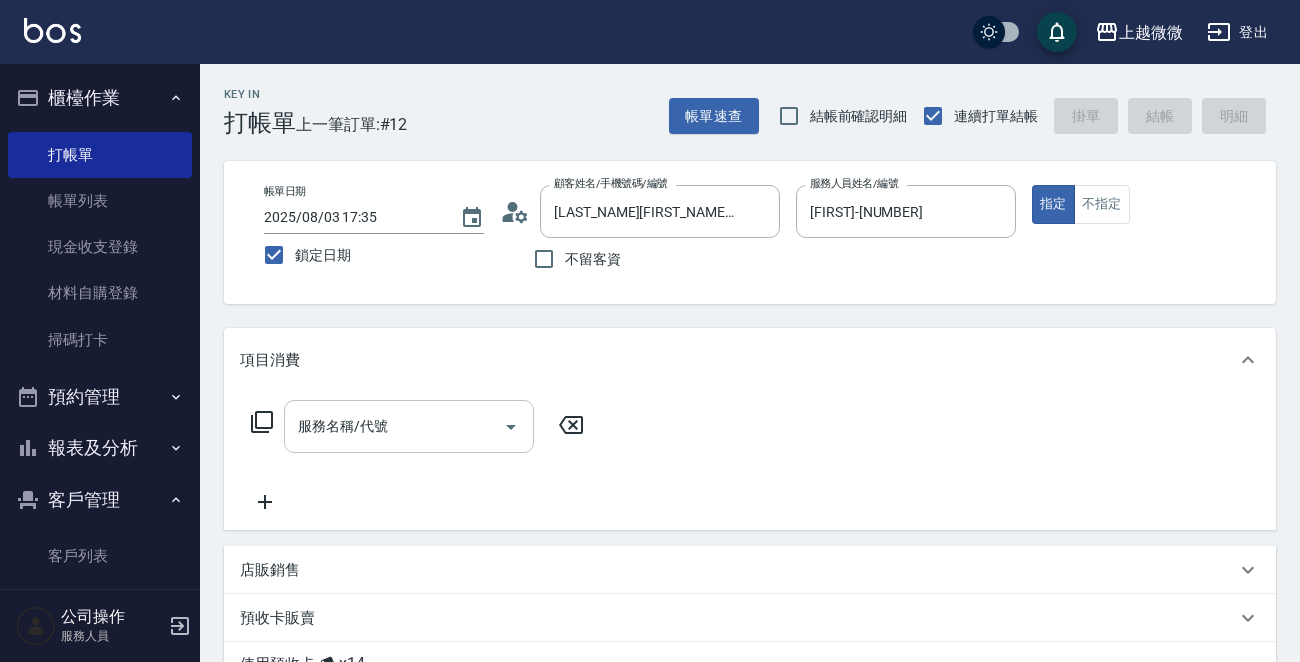 click on "服務名稱/代號" at bounding box center (409, 426) 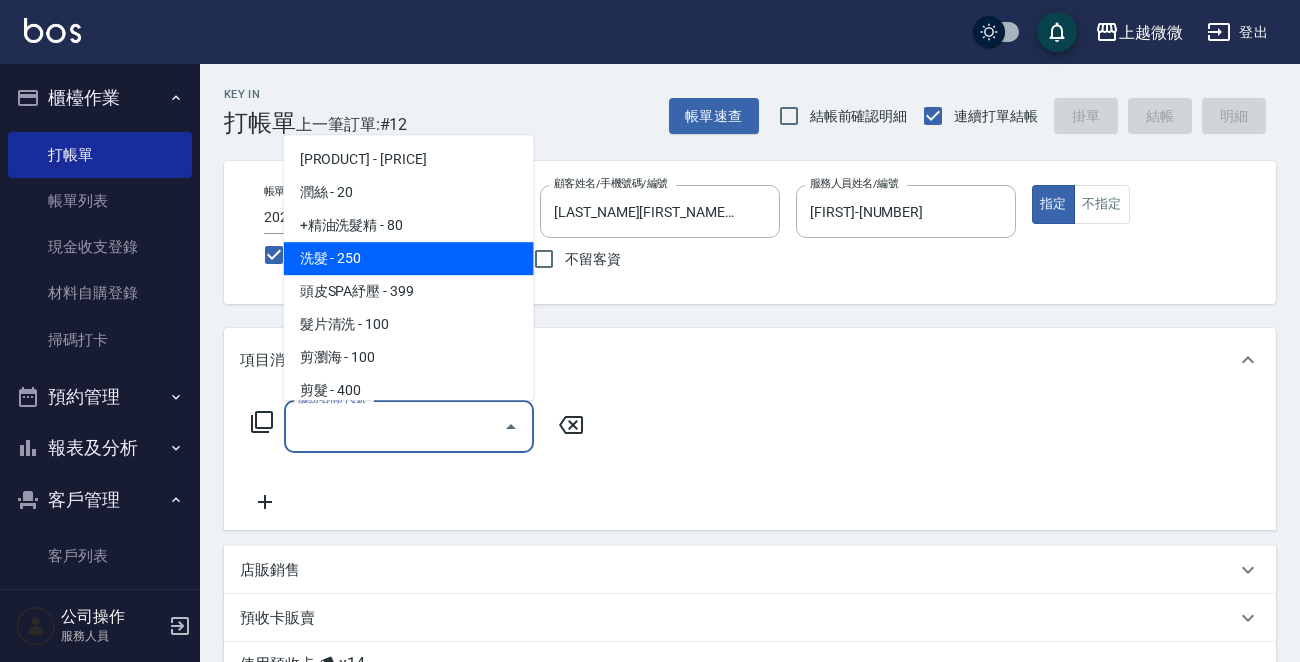 click on "洗髮 - 250" at bounding box center [409, 258] 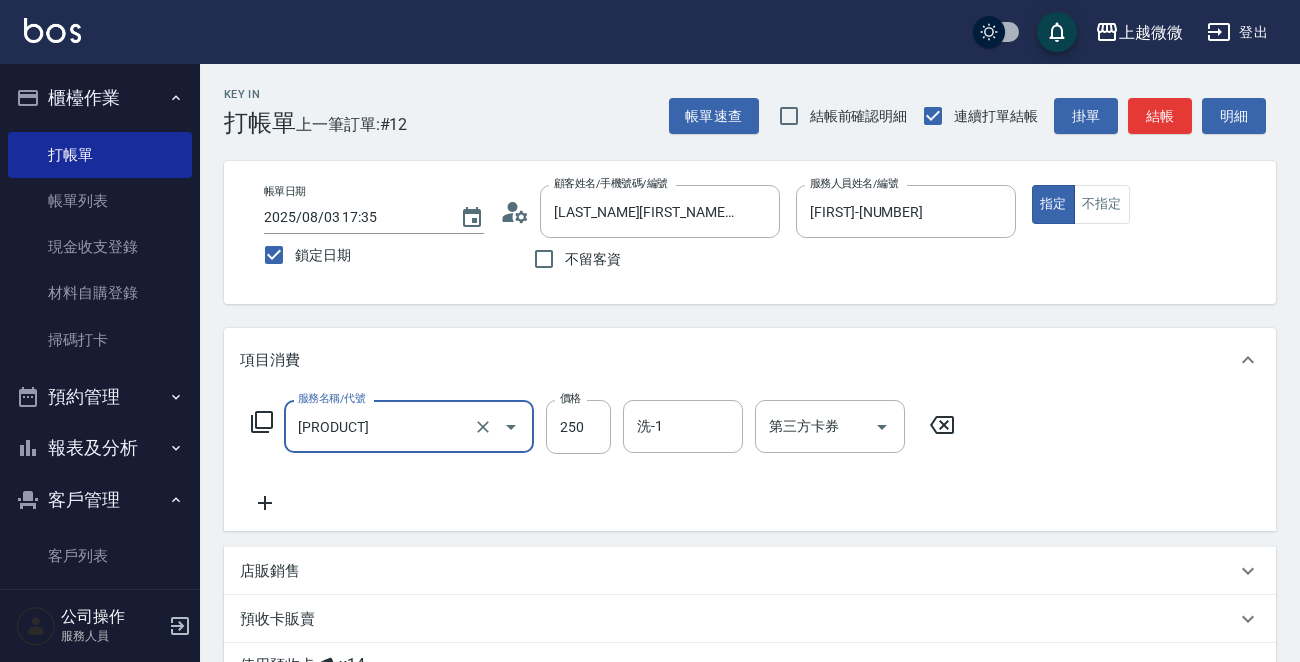 click 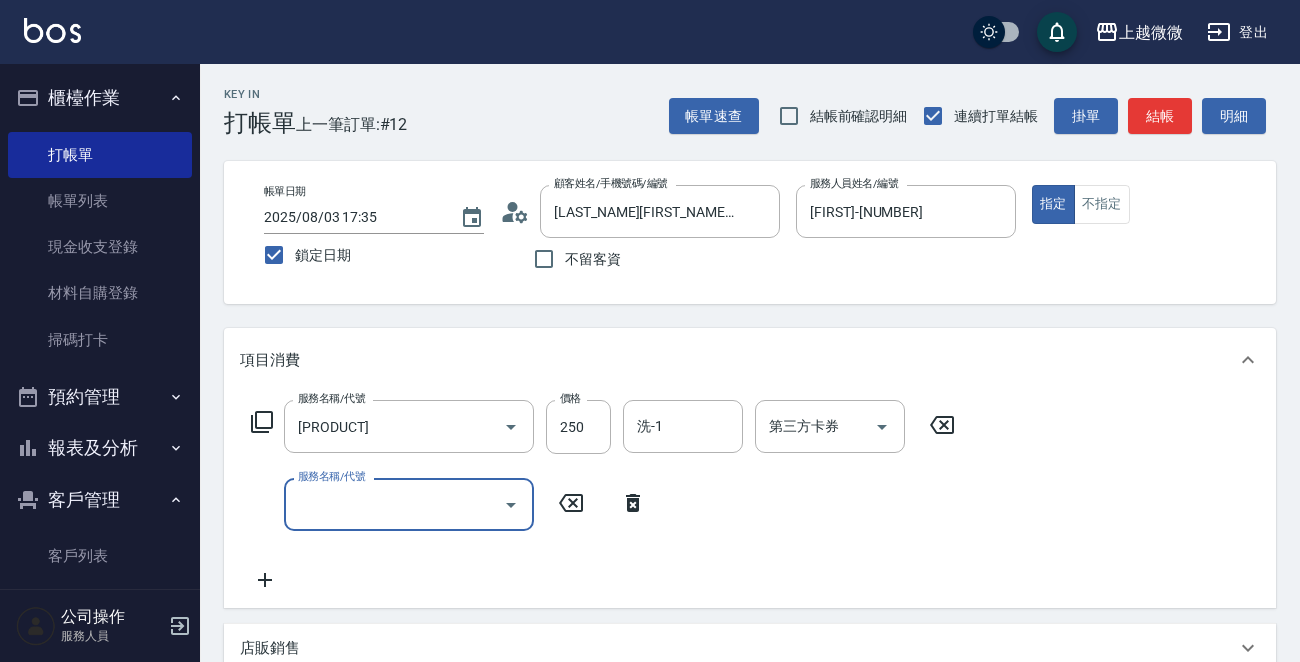 click on "服務名稱/代號" at bounding box center (394, 504) 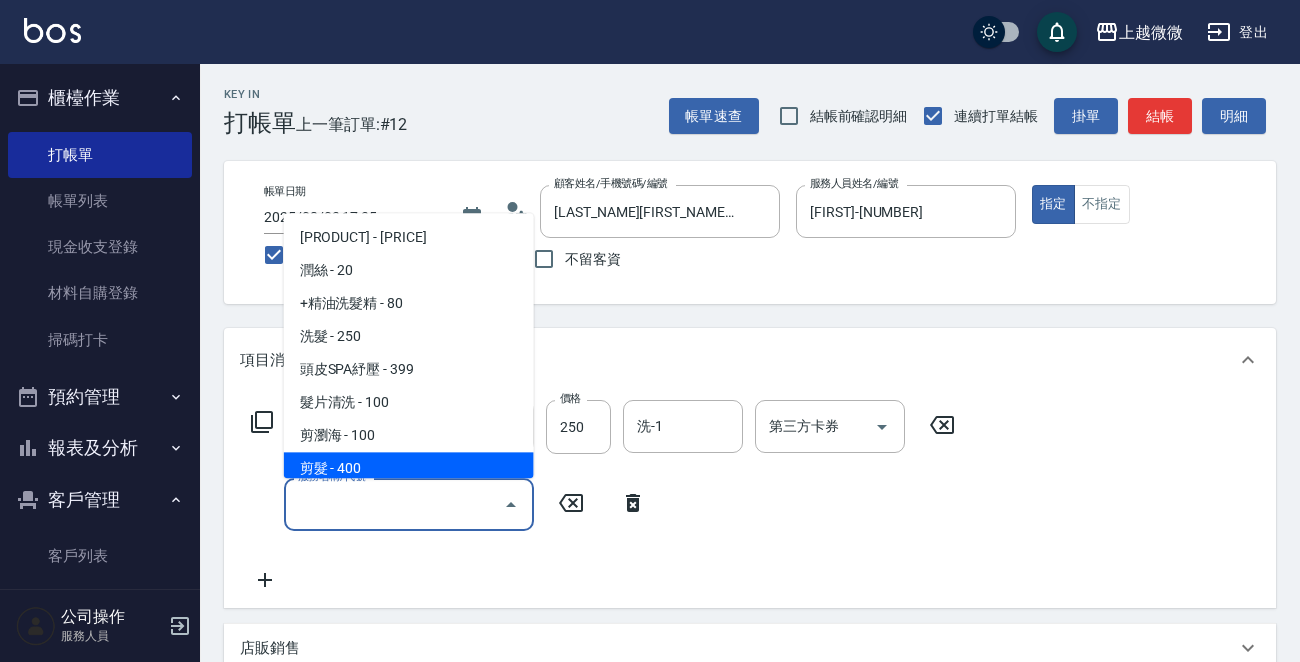 click on "剪髮 - 400" at bounding box center (409, 469) 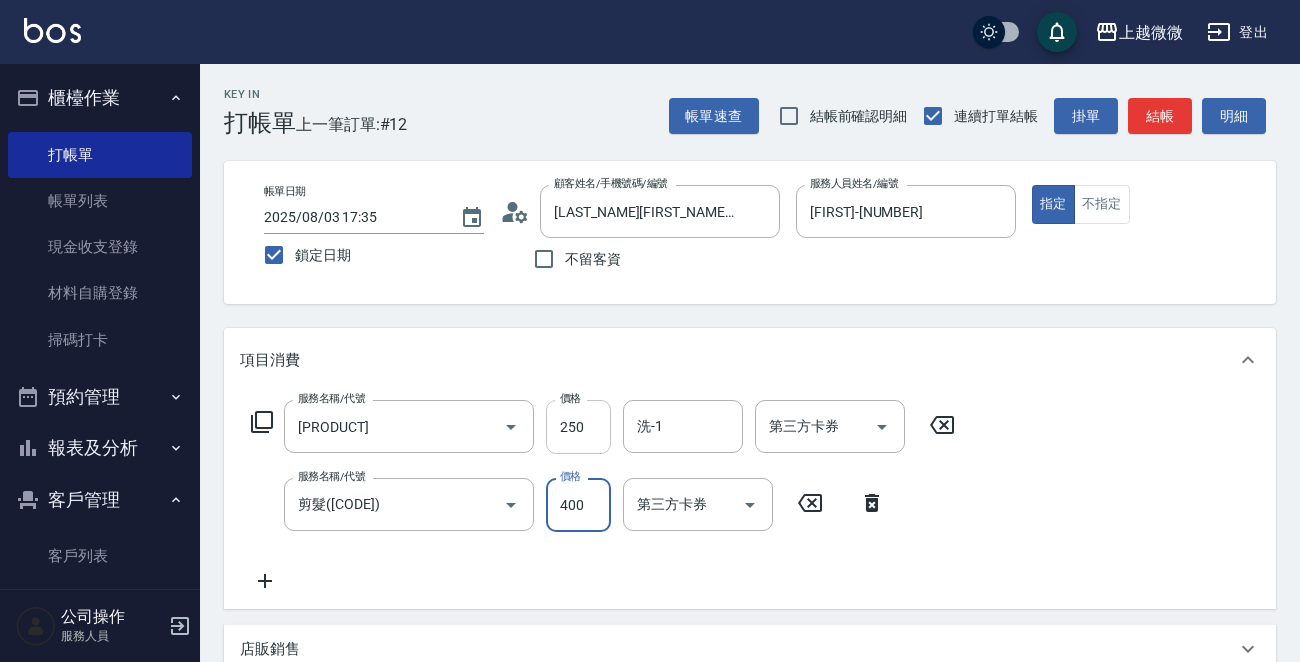 click on "250" at bounding box center (578, 427) 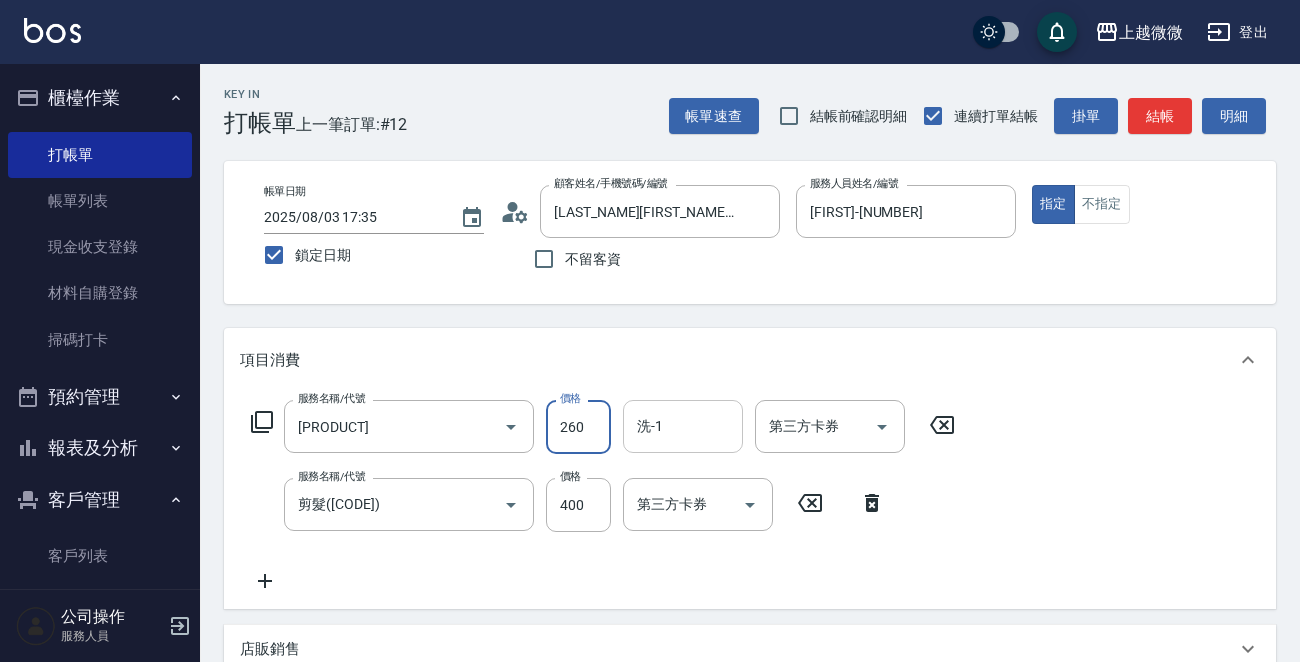 type on "260" 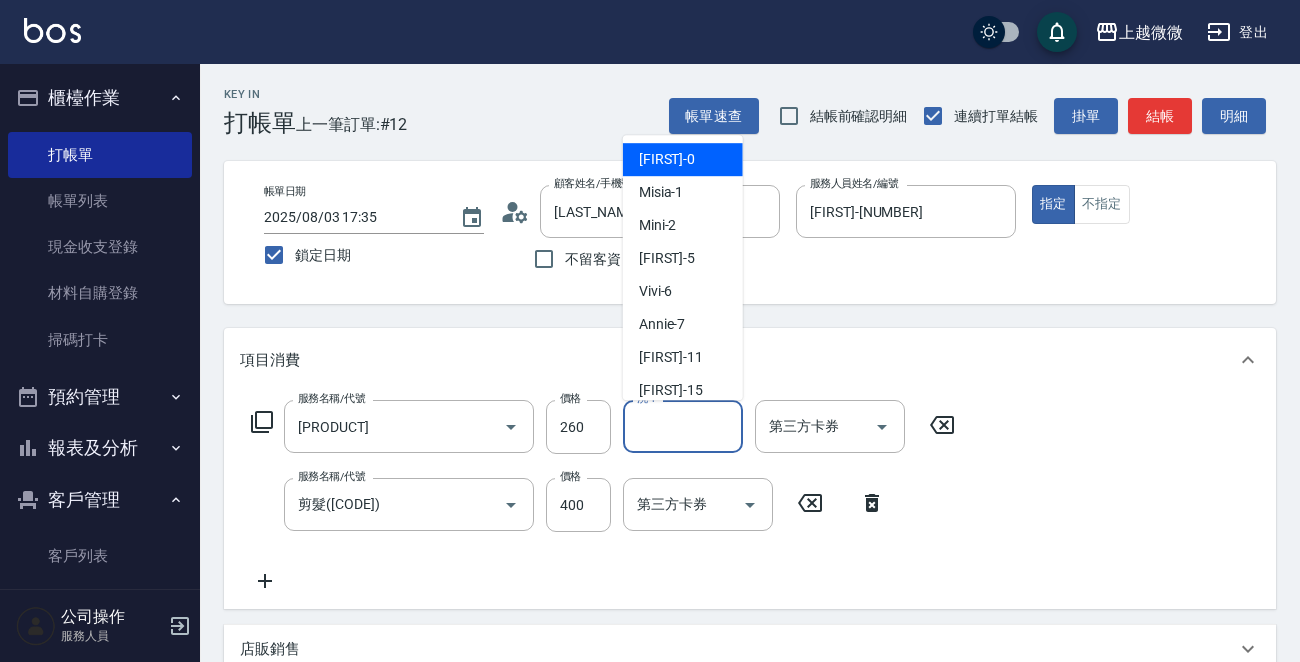 click on "洗-1" at bounding box center [683, 426] 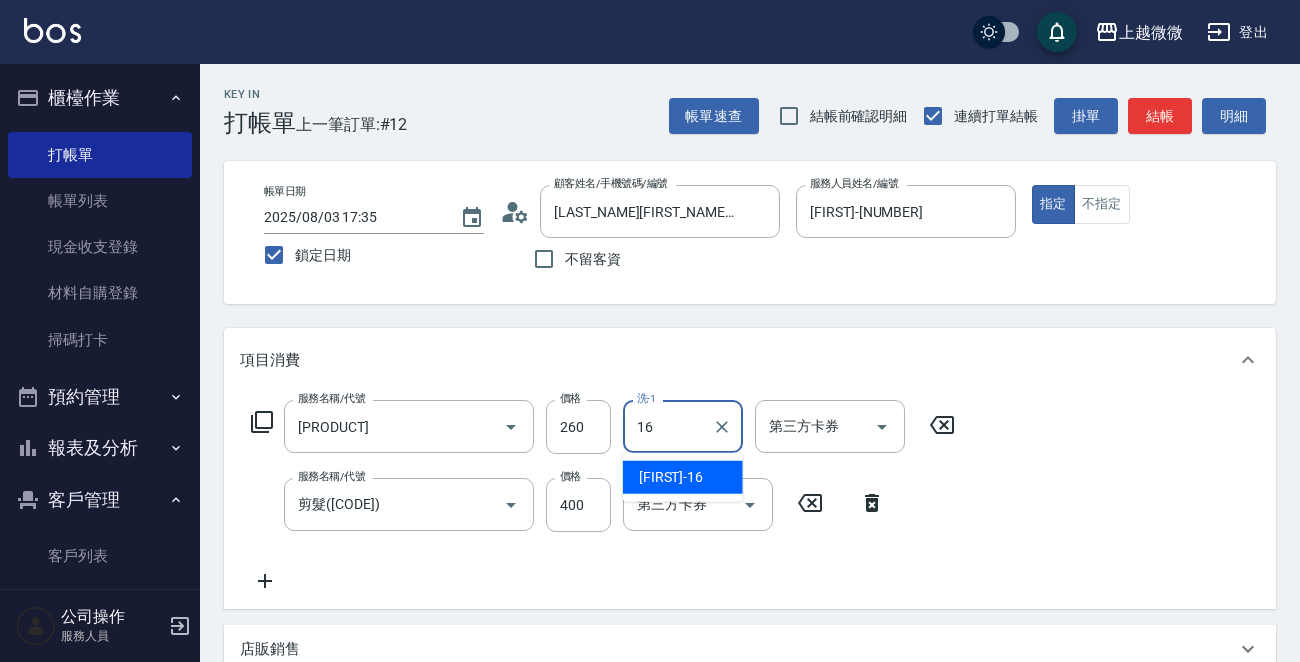 click on "[NAME]-16" at bounding box center (671, 477) 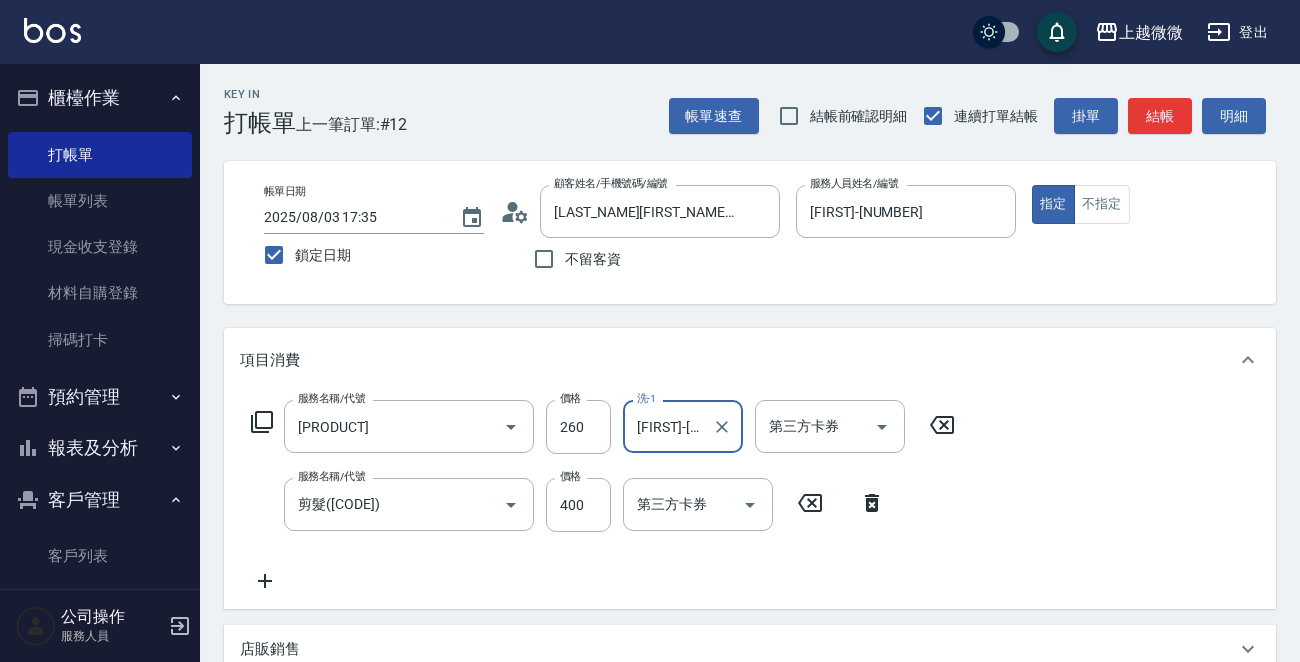 type on "[FIRST]-[NUMBER]" 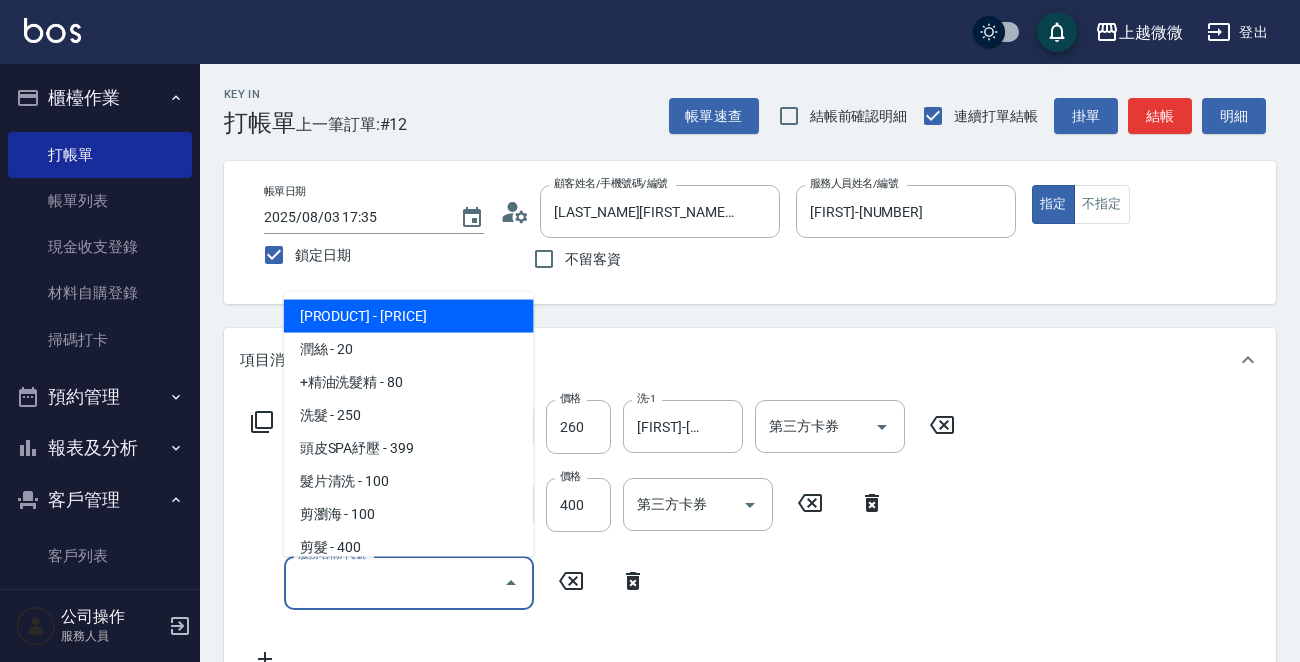 click on "服務名稱/代號" at bounding box center [394, 582] 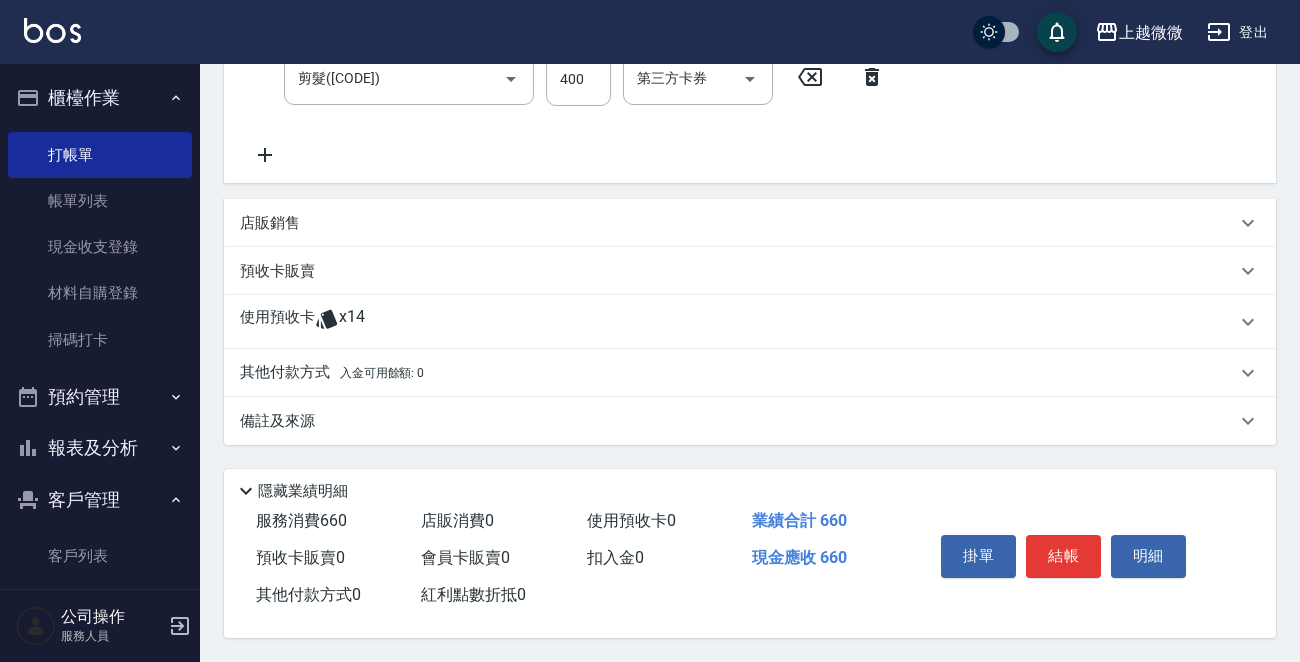 scroll, scrollTop: 430, scrollLeft: 0, axis: vertical 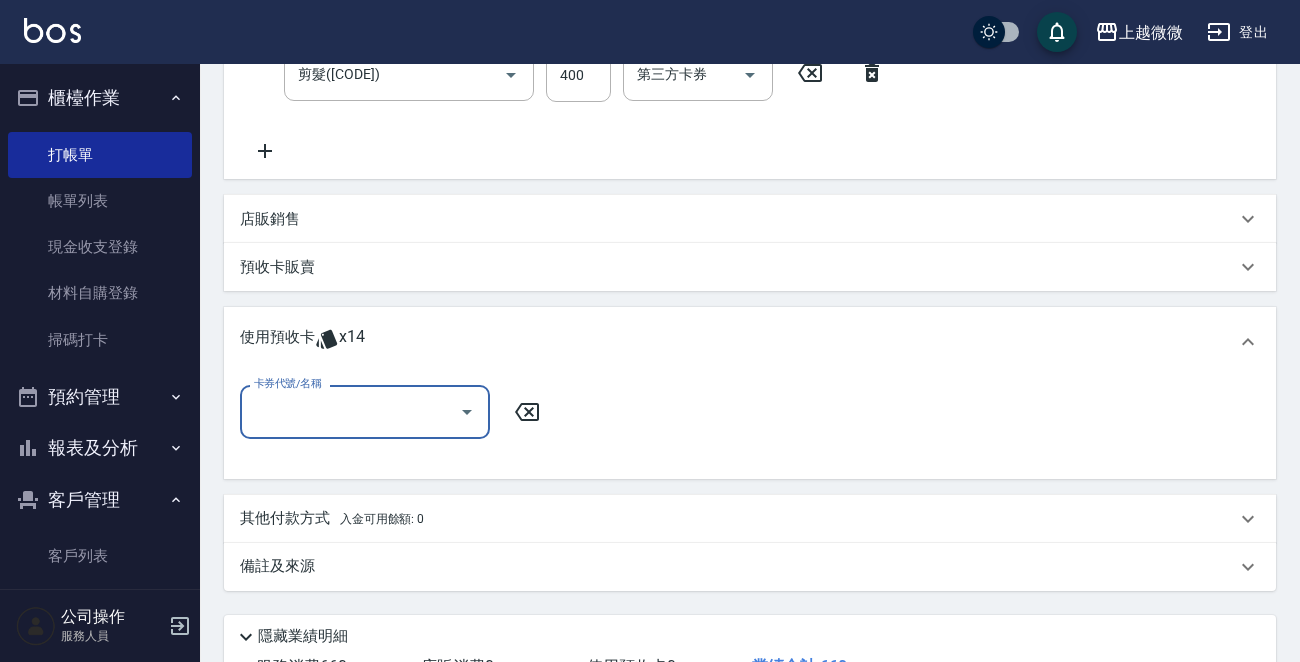 click on "卡券代號/名稱" at bounding box center [350, 411] 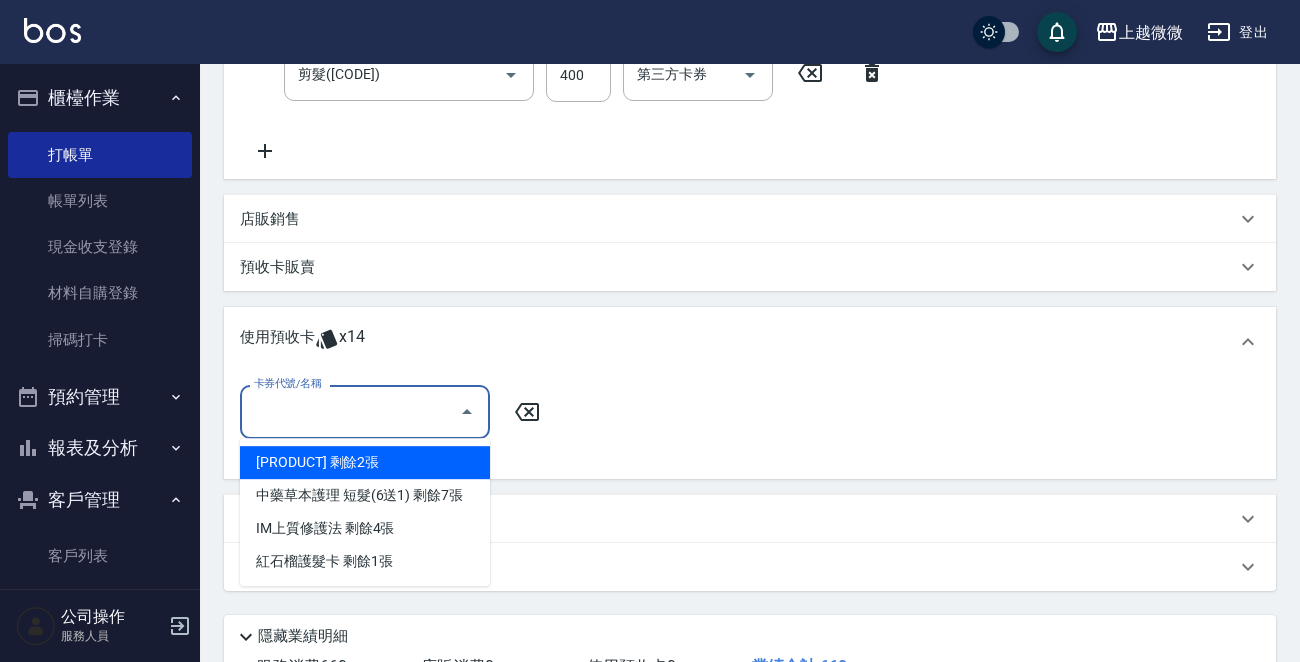 click on "[PRODUCT] 剩餘2張" at bounding box center [365, 462] 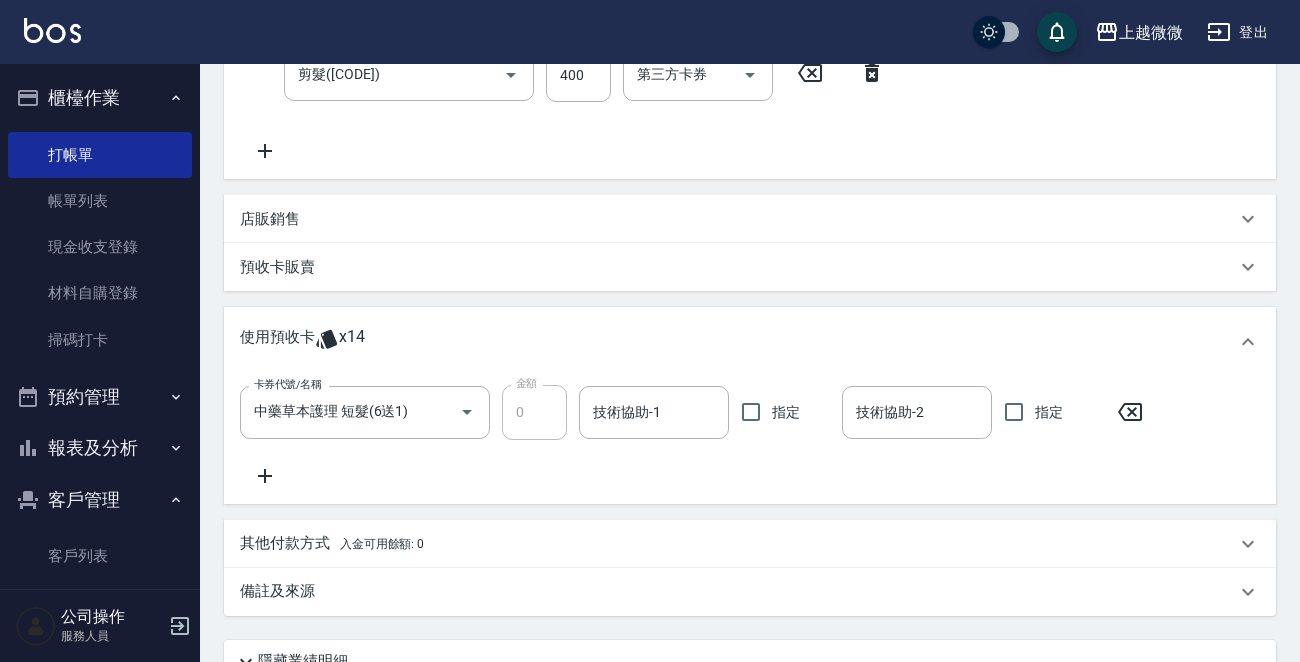 click 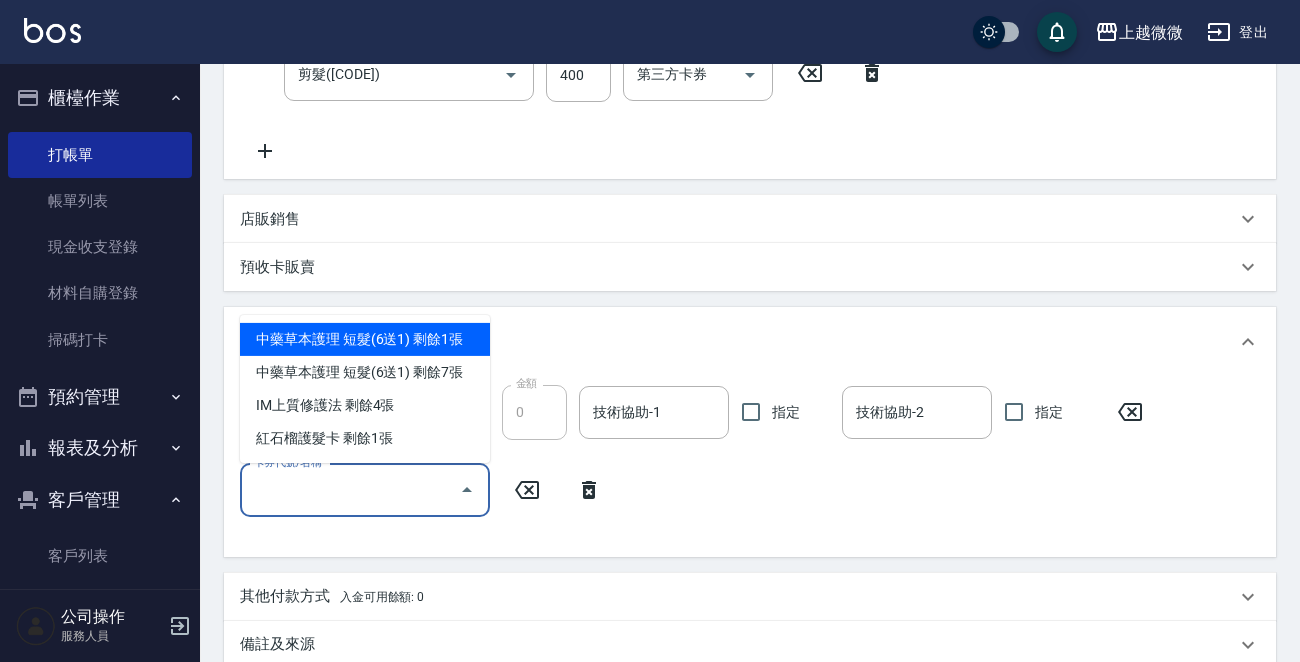 click on "卡券代號/名稱" at bounding box center [350, 490] 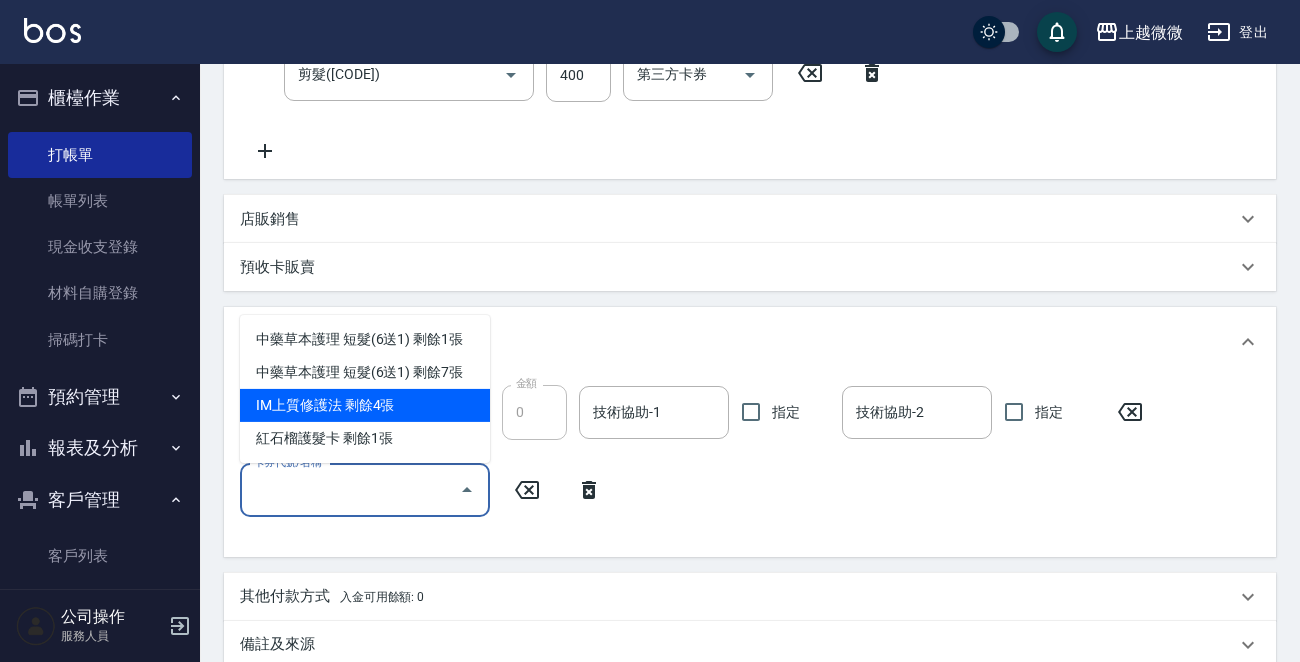click on "IM上質修護法 剩餘4張" at bounding box center (365, 405) 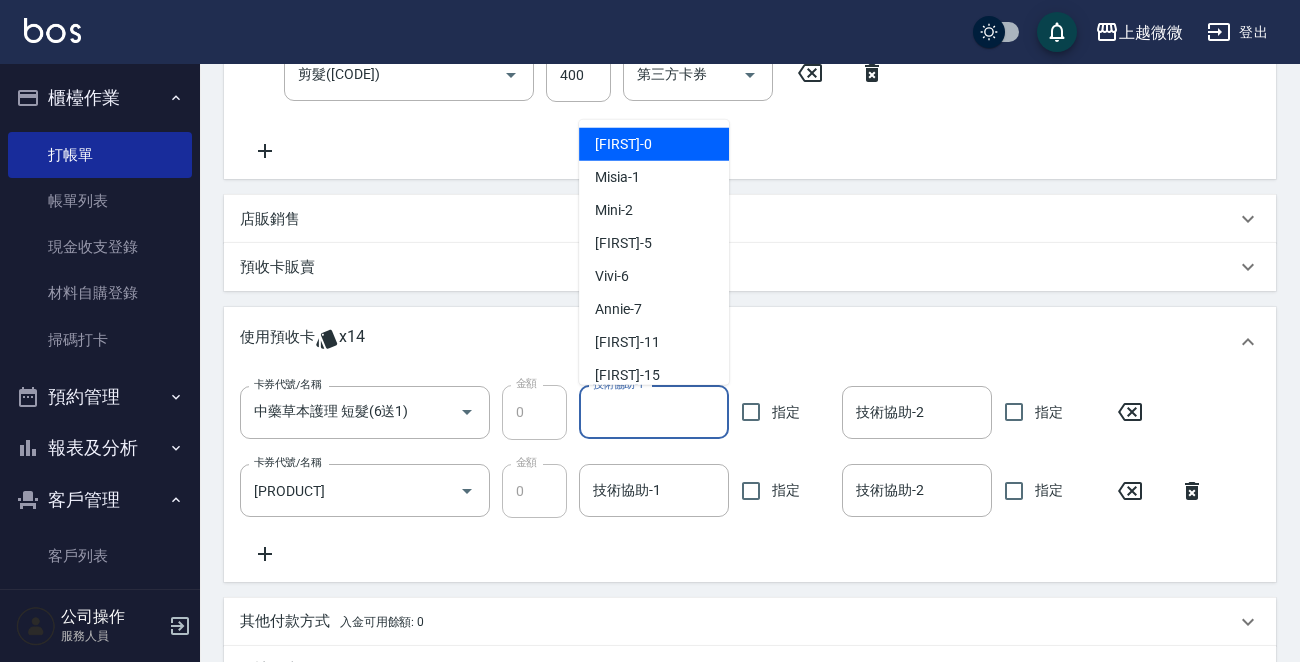 click on "技術協助-1" at bounding box center (654, 412) 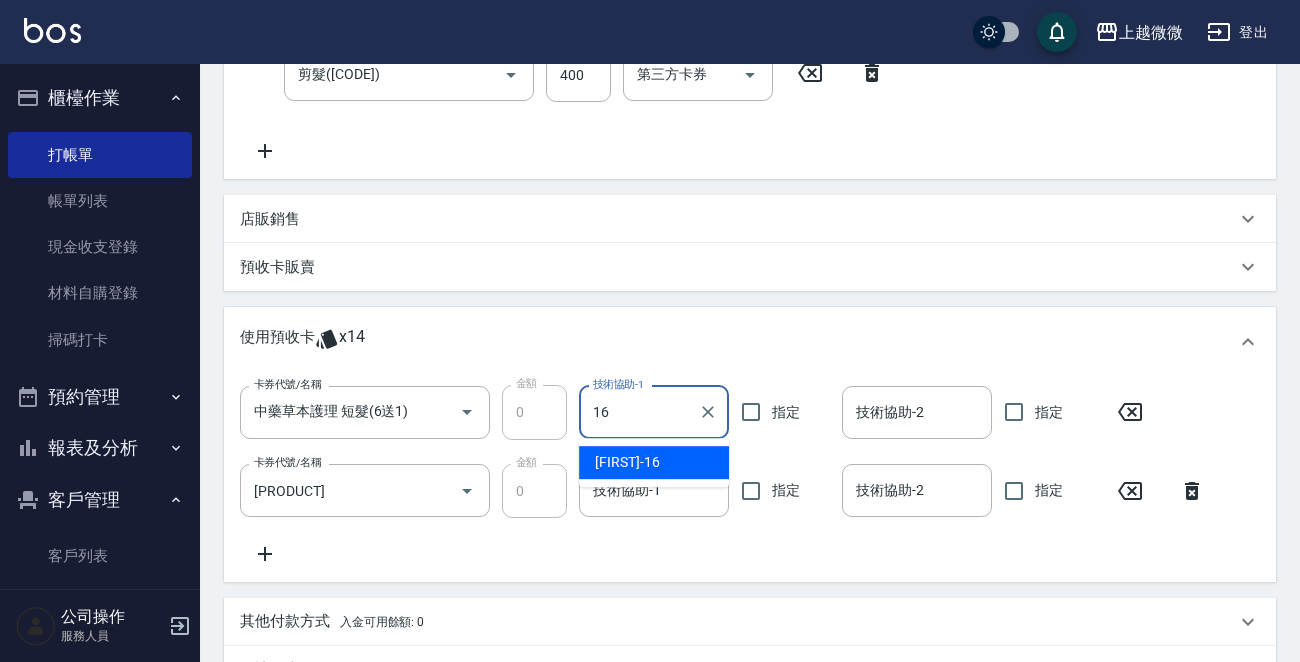 click on "[NAME]-16" at bounding box center [654, 462] 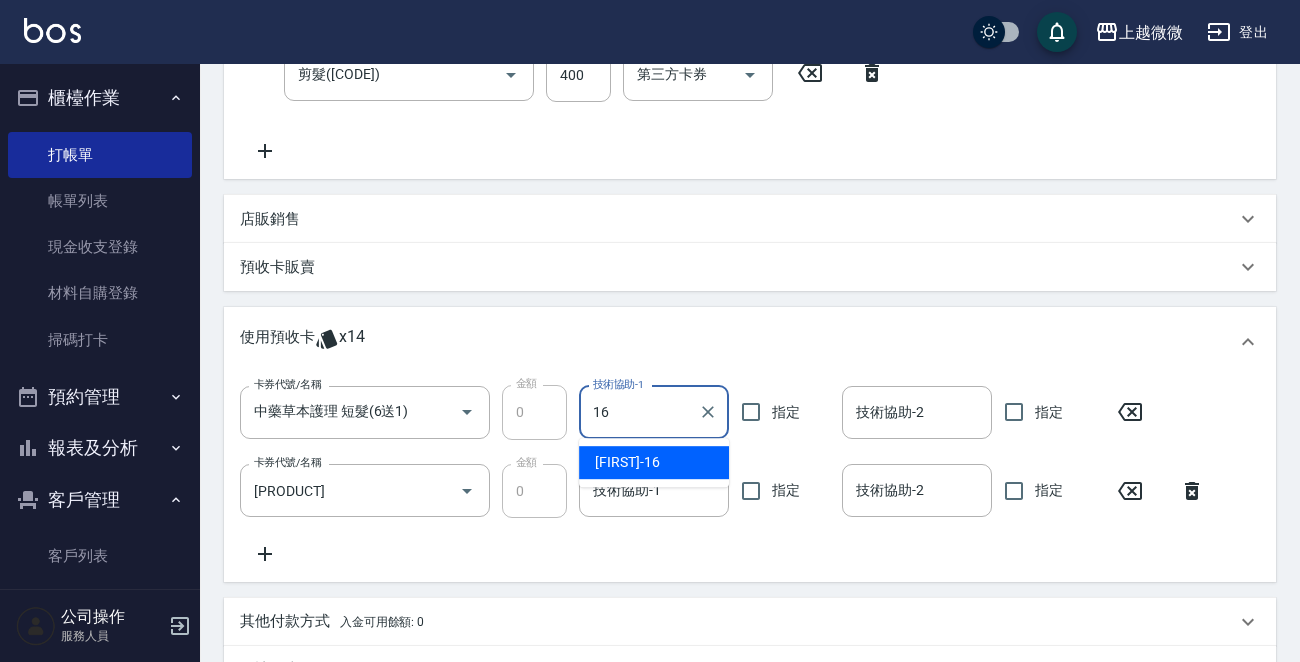 type on "[FIRST]-[NUMBER]" 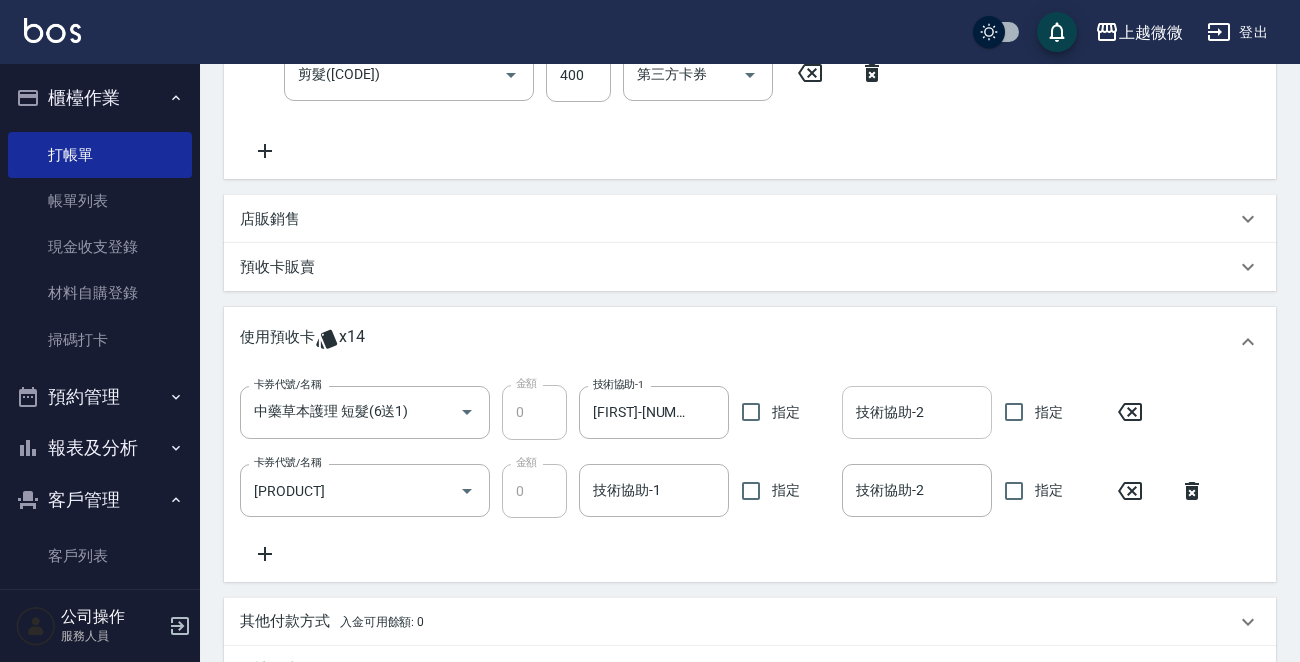 click on "技術協助-2" at bounding box center [917, 412] 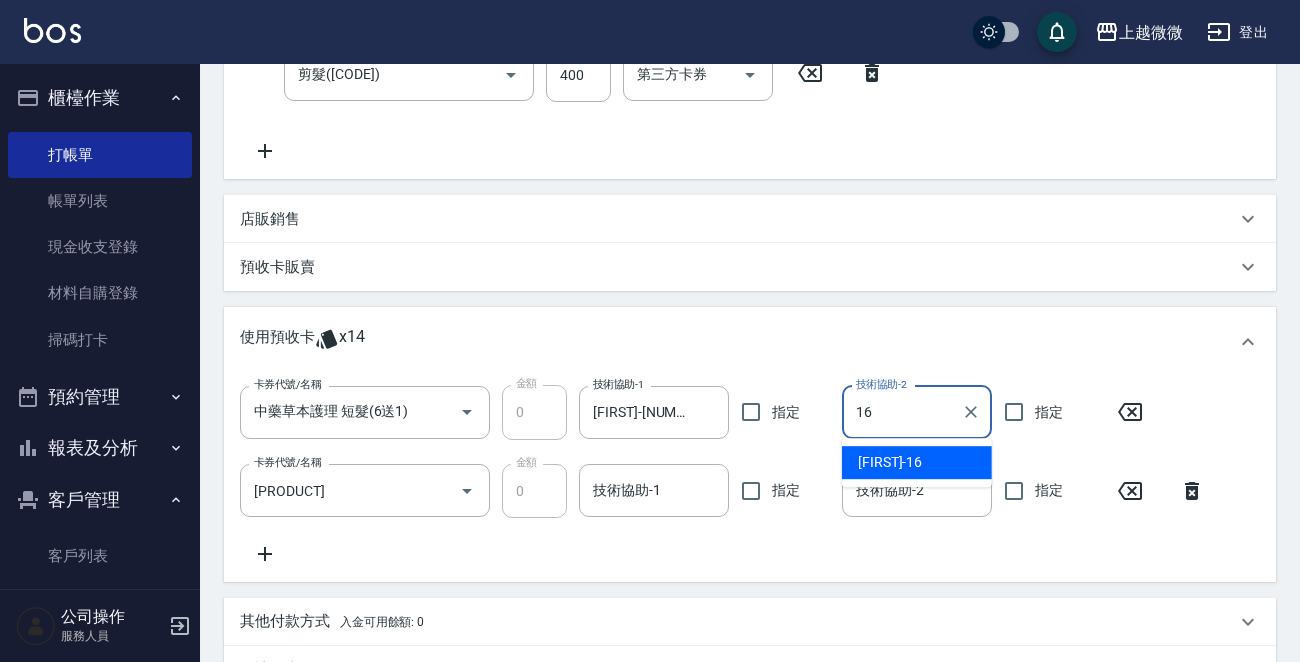 drag, startPoint x: 907, startPoint y: 457, endPoint x: 917, endPoint y: 478, distance: 23.259407 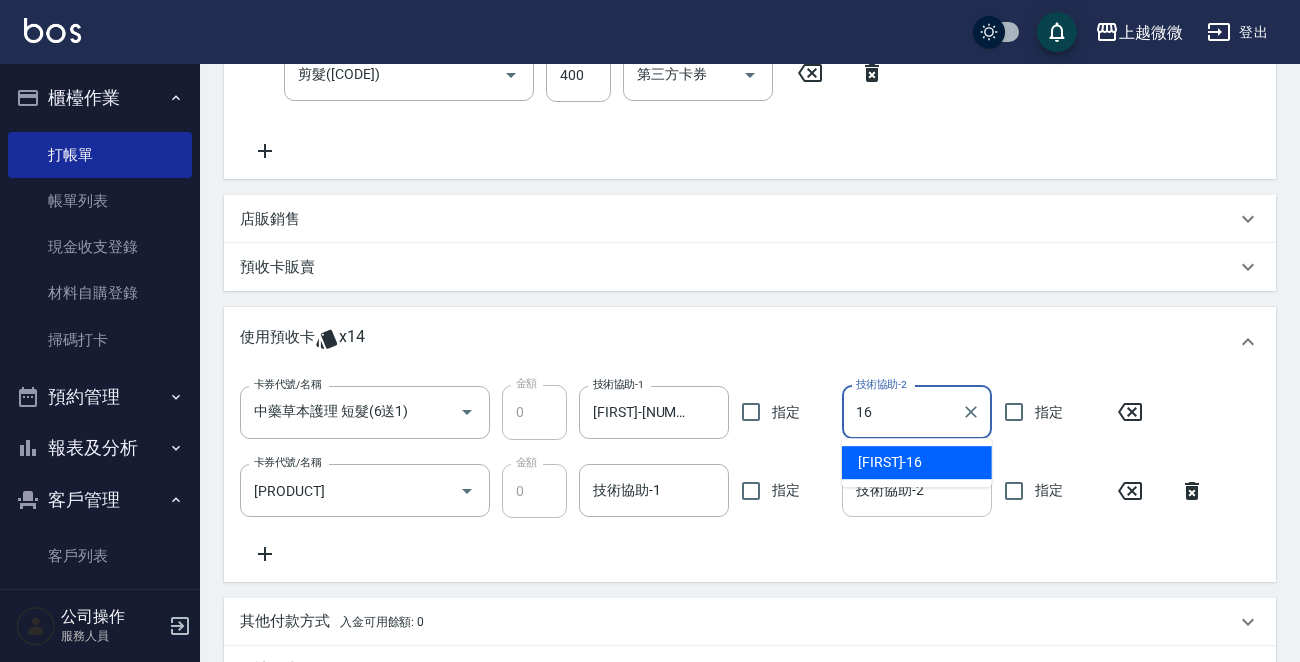 type on "[FIRST]-[NUMBER]" 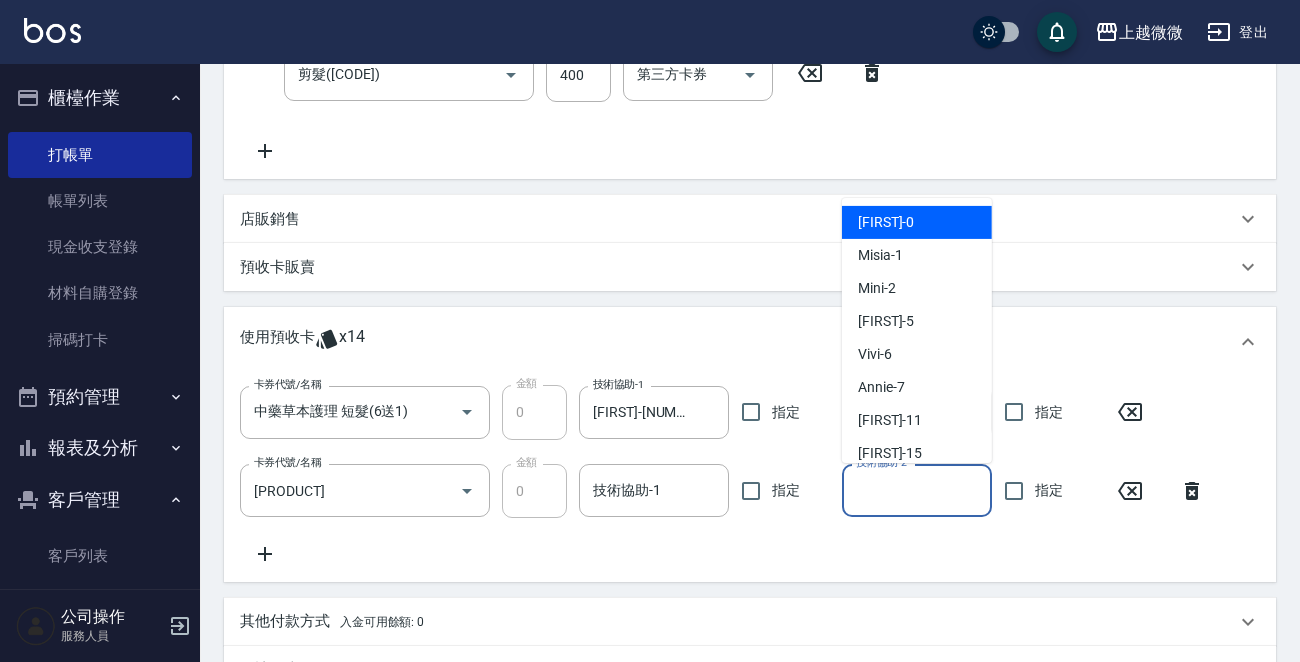 drag, startPoint x: 917, startPoint y: 484, endPoint x: 919, endPoint y: 513, distance: 29.068884 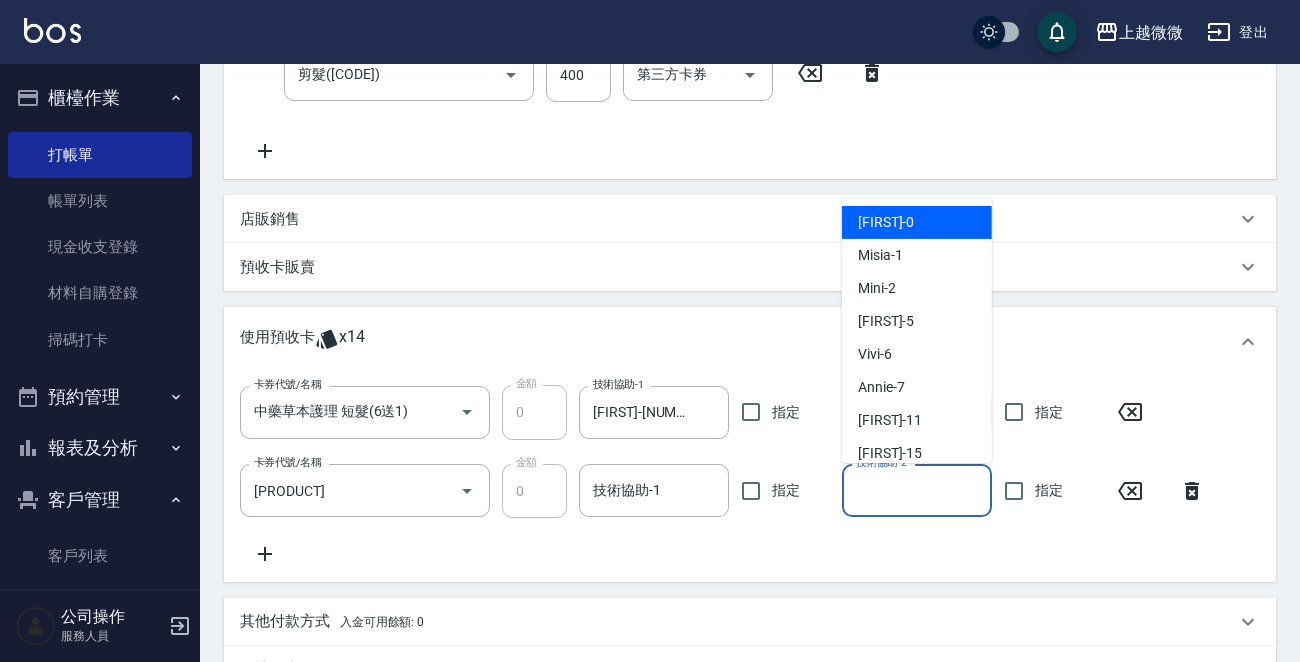 click on "技術協助-2" at bounding box center (917, 490) 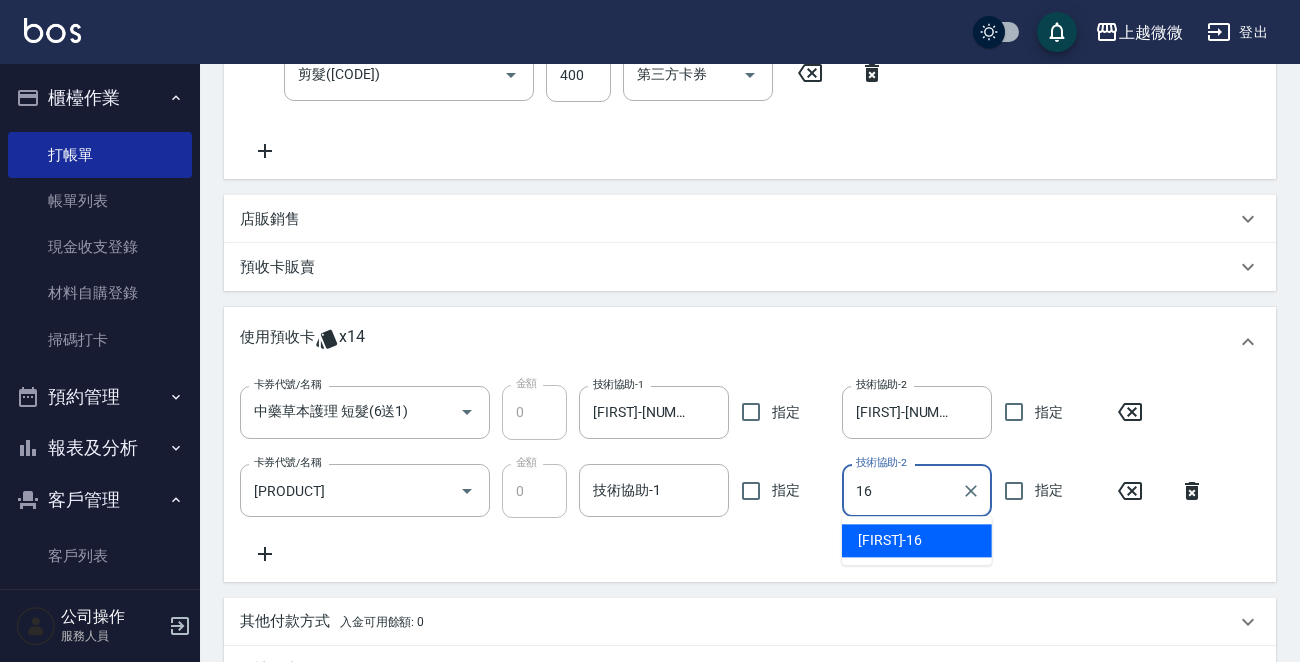 drag, startPoint x: 923, startPoint y: 539, endPoint x: 731, endPoint y: 510, distance: 194.17775 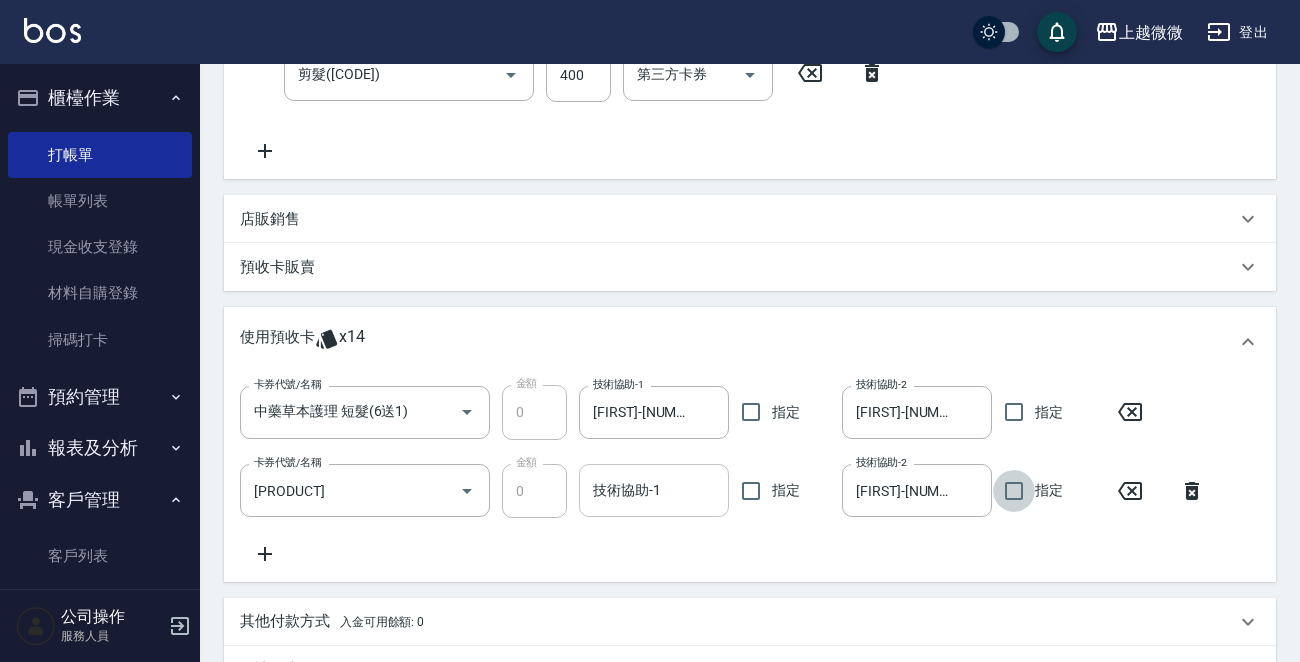 click on "技術協助-1" at bounding box center [654, 490] 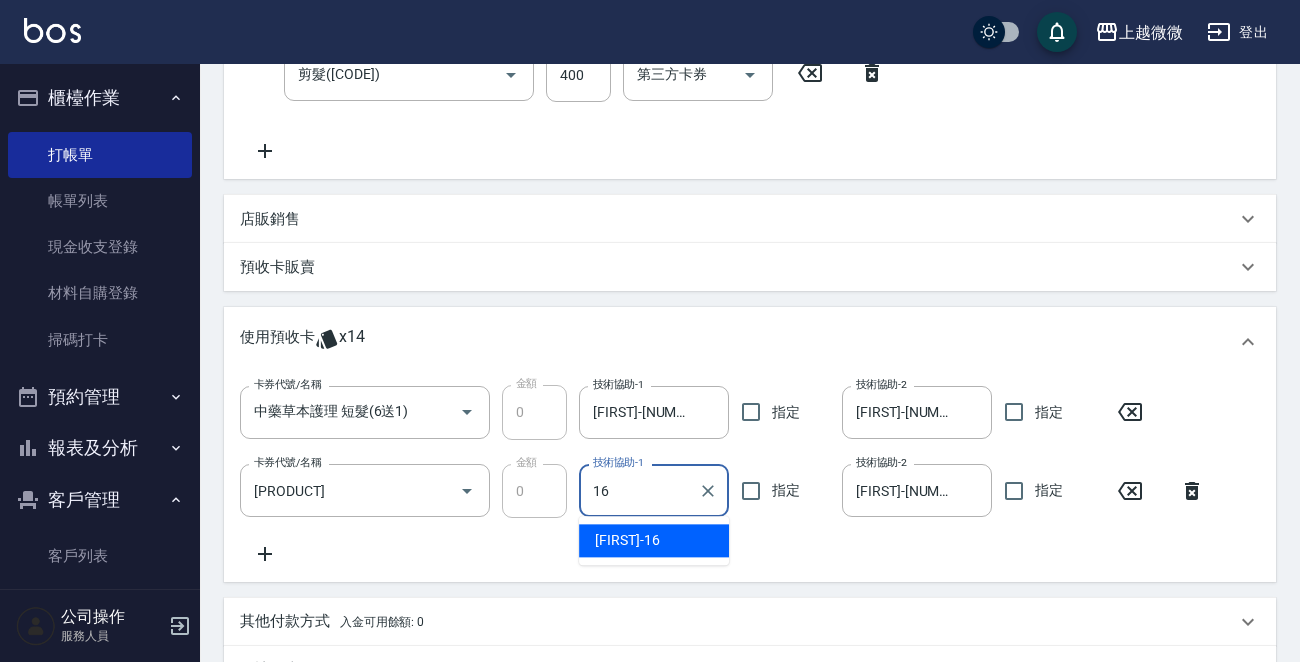 click on "[NAME]-16" at bounding box center [654, 540] 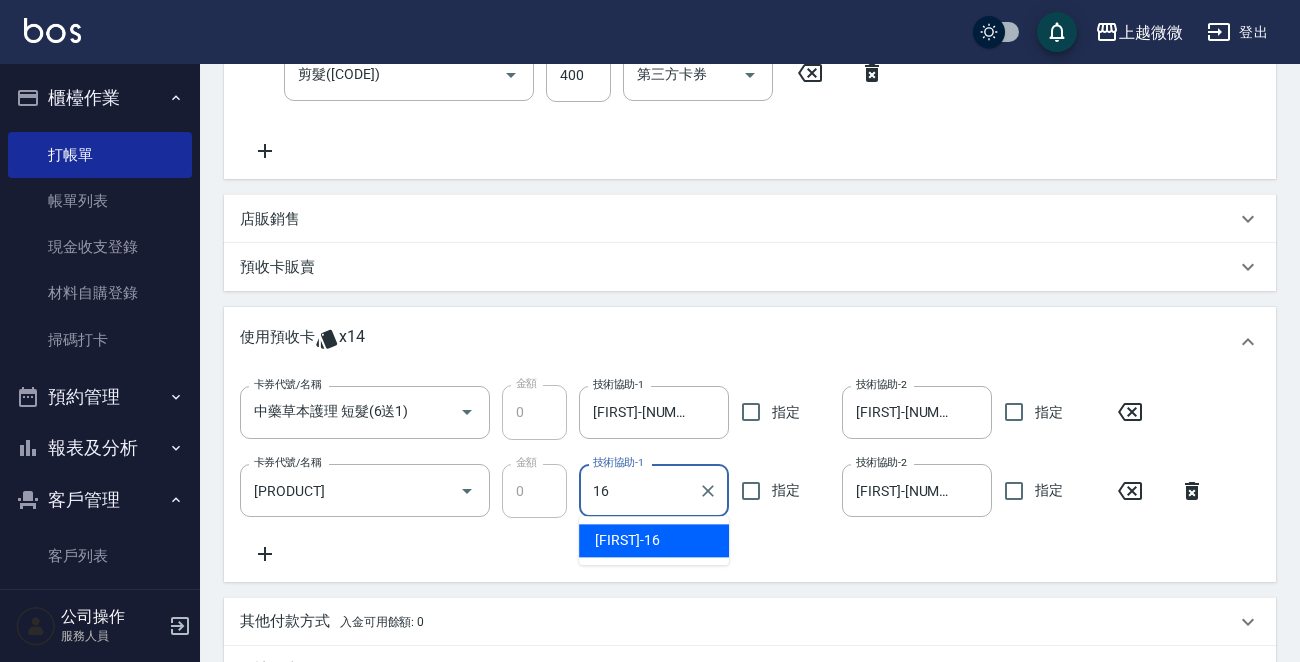 type on "[FIRST]-[NUMBER]" 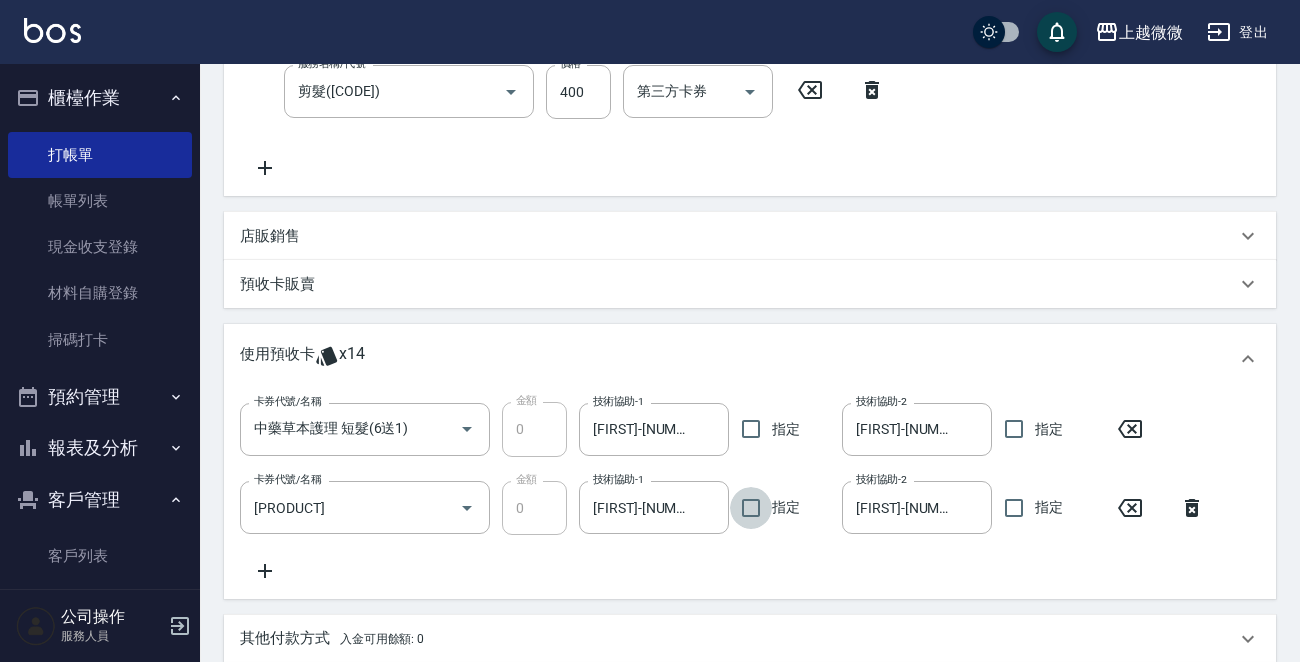 scroll, scrollTop: 682, scrollLeft: 0, axis: vertical 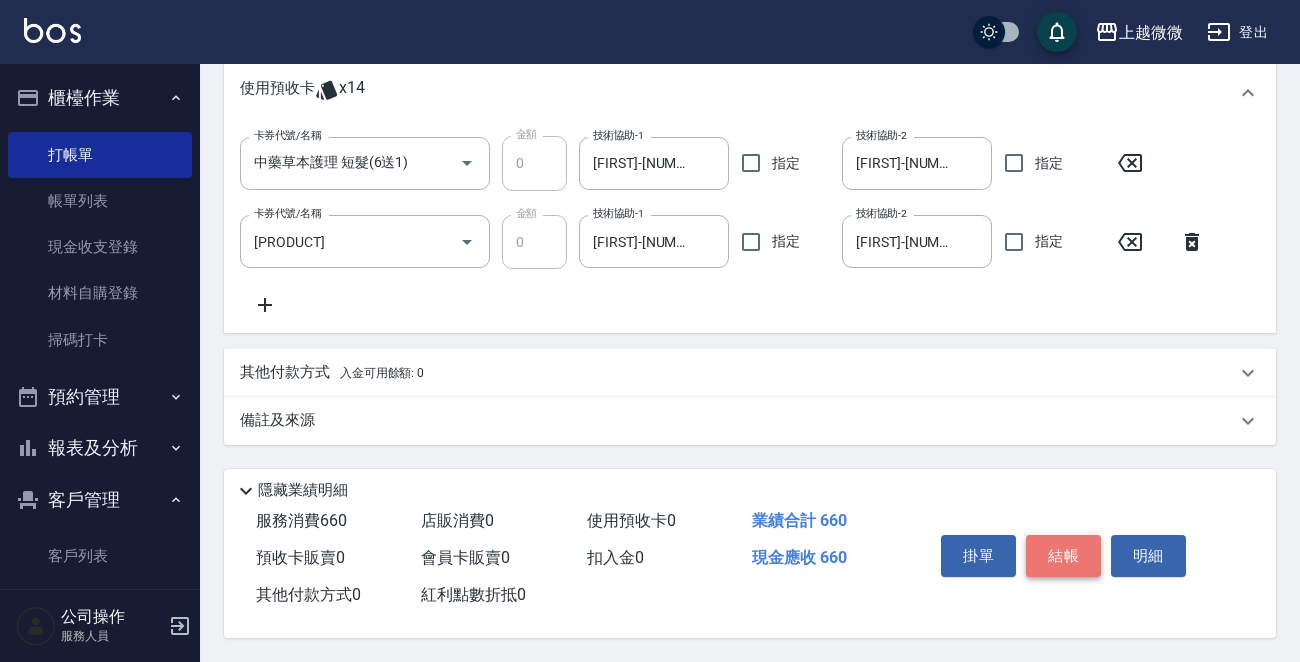 click on "結帳" at bounding box center [1063, 556] 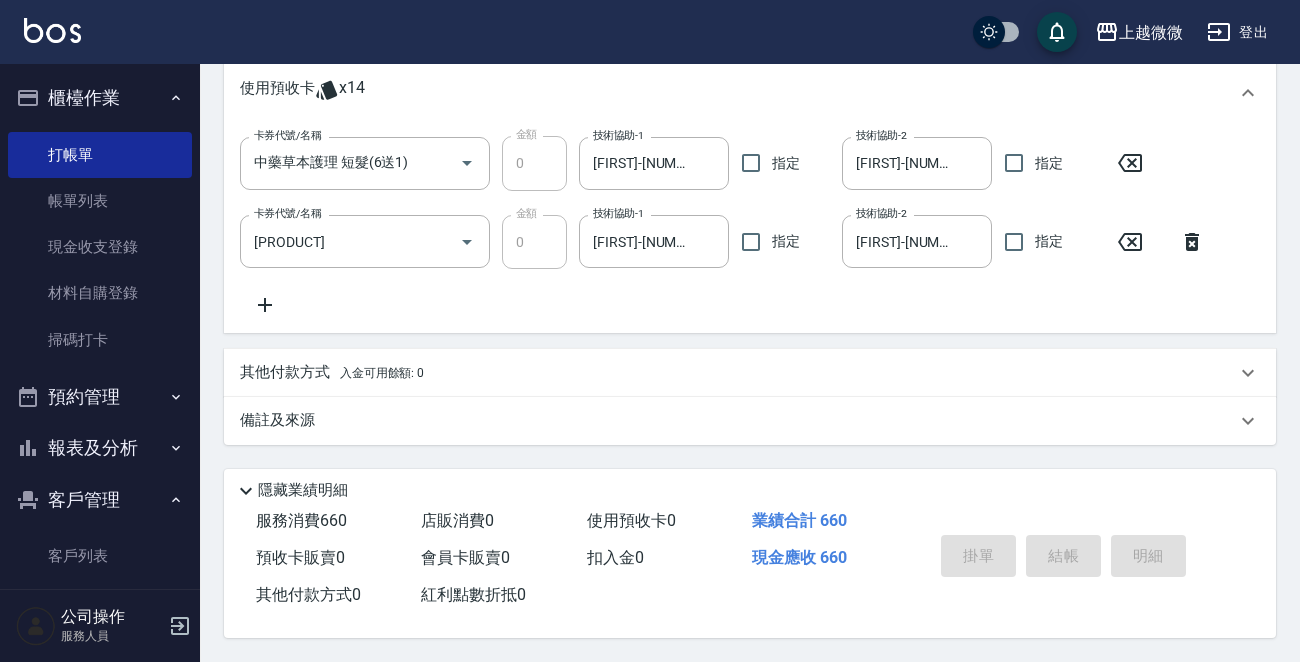 type 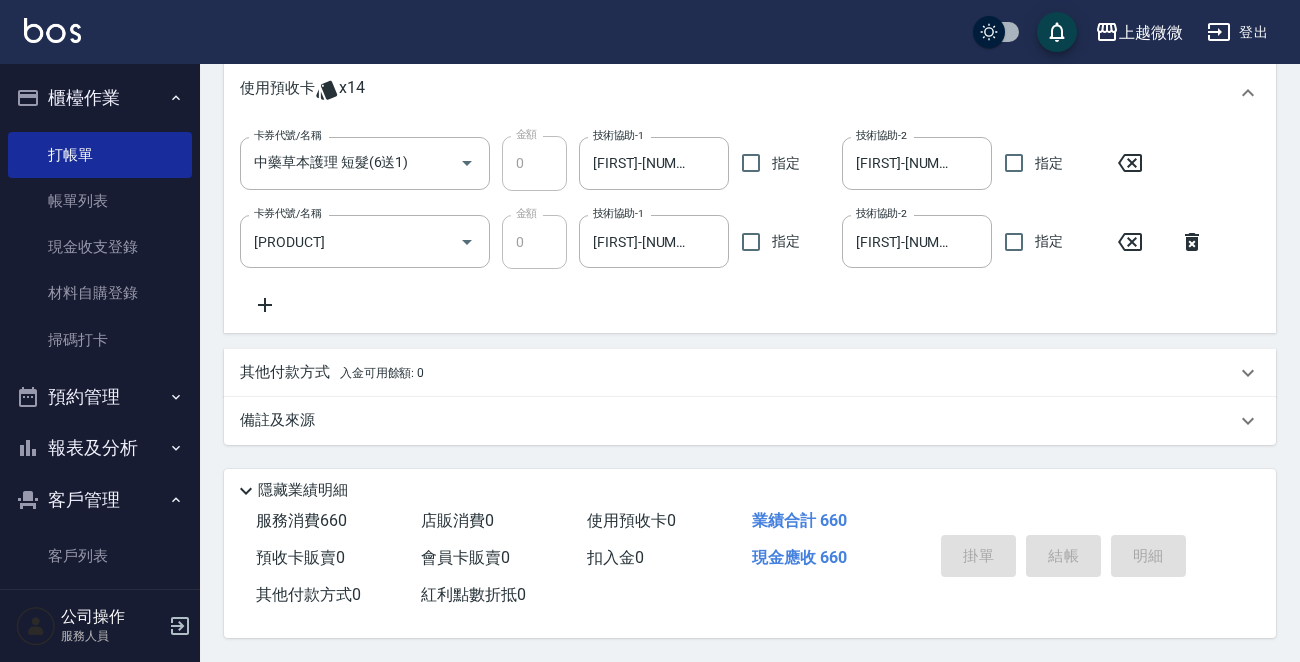 type 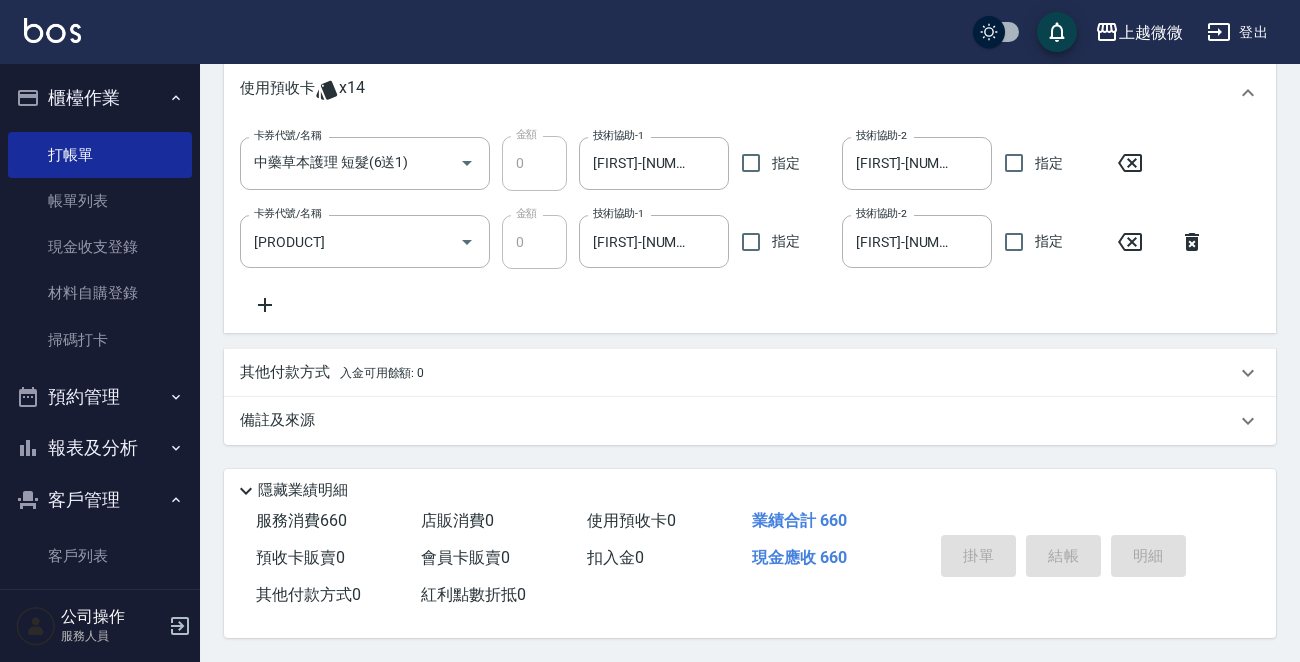 type 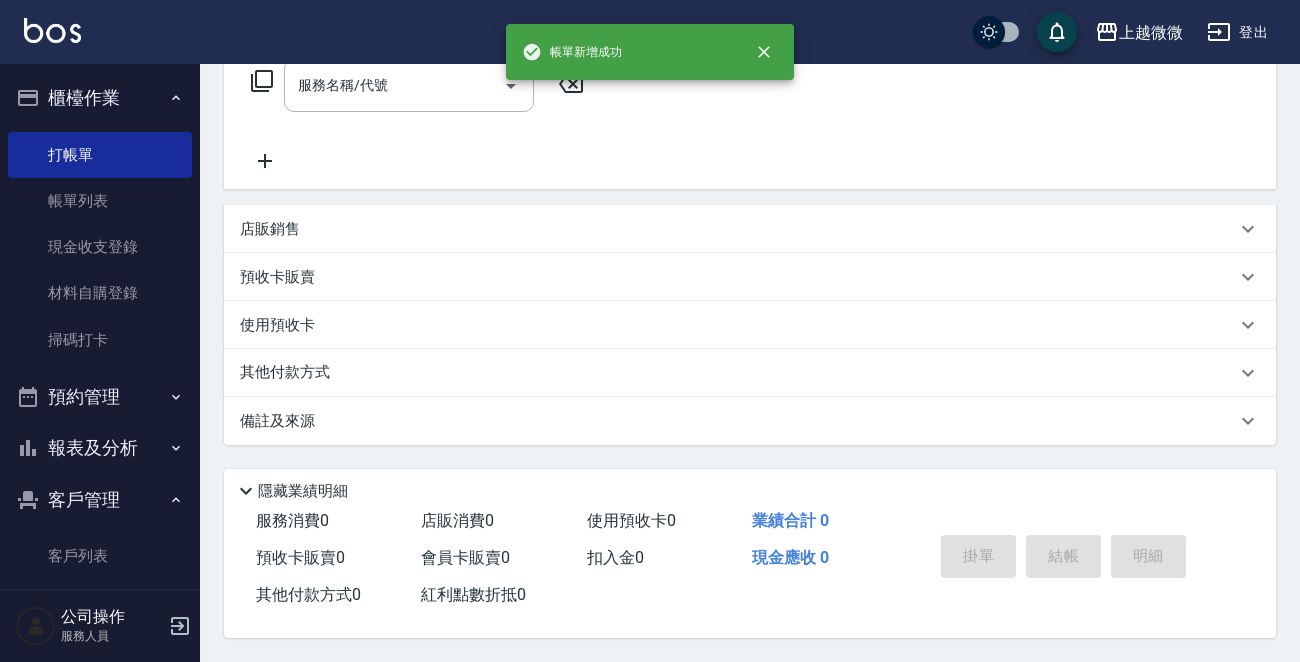 scroll, scrollTop: 0, scrollLeft: 0, axis: both 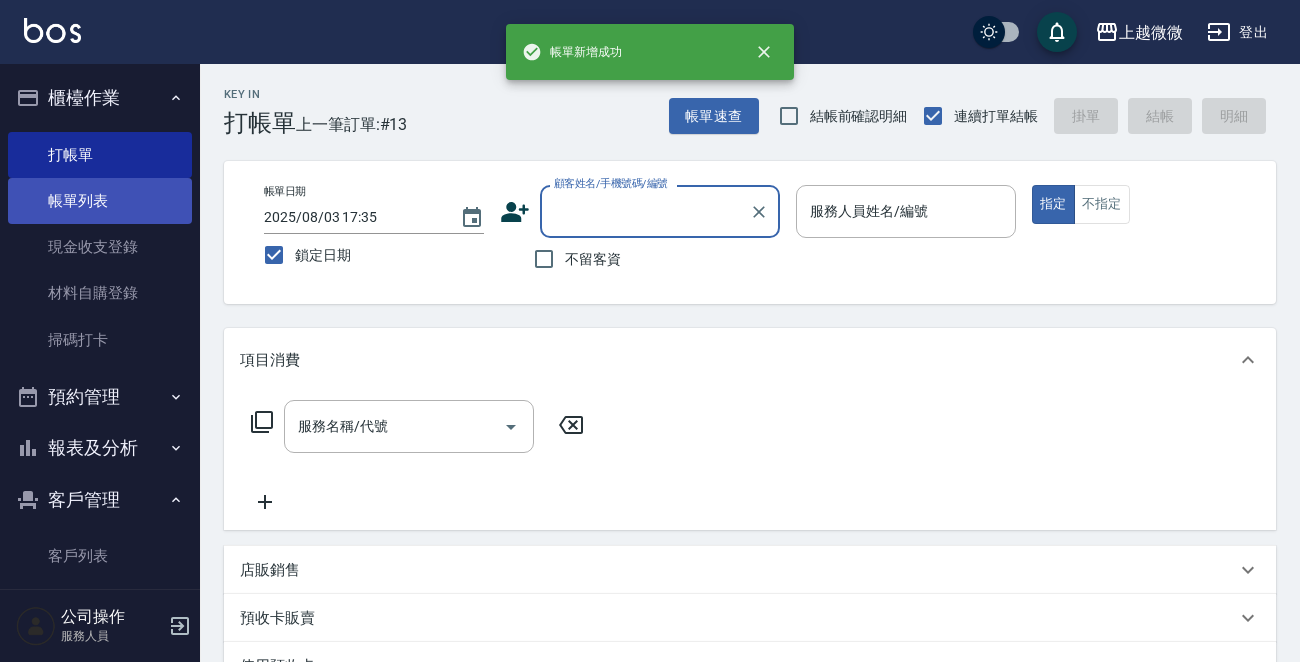 click on "帳單列表" at bounding box center [100, 201] 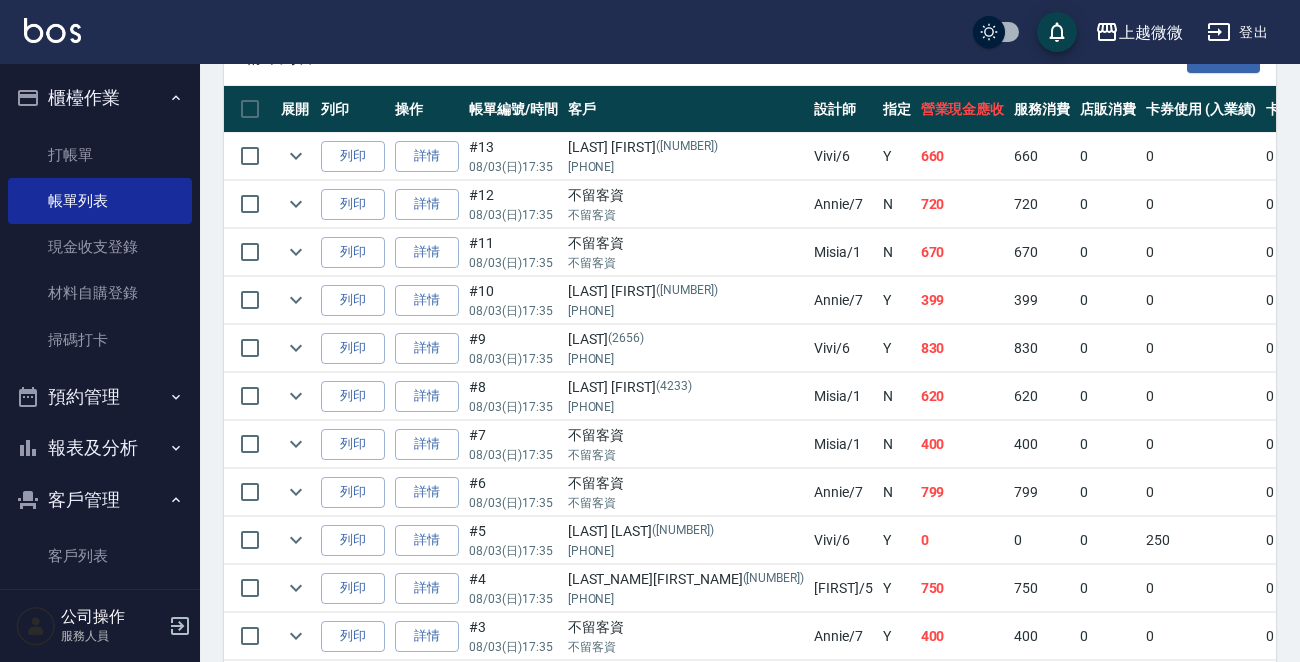 scroll, scrollTop: 500, scrollLeft: 0, axis: vertical 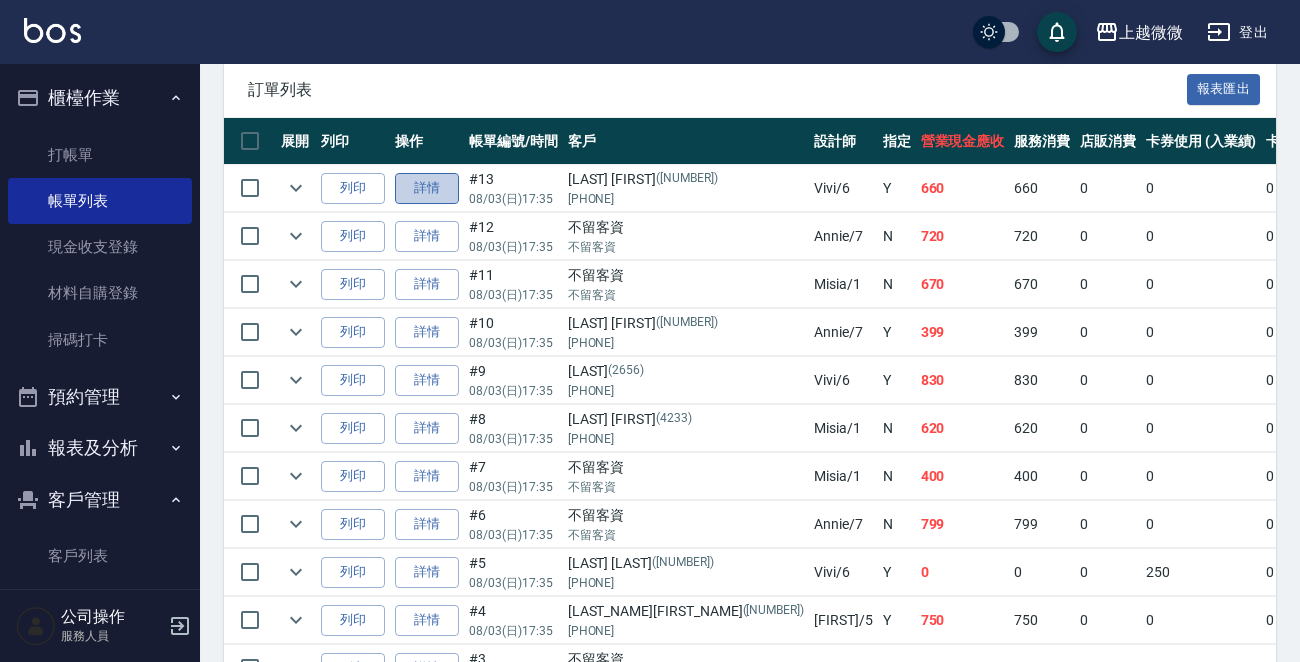 click on "詳情" at bounding box center [427, 188] 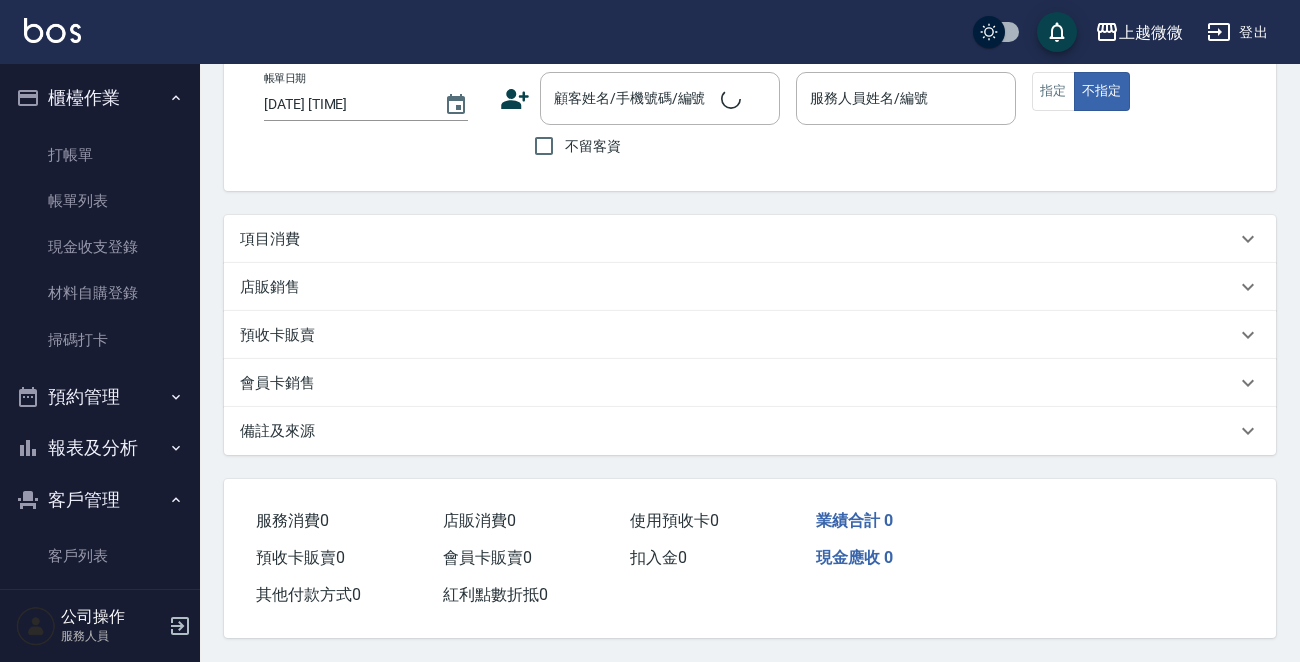 scroll, scrollTop: 0, scrollLeft: 0, axis: both 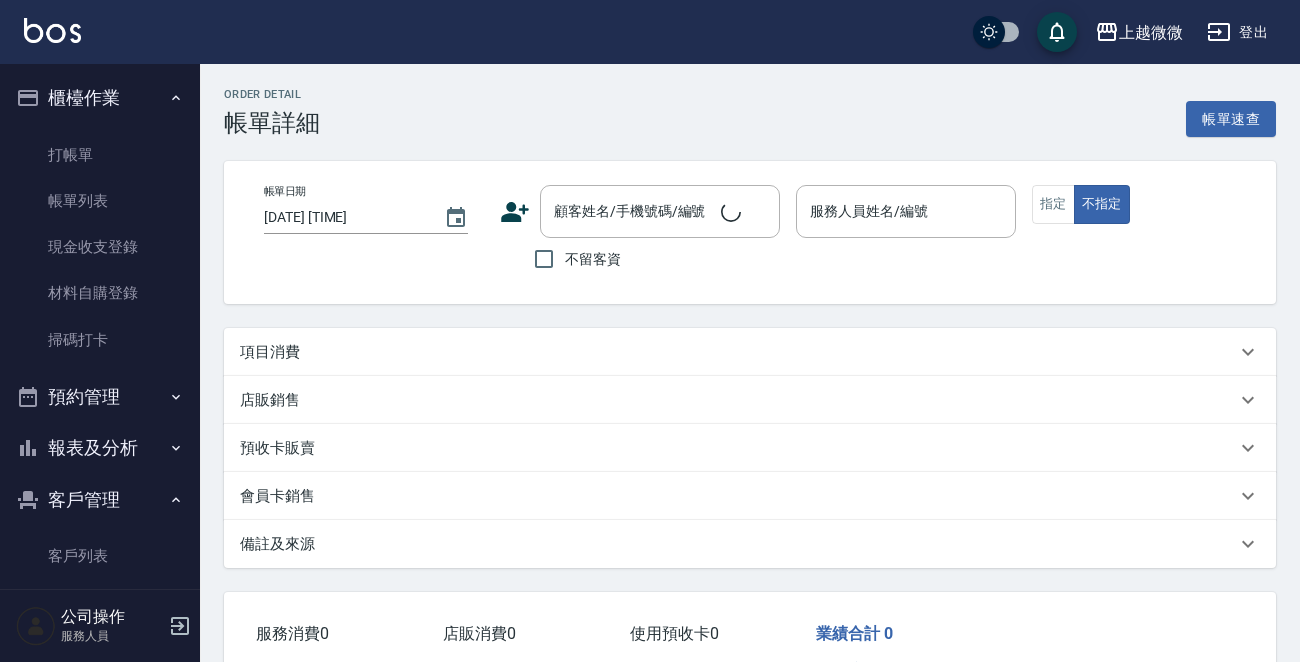 type on "2025/08/03 17:35" 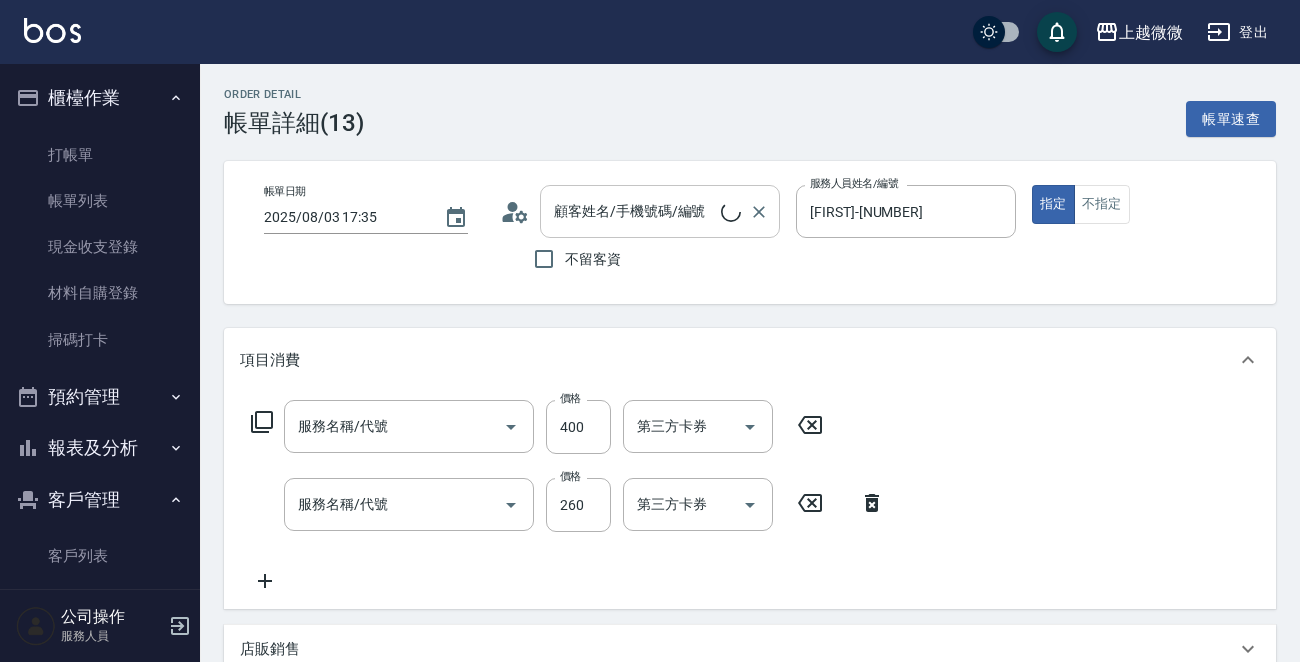 type on "剪髮([CODE])" 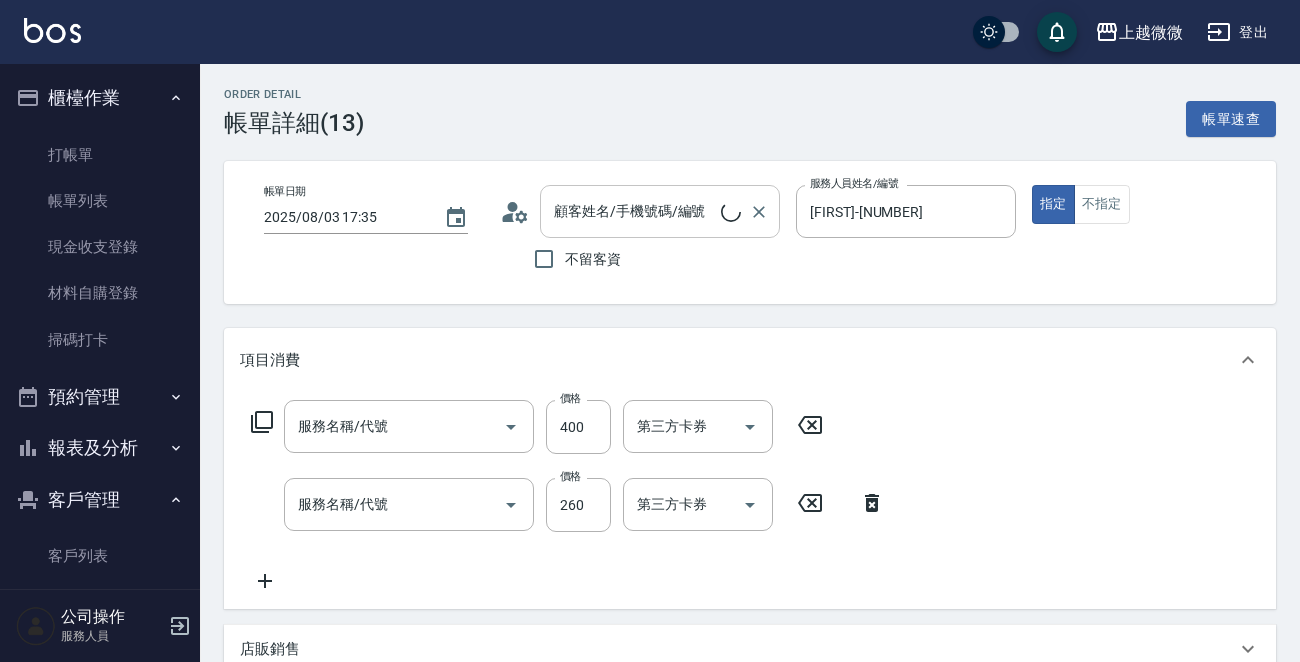 type on "[PRODUCT]" 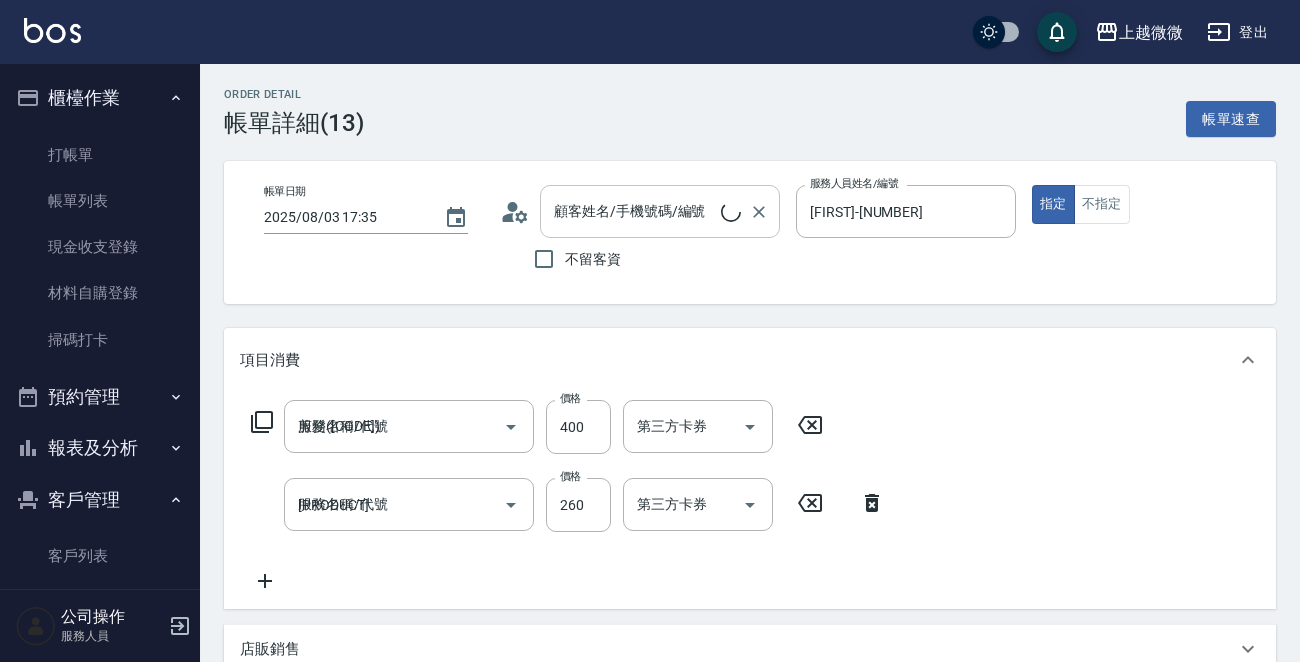 type on "[LAST_NAME][FIRST_NAME]/[PHONE]/[POSTAL_CODE]" 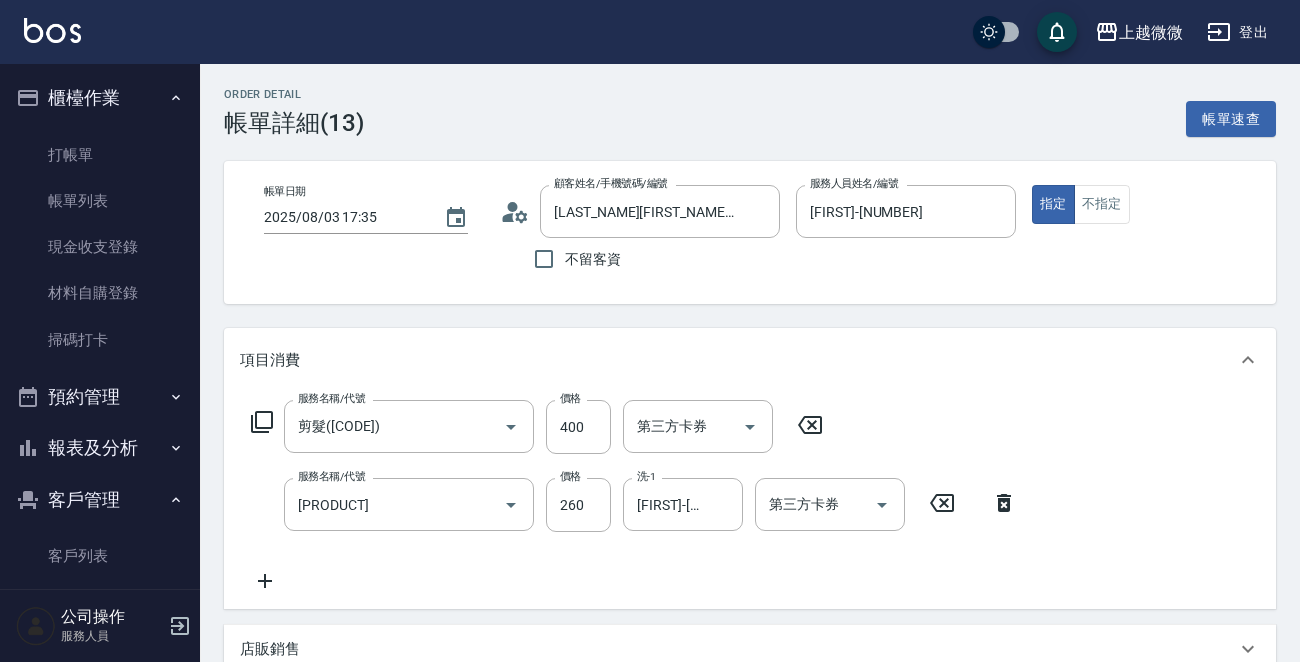 type on "IM上質修護法(1/1)" 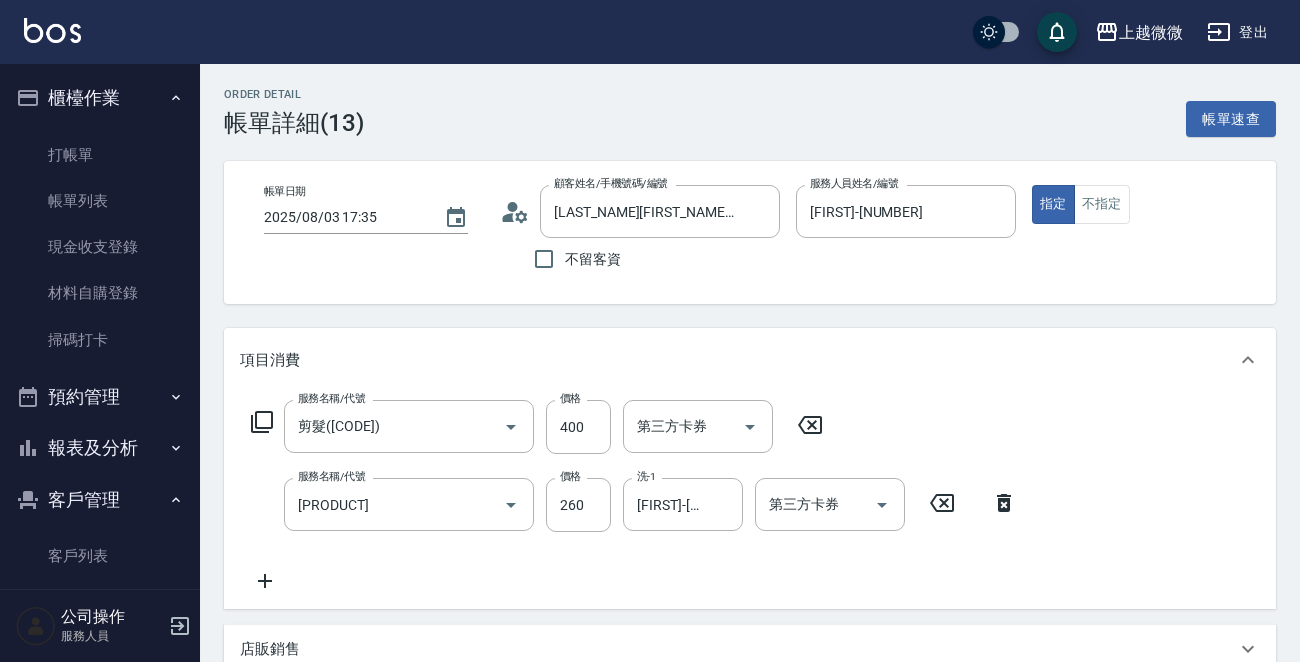type on "中藥草本護理 短髮(6送1)(1/1)" 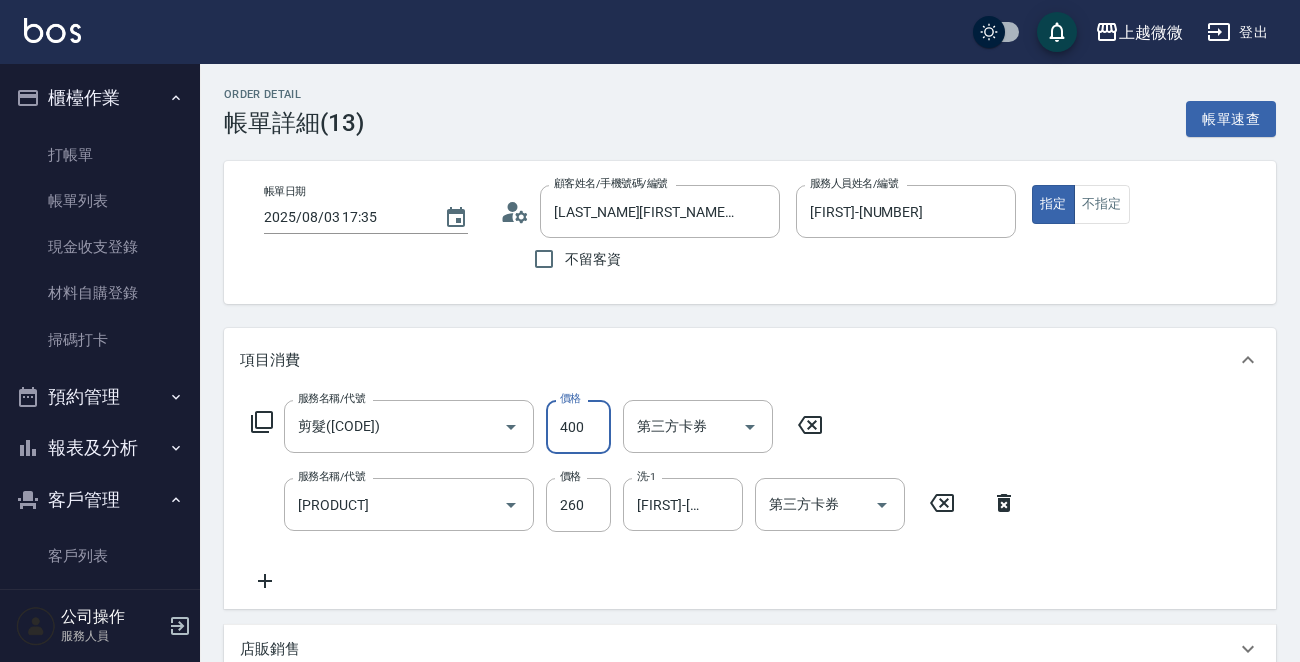 click on "400" at bounding box center [578, 427] 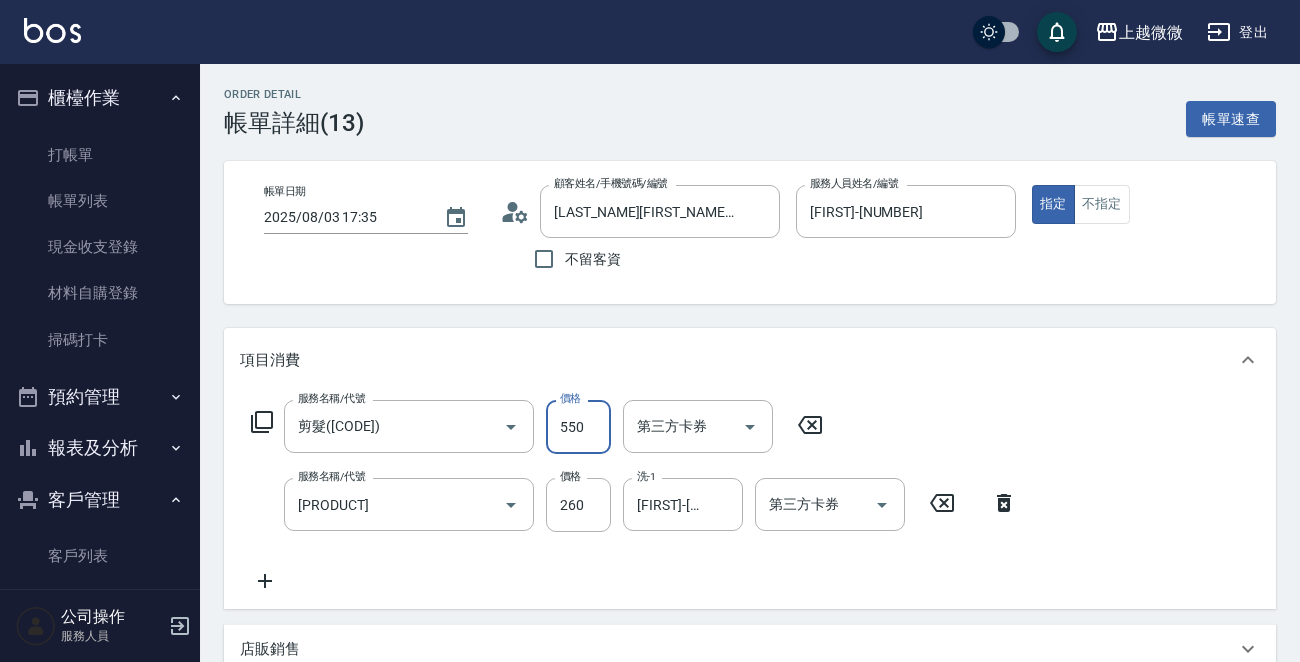 scroll, scrollTop: 600, scrollLeft: 0, axis: vertical 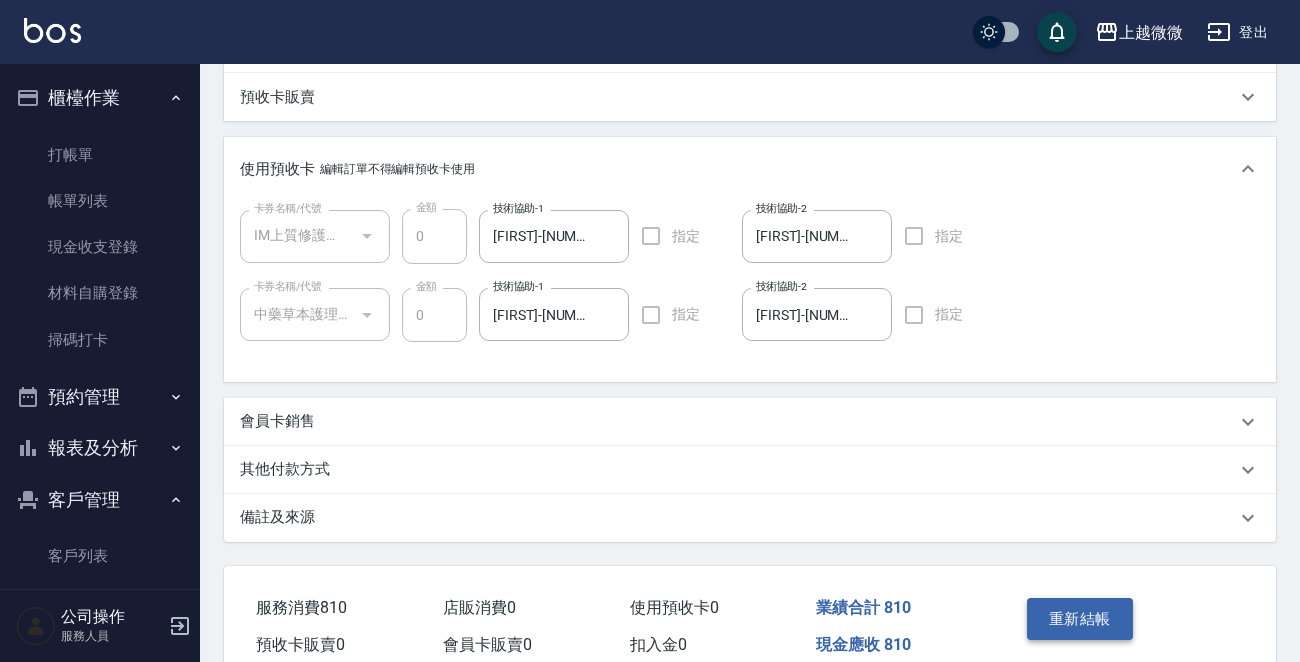type on "550" 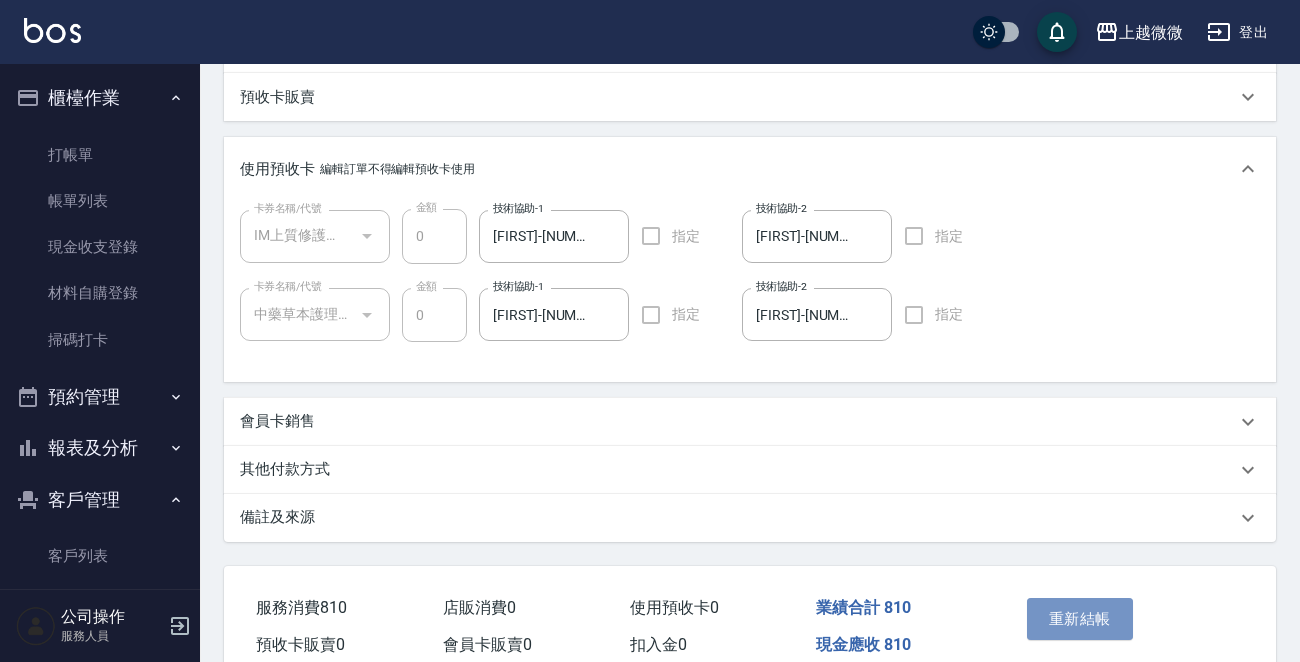 click on "重新結帳" at bounding box center [1080, 619] 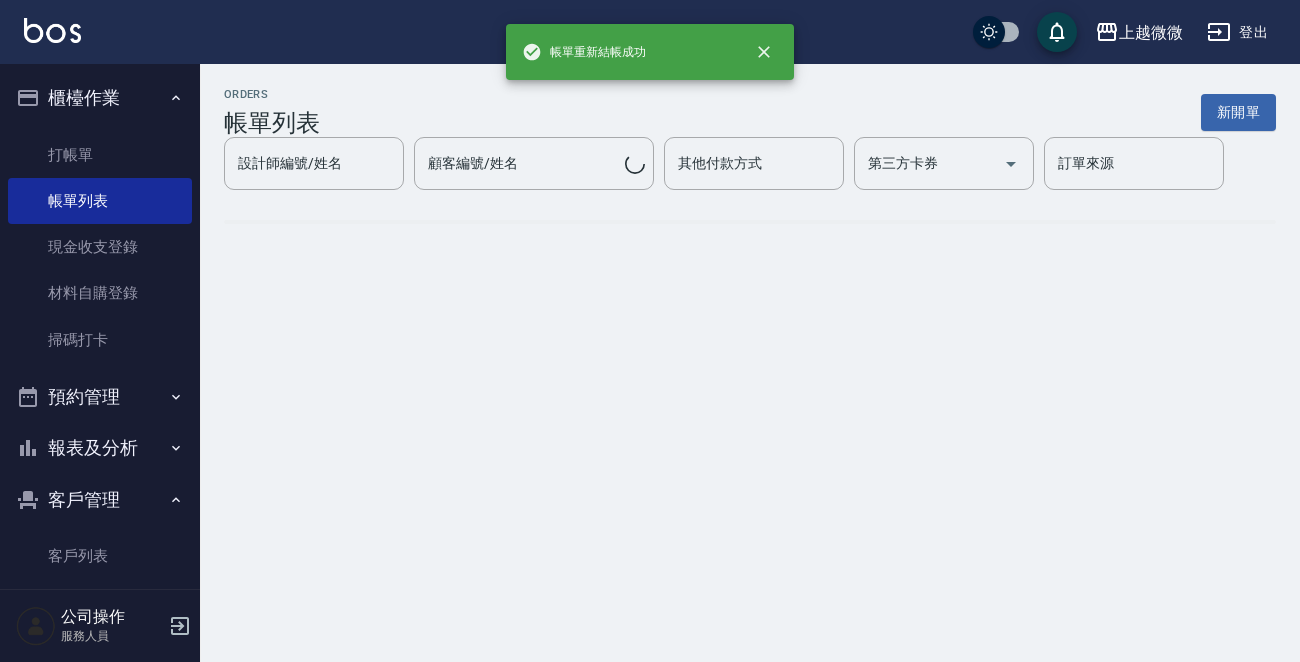 scroll, scrollTop: 0, scrollLeft: 0, axis: both 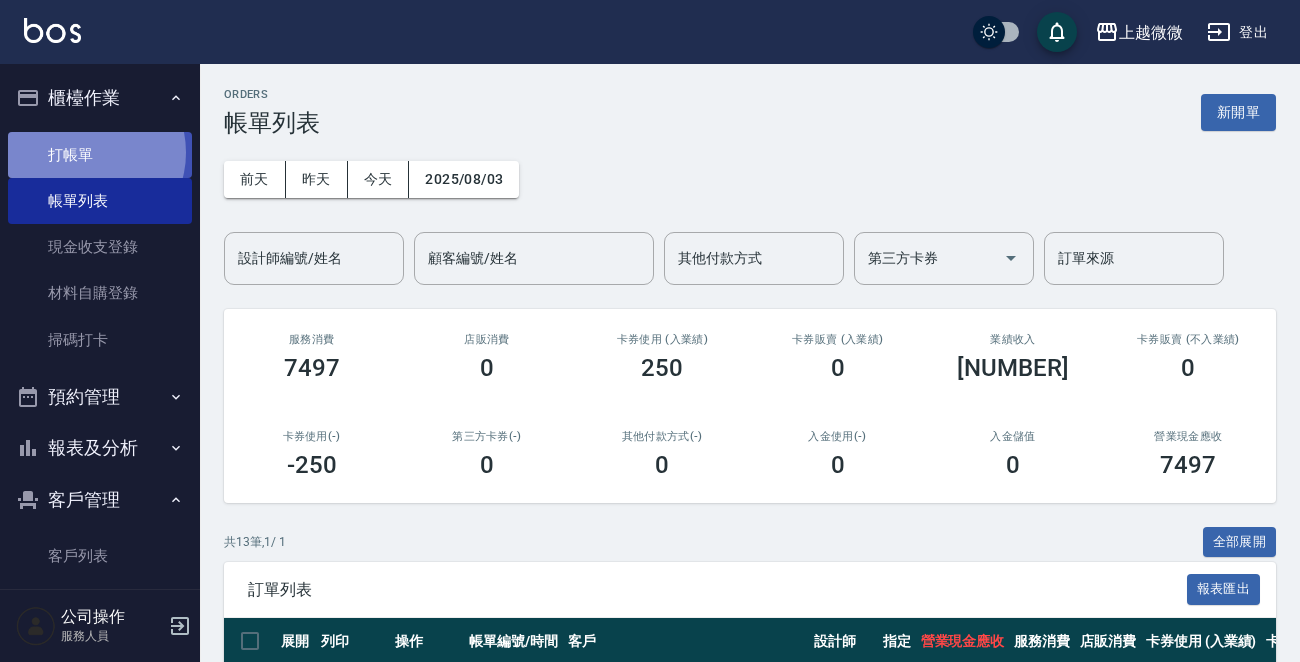 click on "打帳單" at bounding box center (100, 155) 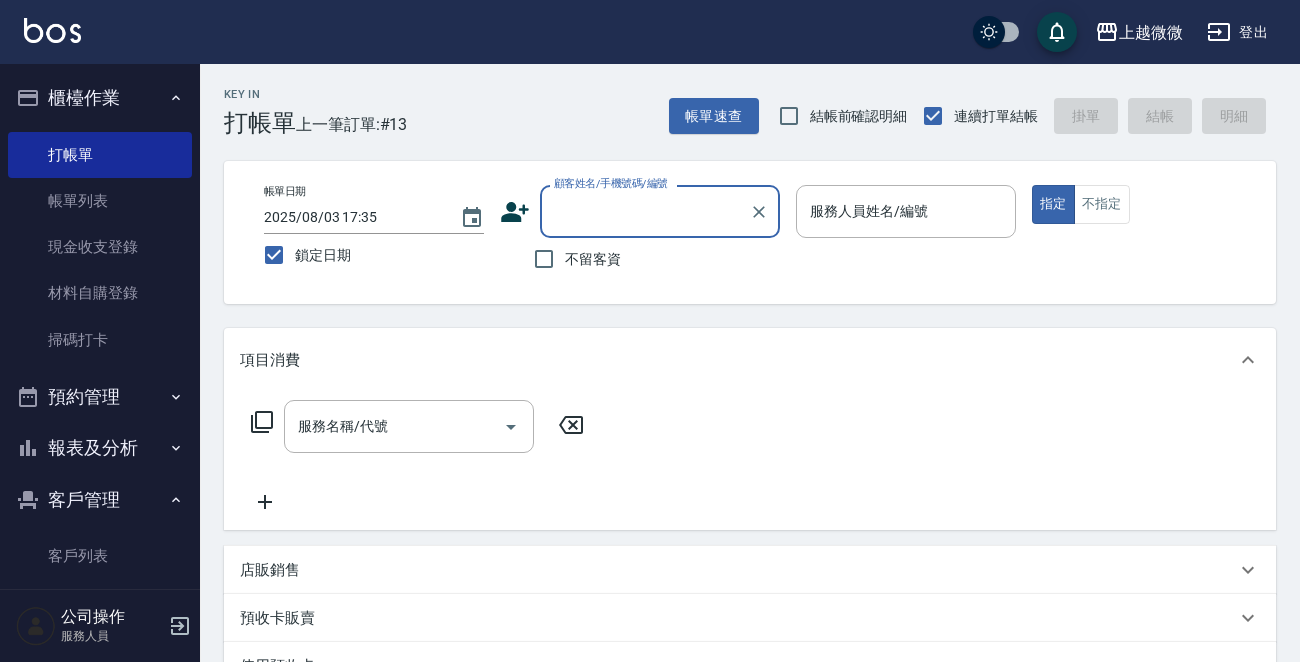 click on "顧客姓名/手機號碼/編號" at bounding box center [645, 211] 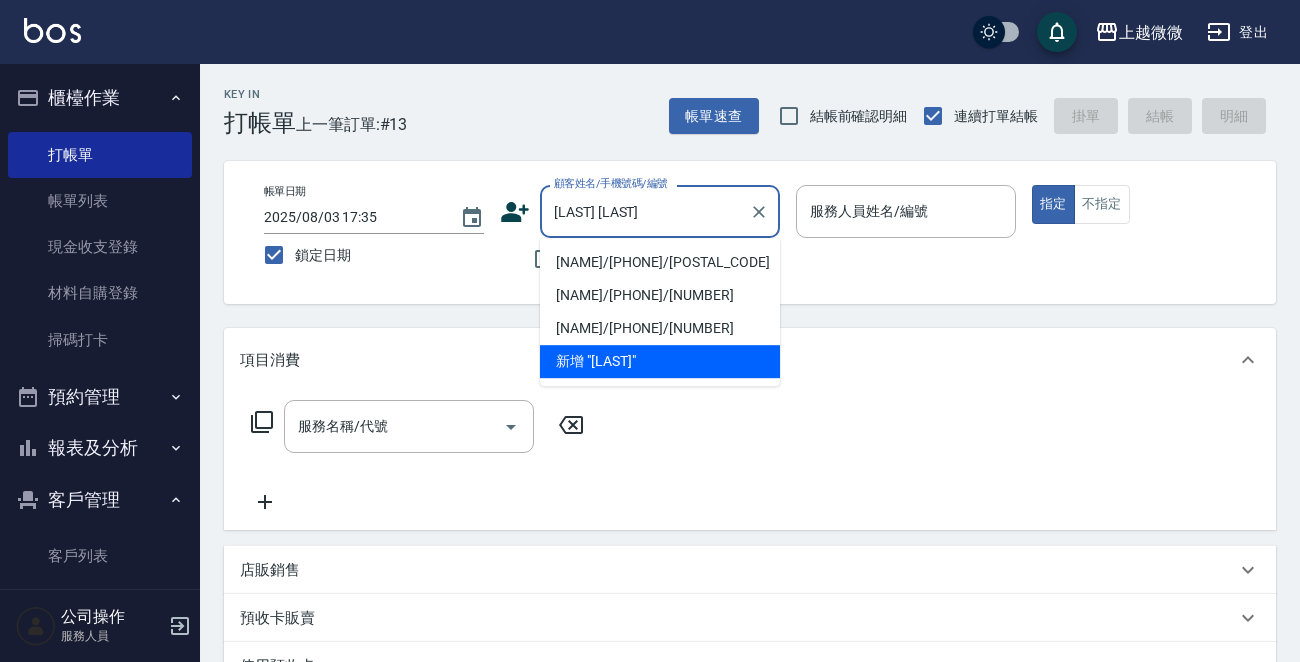 click on "[NAME]/[PHONE]/[POSTAL_CODE]" at bounding box center [660, 262] 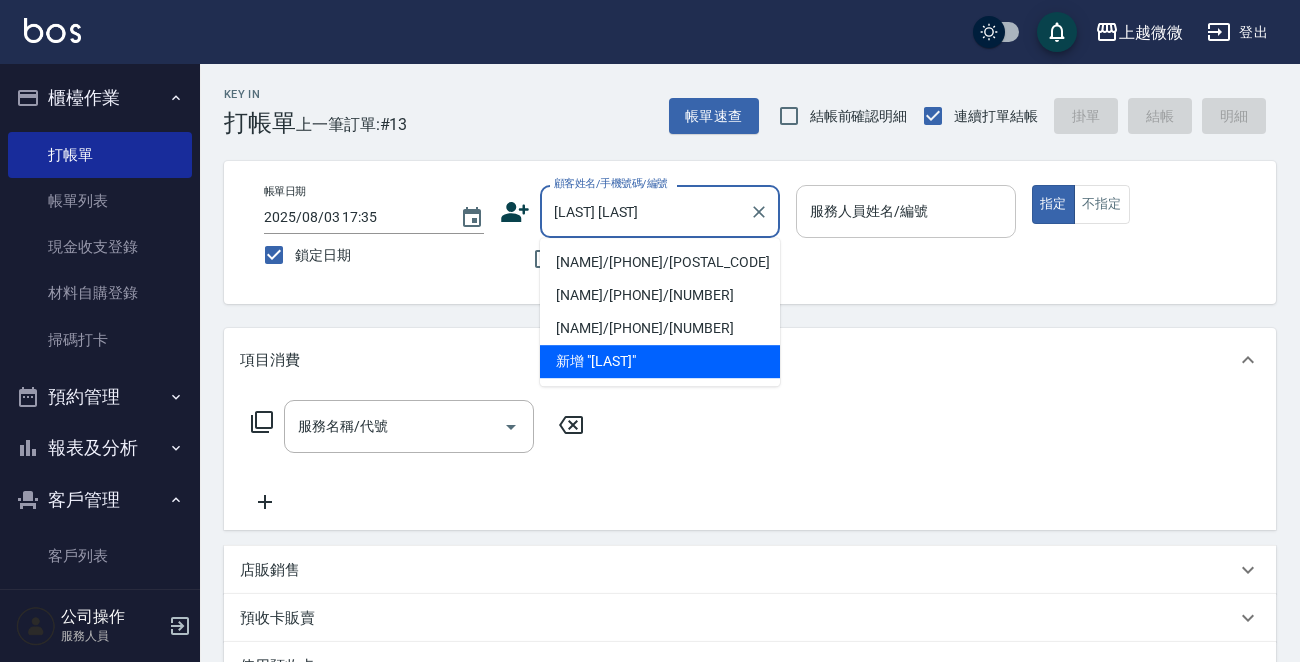type on "[NAME]/[PHONE]/[POSTAL_CODE]" 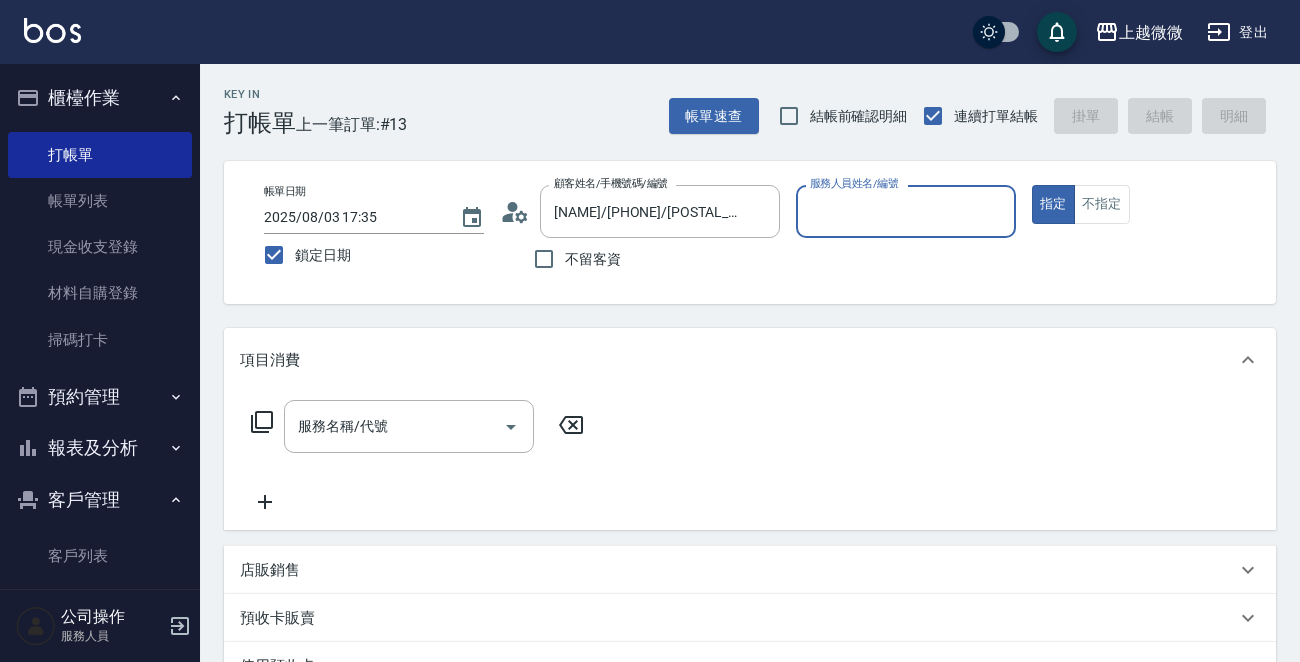 type on "[FIRST]-[NUMBER]" 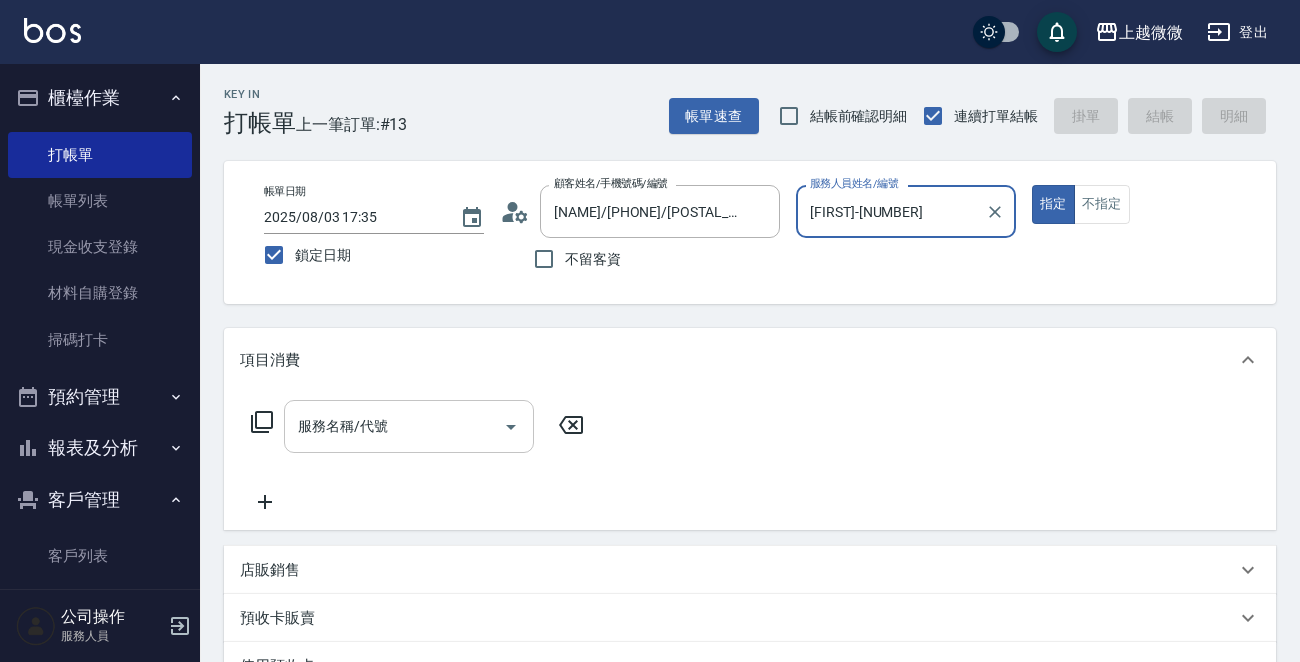 click on "服務名稱/代號" at bounding box center [409, 426] 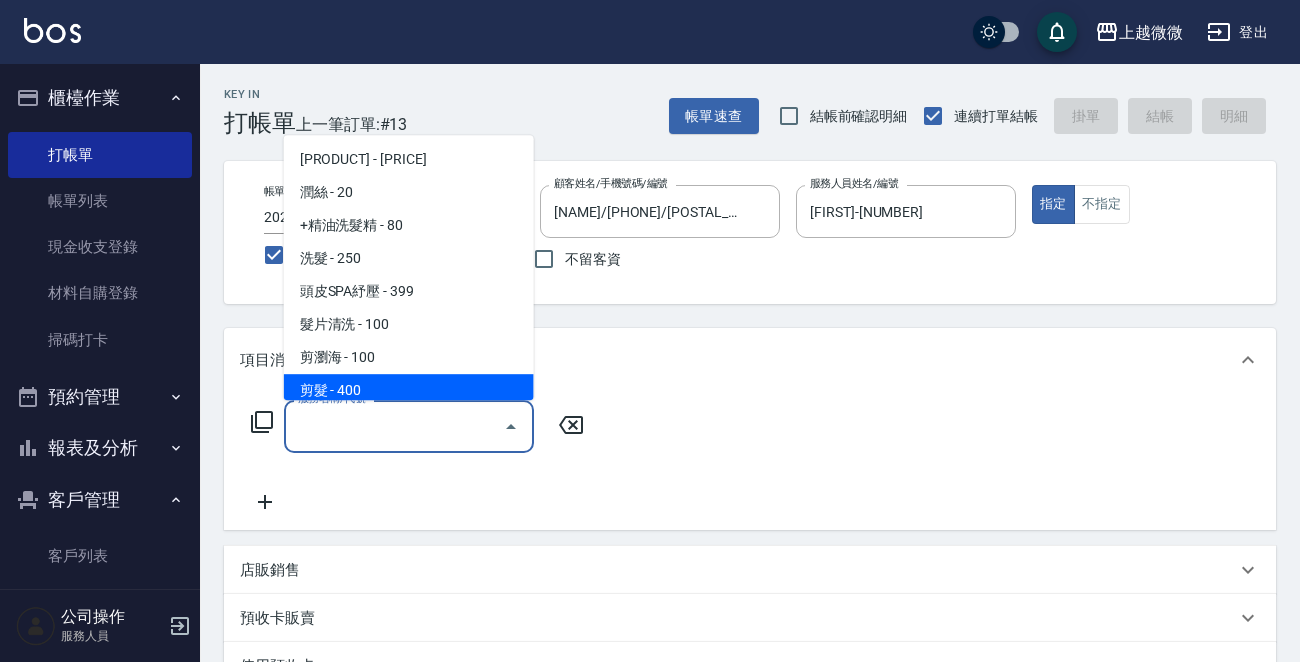 click on "剪髮 - 400" at bounding box center (409, 390) 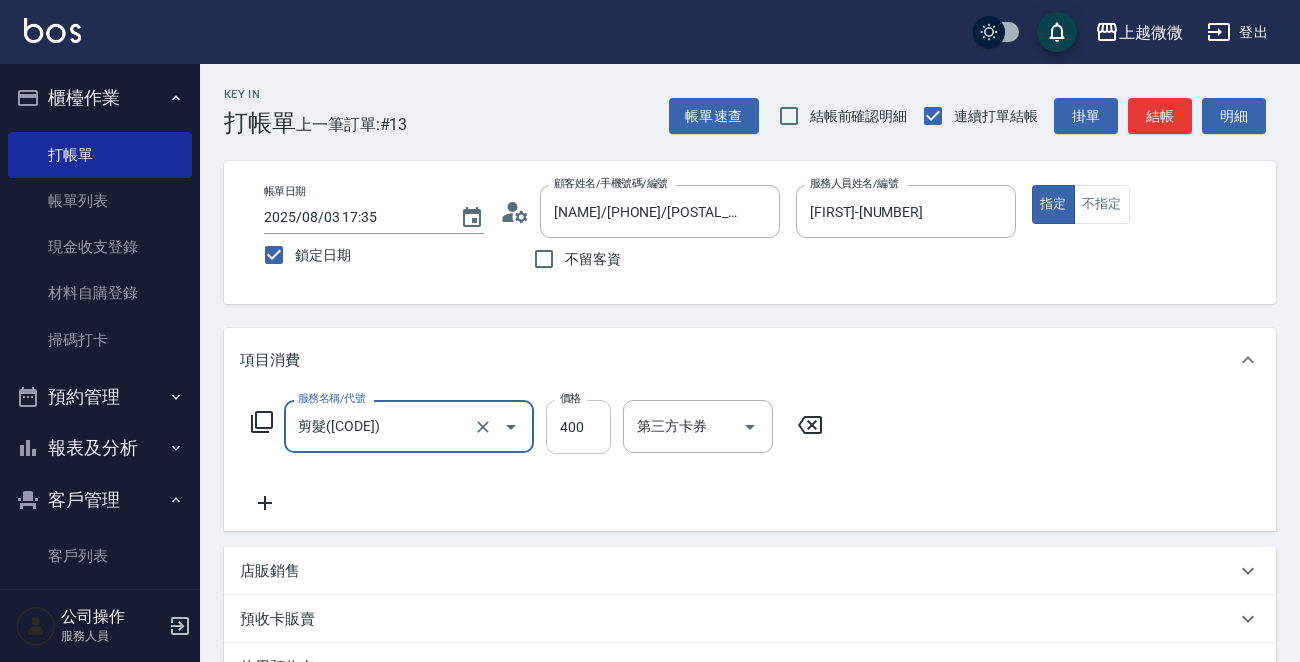 click on "400" at bounding box center [578, 427] 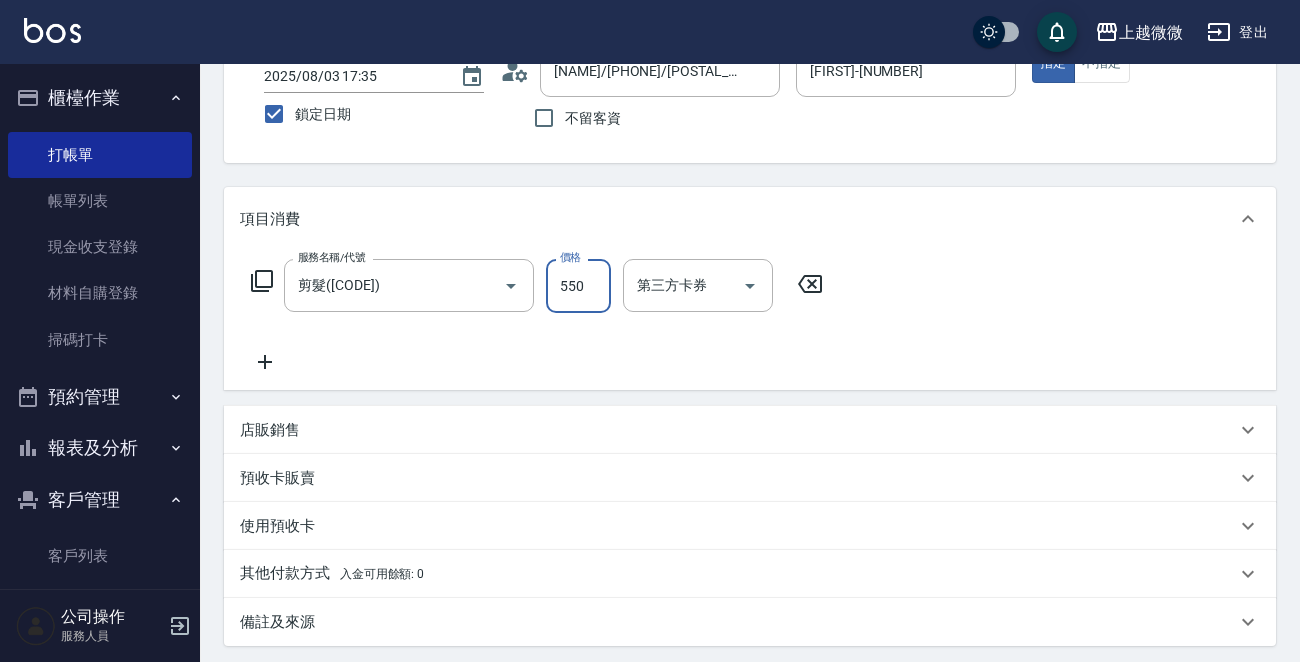 scroll, scrollTop: 347, scrollLeft: 0, axis: vertical 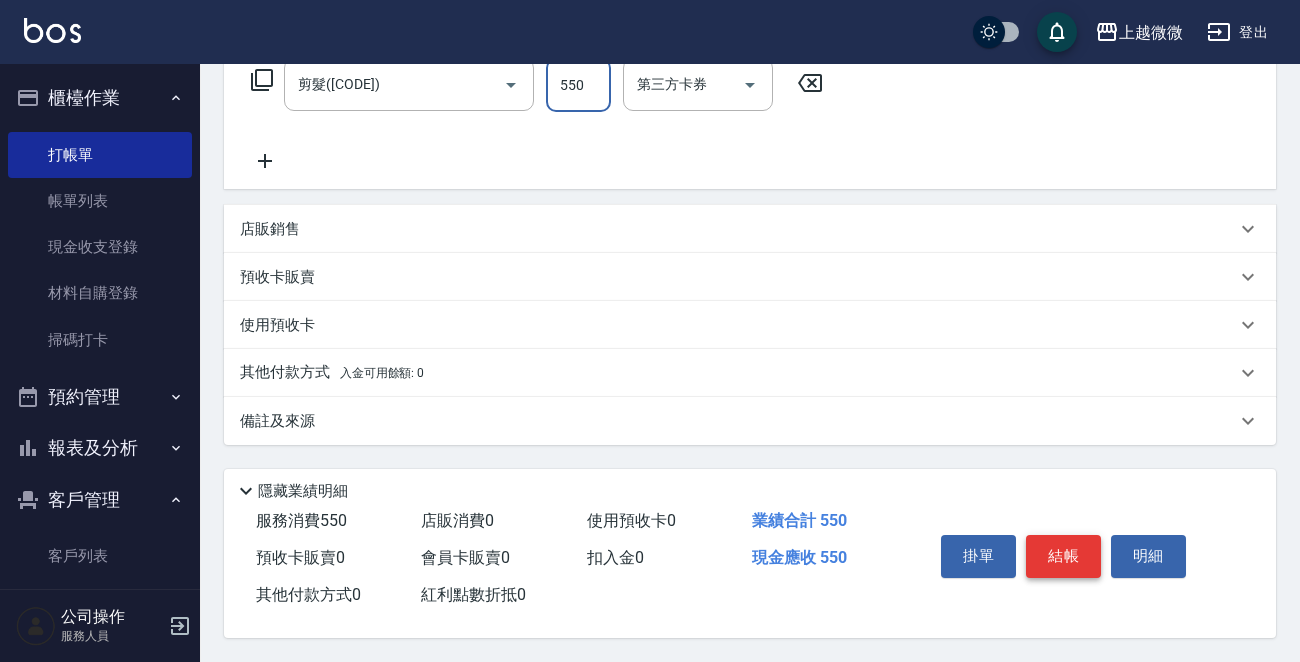 type on "550" 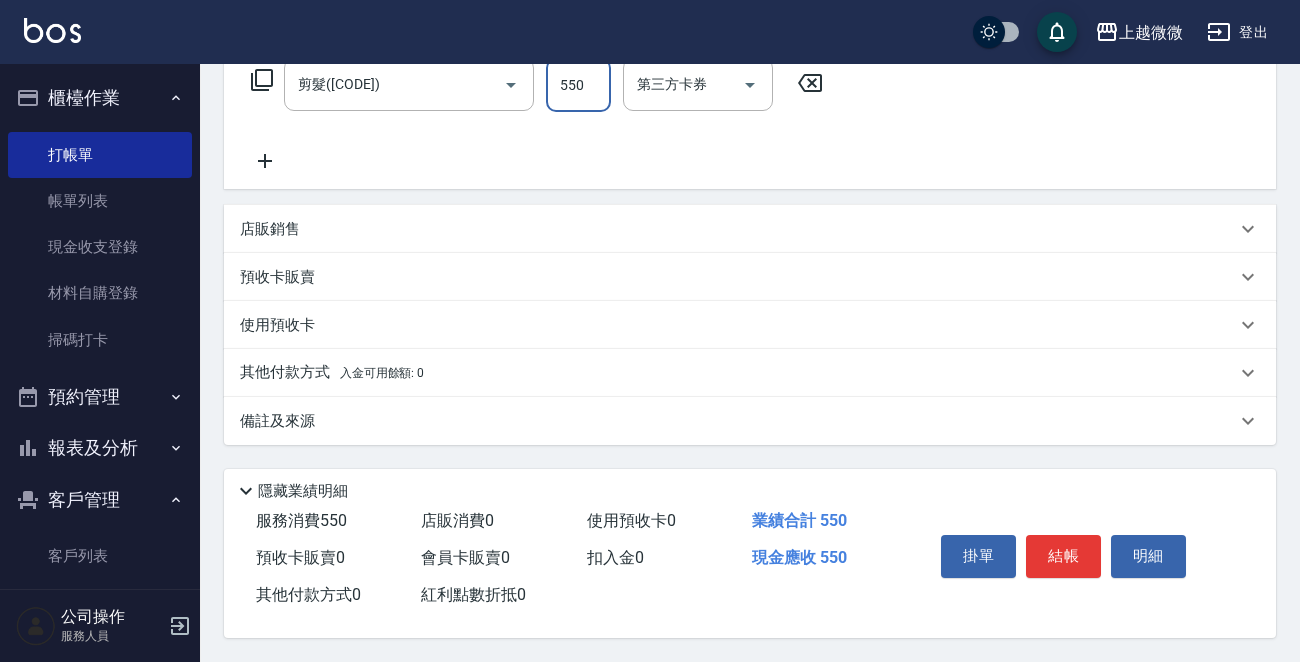click on "結帳" at bounding box center (1063, 556) 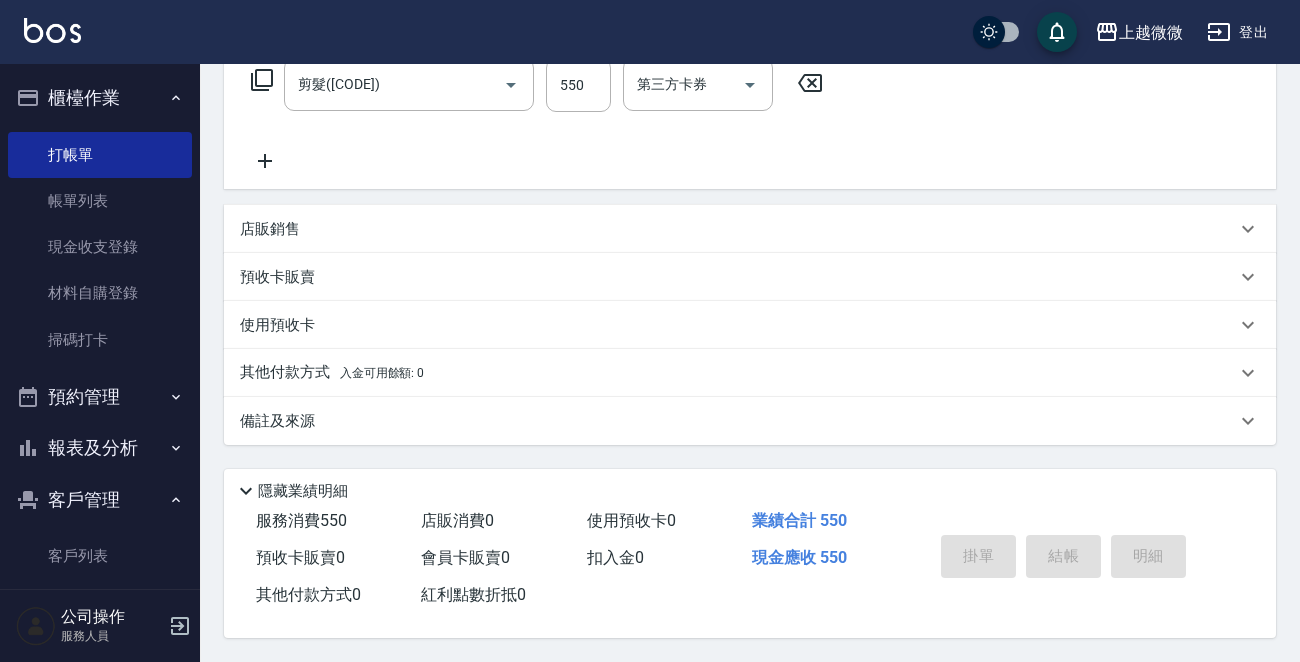 type 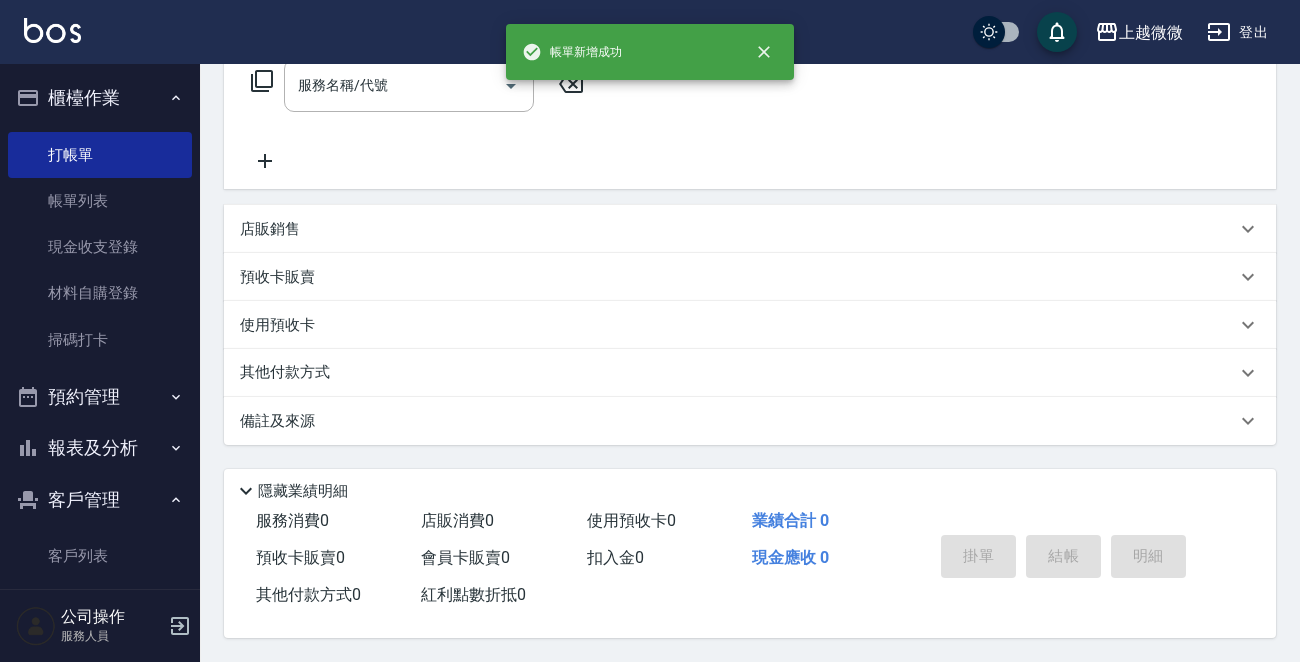 scroll, scrollTop: 0, scrollLeft: 0, axis: both 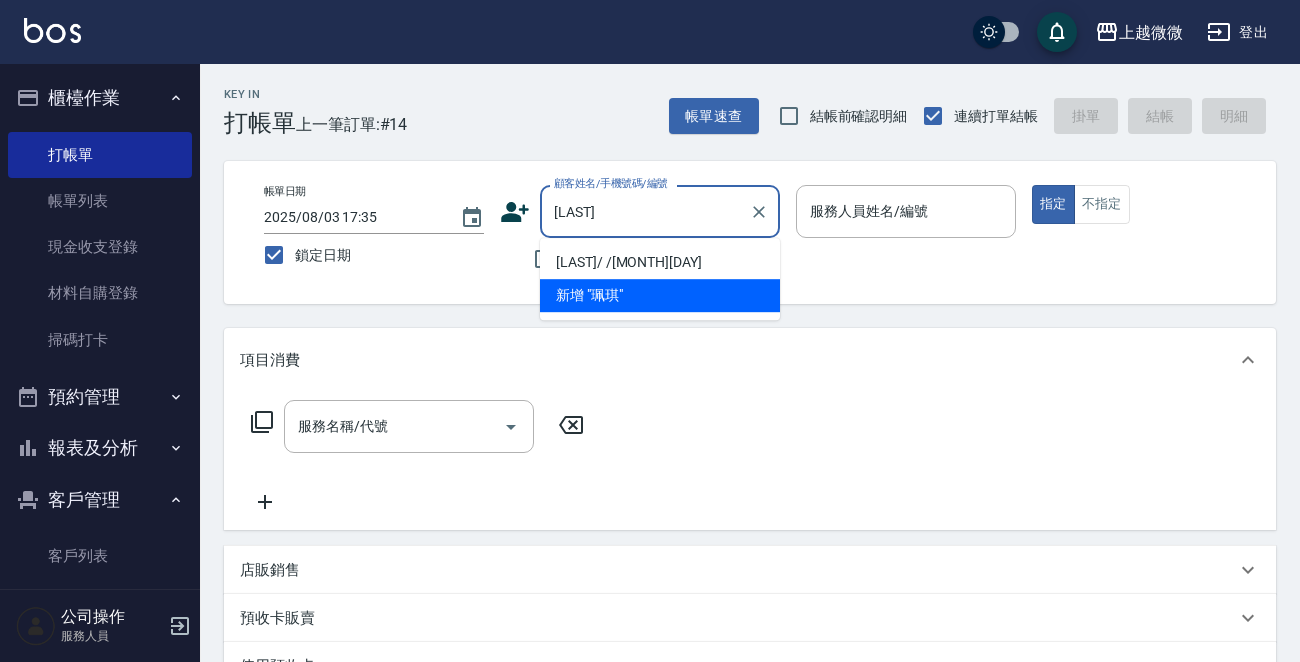 click on "[LAST]/         /[MONTH][DAY]" at bounding box center (660, 262) 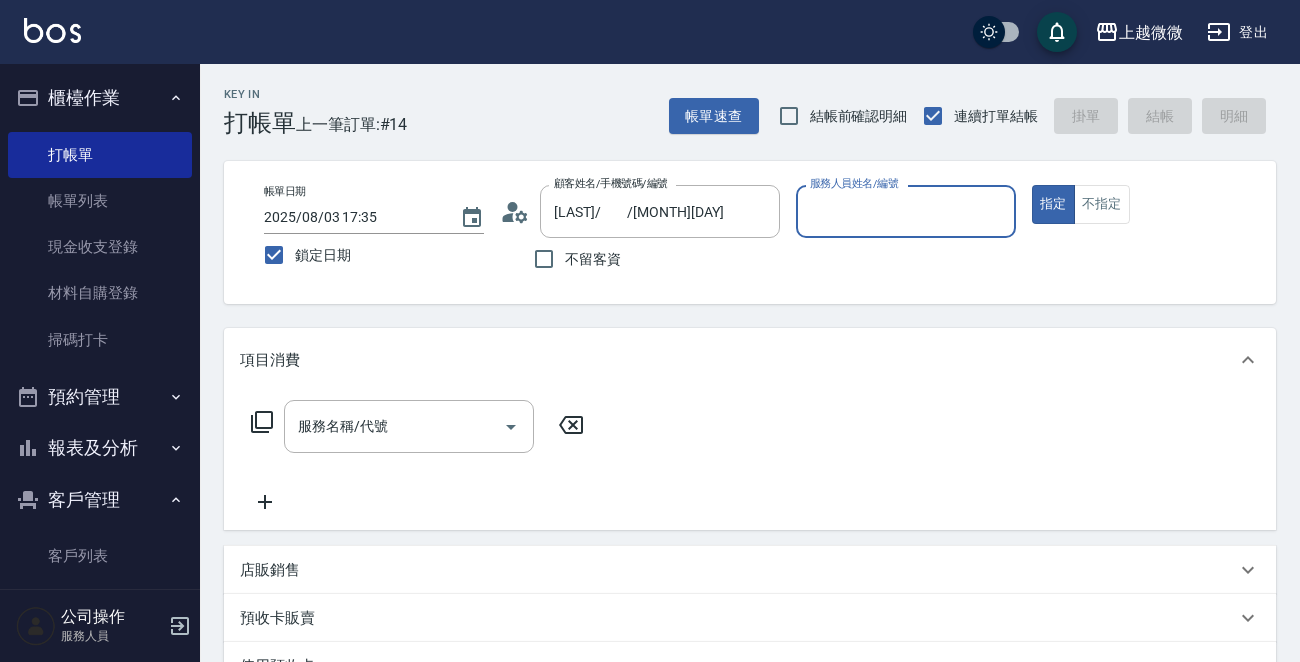 type on "[FIRST]-[NUMBER]" 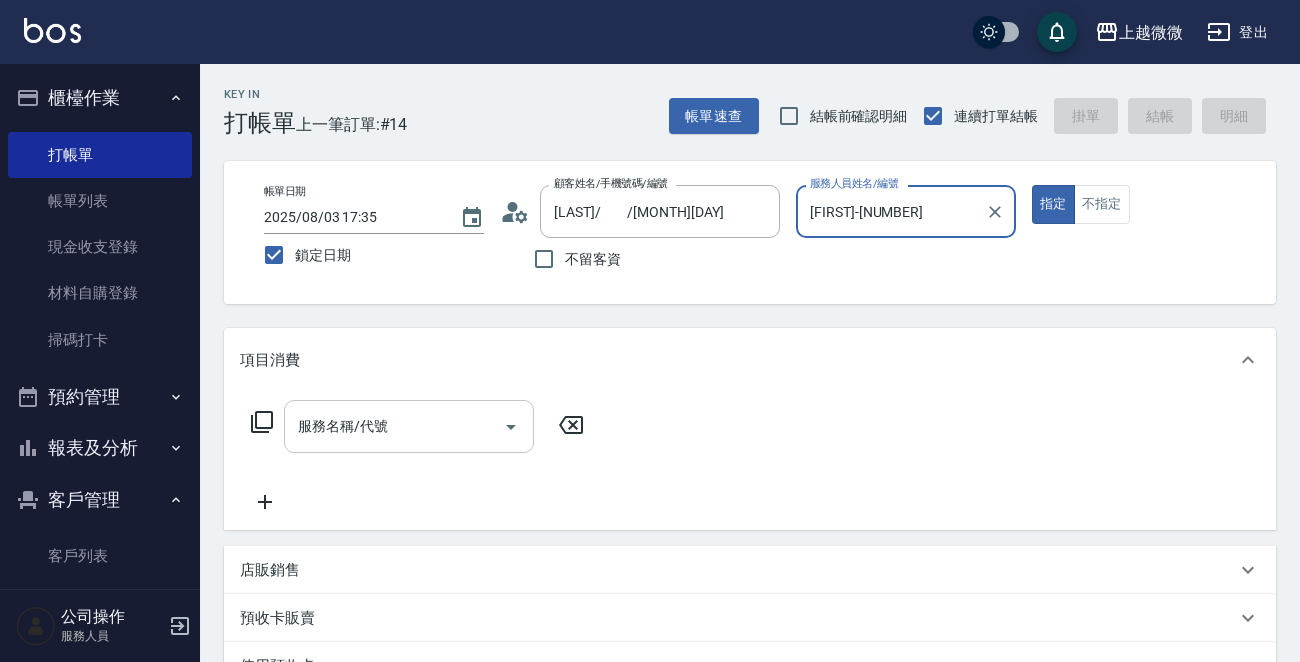 click on "服務名稱/代號" at bounding box center [394, 426] 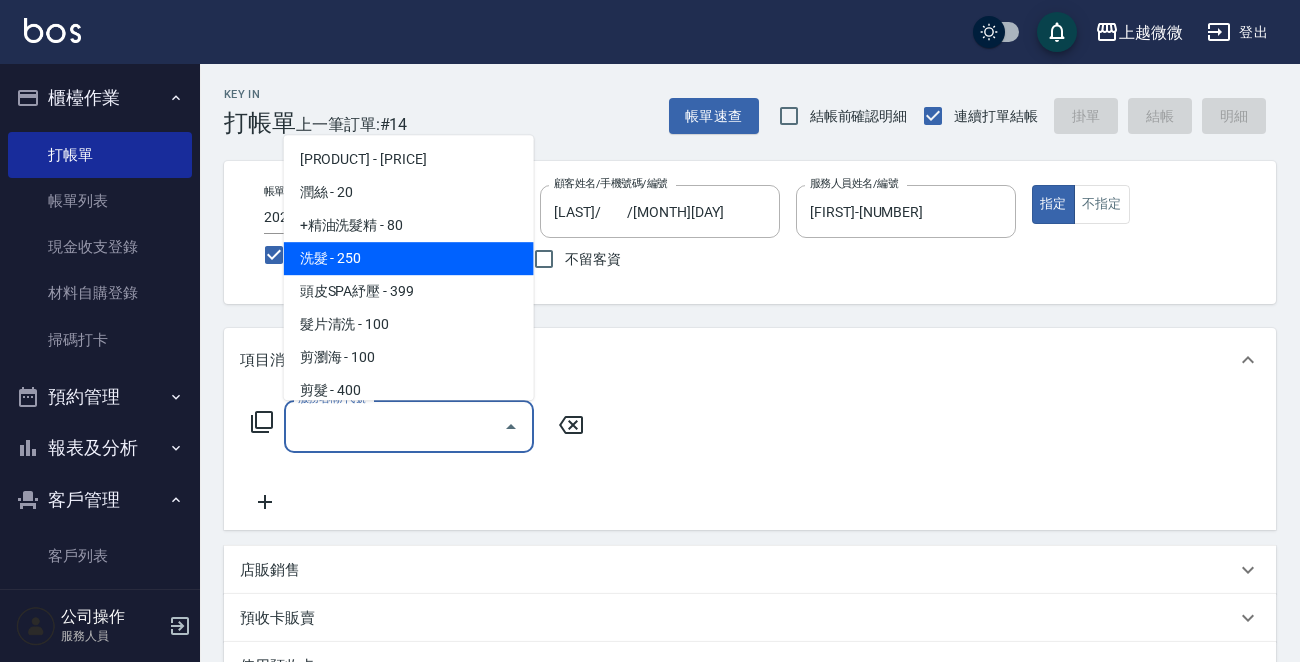 click on "洗髮 - 250" at bounding box center [409, 258] 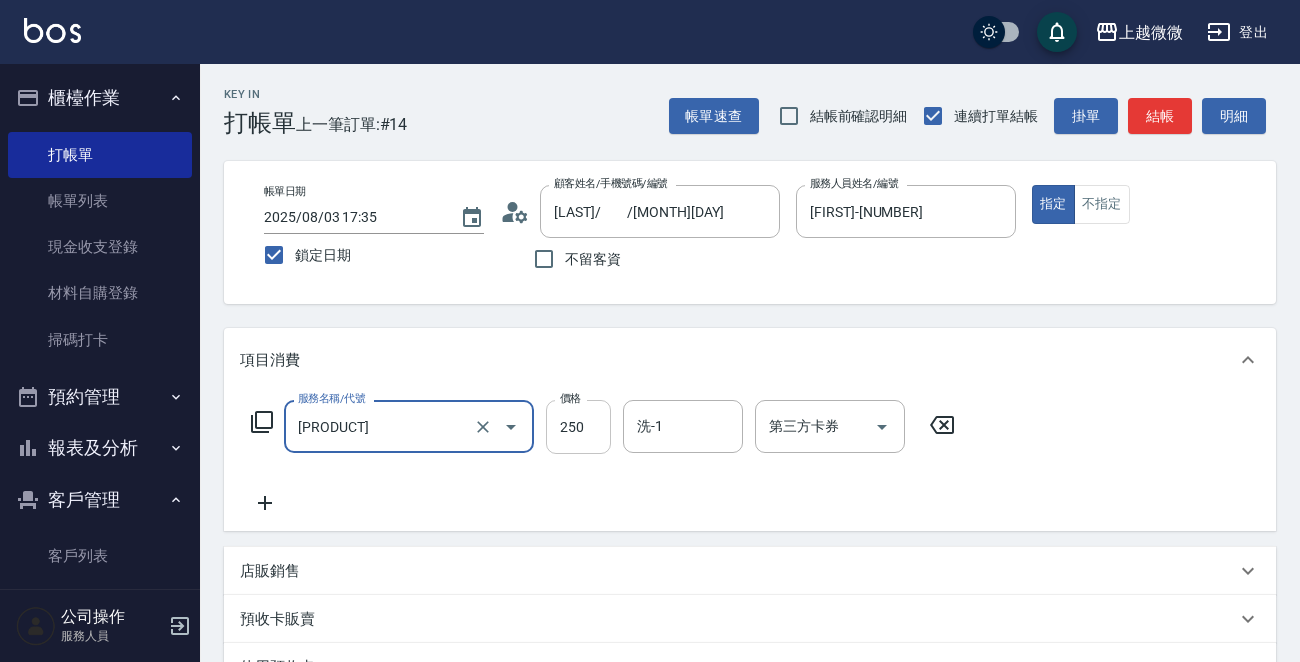 click on "250" at bounding box center (578, 427) 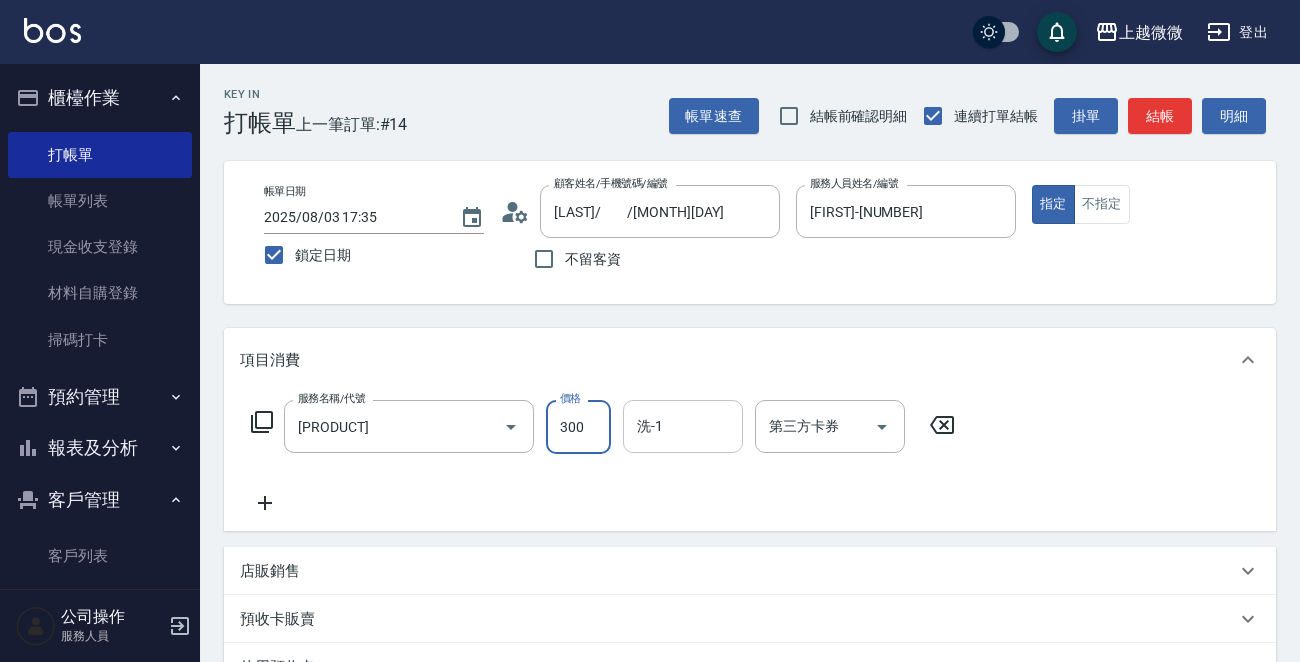 type on "300" 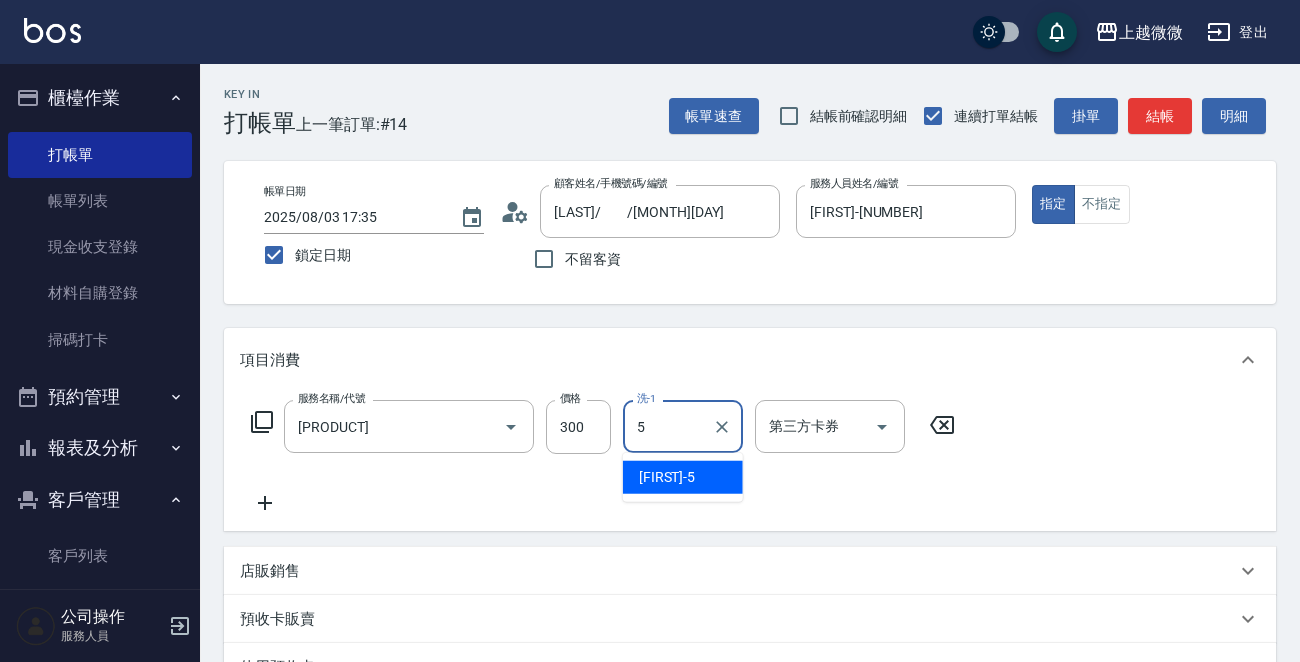 click on "Selin -5" at bounding box center (683, 477) 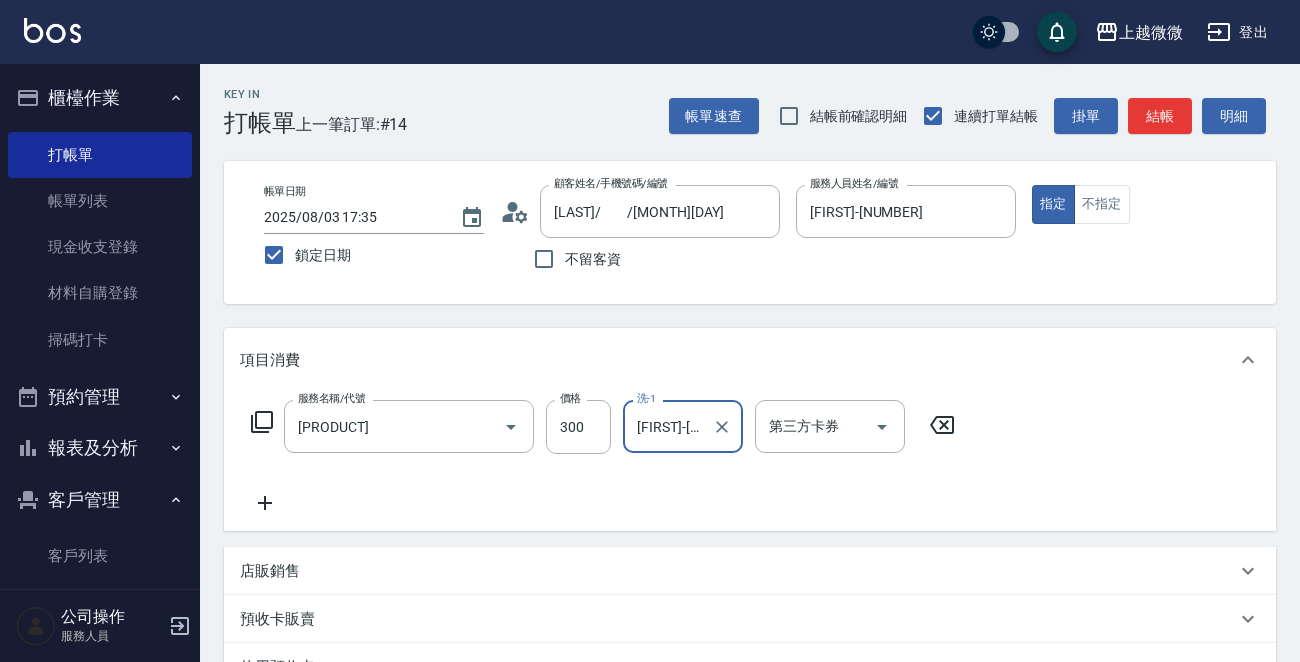 type on "[FIRST]-[NUMBER]" 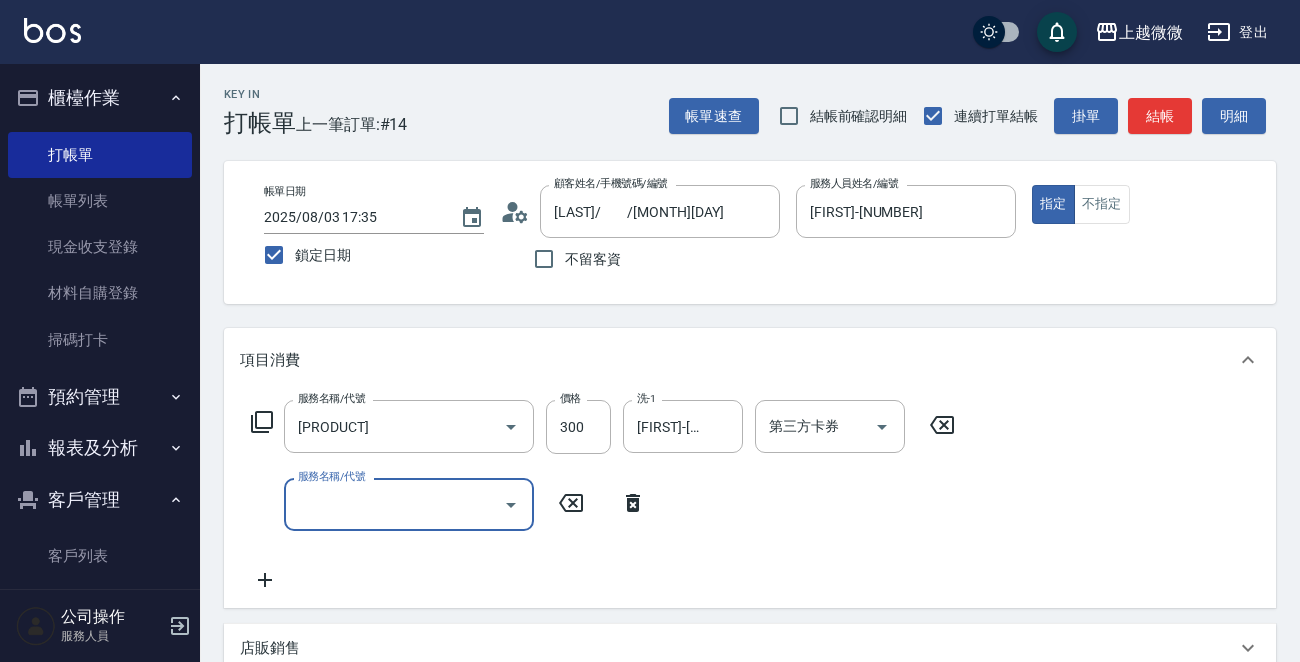 click on "服務名稱/代號" at bounding box center [409, 504] 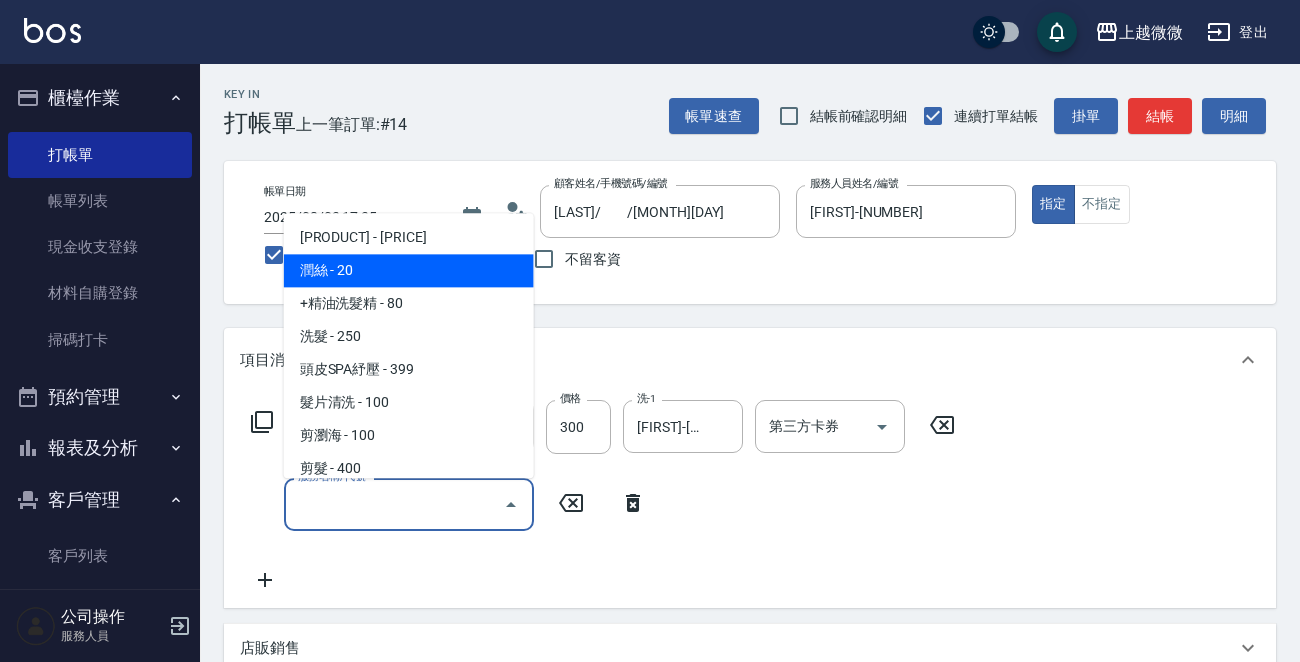 click on "潤絲 - 20" at bounding box center [409, 271] 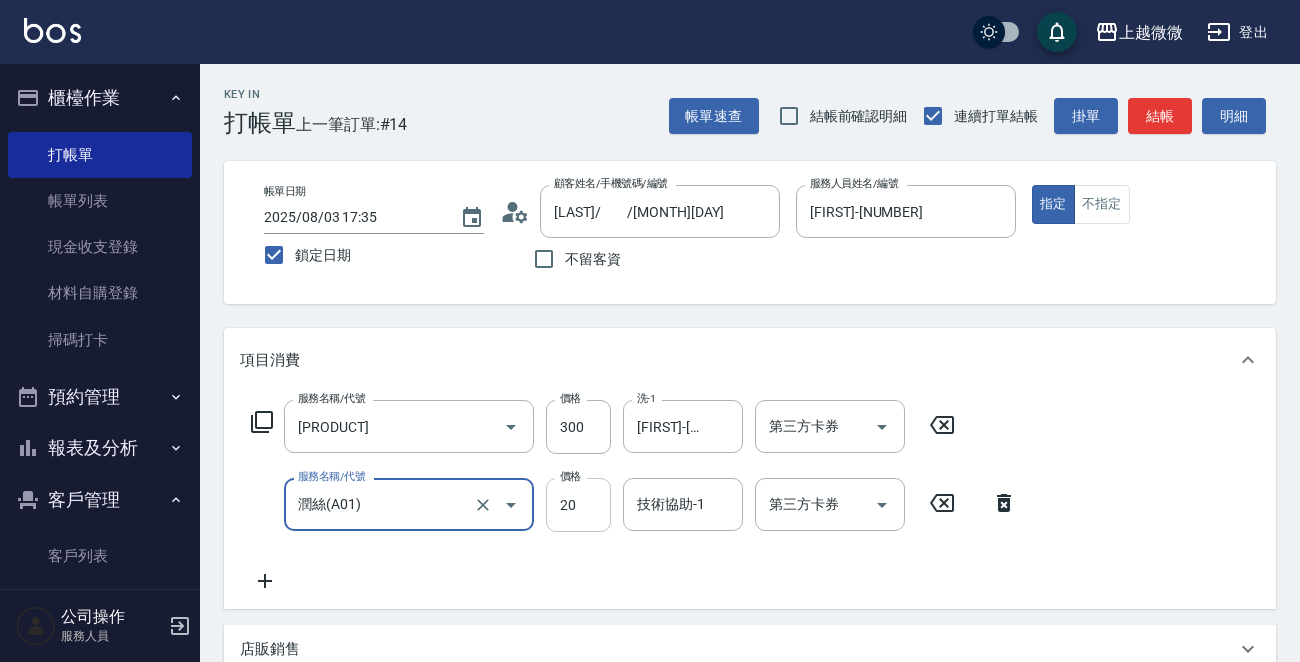 click on "20" at bounding box center (578, 505) 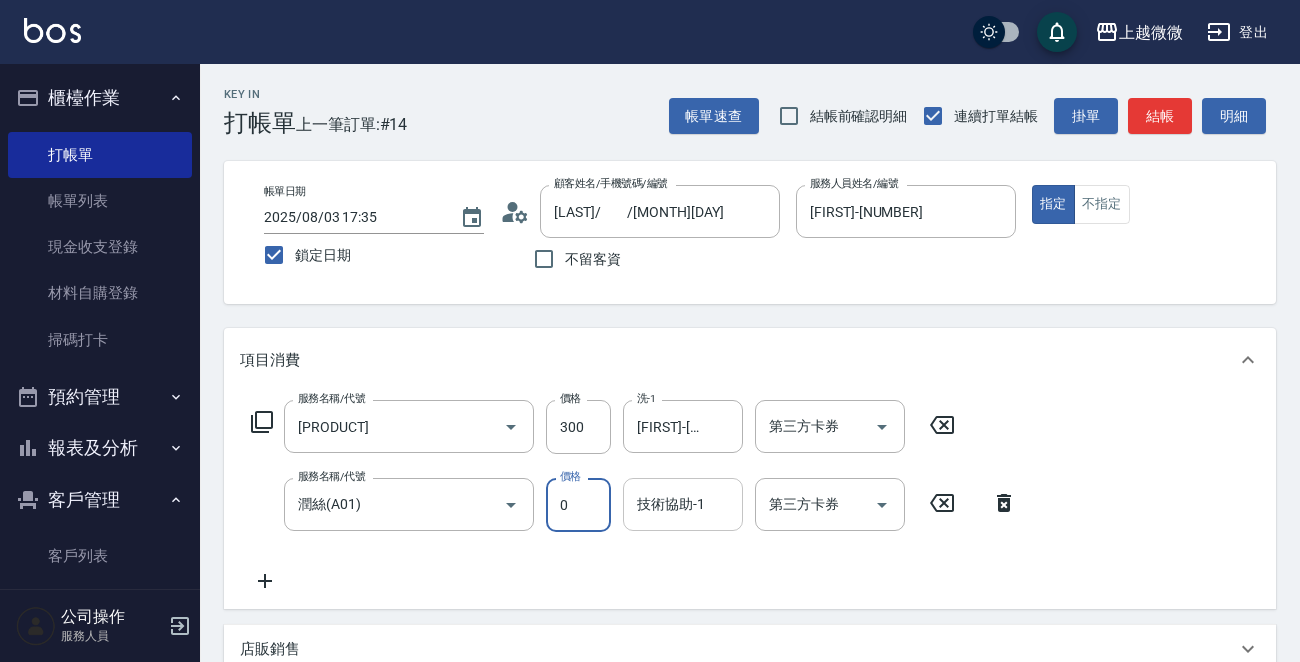 type on "0" 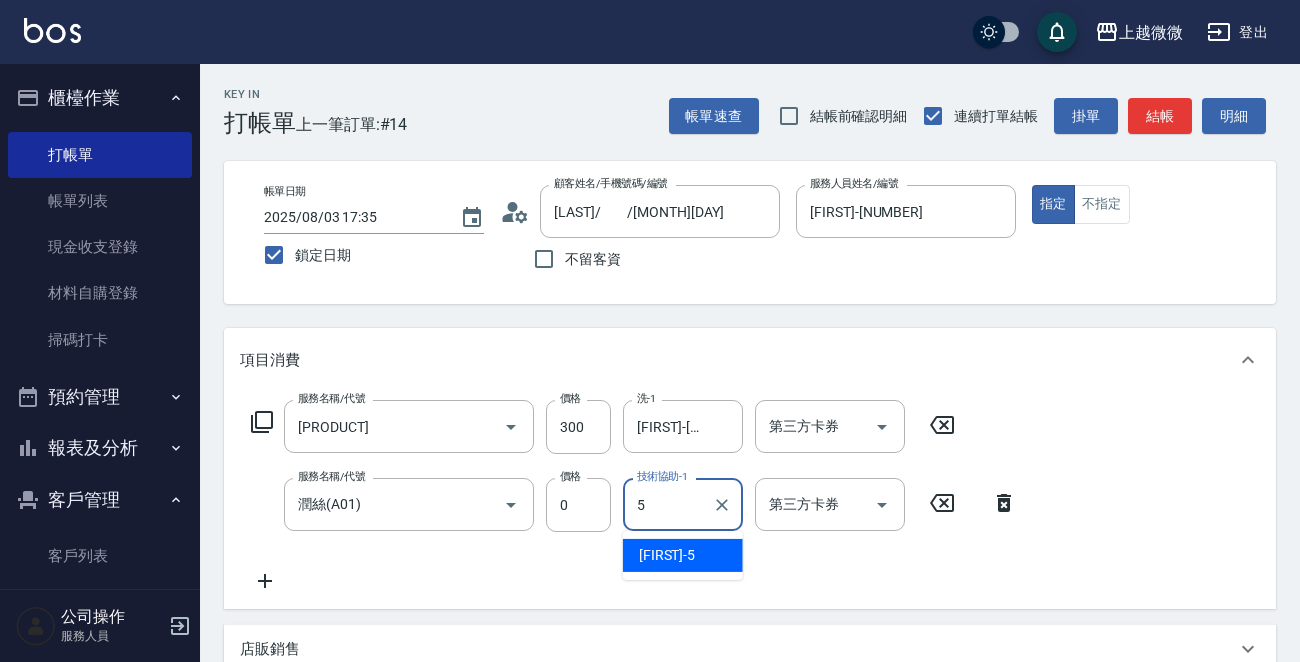click on "Selin -5" at bounding box center [683, 555] 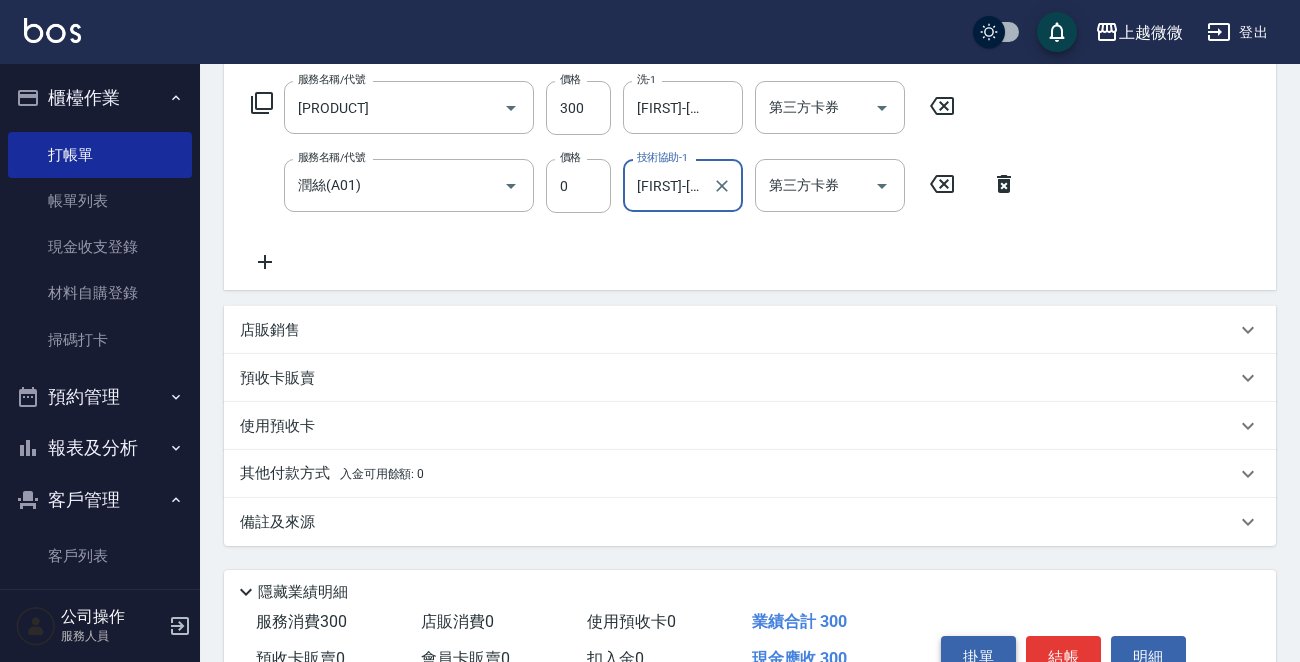 scroll, scrollTop: 425, scrollLeft: 0, axis: vertical 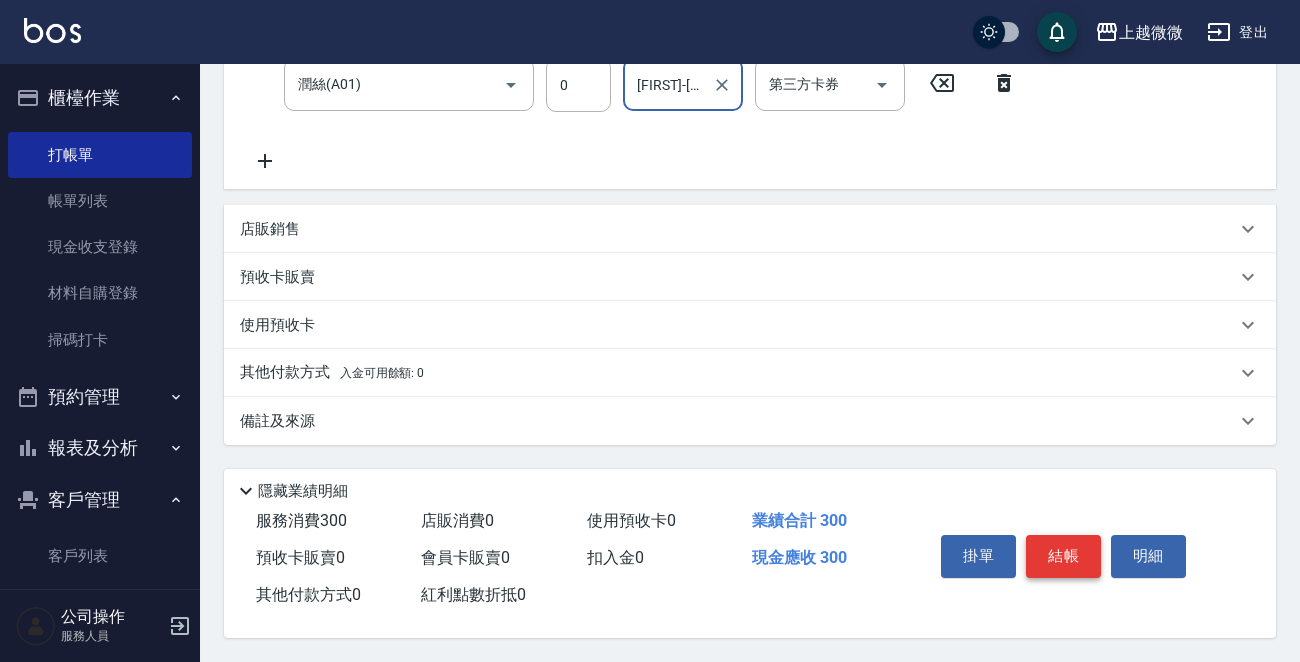type on "[FIRST]-[NUMBER]" 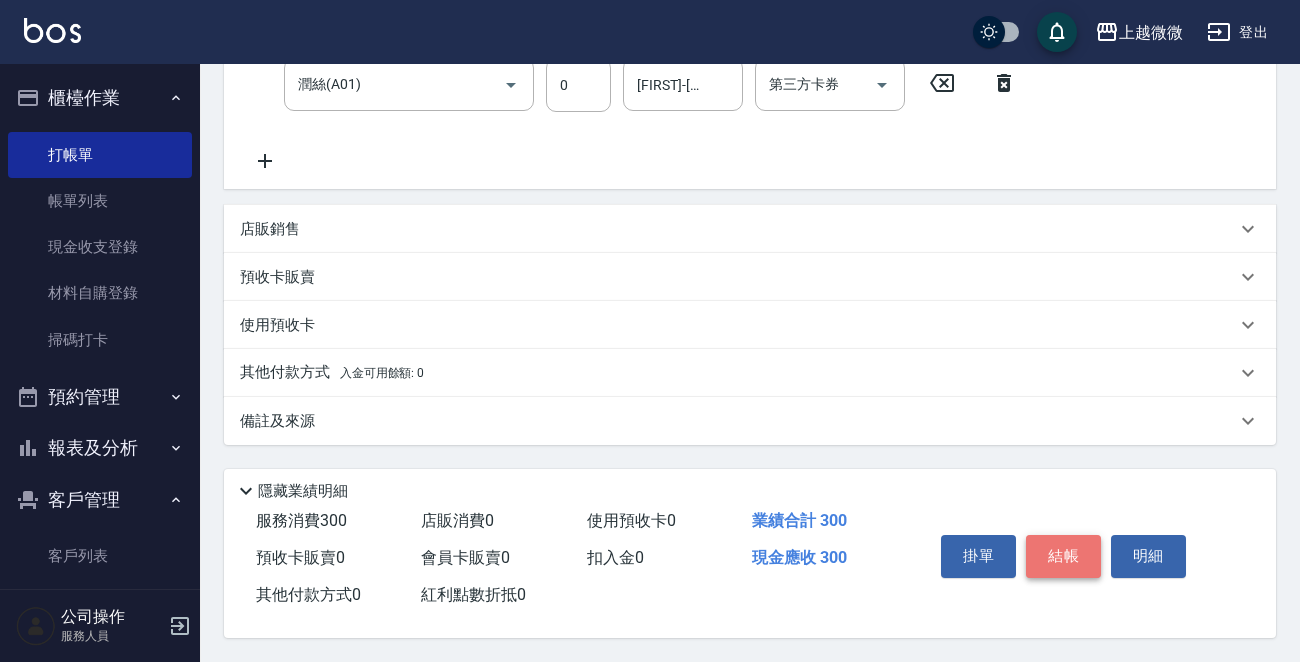 click on "結帳" at bounding box center [1063, 556] 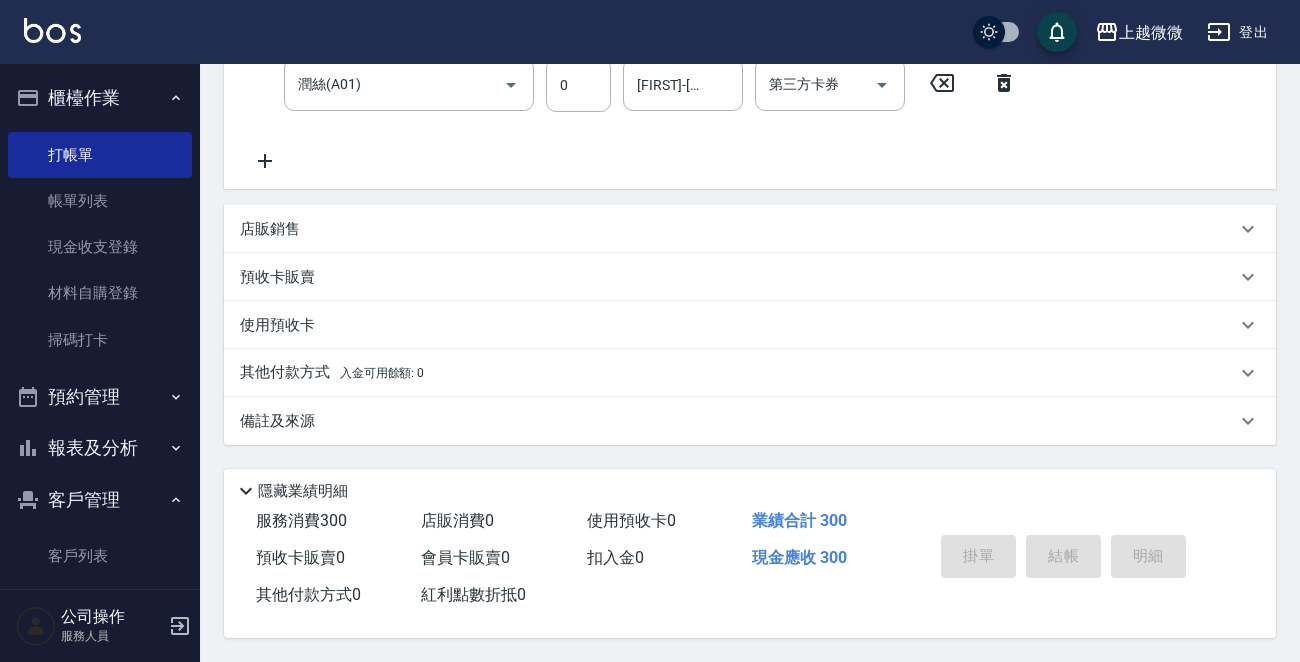 type 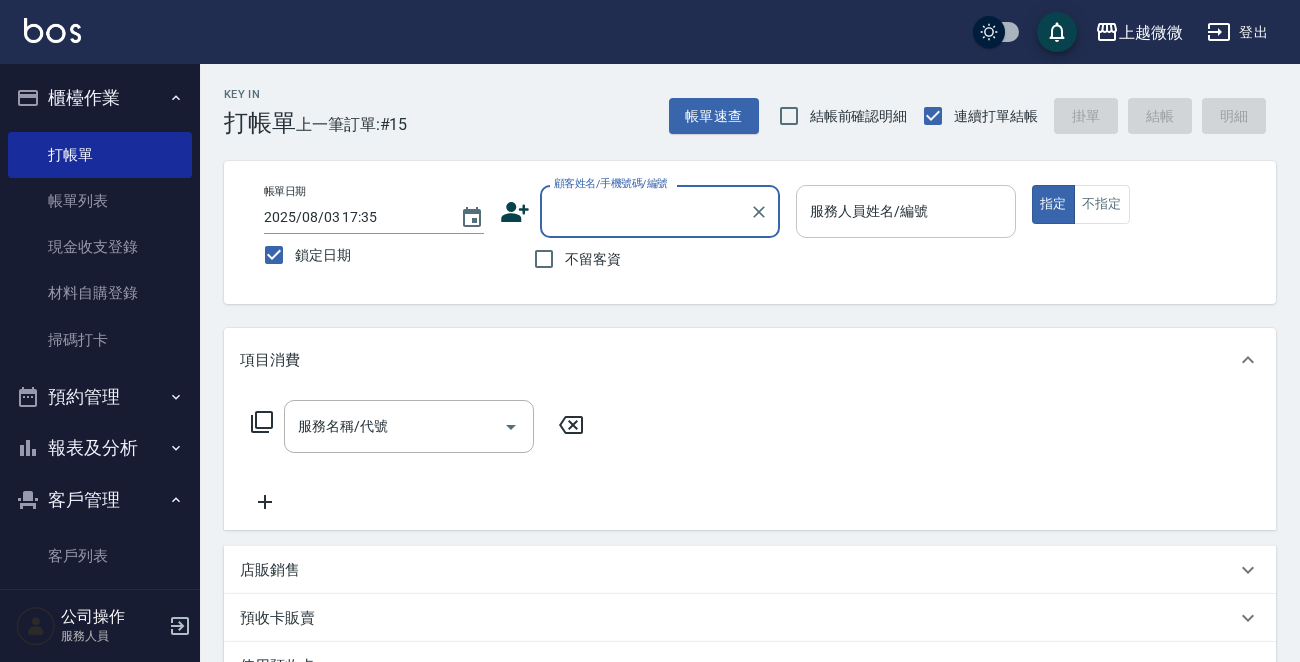click on "服務人員姓名/編號" at bounding box center (906, 211) 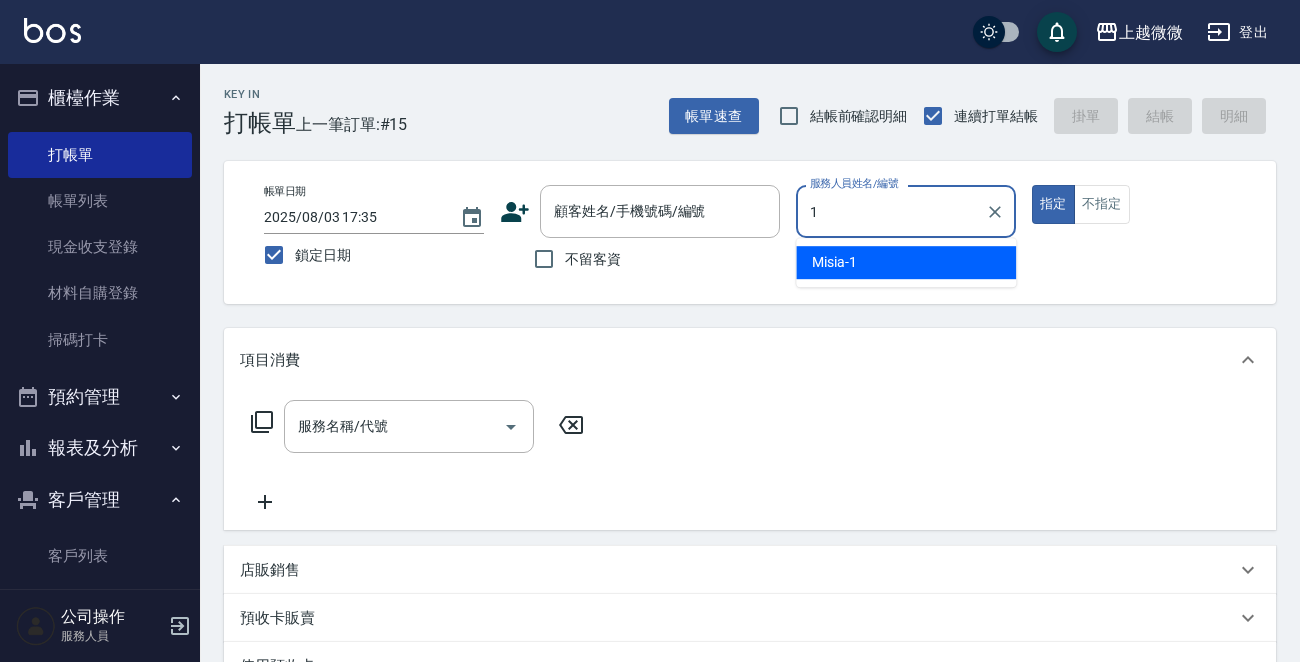 click on "Misia -1" at bounding box center (906, 262) 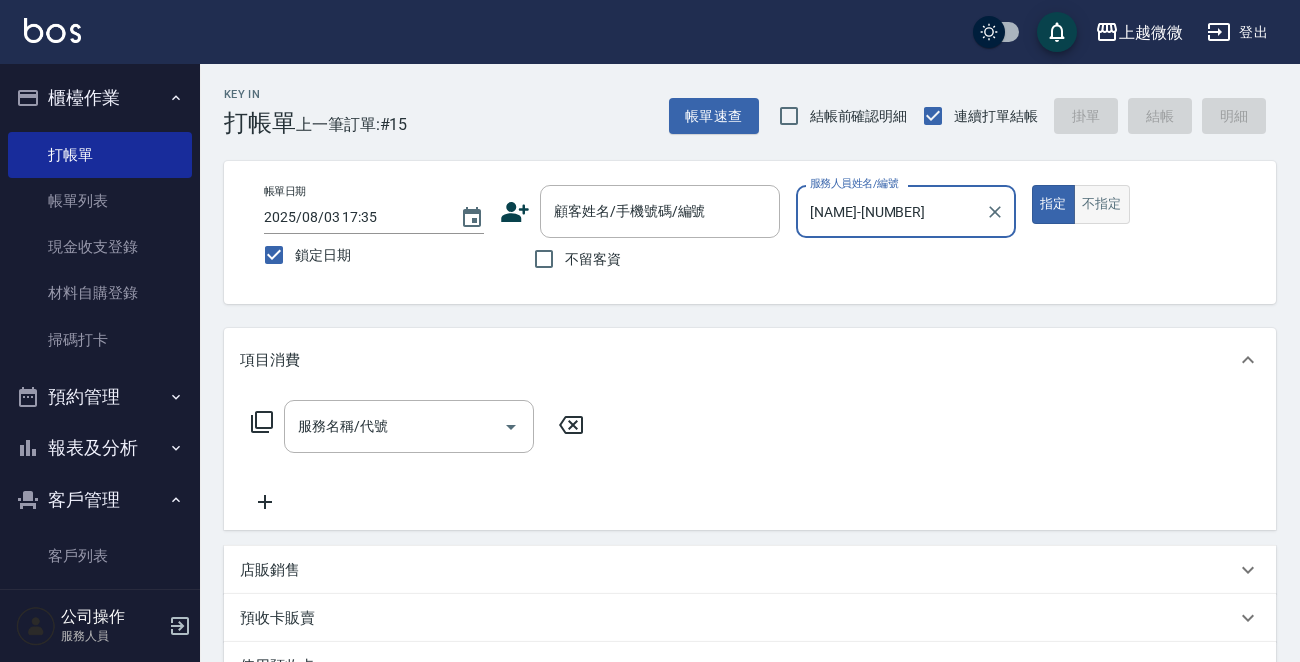 type on "[NAME]-[NUMBER]" 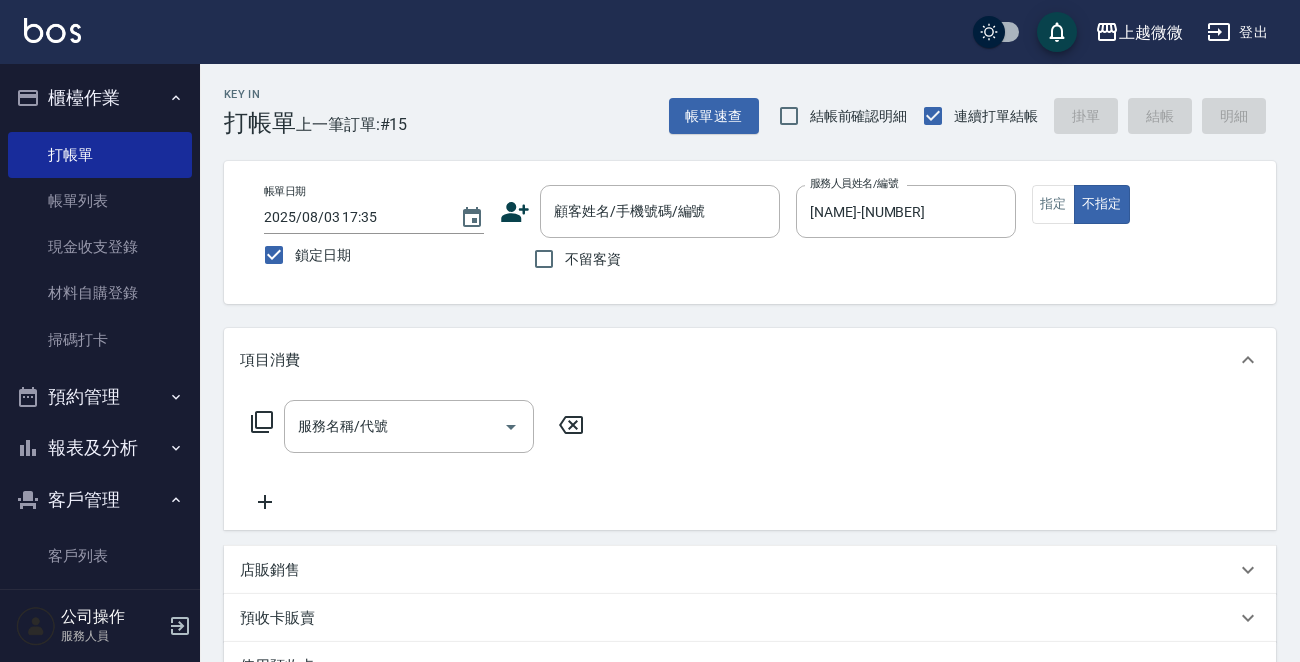 click on "不留客資" at bounding box center (593, 259) 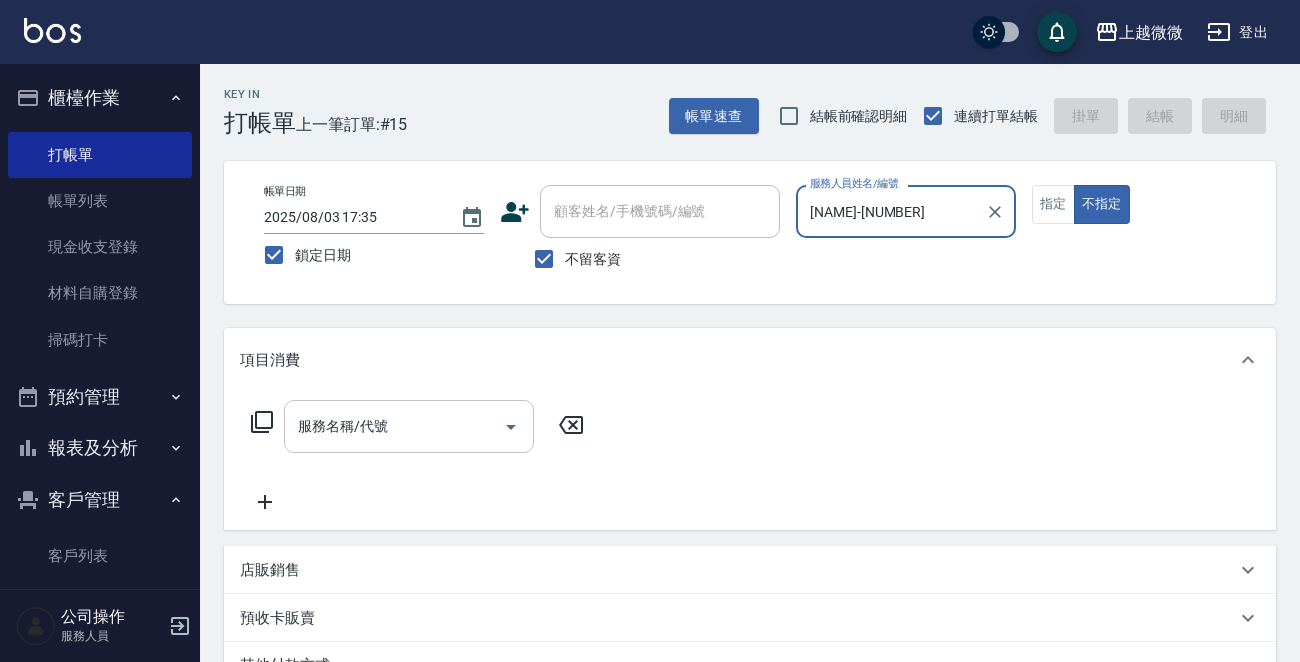click on "服務名稱/代號" at bounding box center (394, 426) 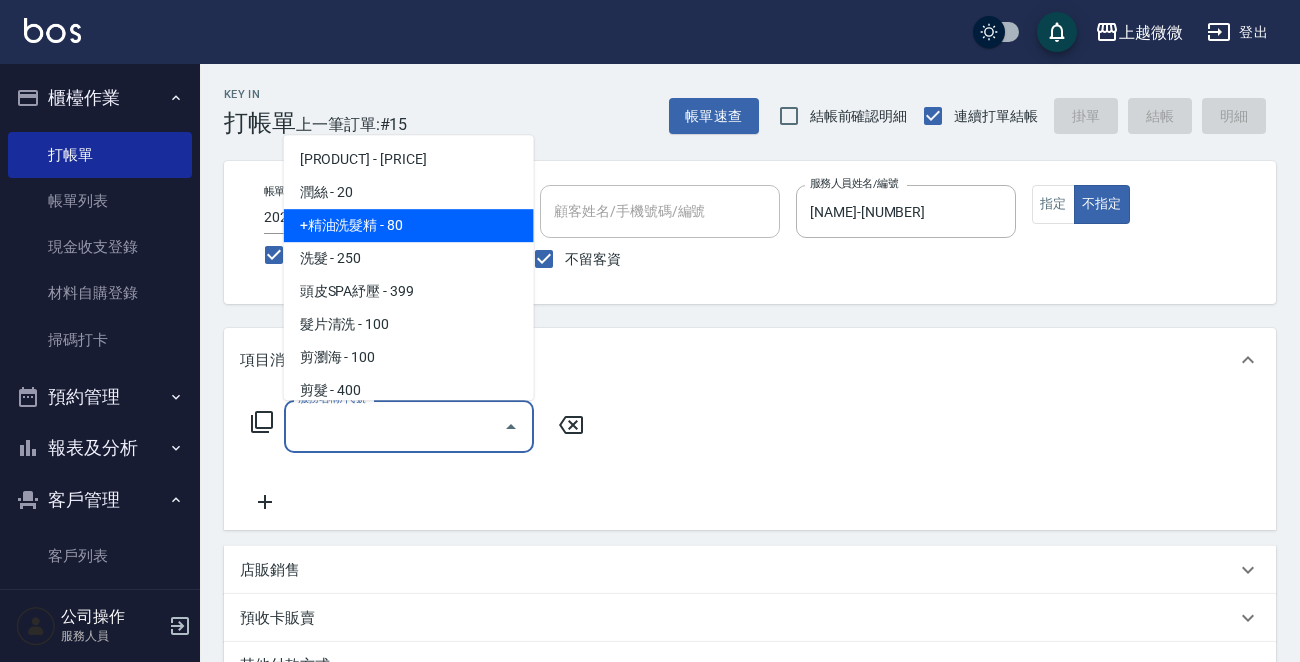 click on "+精油洗髮精 - 80" at bounding box center (409, 225) 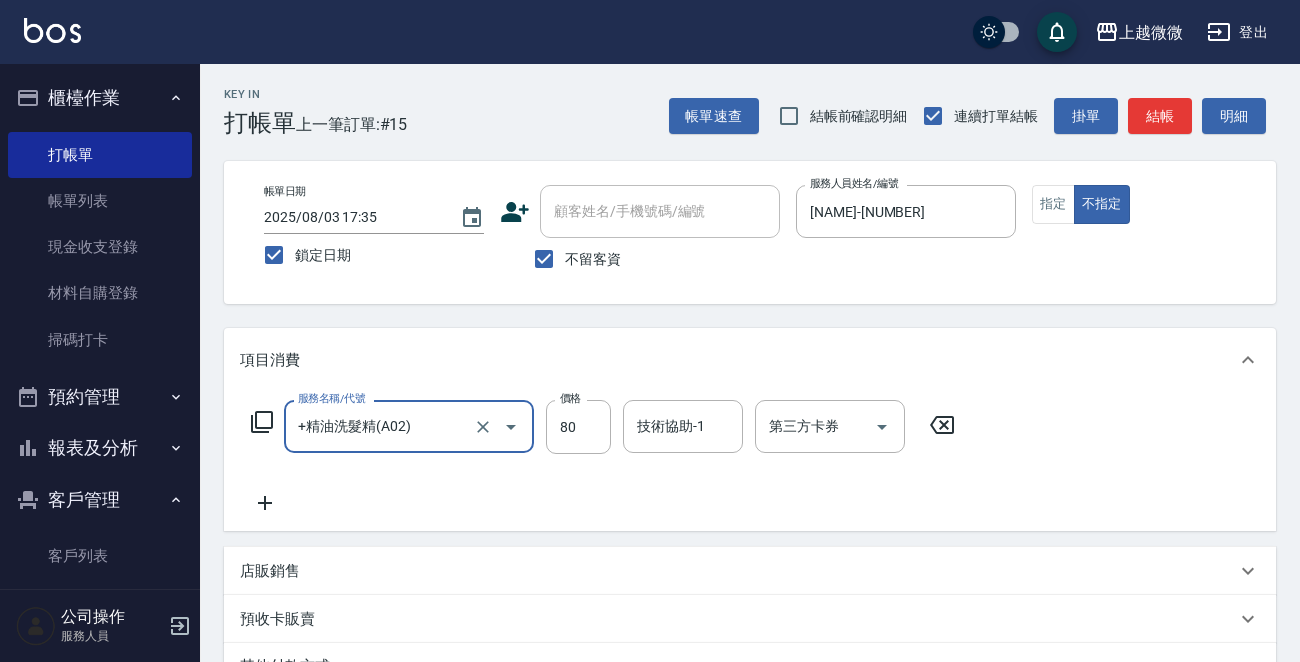 click on "服務名稱/代號 +[PRODUCT] 服務名稱/代號 價格 80 價格 技術協助-1 技術協助-1 第三方卡券 第三方卡券" at bounding box center (603, 457) 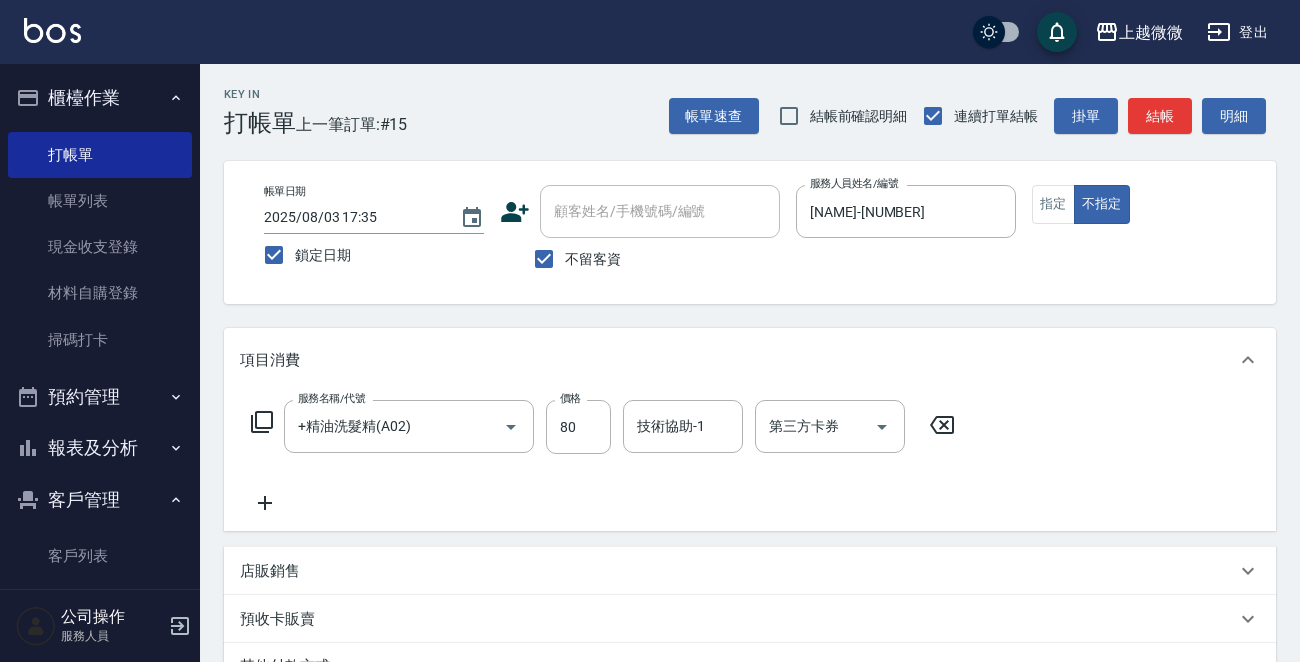 click 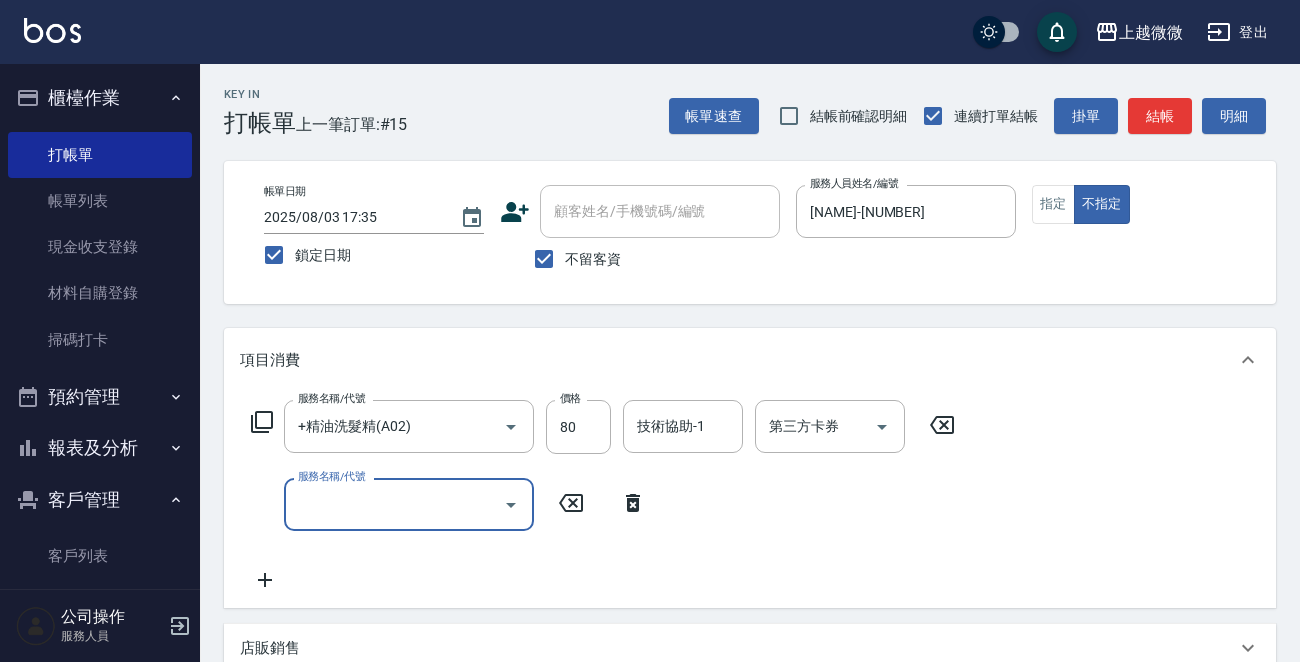 click on "服務名稱/代號" at bounding box center [394, 504] 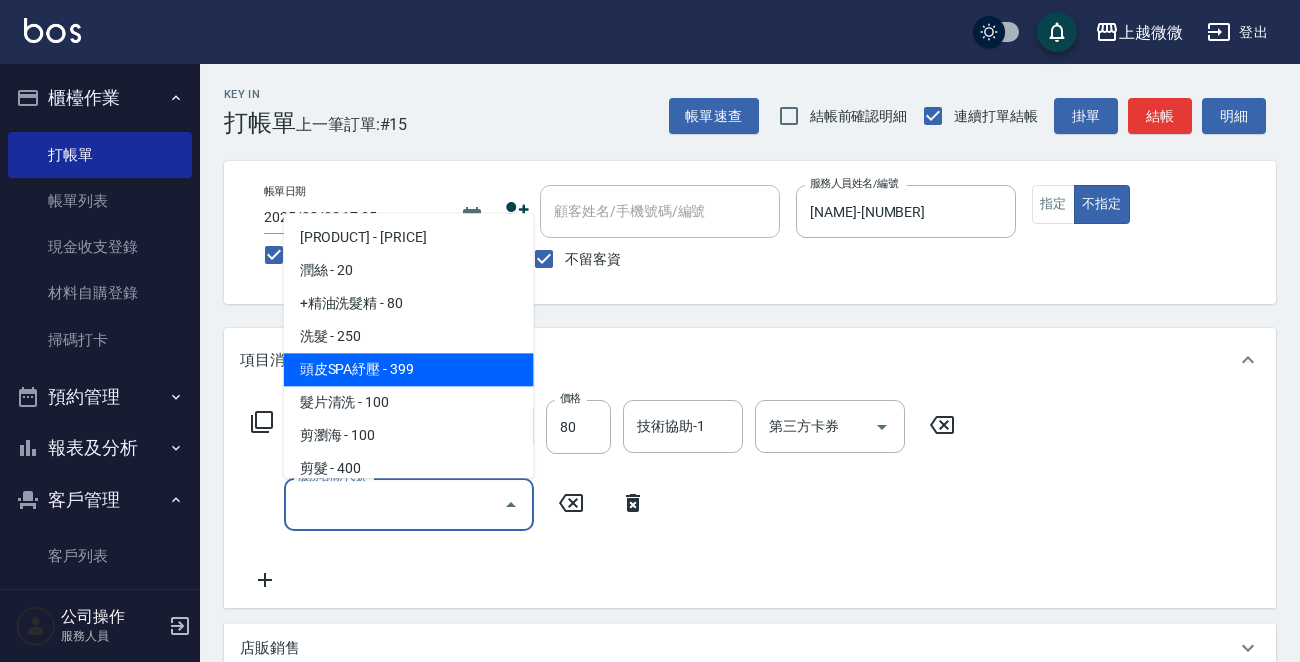 click on "頭皮SPA紓壓 - 399" at bounding box center (409, 370) 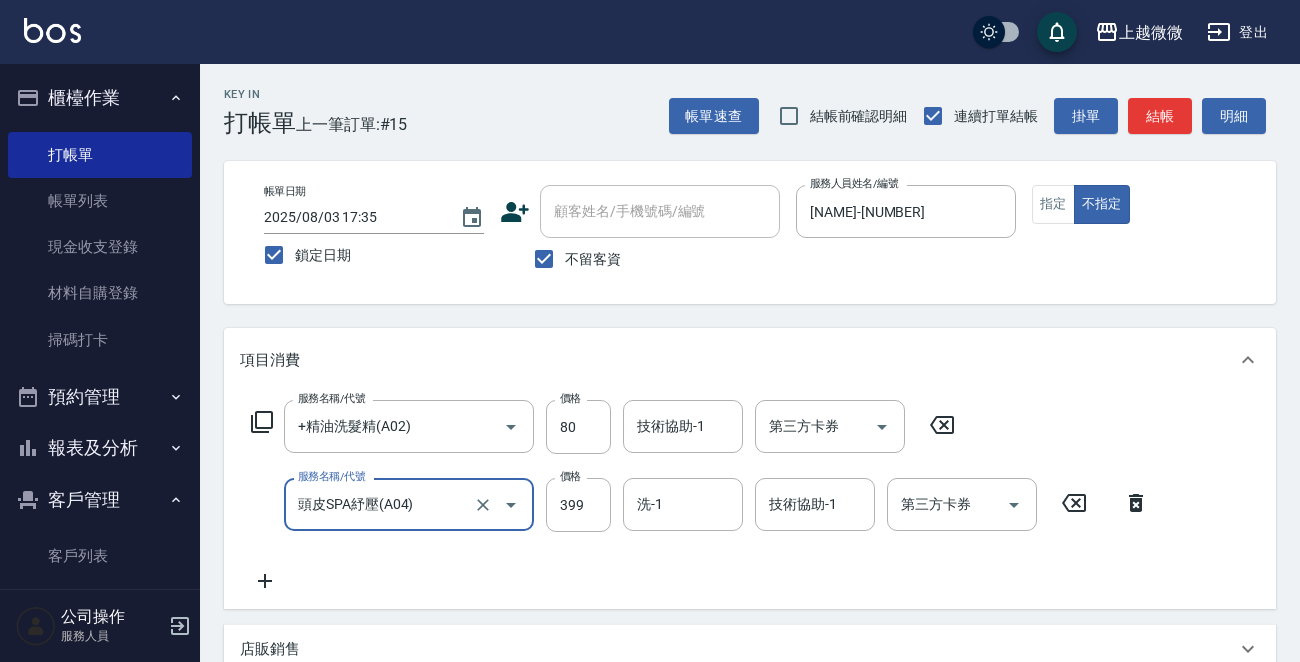click 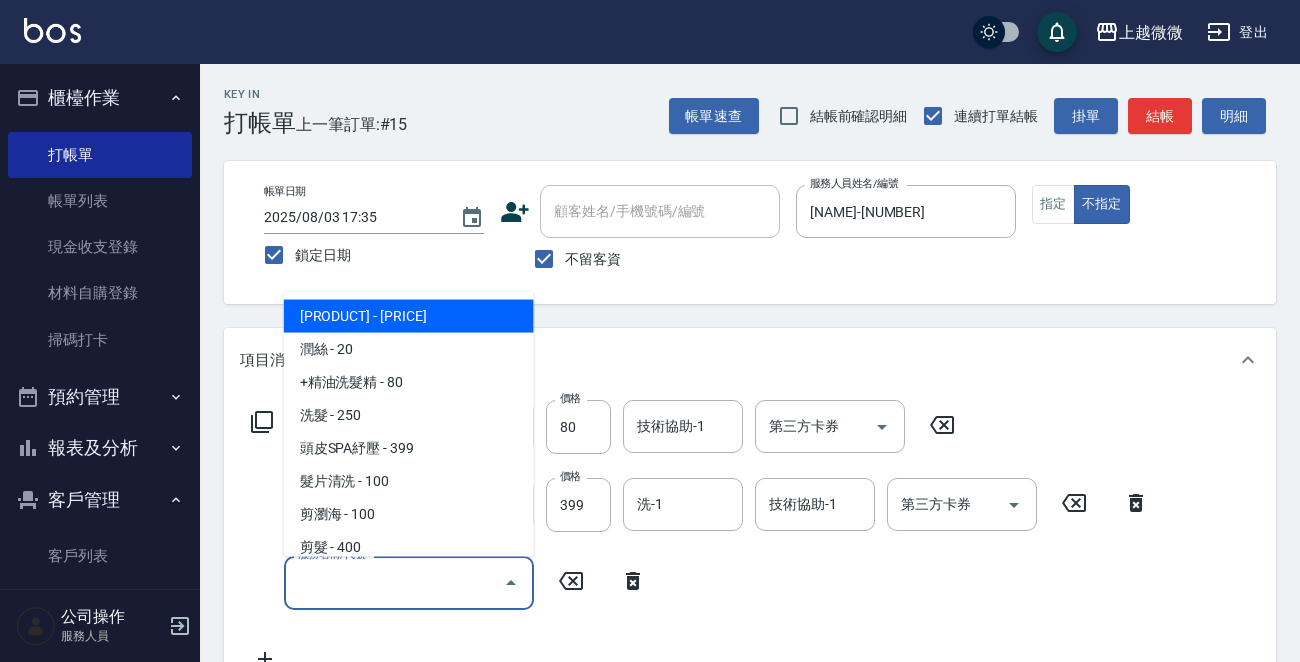 click on "服務名稱/代號" at bounding box center [394, 582] 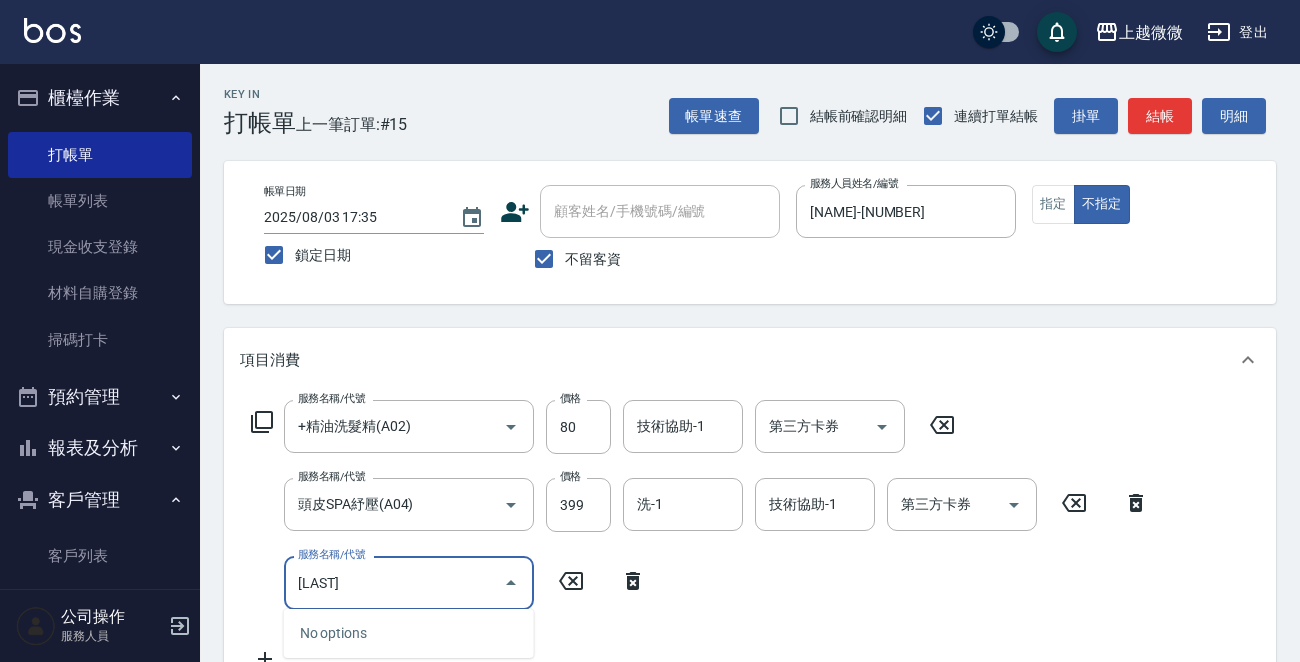 type on "潤" 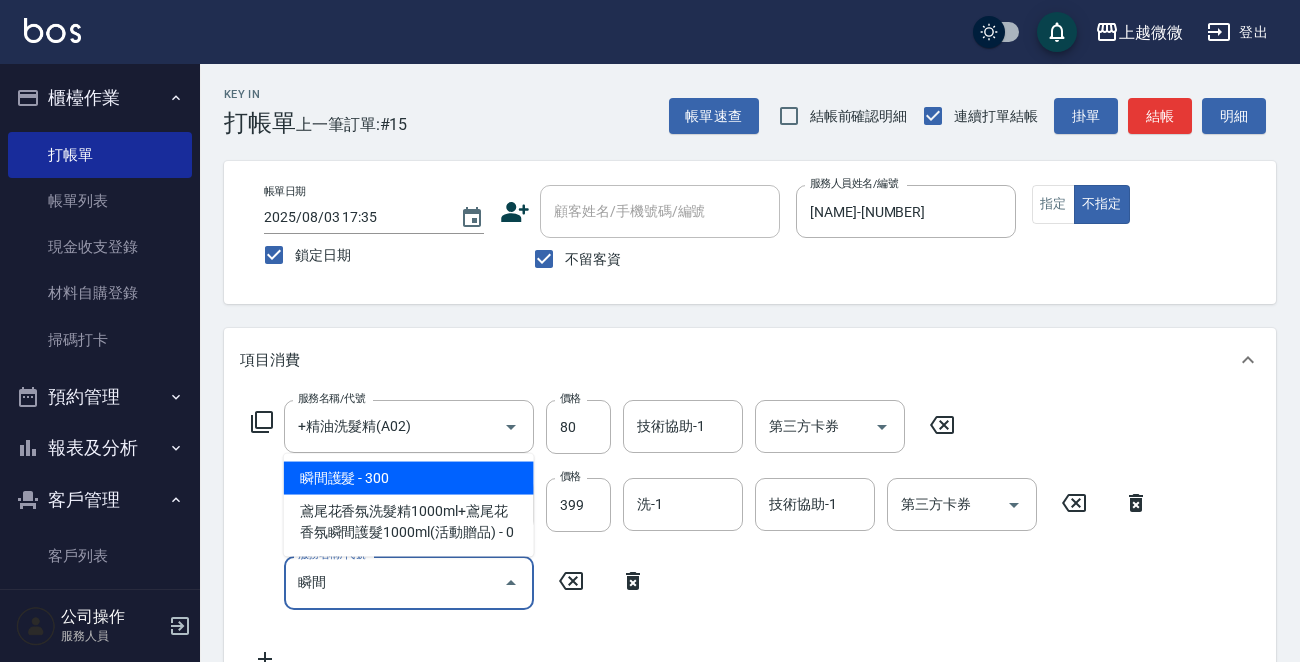 click on "瞬間護髮 - 300" at bounding box center [409, 478] 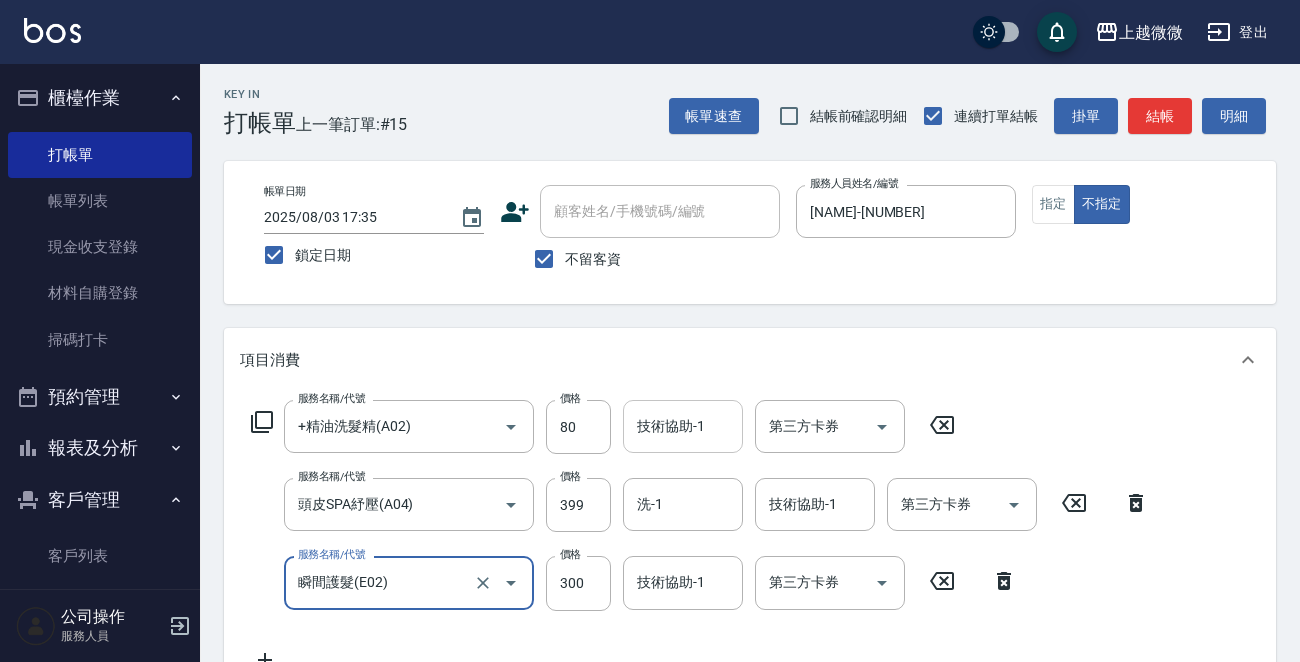 type on "瞬間護髮(E02)" 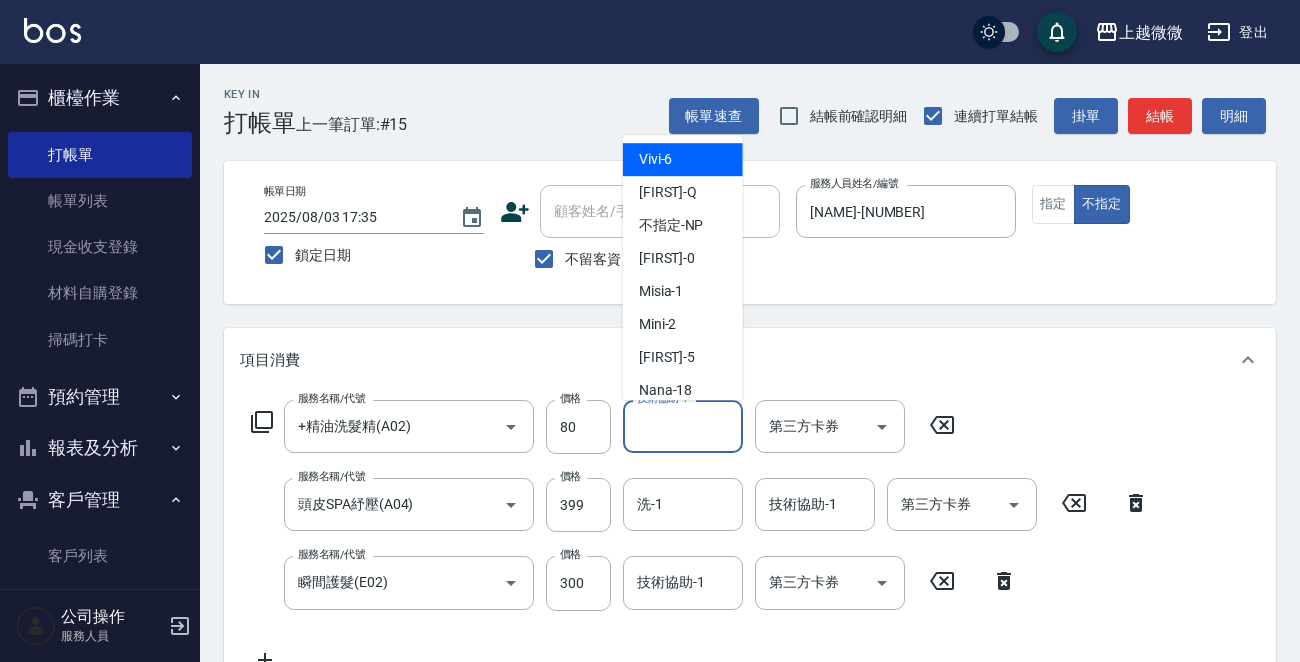 click on "技術協助-1" at bounding box center (683, 426) 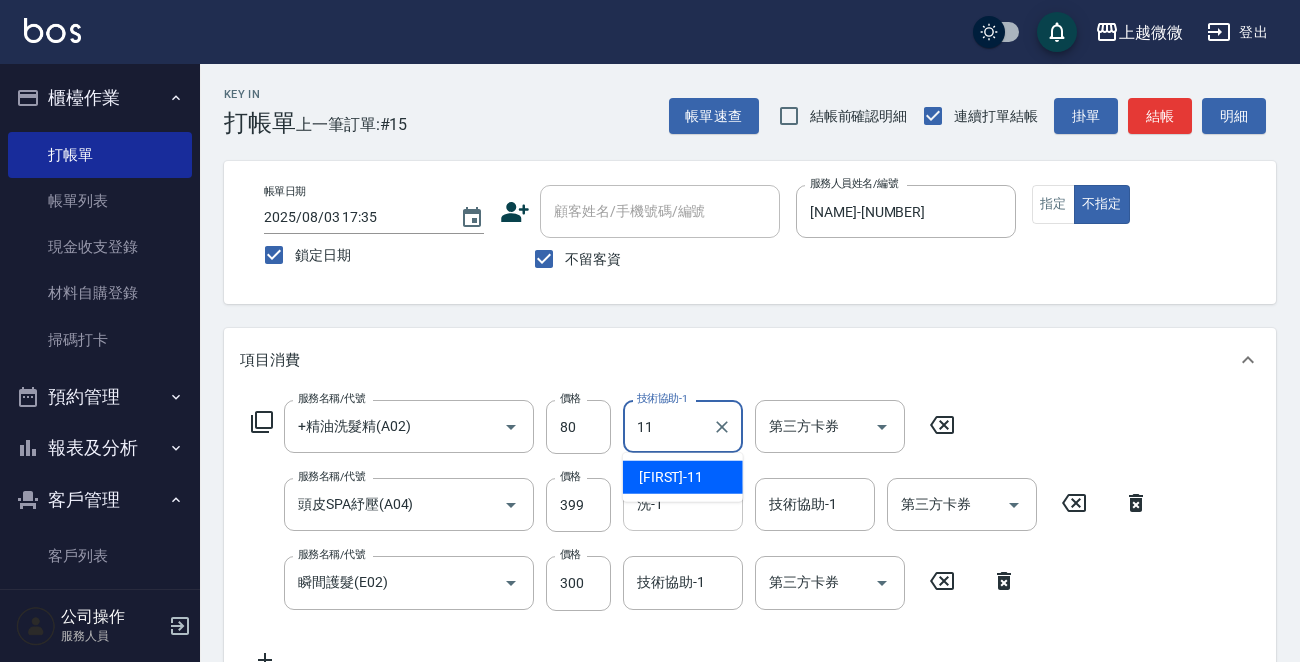 click on "[NAME]-11" at bounding box center [671, 477] 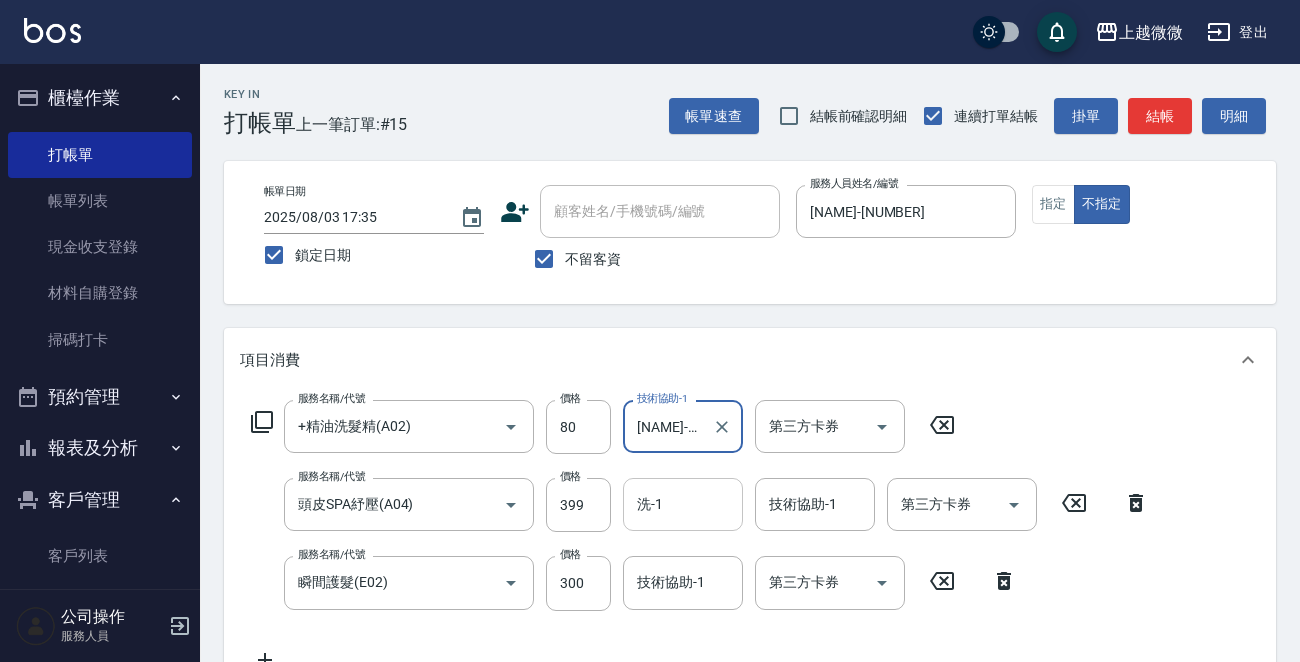 type on "[NAME]-16" 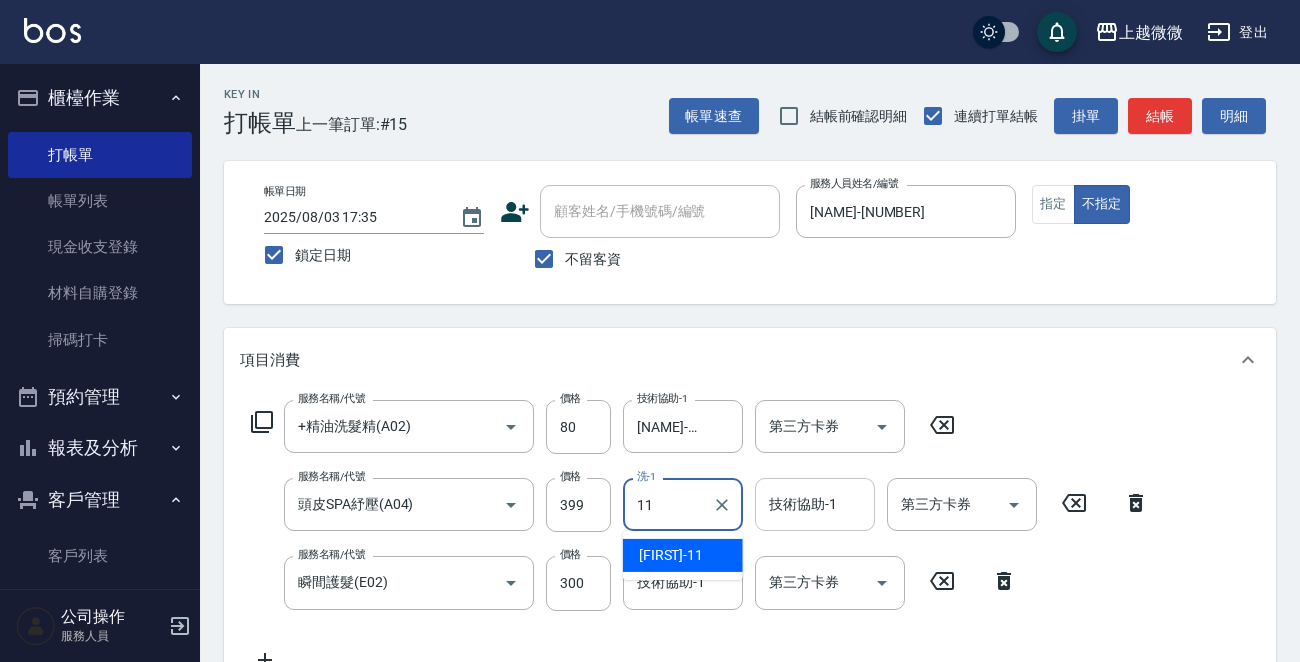 click on "[NAME]-11" at bounding box center (671, 555) 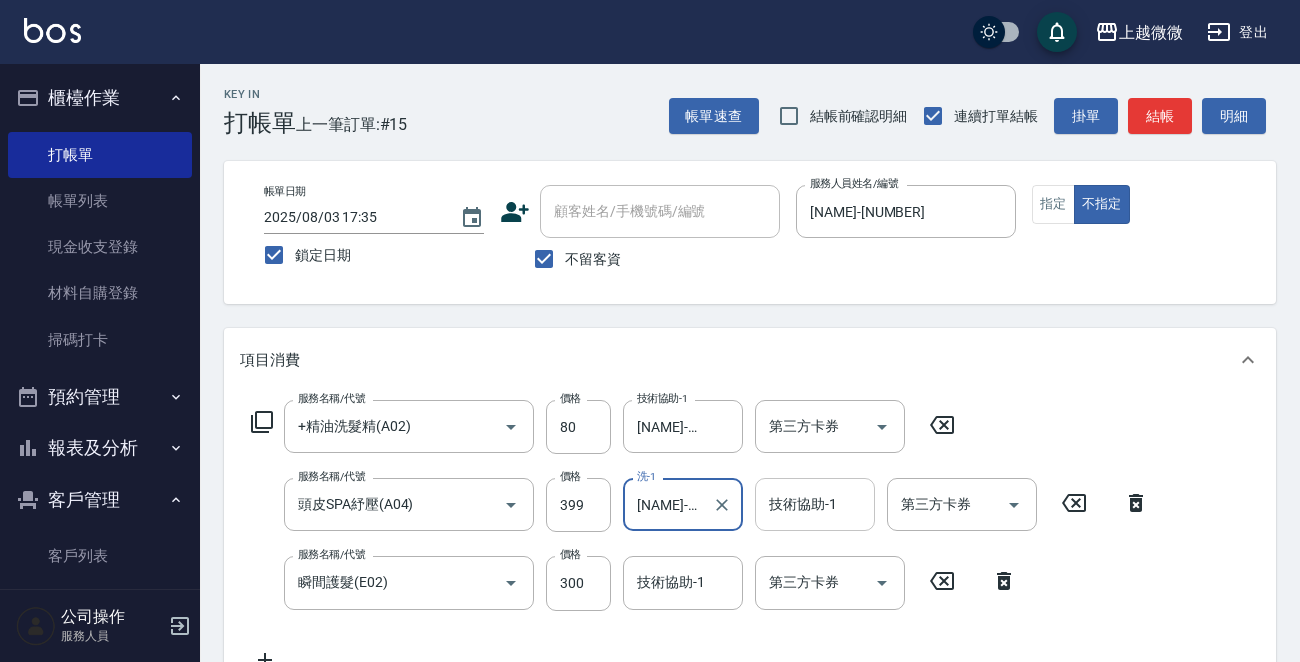 click on "技術協助-1" at bounding box center [815, 504] 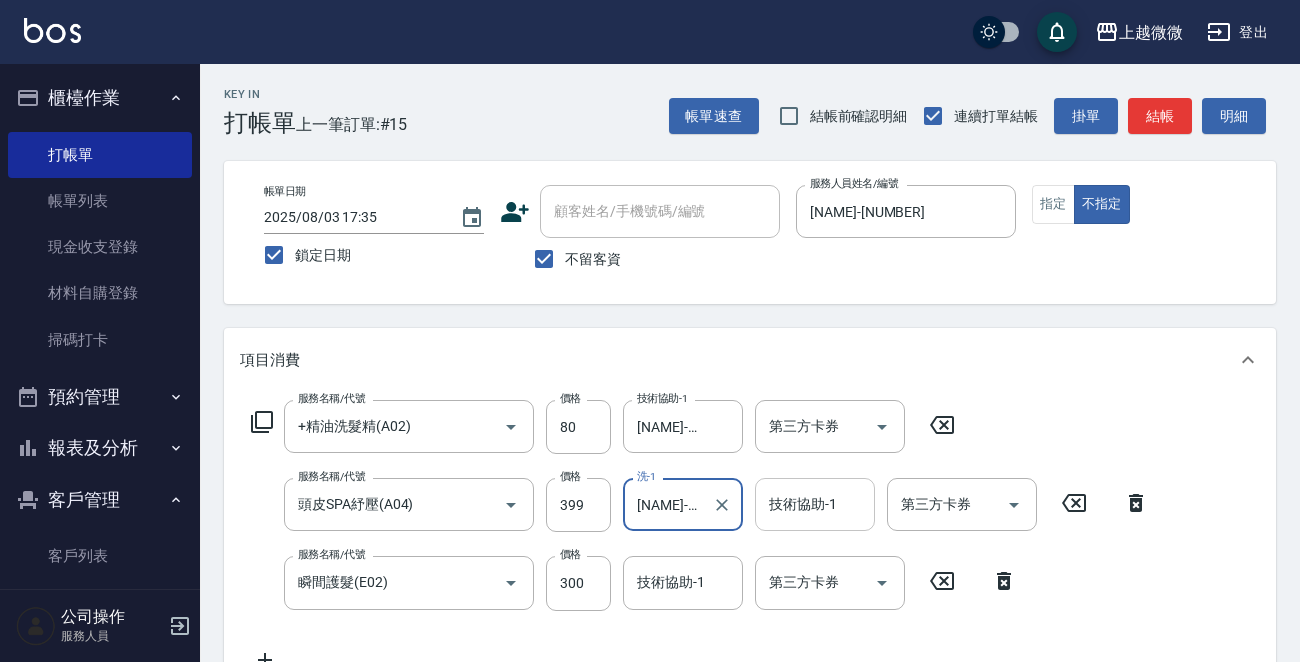 type on "[NAME]-16" 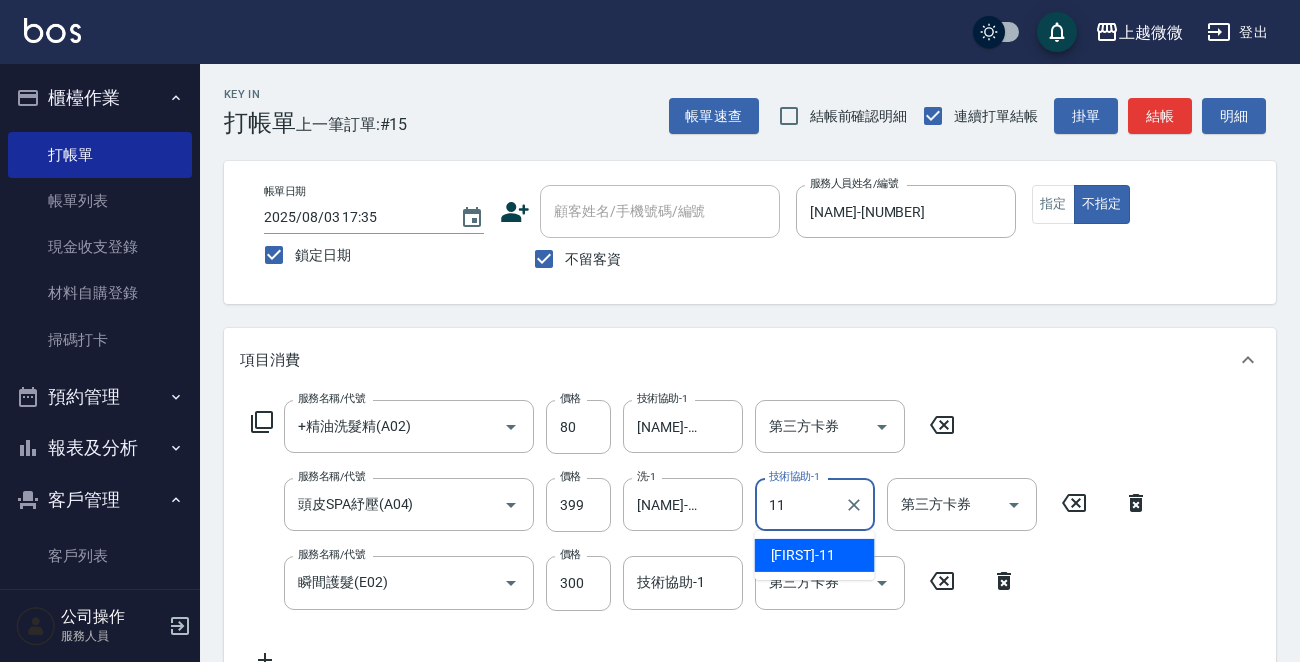 drag, startPoint x: 799, startPoint y: 548, endPoint x: 703, endPoint y: 585, distance: 102.88343 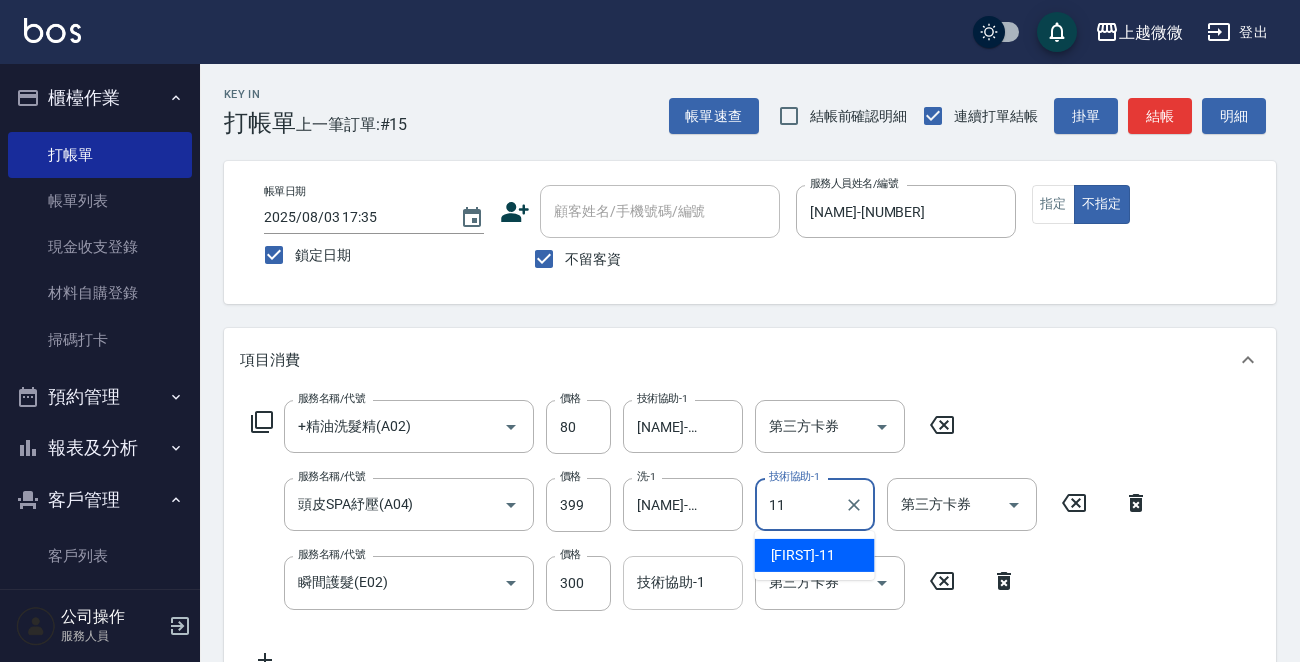 click on "[NAME]-11" at bounding box center [803, 555] 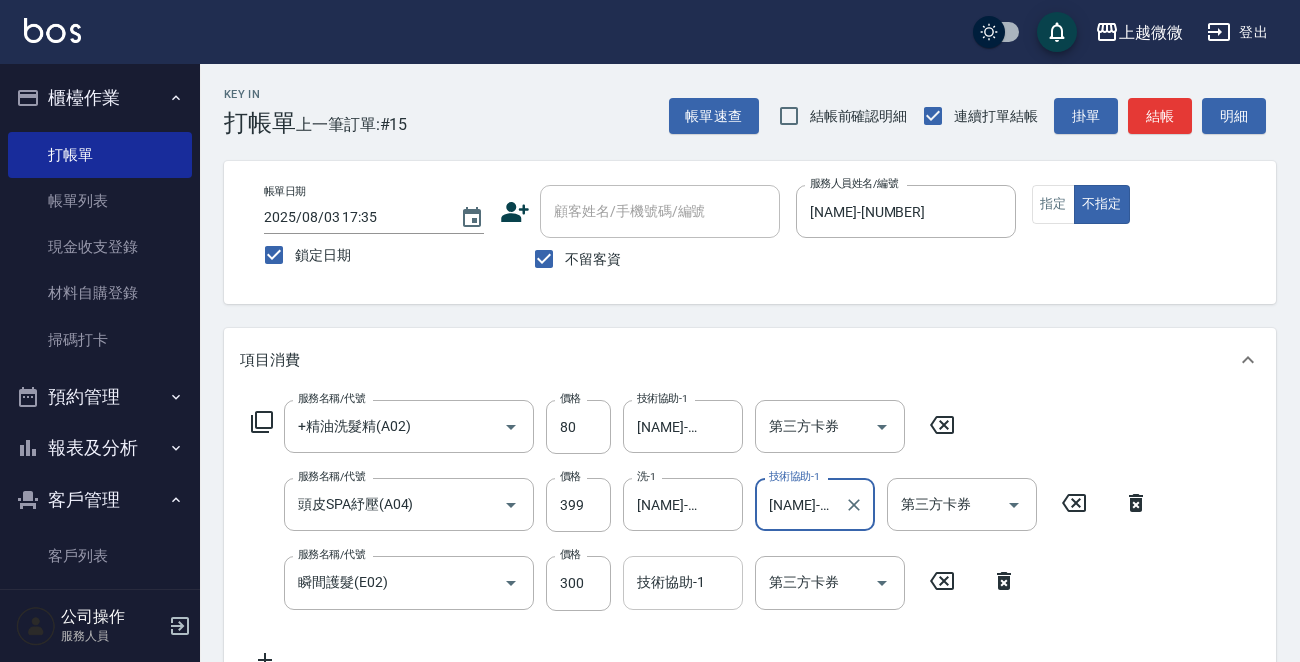 click on "技術協助-1" at bounding box center (683, 582) 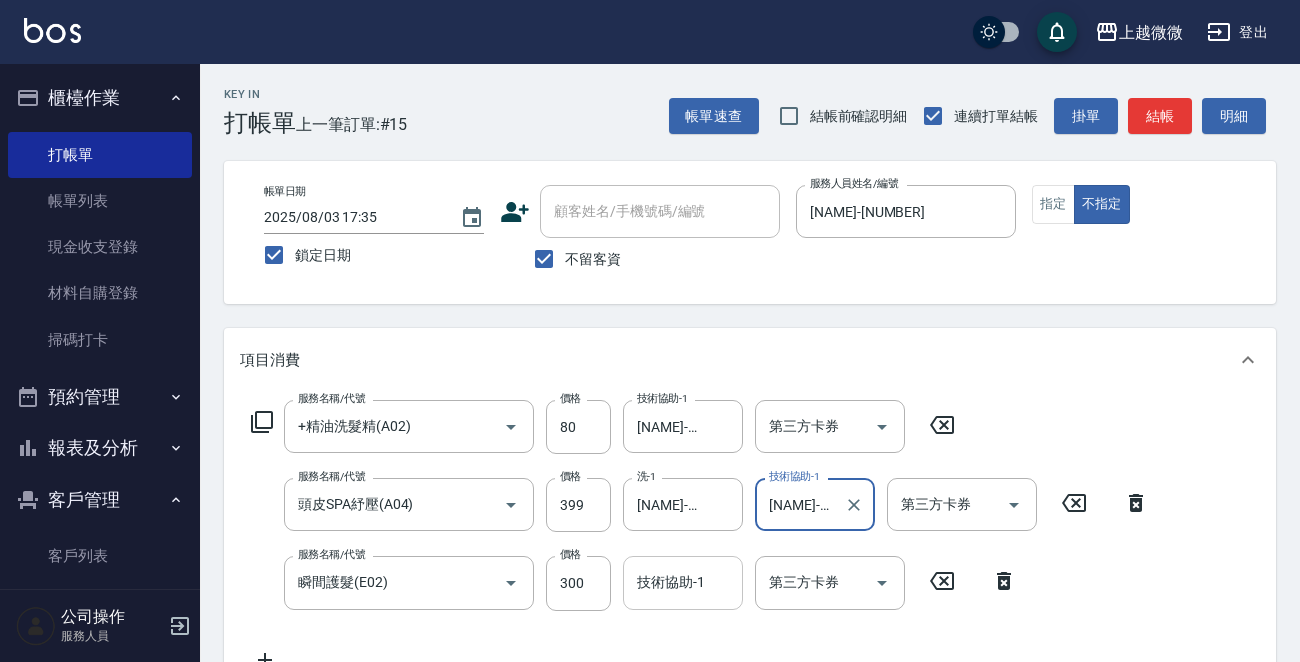 type on "[NAME]-16" 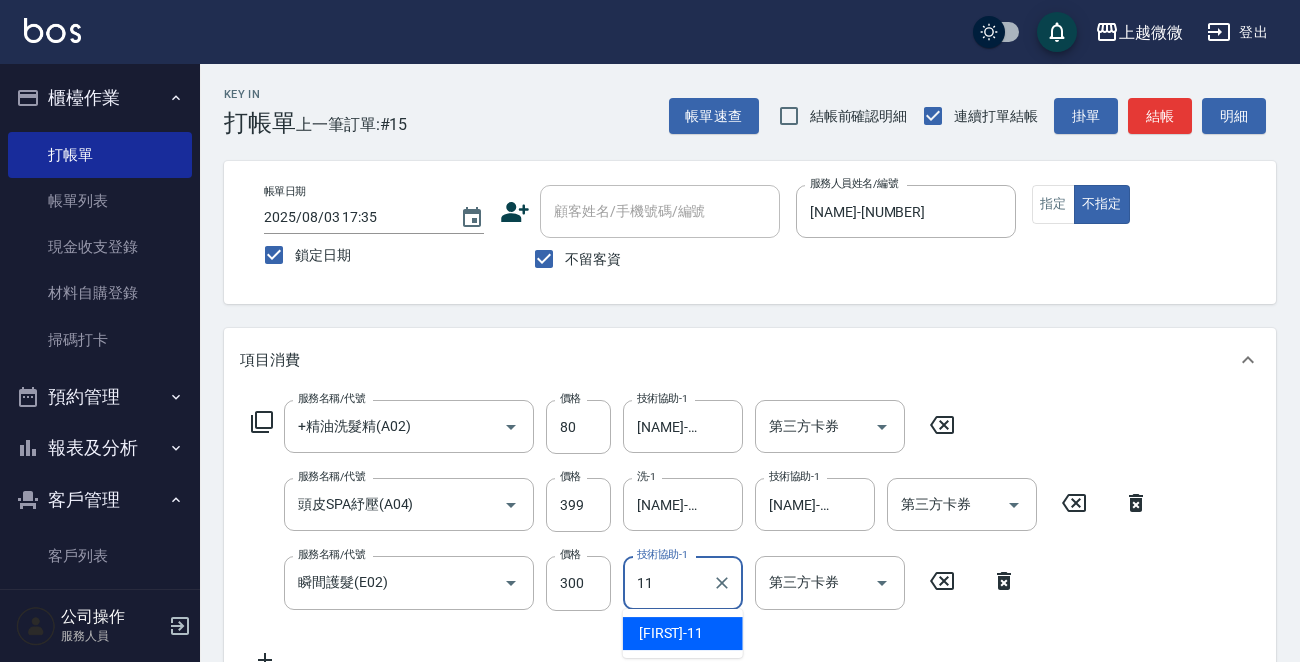 click on "[NAME]-11" at bounding box center (671, 633) 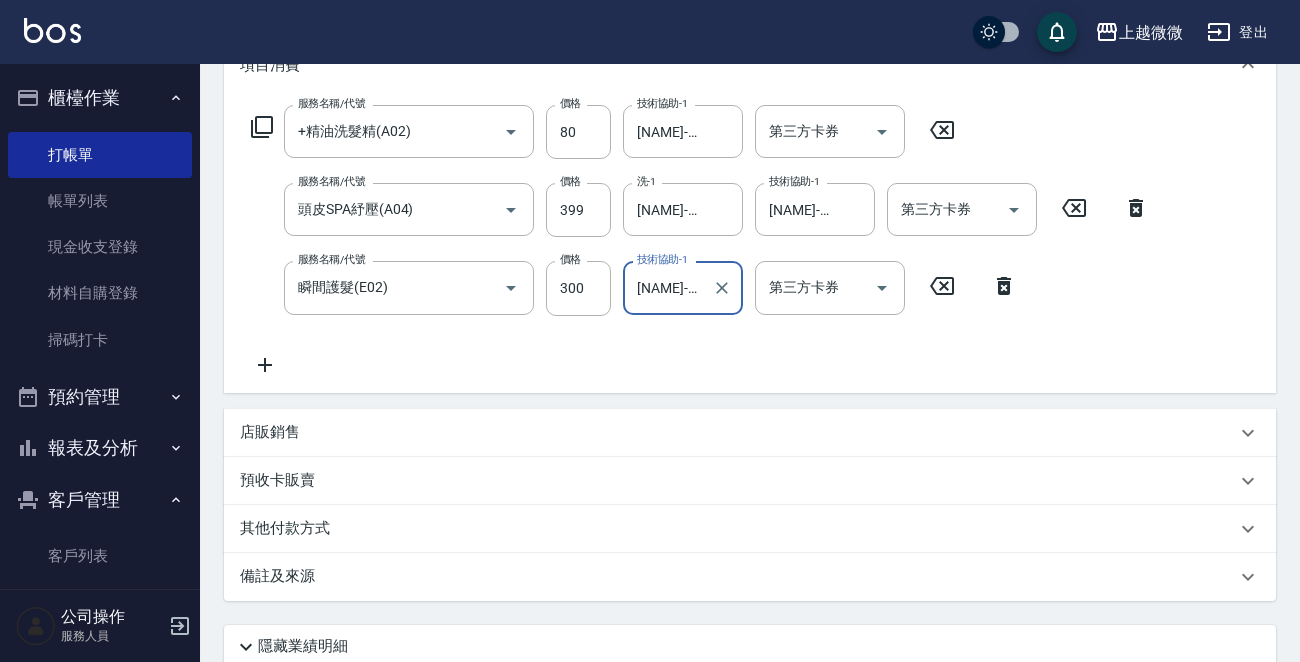 scroll, scrollTop: 455, scrollLeft: 0, axis: vertical 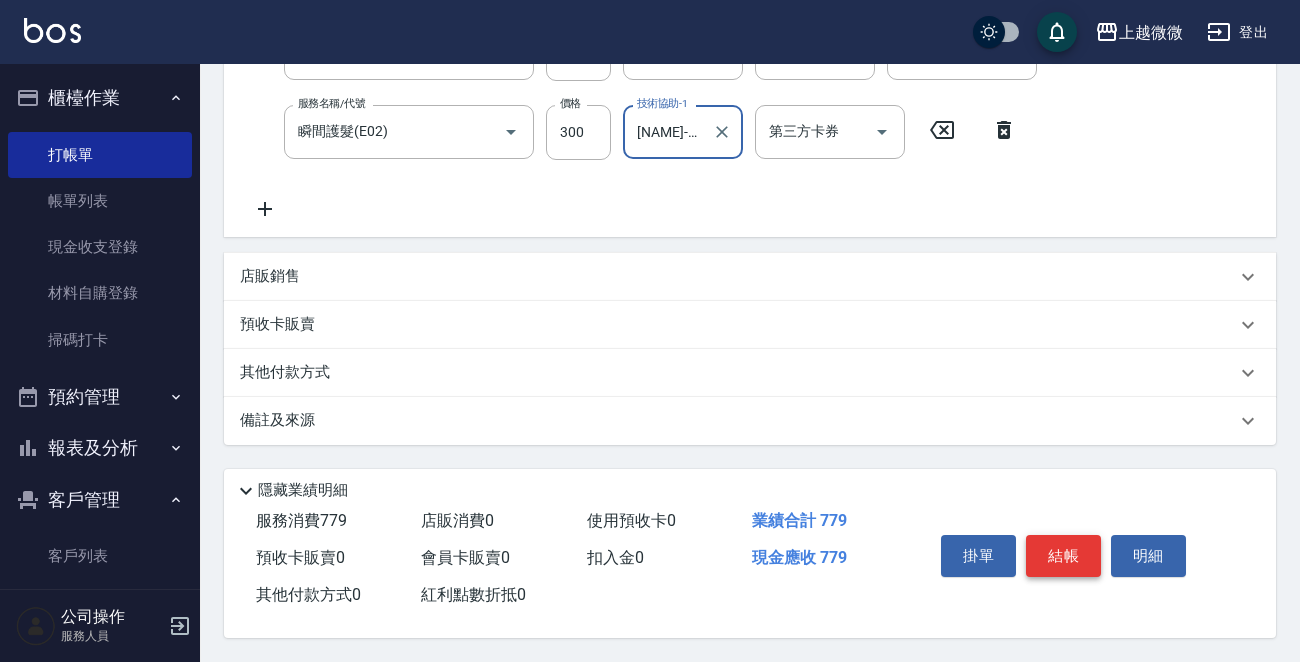 type on "[NAME]-16" 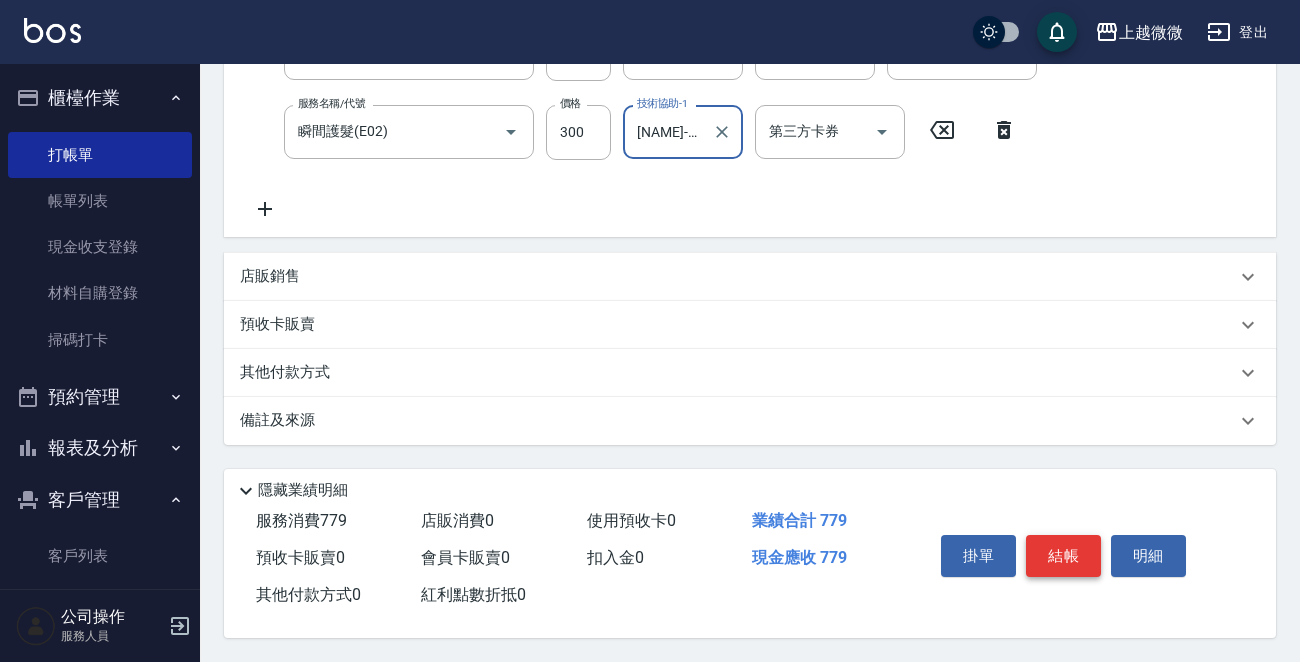 click on "結帳" at bounding box center [1063, 556] 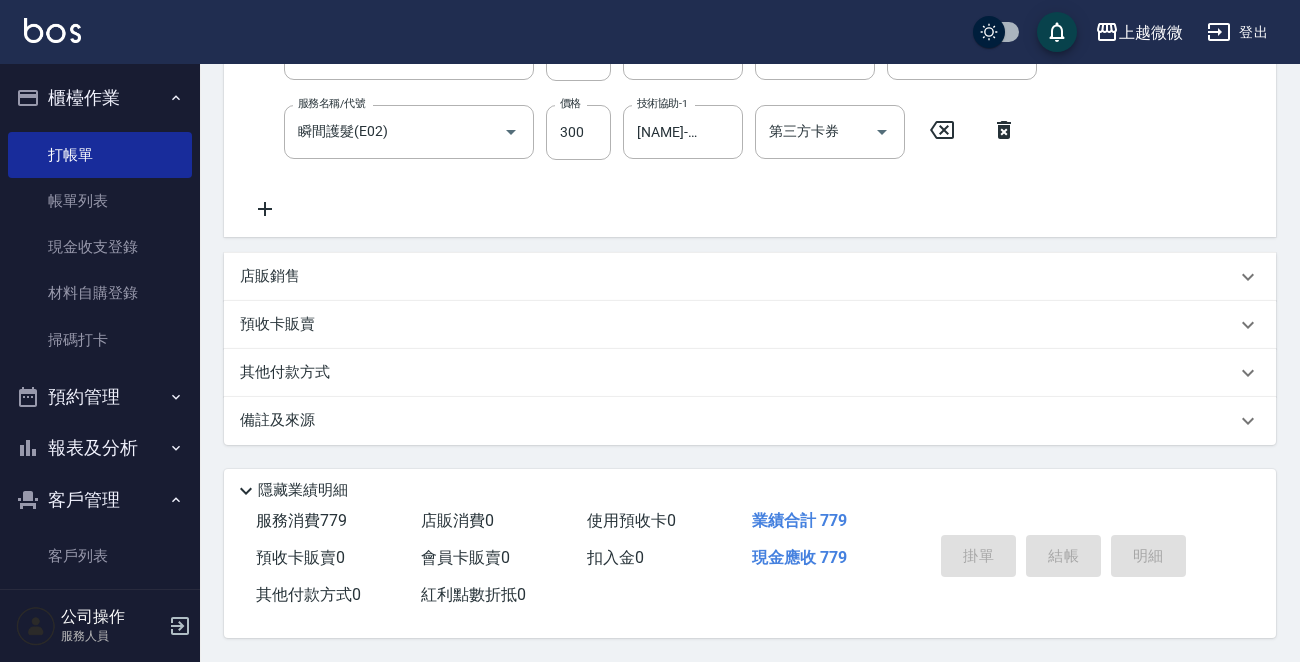 type 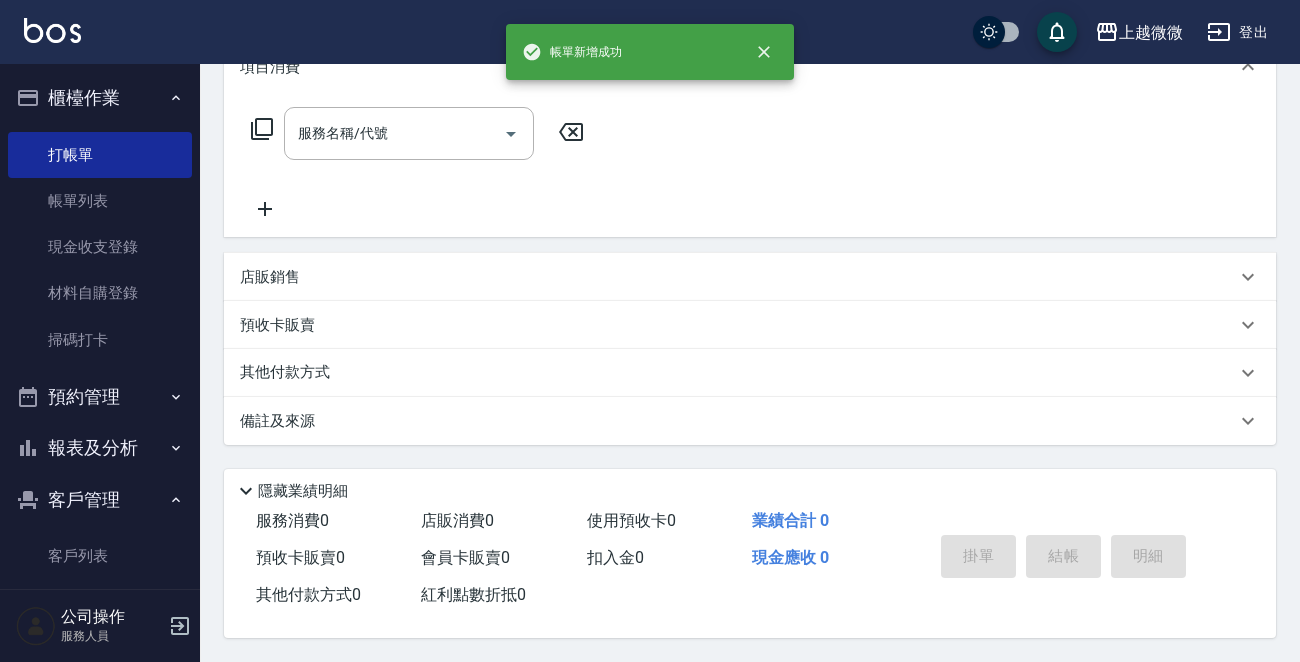 scroll, scrollTop: 0, scrollLeft: 0, axis: both 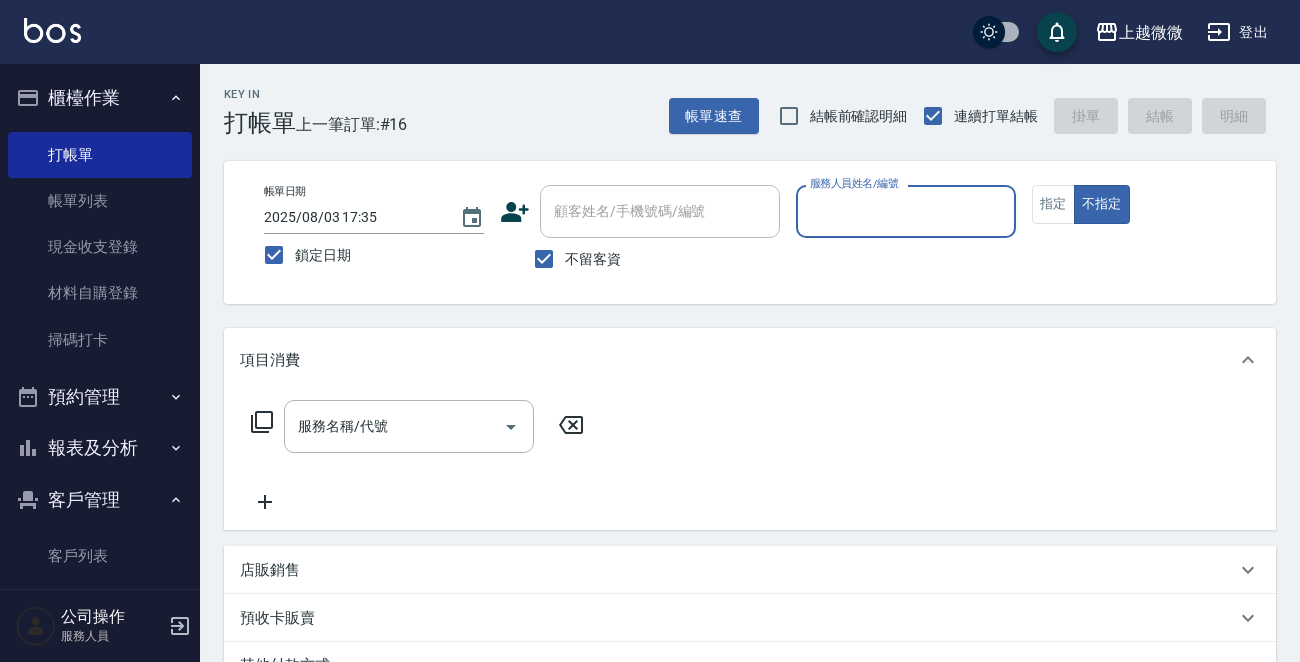 click on "服務人員姓名/編號" at bounding box center [906, 211] 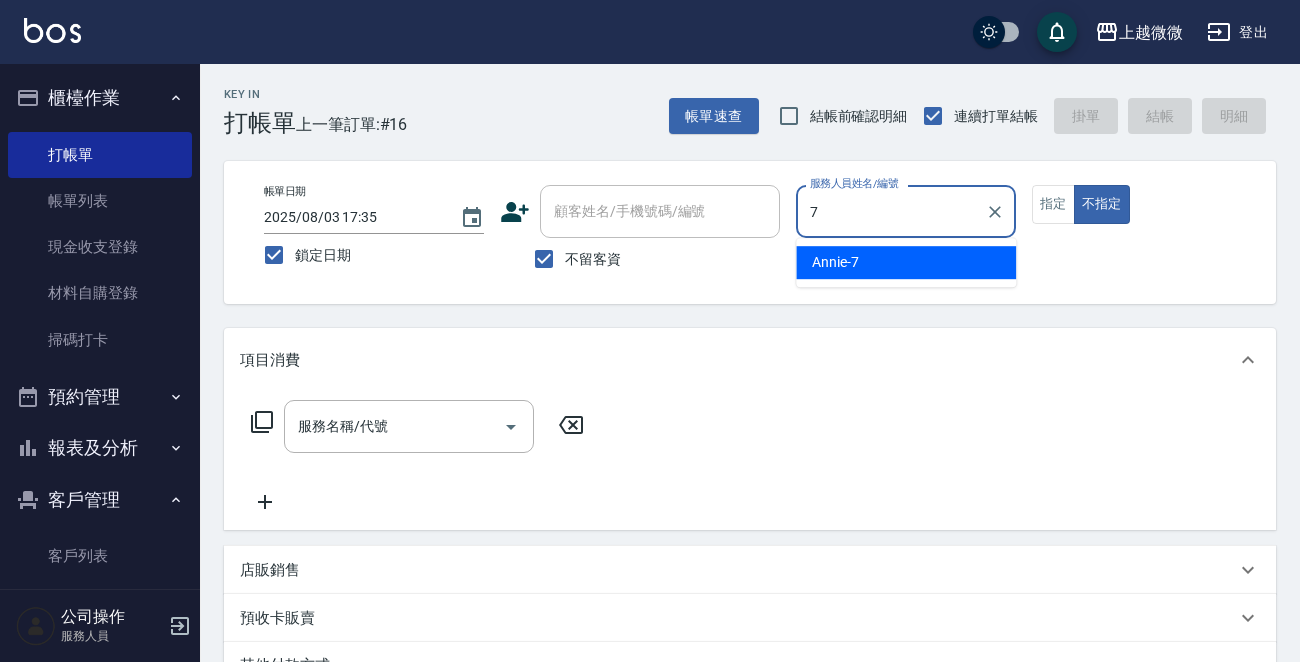 click on "Annie -7" at bounding box center (906, 262) 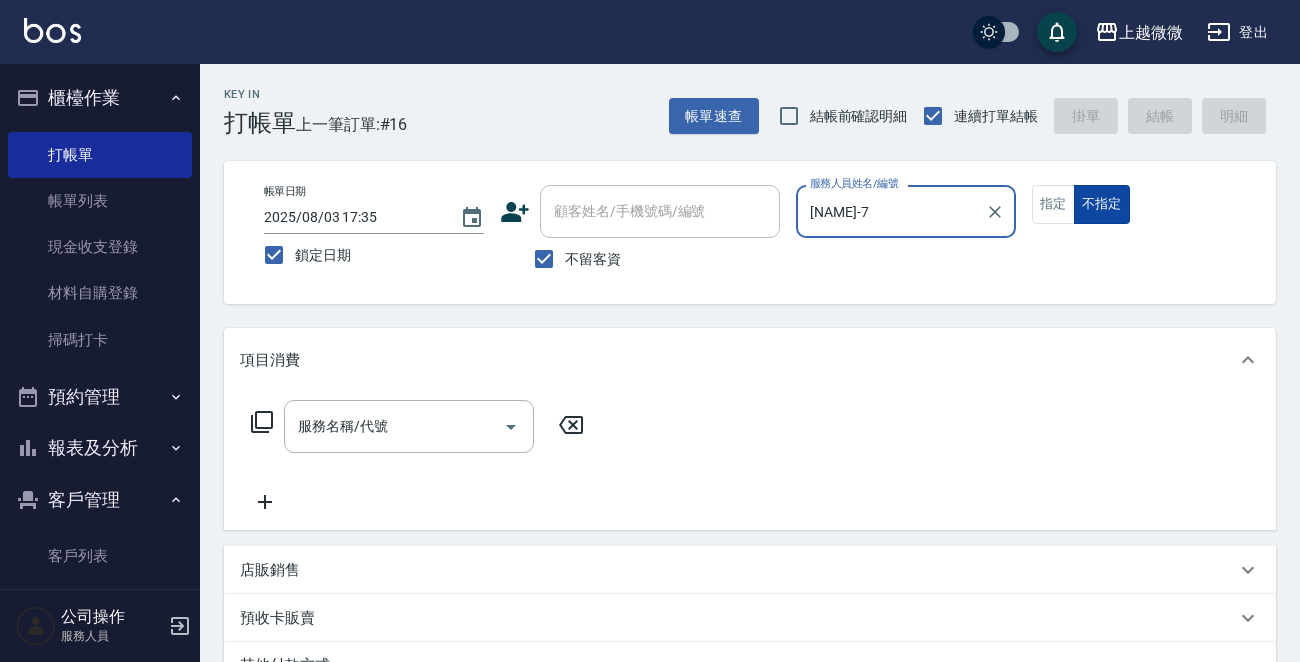 type on "[NAME]-7" 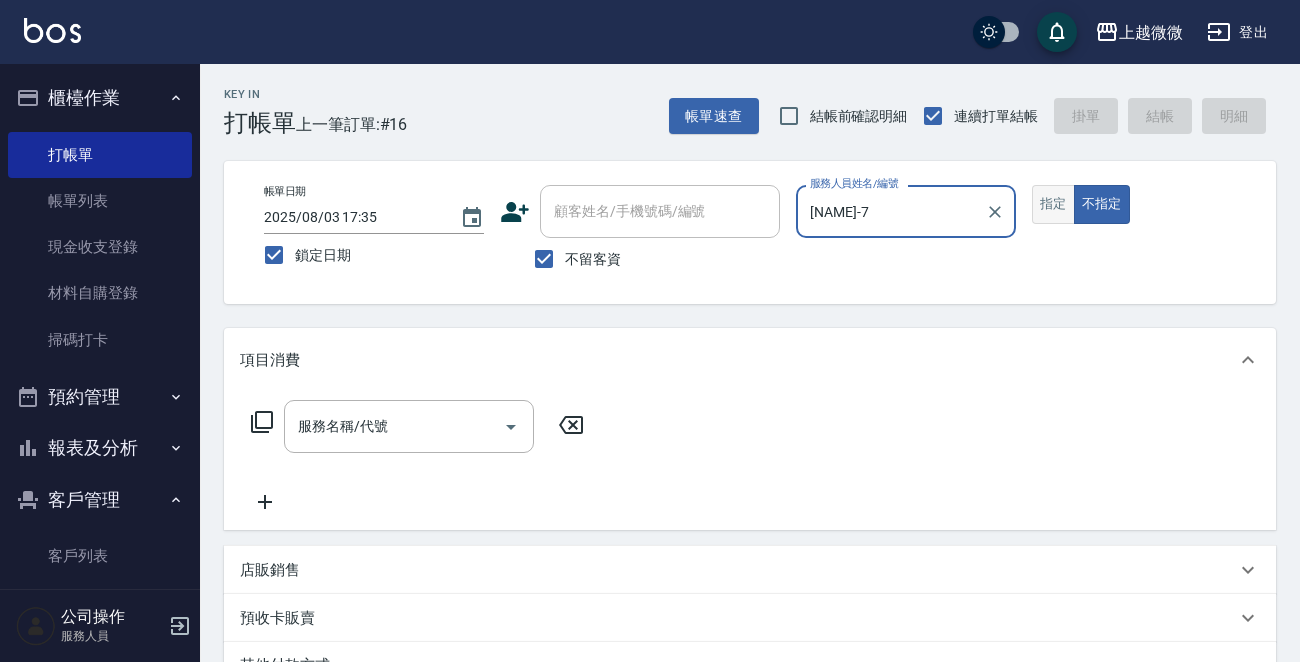 drag, startPoint x: 1081, startPoint y: 190, endPoint x: 1064, endPoint y: 199, distance: 19.235384 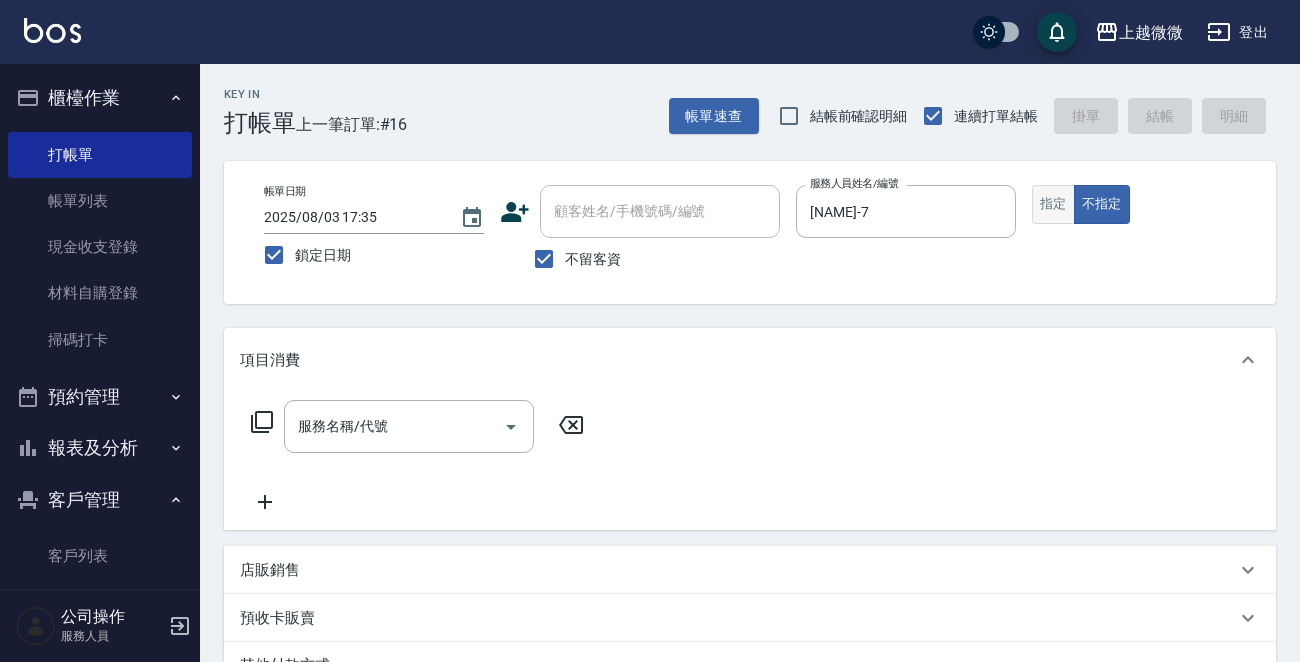 click on "指定" at bounding box center [1053, 204] 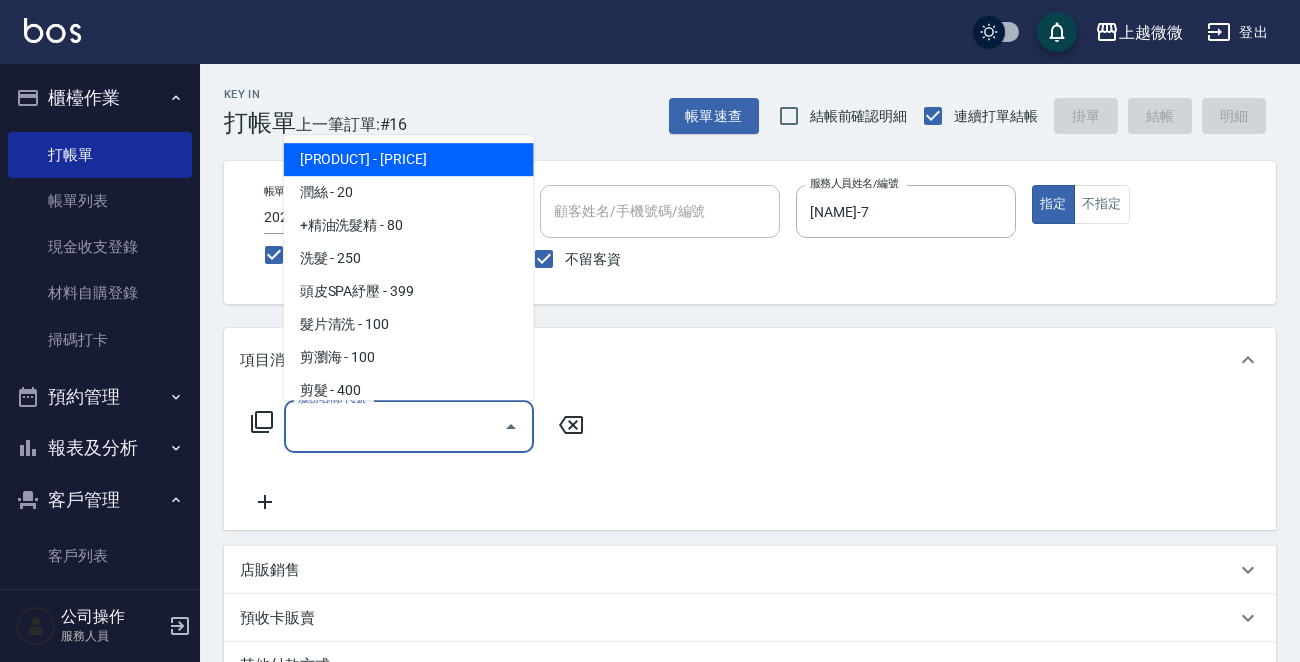 click on "服務名稱/代號 服務名稱/代號" at bounding box center (409, 426) 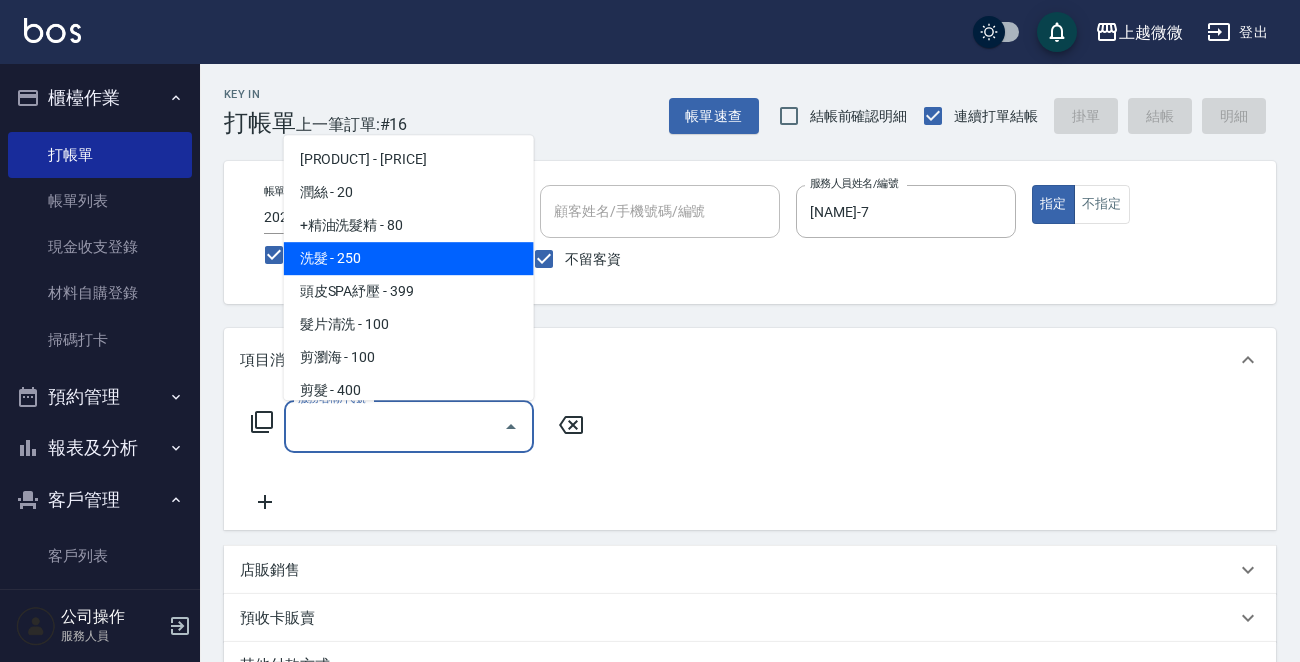 click on "洗髮 - 250" at bounding box center [409, 258] 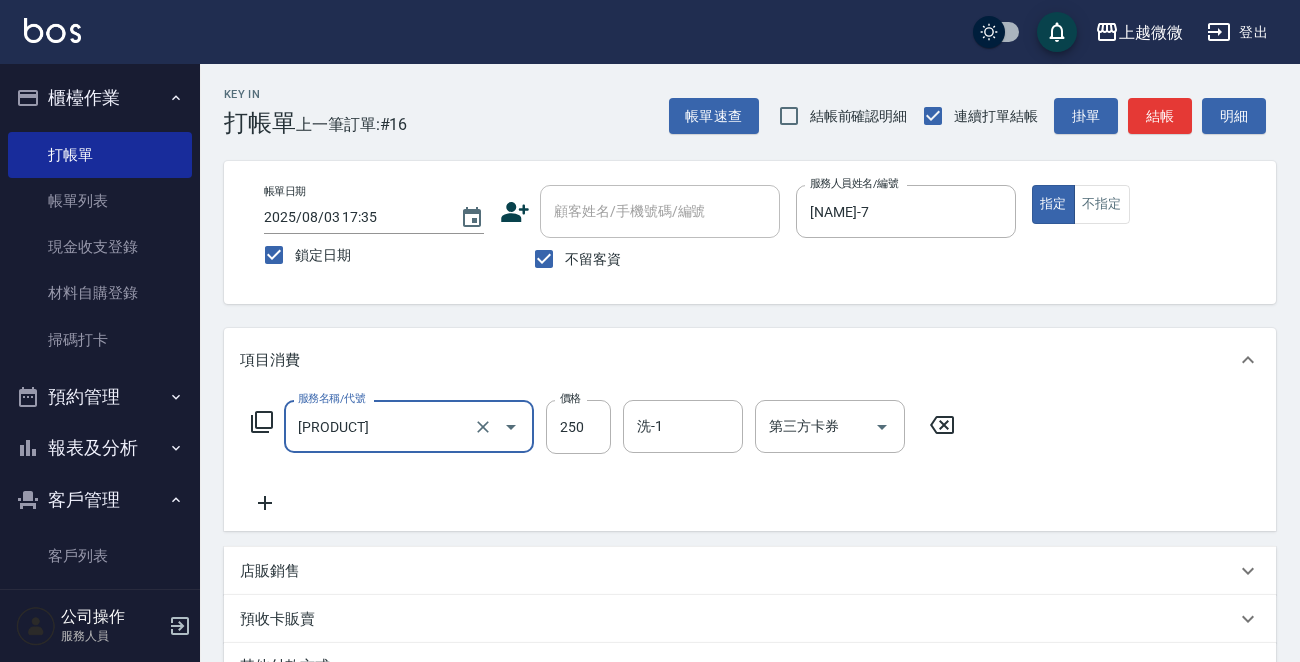 click 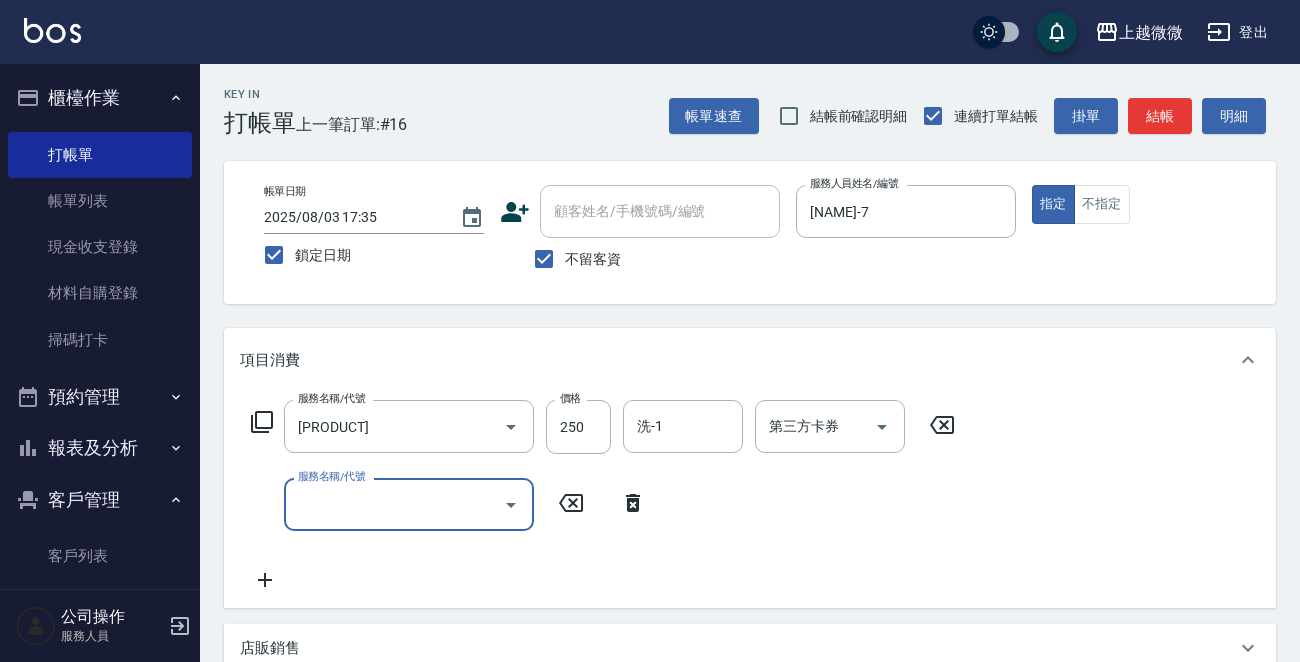 click on "服務名稱/代號" at bounding box center (394, 504) 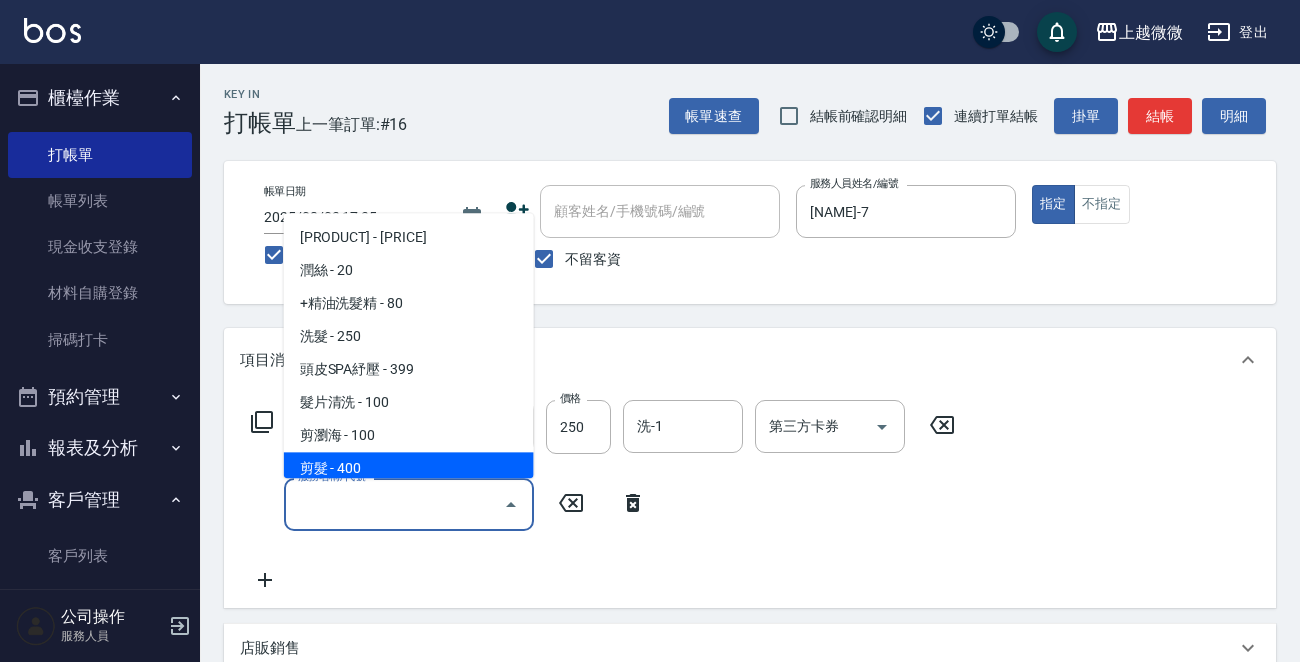 click on "剪髮 - 400" at bounding box center (409, 469) 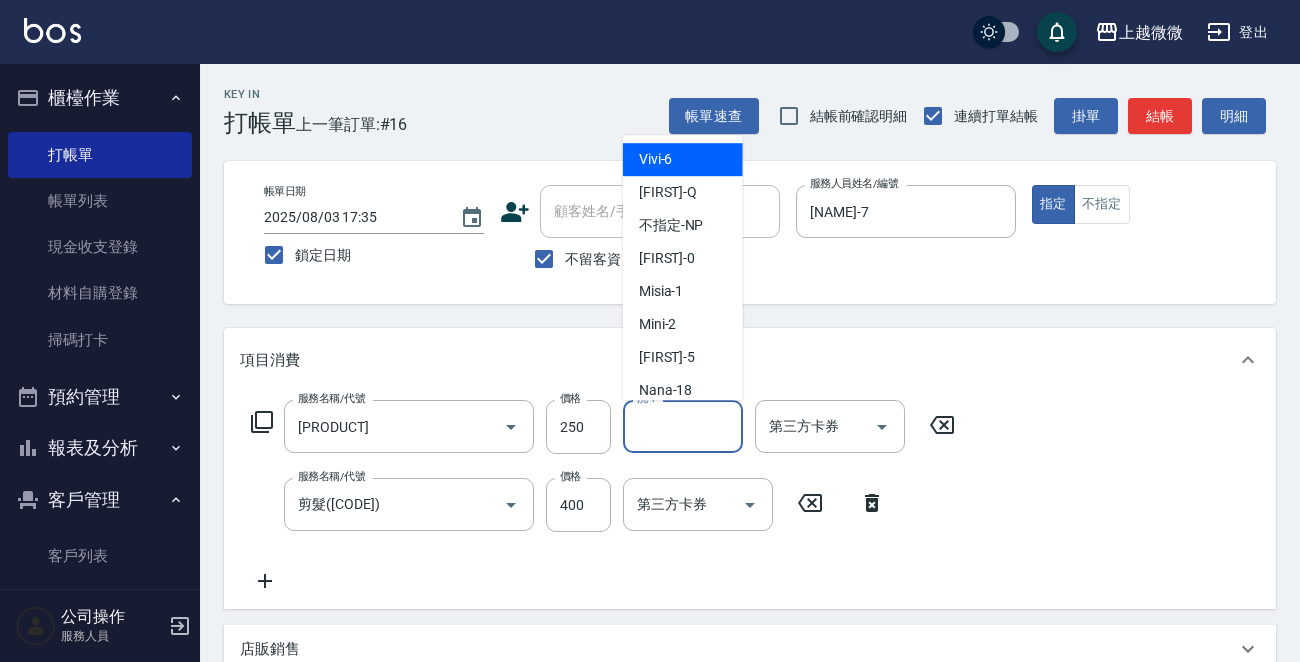 click on "洗-1" at bounding box center [683, 426] 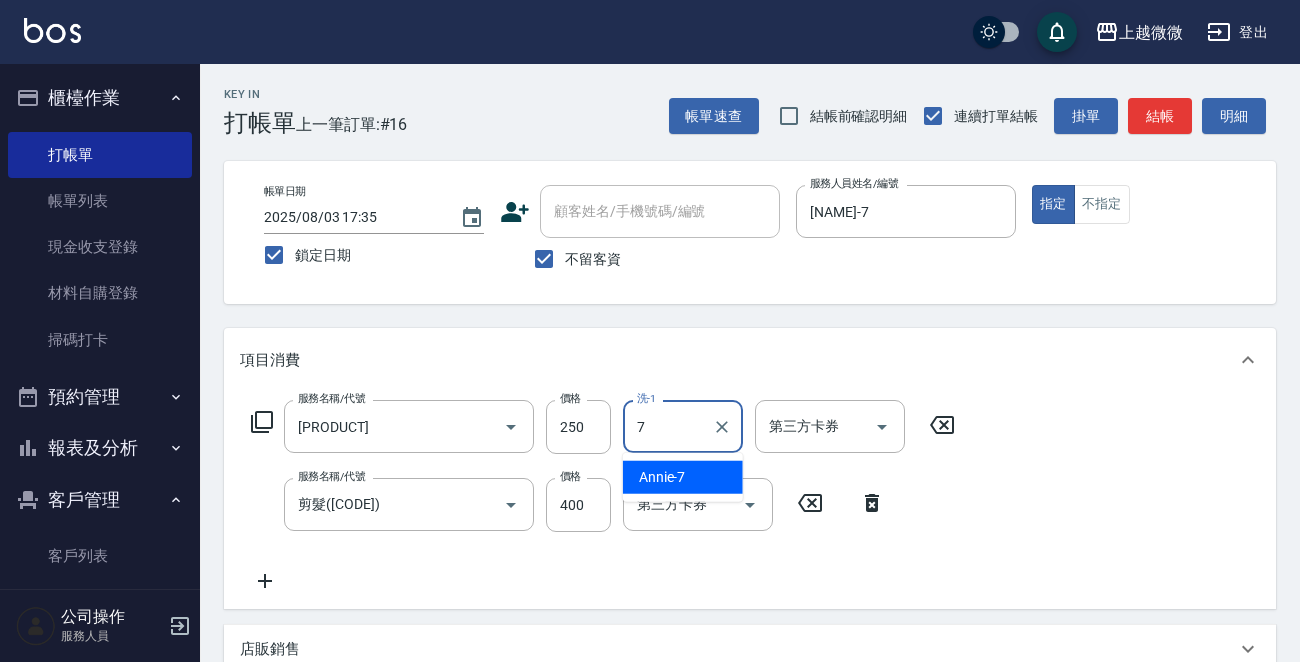 click on "Annie -7" at bounding box center (683, 477) 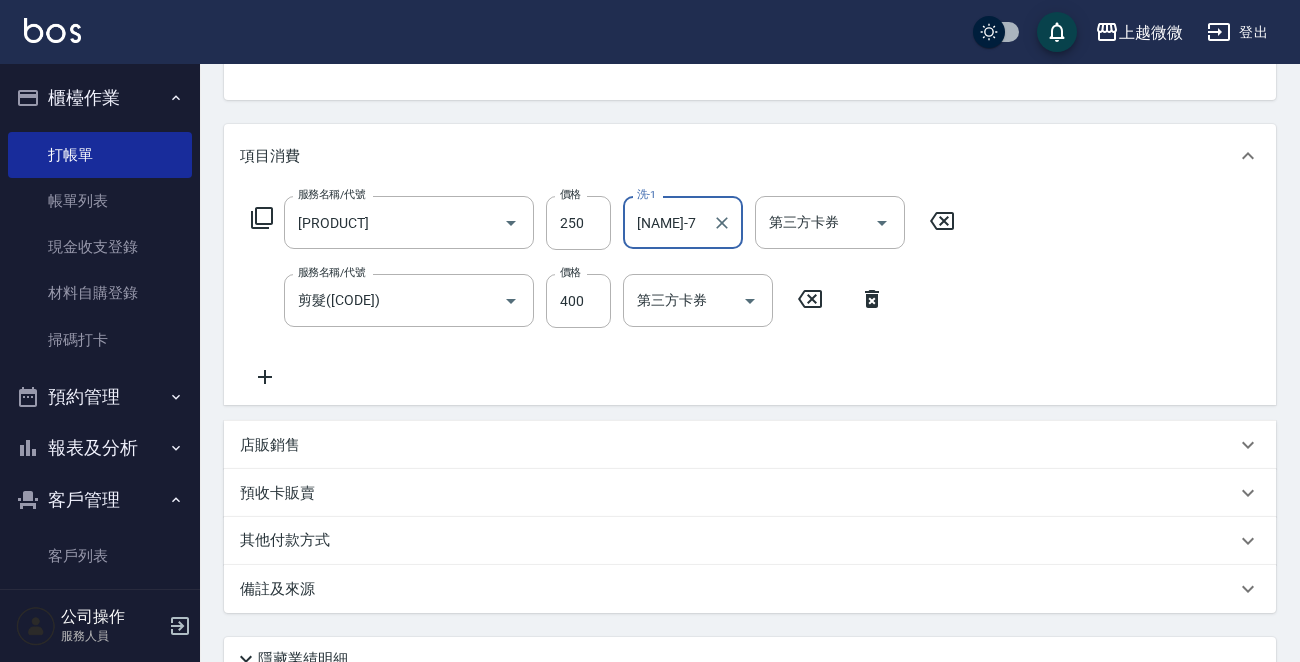 scroll, scrollTop: 377, scrollLeft: 0, axis: vertical 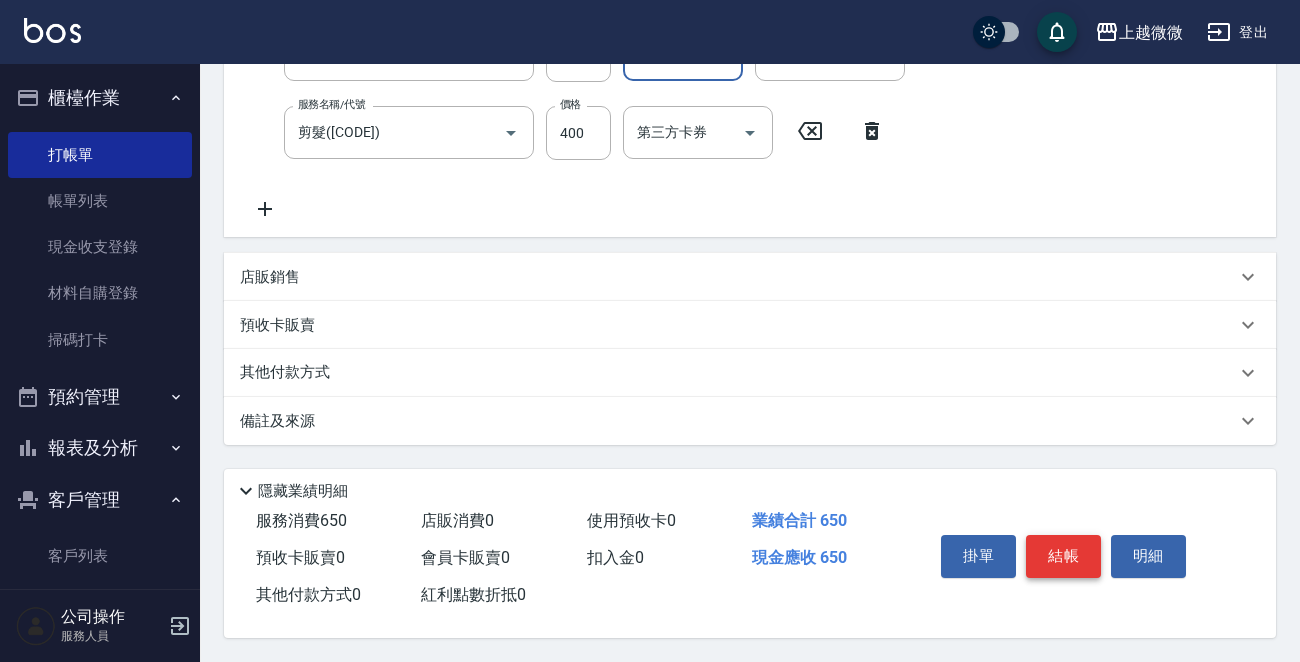 type on "[NAME]-7" 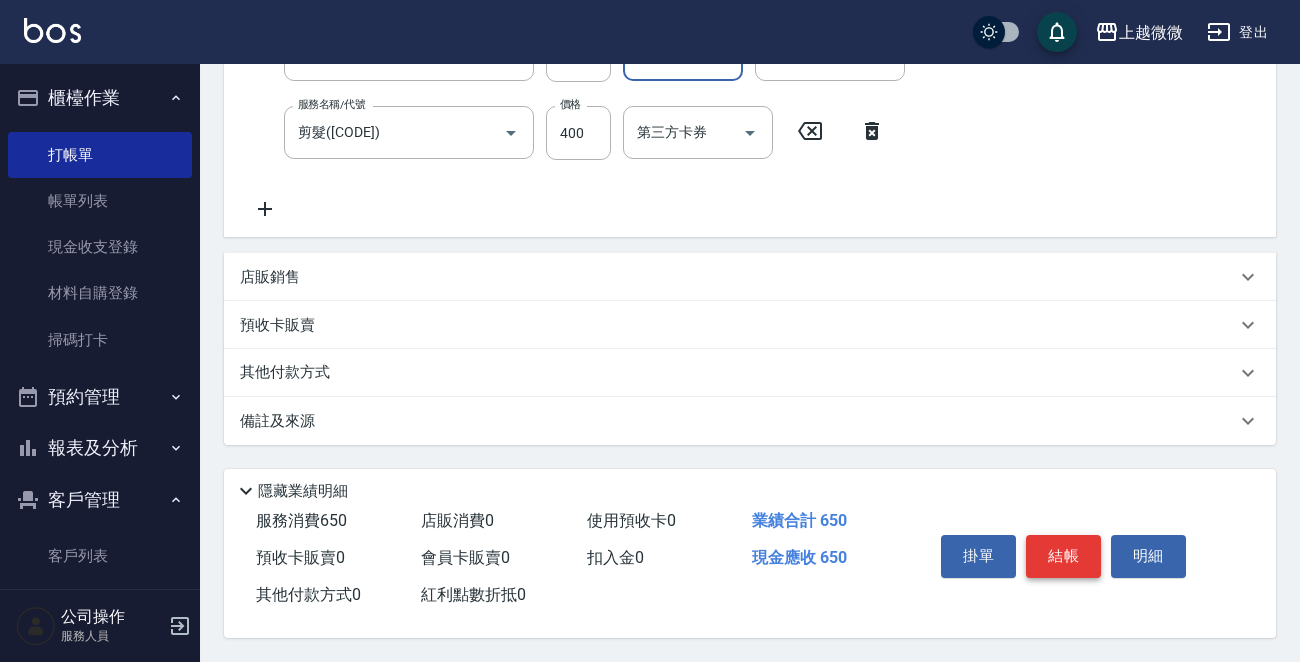 click on "結帳" at bounding box center [1063, 556] 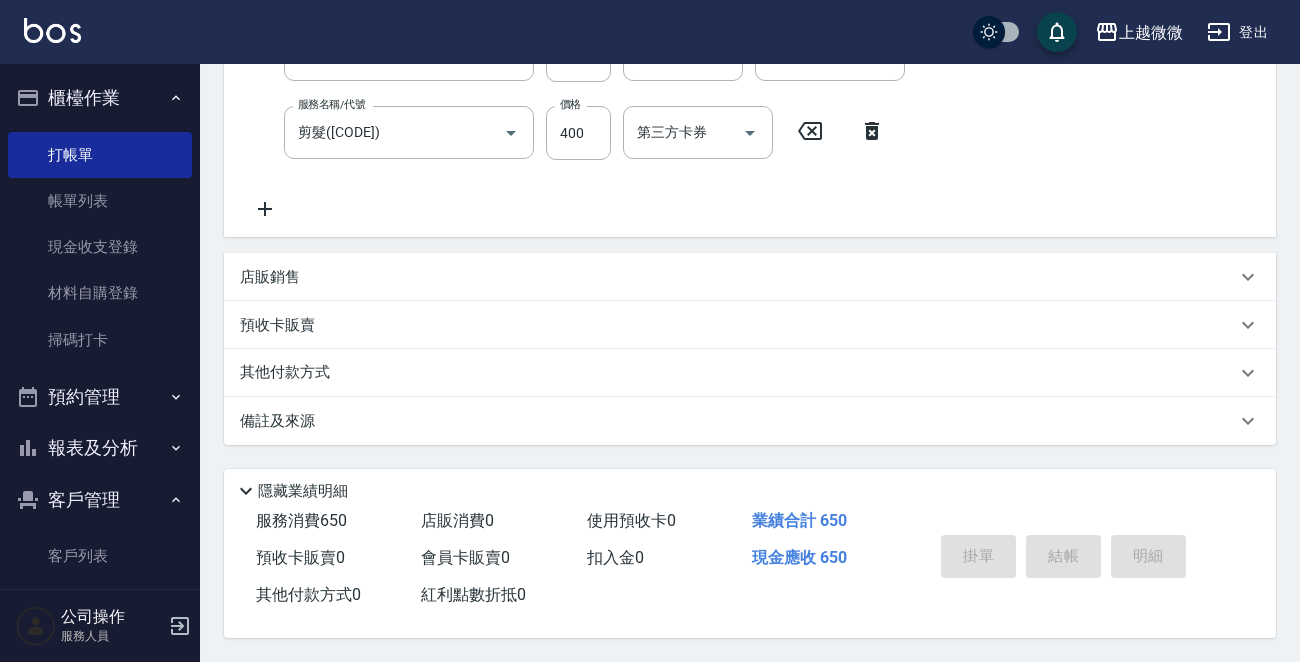 type 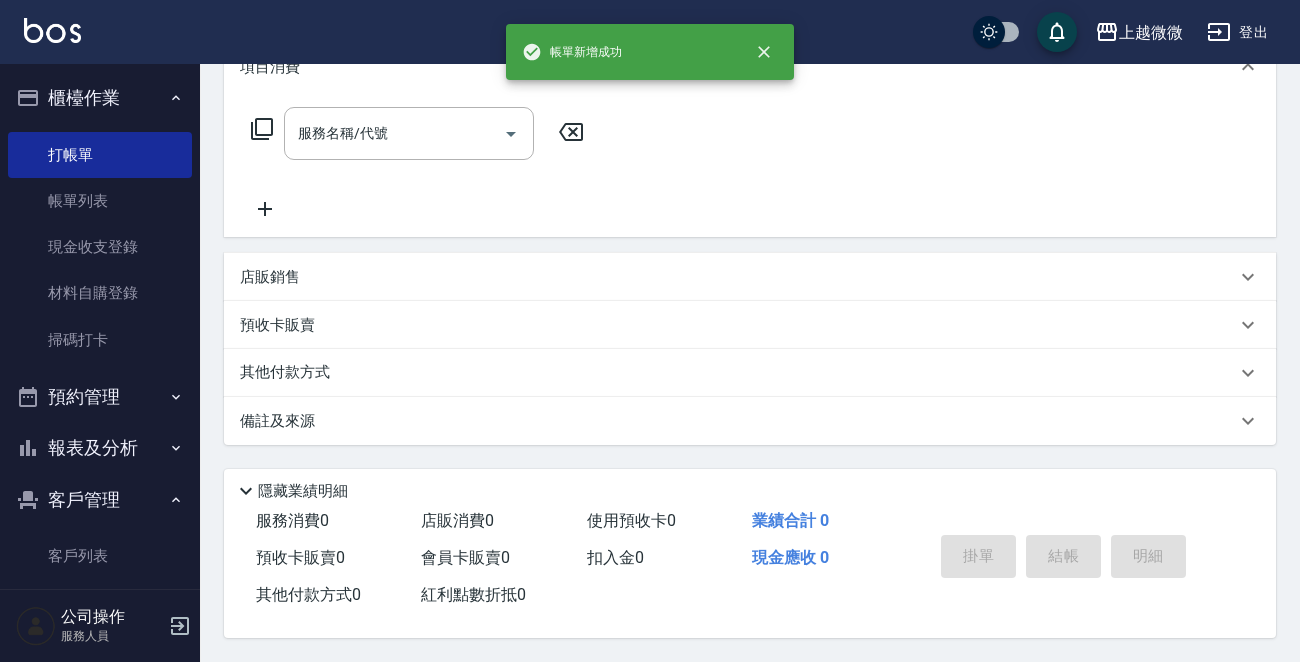 scroll, scrollTop: 0, scrollLeft: 0, axis: both 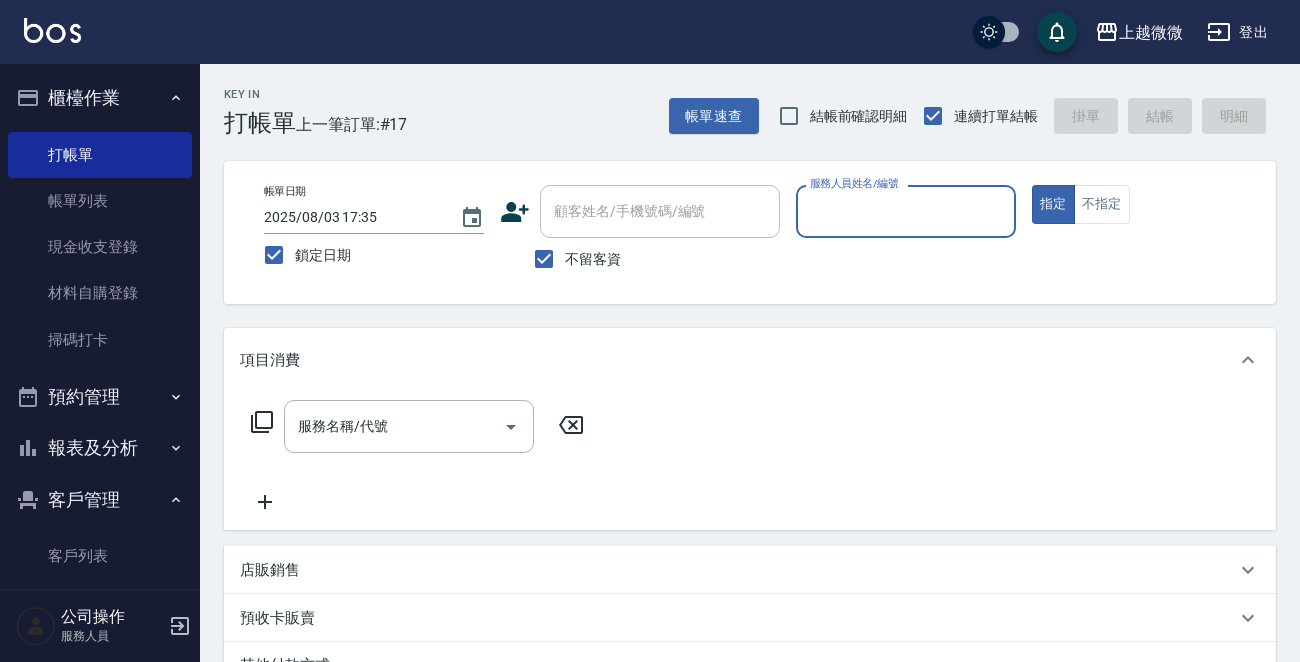 click on "服務人員姓名/編號" at bounding box center [906, 211] 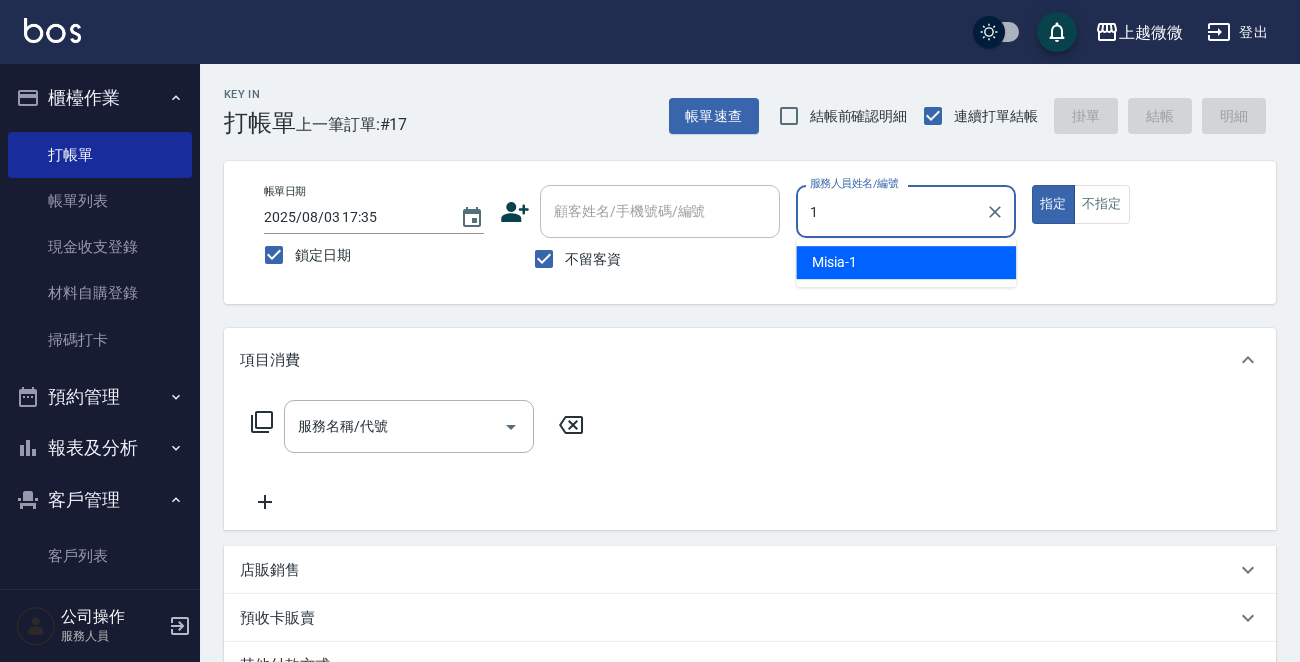 click on "Misia -1" at bounding box center (906, 262) 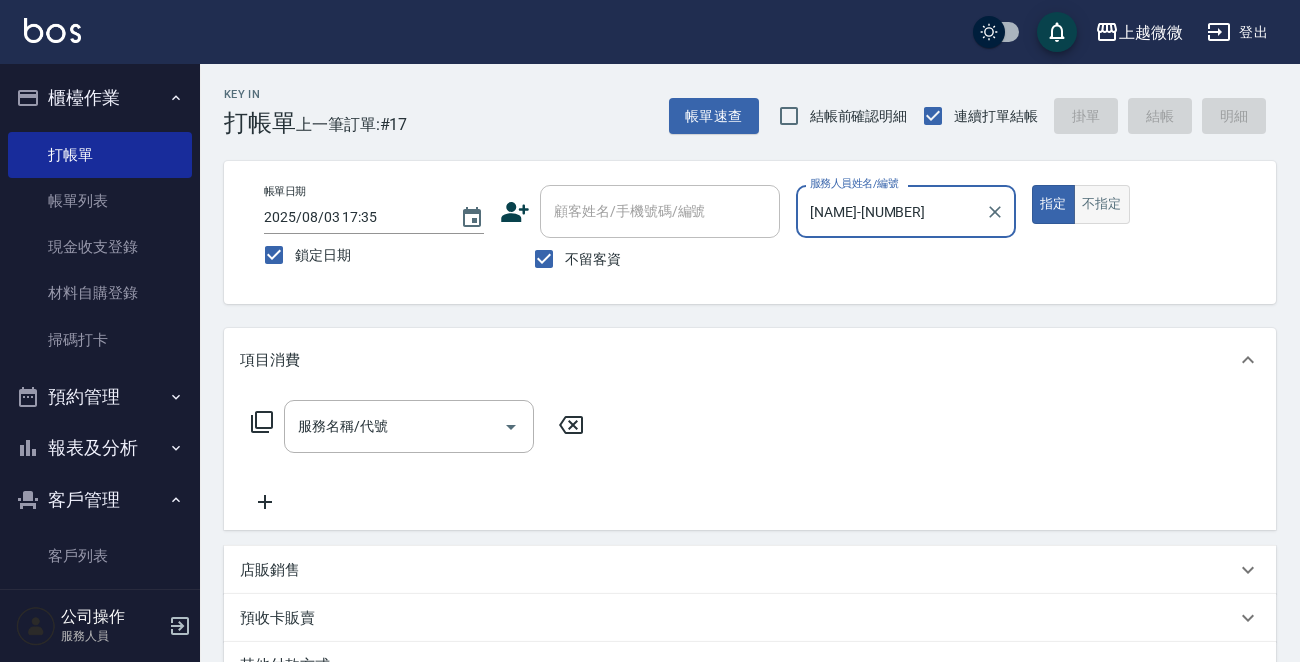 click on "不指定" at bounding box center [1102, 204] 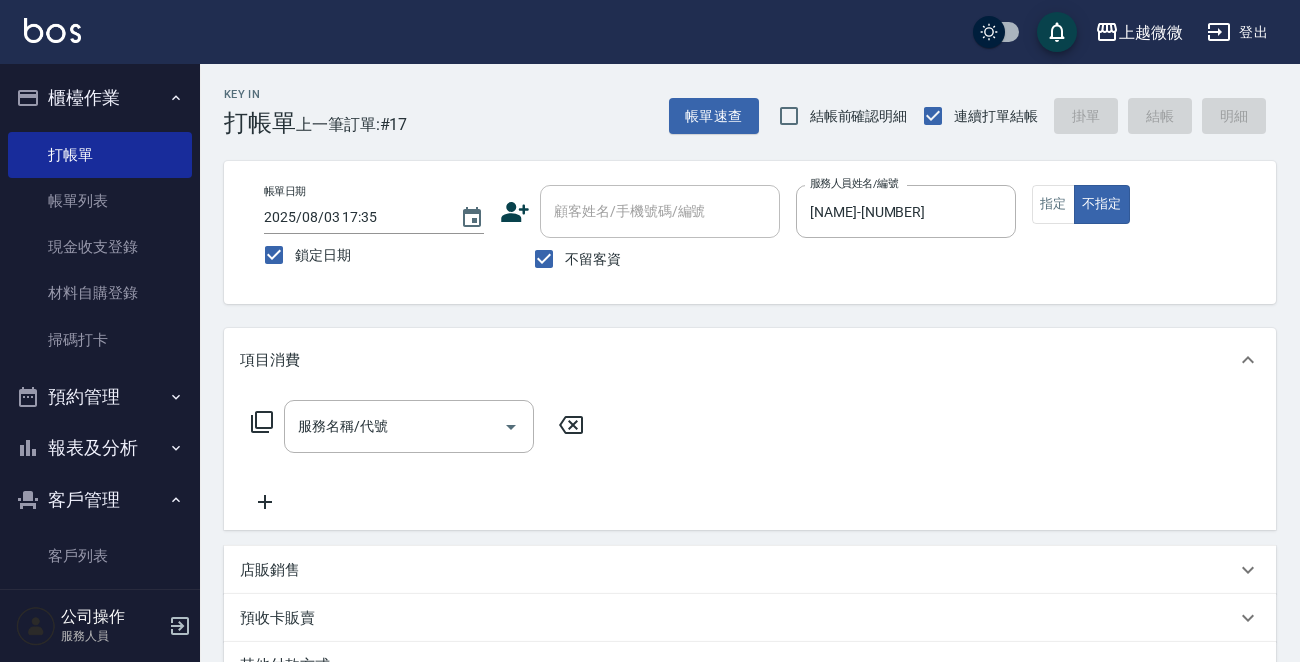 click on "服務名稱/代號 服務名稱/代號" at bounding box center [409, 426] 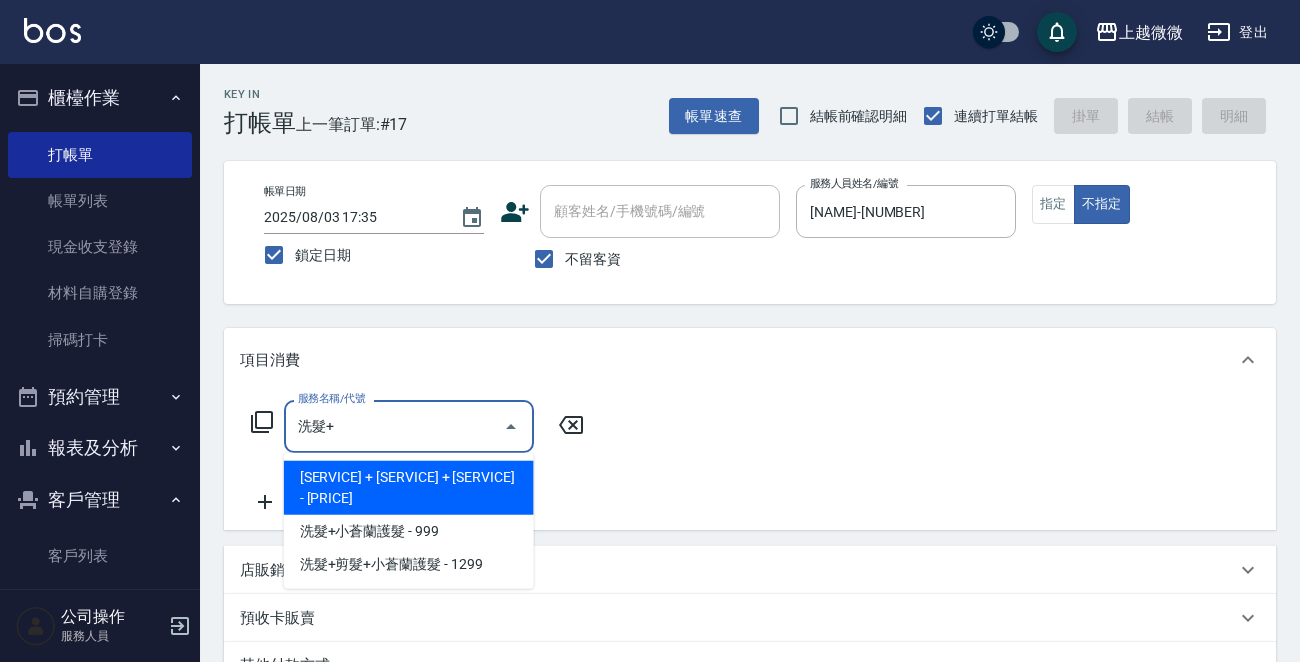 click on "[SERVICE] + [SERVICE] + [SERVICE] - [PRICE]" at bounding box center (409, 488) 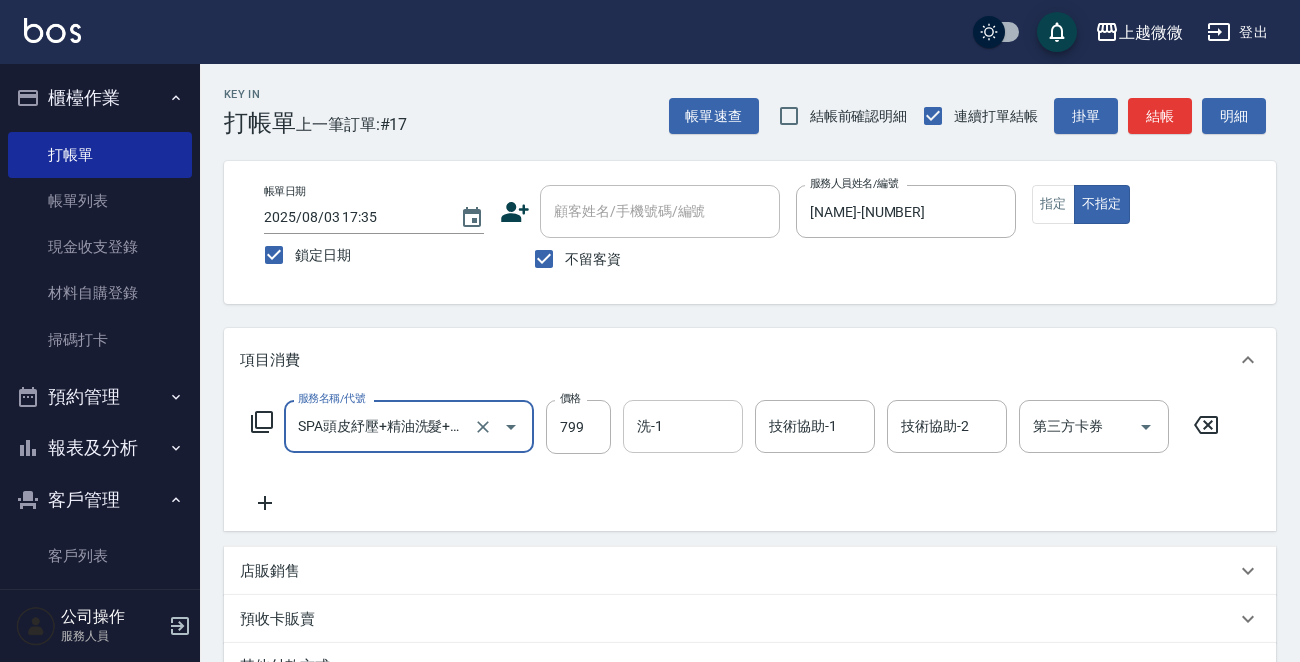 click on "洗-1" at bounding box center (683, 426) 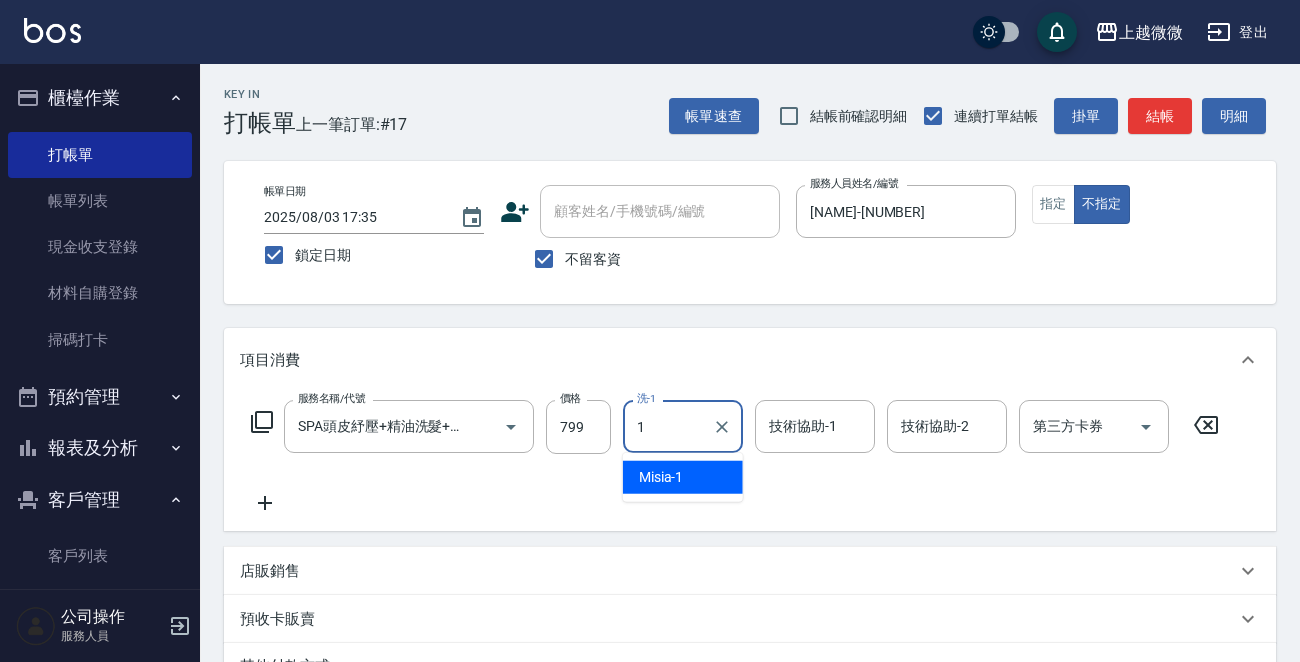 click on "Misia -1" at bounding box center [683, 477] 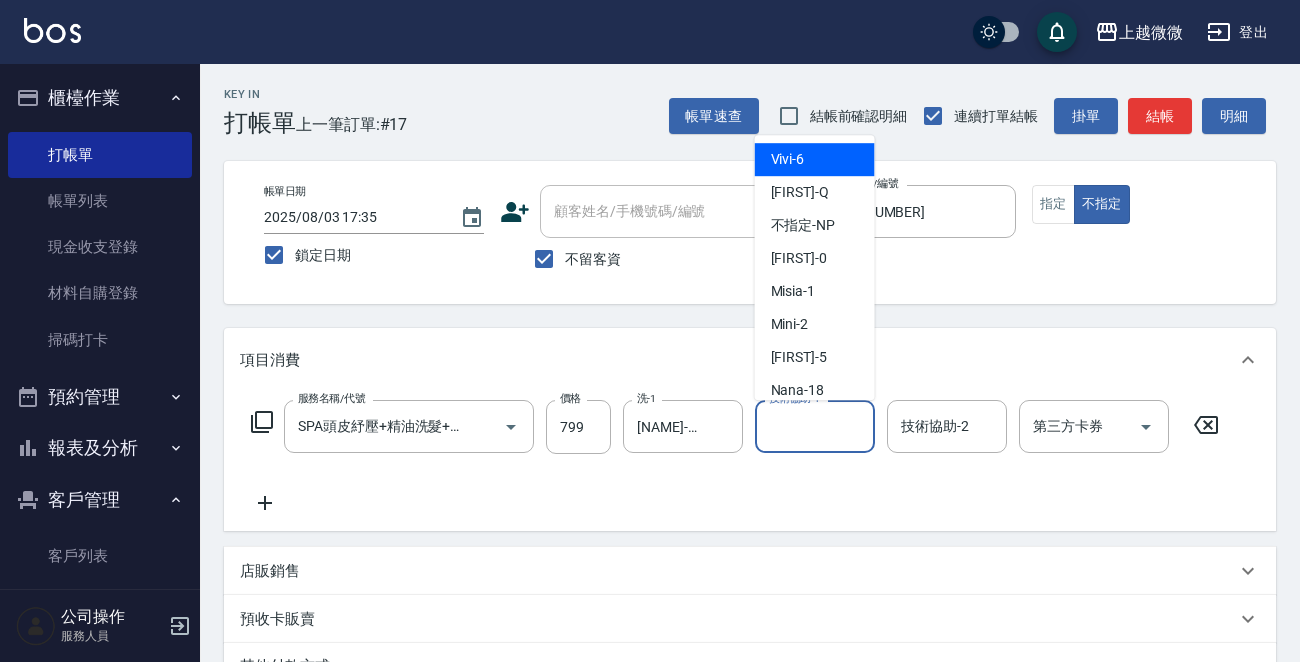 click on "技術協助-1" at bounding box center [815, 426] 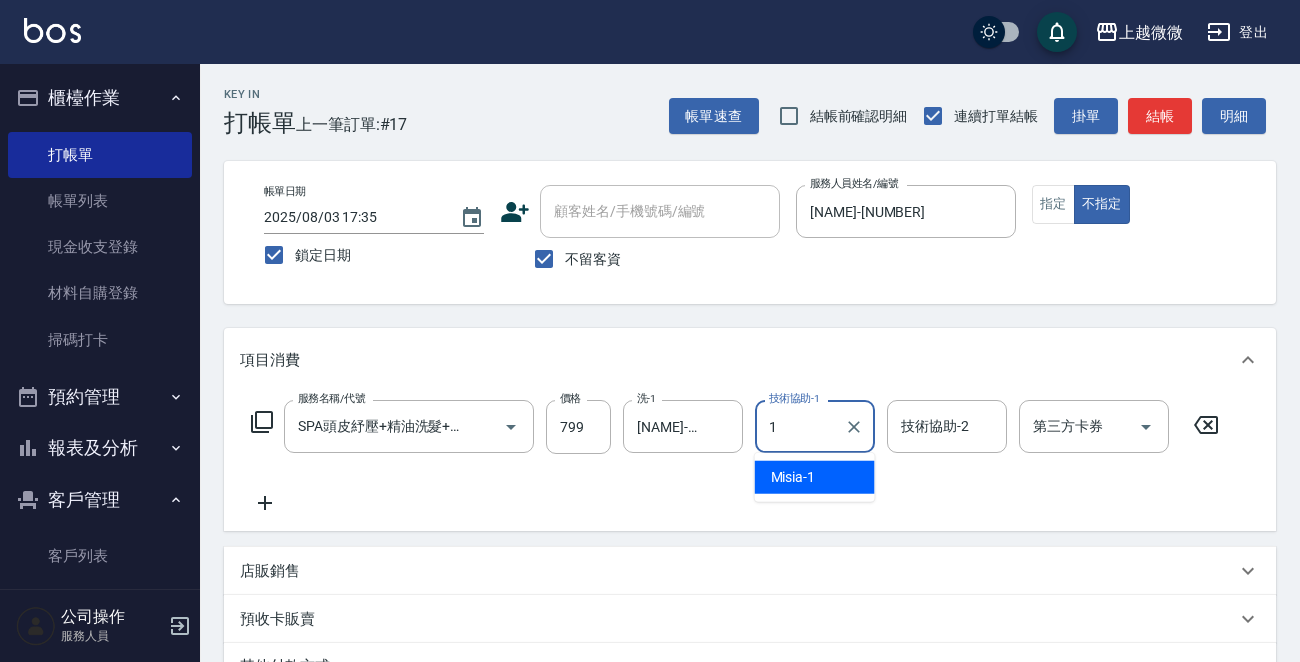 click on "Misia -1" at bounding box center (793, 477) 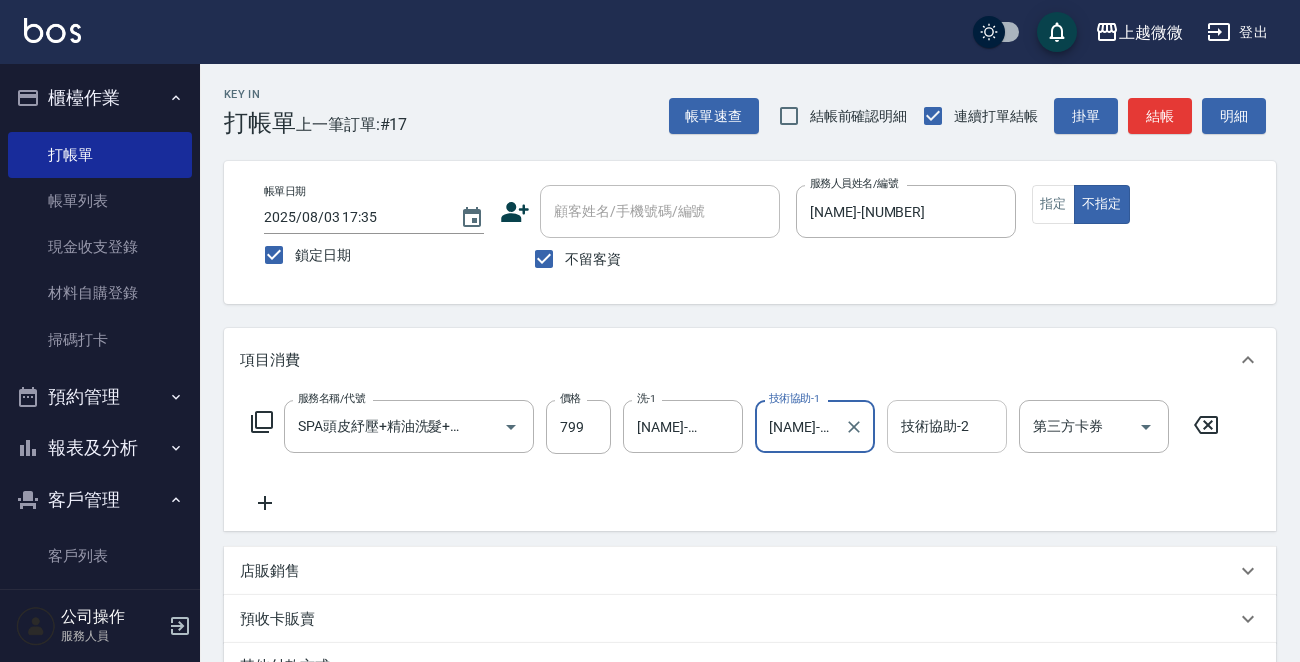 click on "技術協助-2" at bounding box center (947, 426) 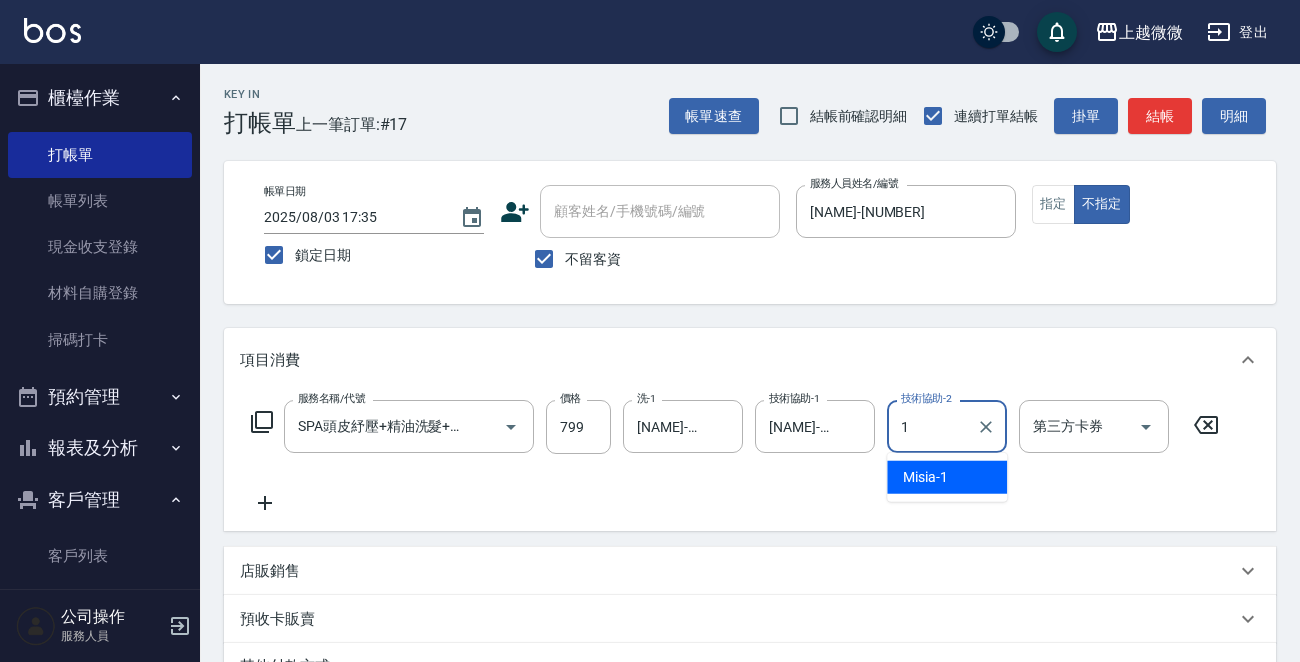 click on "Misia -1" at bounding box center [947, 477] 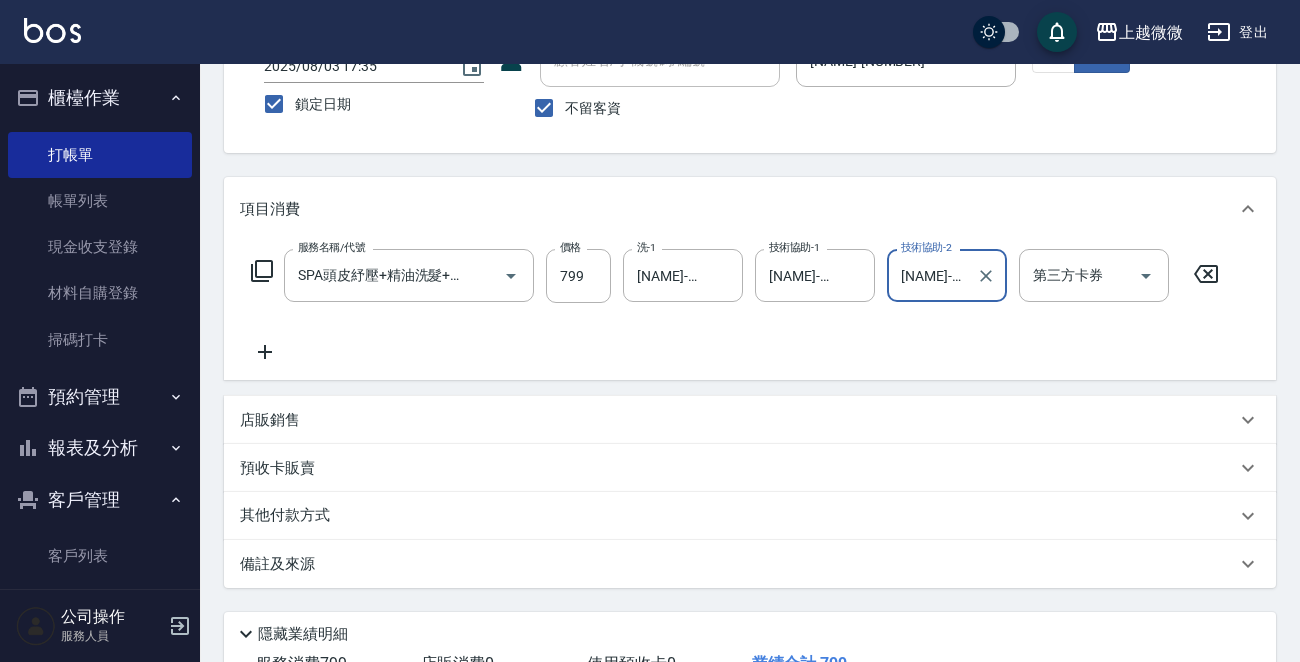 scroll, scrollTop: 299, scrollLeft: 0, axis: vertical 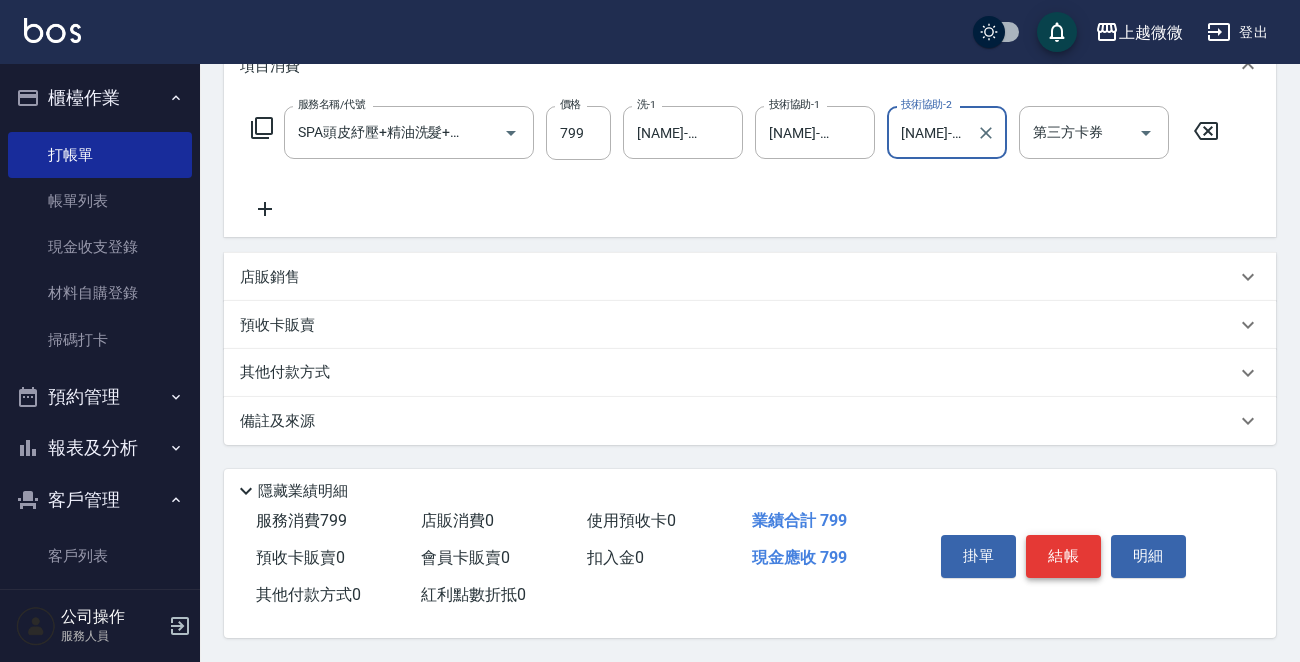 click on "結帳" at bounding box center [1063, 556] 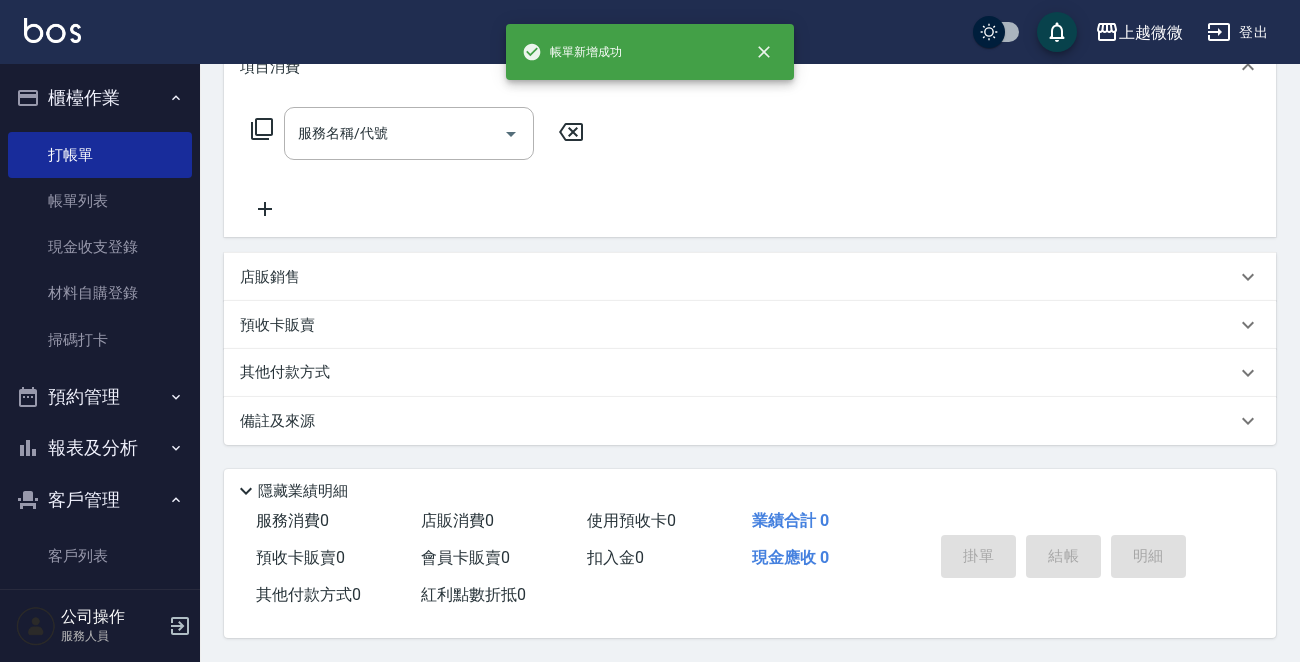 scroll, scrollTop: 0, scrollLeft: 0, axis: both 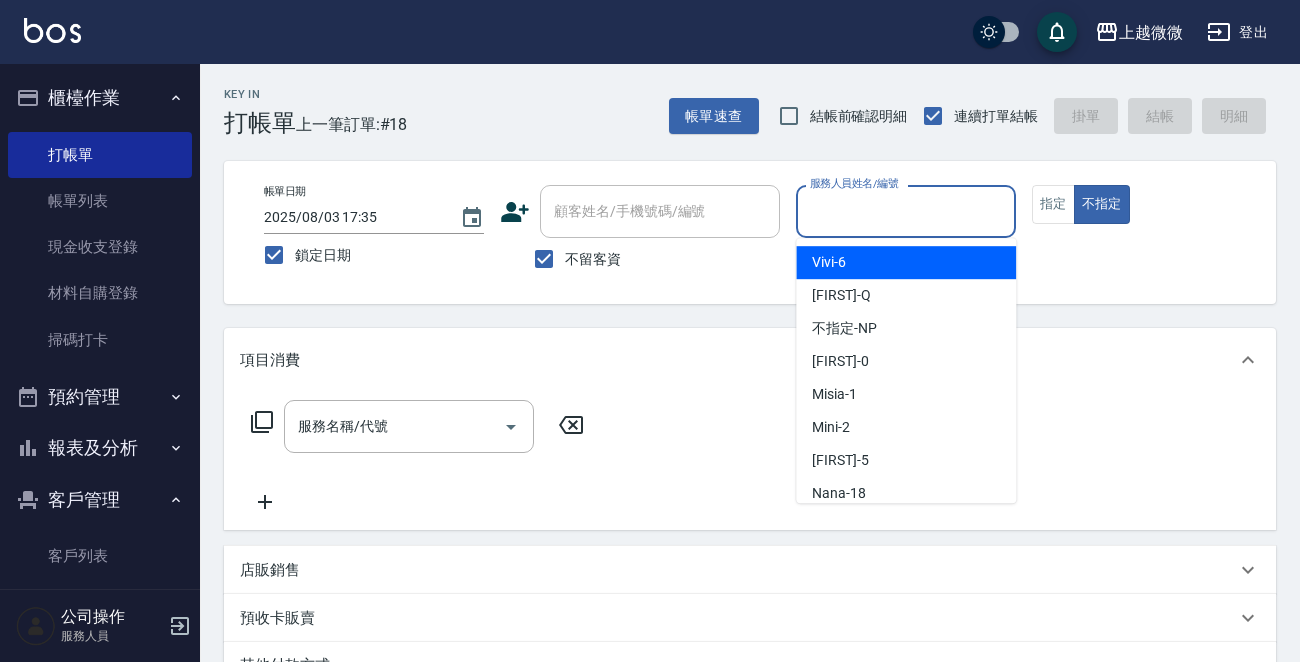 click on "服務人員姓名/編號" at bounding box center (906, 211) 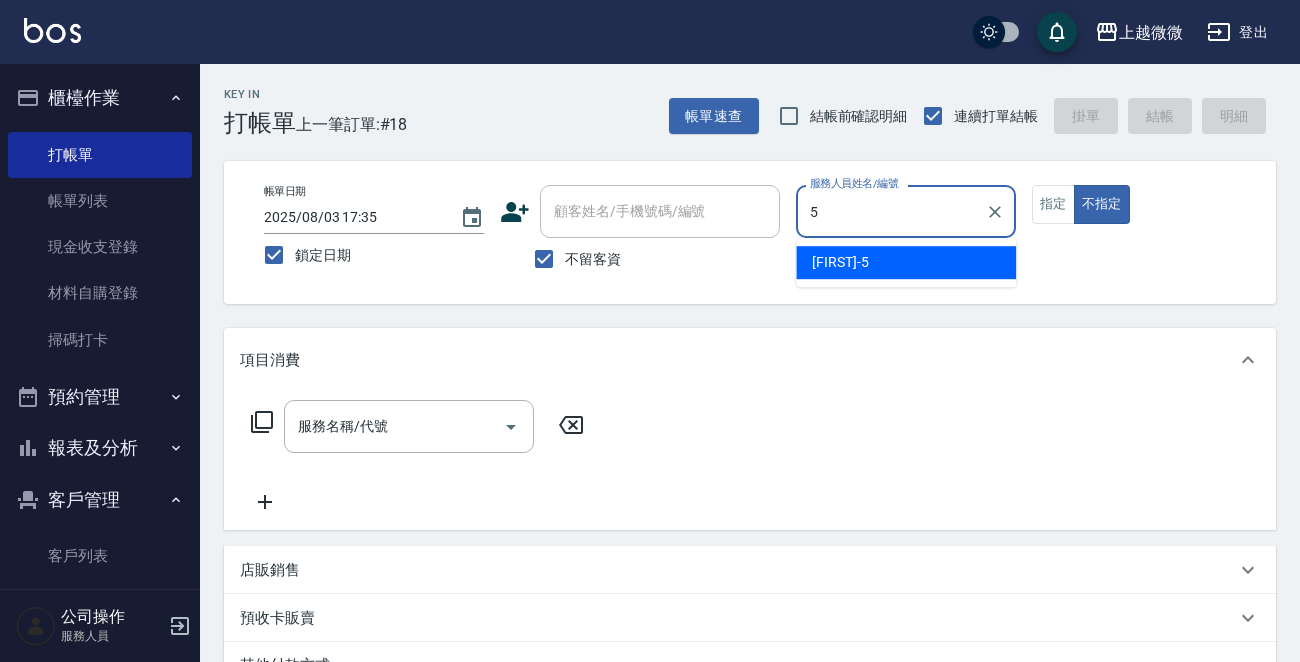 click on "Selin -5" at bounding box center [906, 262] 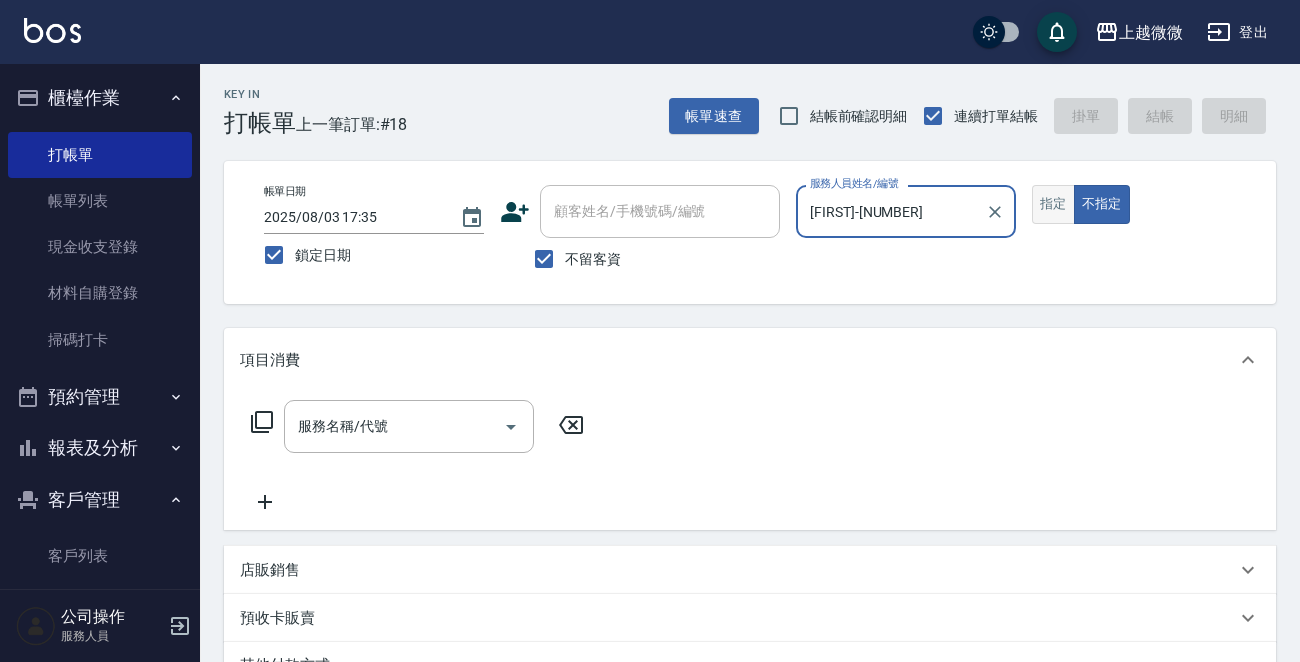 click on "指定" at bounding box center (1053, 204) 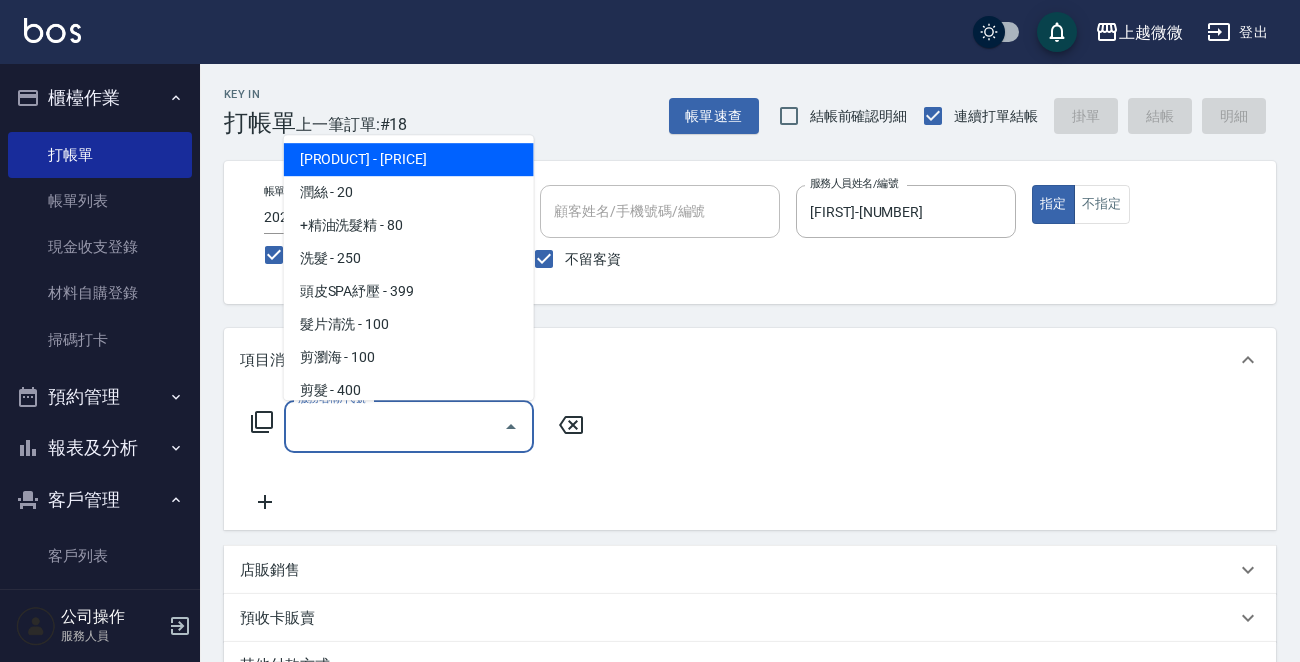 click on "服務名稱/代號 服務名稱/代號" at bounding box center [409, 426] 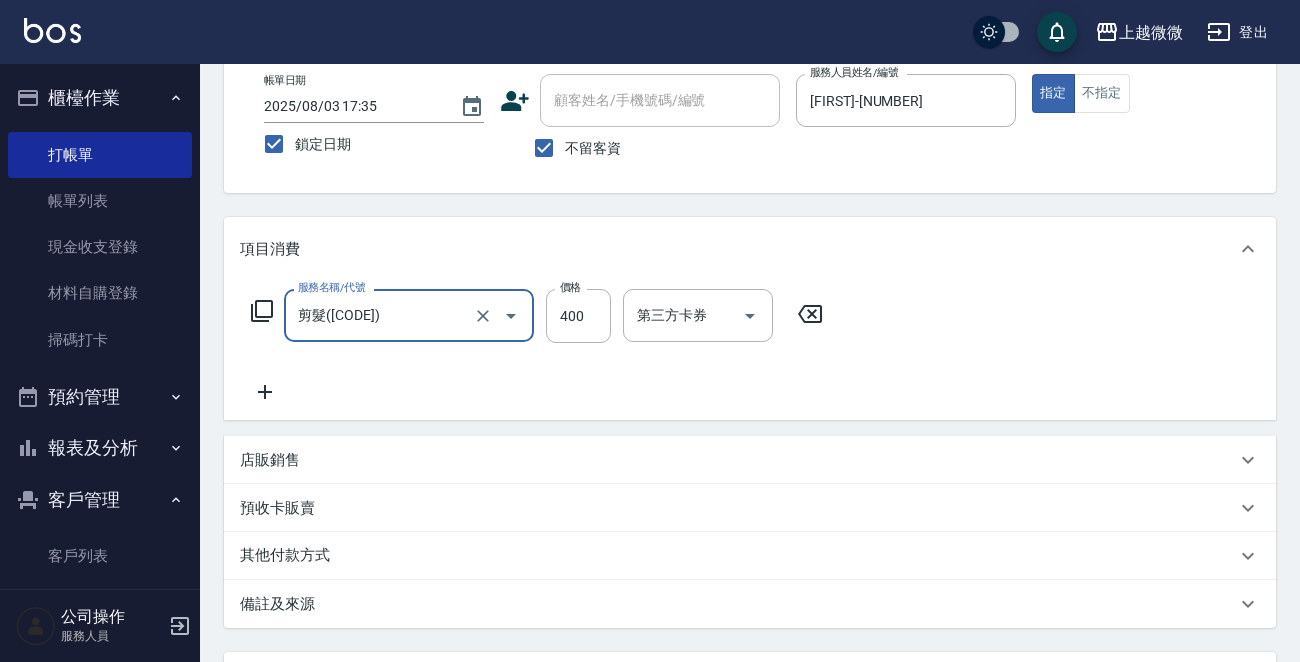 scroll, scrollTop: 299, scrollLeft: 0, axis: vertical 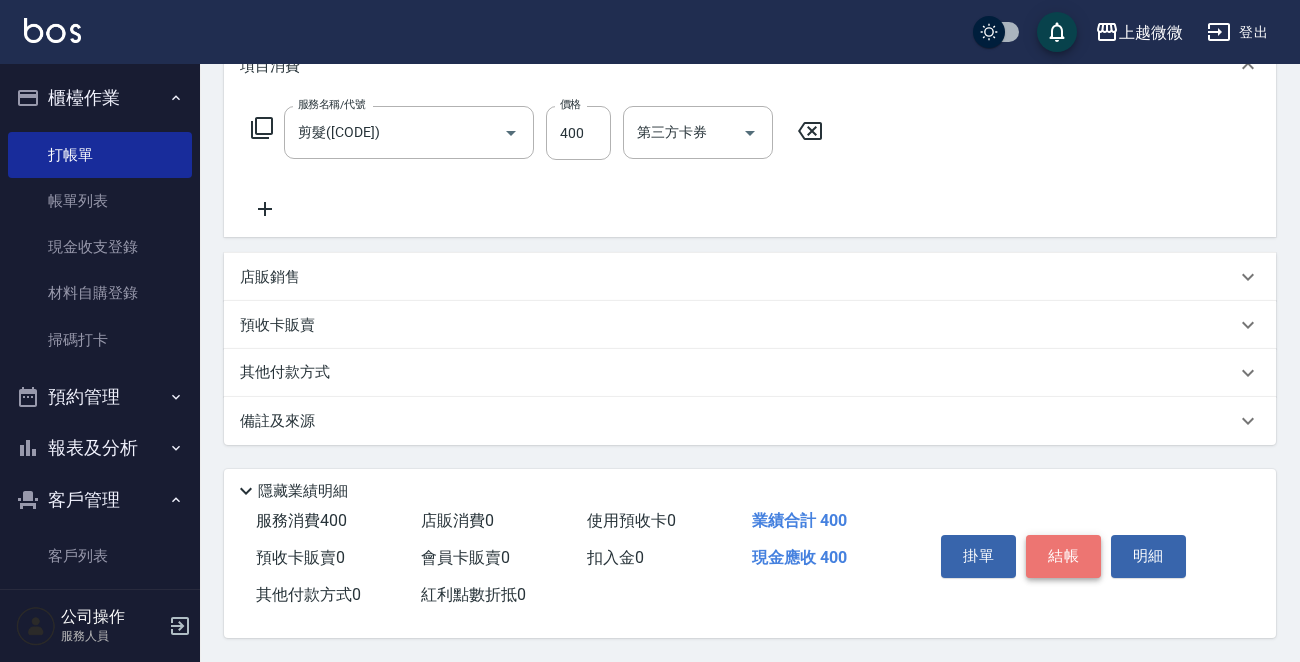 click on "結帳" at bounding box center [1063, 556] 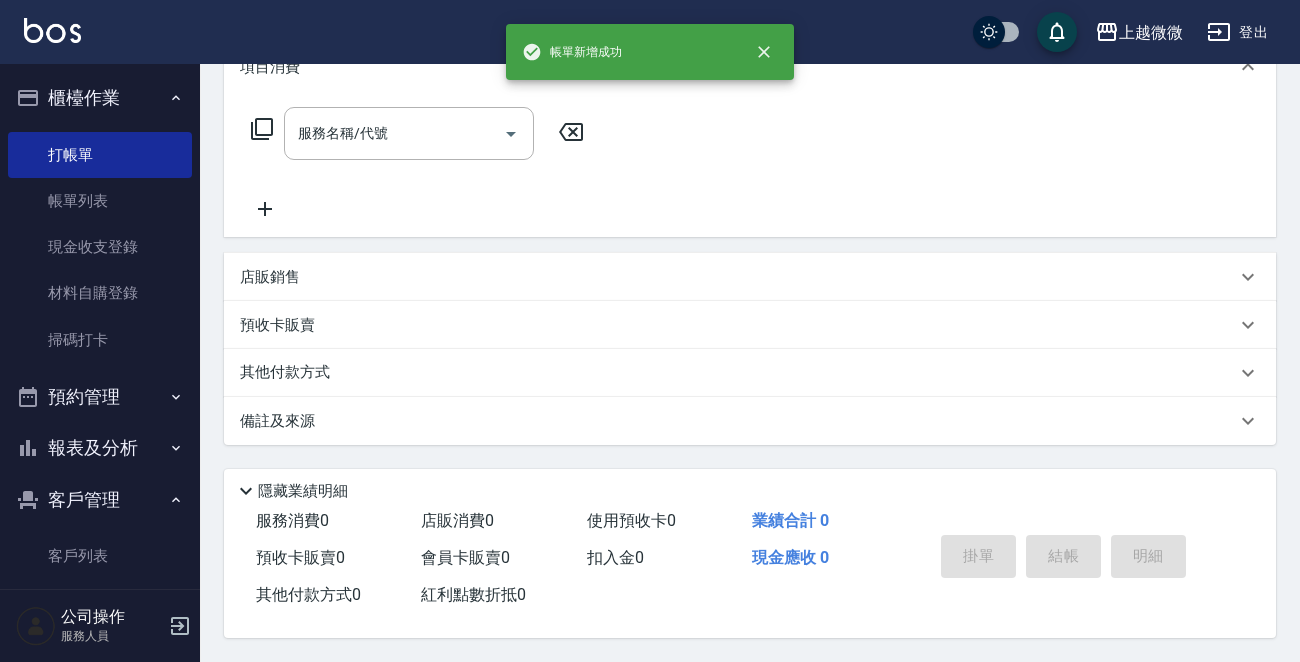 scroll, scrollTop: 0, scrollLeft: 0, axis: both 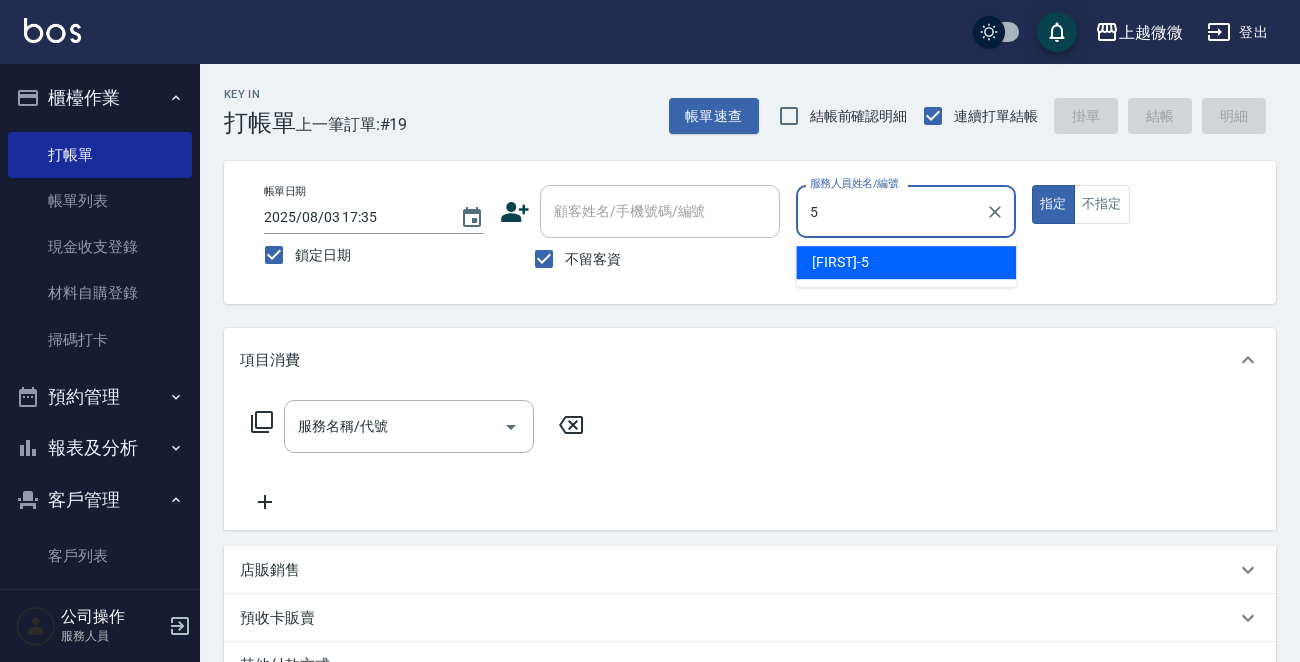 click on "Selin -5" at bounding box center [906, 262] 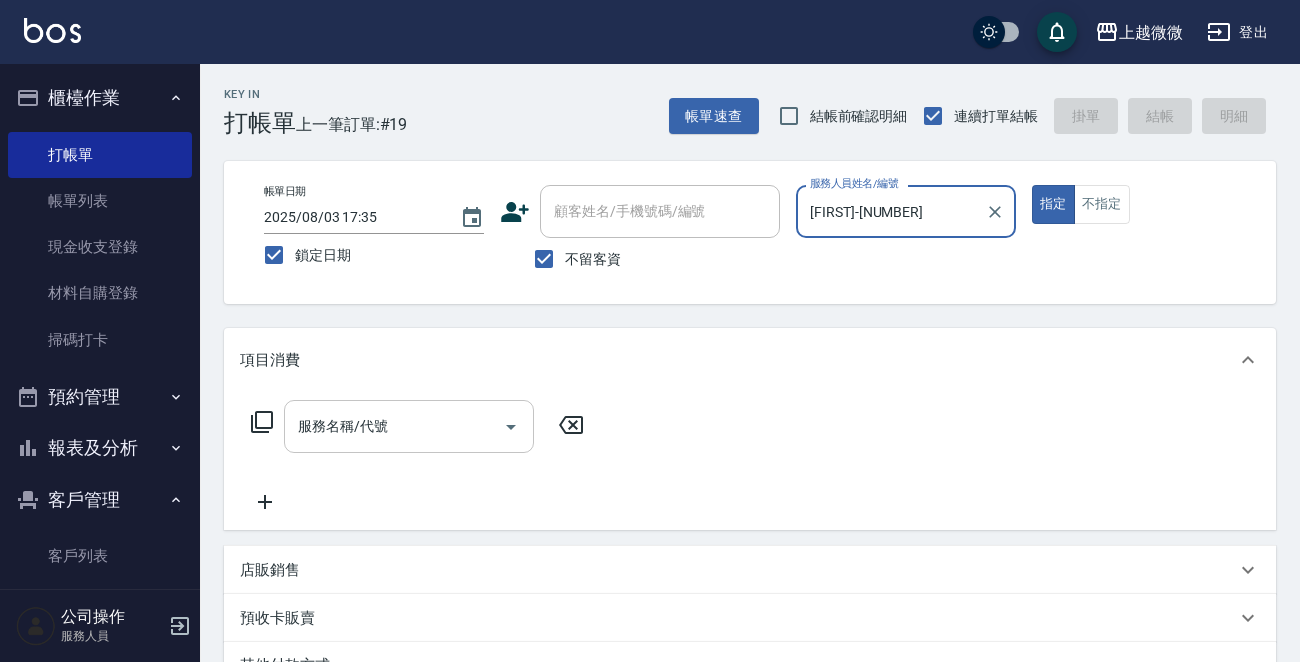 click on "服務名稱/代號" at bounding box center [394, 426] 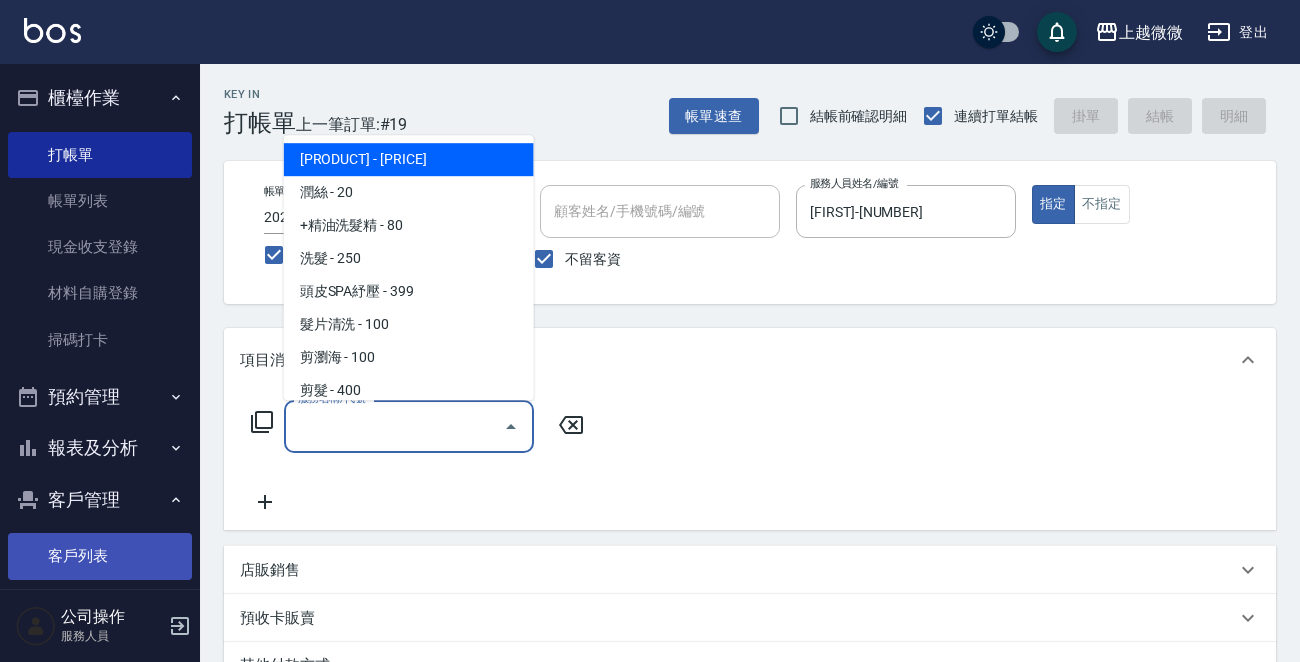 click on "客戶列表" at bounding box center (100, 556) 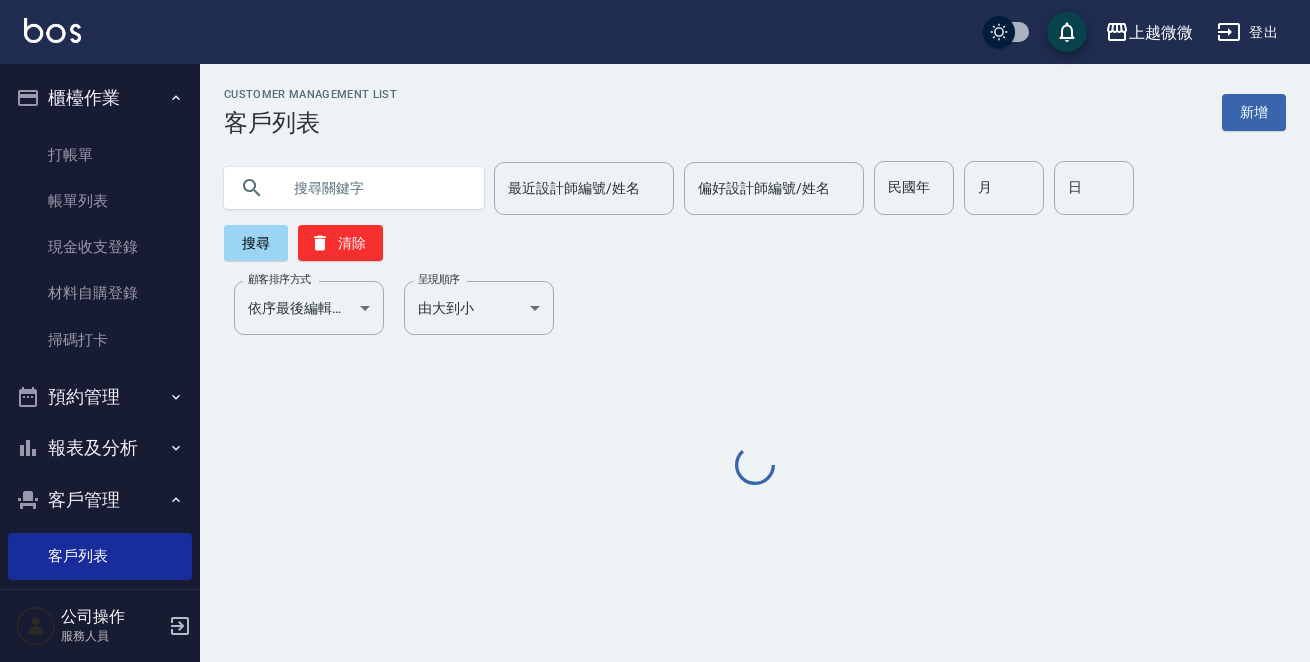 click at bounding box center (374, 188) 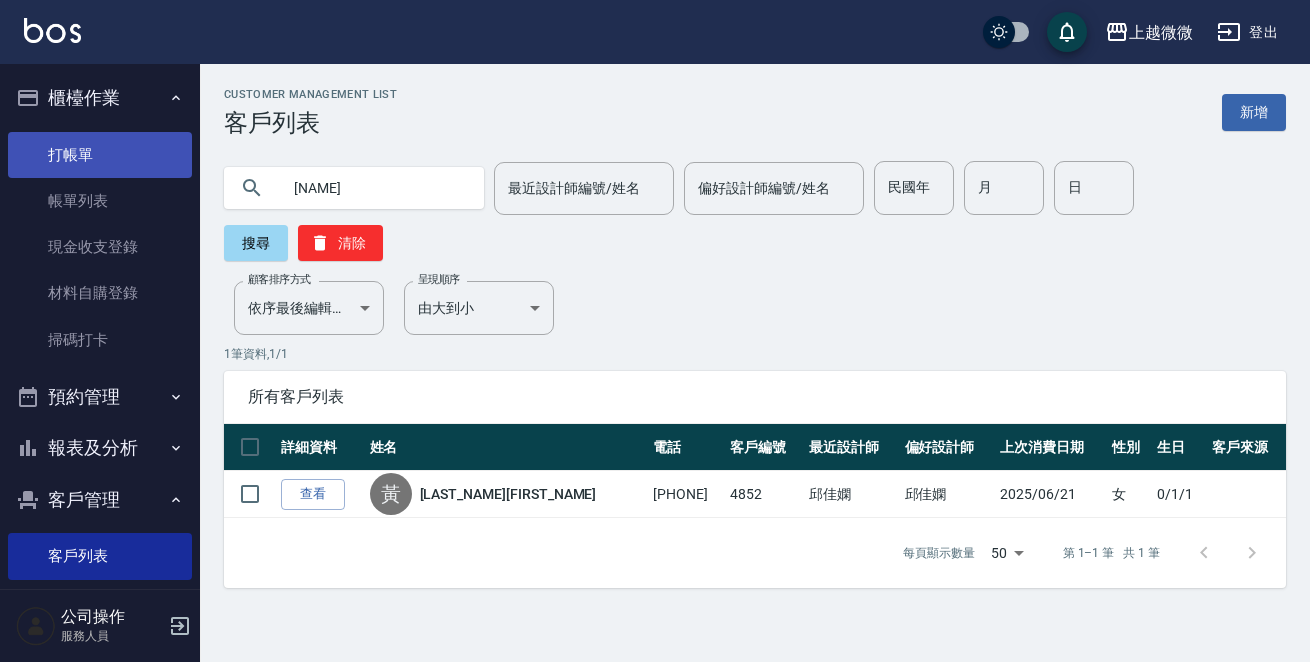 click on "打帳單" at bounding box center [100, 155] 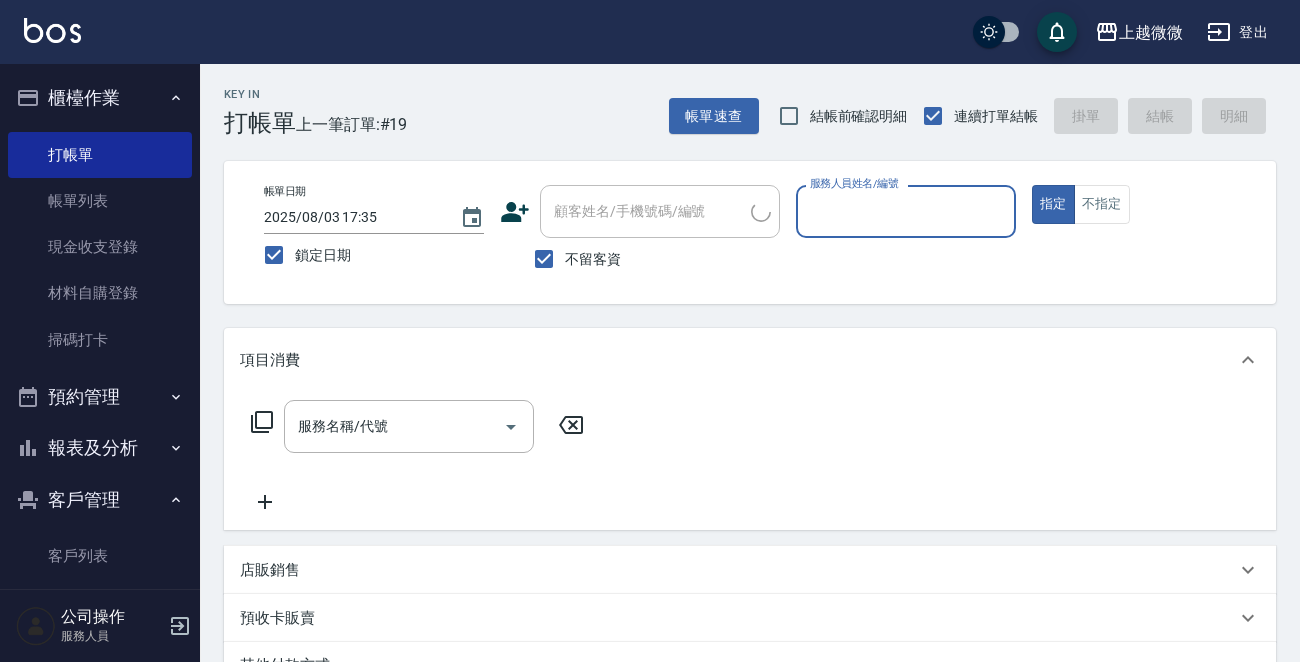 click on "服務人員姓名/編號" at bounding box center (906, 211) 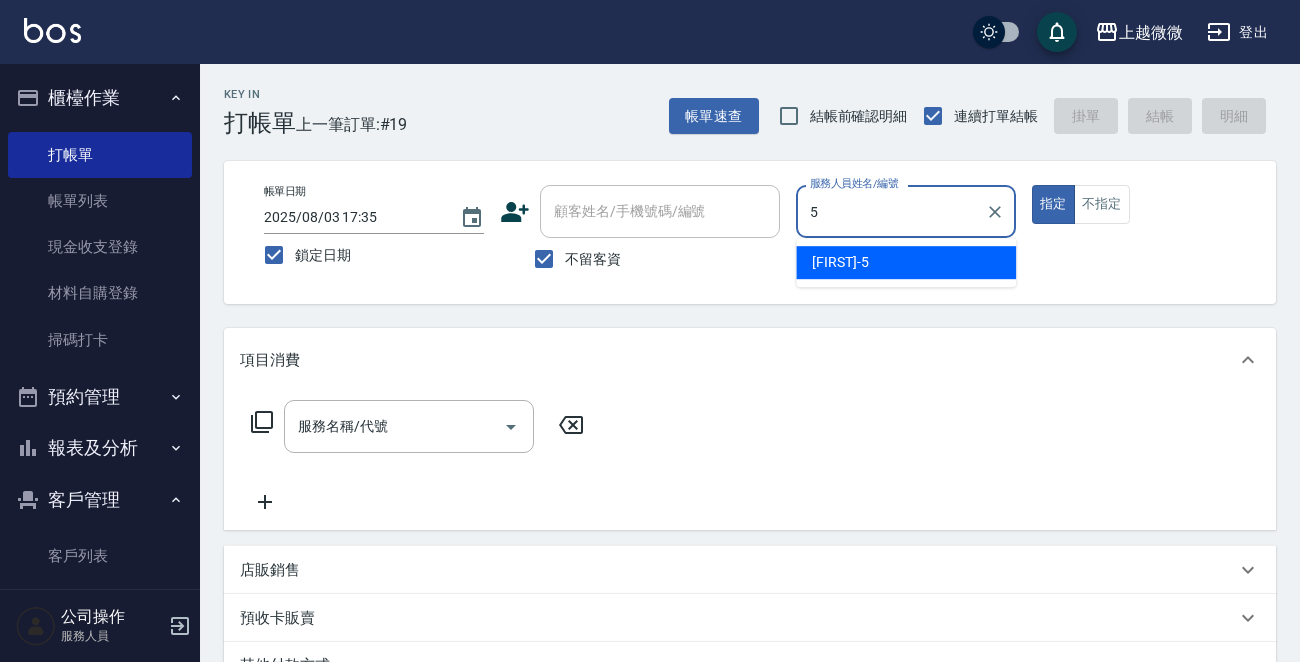 click on "Selin -5" at bounding box center (906, 262) 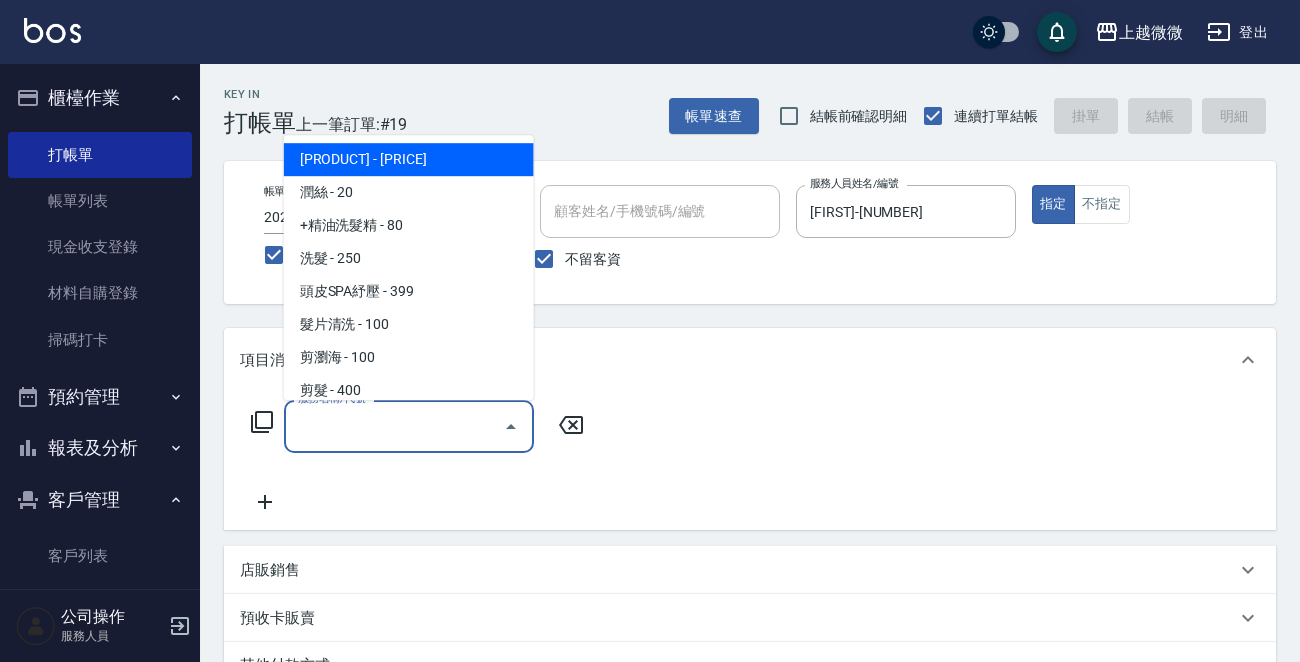 click on "服務名稱/代號" at bounding box center (394, 426) 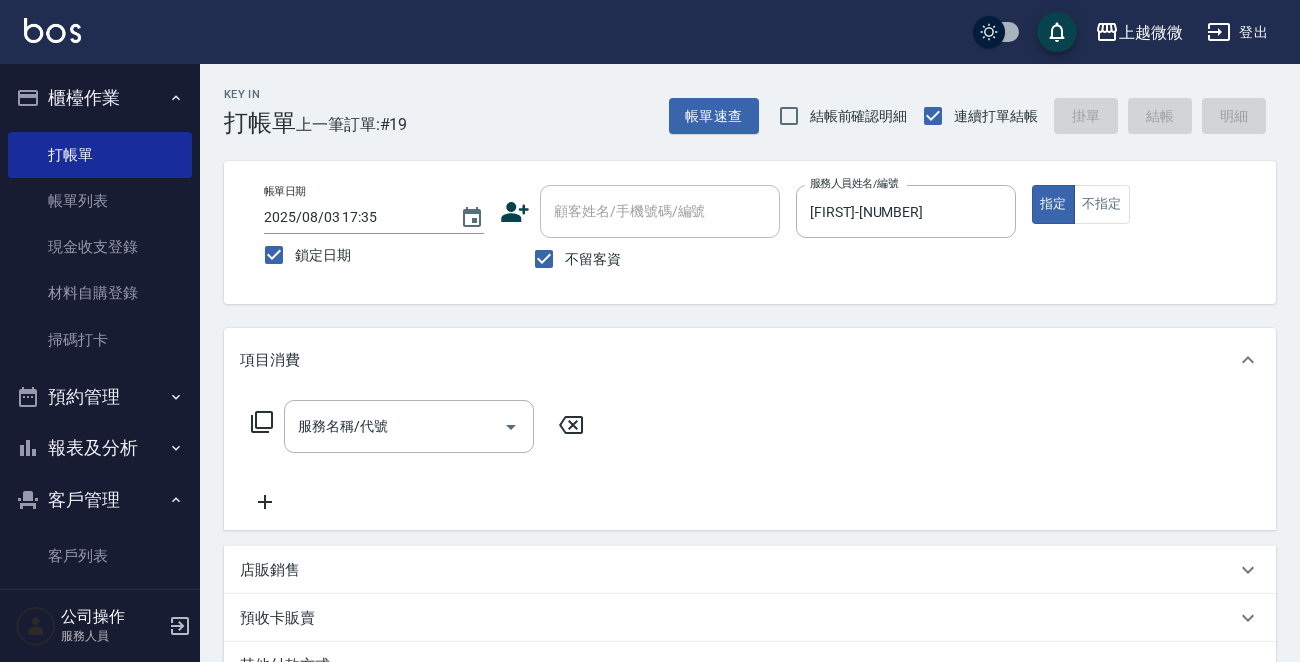 drag, startPoint x: 538, startPoint y: 251, endPoint x: 568, endPoint y: 216, distance: 46.09772 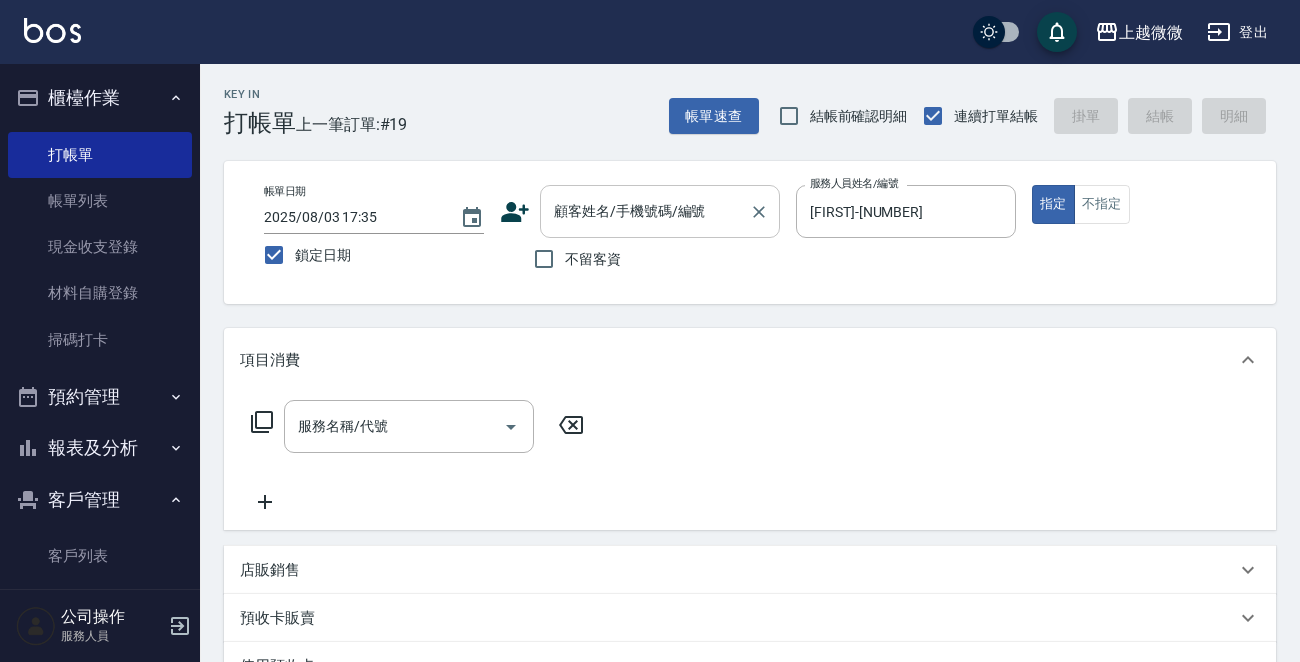 click on "顧客姓名/手機號碼/編號 顧客姓名/手機號碼/編號" at bounding box center [660, 211] 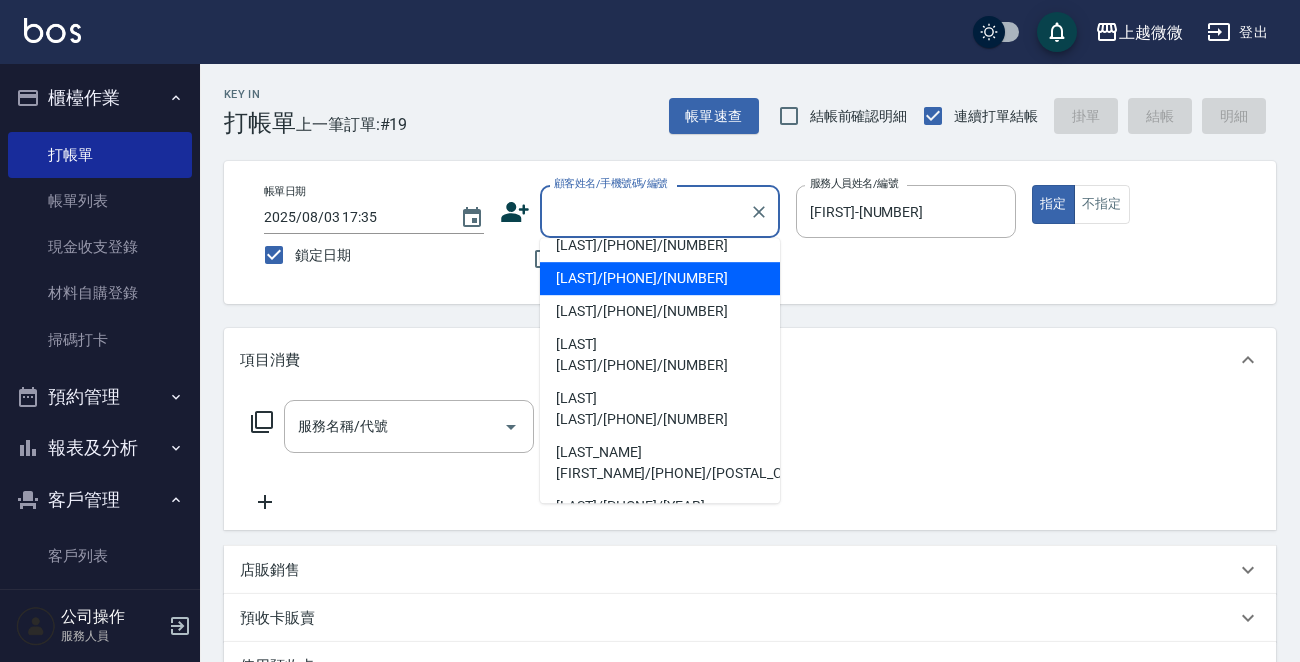 scroll, scrollTop: 200, scrollLeft: 0, axis: vertical 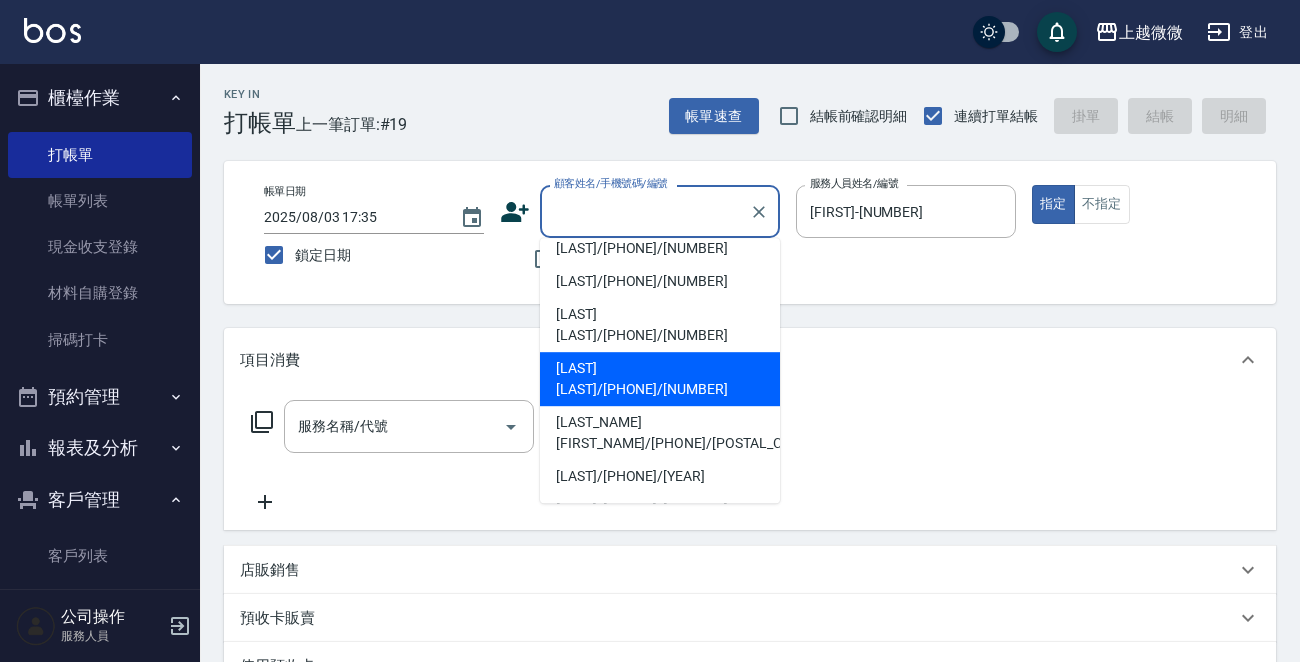 click on "[LAST] [LAST]/[PHONE]/[NUMBER]" at bounding box center [660, 379] 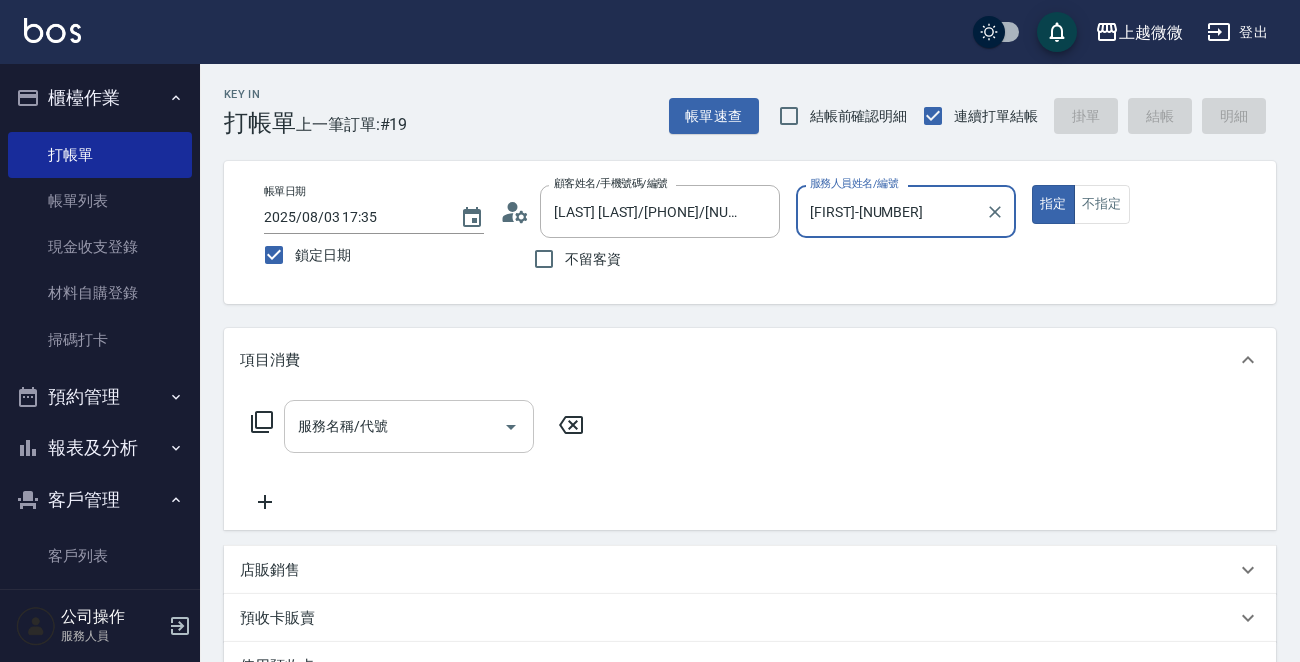 click on "服務名稱/代號" at bounding box center [409, 426] 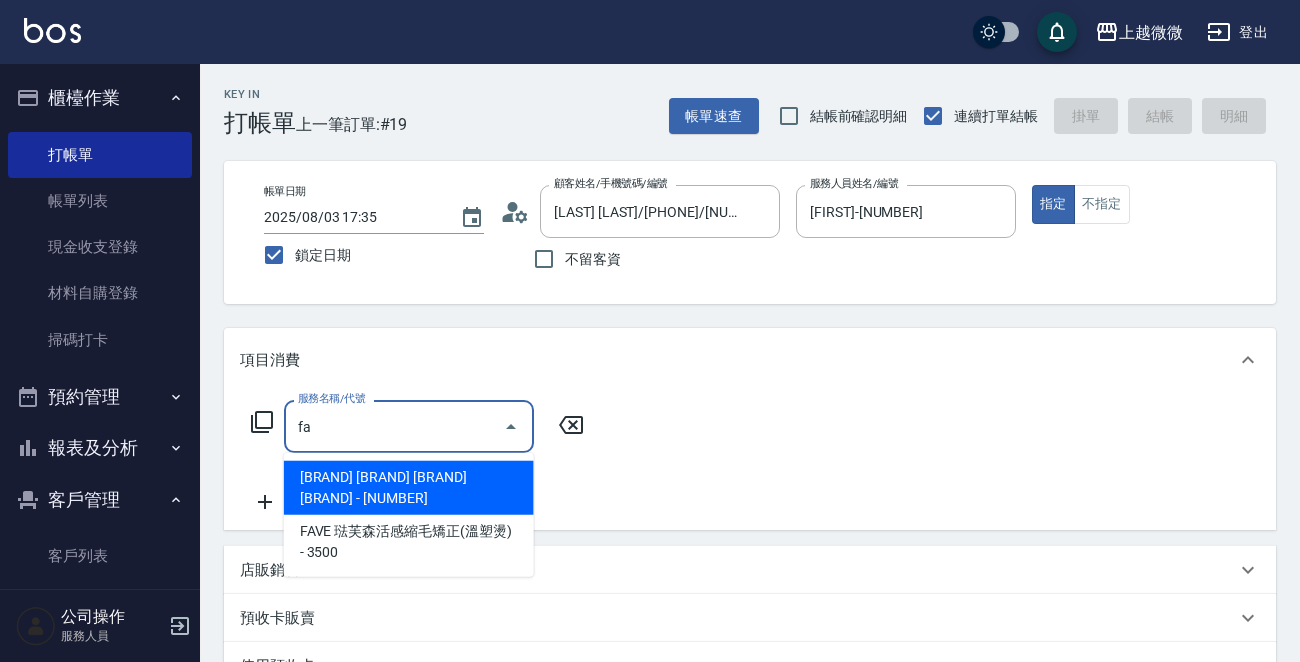 click on "[BRAND] [BRAND] [BRAND] [BRAND] - [NUMBER]" at bounding box center (409, 488) 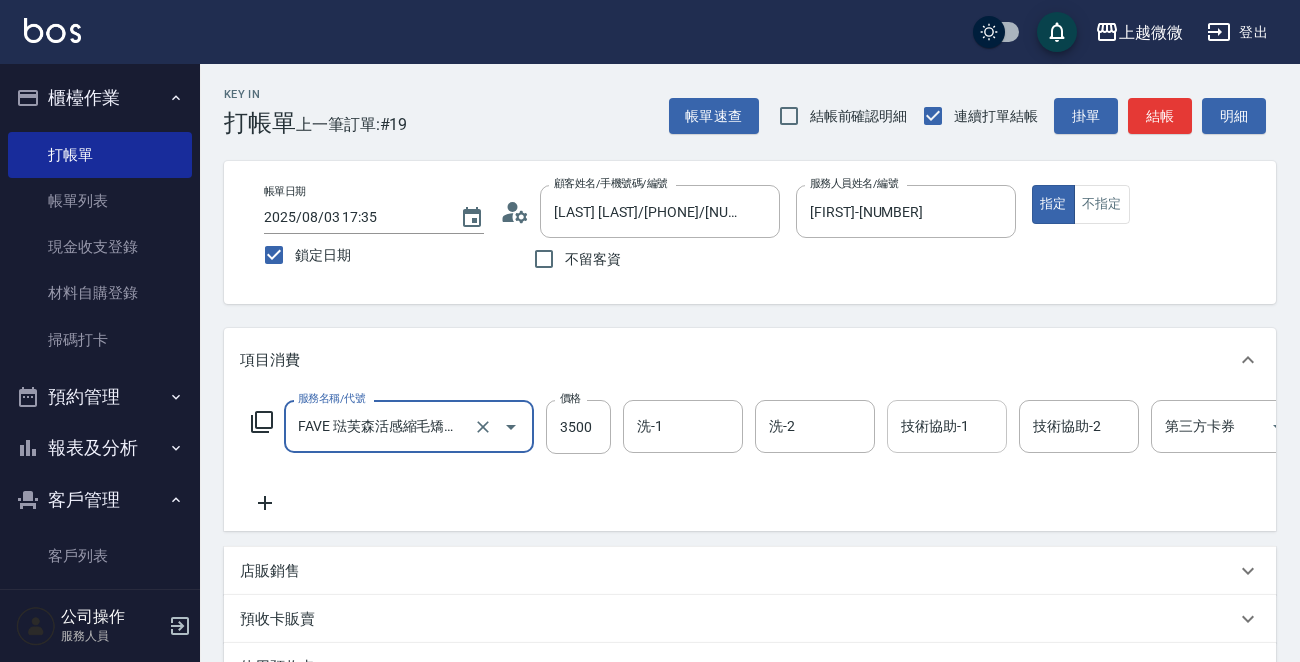click on "技術協助-1 技術協助-1" at bounding box center (947, 426) 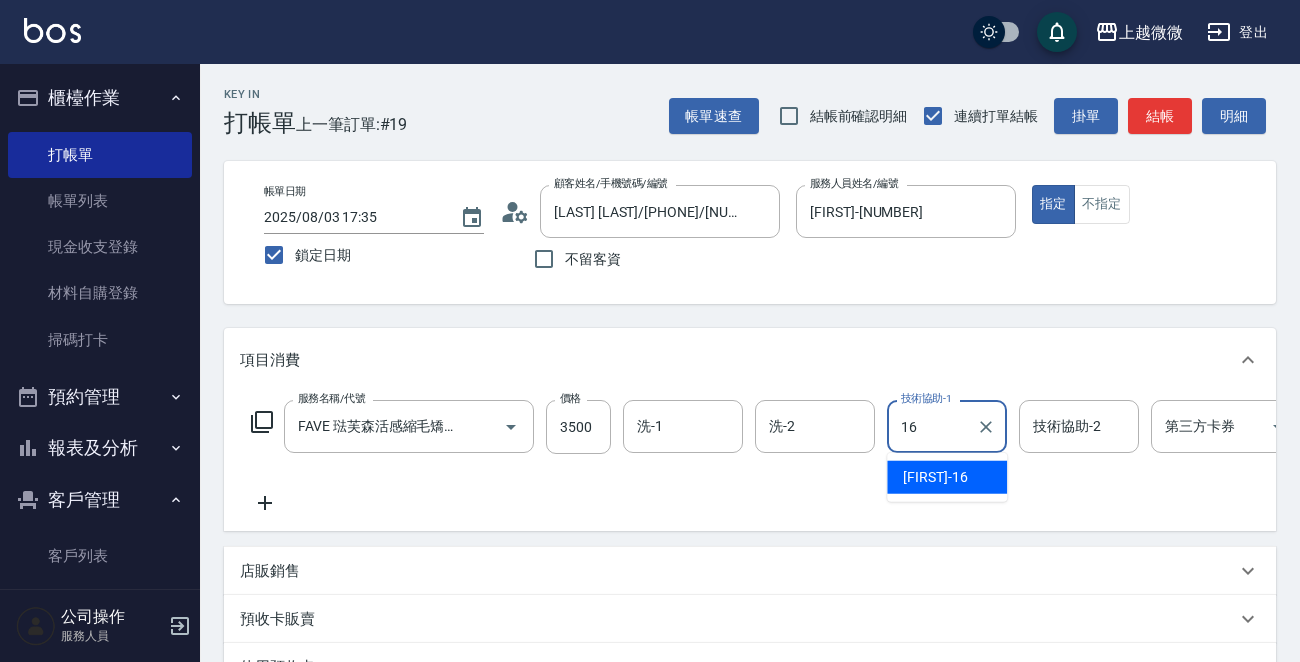 click on "[NAME]-16" at bounding box center (935, 477) 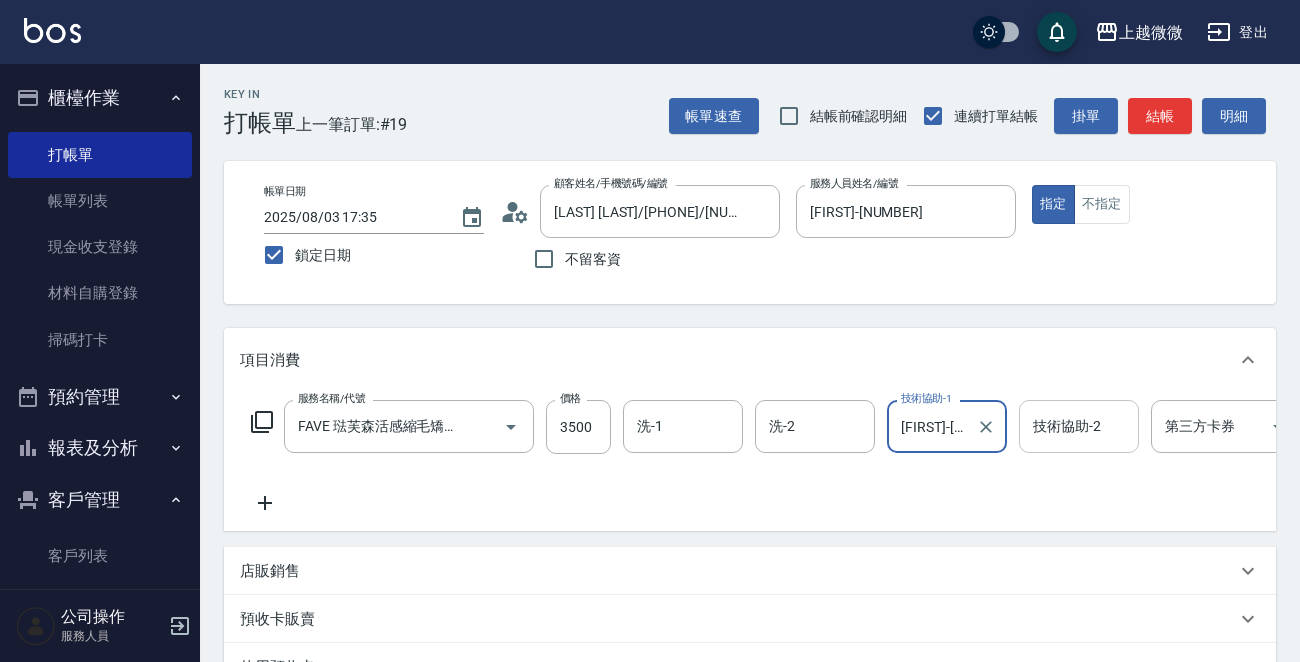 click on "技術協助-2" at bounding box center [1079, 426] 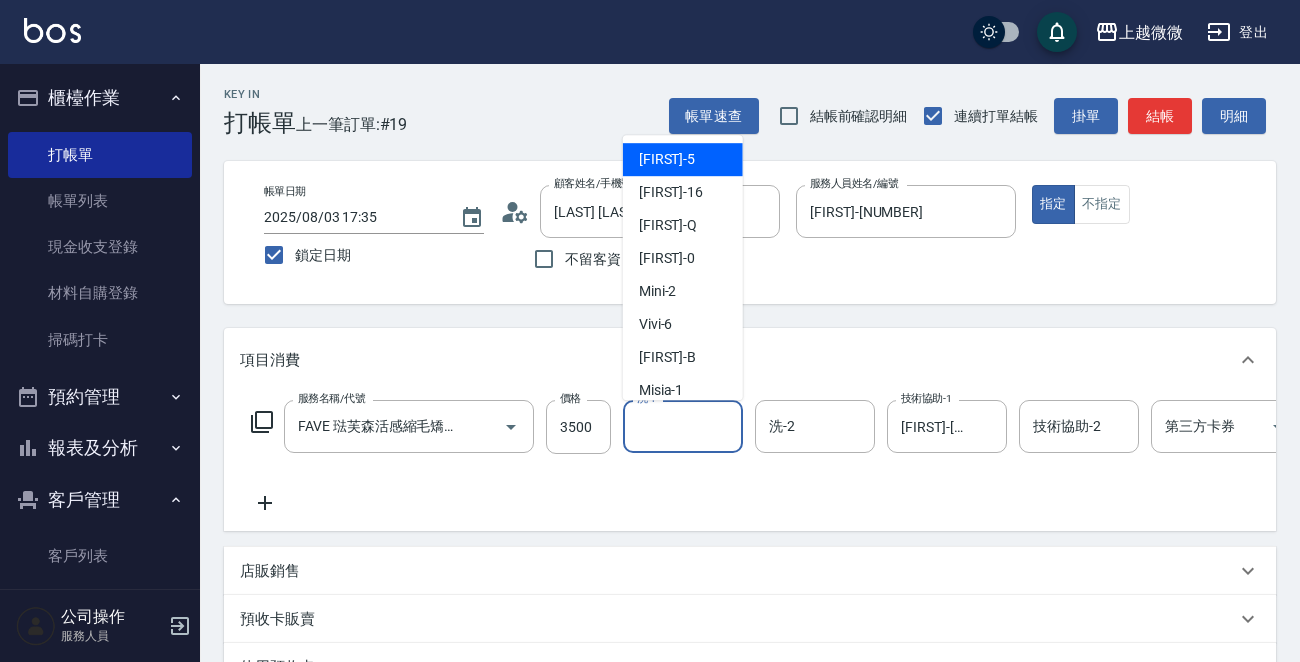 click on "洗-1" at bounding box center [683, 426] 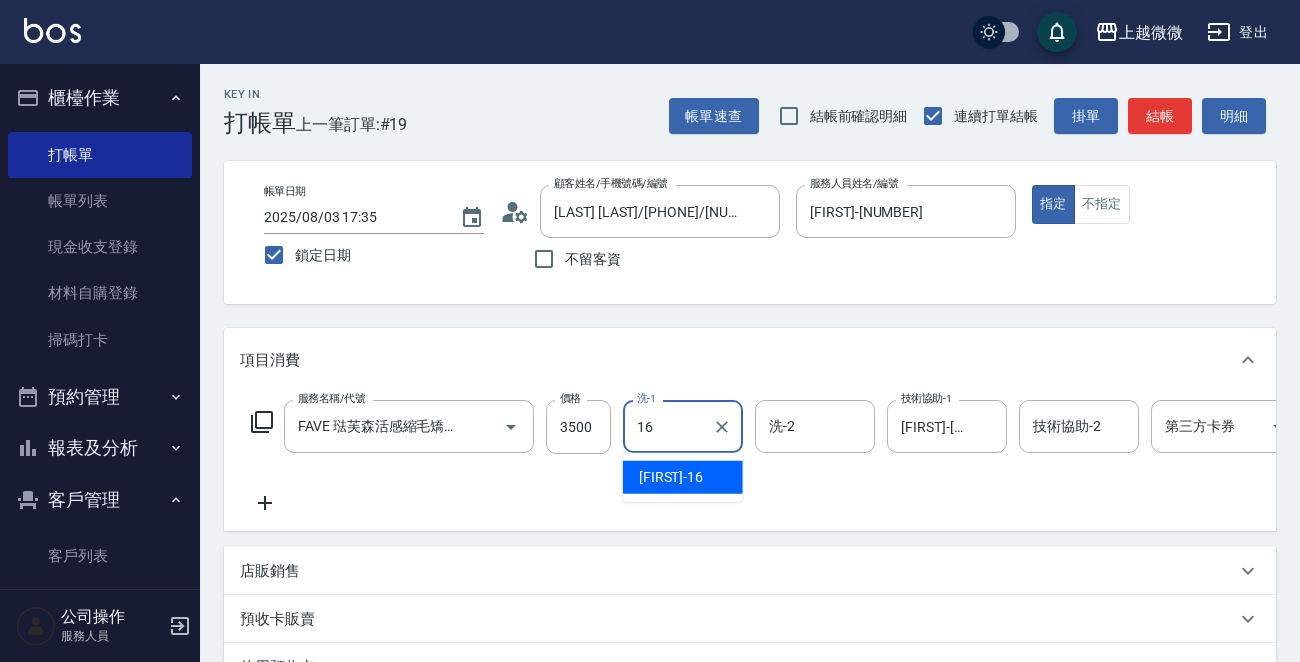 click on "[NAME]-16" at bounding box center (671, 477) 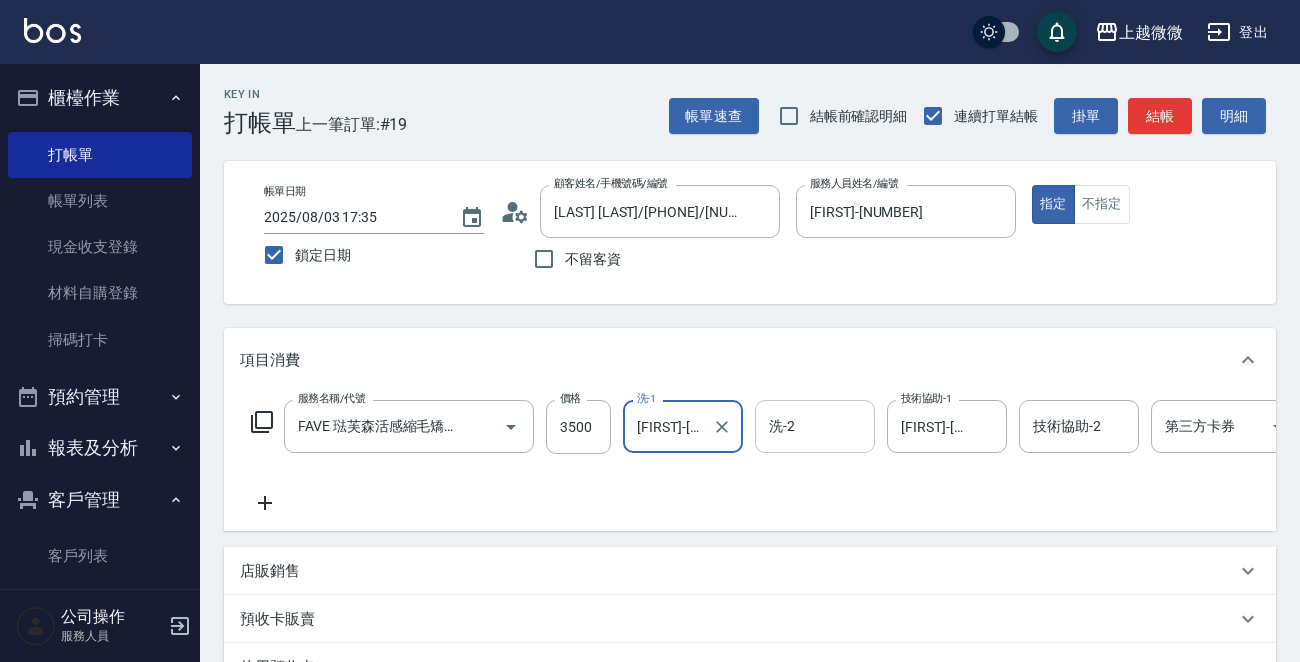 click on "洗-2" at bounding box center (815, 426) 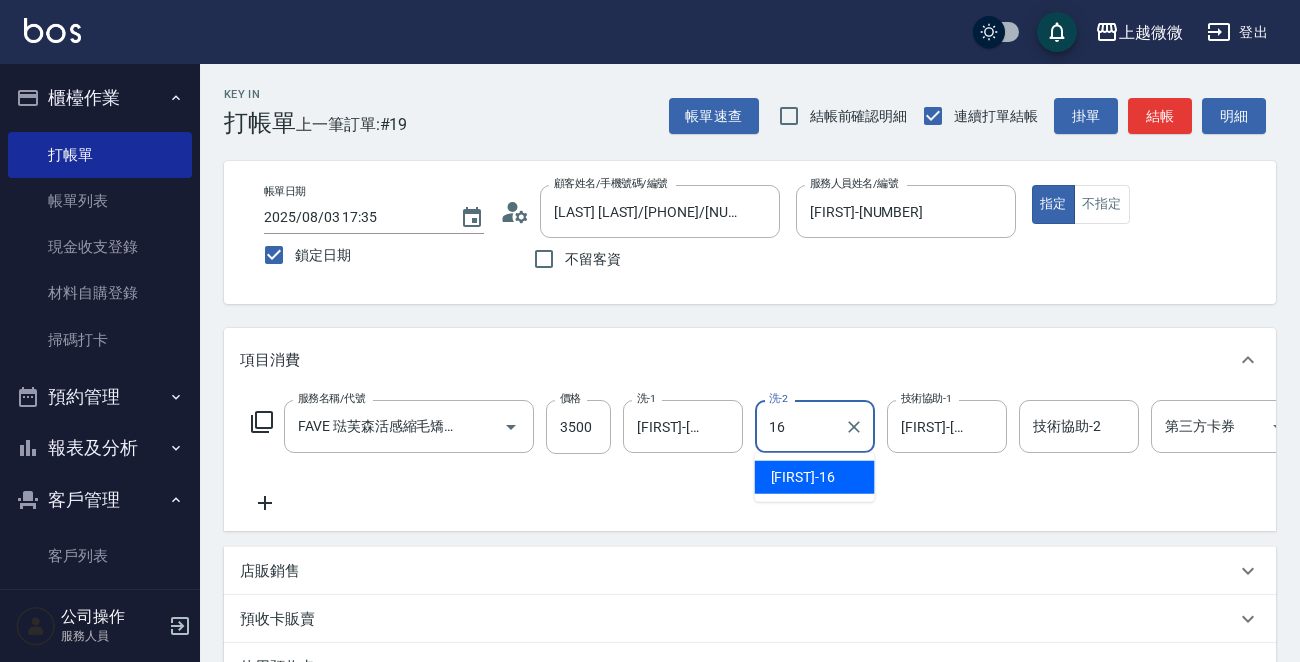 click on "[NAME]-16" at bounding box center (815, 477) 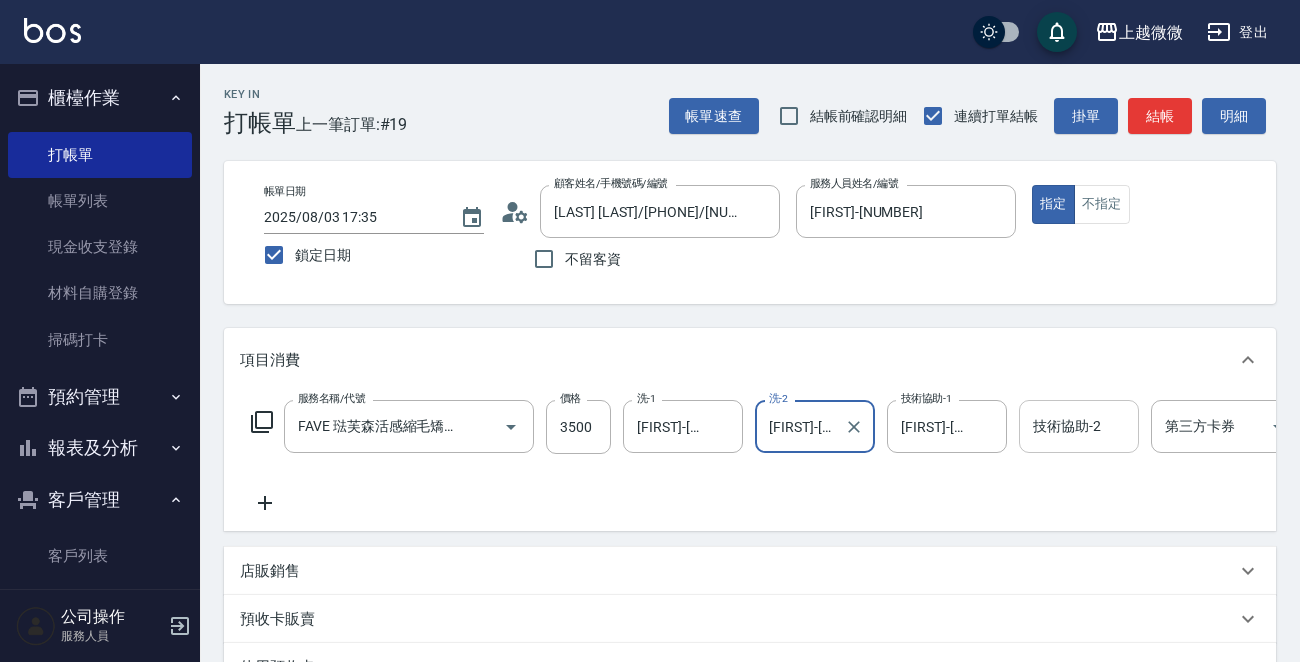 click on "技術協助-2" at bounding box center [1079, 426] 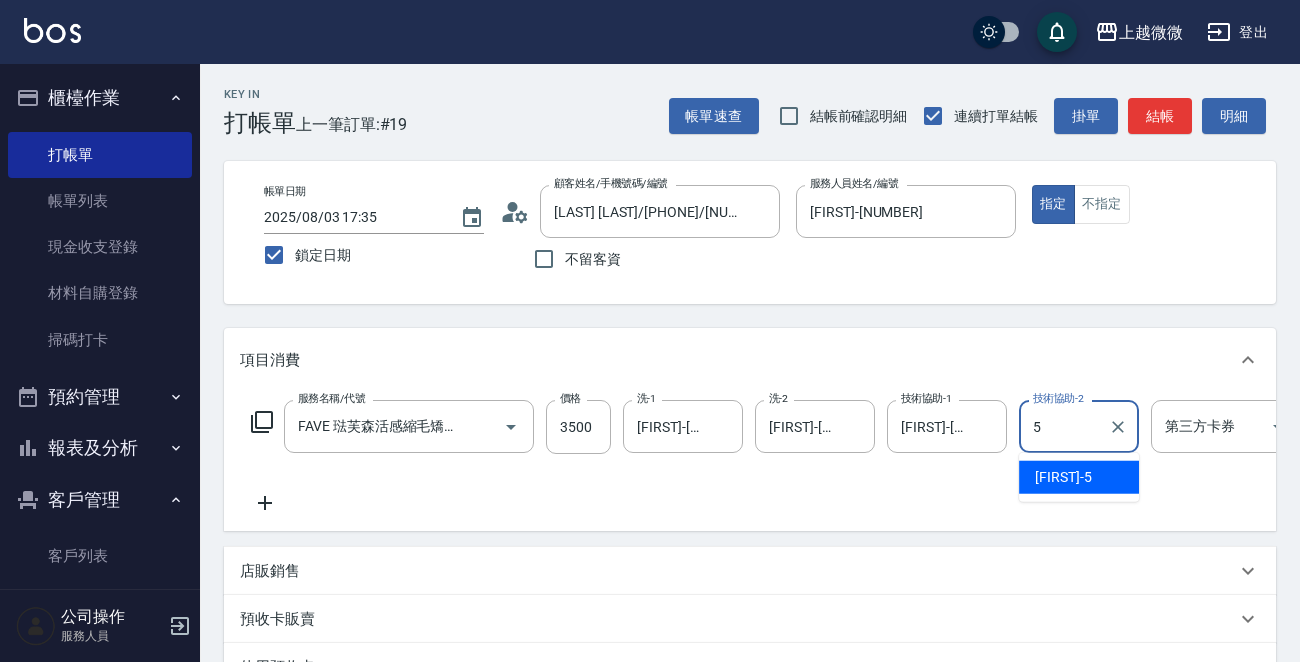 click on "Selin -5" at bounding box center (1063, 477) 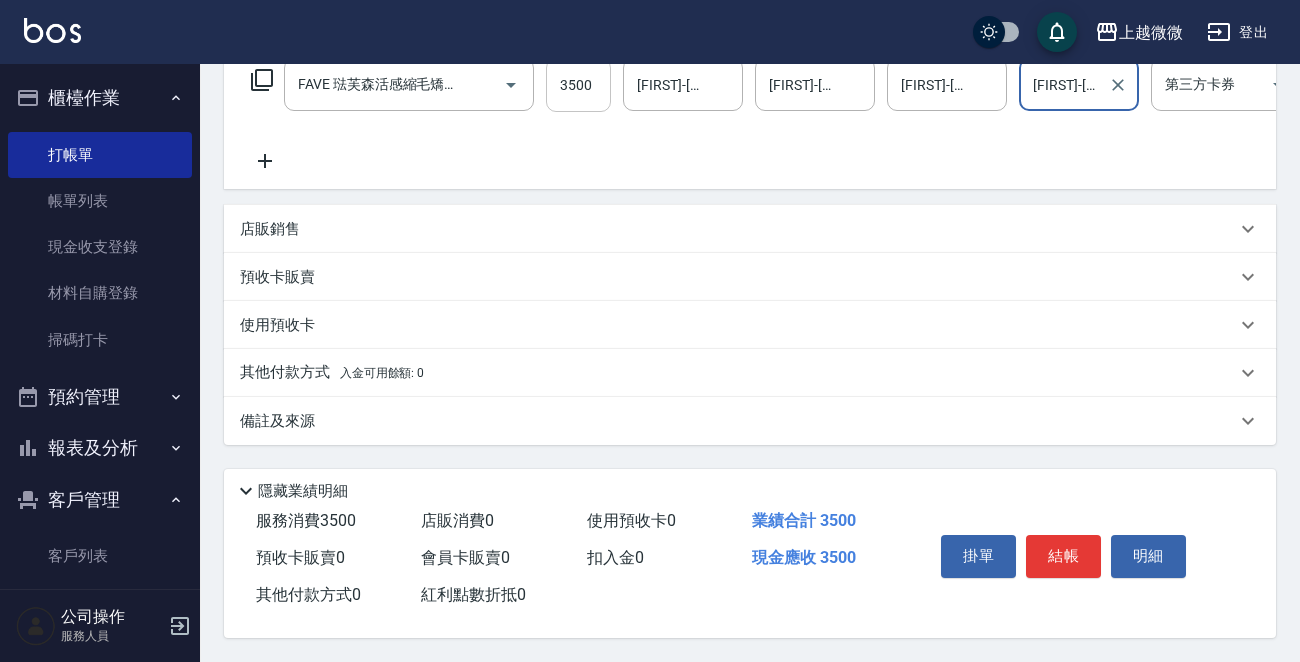 scroll, scrollTop: 162, scrollLeft: 0, axis: vertical 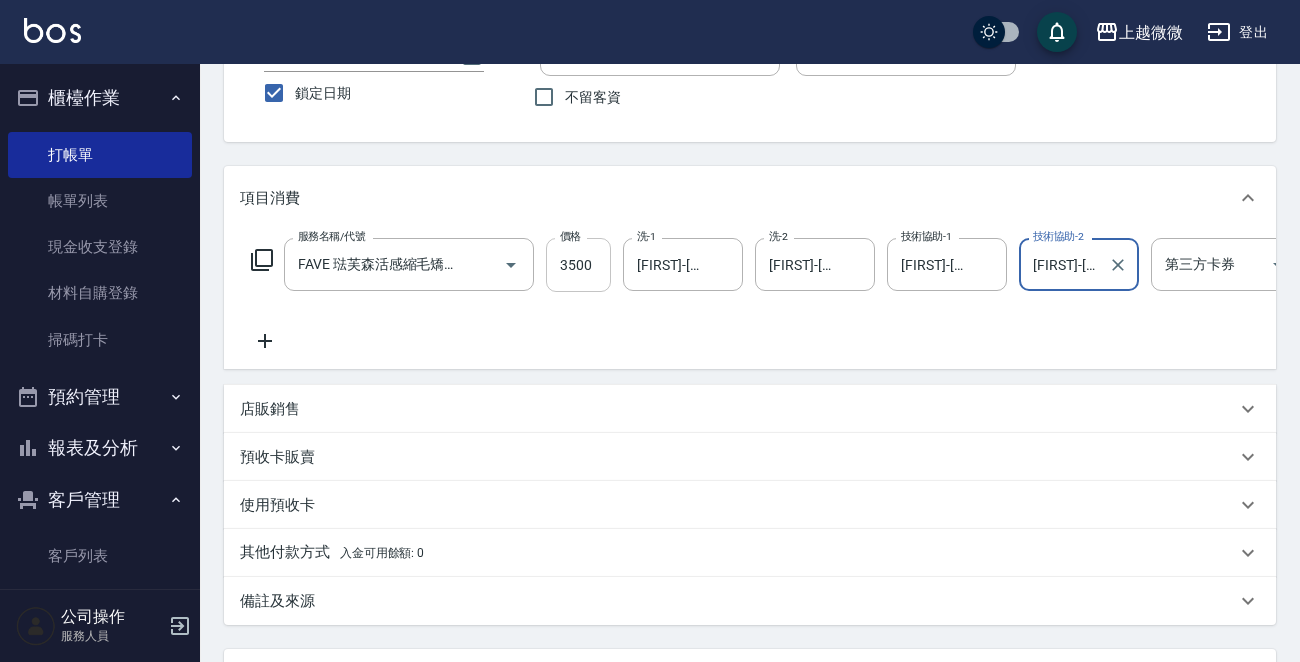 click on "3500" at bounding box center [578, 265] 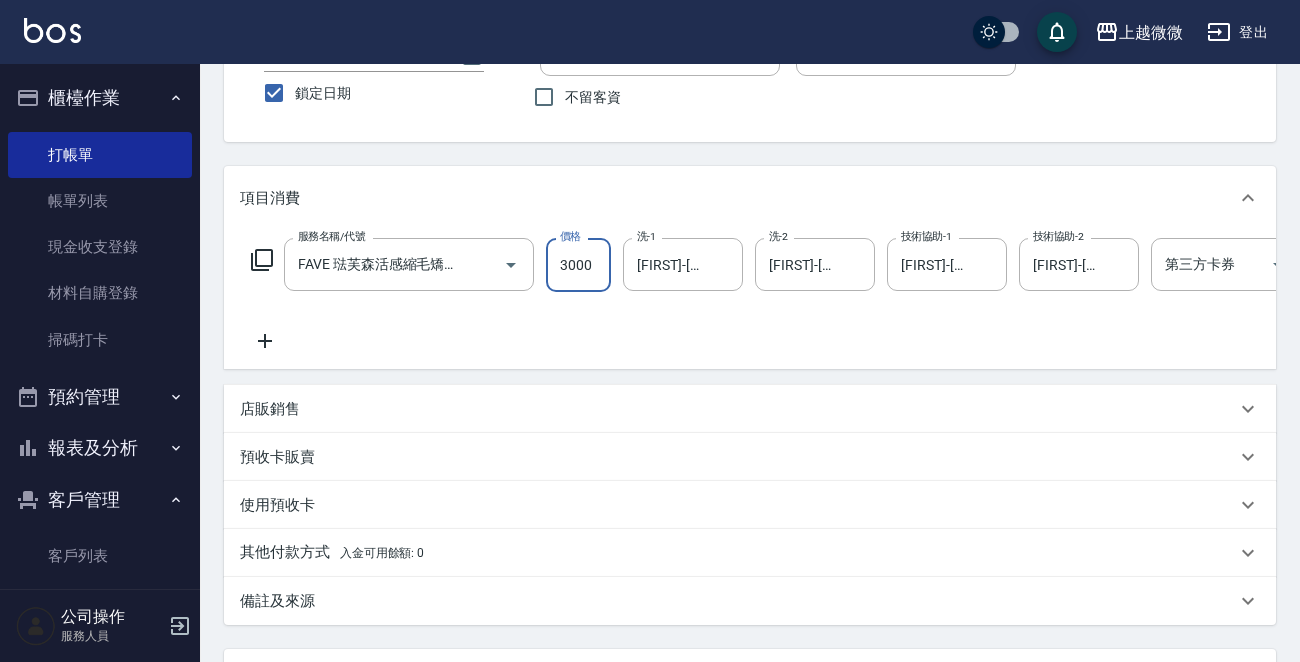 scroll, scrollTop: 362, scrollLeft: 0, axis: vertical 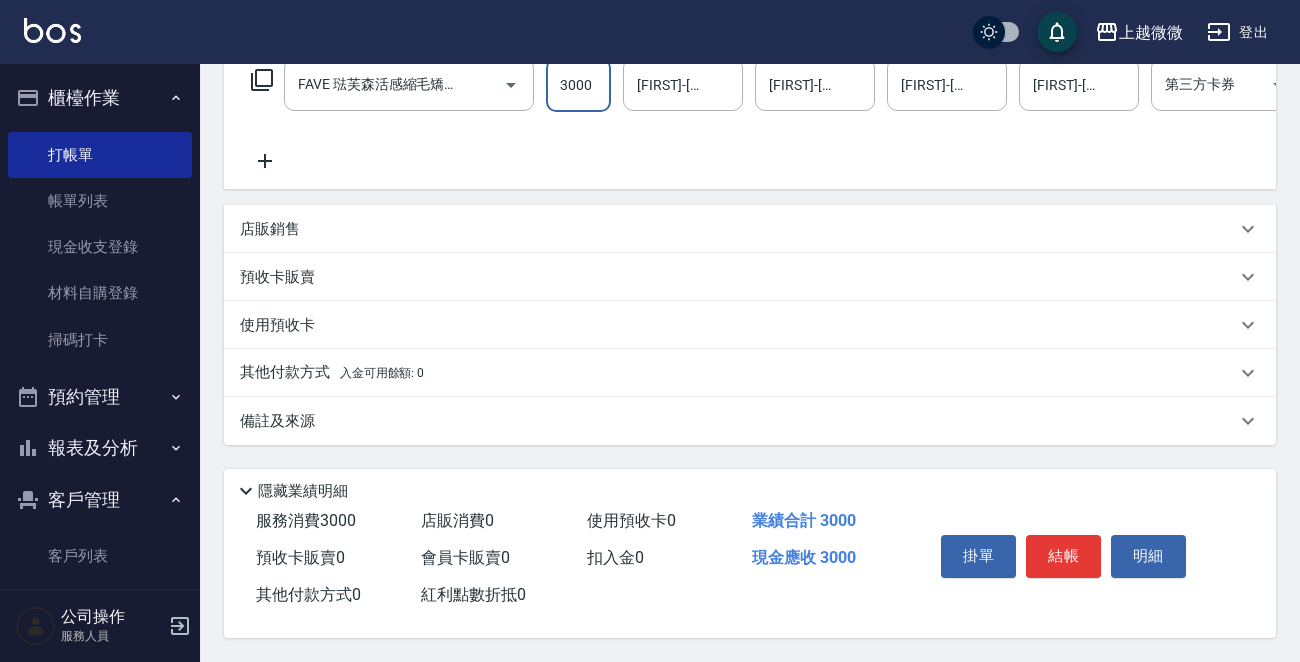 click on "結帳" at bounding box center [1063, 556] 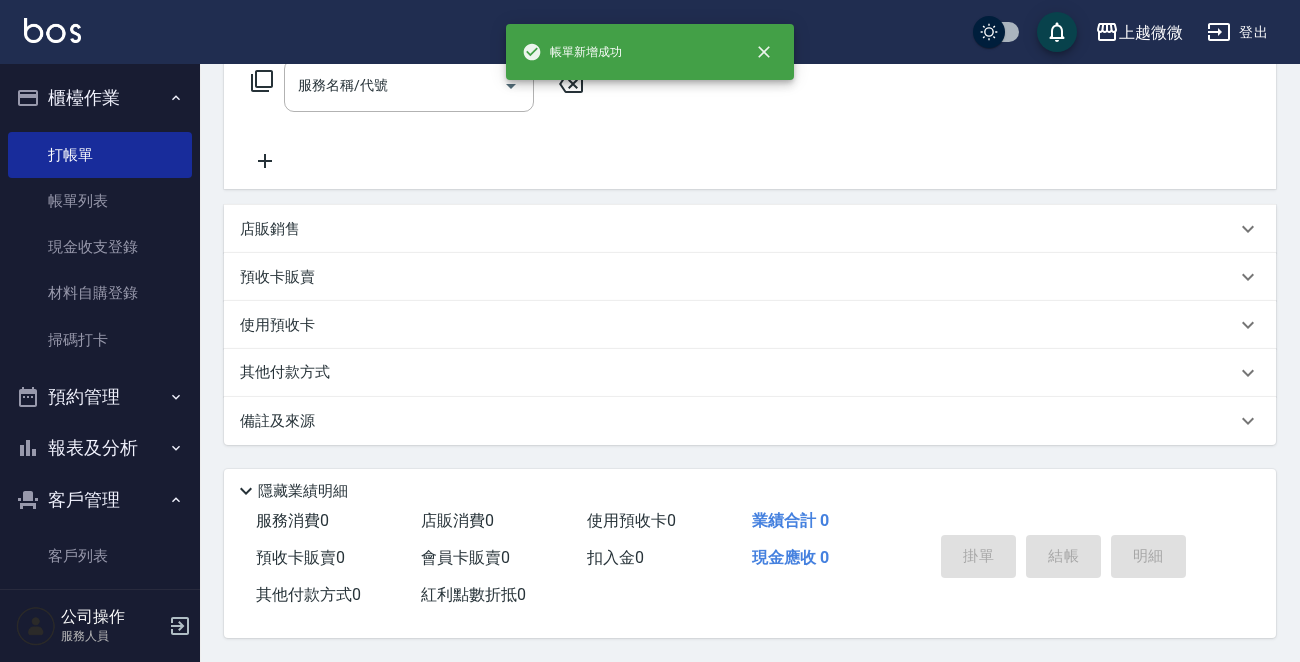 scroll, scrollTop: 0, scrollLeft: 0, axis: both 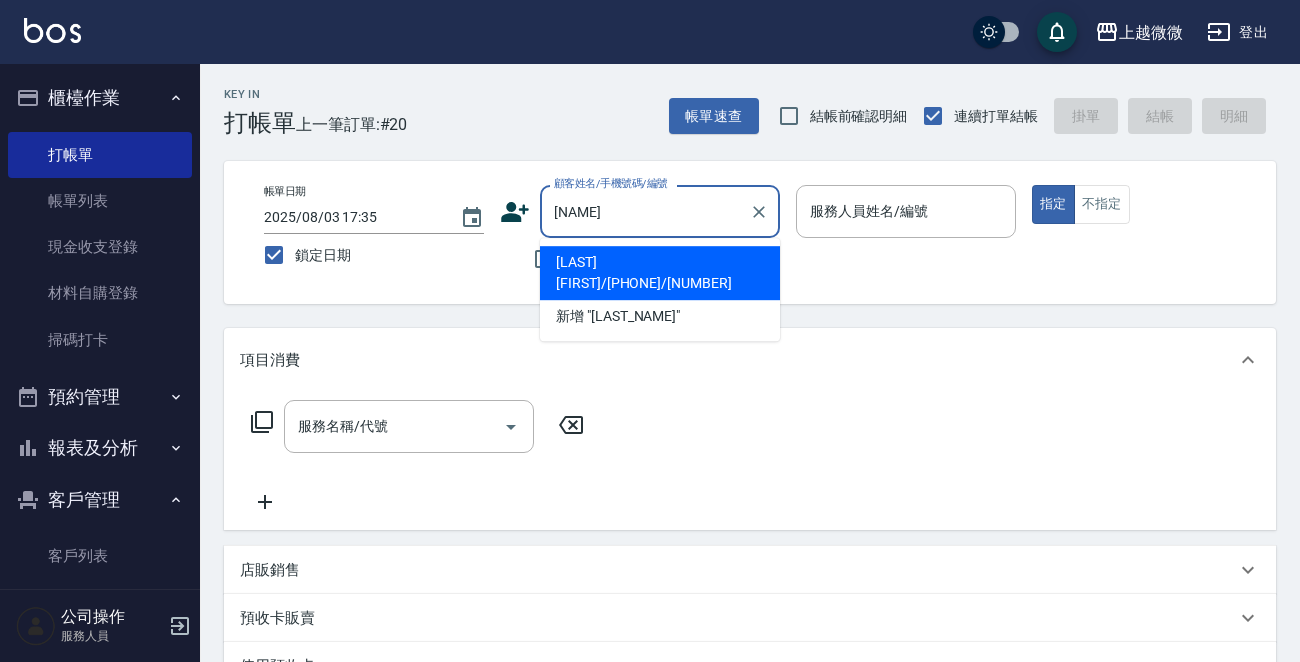 click on "[LAST] [FIRST]/[PHONE]/[NUMBER]" at bounding box center (660, 273) 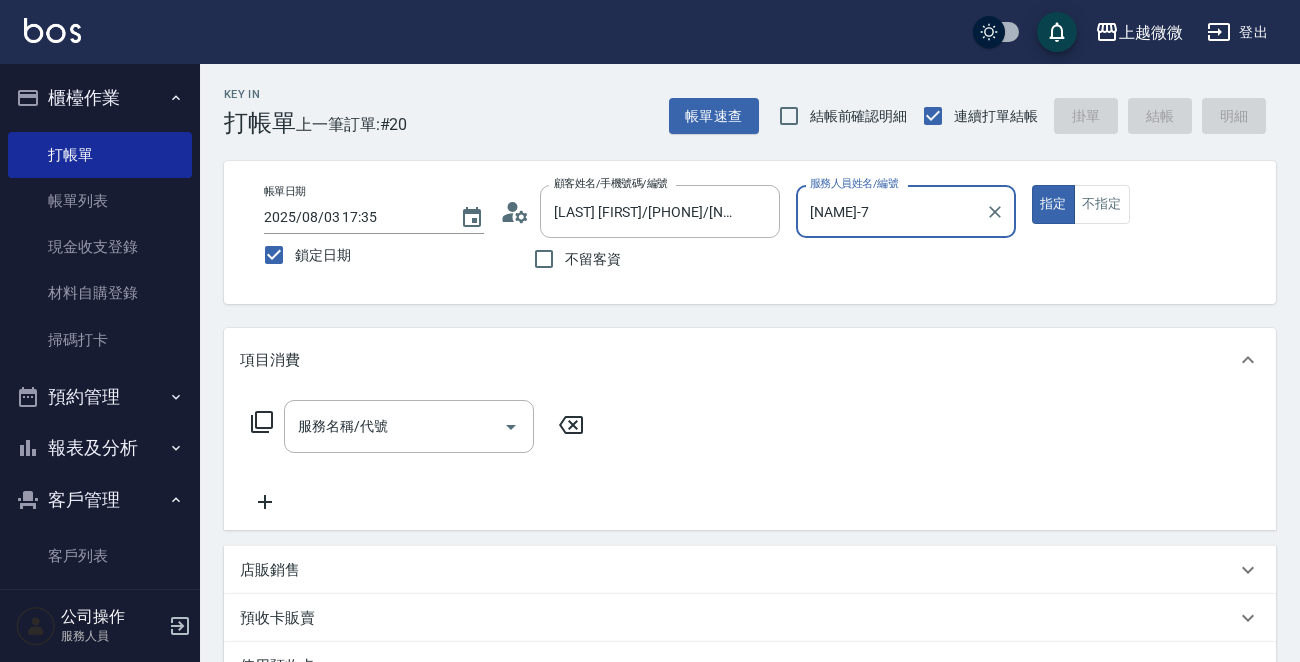 click on "服務名稱/代號 服務名稱/代號" at bounding box center [409, 426] 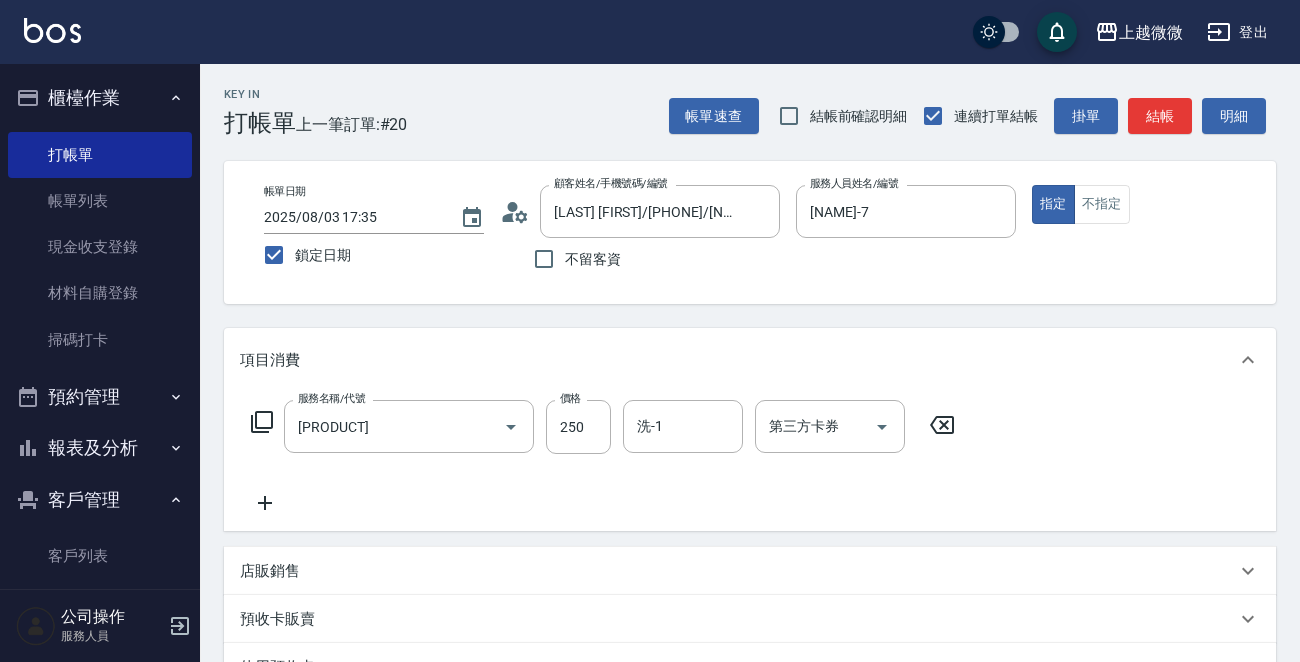 click 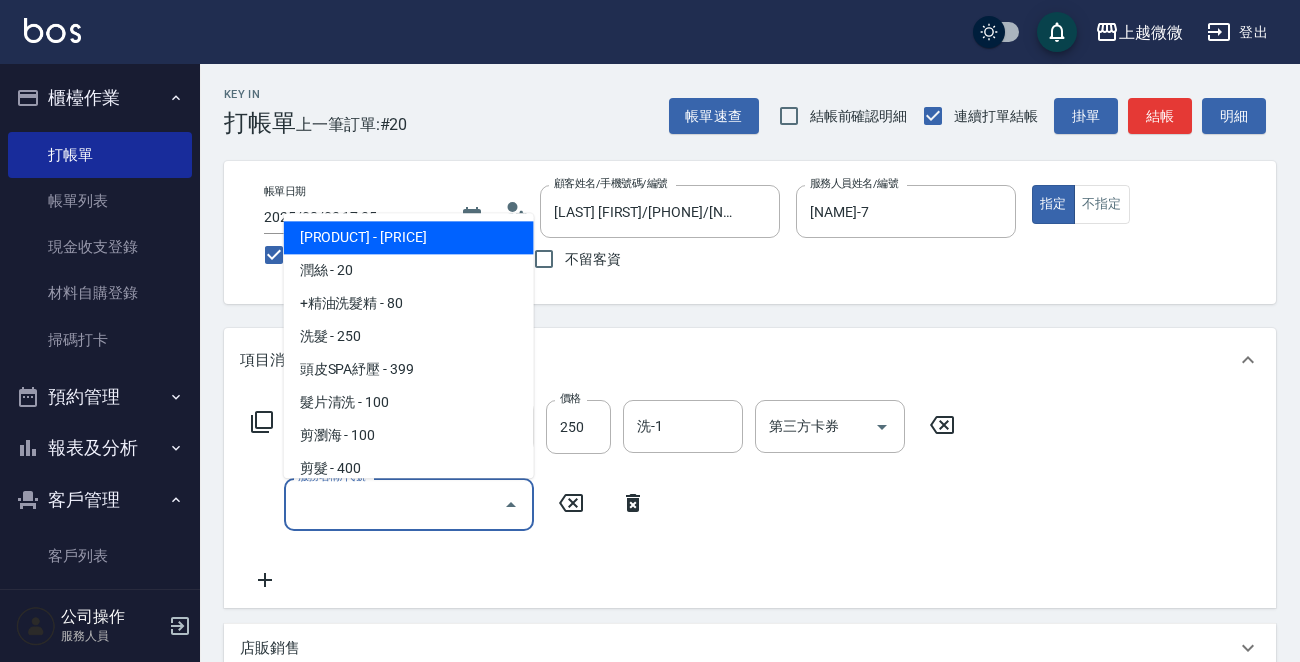 click on "服務名稱/代號" at bounding box center [394, 504] 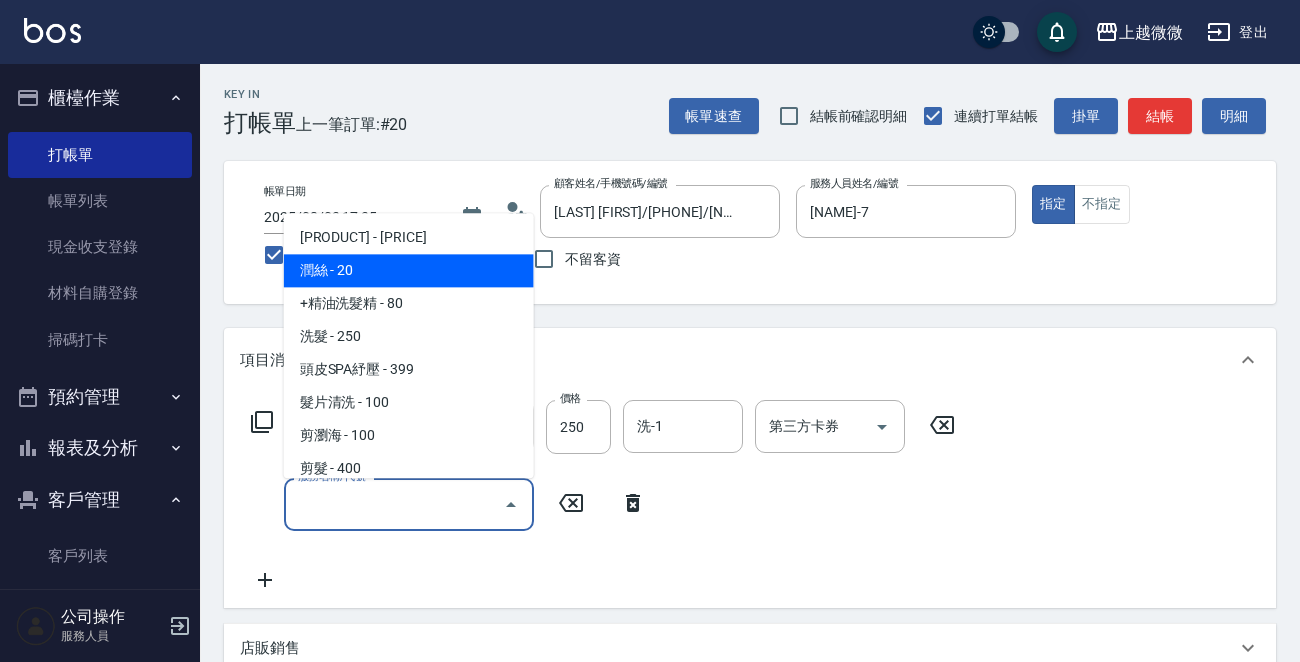 click on "潤絲 - 20" at bounding box center (409, 271) 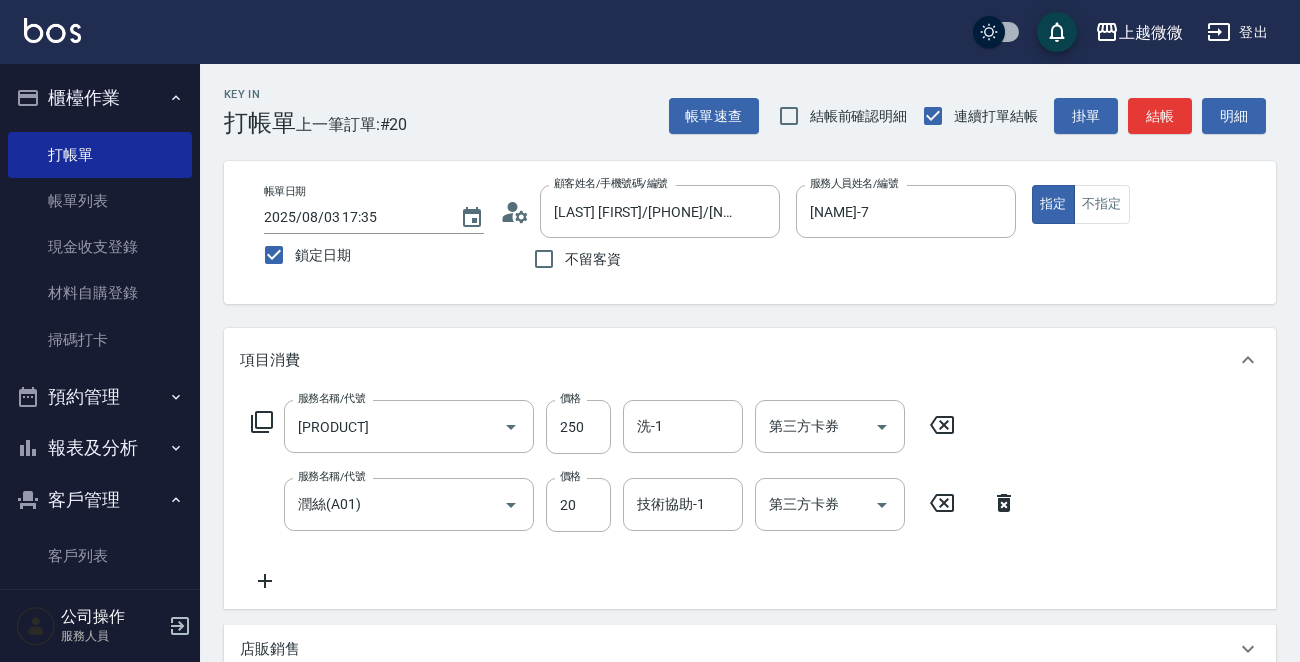click 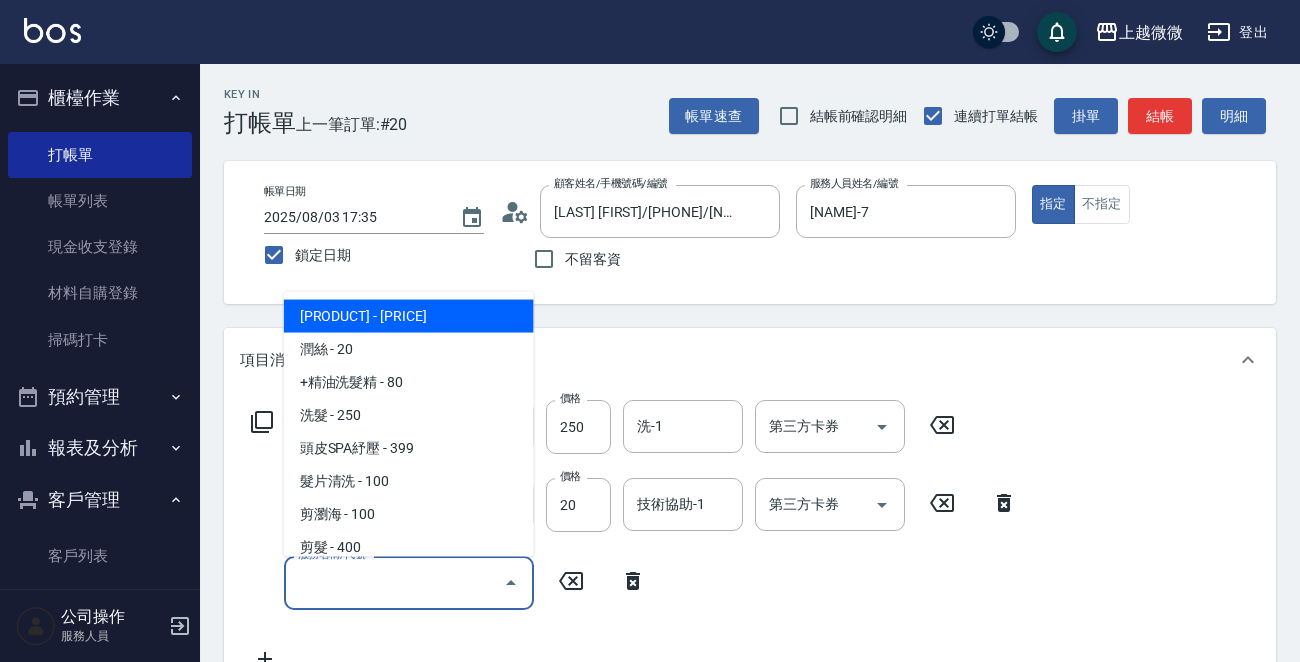 click on "服務名稱/代號" at bounding box center [394, 582] 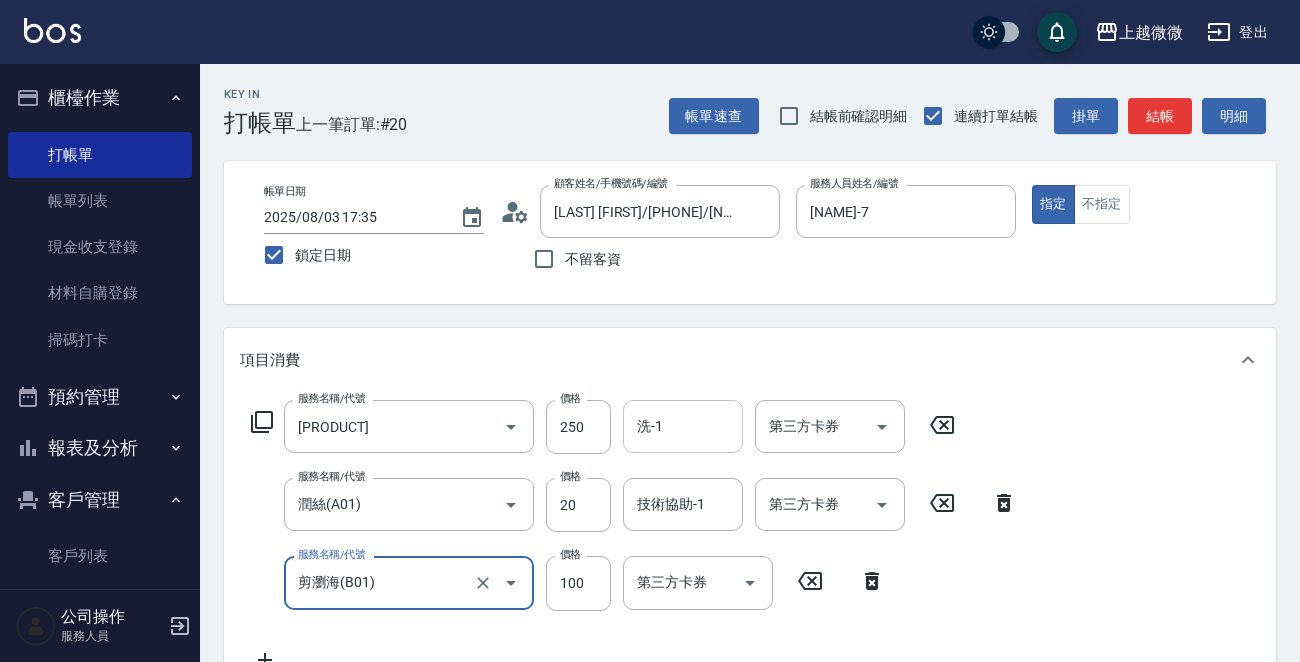 click on "洗-1" at bounding box center (683, 426) 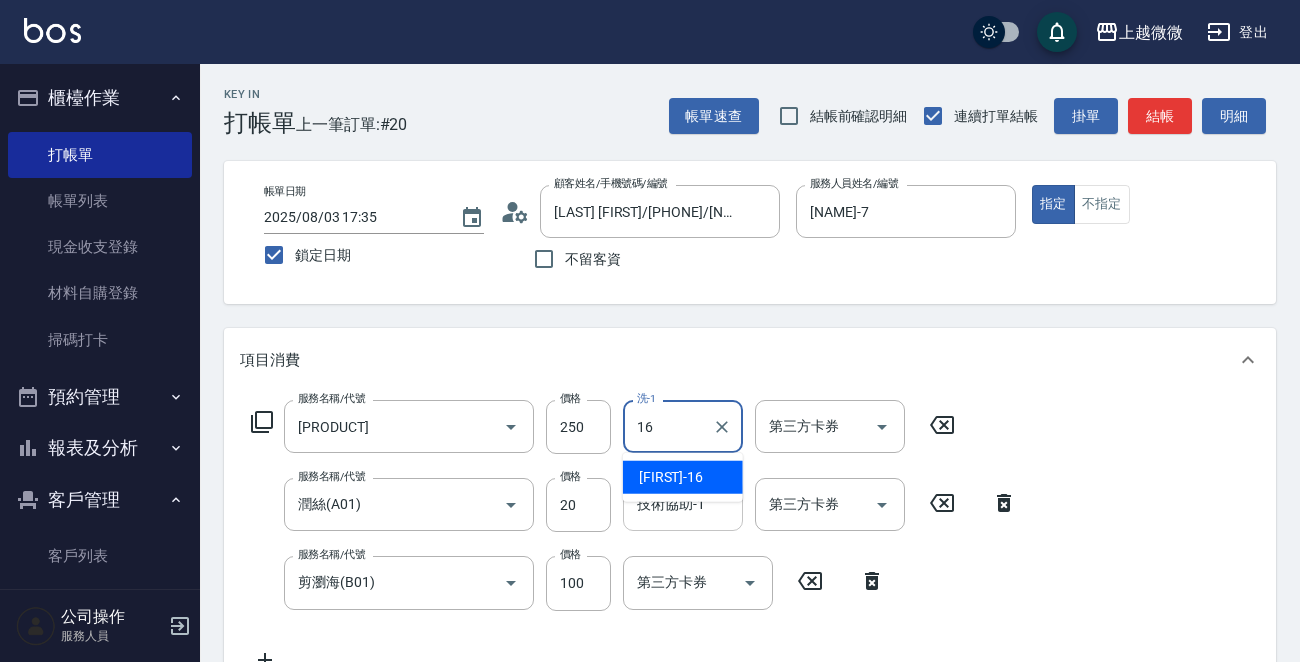 click on "[NAME]-16" at bounding box center (683, 477) 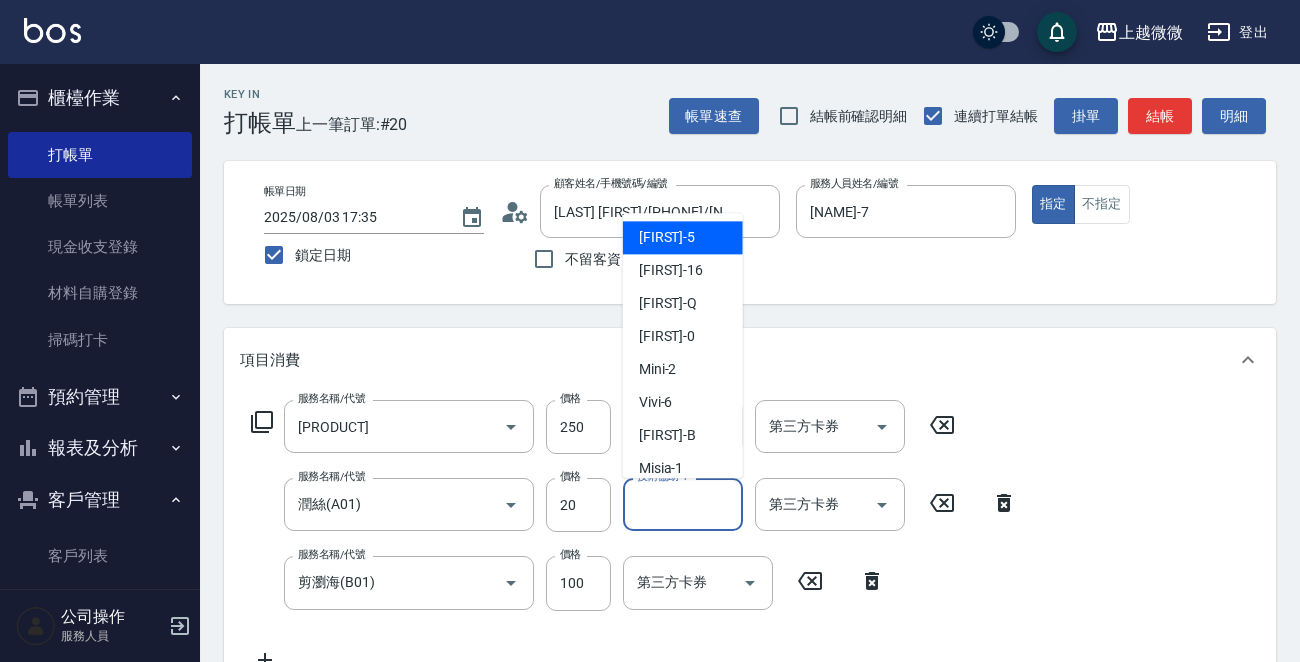 click on "技術協助-1 技術協助-1" at bounding box center [683, 504] 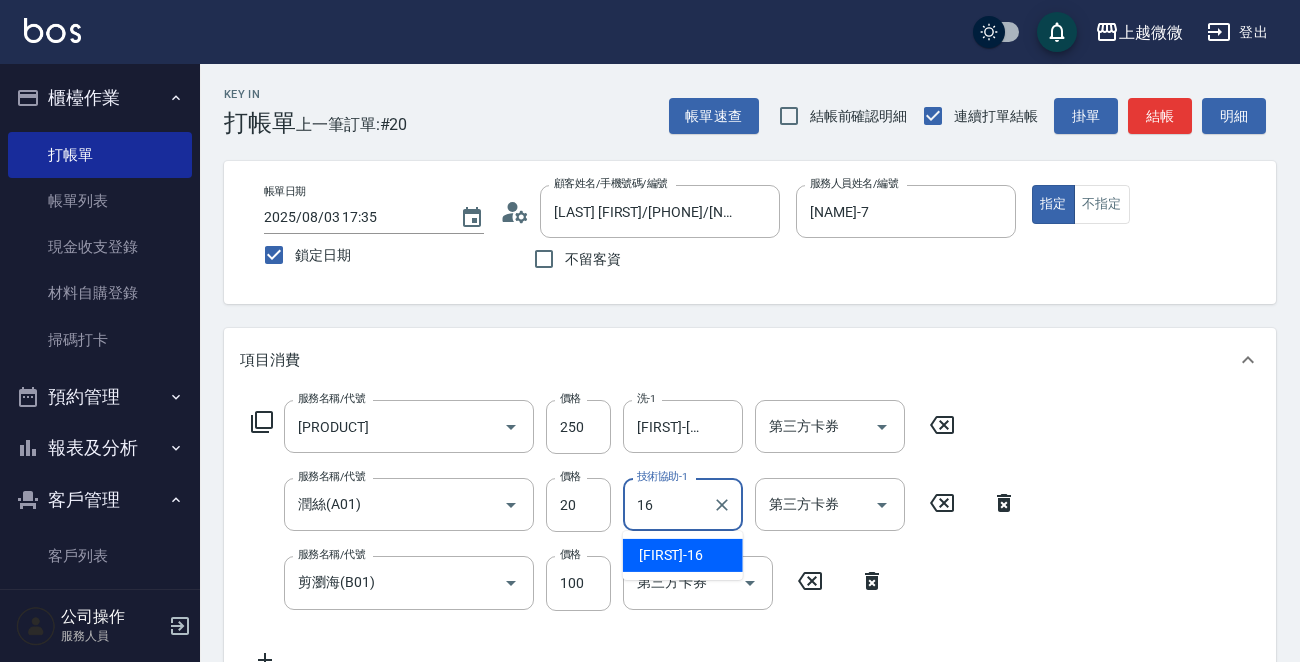 drag, startPoint x: 700, startPoint y: 549, endPoint x: 671, endPoint y: 531, distance: 34.132095 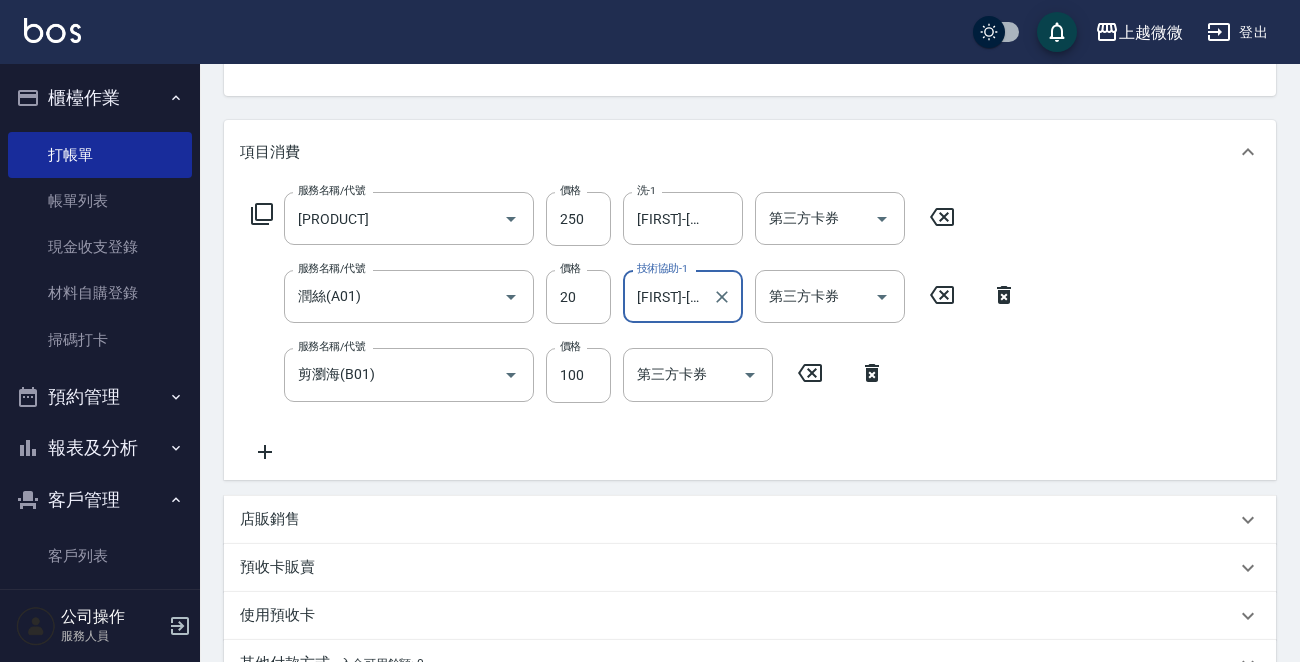 scroll, scrollTop: 400, scrollLeft: 0, axis: vertical 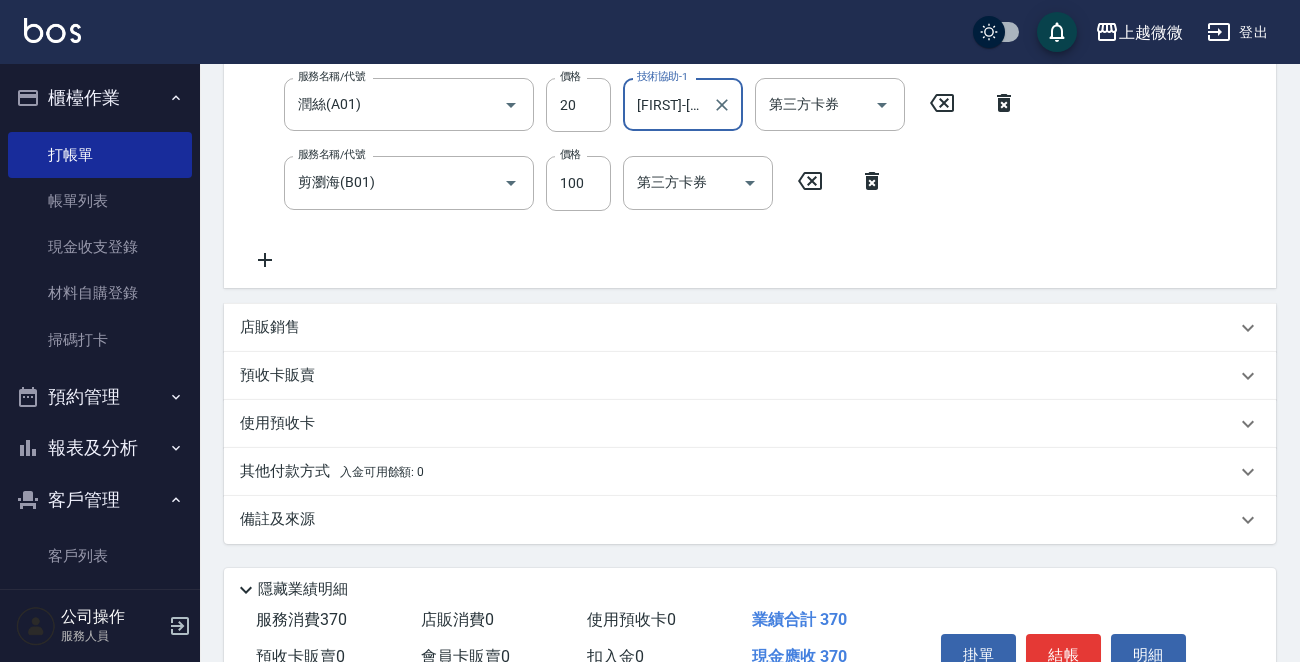 click on "備註及來源" at bounding box center [277, 519] 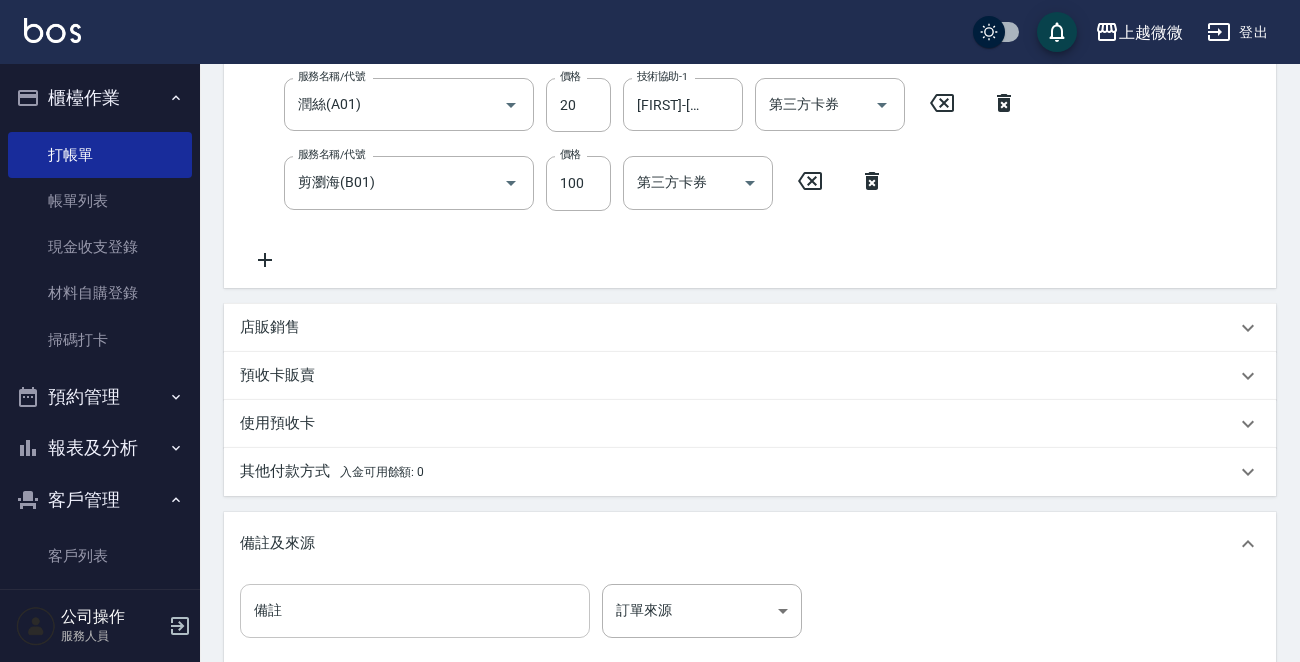 click on "備註" at bounding box center (415, 611) 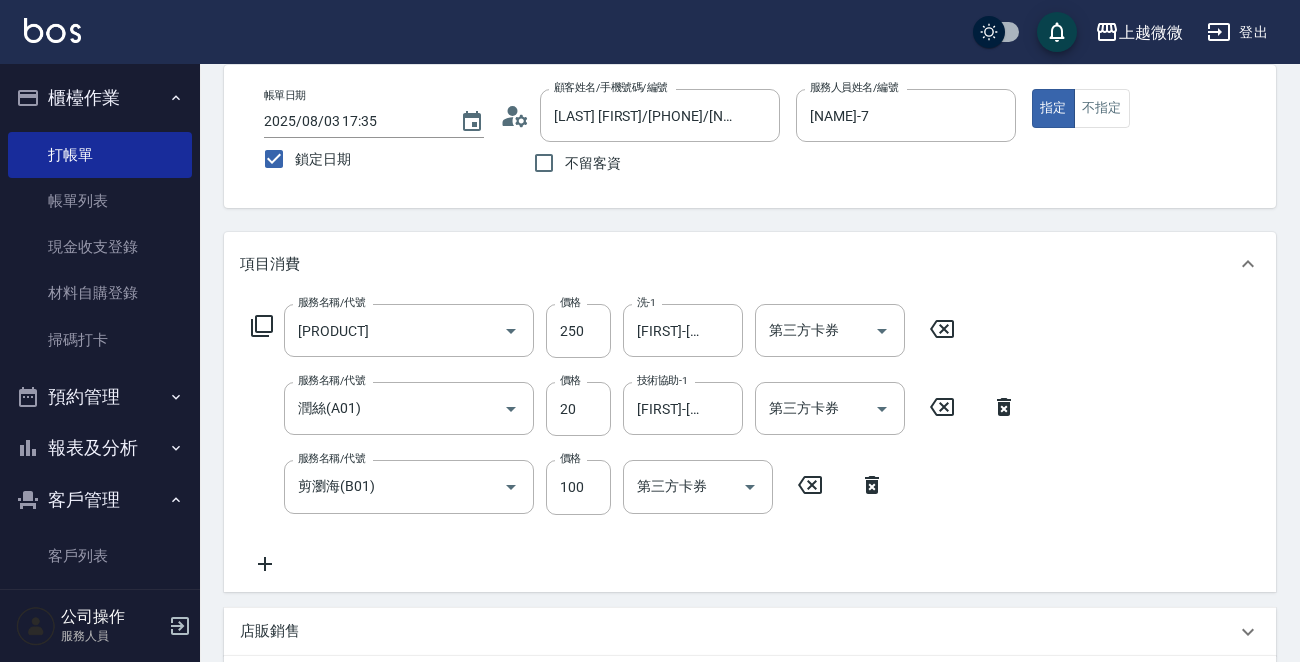 scroll, scrollTop: 637, scrollLeft: 0, axis: vertical 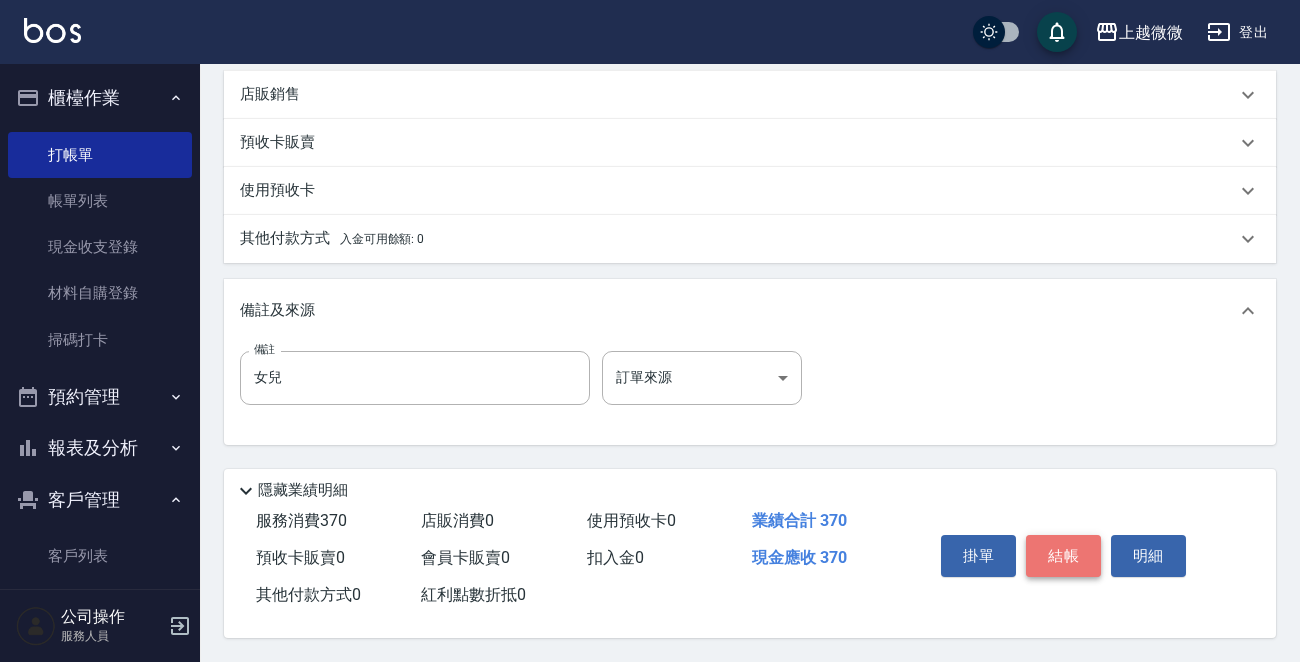 click on "結帳" at bounding box center [1063, 556] 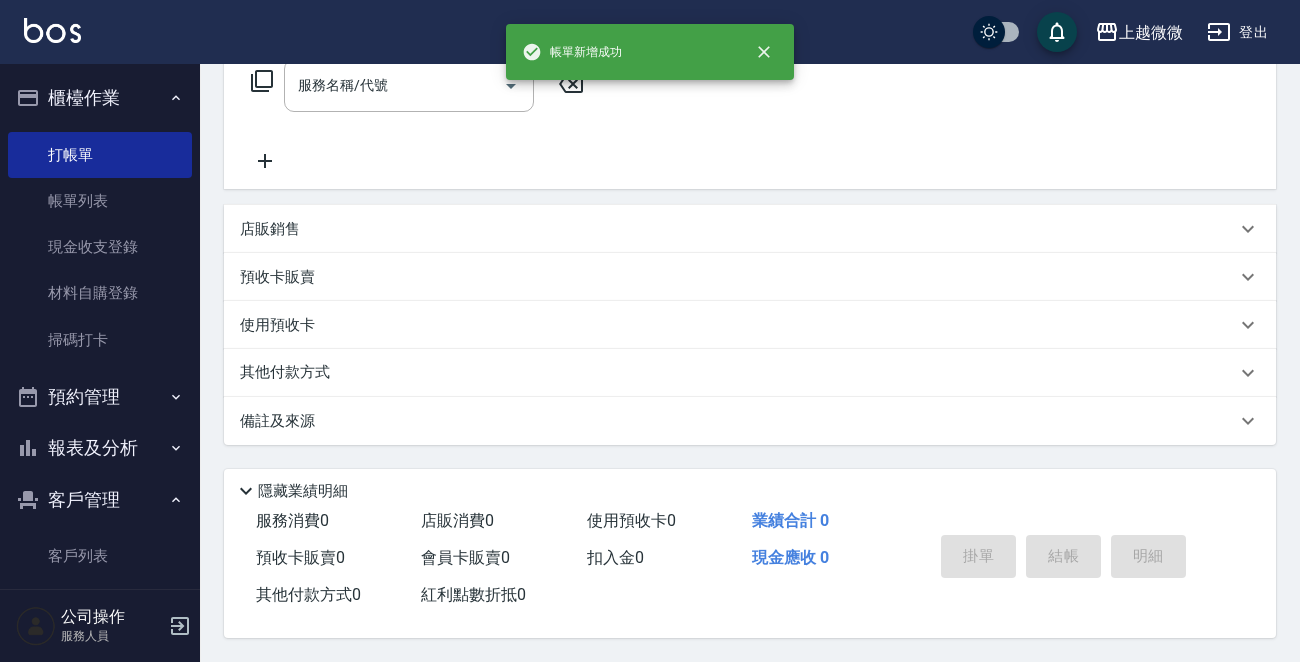 scroll, scrollTop: 0, scrollLeft: 0, axis: both 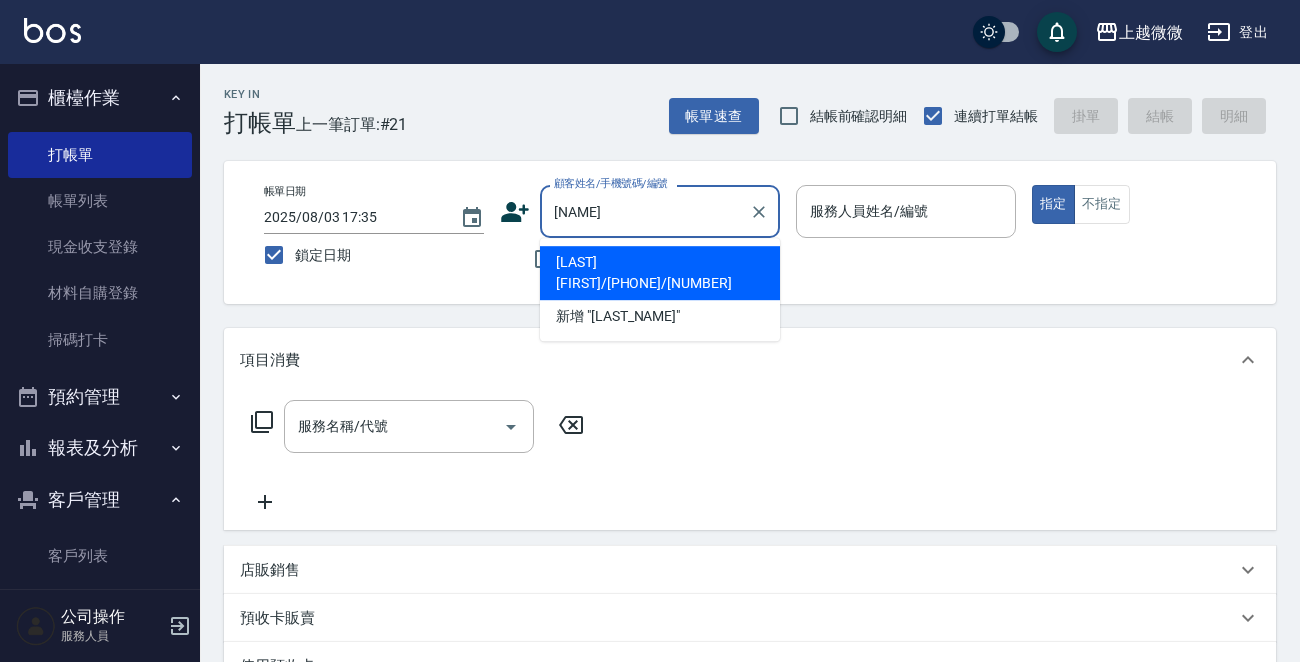 click on "[LAST] [FIRST]/[PHONE]/[NUMBER]" at bounding box center [660, 273] 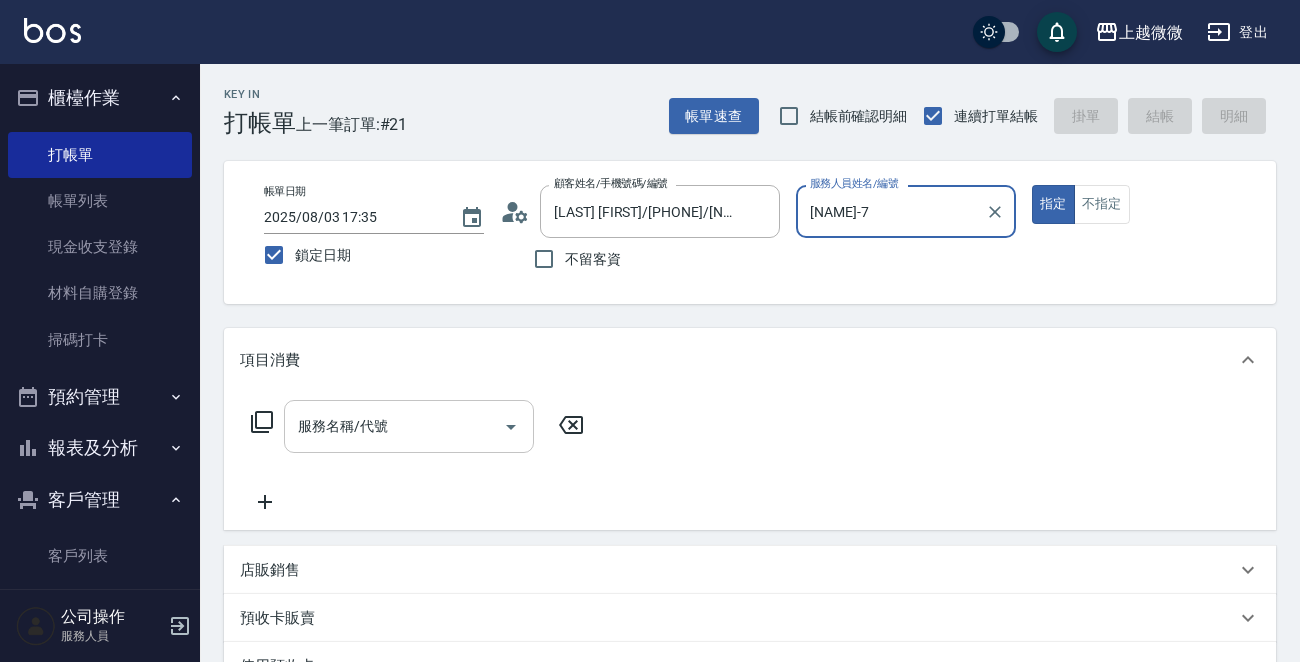 click on "服務名稱/代號" at bounding box center (394, 426) 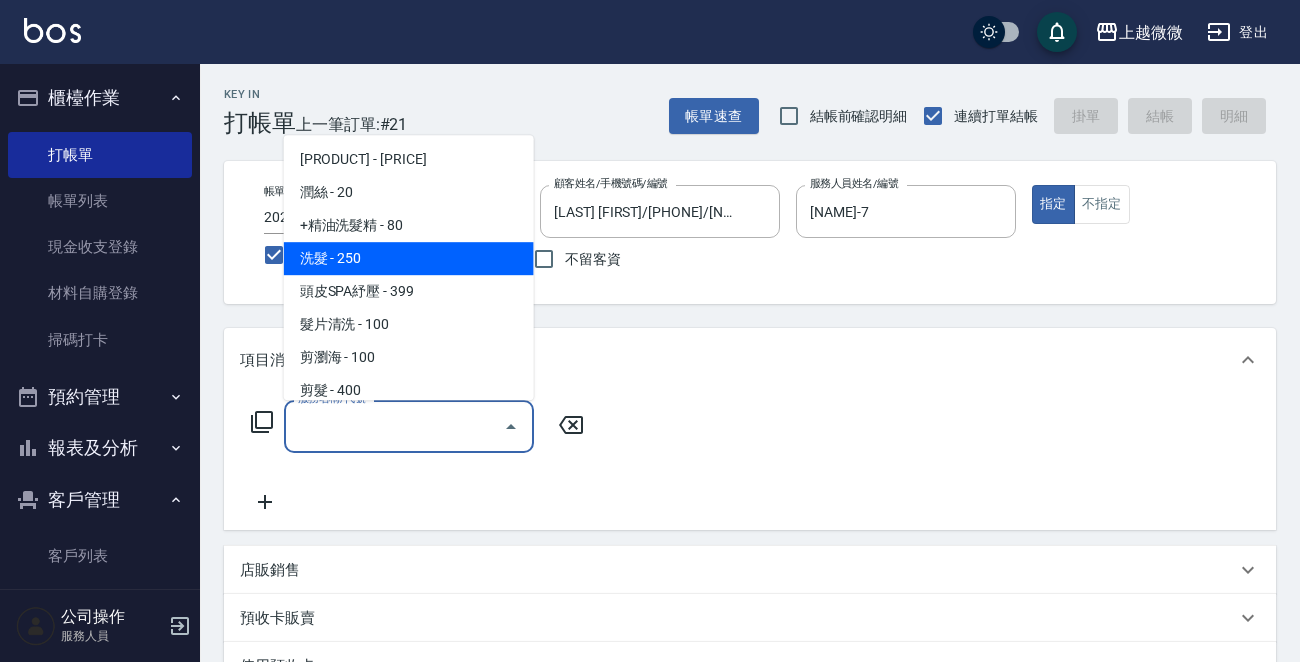 drag, startPoint x: 417, startPoint y: 269, endPoint x: 382, endPoint y: 363, distance: 100.304535 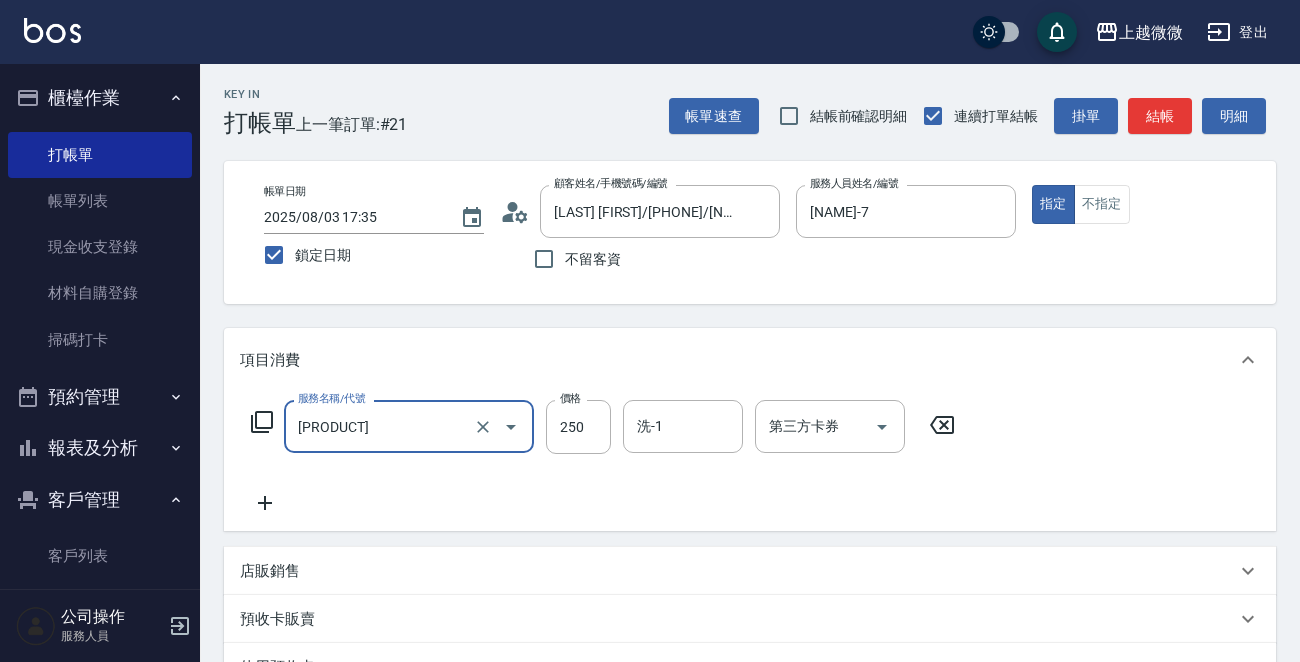 click 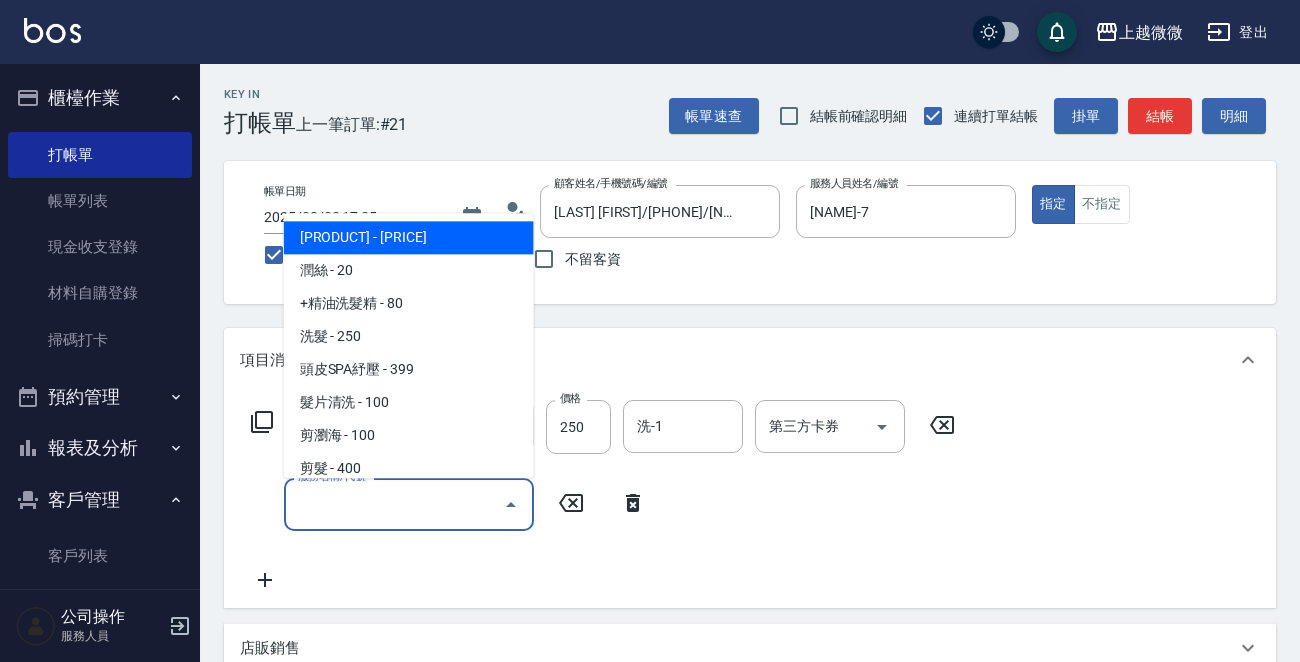 click on "服務名稱/代號" at bounding box center (394, 504) 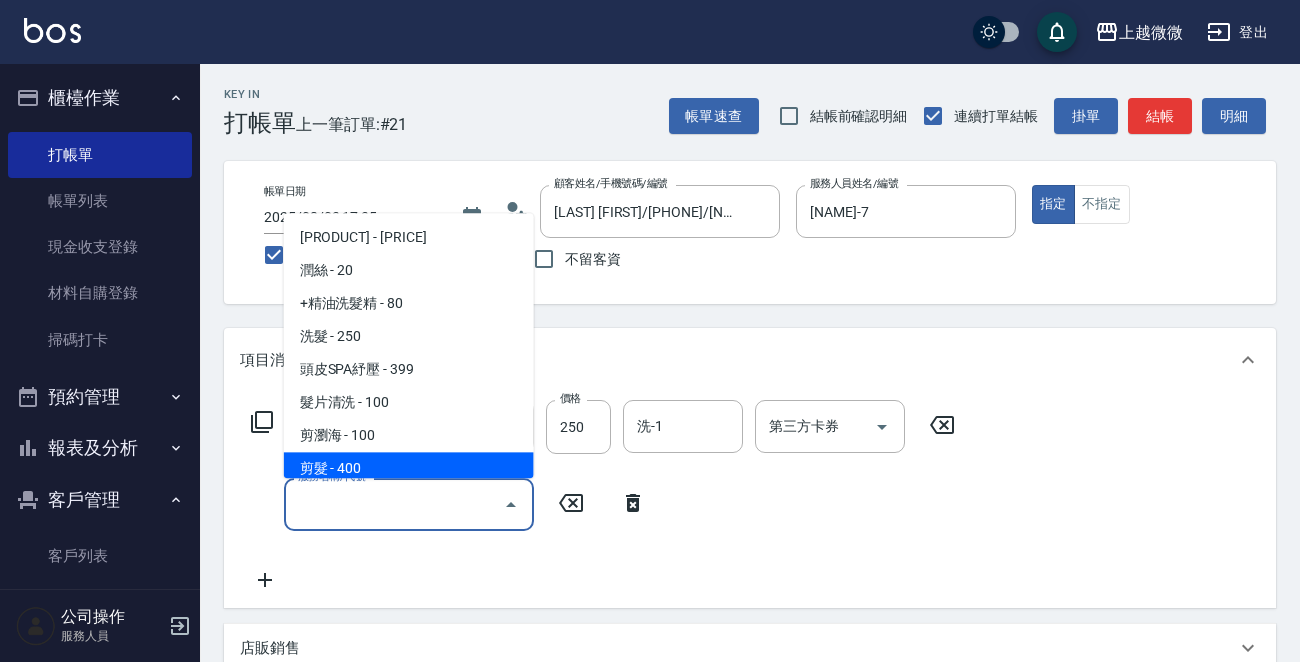 click on "剪髮 - 400" at bounding box center (409, 469) 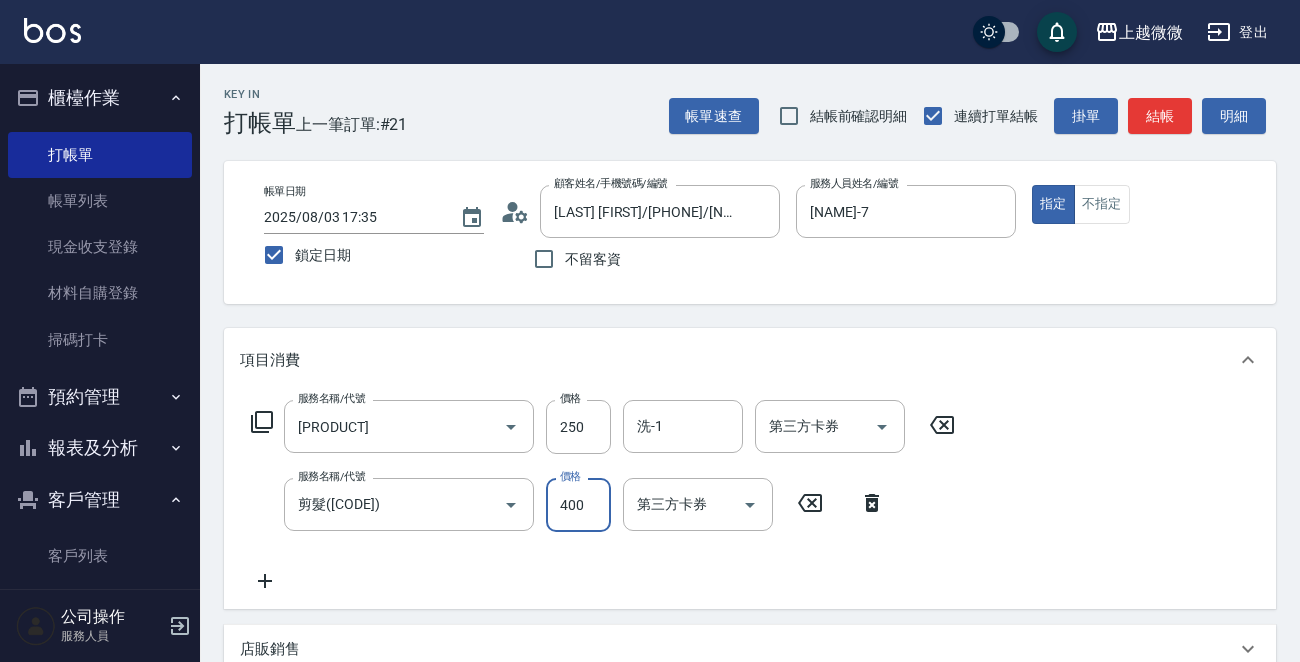 click on "400" at bounding box center (578, 505) 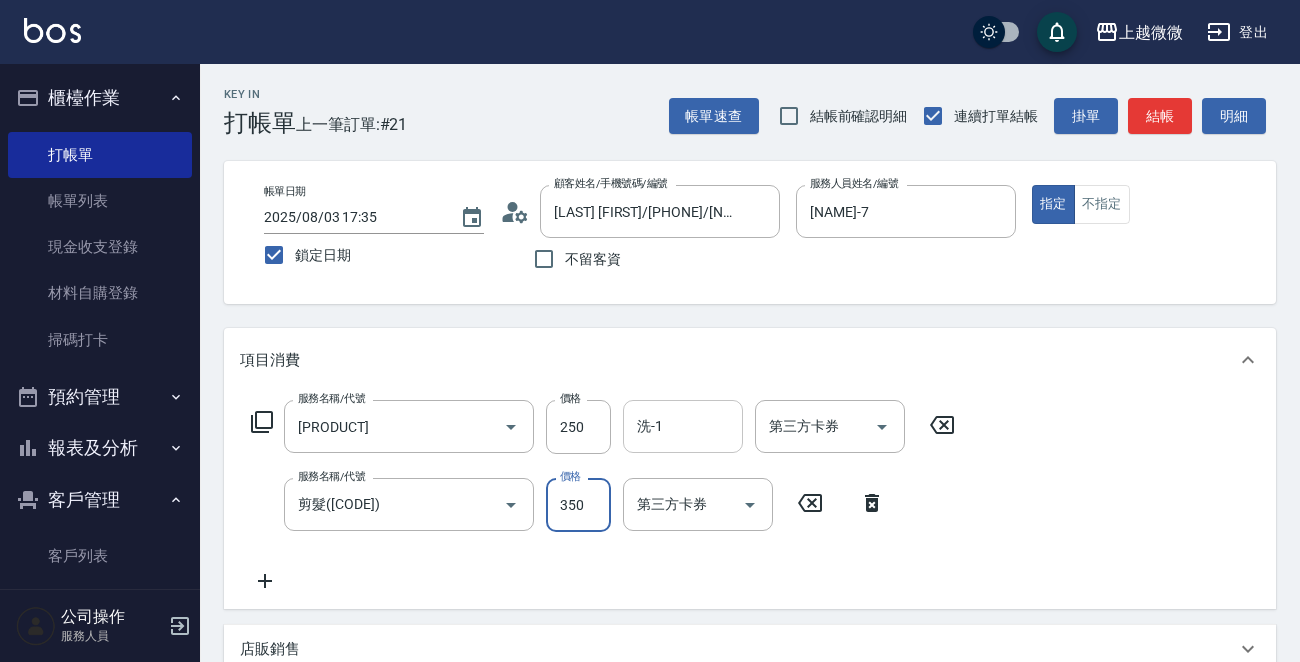 click on "洗-1" at bounding box center [683, 426] 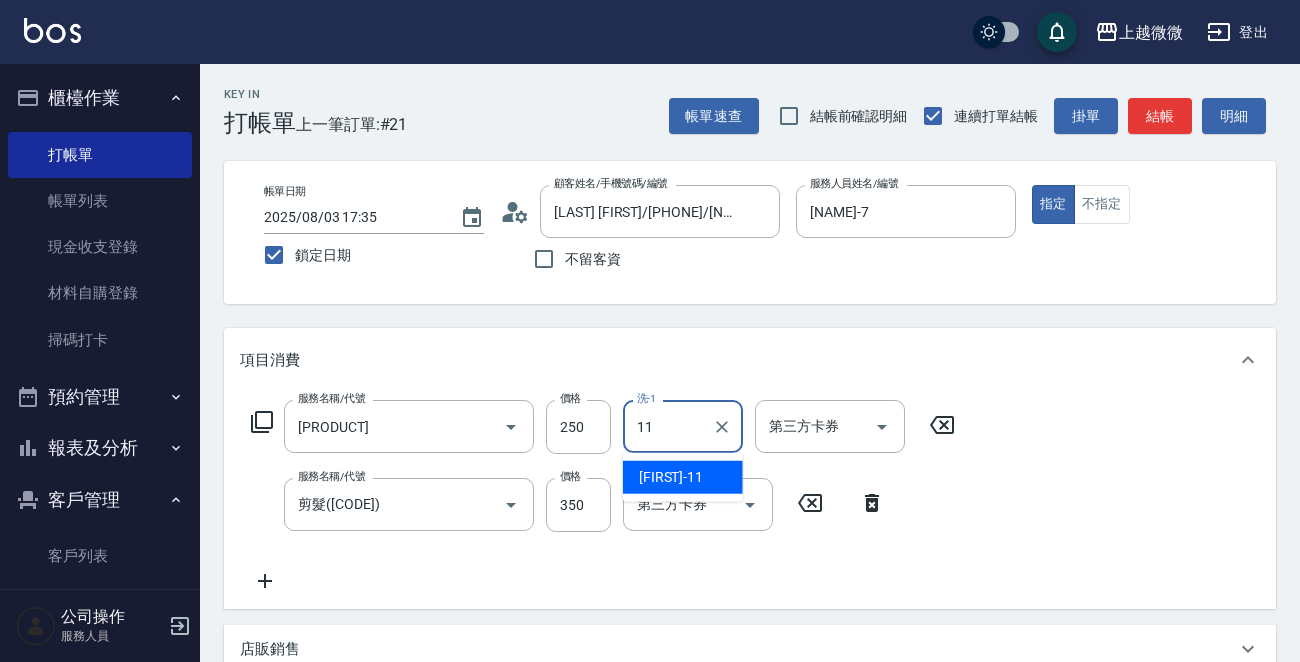 click on "[NAME]-11" at bounding box center [671, 477] 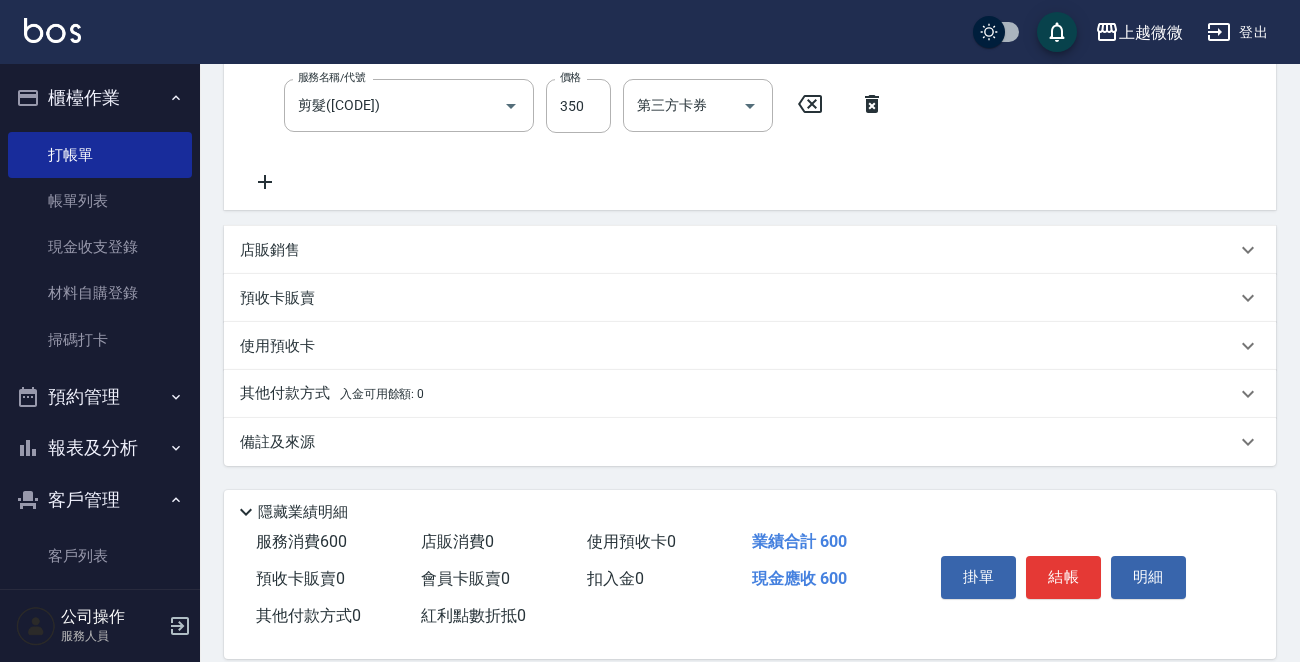scroll, scrollTop: 400, scrollLeft: 0, axis: vertical 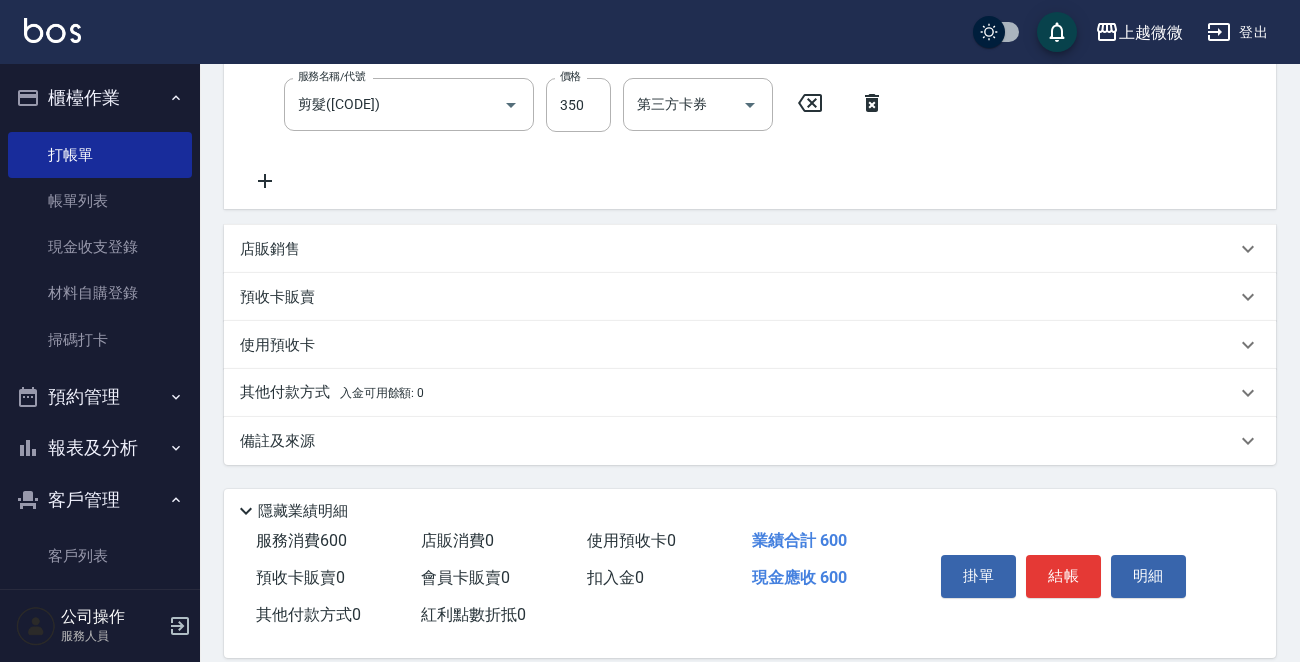 drag, startPoint x: 285, startPoint y: 430, endPoint x: 283, endPoint y: 463, distance: 33.06055 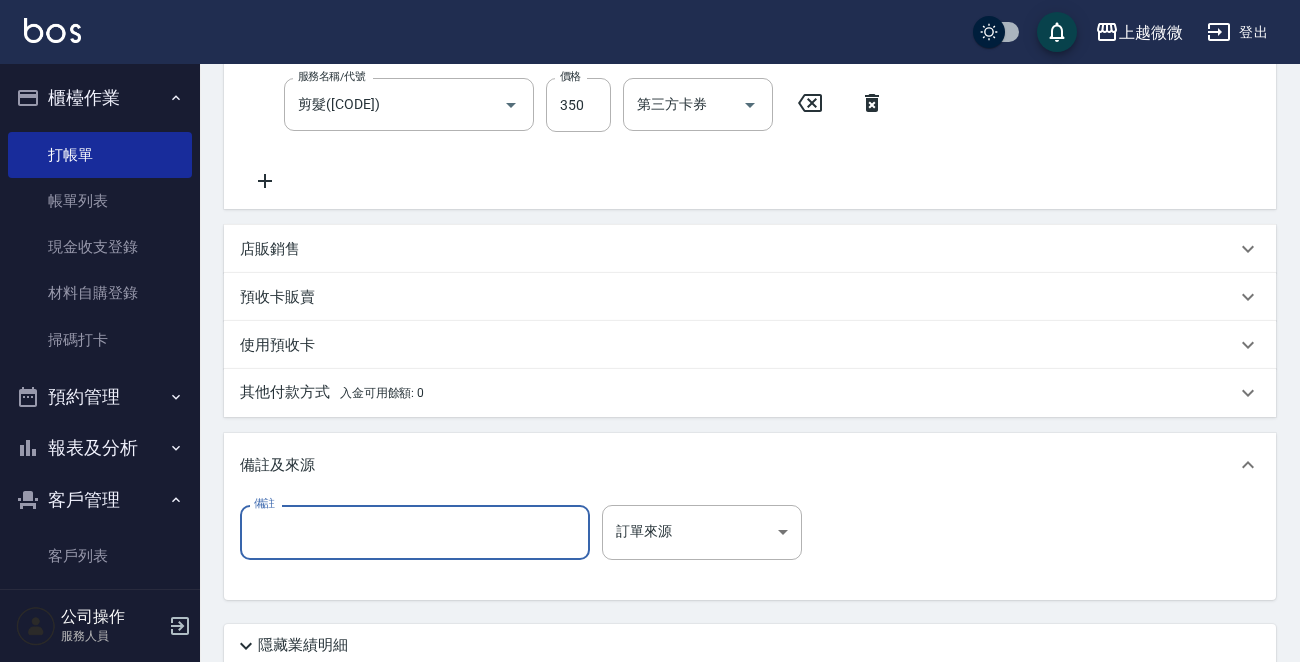click on "備註" at bounding box center [415, 532] 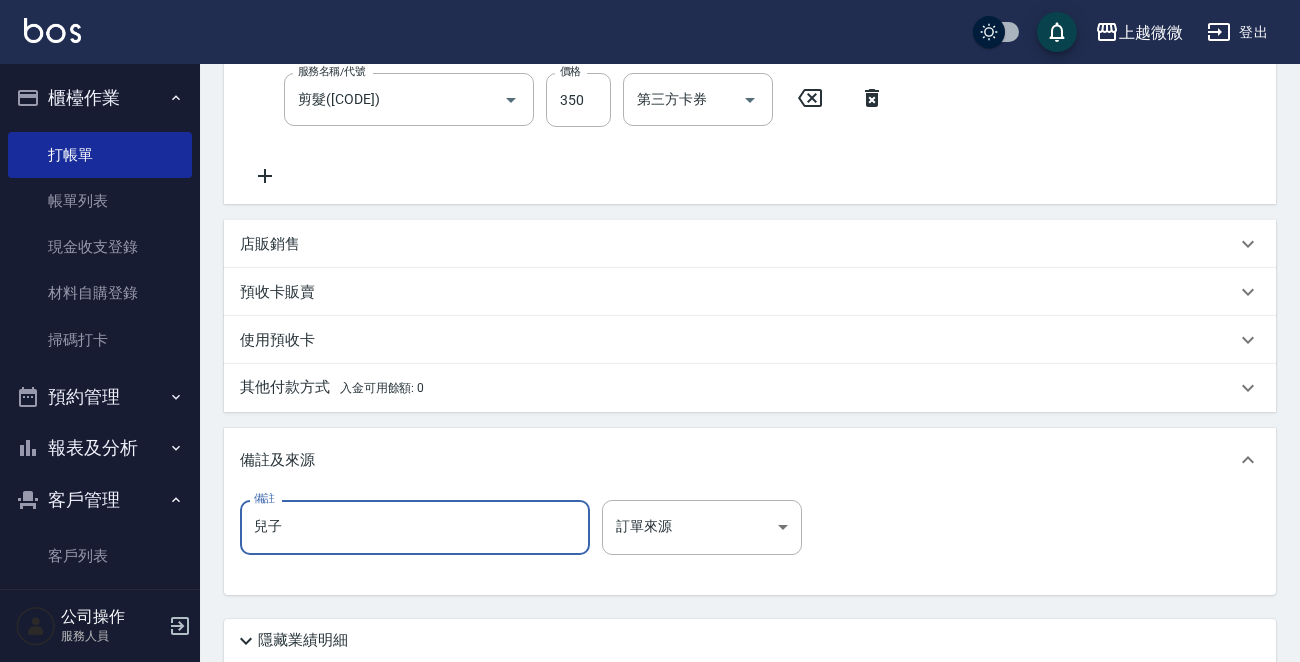scroll, scrollTop: 559, scrollLeft: 0, axis: vertical 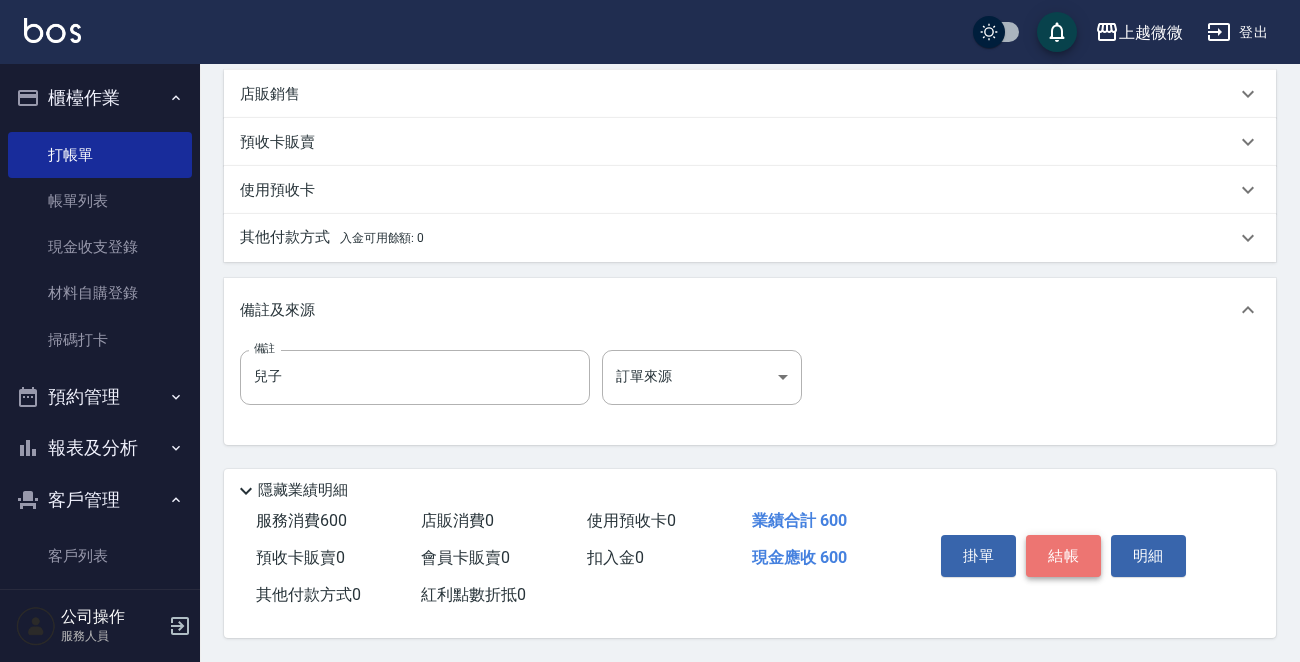 click on "結帳" at bounding box center (1063, 556) 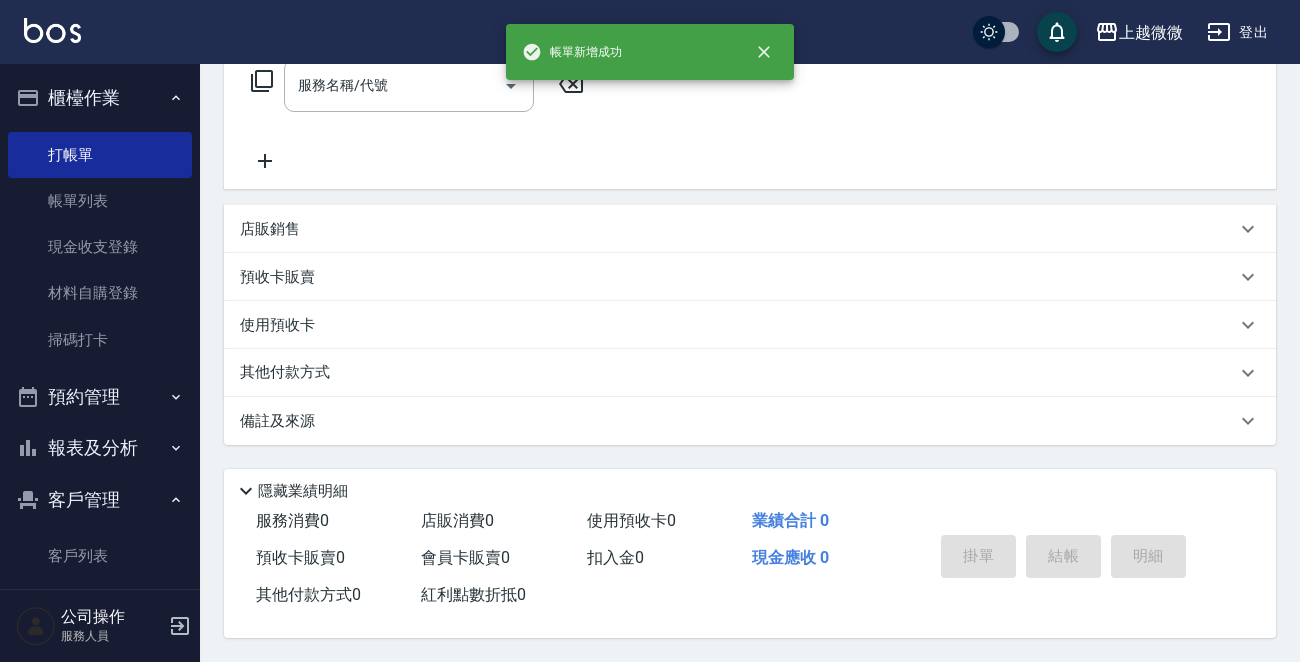 scroll, scrollTop: 0, scrollLeft: 0, axis: both 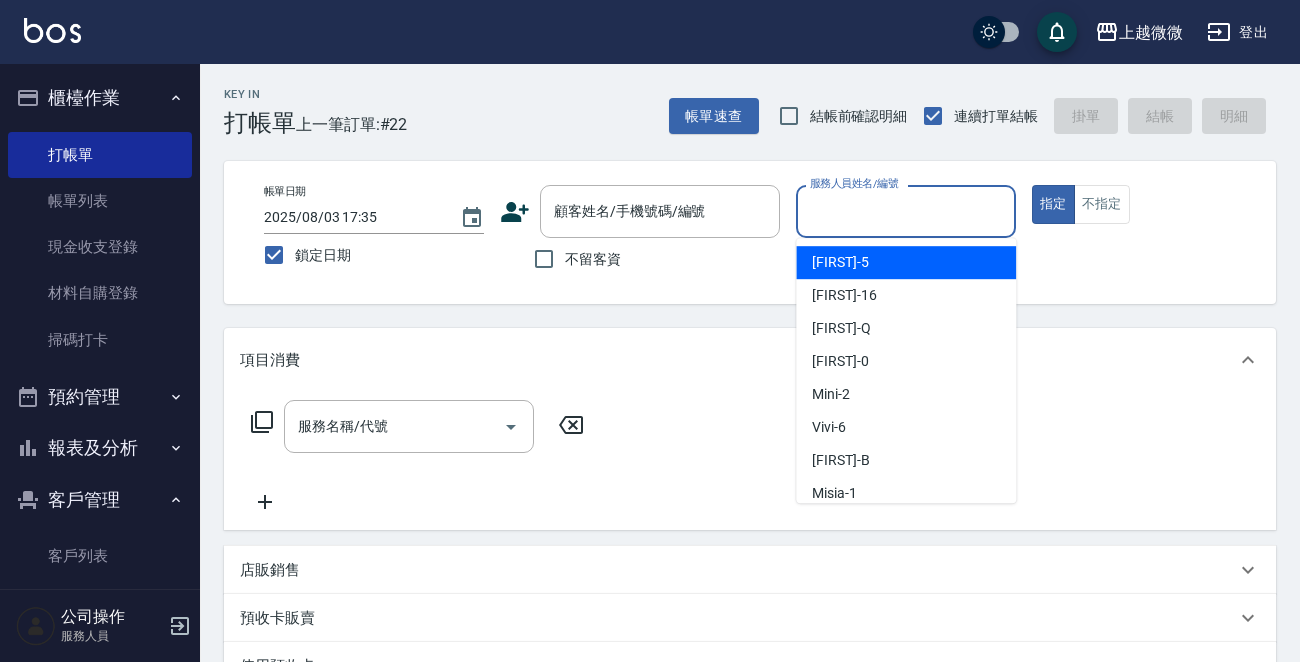 click on "服務人員姓名/編號" at bounding box center (906, 211) 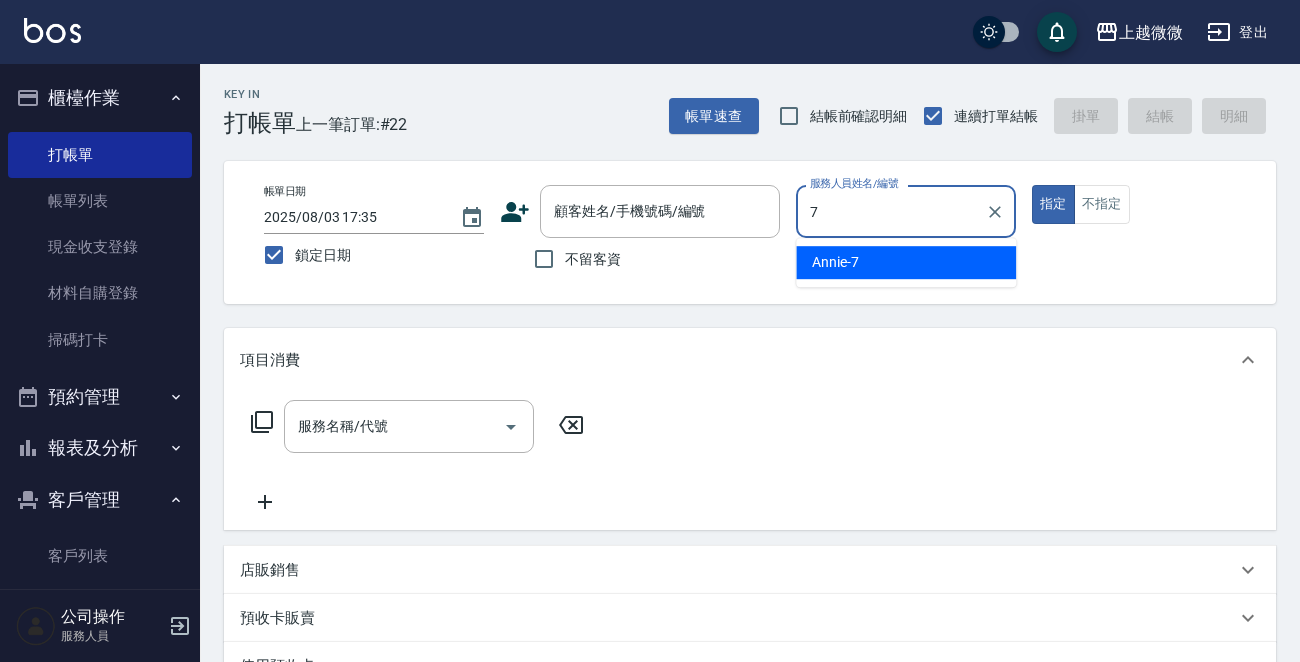 click on "Annie -7" at bounding box center [906, 262] 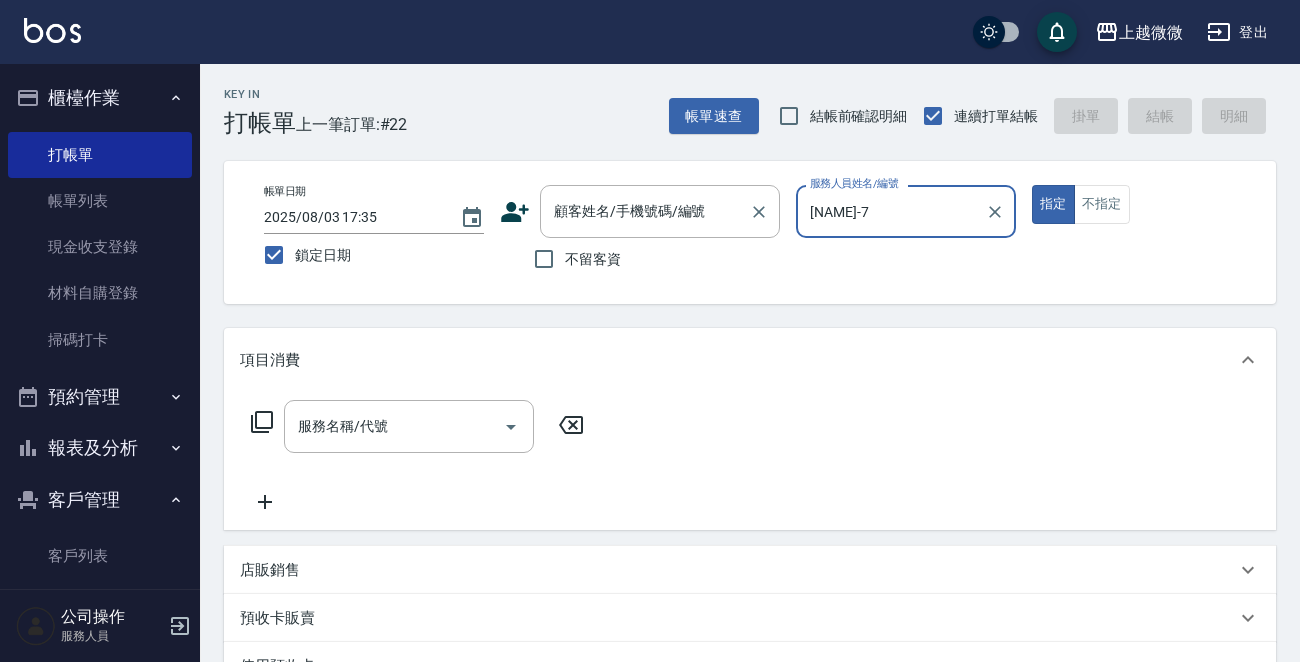 click on "顧客姓名/手機號碼/編號 顧客姓名/手機號碼/編號" at bounding box center [660, 211] 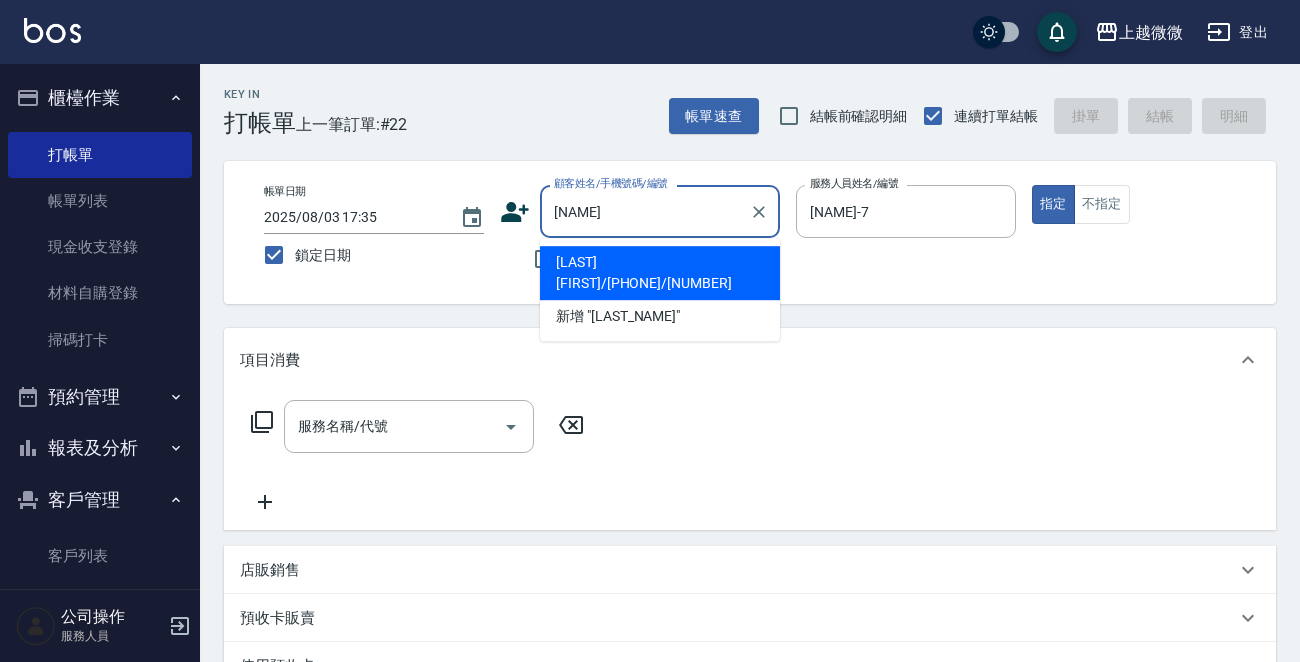 click on "[LAST] [FIRST]/[PHONE]/[NUMBER]" at bounding box center [660, 273] 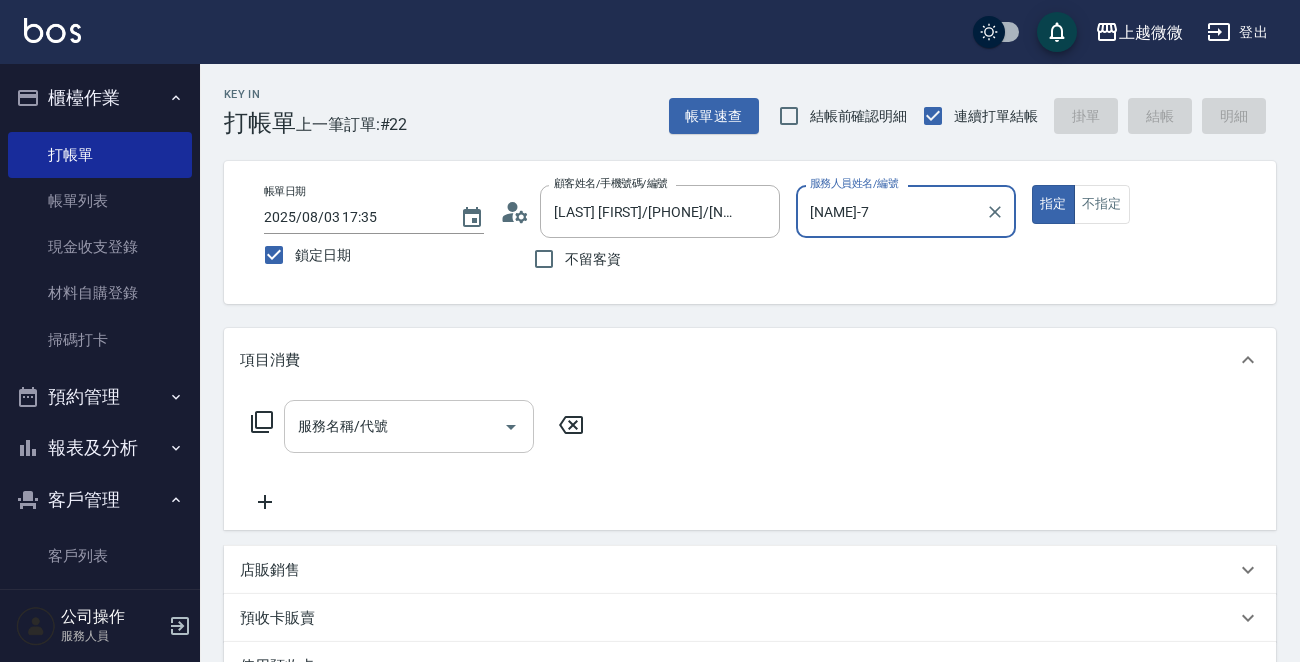 click on "服務名稱/代號" at bounding box center (394, 426) 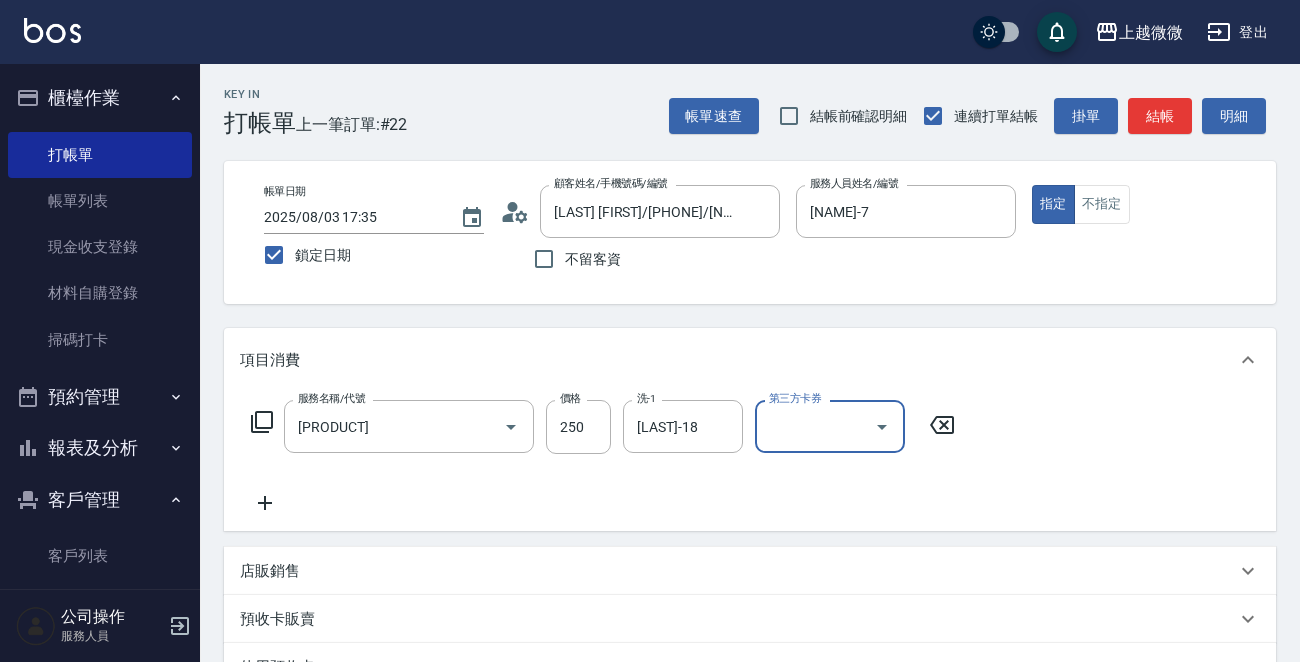 click 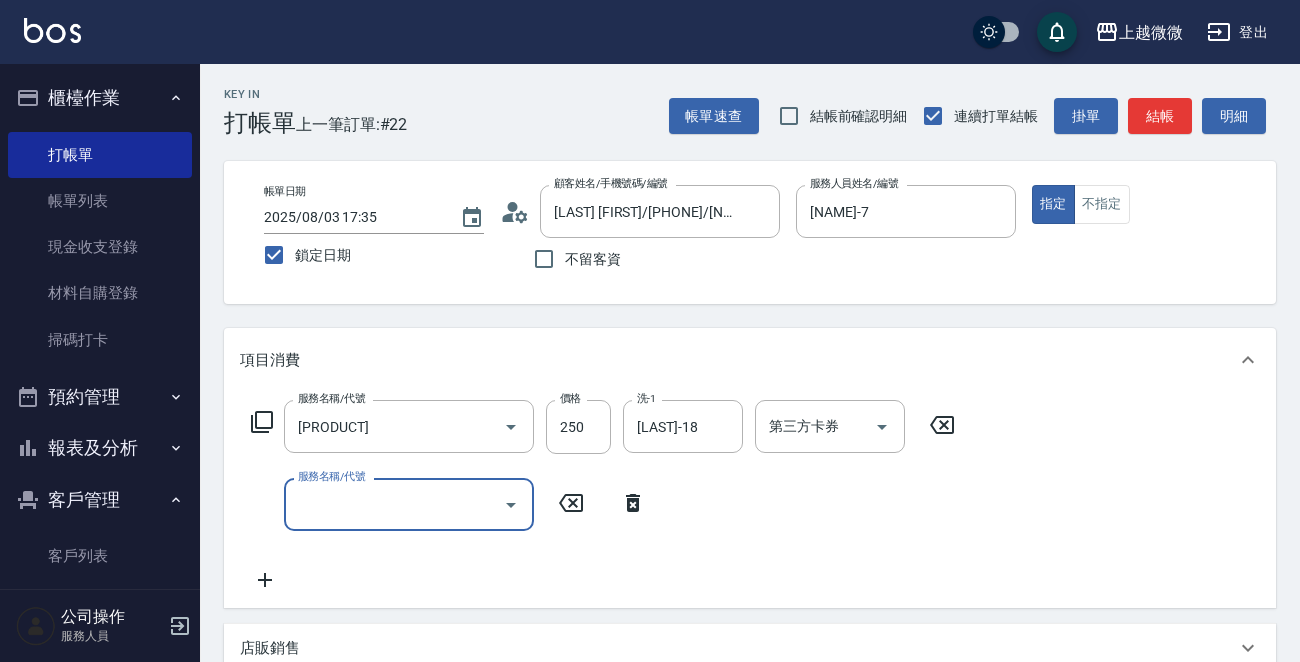 click on "服務名稱/代號" at bounding box center [394, 504] 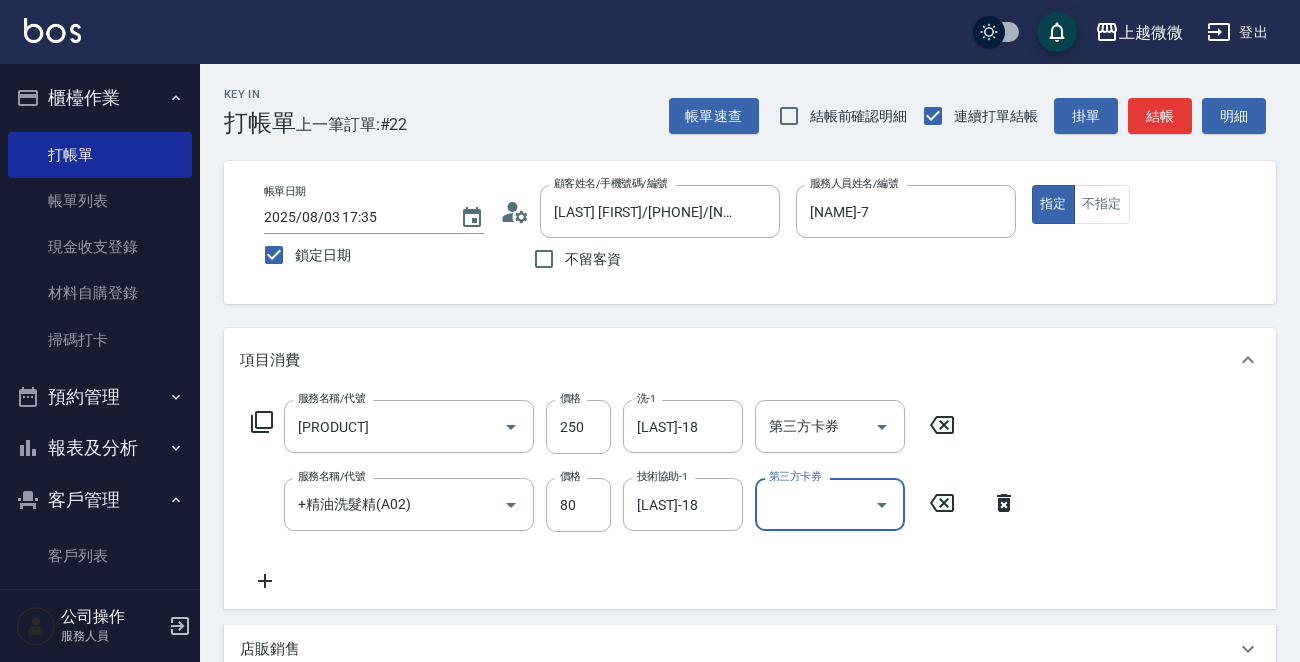 click 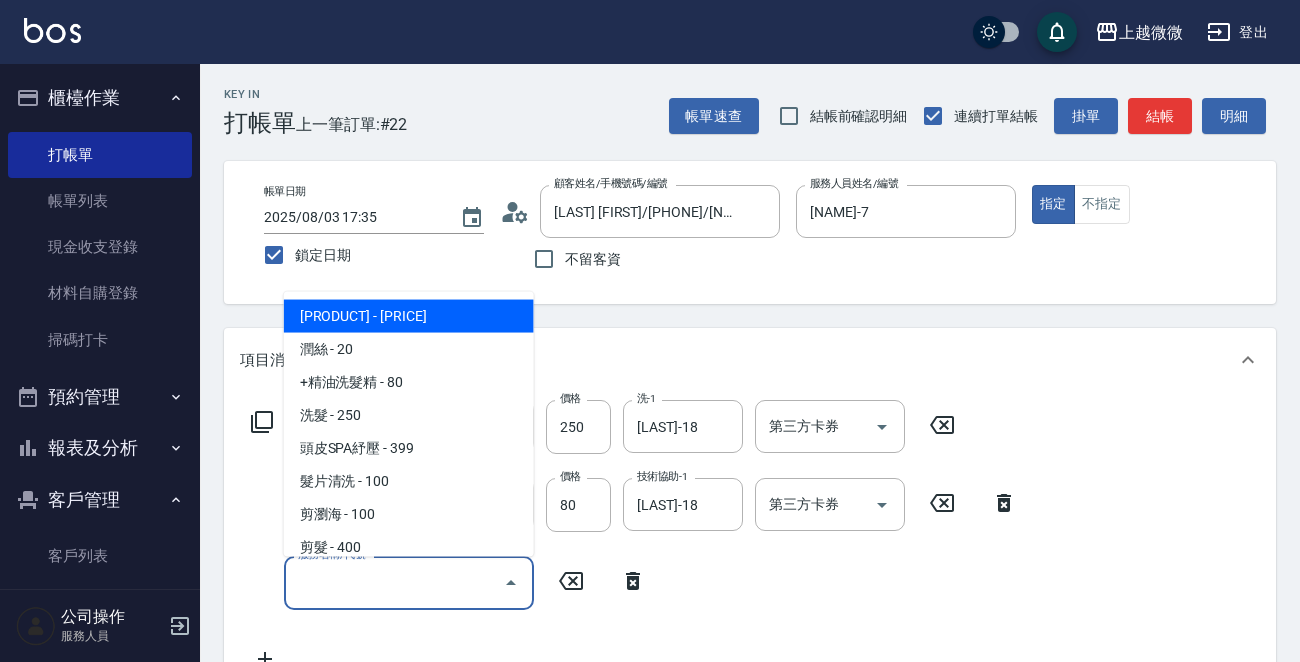 click on "服務名稱/代號" at bounding box center (394, 582) 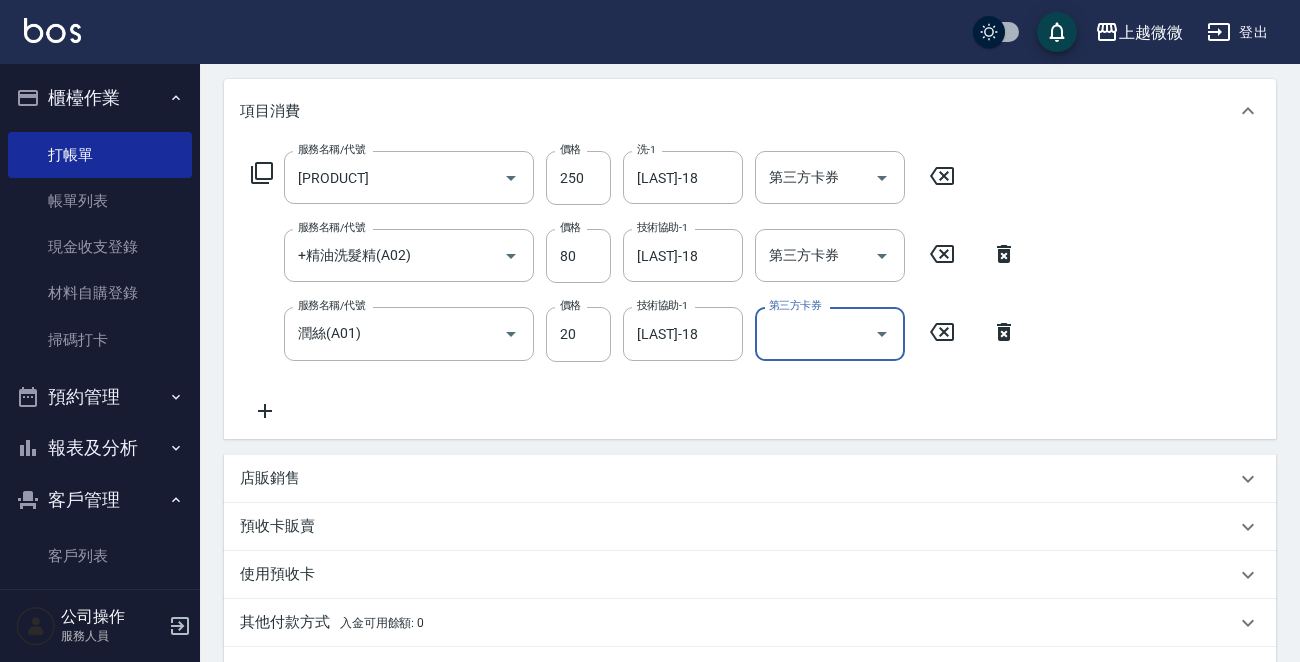 scroll, scrollTop: 503, scrollLeft: 0, axis: vertical 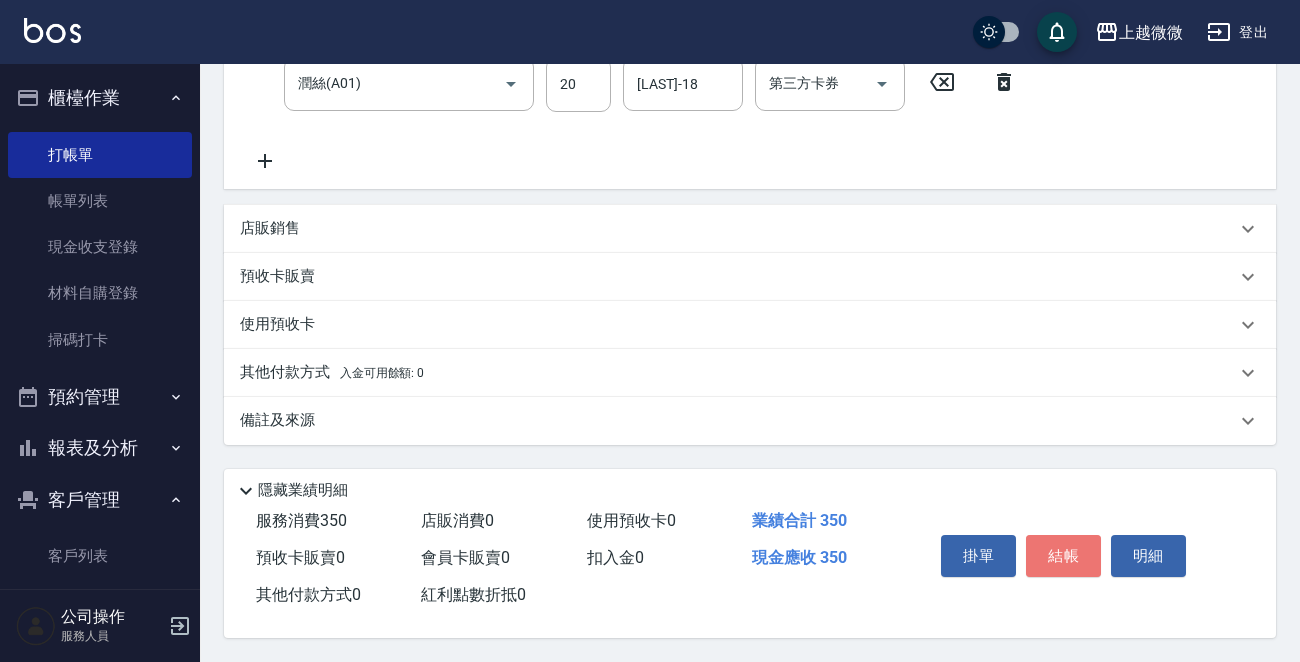 click on "結帳" at bounding box center [1063, 556] 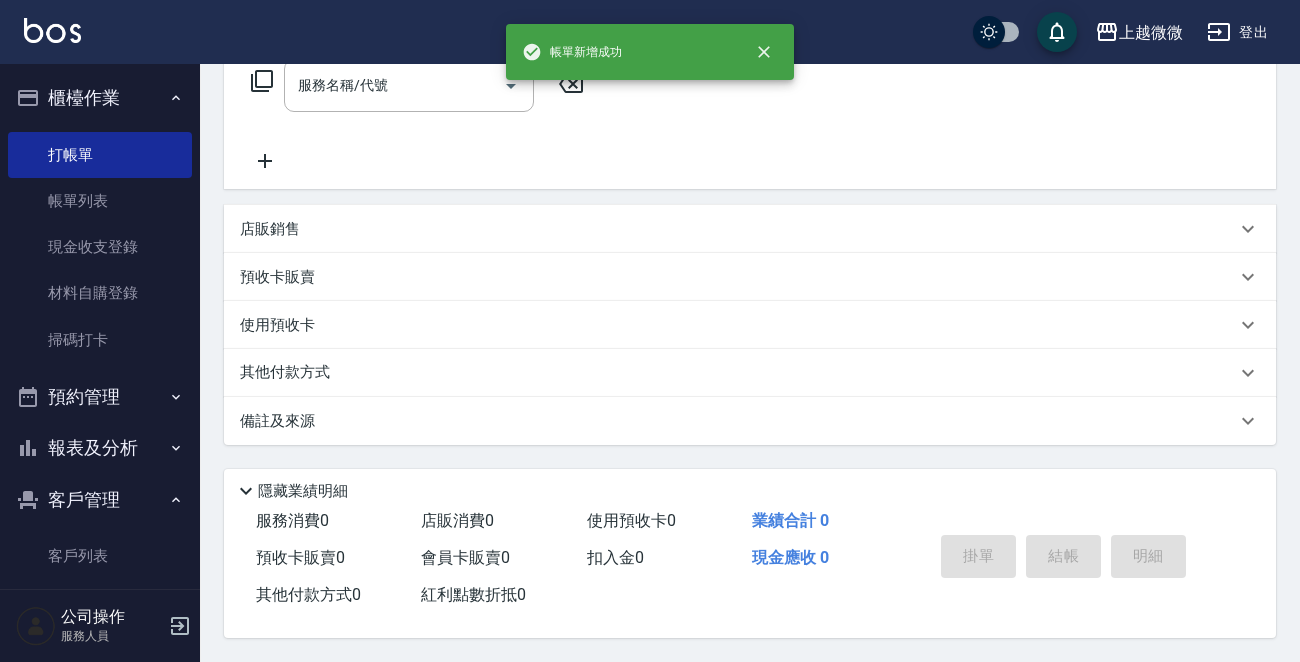 scroll, scrollTop: 0, scrollLeft: 0, axis: both 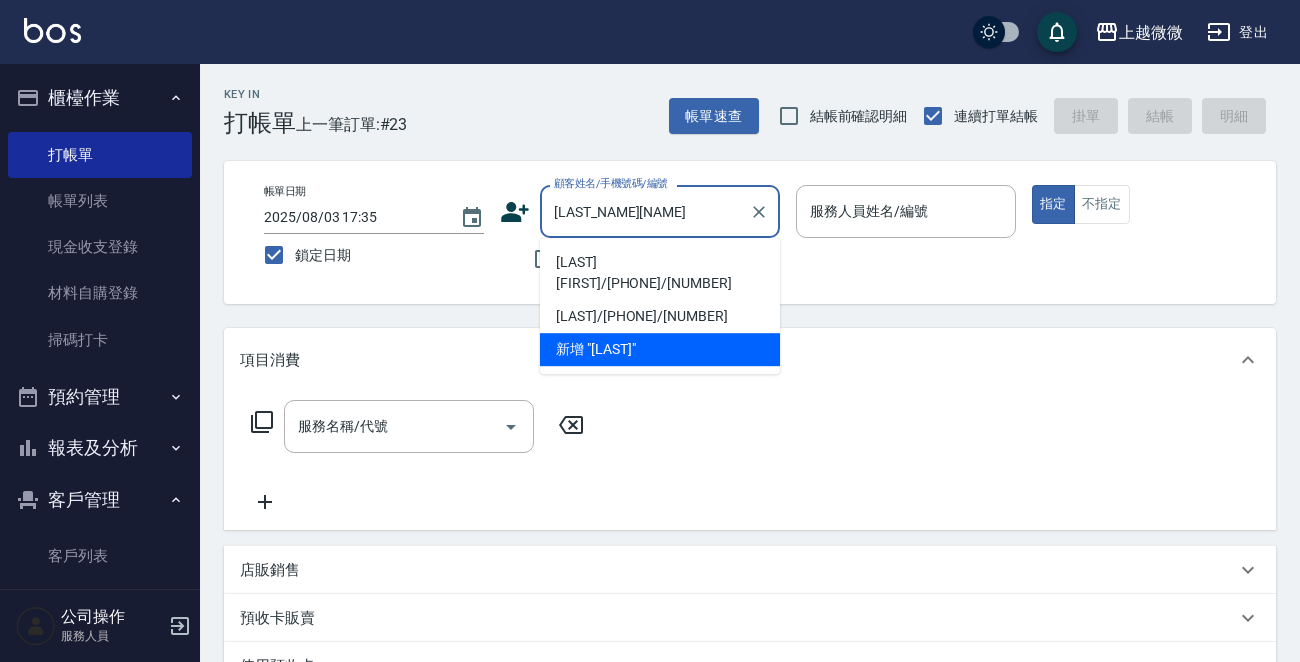click on "[LAST] [FIRST]/[PHONE]/[NUMBER]" at bounding box center [660, 273] 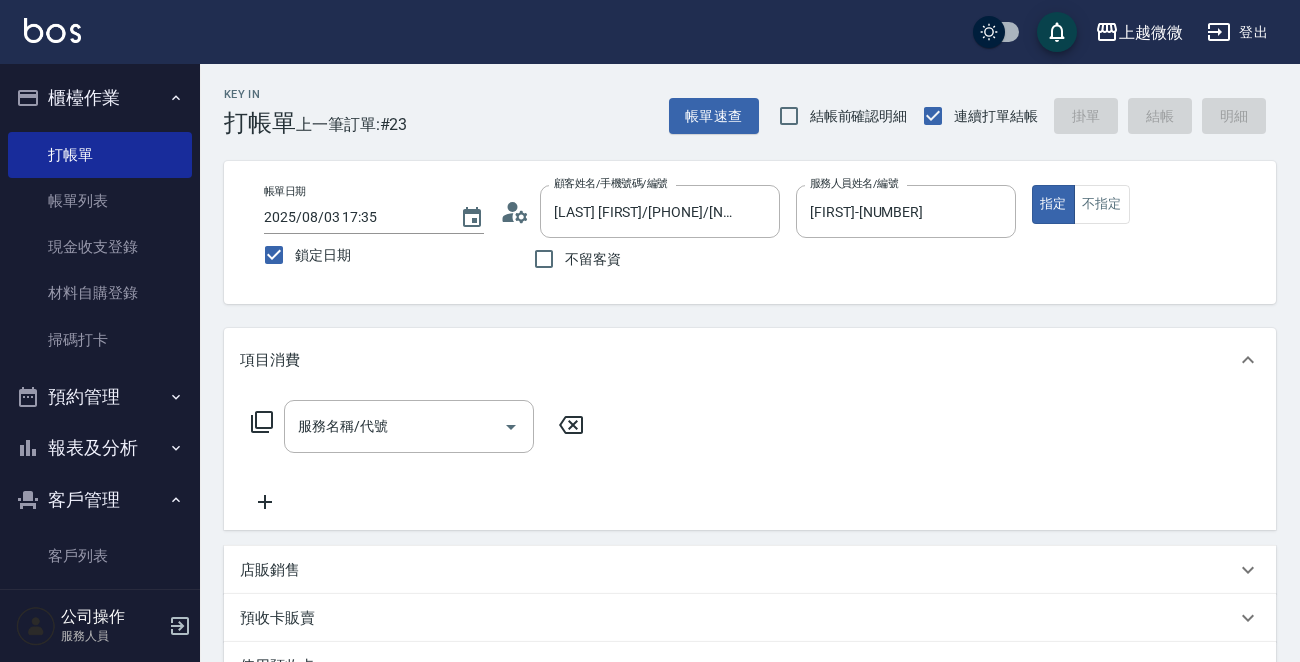 click on "店販銷售" at bounding box center [750, 570] 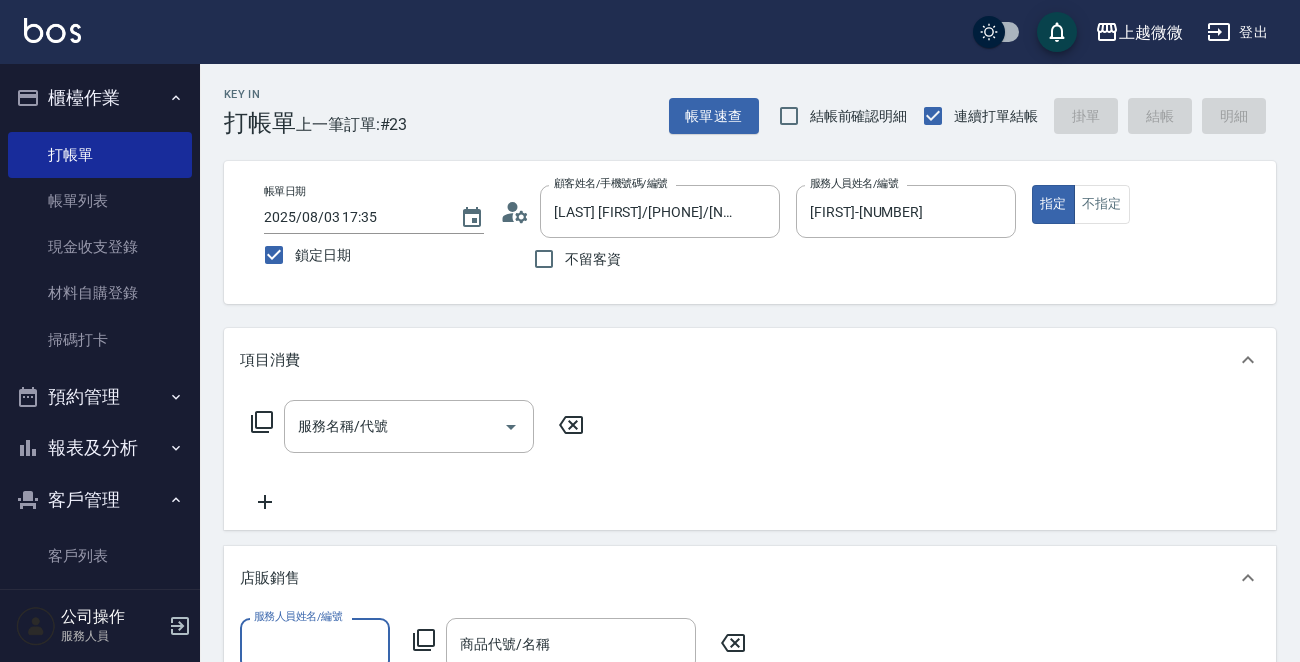 scroll, scrollTop: 0, scrollLeft: 0, axis: both 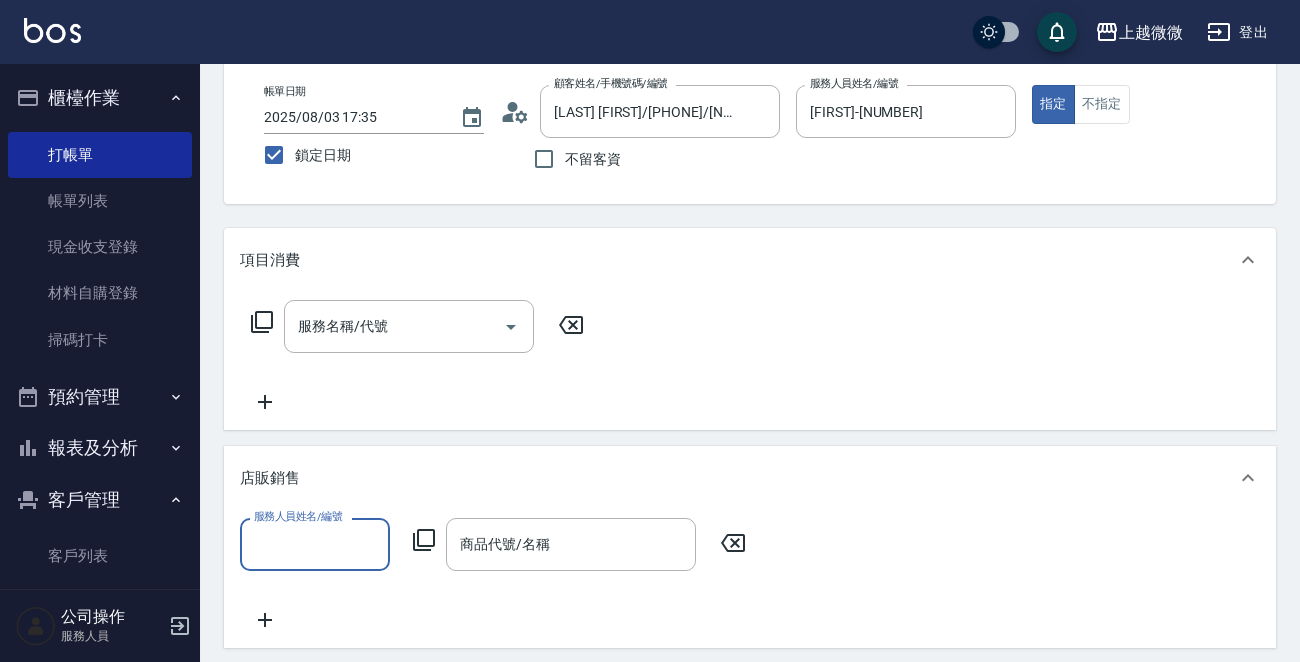 click on "服務人員姓名/編號" at bounding box center [315, 544] 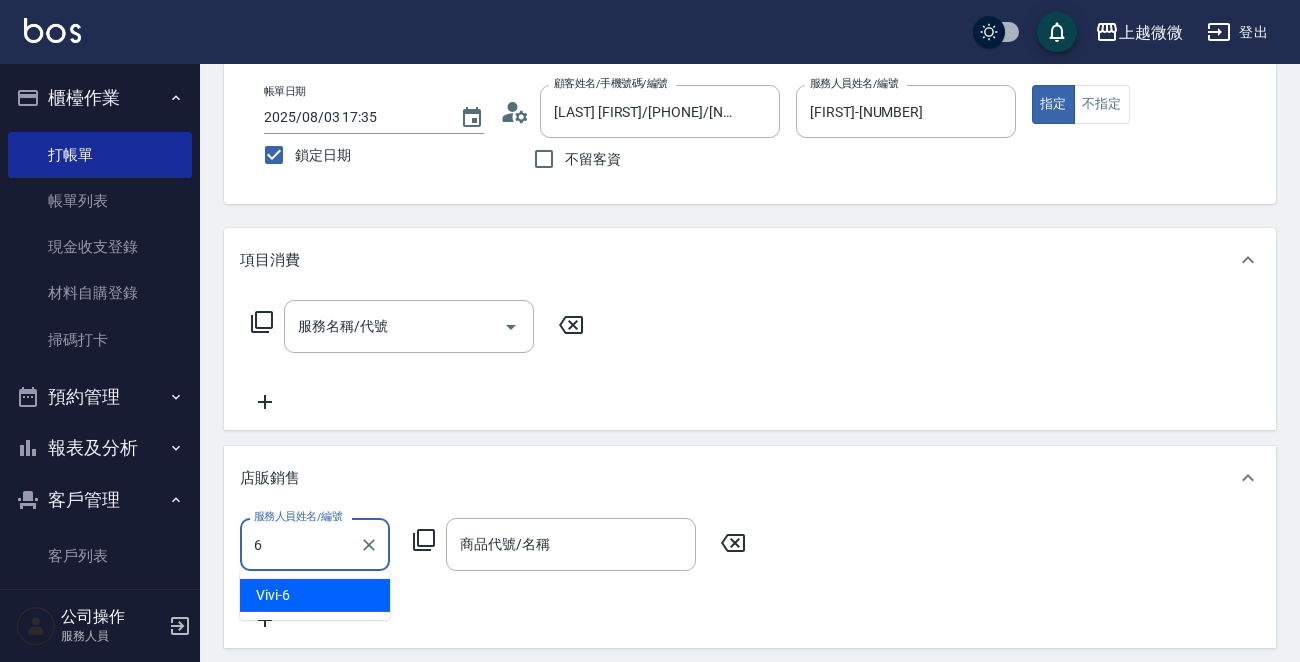 click on "[NAME]-[NUMBER]" at bounding box center (315, 595) 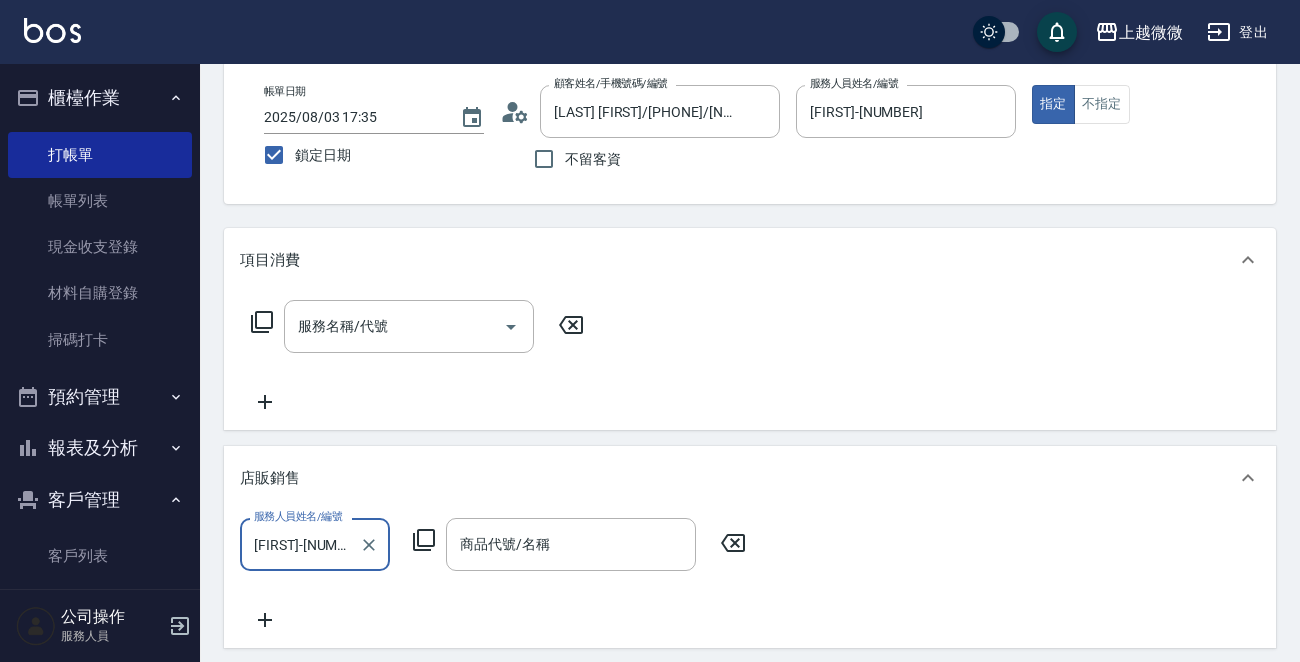 click on "商品代號/名稱 商品代號/名稱" at bounding box center [571, 544] 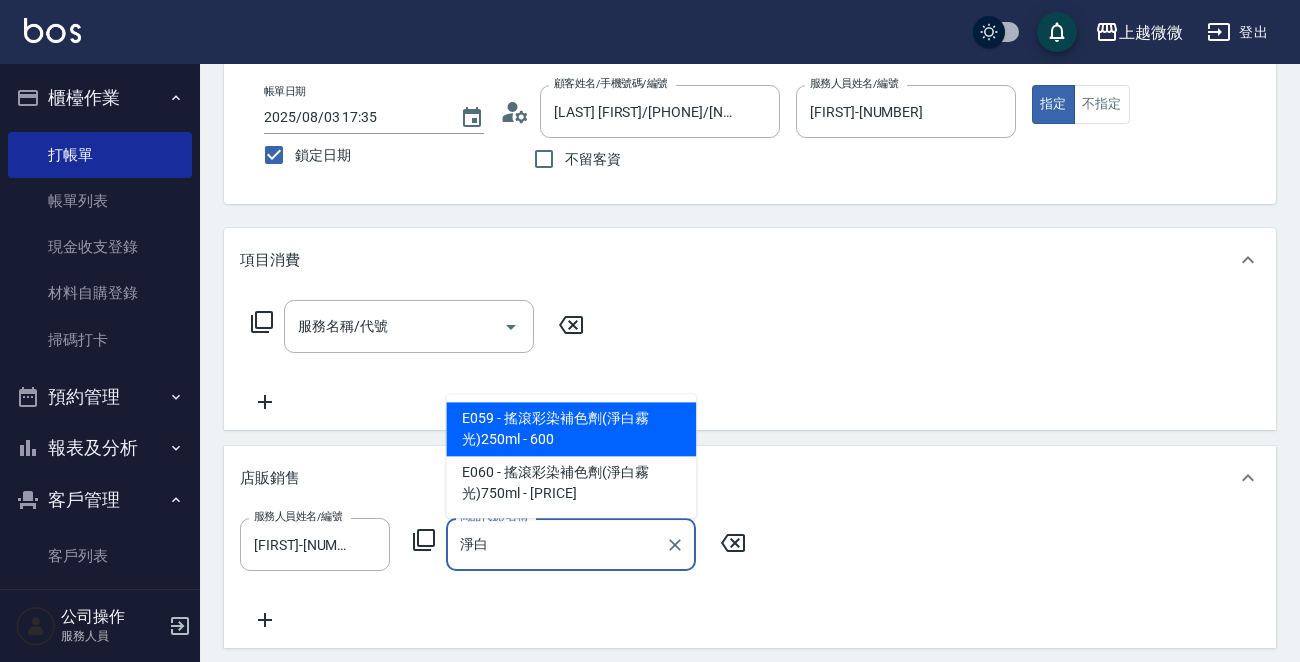 click on "E059 - 搖滾彩染補色劑(淨白霧光)250ml - 600" at bounding box center [571, 429] 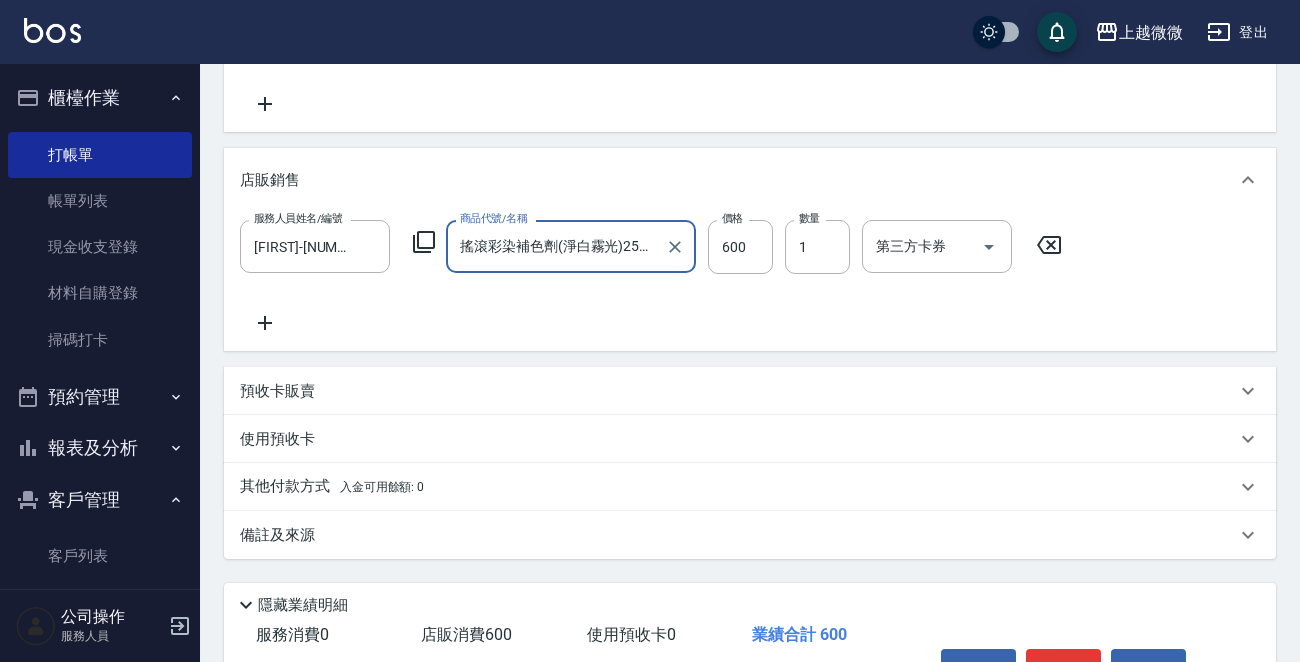 scroll, scrollTop: 517, scrollLeft: 0, axis: vertical 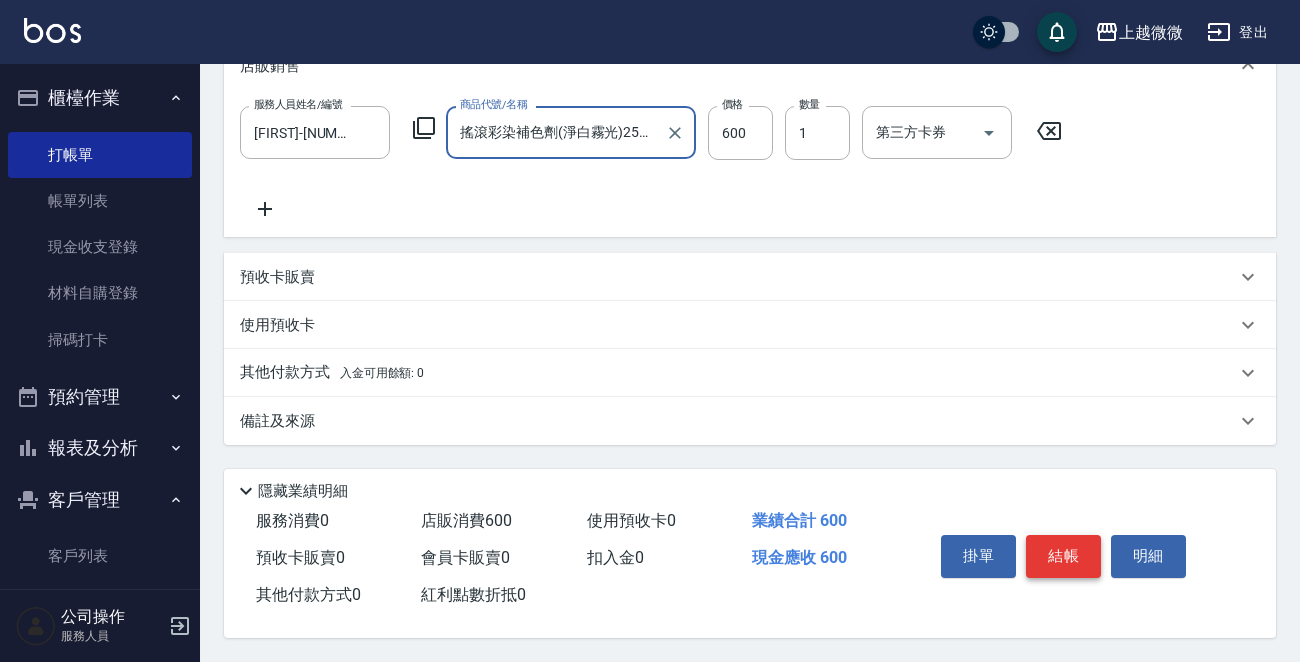 click on "結帳" at bounding box center [1063, 556] 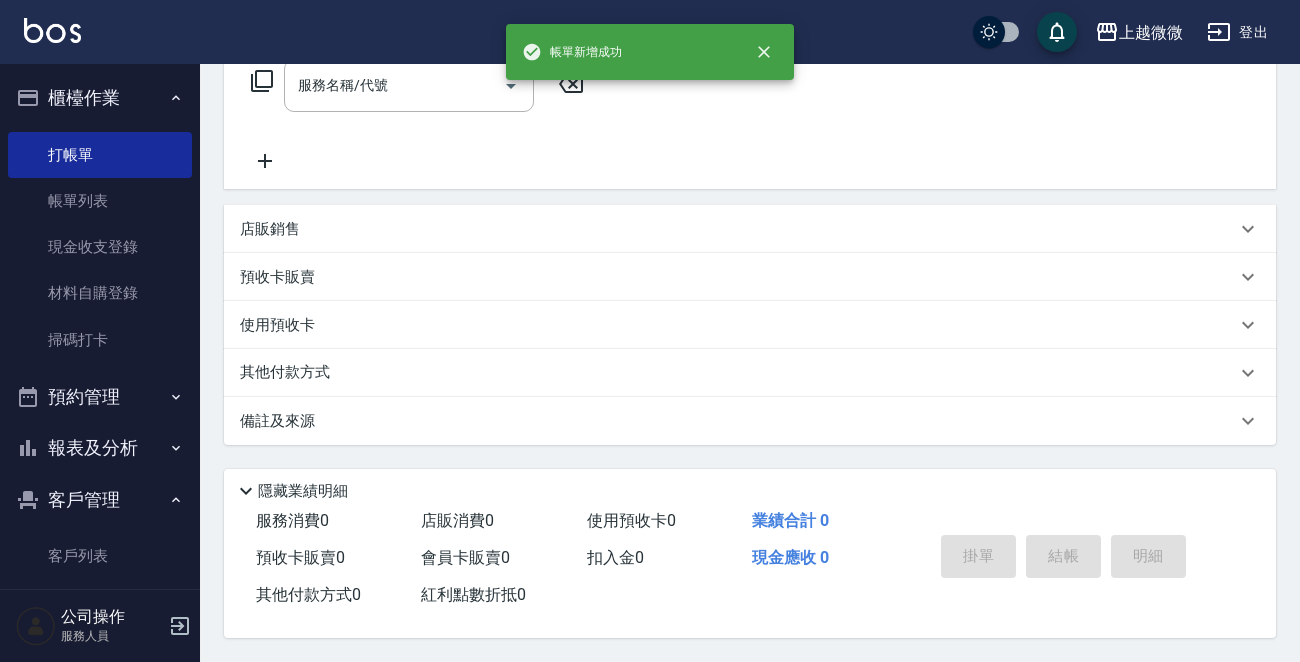 scroll, scrollTop: 0, scrollLeft: 0, axis: both 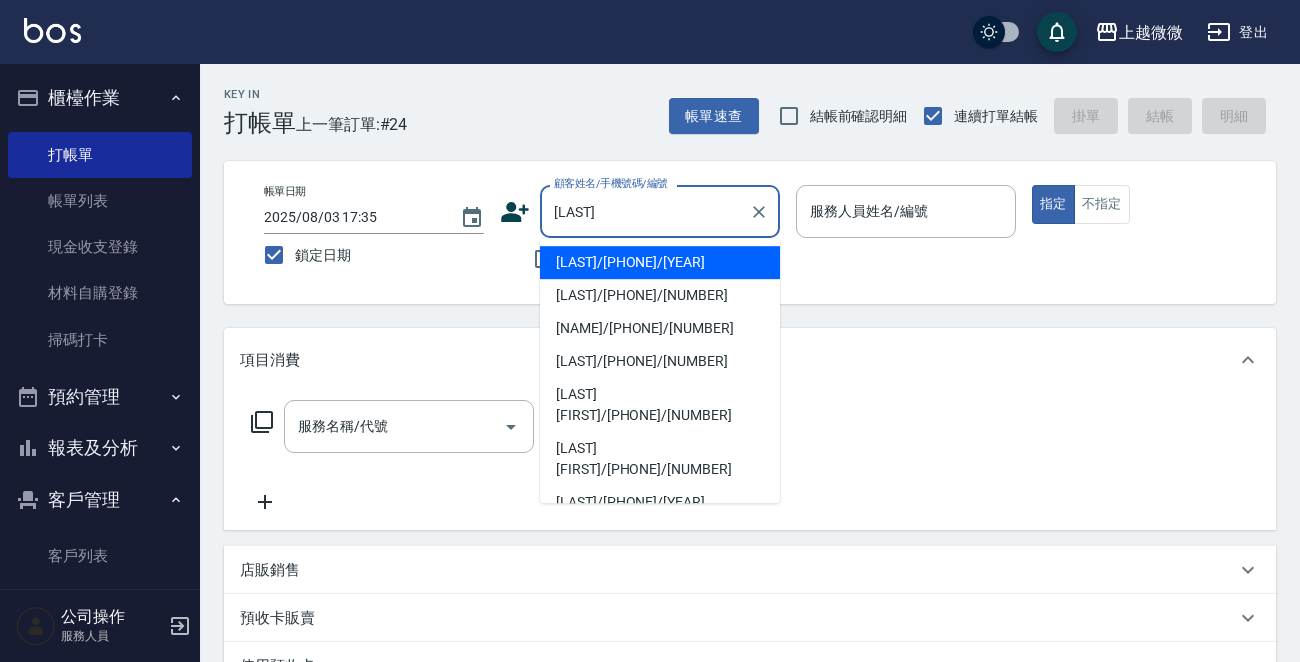 click on "[LAST]/[PHONE]/[YEAR]" at bounding box center [660, 262] 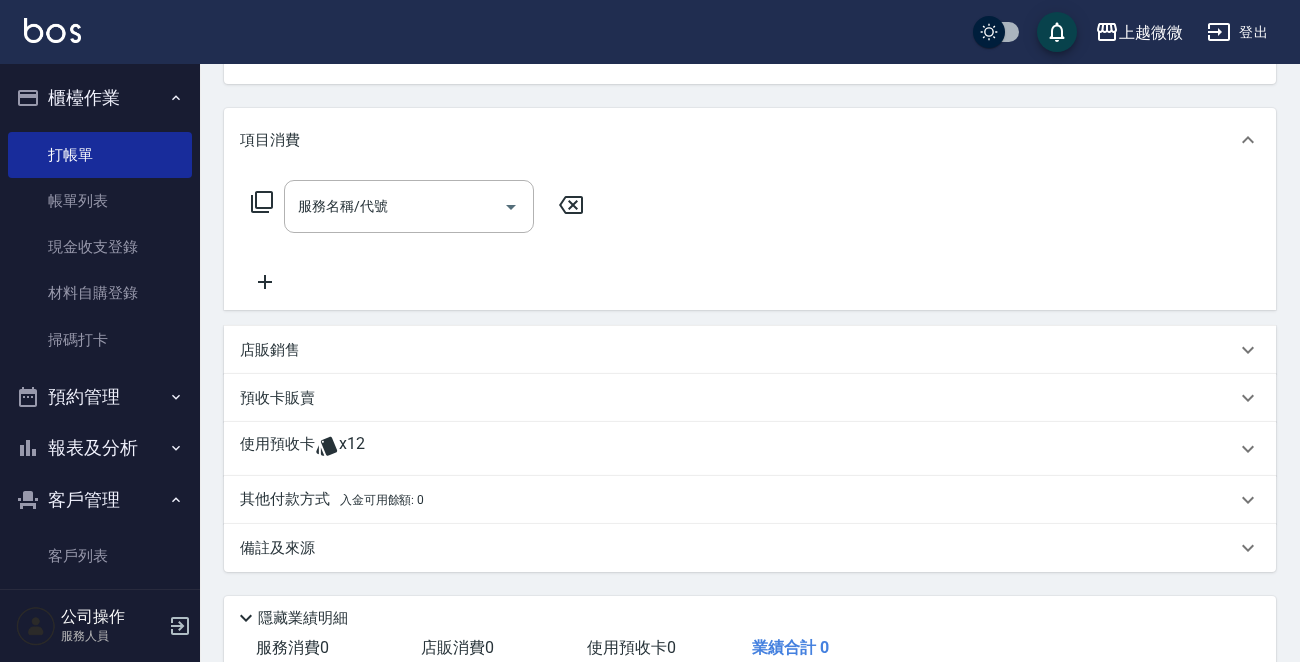 scroll, scrollTop: 300, scrollLeft: 0, axis: vertical 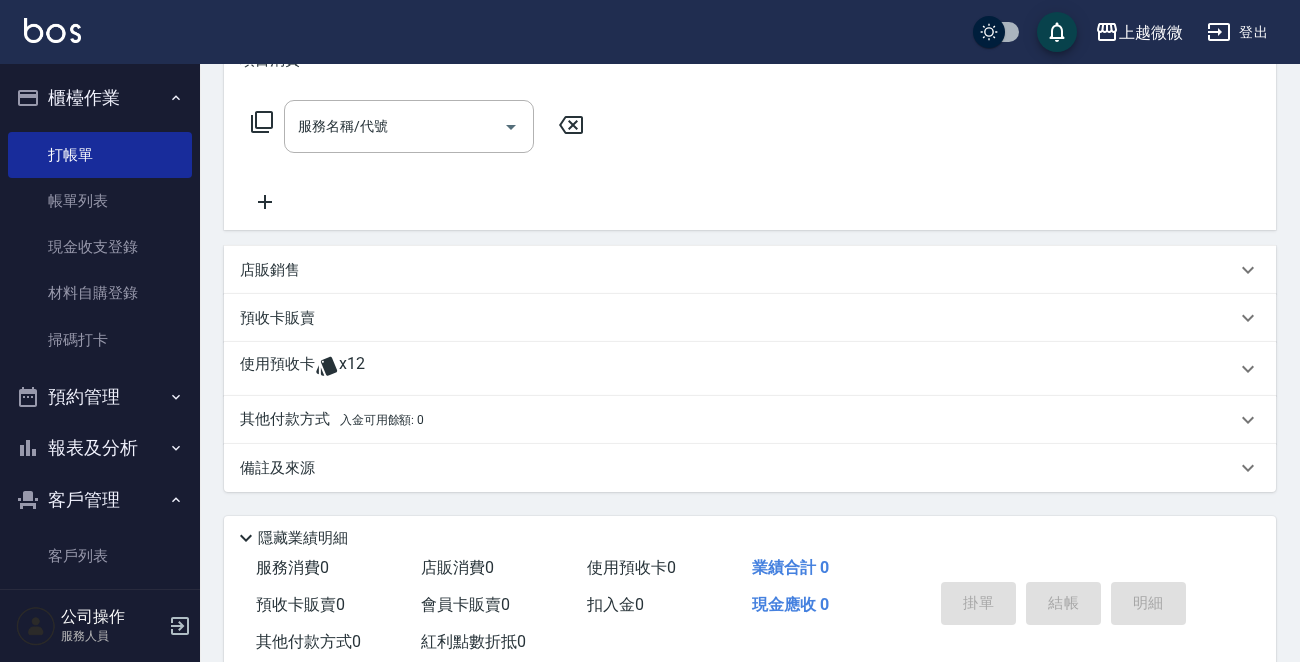 click on "使用預收卡" at bounding box center [277, 369] 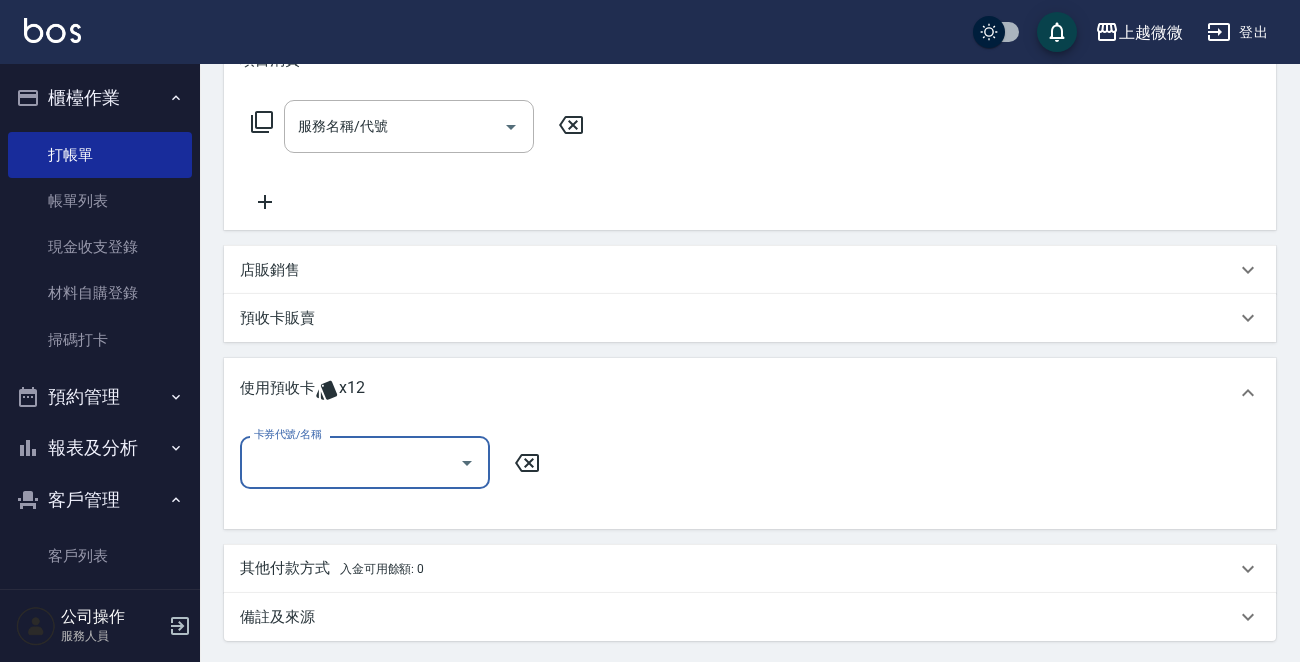 scroll, scrollTop: 0, scrollLeft: 0, axis: both 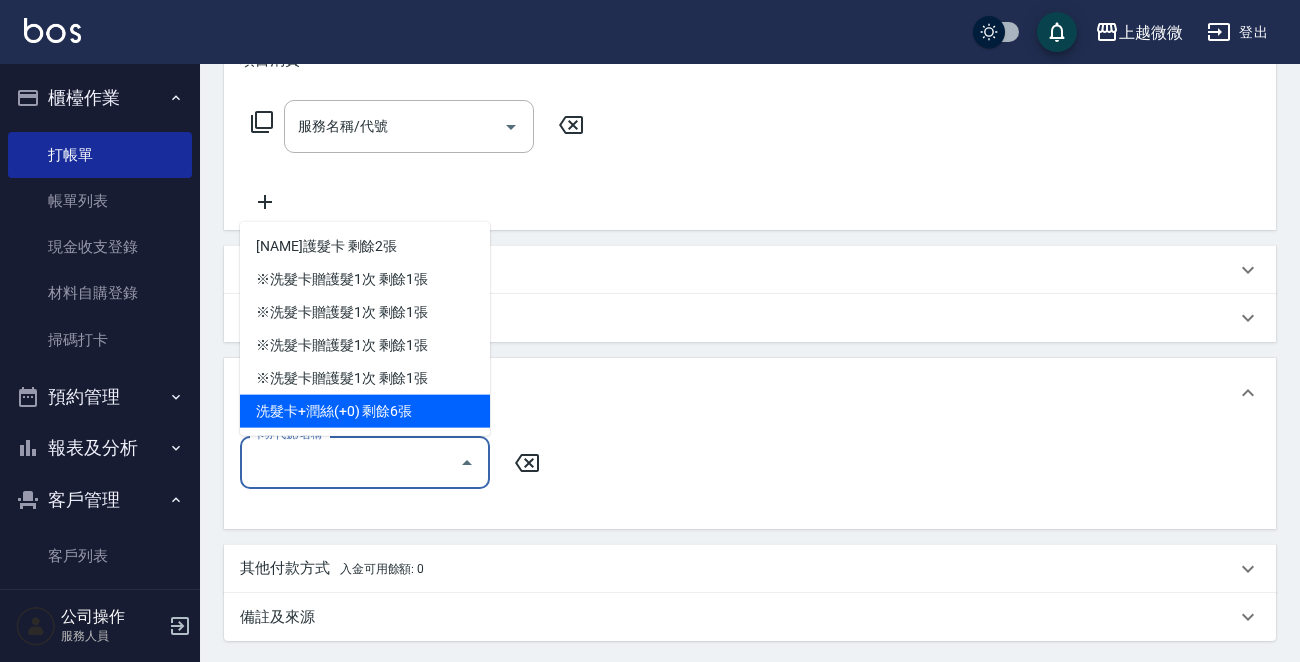 click on "洗髮卡+潤絲(+0) 剩餘6張" at bounding box center [365, 411] 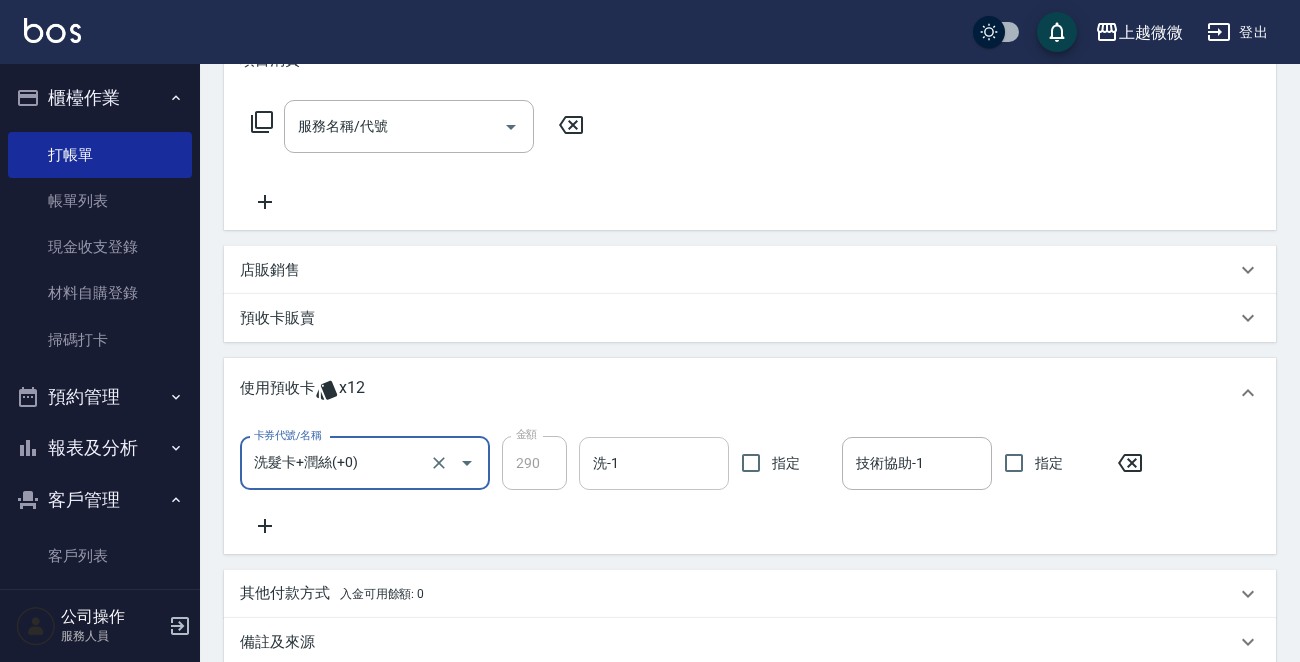 click on "洗-1" at bounding box center (654, 463) 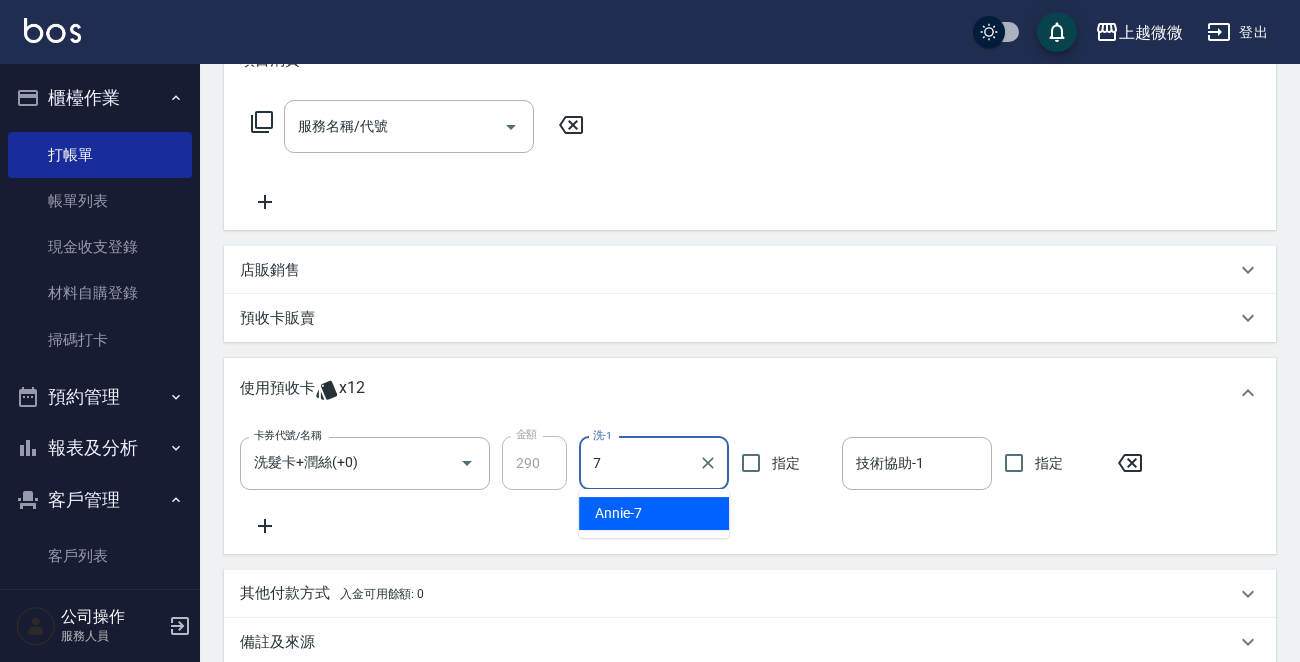 click on "Annie -7" at bounding box center [654, 513] 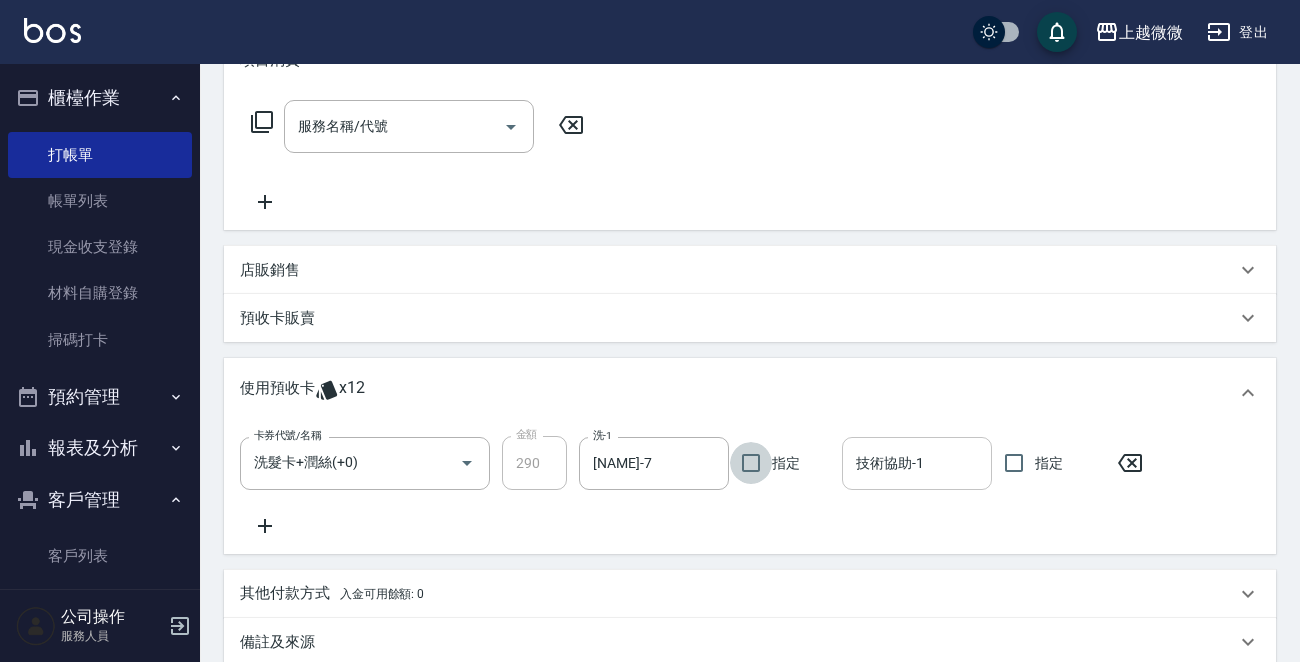 click on "技術協助-1" at bounding box center (917, 463) 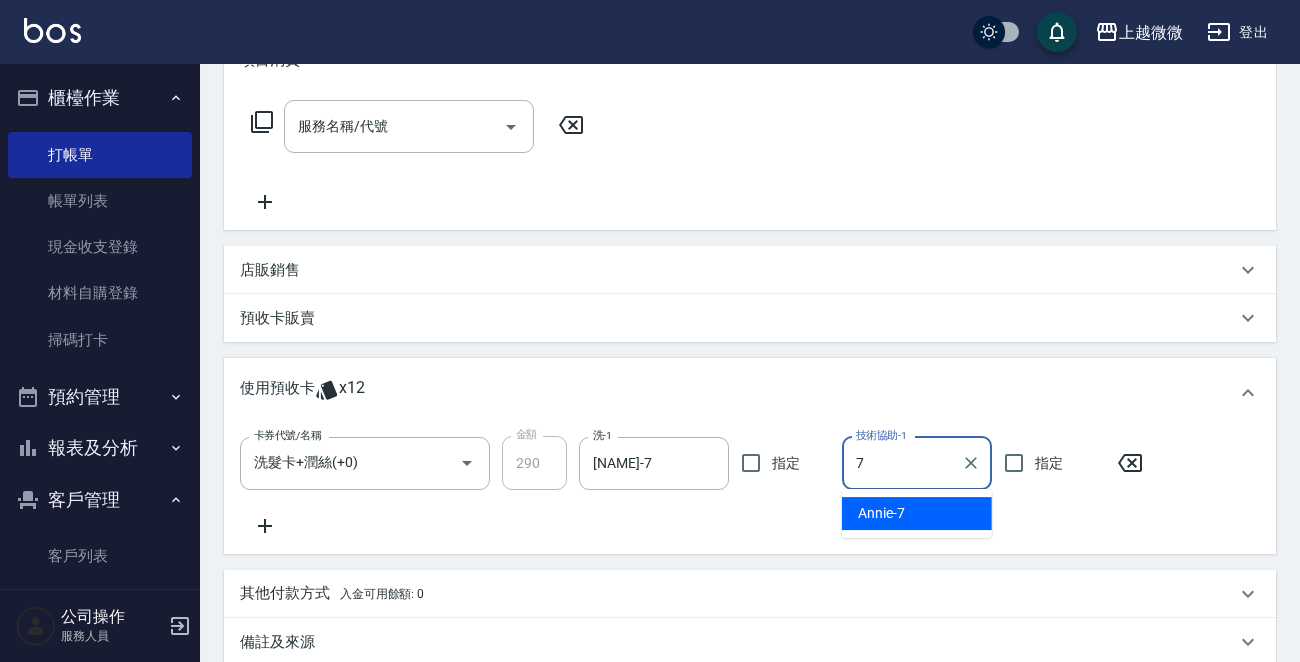 drag, startPoint x: 911, startPoint y: 501, endPoint x: 640, endPoint y: 514, distance: 271.3116 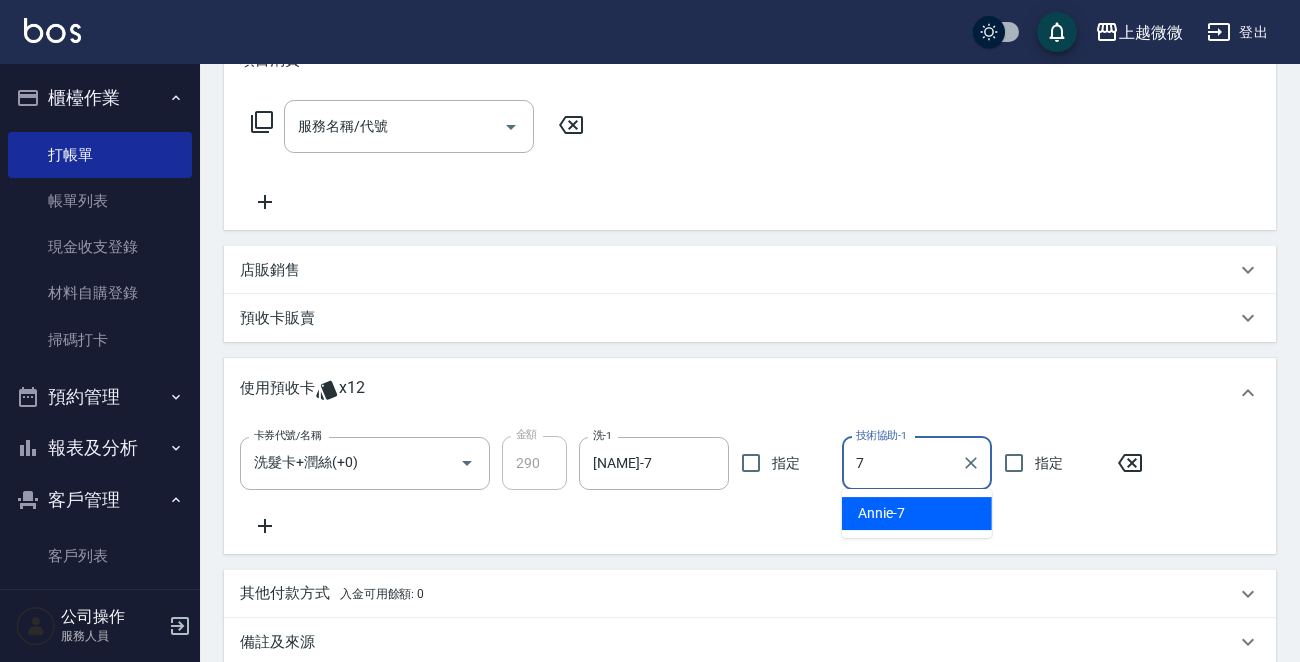 click on "Annie -7" at bounding box center [917, 513] 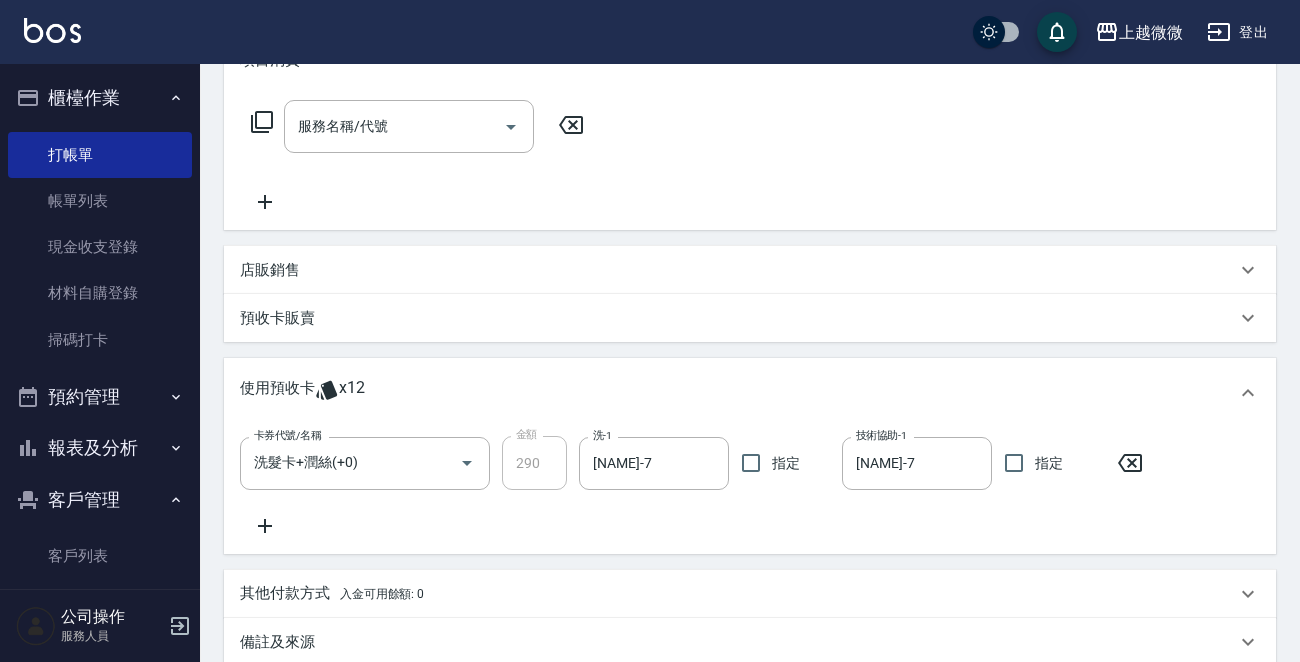 click on "店販銷售" at bounding box center [270, 270] 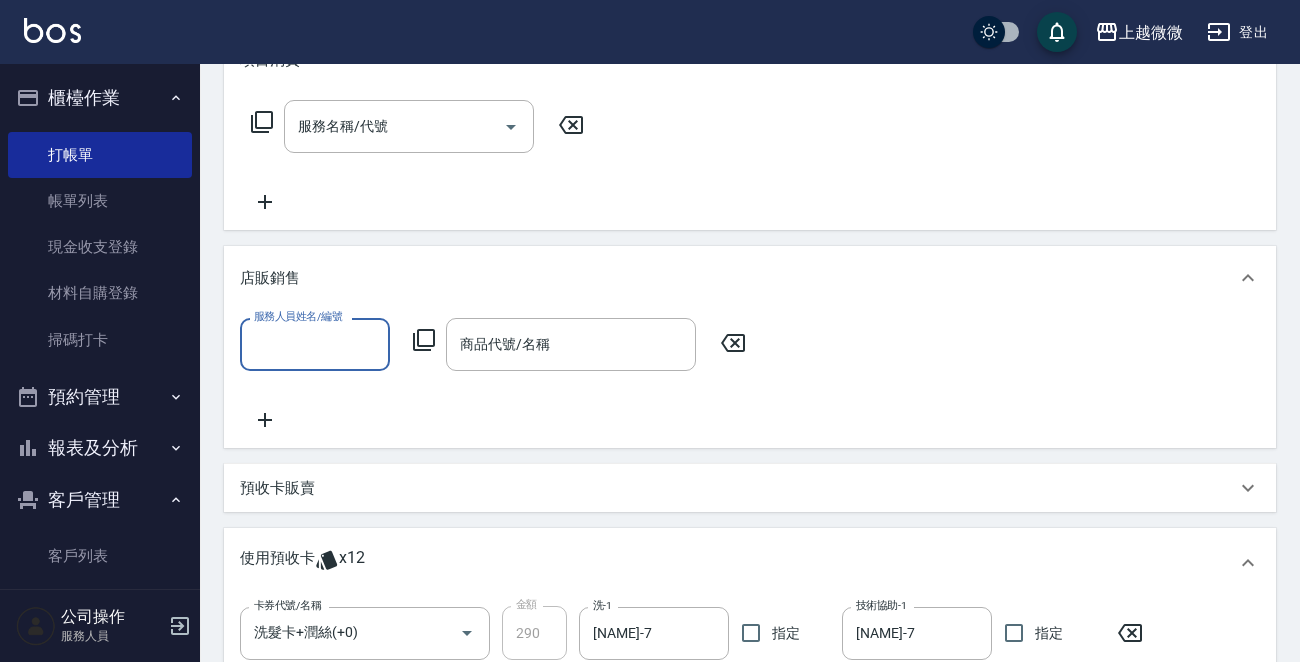scroll, scrollTop: 0, scrollLeft: 0, axis: both 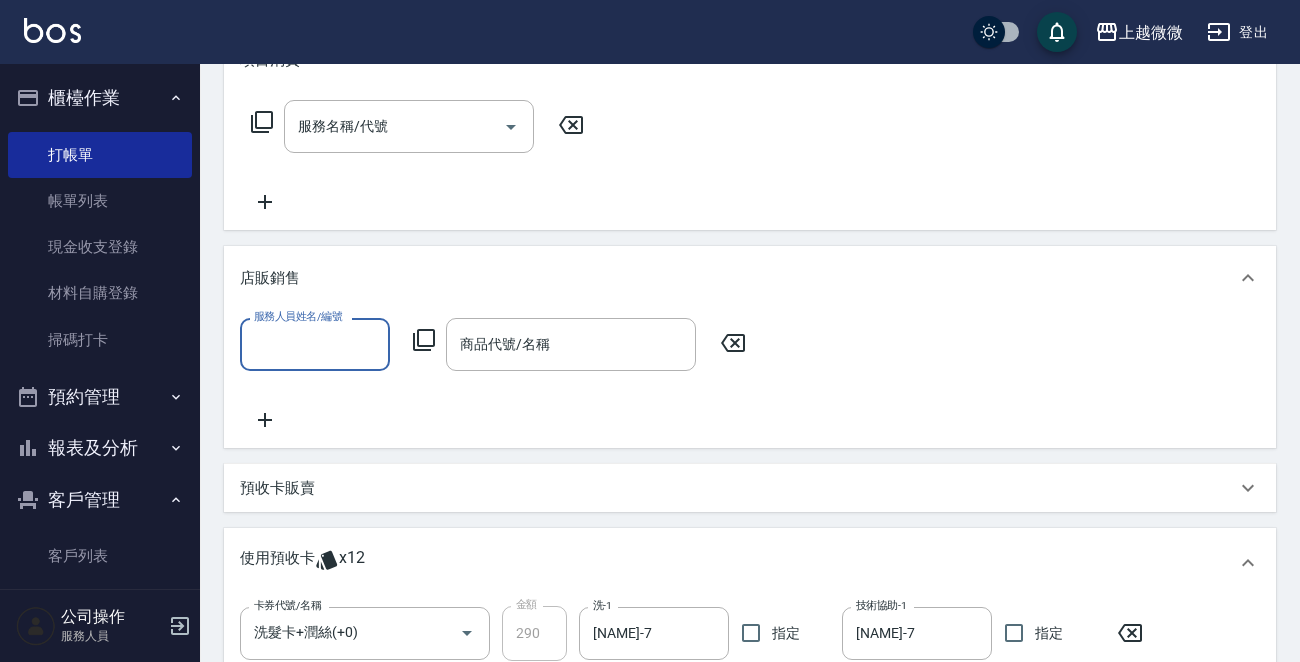 click on "服務人員姓名/編號" at bounding box center (315, 344) 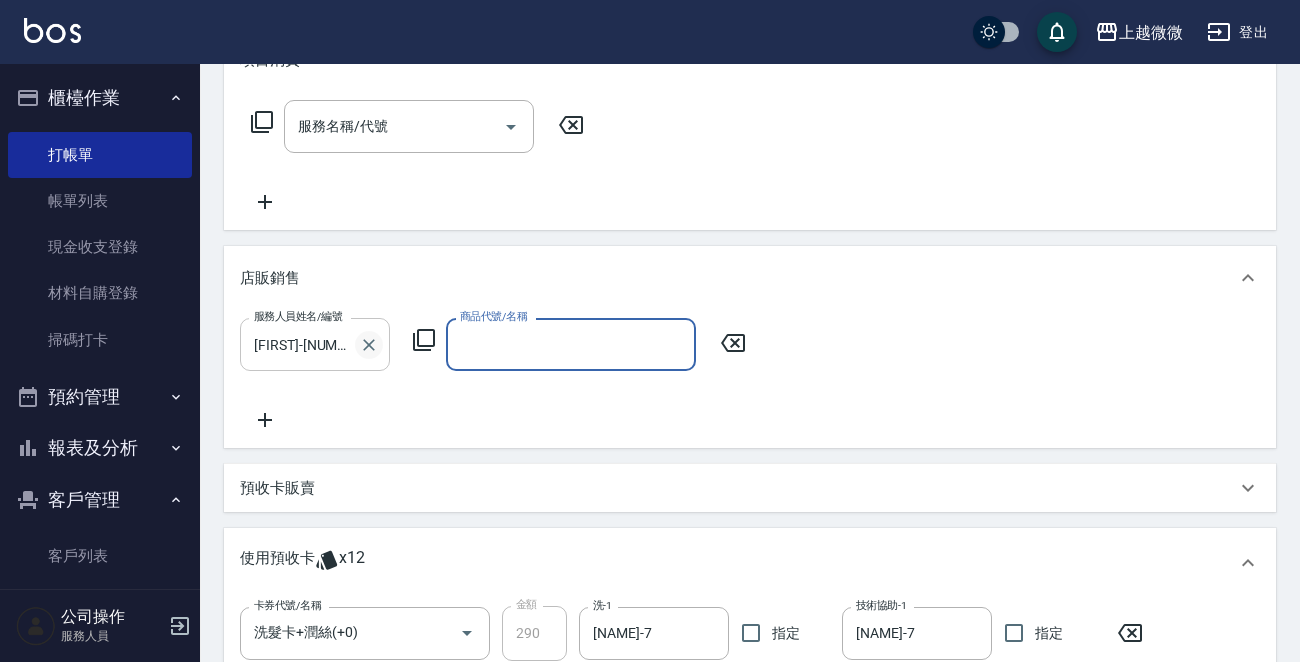click 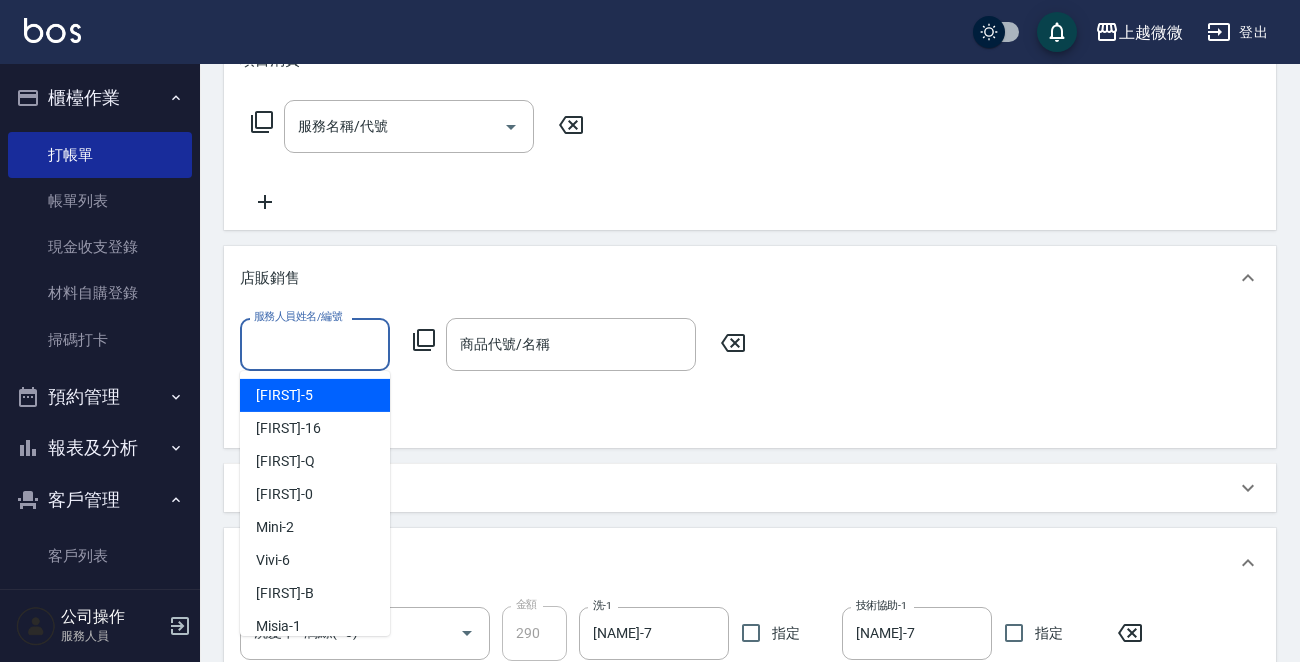 click on "服務人員姓名/編號" at bounding box center (315, 344) 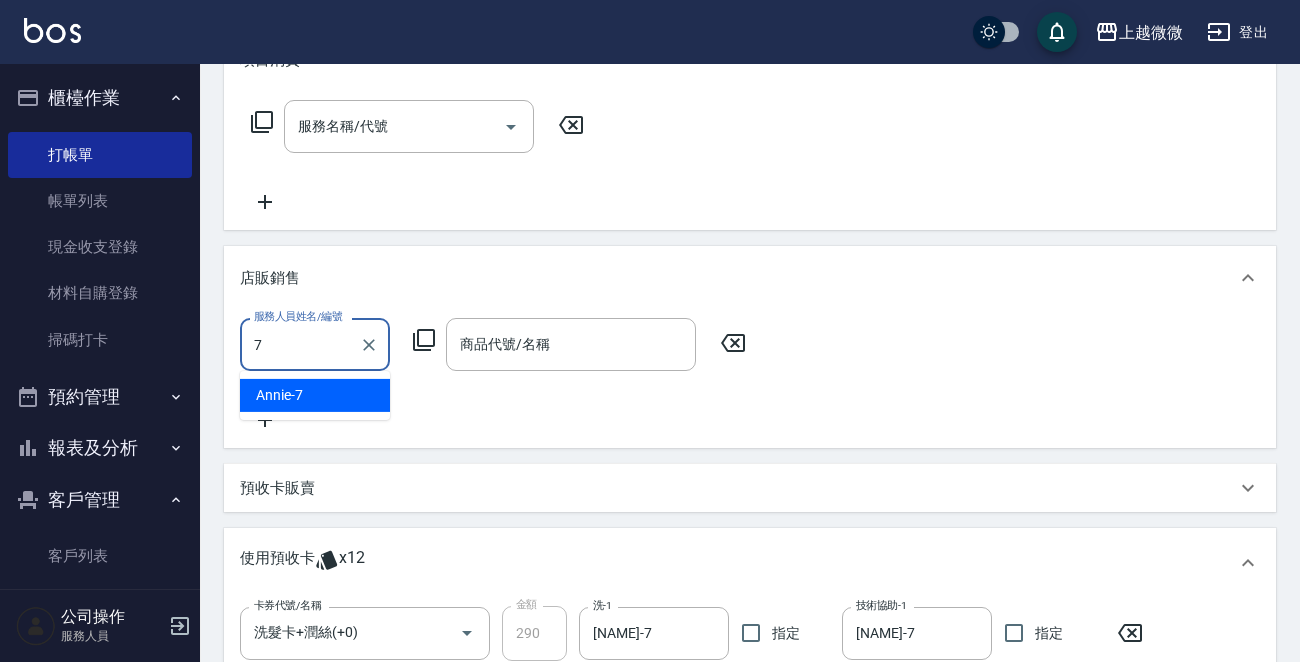 drag, startPoint x: 299, startPoint y: 382, endPoint x: 330, endPoint y: 377, distance: 31.400637 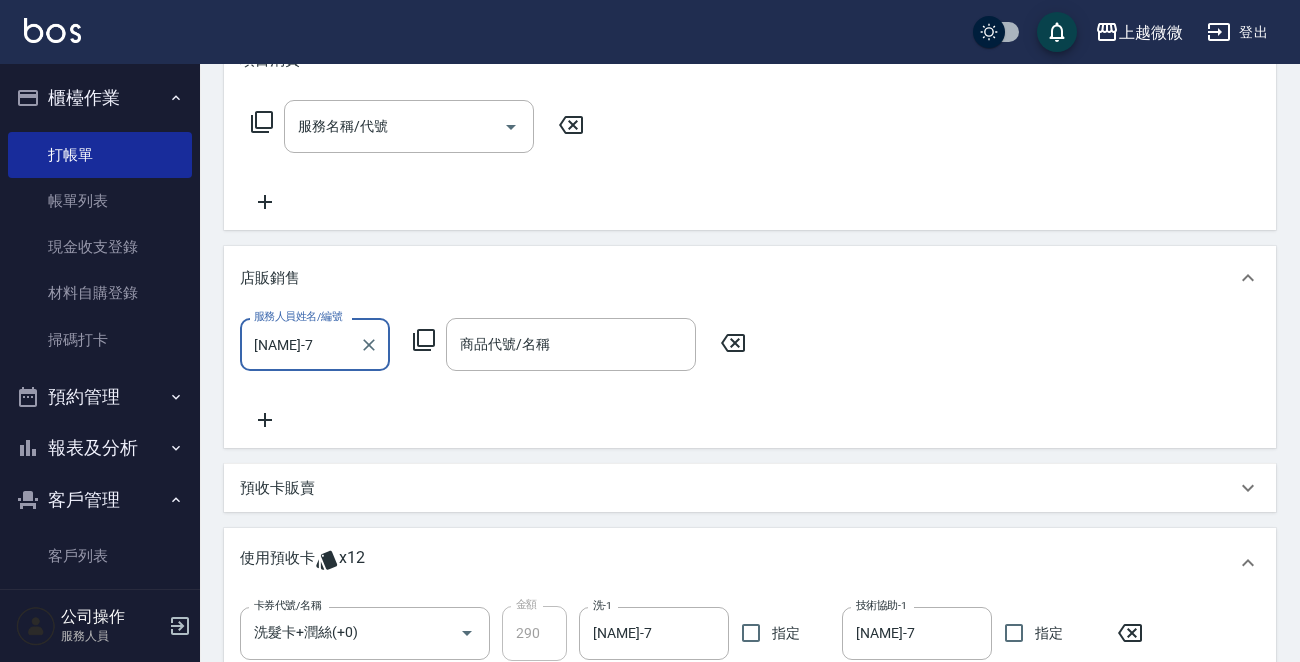 click on "商品代號/名稱 商品代號/名稱" at bounding box center (571, 344) 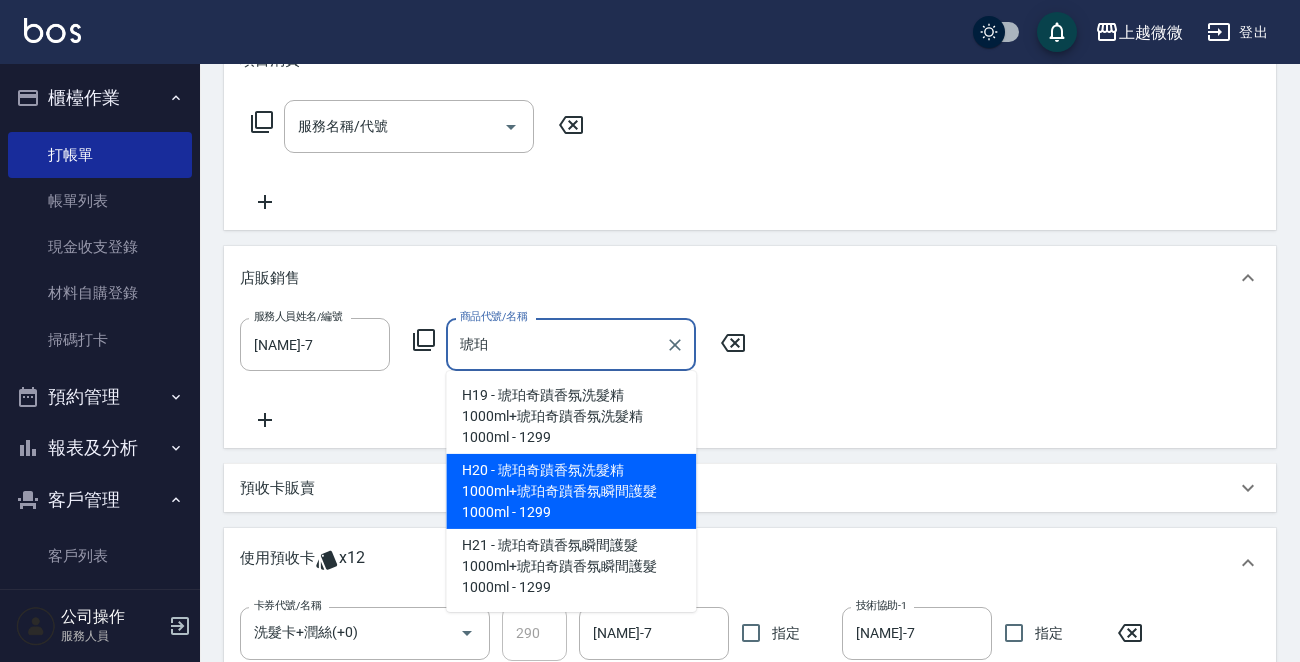 drag, startPoint x: 631, startPoint y: 490, endPoint x: 624, endPoint y: 500, distance: 12.206555 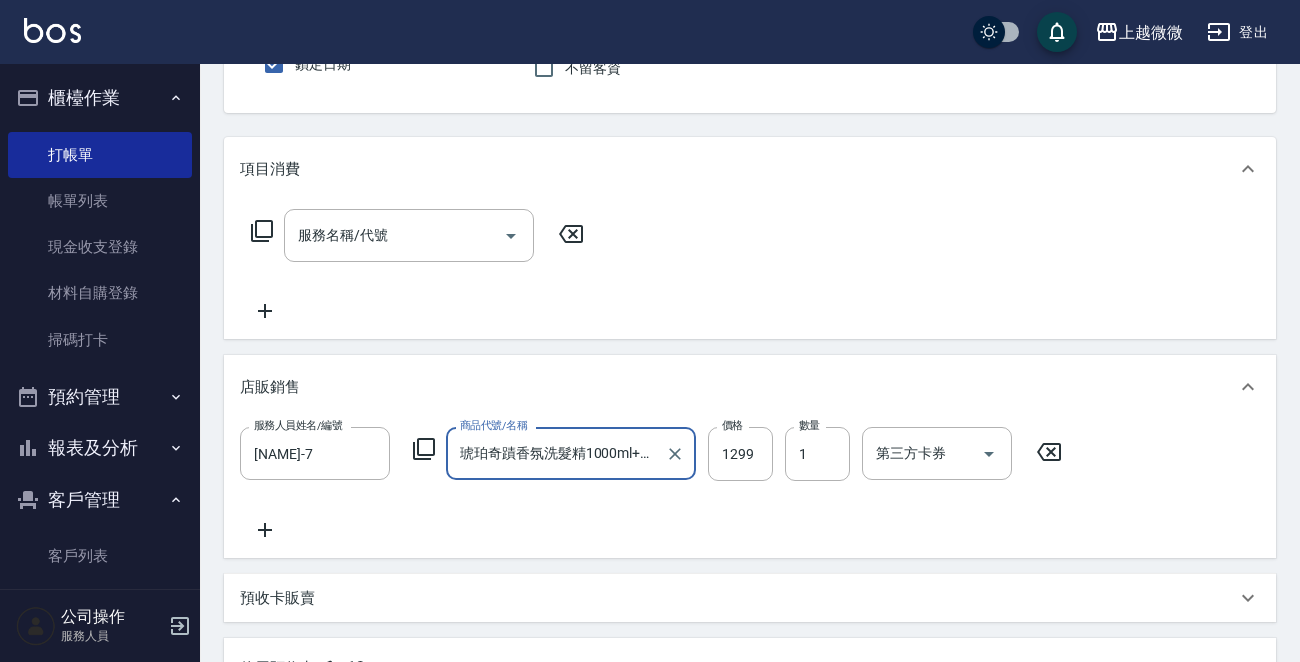 scroll, scrollTop: 0, scrollLeft: 0, axis: both 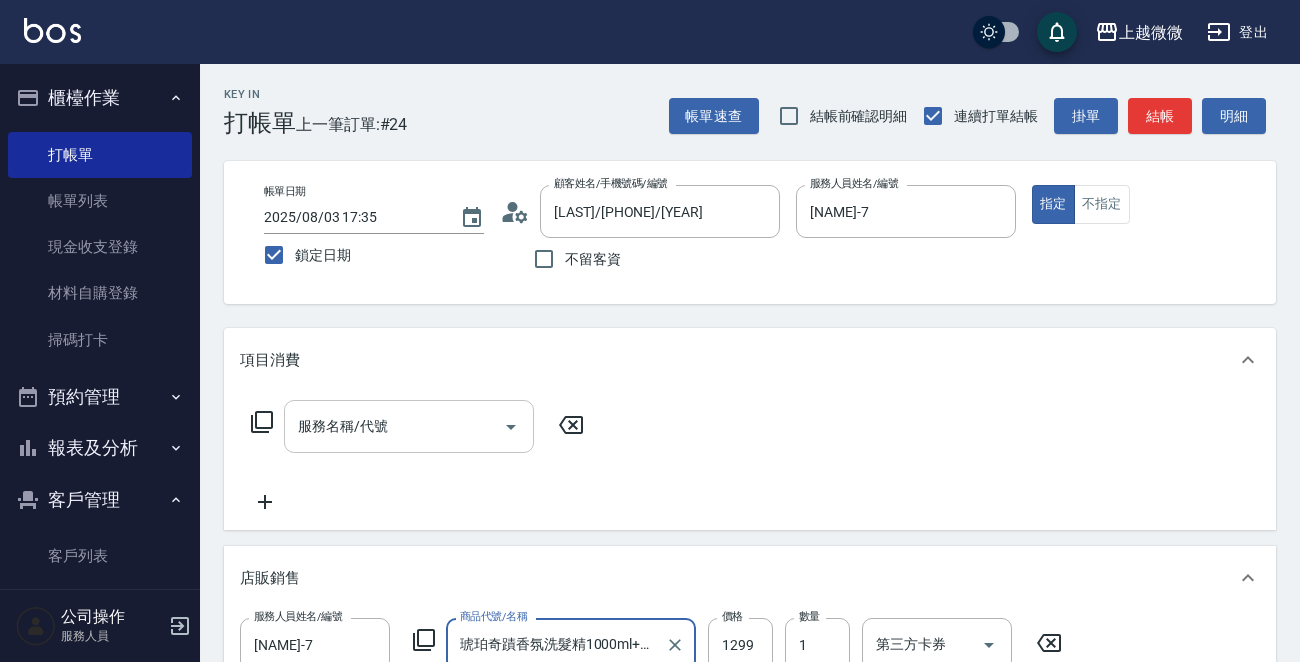 click on "服務名稱/代號" at bounding box center (394, 426) 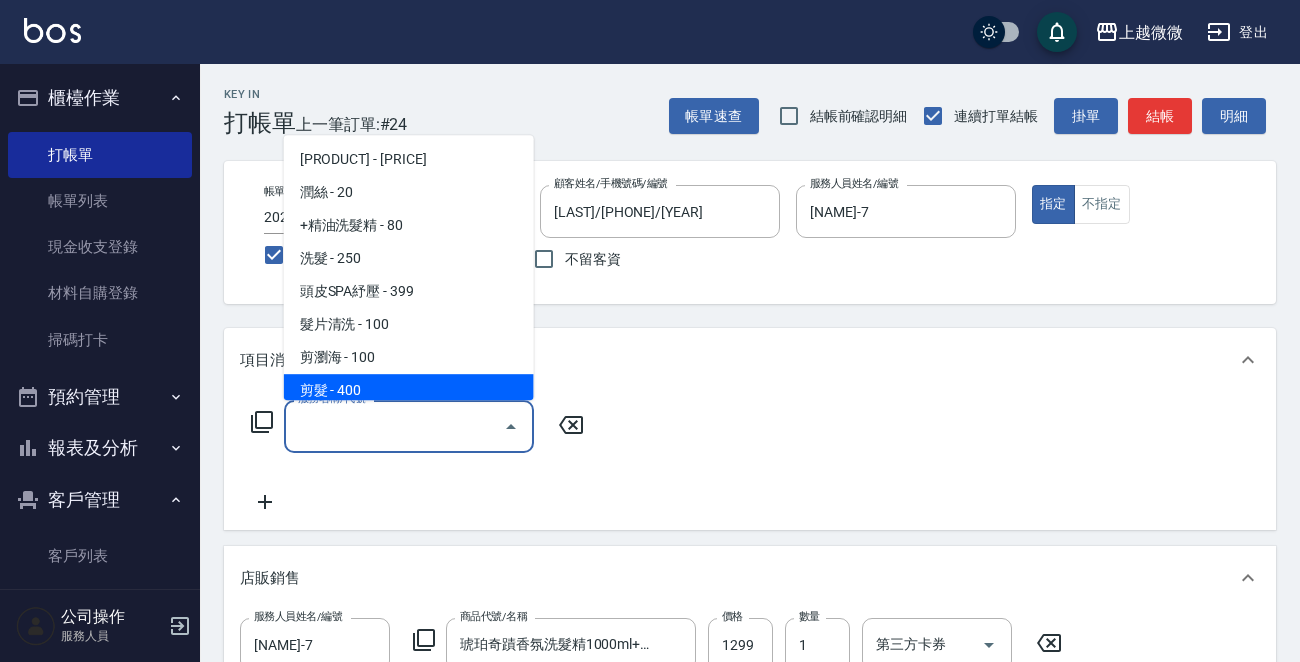 click on "剪髮 - 400" at bounding box center [409, 390] 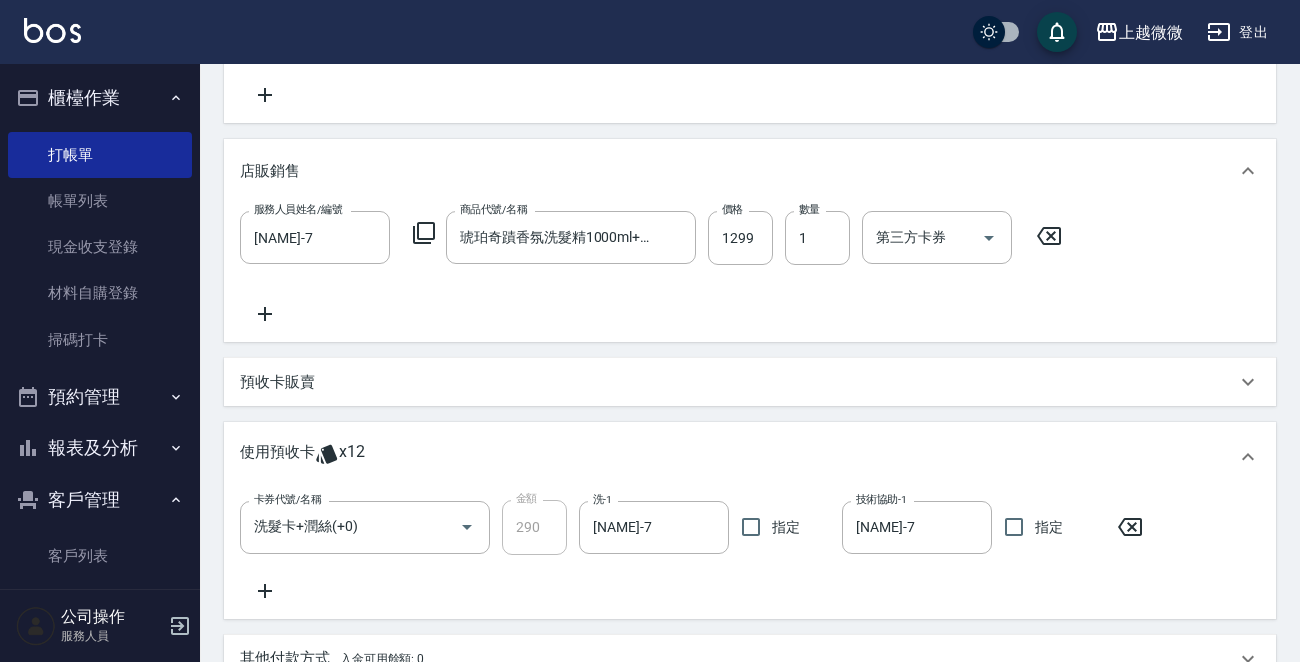 scroll, scrollTop: 698, scrollLeft: 0, axis: vertical 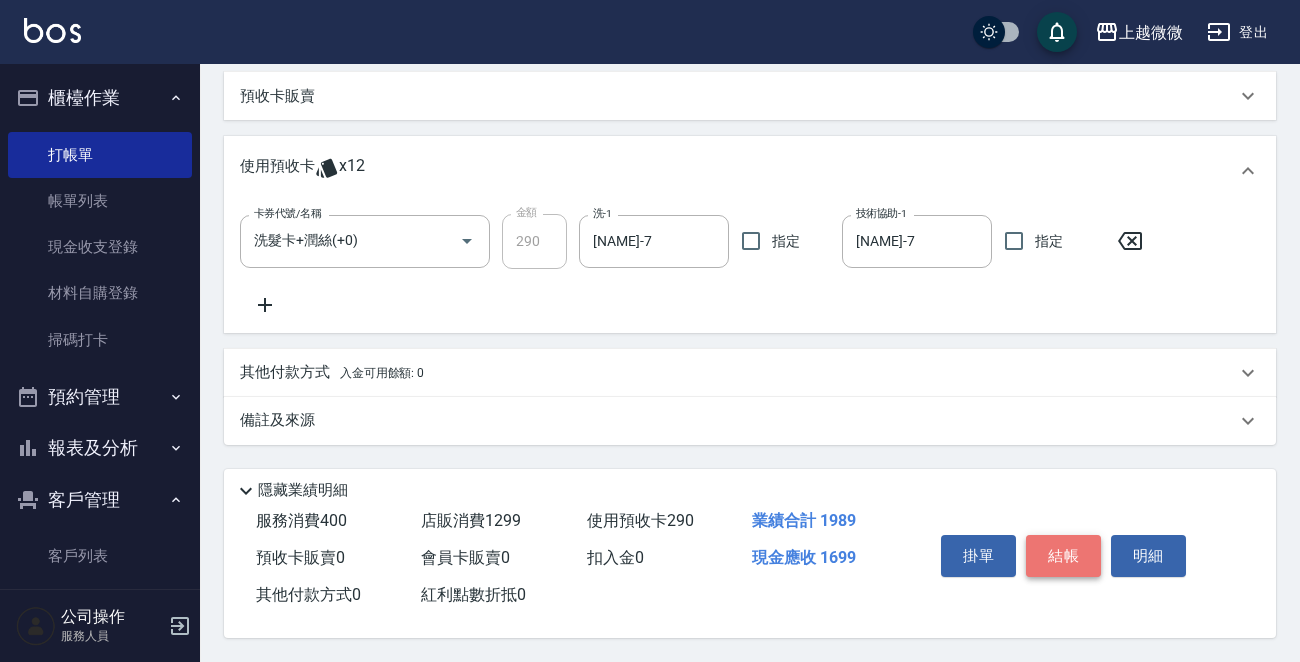 drag, startPoint x: 1067, startPoint y: 550, endPoint x: 1008, endPoint y: 550, distance: 59 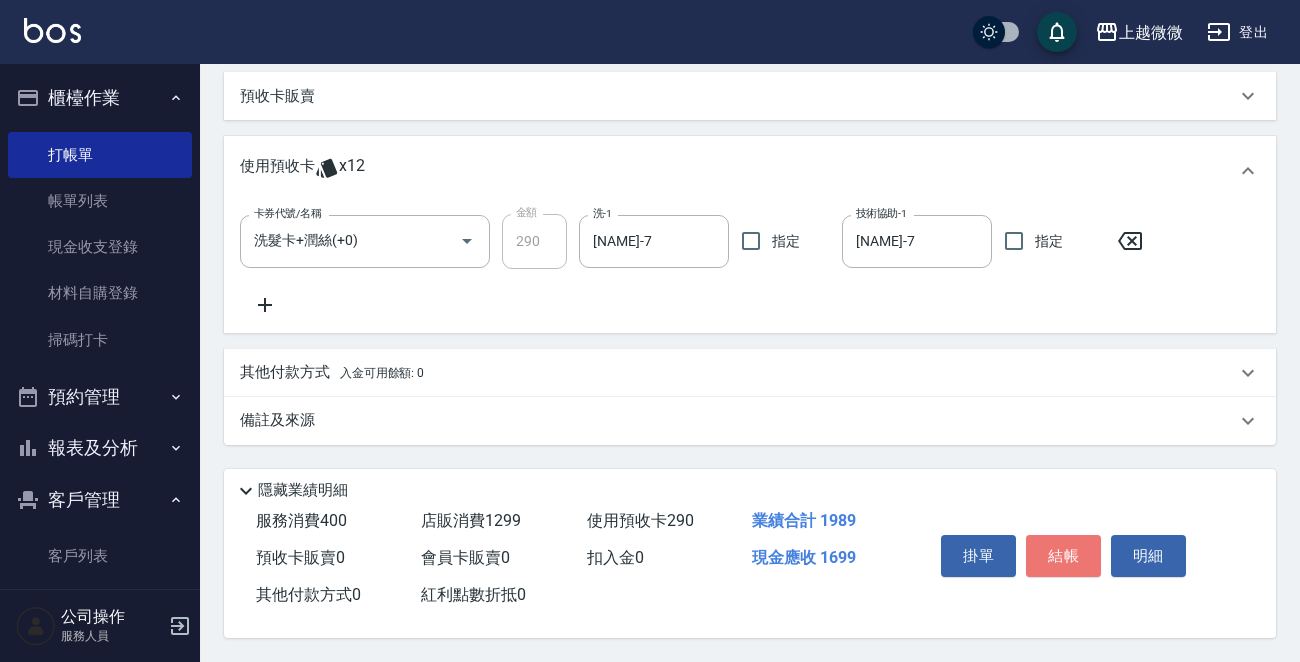 click on "結帳" at bounding box center [1063, 556] 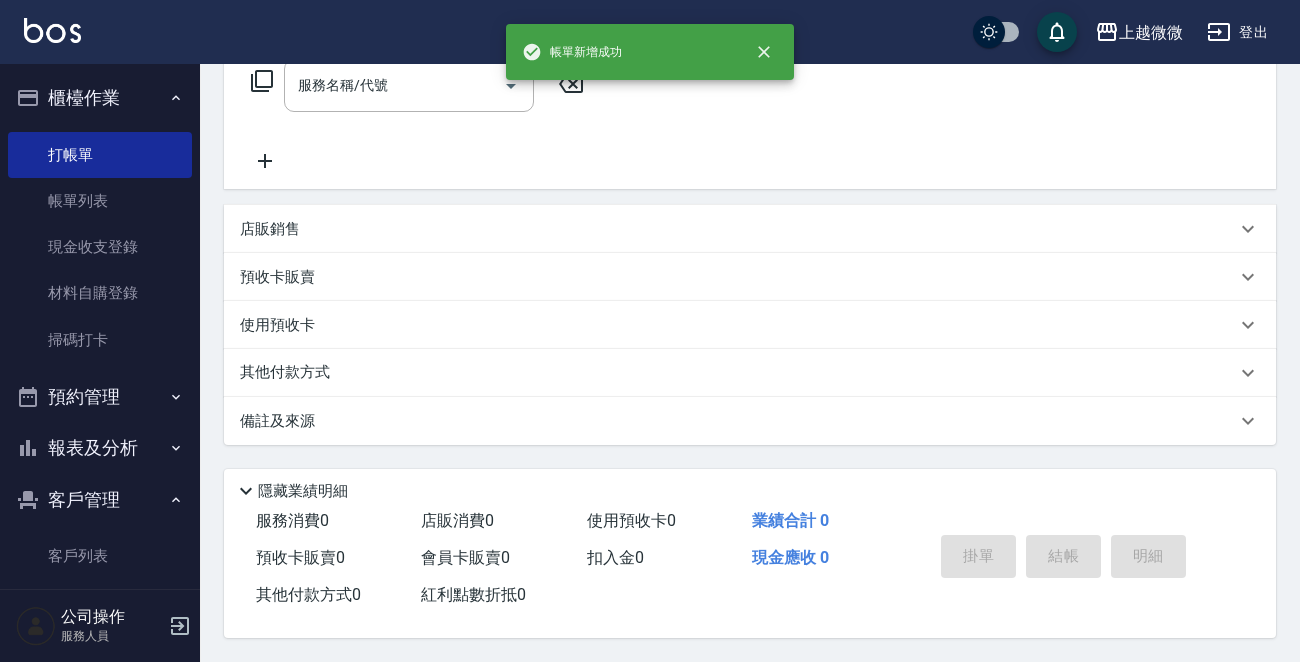scroll, scrollTop: 0, scrollLeft: 0, axis: both 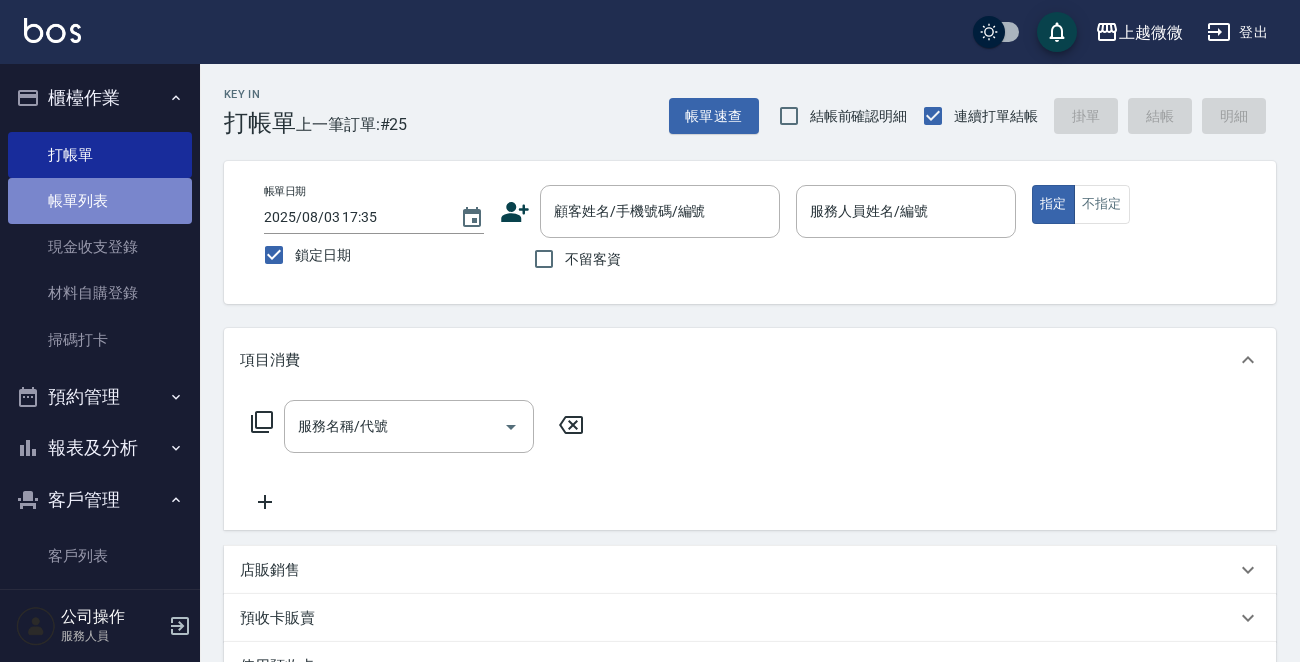 click on "帳單列表" at bounding box center (100, 201) 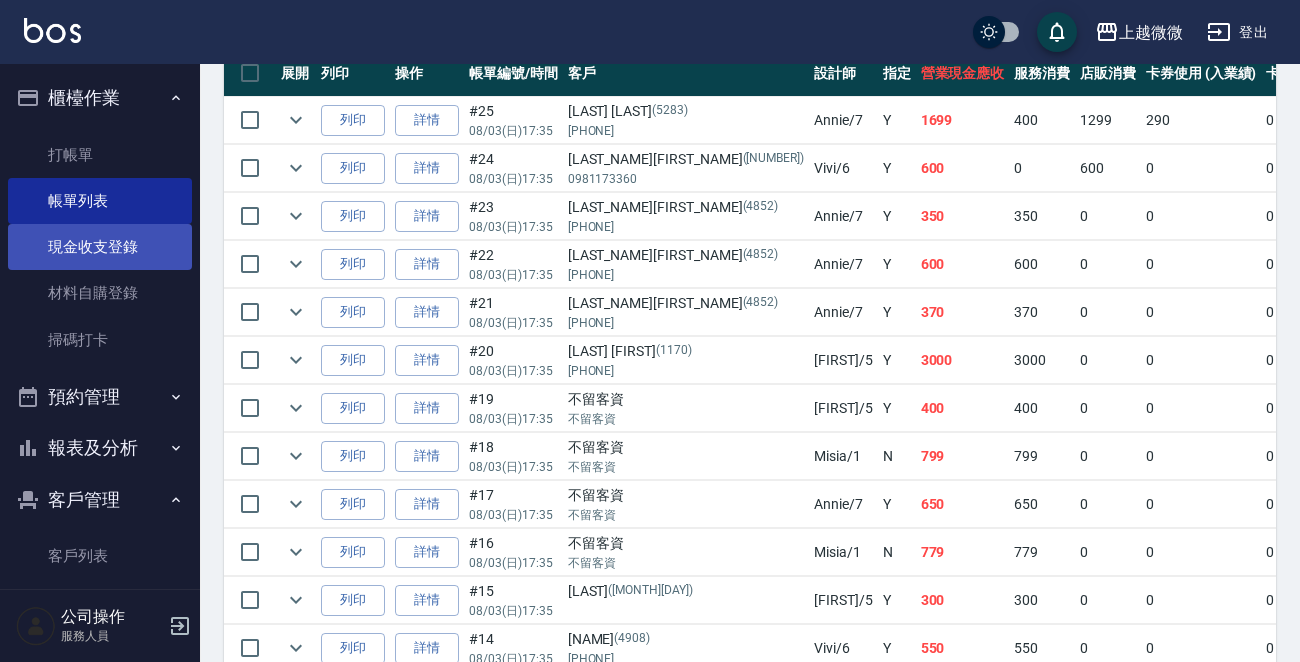 scroll, scrollTop: 400, scrollLeft: 0, axis: vertical 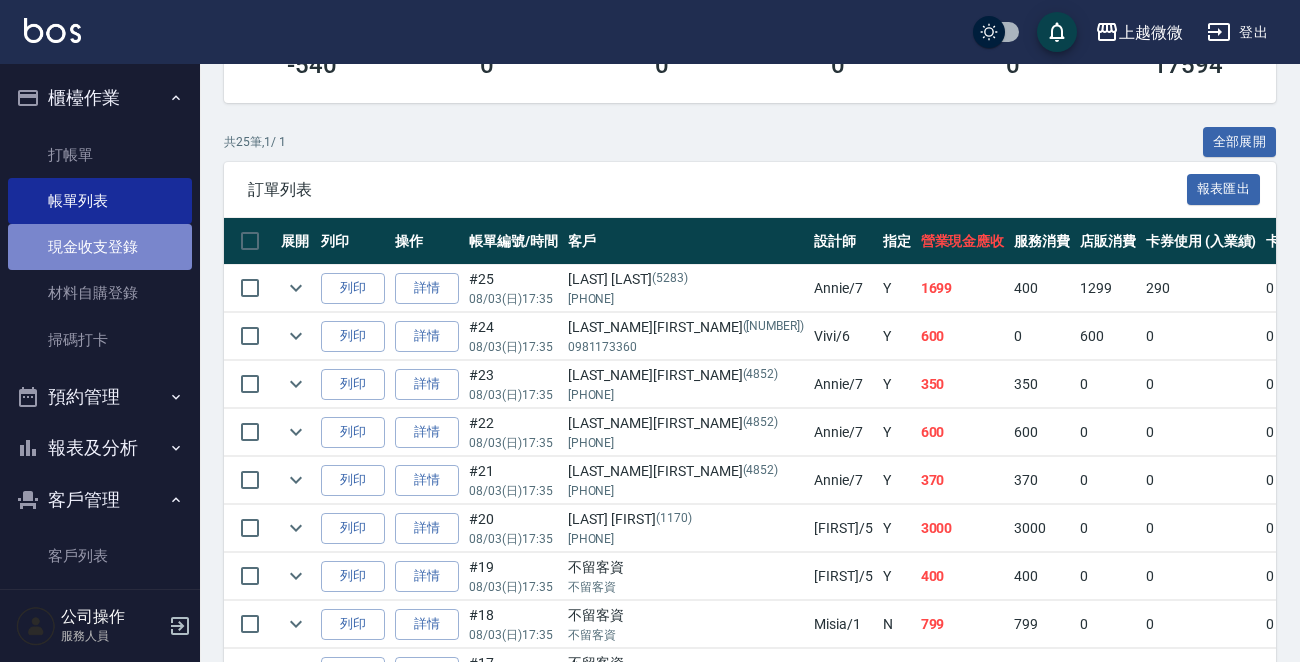 click on "現金收支登錄" at bounding box center [100, 247] 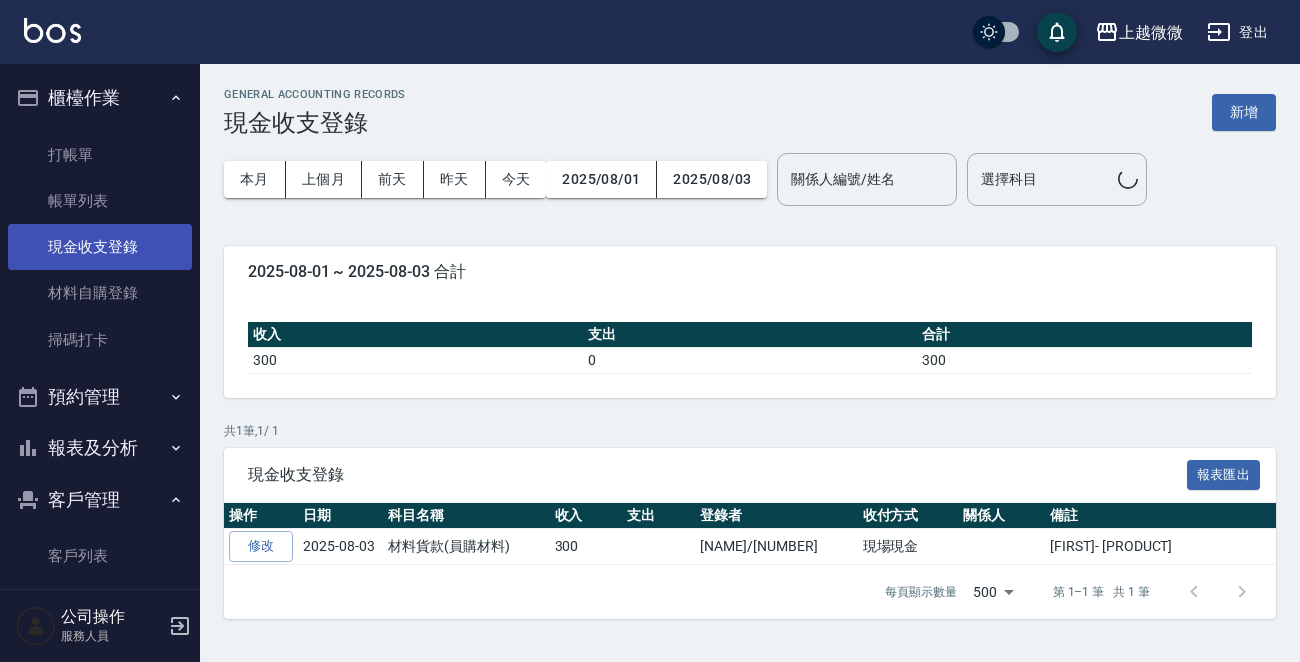 scroll, scrollTop: 0, scrollLeft: 0, axis: both 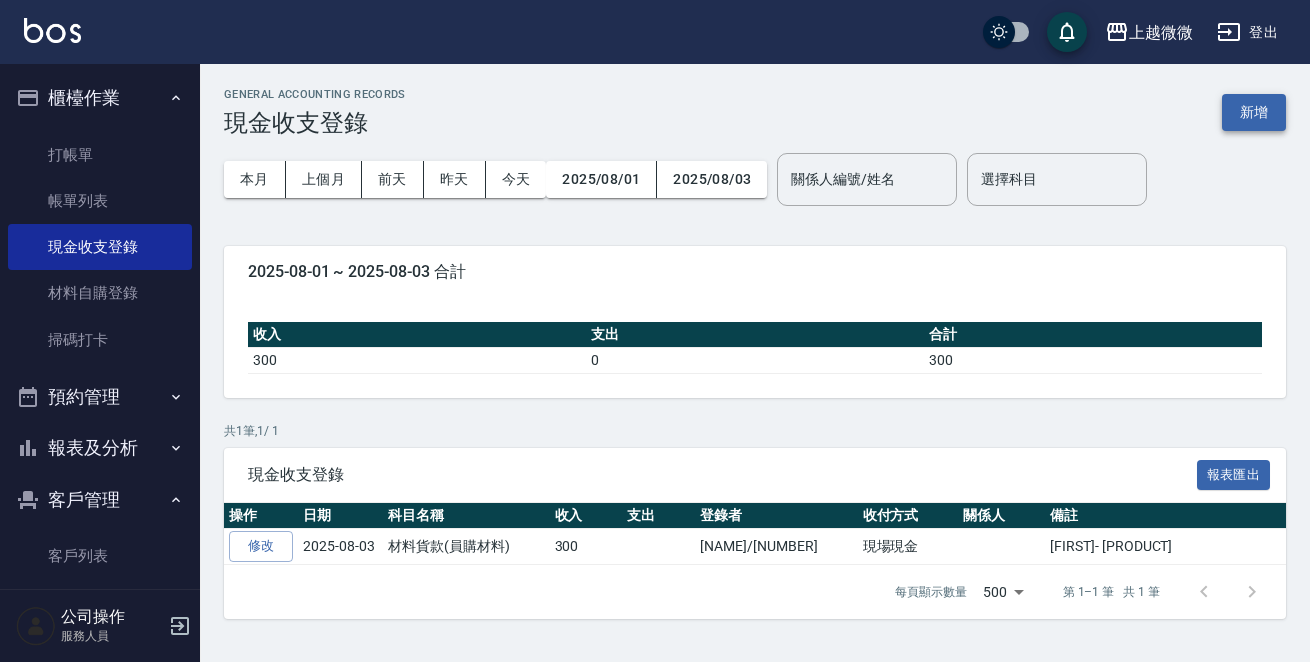 click on "新增" at bounding box center (1254, 112) 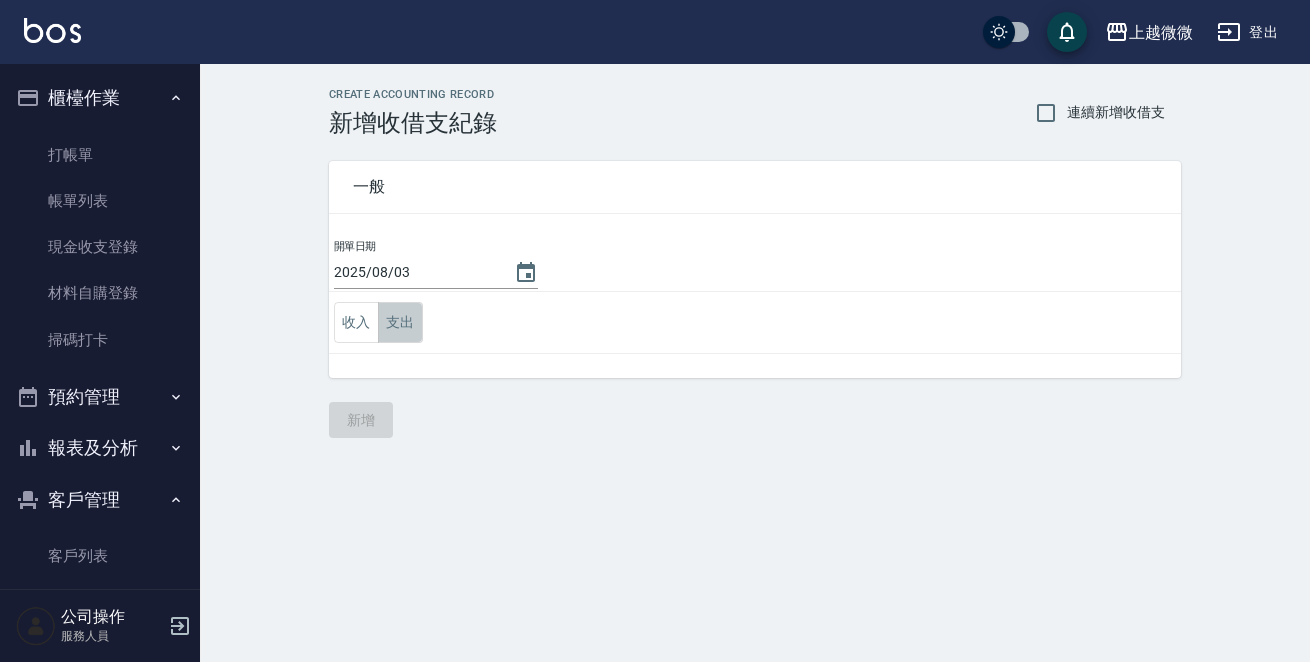 click on "支出" at bounding box center [400, 322] 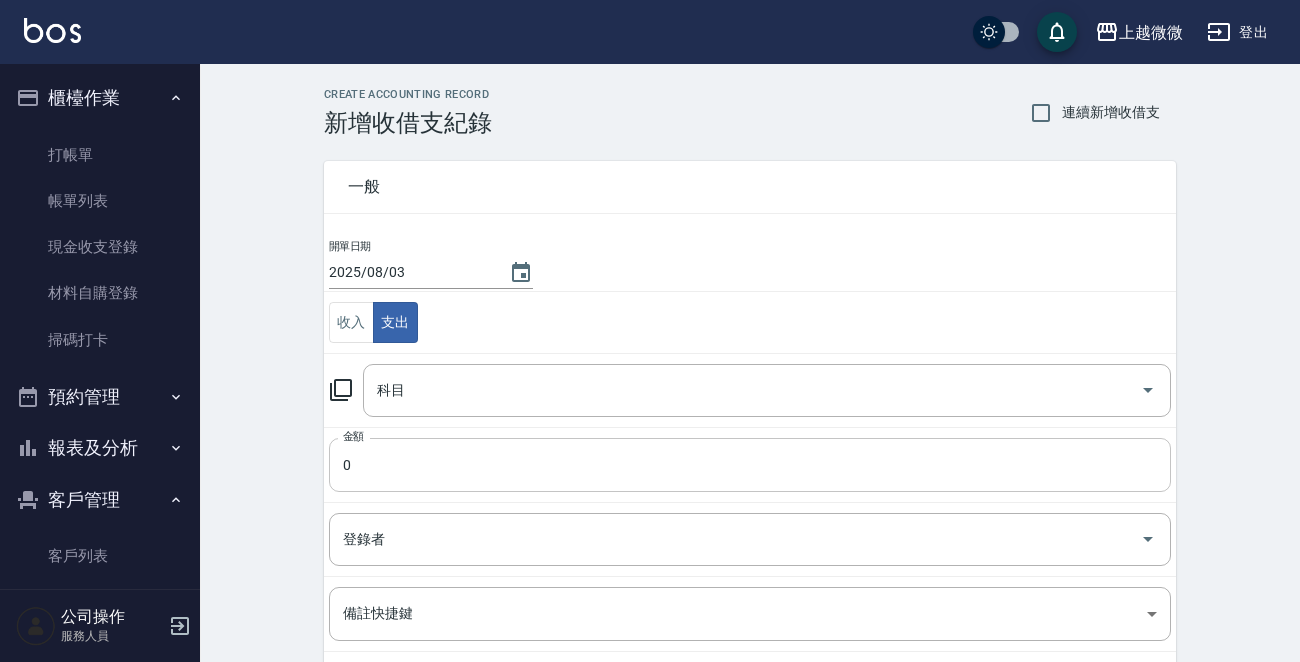 click on "0" at bounding box center (750, 465) 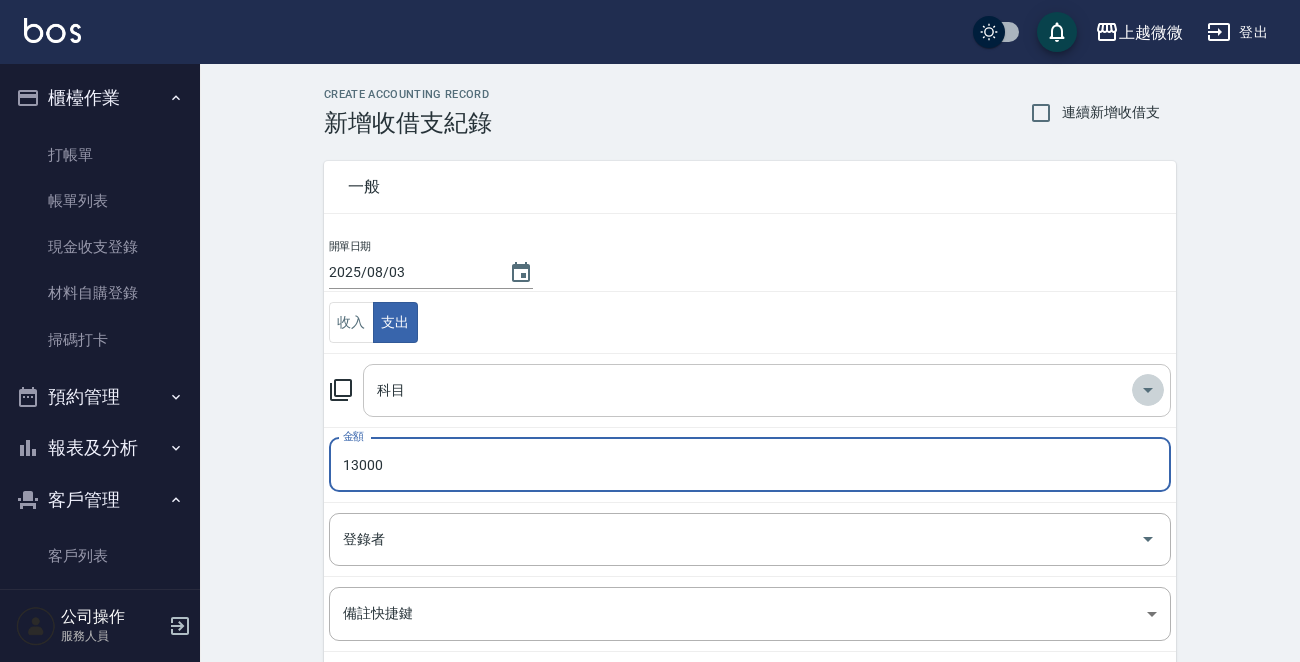 click 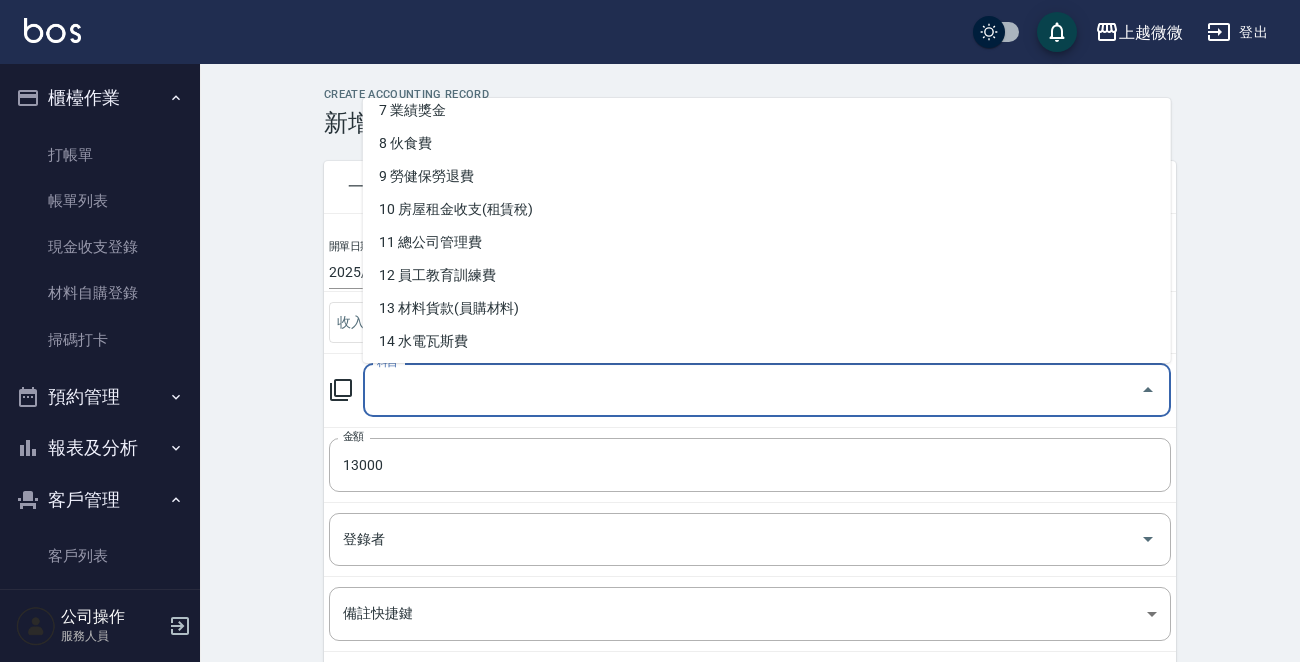 scroll, scrollTop: 239, scrollLeft: 0, axis: vertical 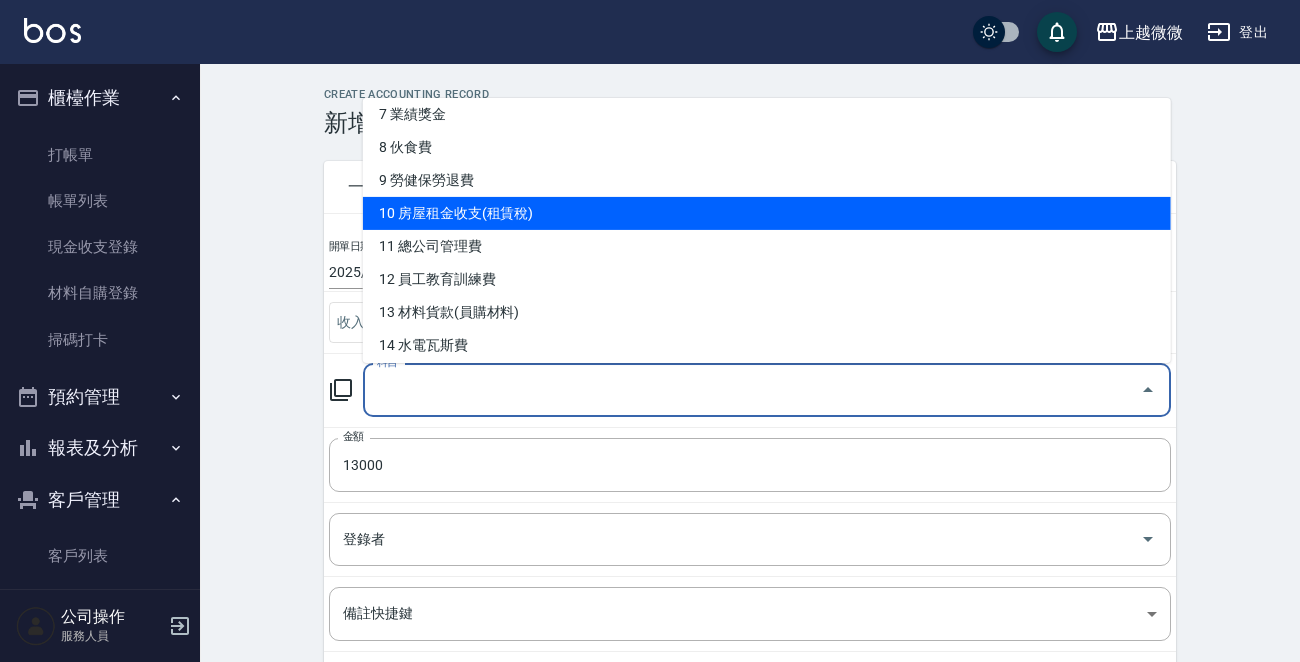 click on "10 房屋租金收支(租賃稅)" at bounding box center (767, 213) 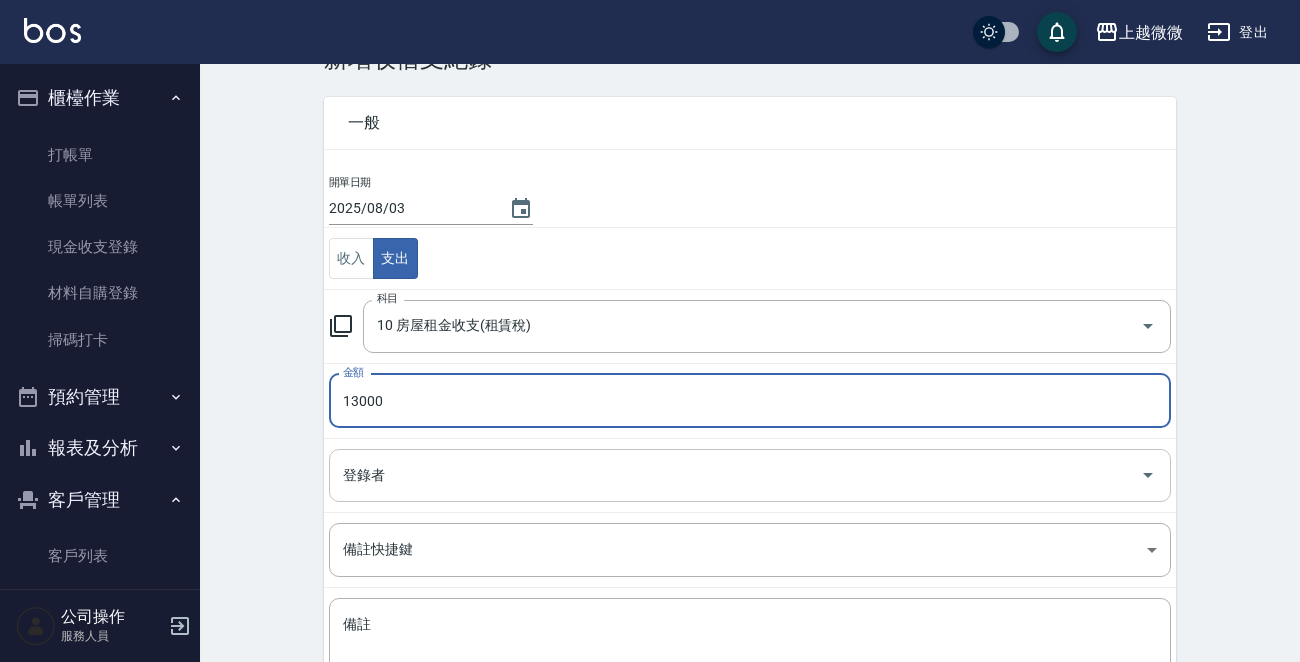 scroll, scrollTop: 100, scrollLeft: 0, axis: vertical 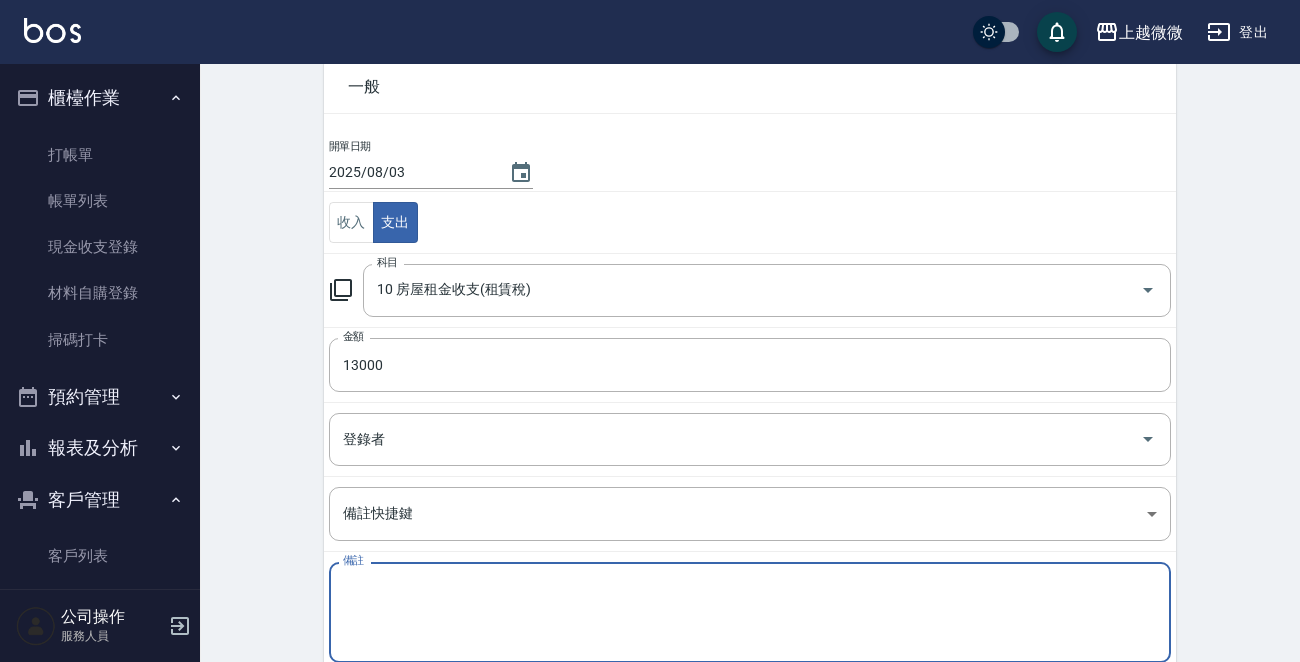 click on "備註" at bounding box center [750, 613] 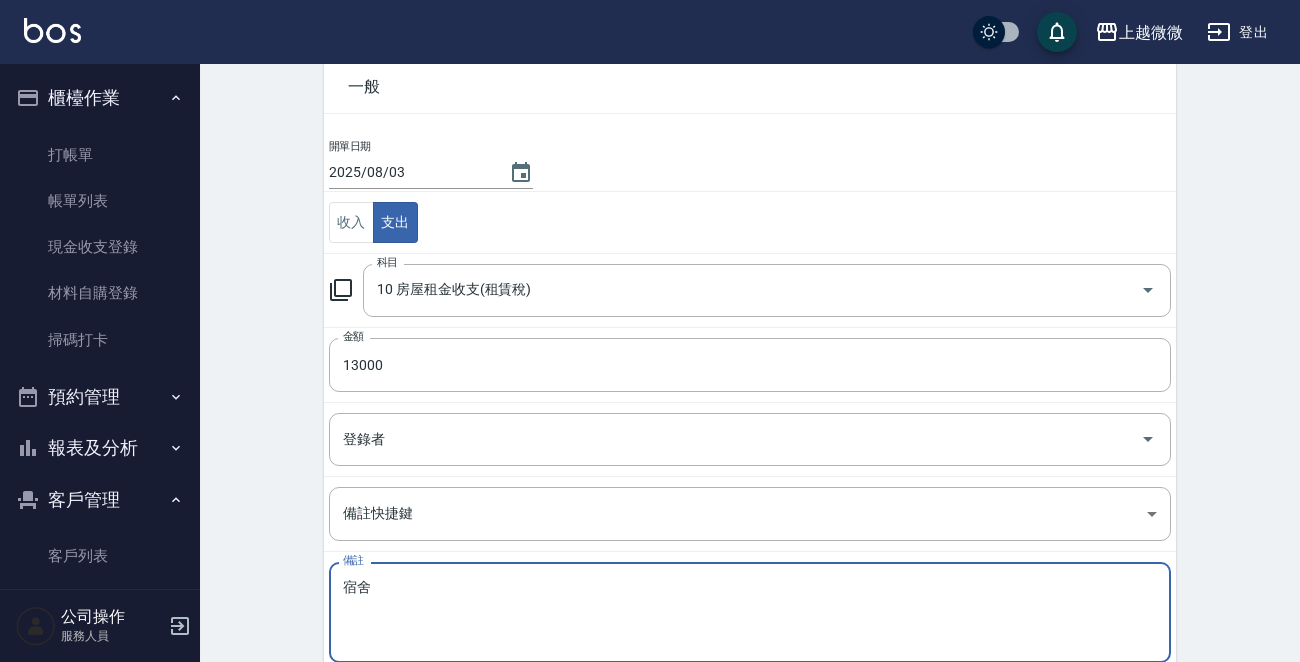 scroll, scrollTop: 220, scrollLeft: 0, axis: vertical 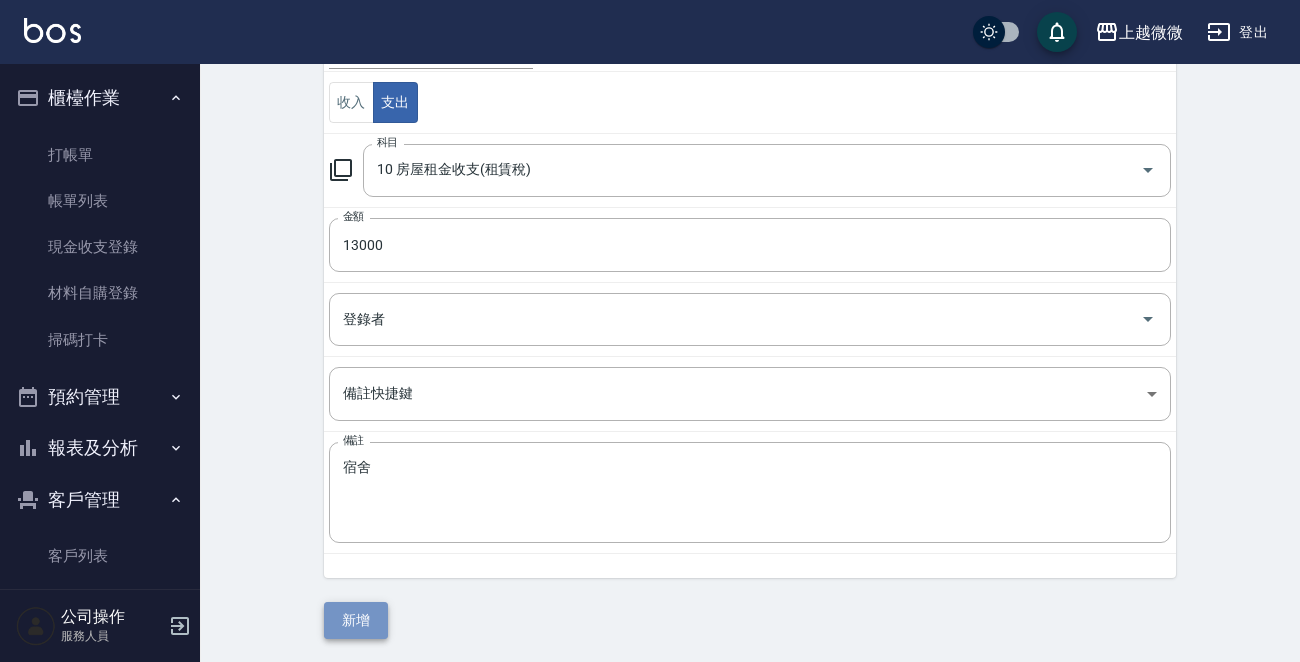 click on "新增" at bounding box center (356, 620) 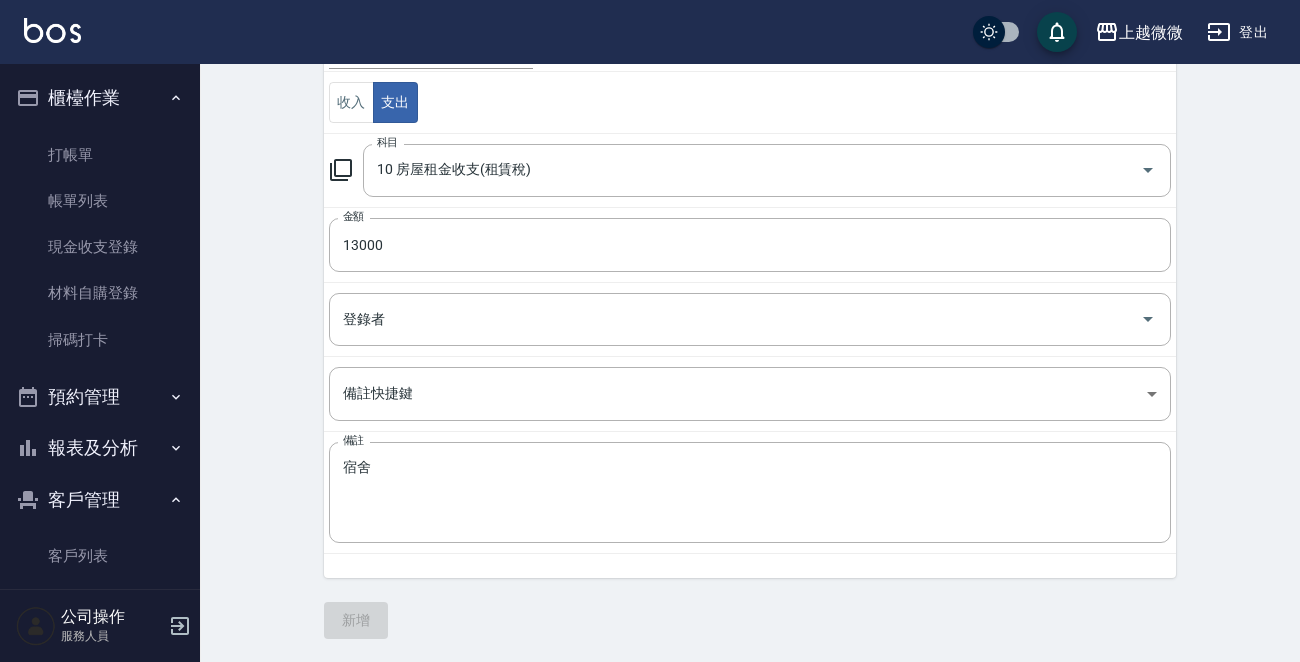 scroll, scrollTop: 0, scrollLeft: 0, axis: both 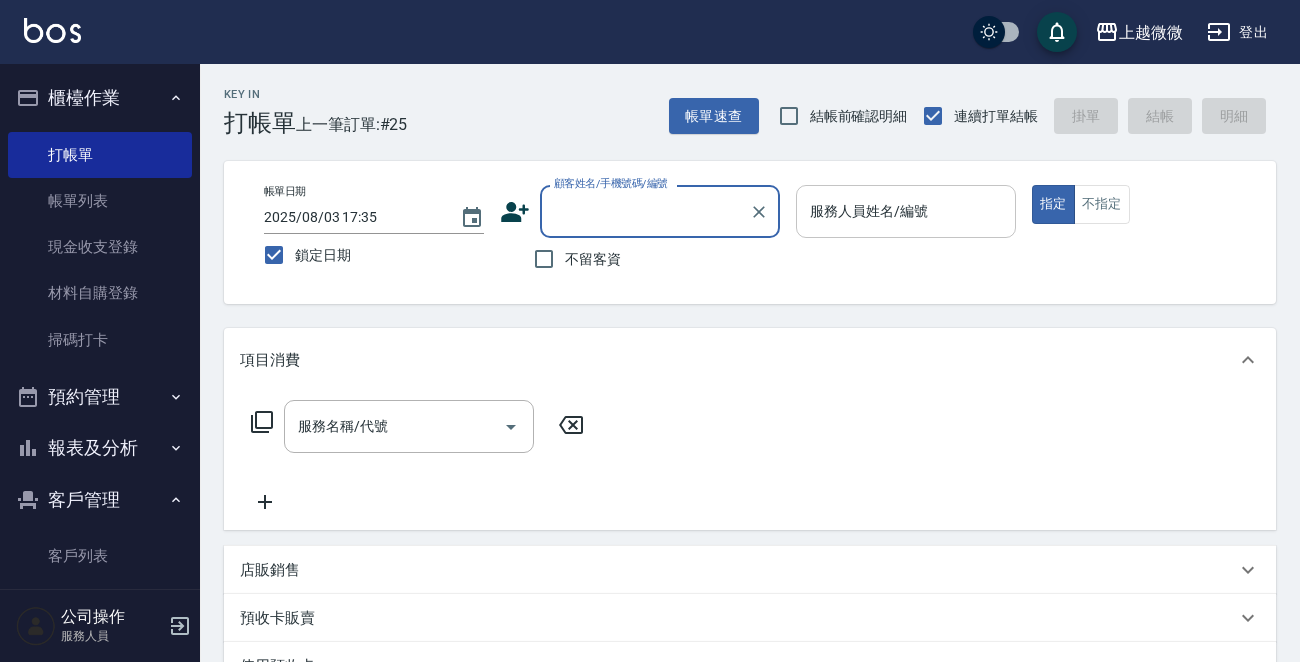 click on "服務人員姓名/編號" at bounding box center [906, 211] 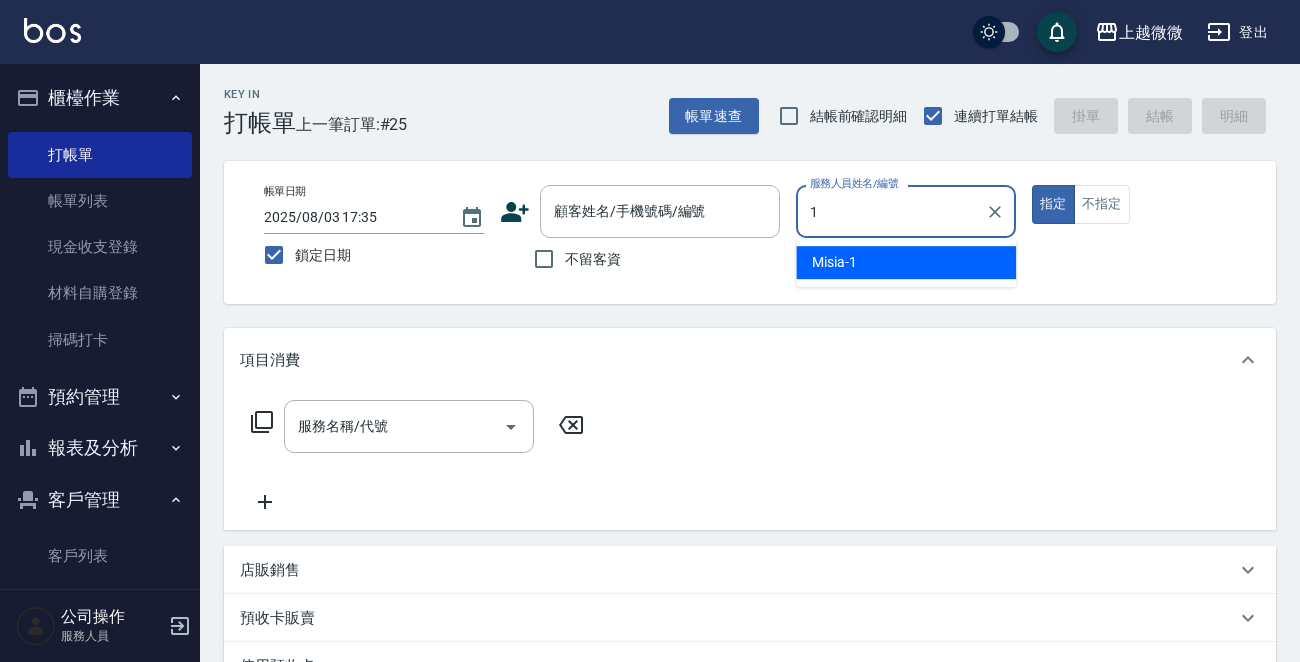 click on "Misia -1" at bounding box center (906, 262) 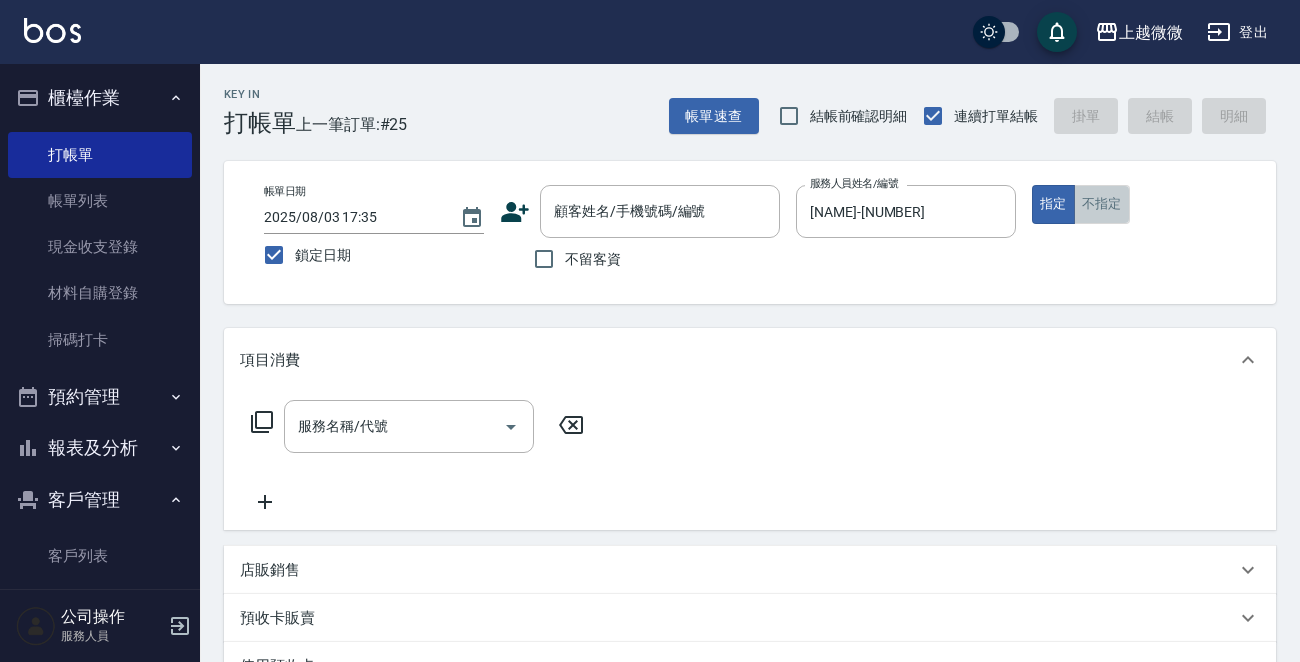 click on "不指定" at bounding box center [1102, 204] 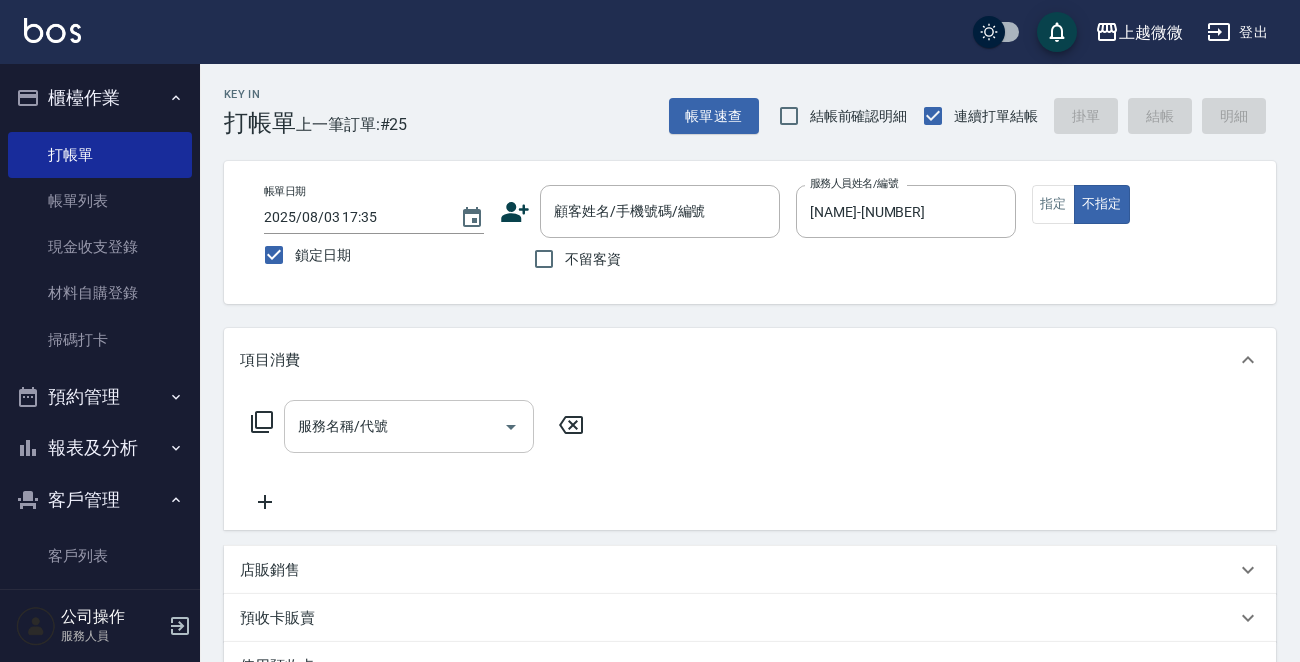 click on "服務名稱/代號" at bounding box center (394, 426) 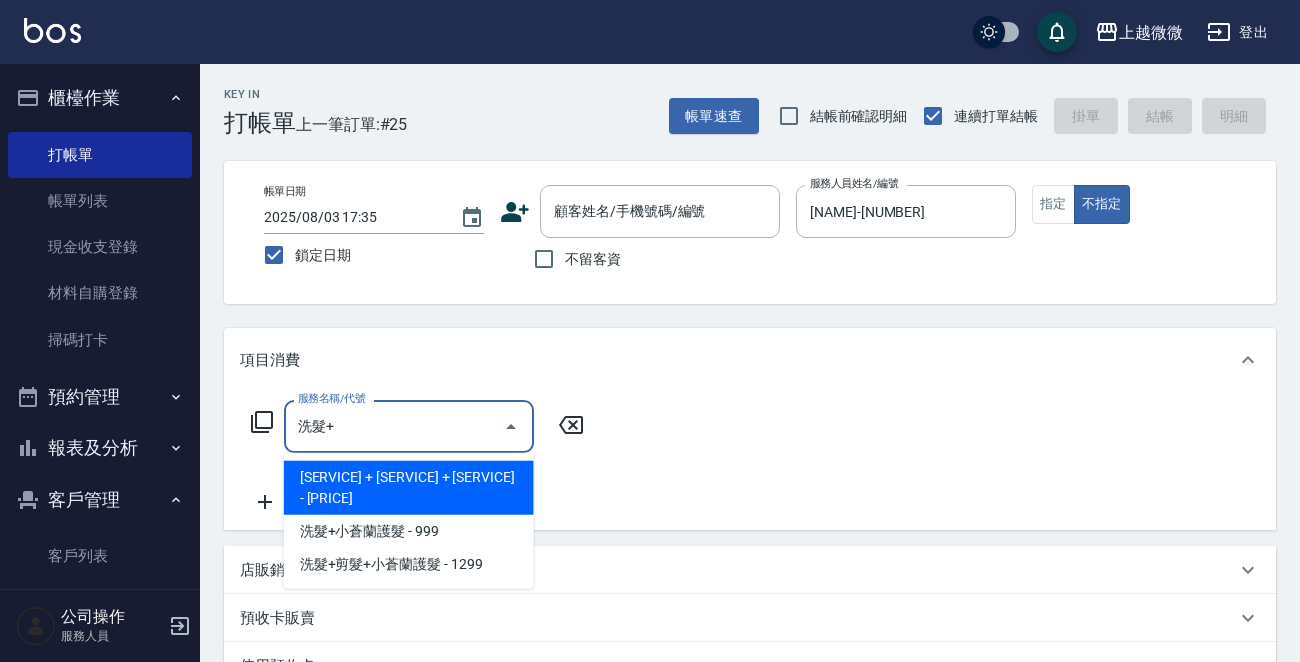 click on "[SERVICE] + [SERVICE] + [SERVICE] - [PRICE]" at bounding box center [409, 488] 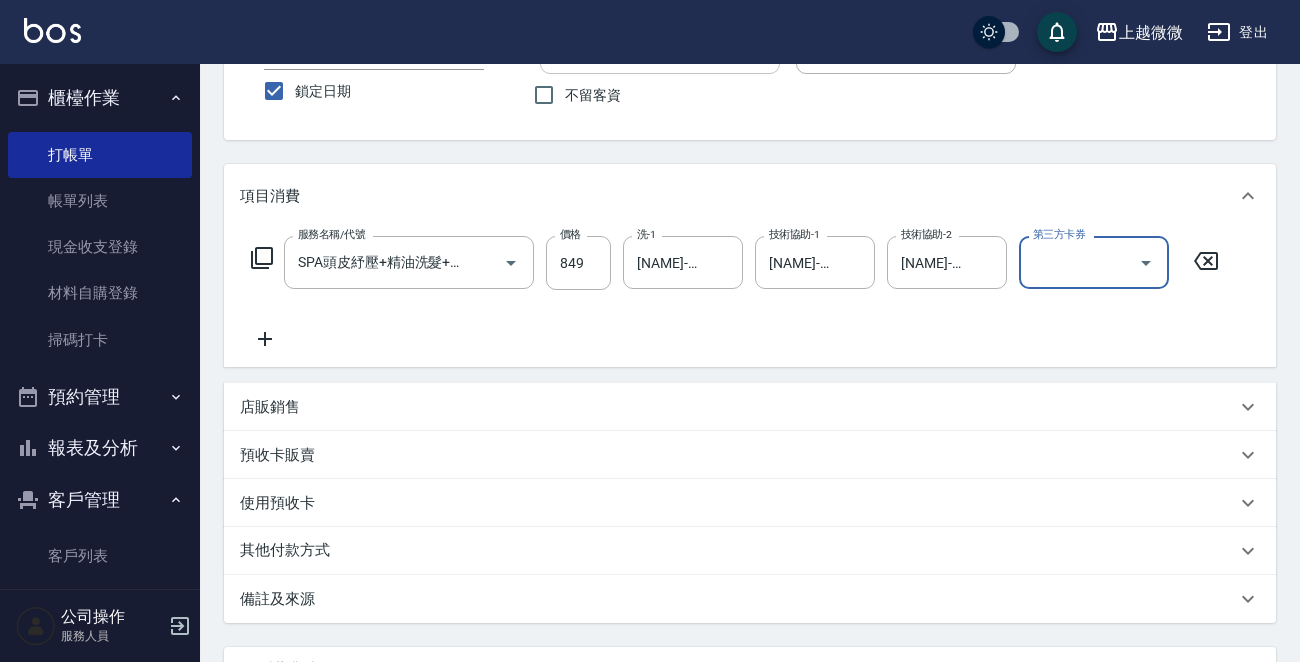 scroll, scrollTop: 0, scrollLeft: 0, axis: both 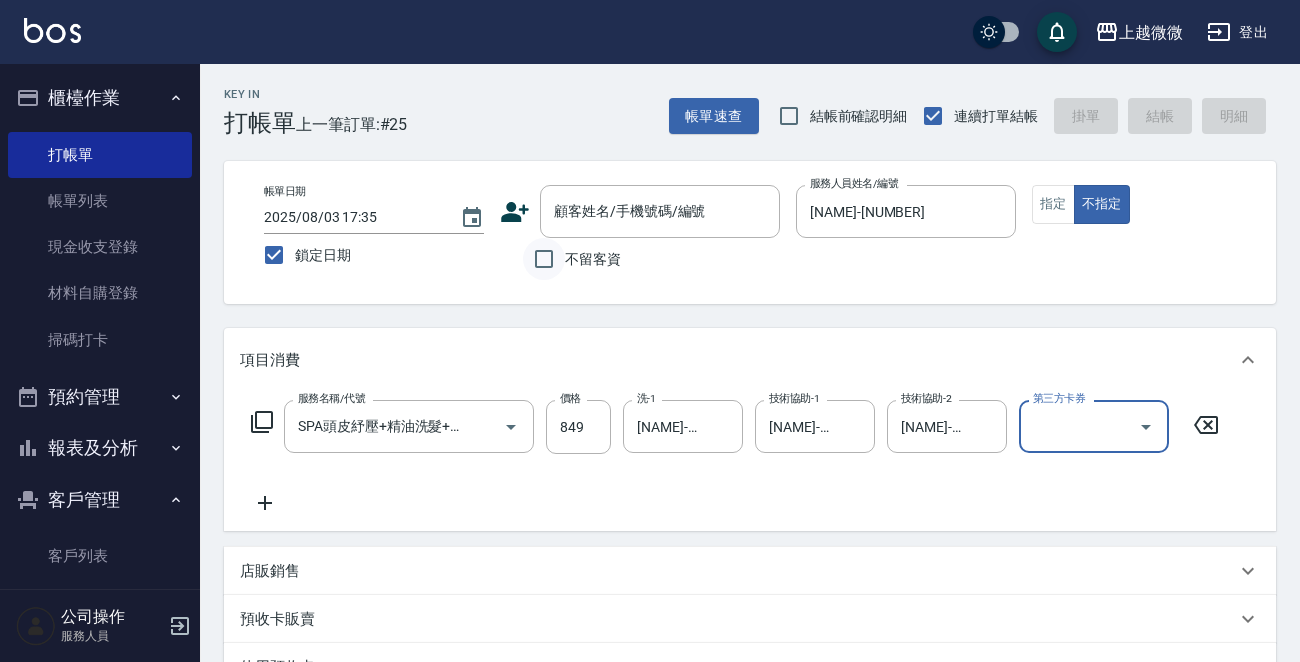 click on "不留客資" at bounding box center (544, 259) 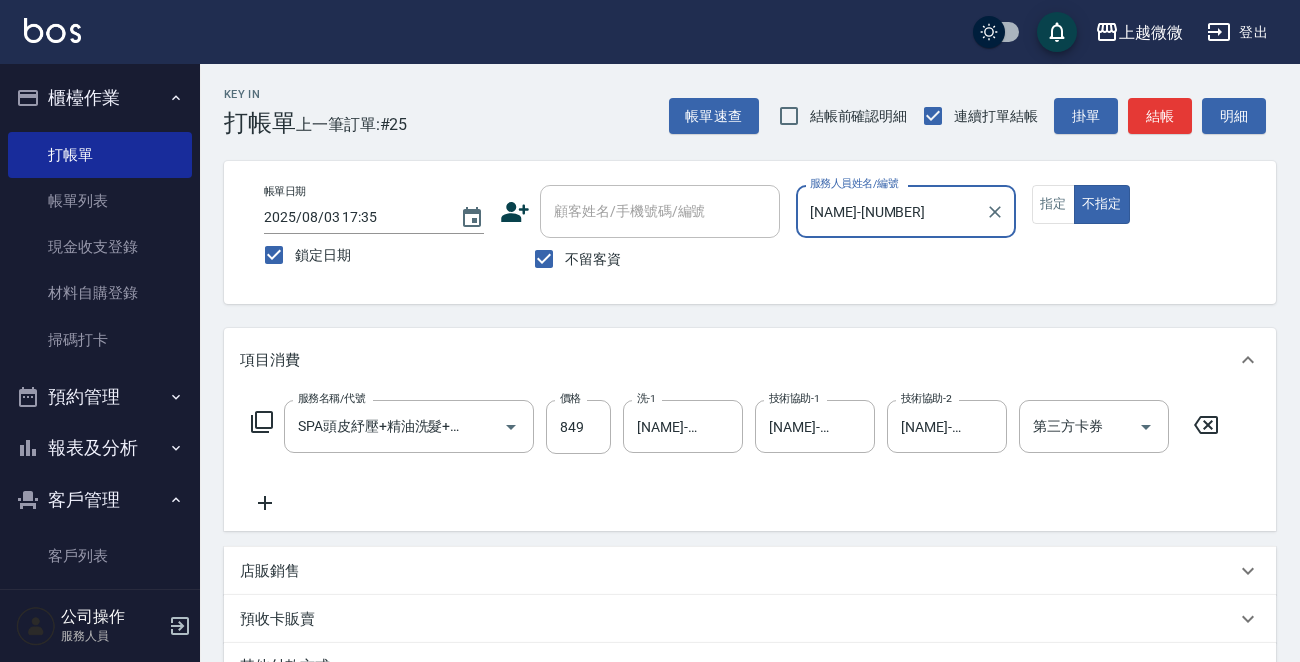scroll, scrollTop: 299, scrollLeft: 0, axis: vertical 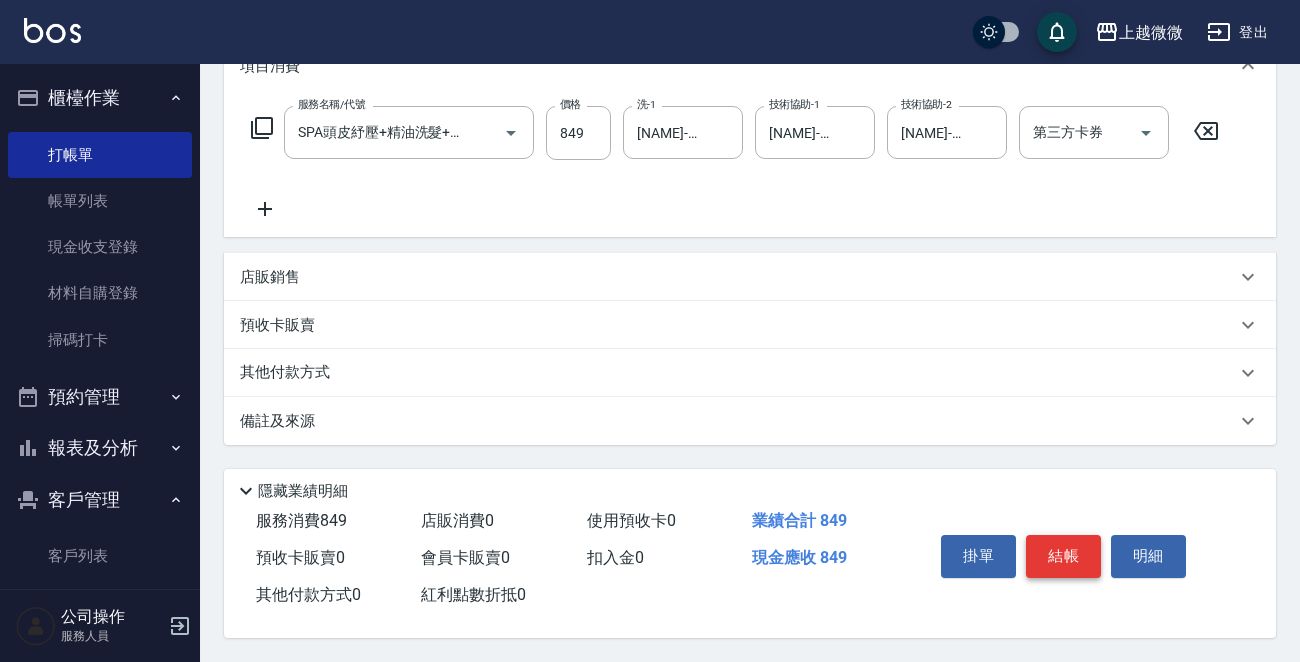 click on "結帳" at bounding box center (1063, 556) 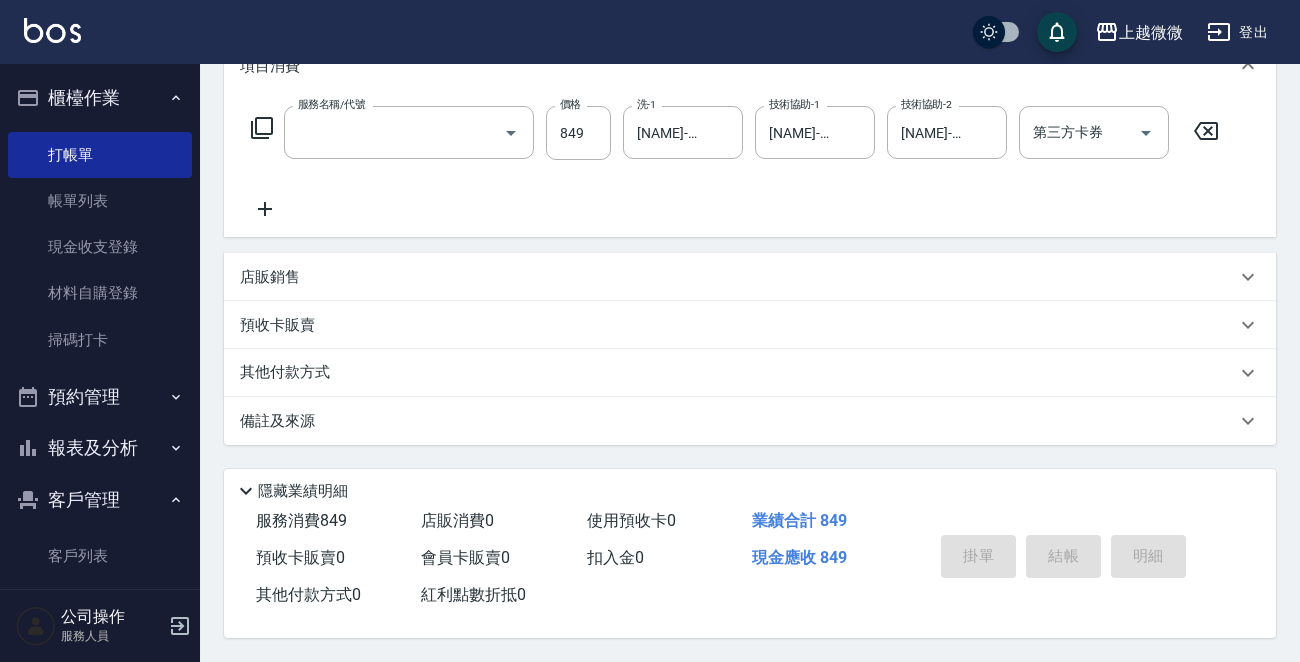 scroll, scrollTop: 0, scrollLeft: 0, axis: both 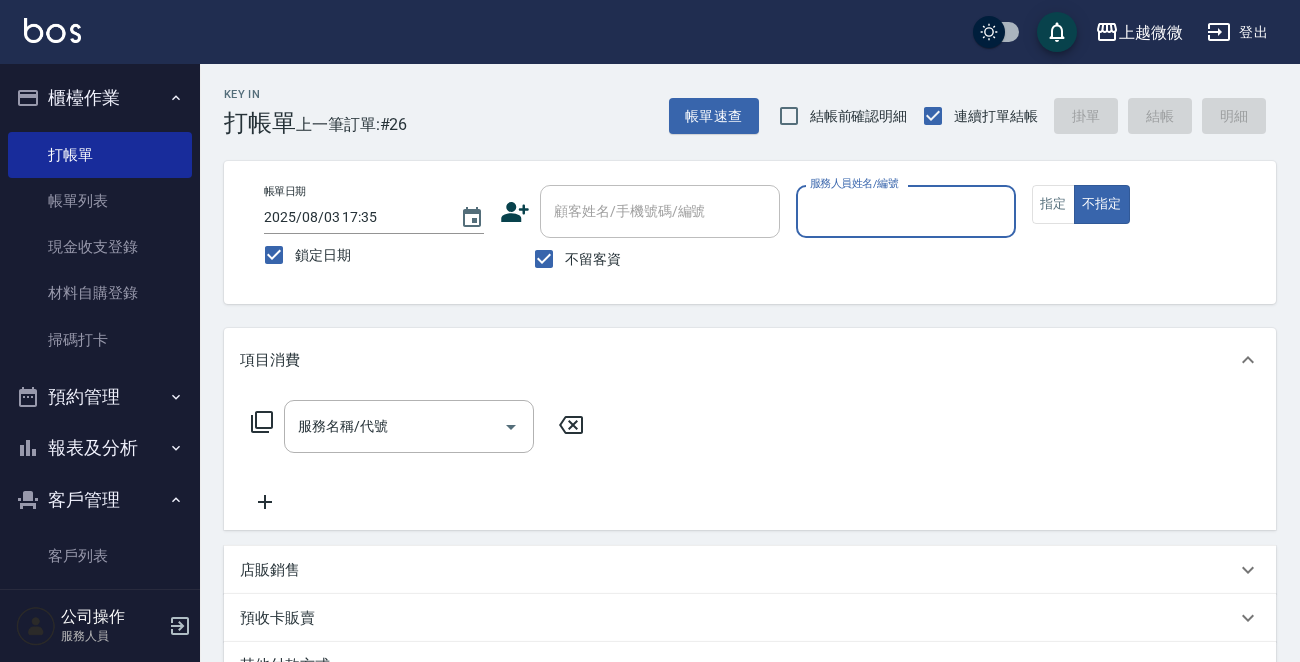 click on "服務人員姓名/編號" at bounding box center [906, 211] 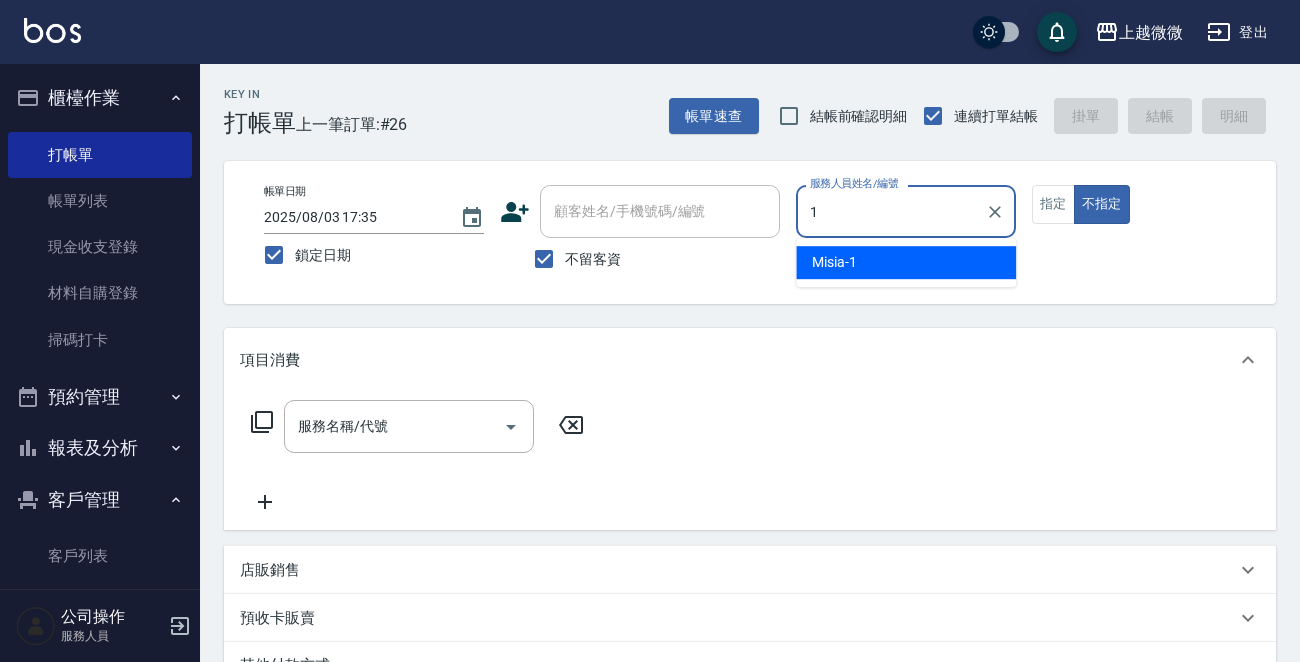 drag, startPoint x: 883, startPoint y: 248, endPoint x: 853, endPoint y: 268, distance: 36.05551 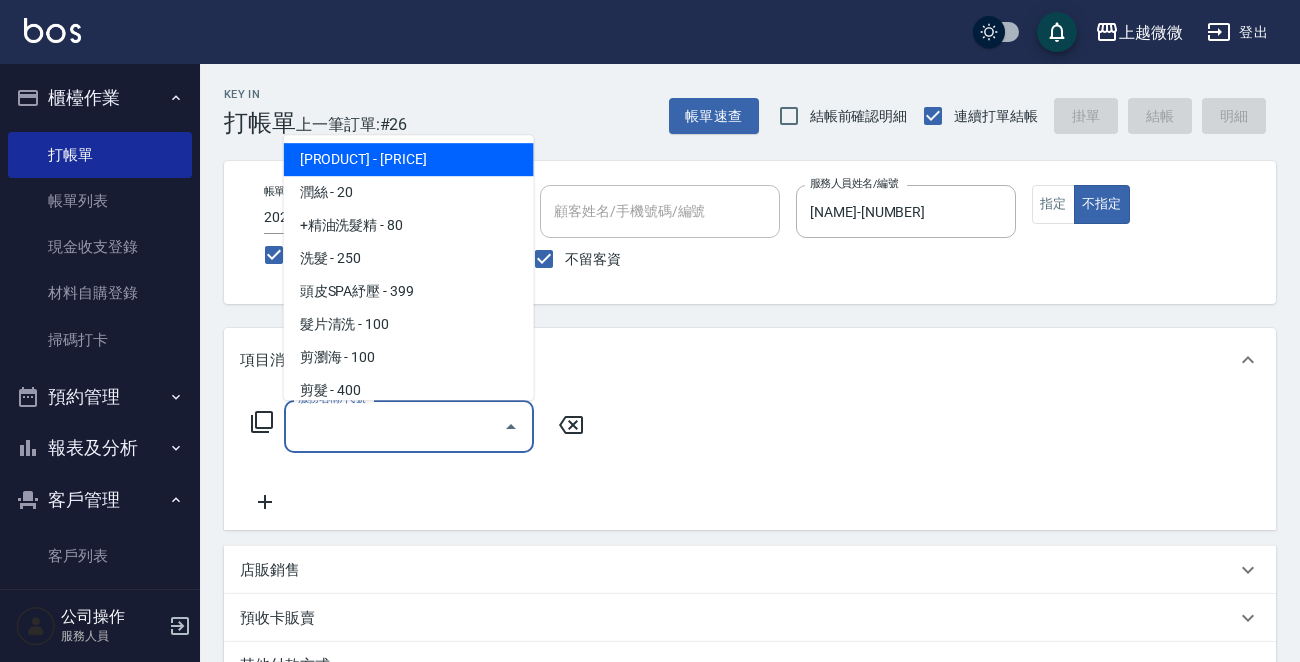 drag, startPoint x: 451, startPoint y: 428, endPoint x: 436, endPoint y: 420, distance: 17 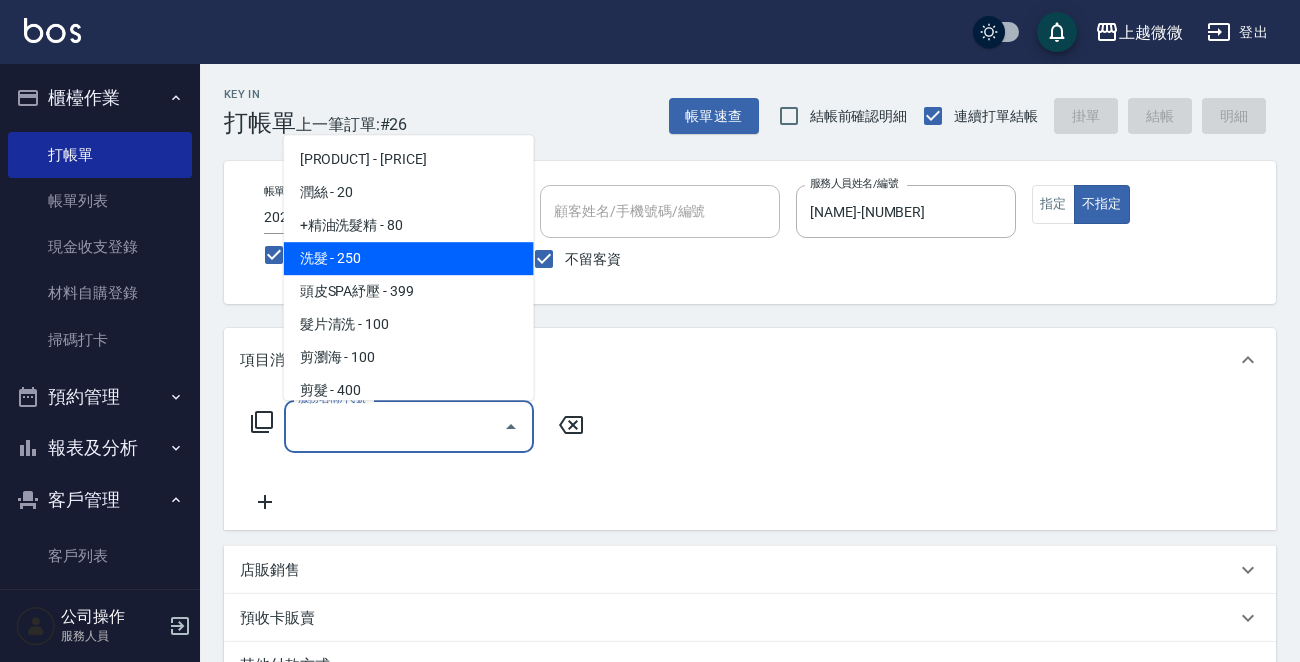 click on "洗髮 - 250" at bounding box center [409, 258] 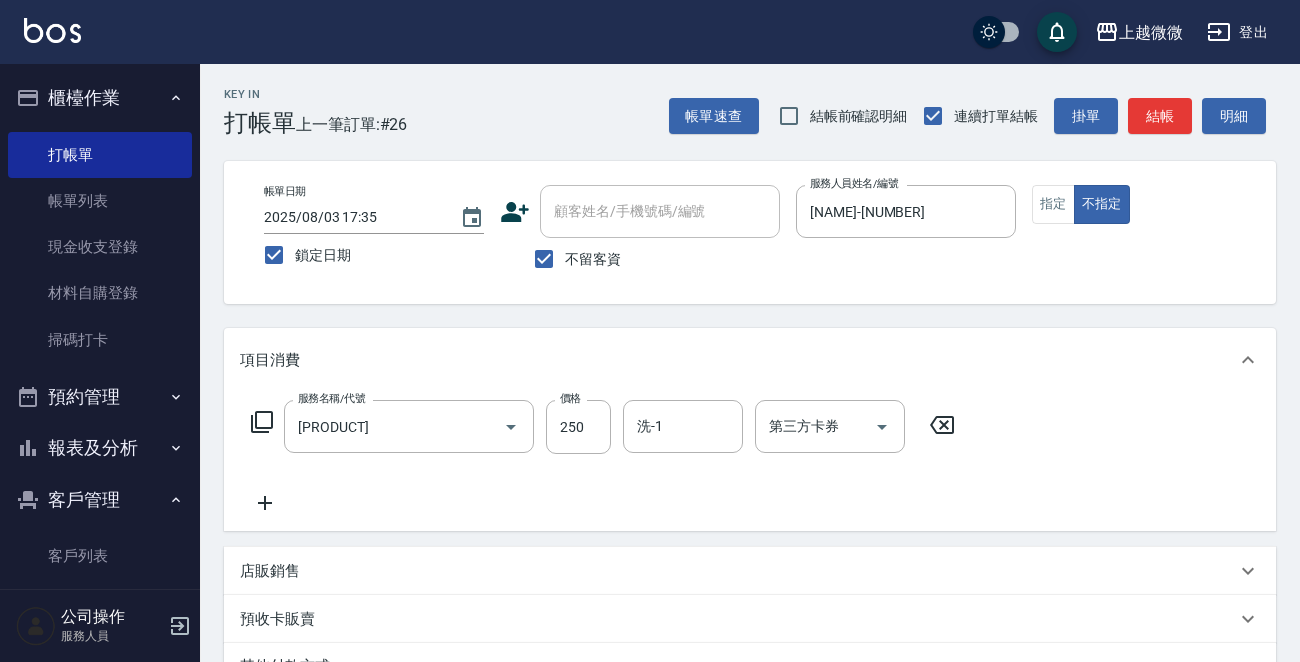 click 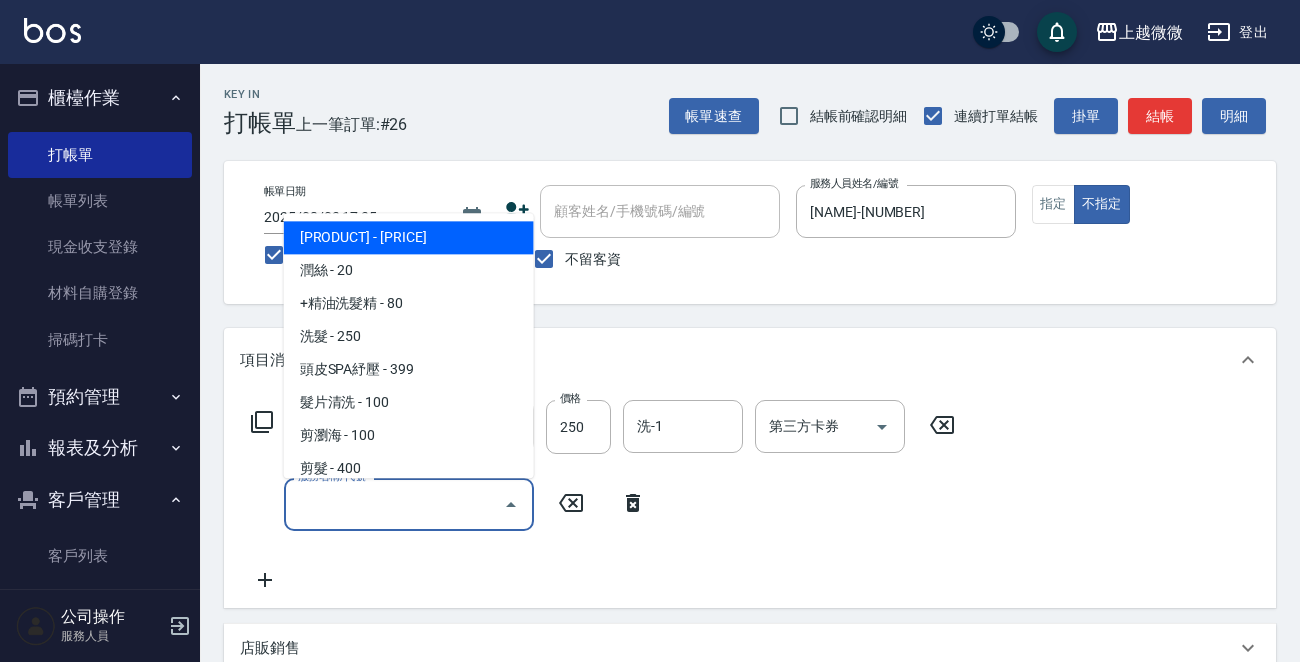 click on "服務名稱/代號" at bounding box center (394, 504) 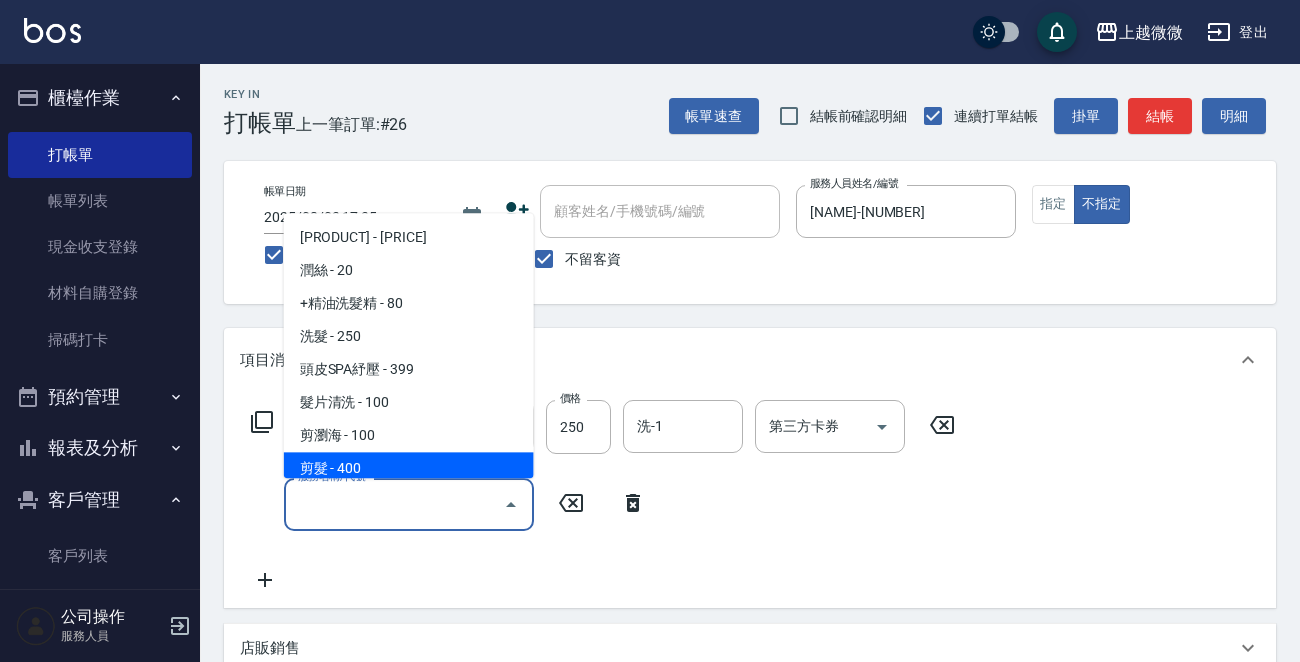 click on "剪髮 - 400" at bounding box center [409, 469] 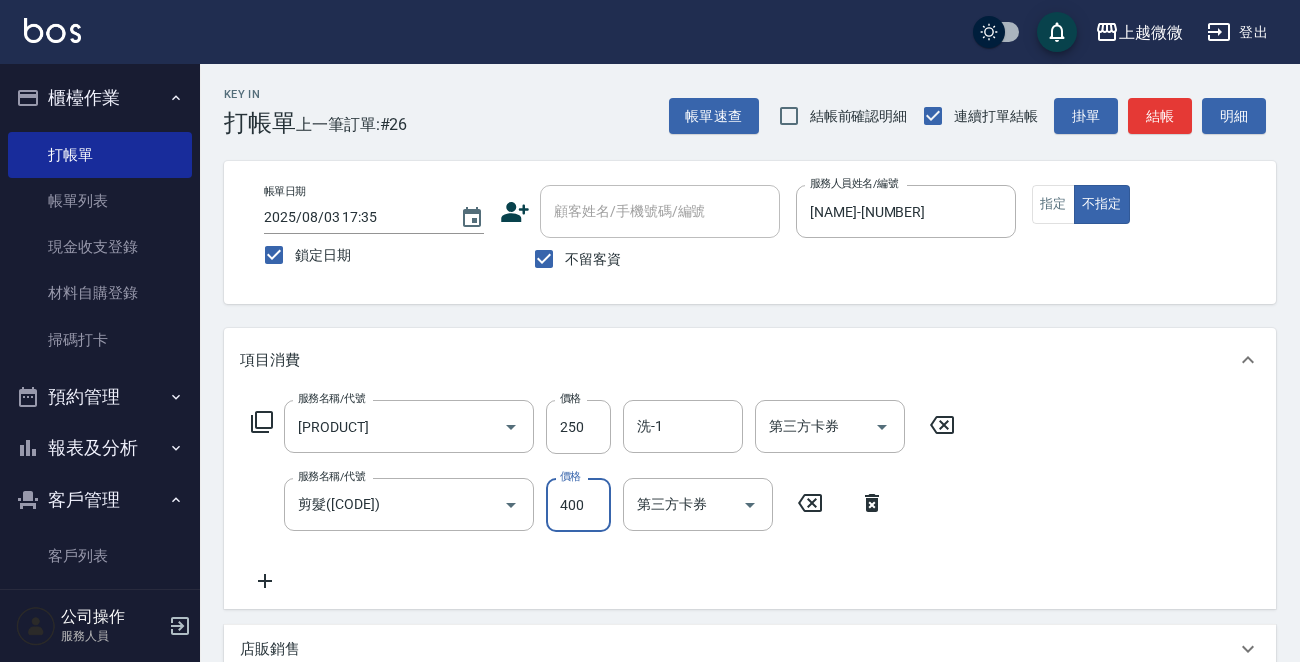 drag, startPoint x: 569, startPoint y: 496, endPoint x: 595, endPoint y: 505, distance: 27.513634 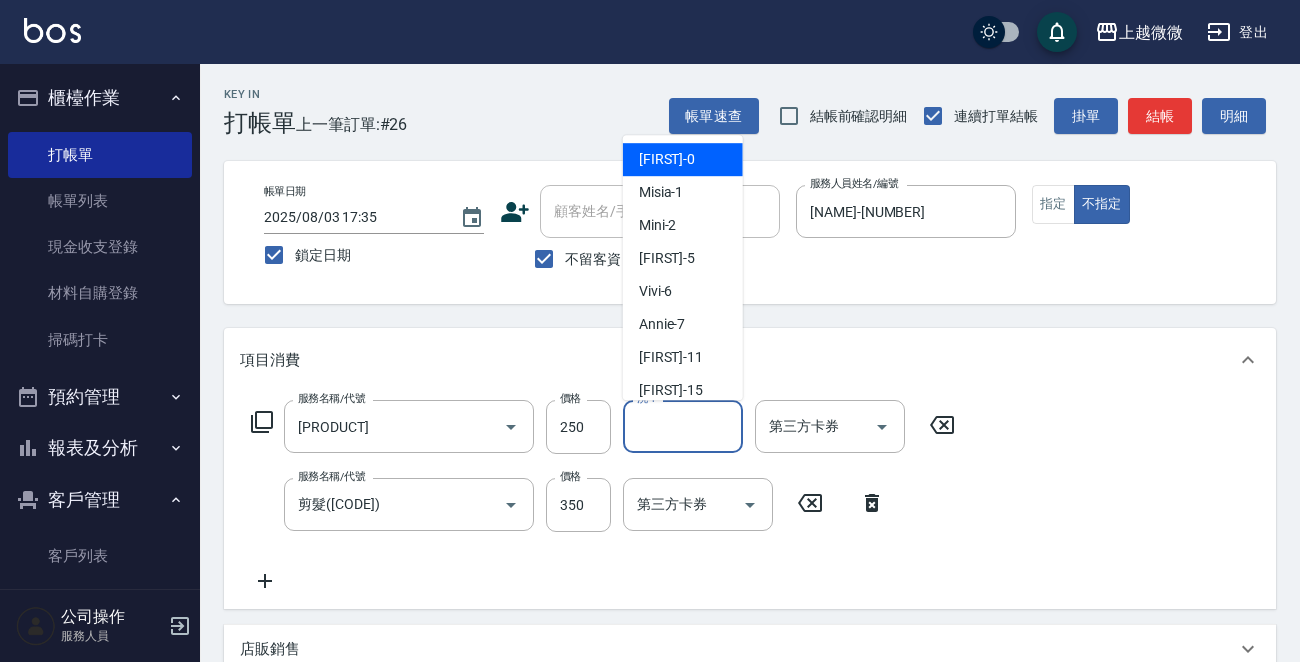 click on "洗-1" at bounding box center (683, 426) 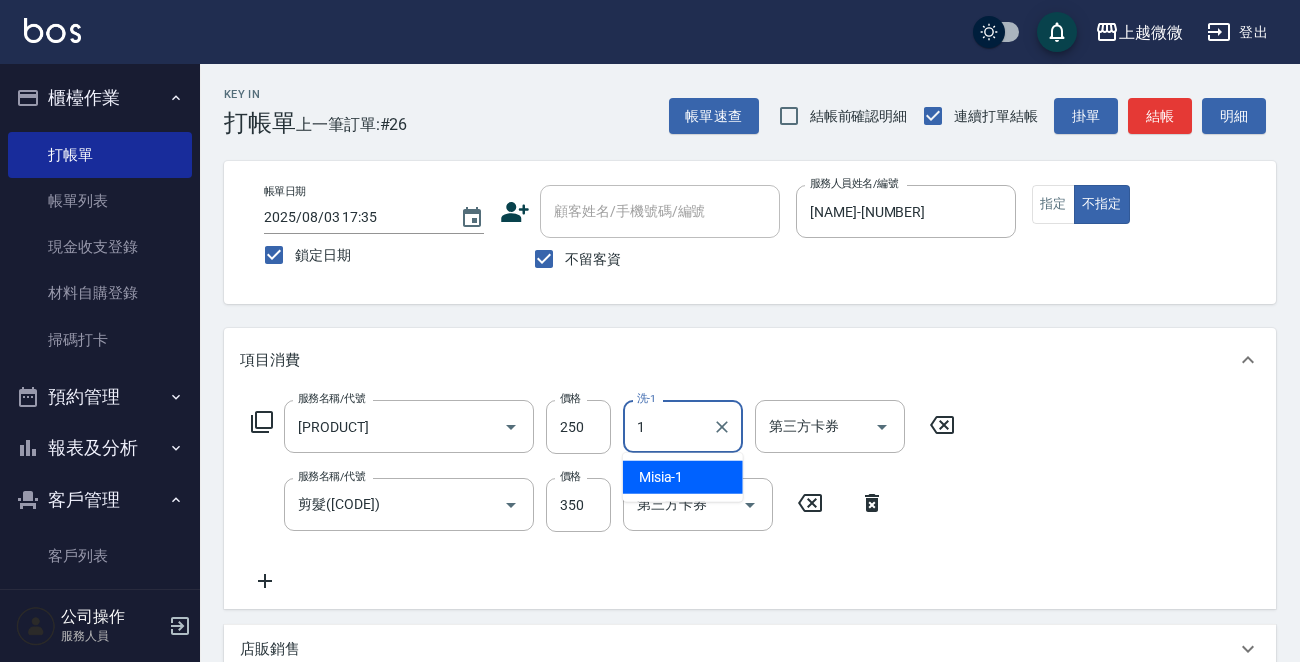 click on "Misia -1" at bounding box center [661, 477] 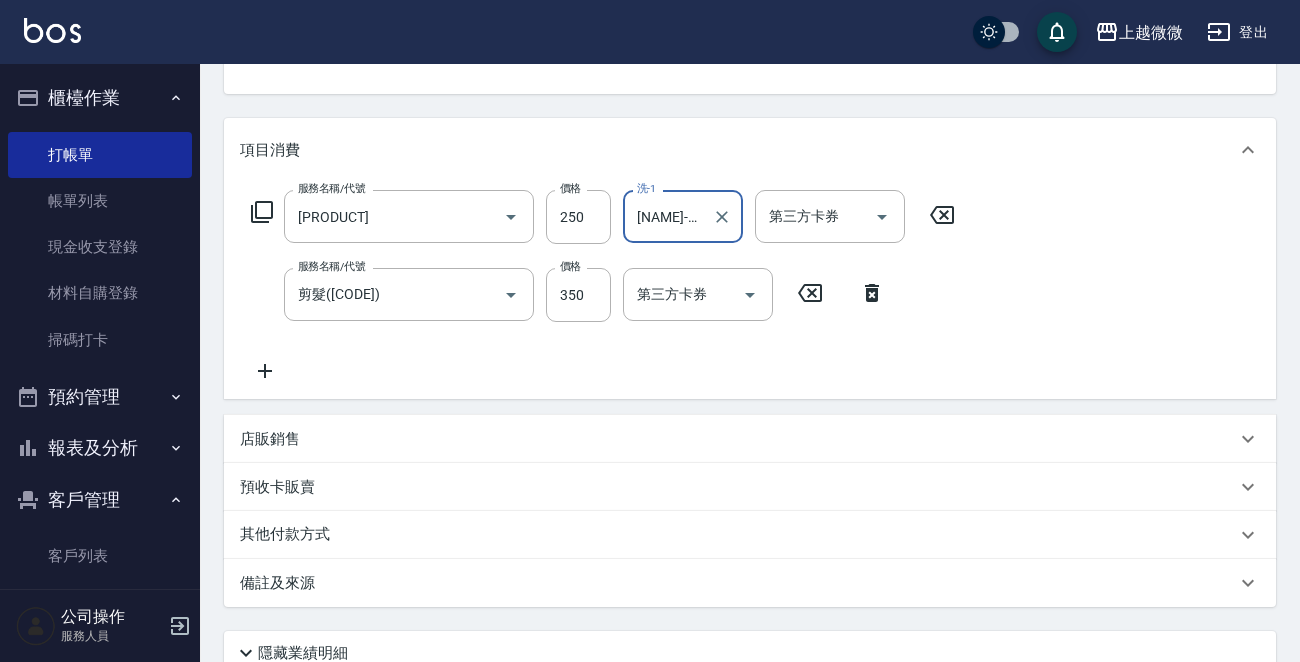 scroll, scrollTop: 377, scrollLeft: 0, axis: vertical 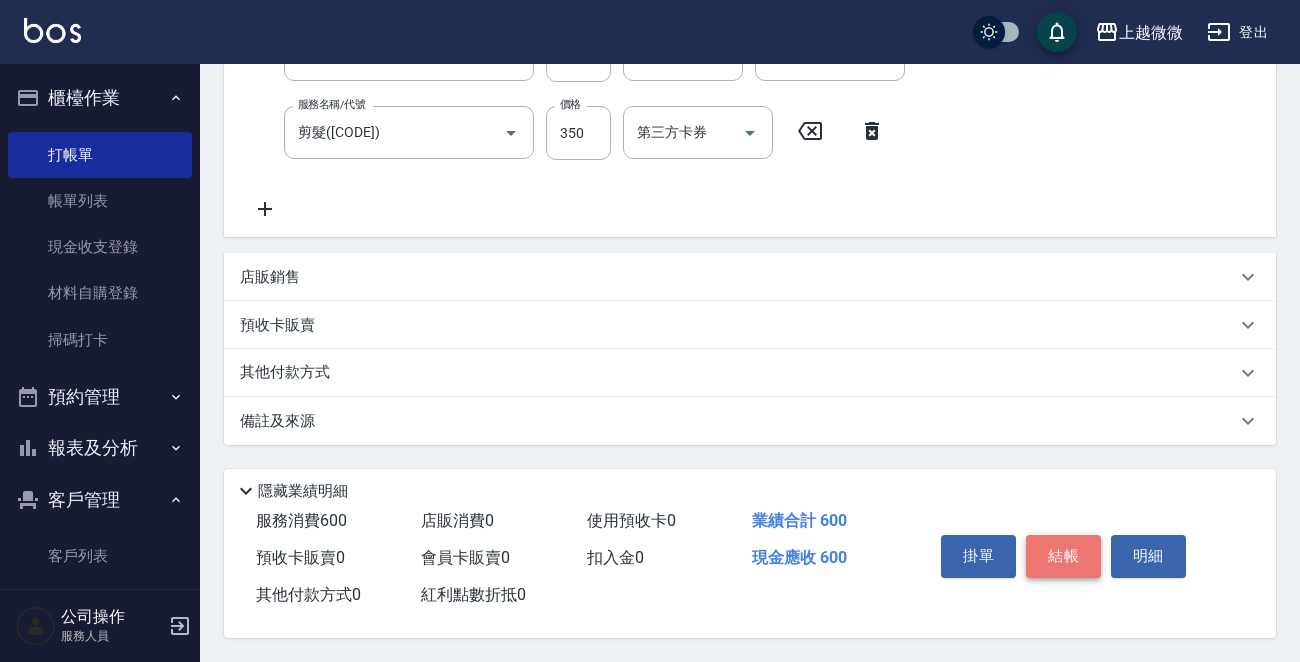 click on "結帳" at bounding box center [1063, 556] 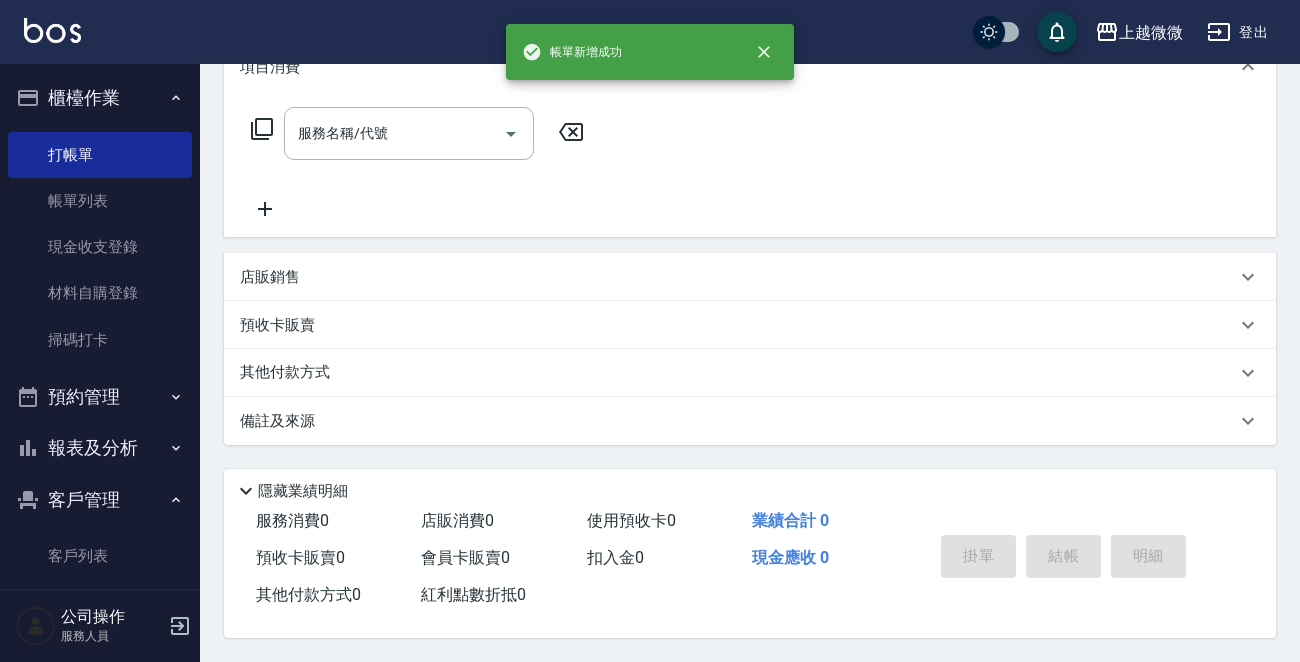 scroll, scrollTop: 0, scrollLeft: 0, axis: both 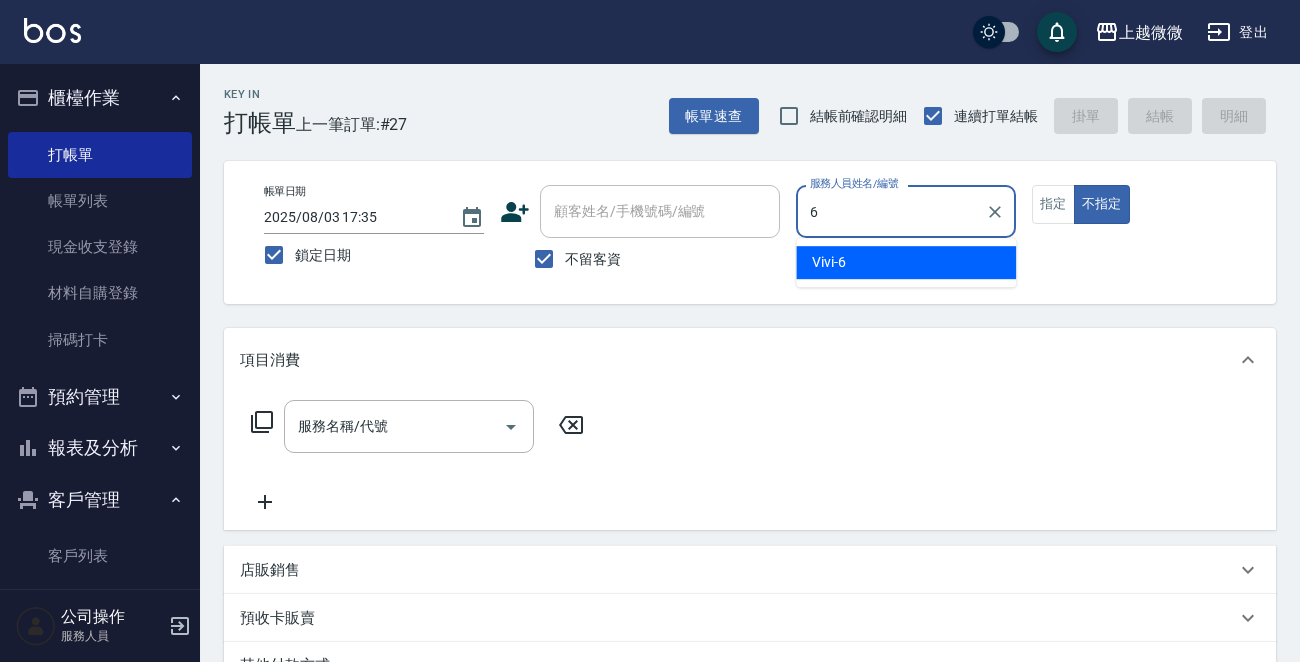 click on "[NAME]-[NUMBER]" at bounding box center [829, 262] 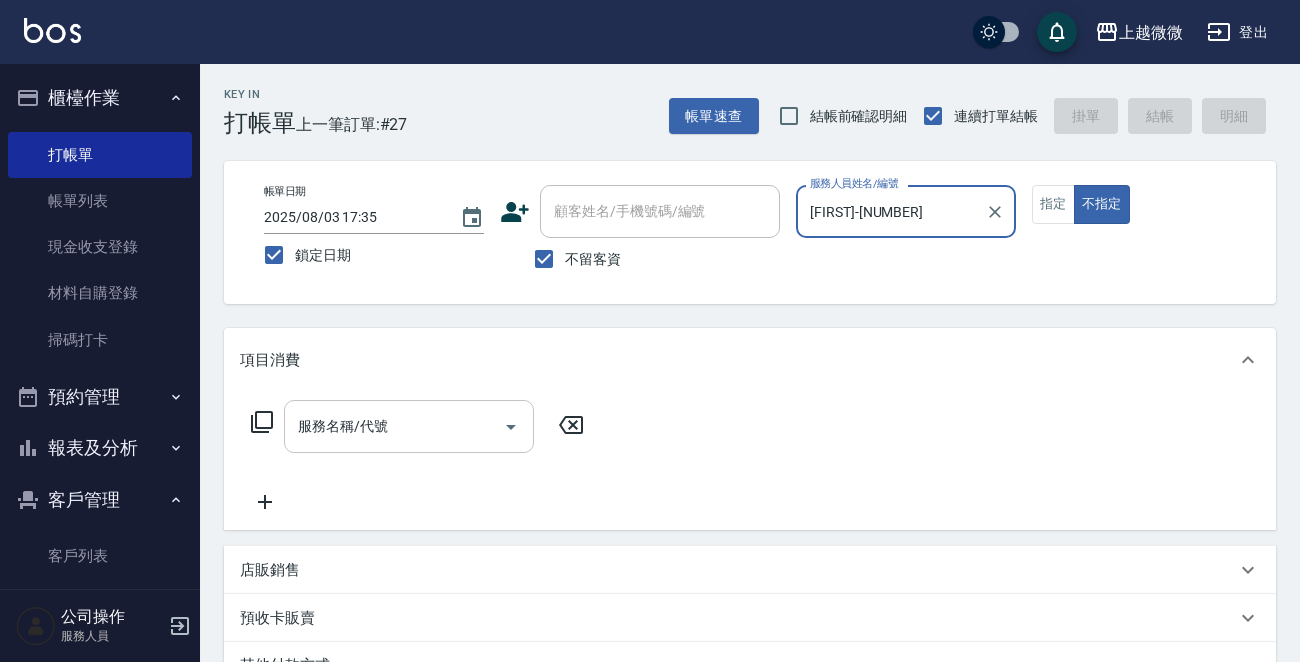 click on "服務名稱/代號" at bounding box center [394, 426] 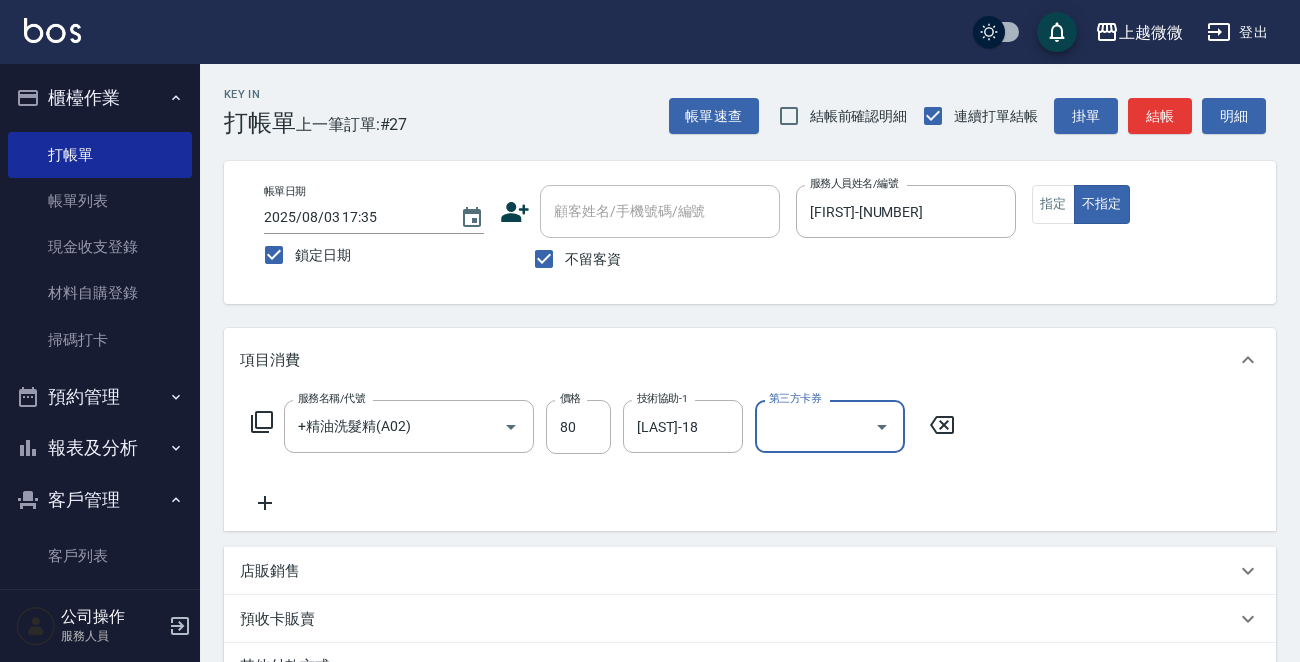 click 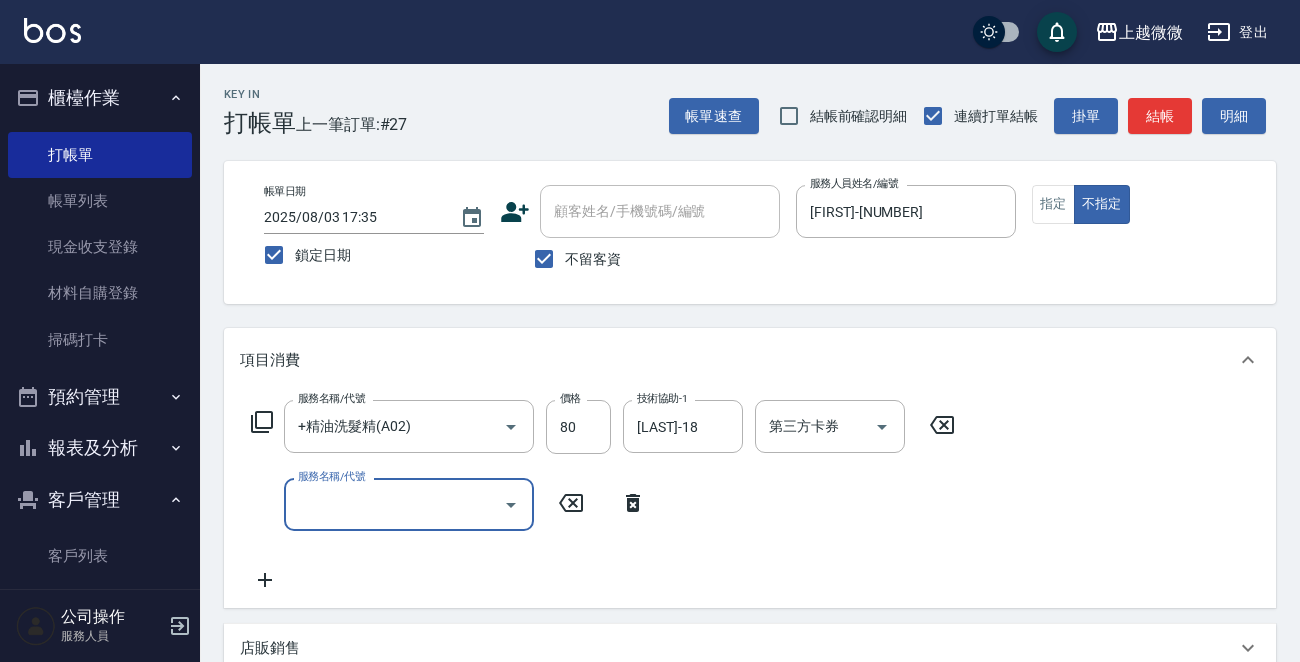 click on "服務名稱/代號" at bounding box center (394, 504) 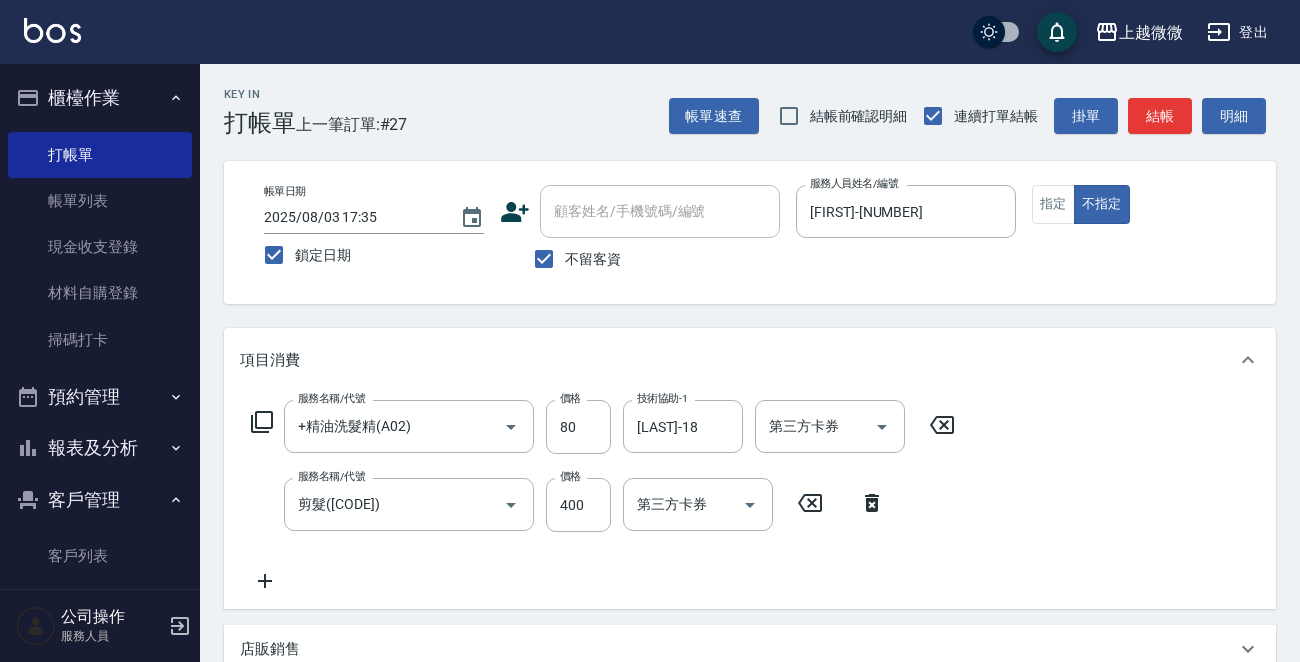 click 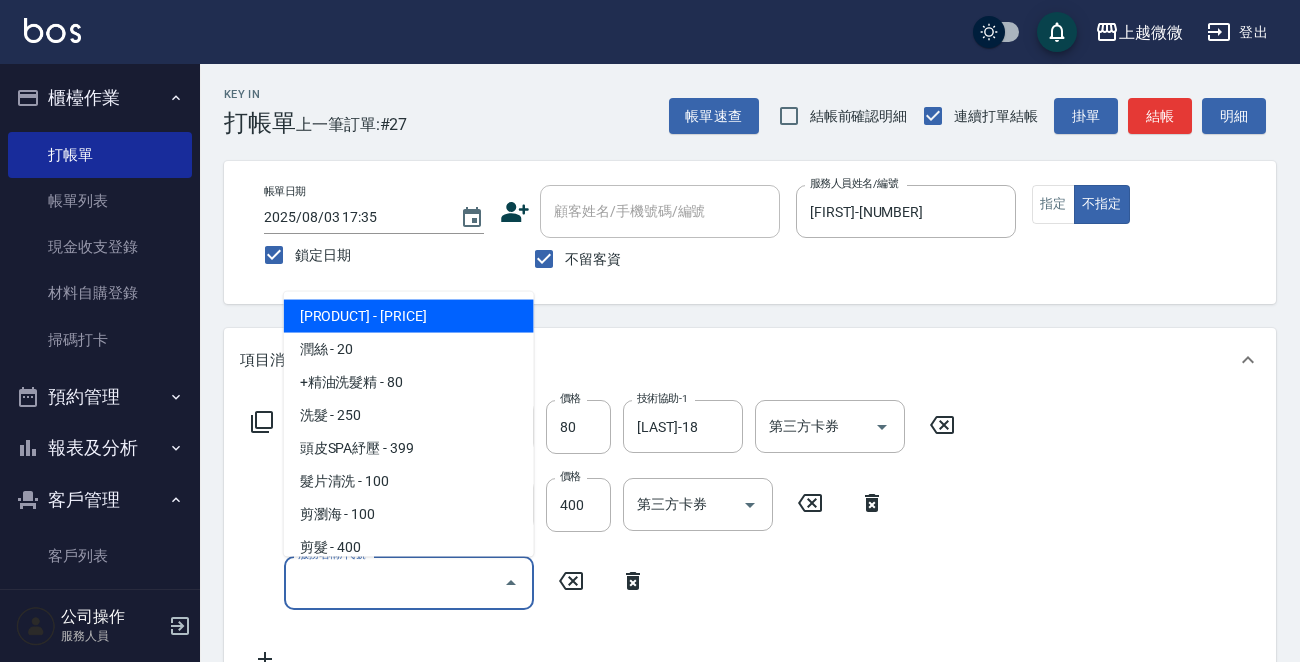 click on "服務名稱/代號" at bounding box center (394, 582) 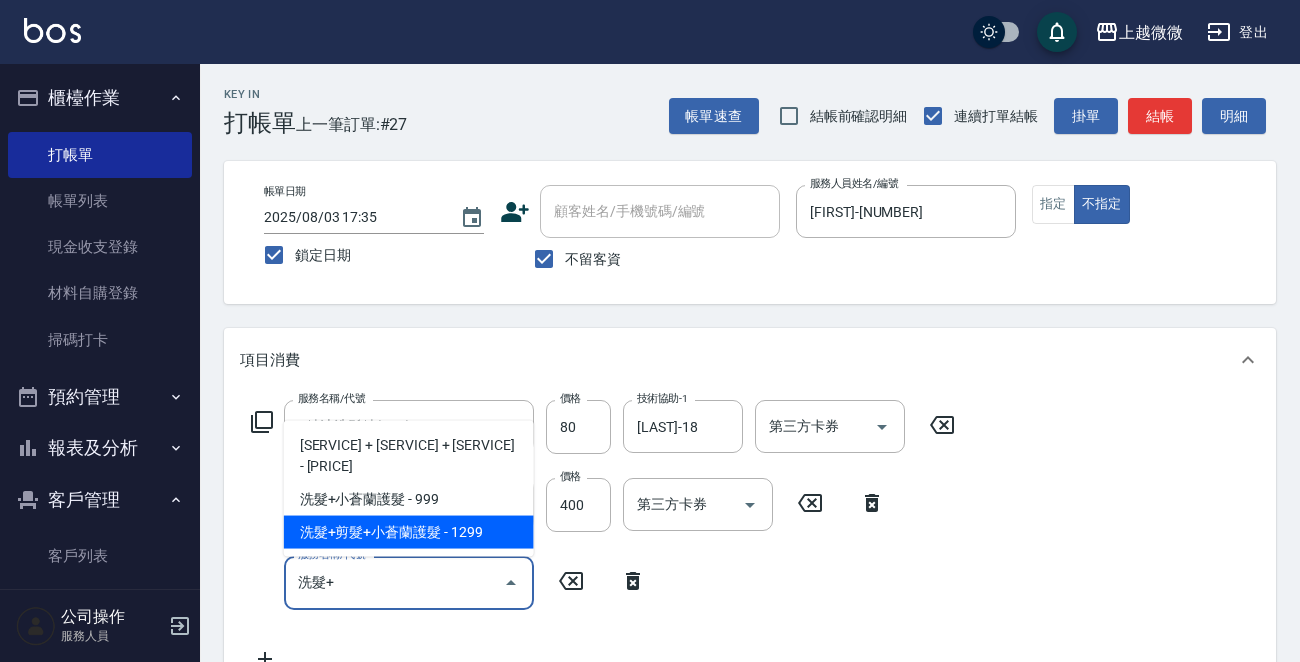click on "洗髮+剪髮+小蒼蘭護髮 - 1299" at bounding box center [409, 532] 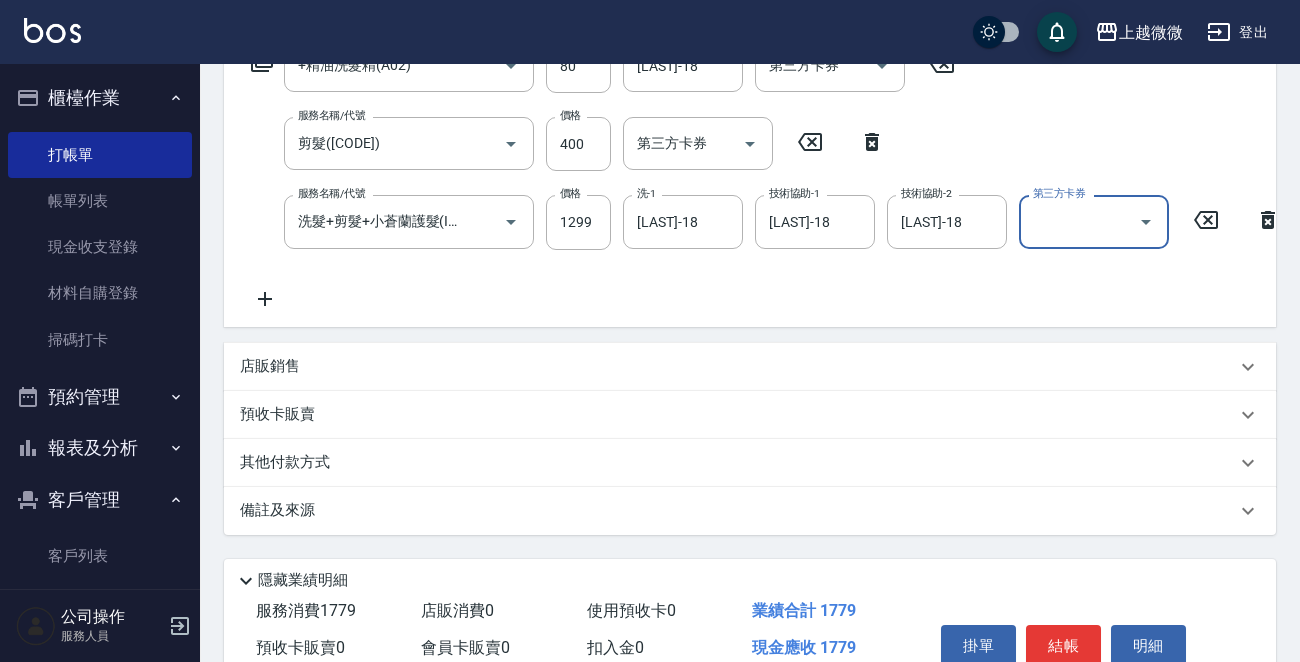 scroll, scrollTop: 170, scrollLeft: 0, axis: vertical 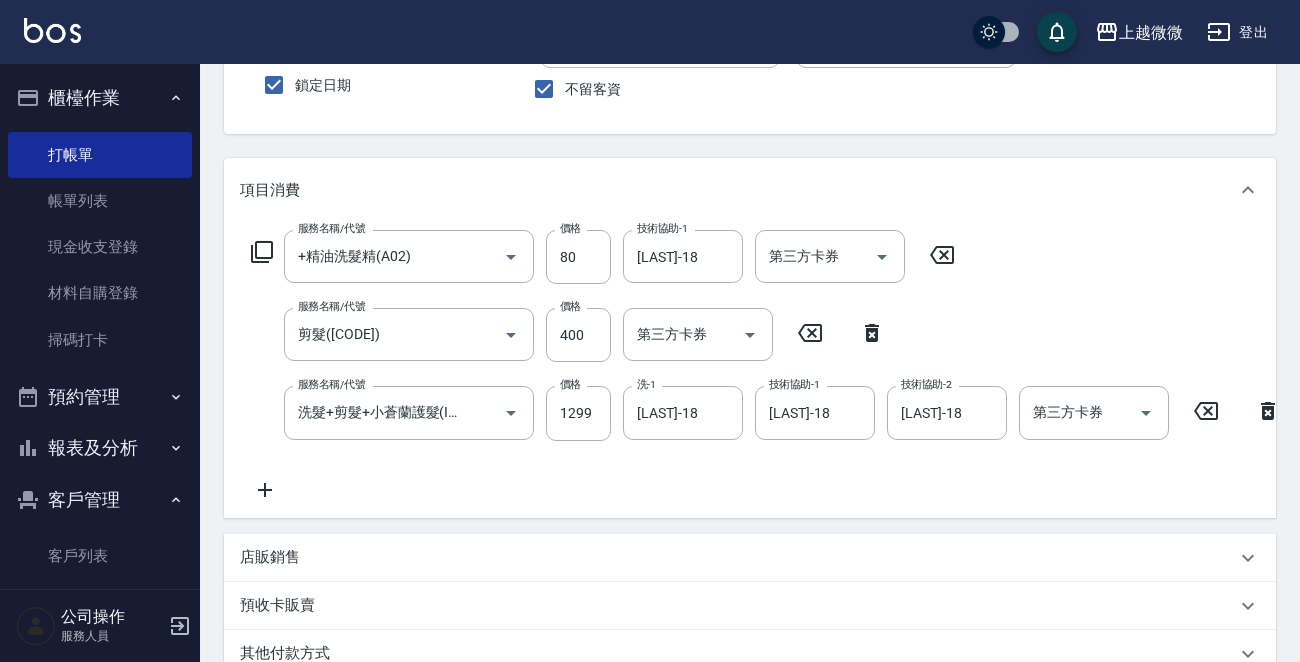 click 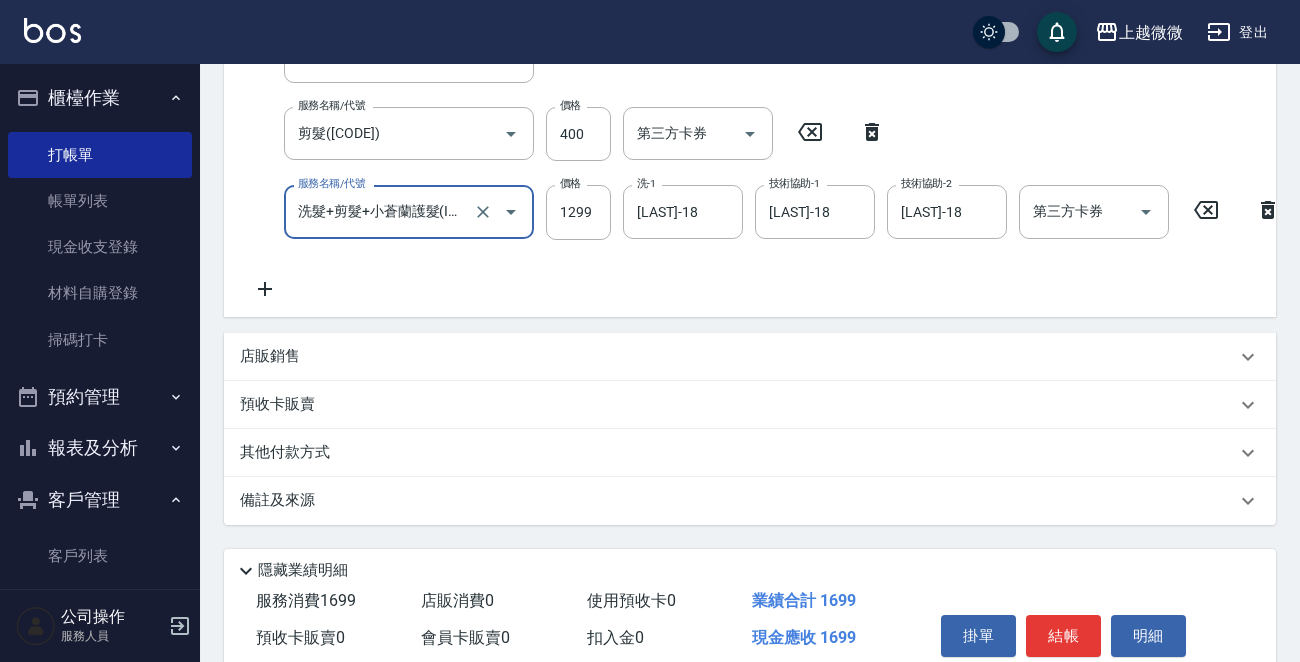 scroll, scrollTop: 270, scrollLeft: 0, axis: vertical 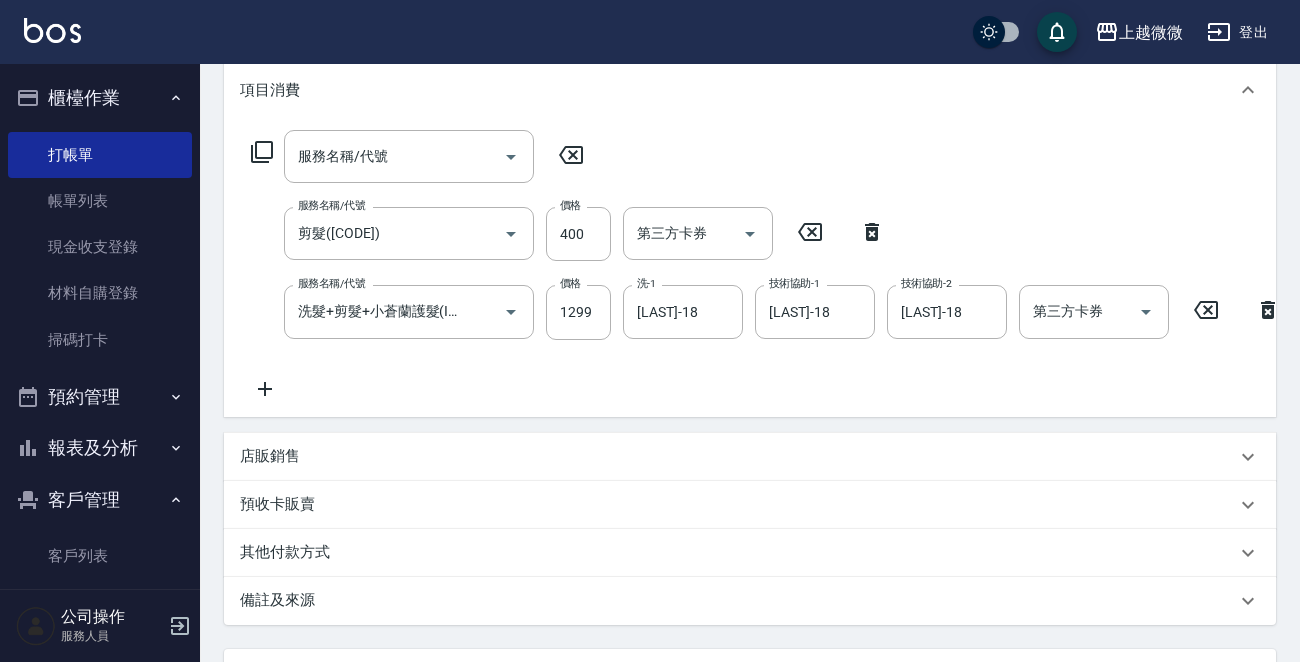 click 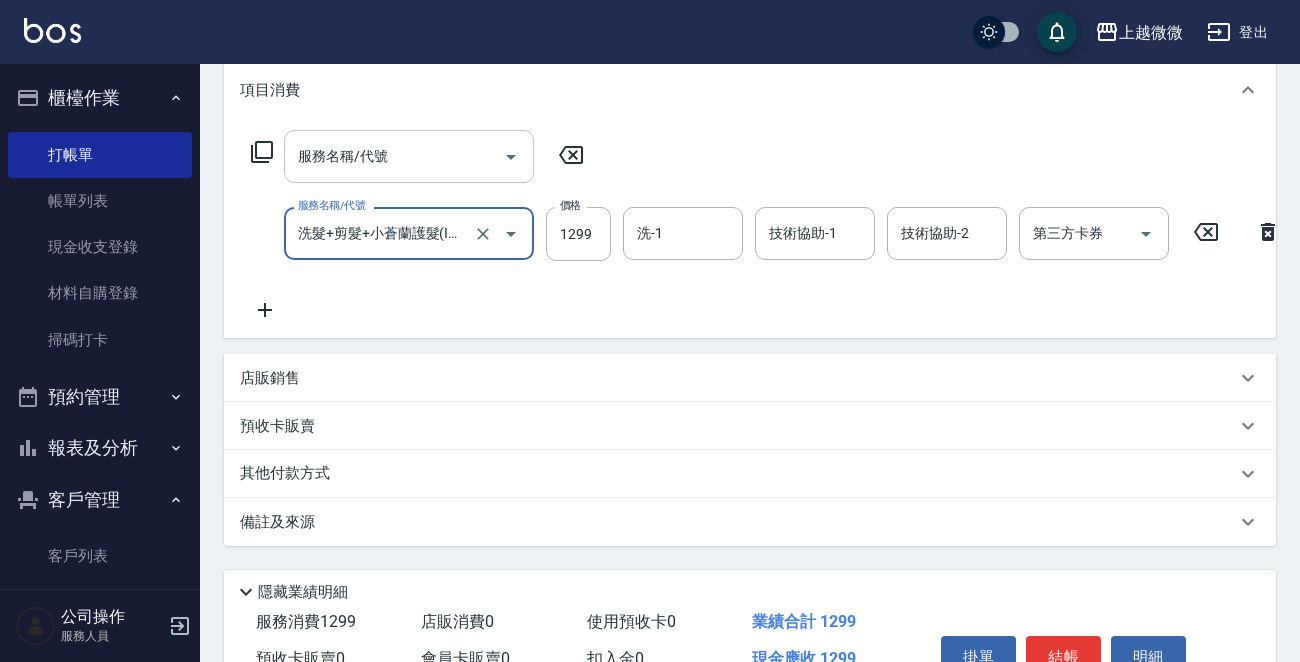 click on "服務名稱/代號" at bounding box center (394, 156) 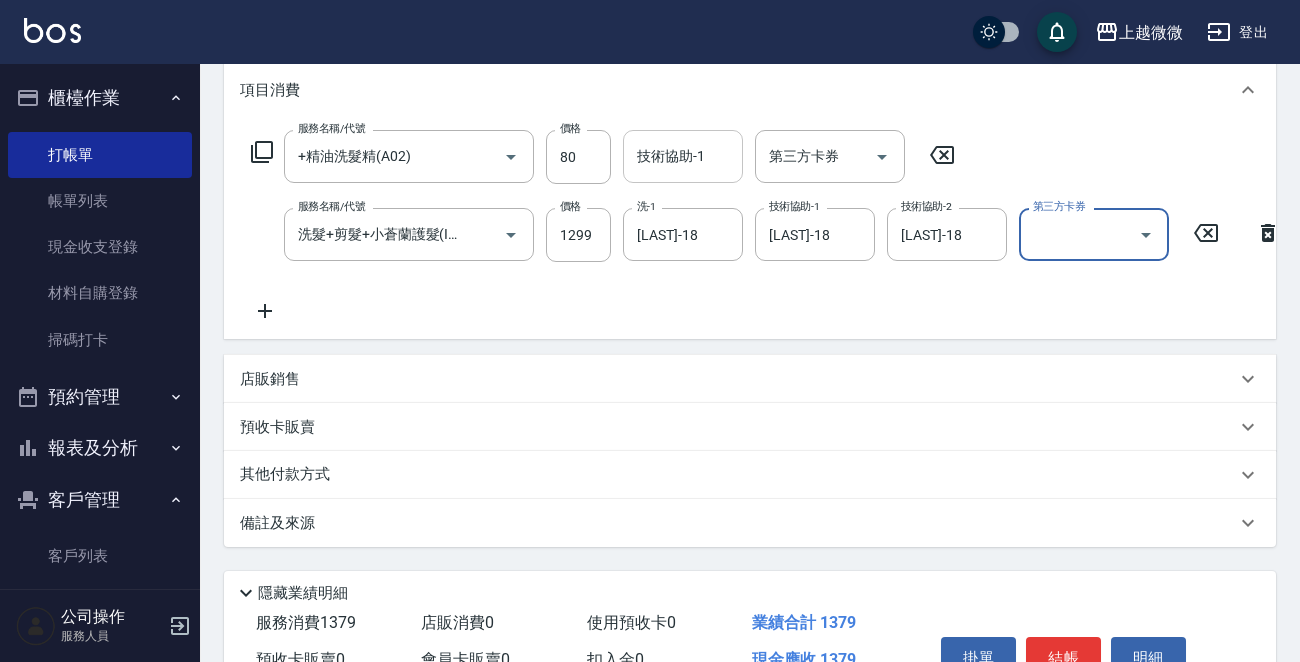 click on "技術協助-1" at bounding box center [683, 156] 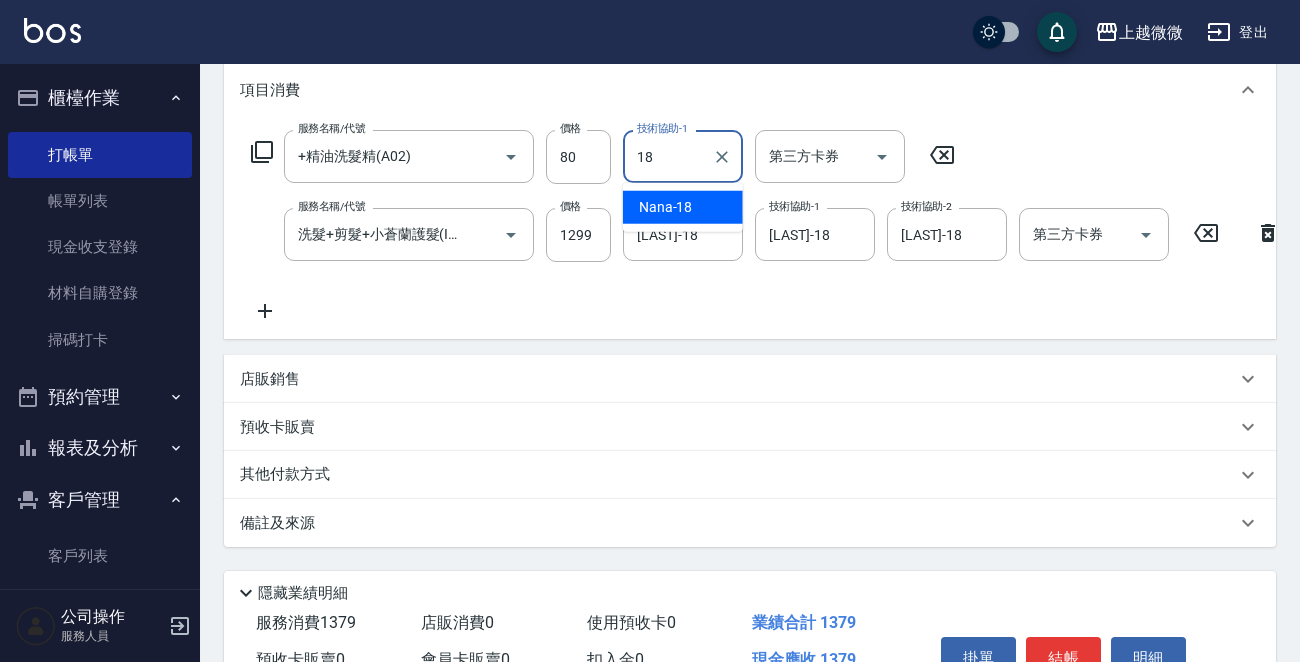 click on "[LAST] - [PRICE]" at bounding box center [683, 207] 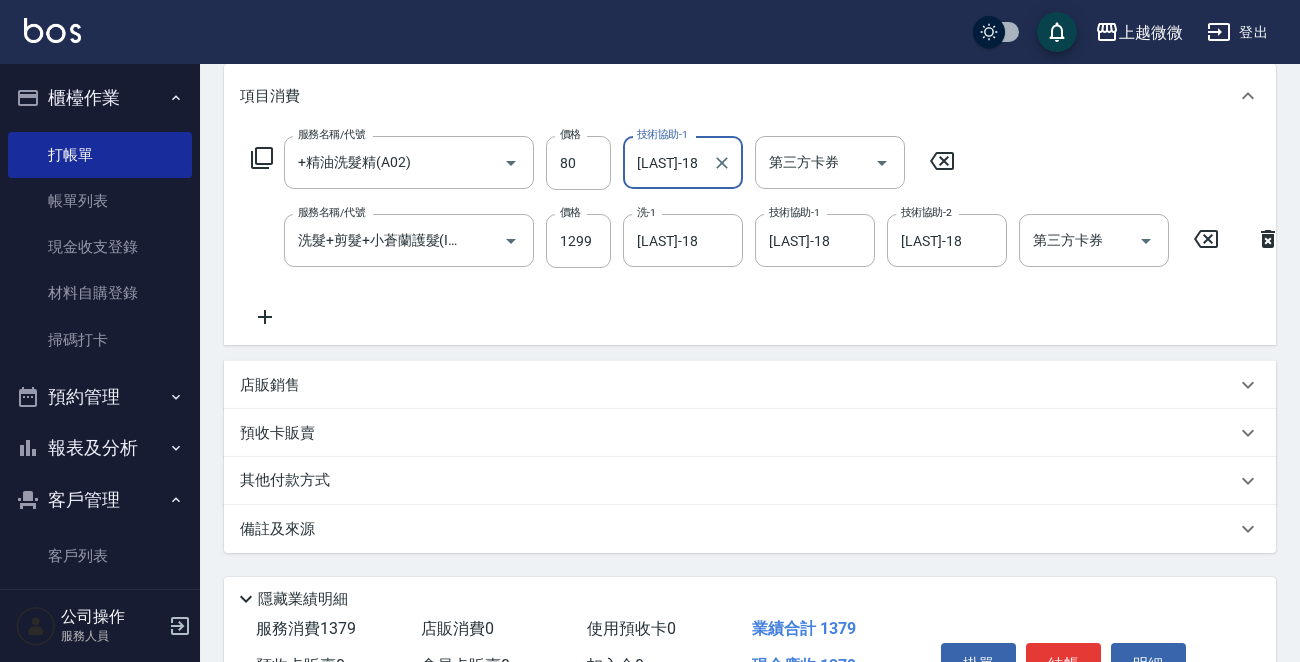 scroll, scrollTop: 392, scrollLeft: 0, axis: vertical 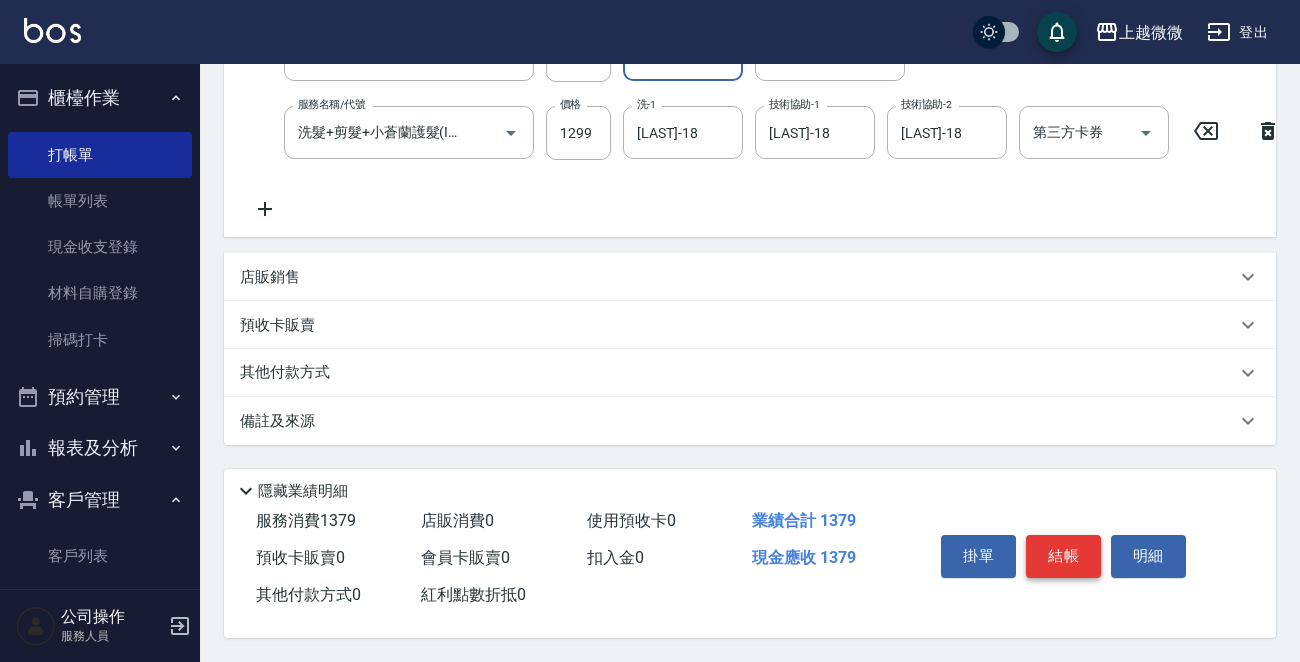 click on "結帳" at bounding box center (1063, 556) 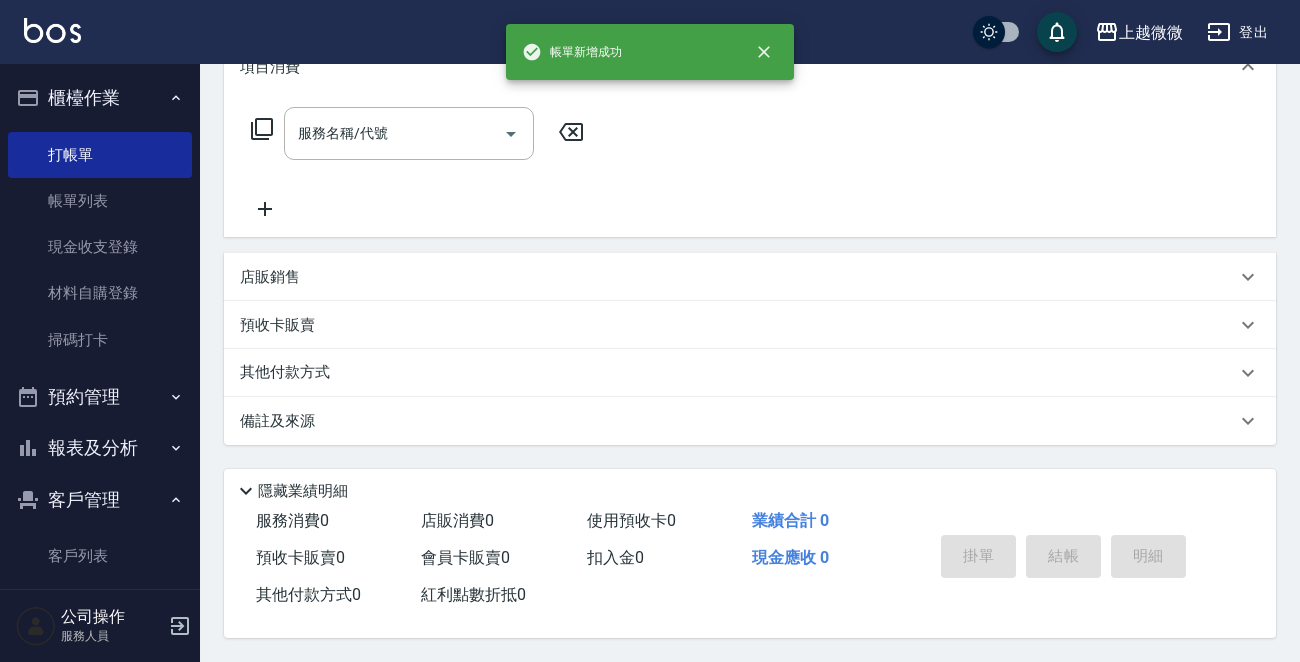 scroll, scrollTop: 0, scrollLeft: 0, axis: both 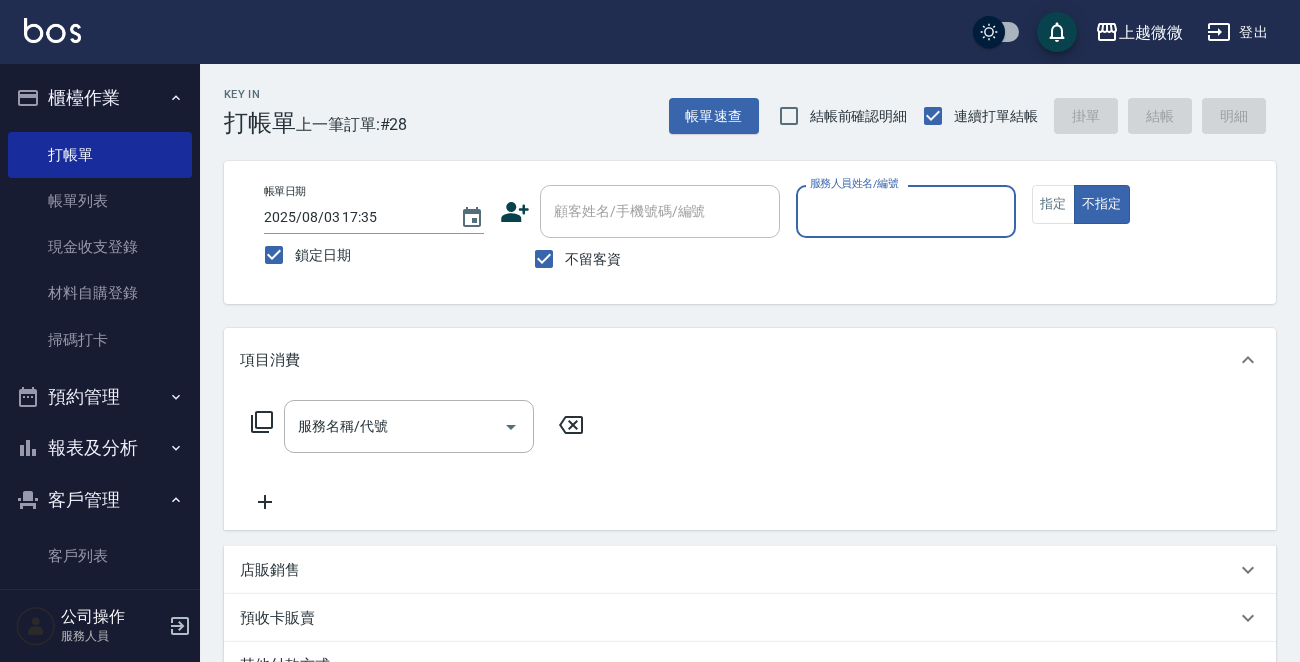 click on "服務人員姓名/編號" at bounding box center [906, 211] 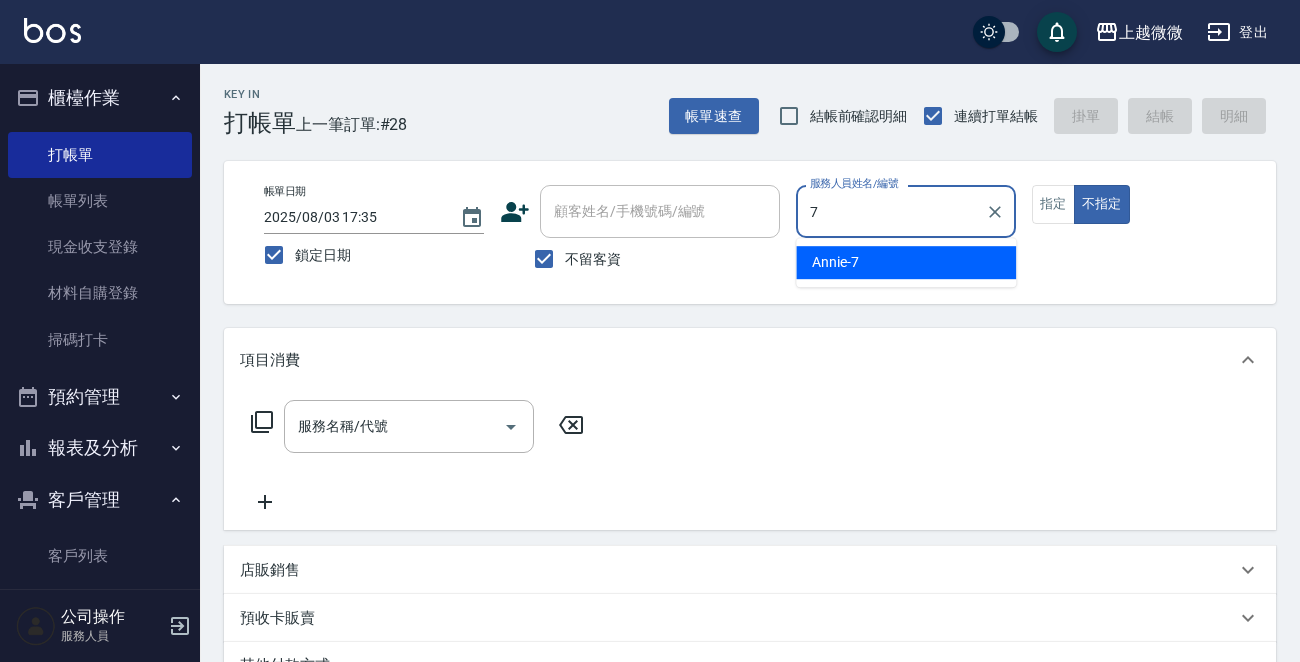 click on "Annie -7" at bounding box center (906, 262) 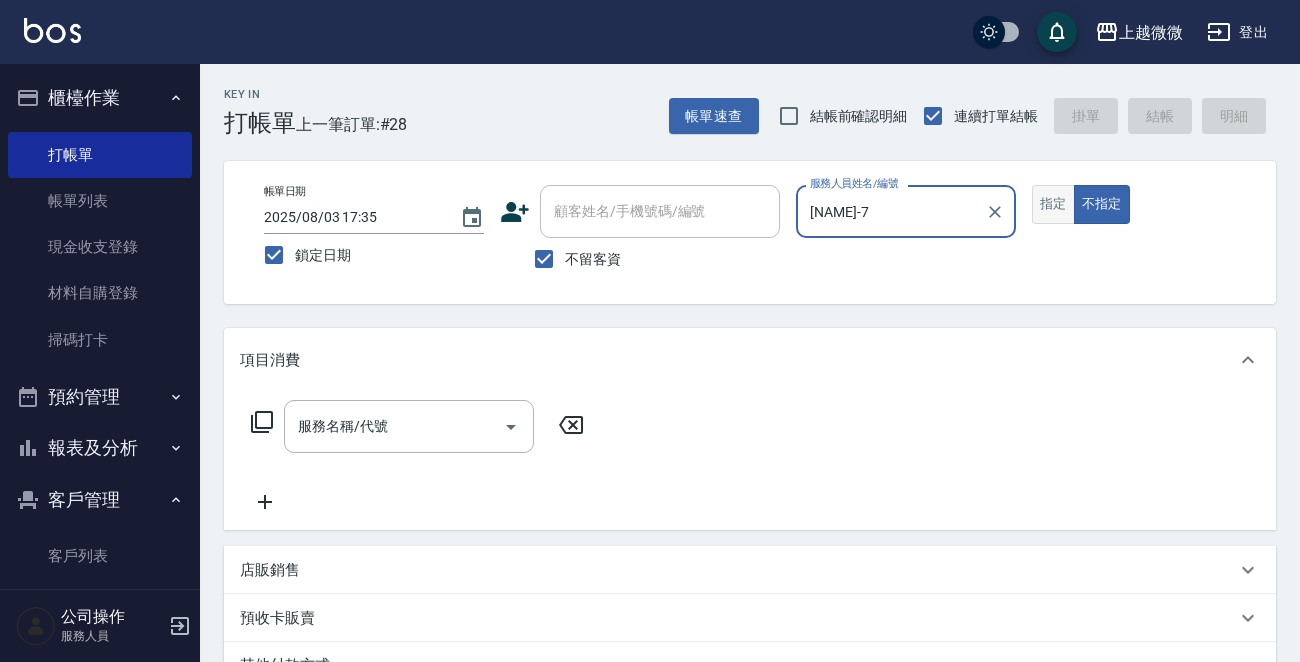 click on "指定" at bounding box center (1053, 204) 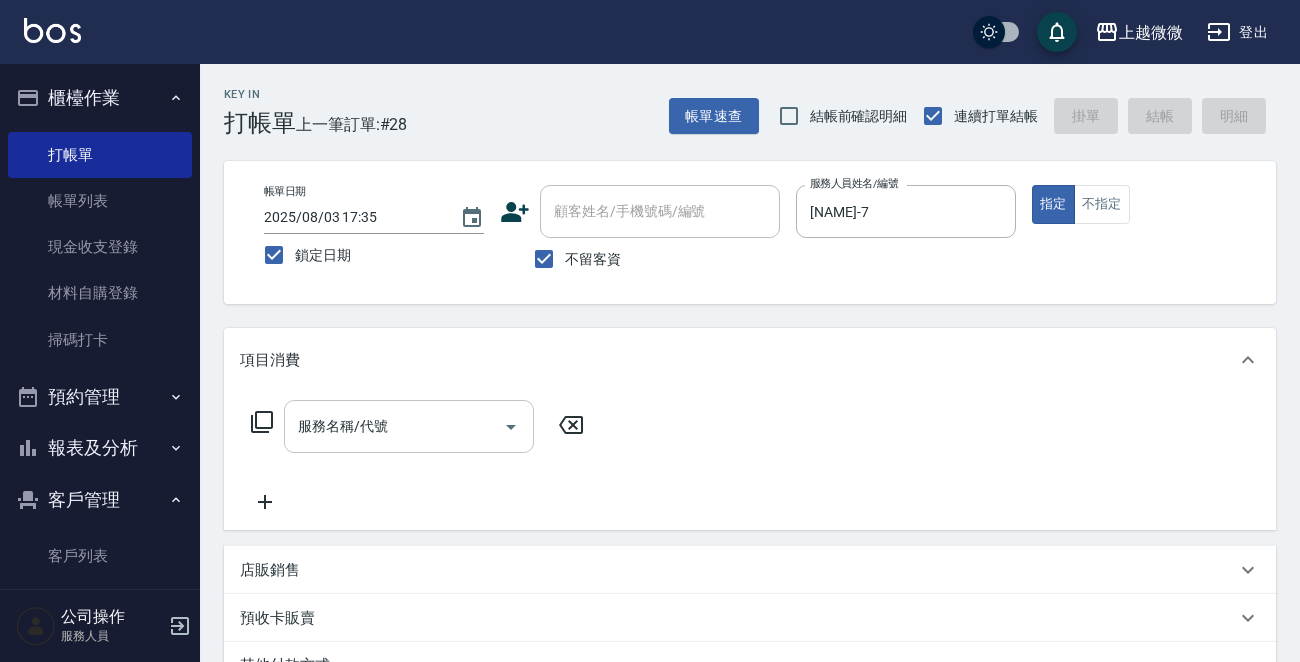click on "服務名稱/代號" at bounding box center (394, 426) 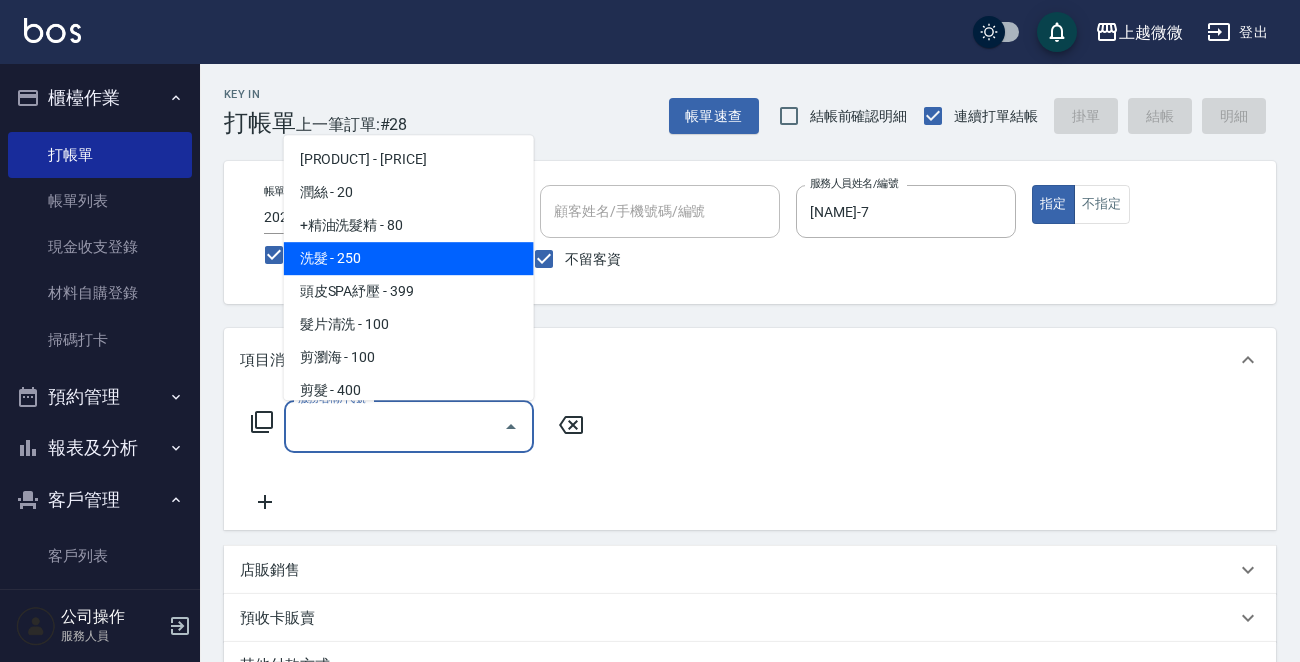 click on "洗髮 - 250" at bounding box center (409, 258) 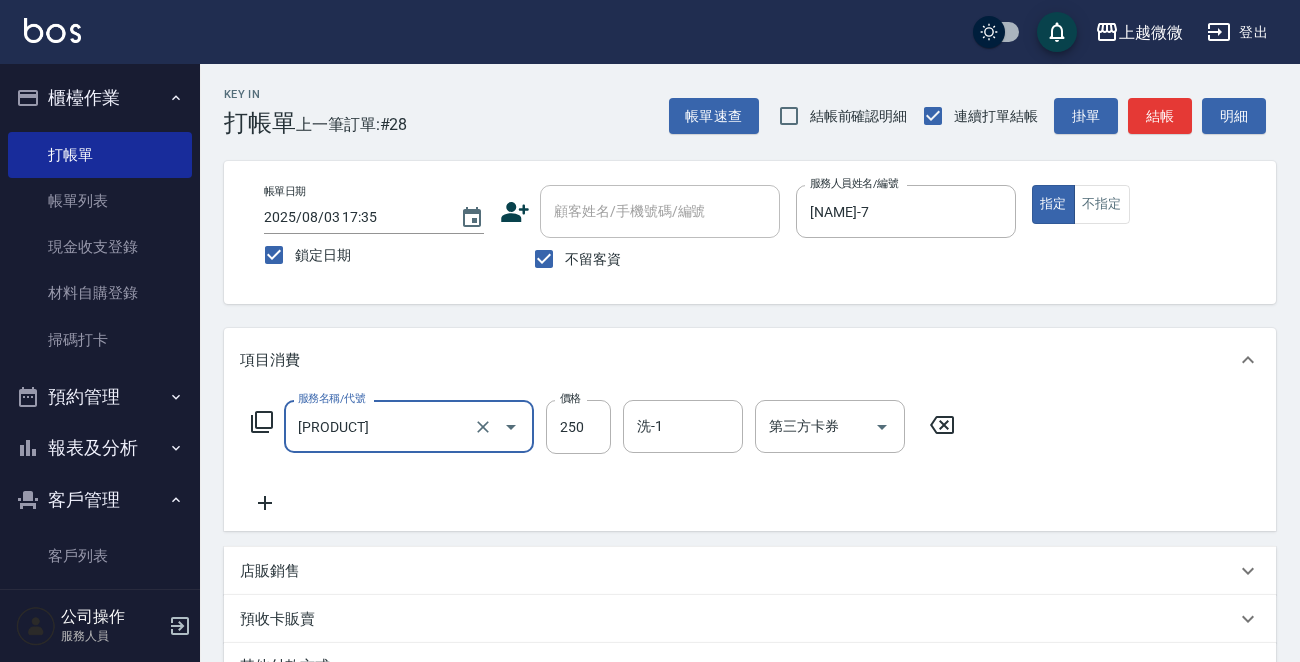 click 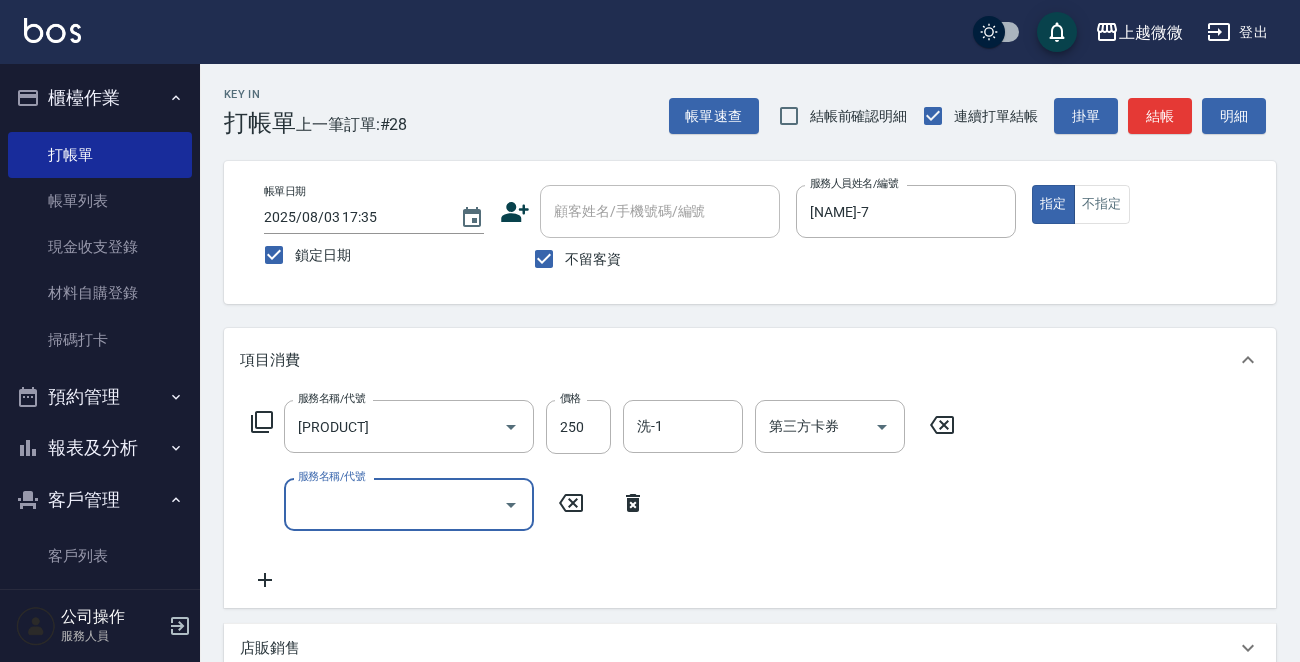 click on "服務名稱/代號" at bounding box center (394, 504) 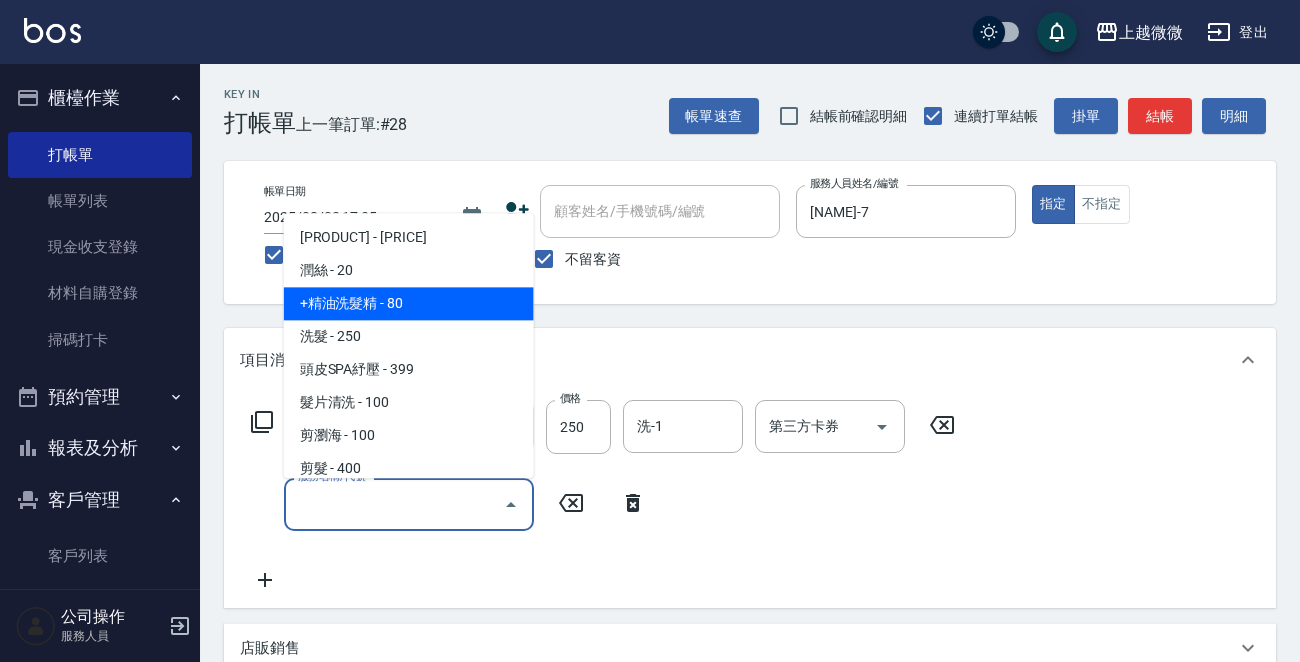 click on "+精油洗髮精 - 80" at bounding box center [409, 304] 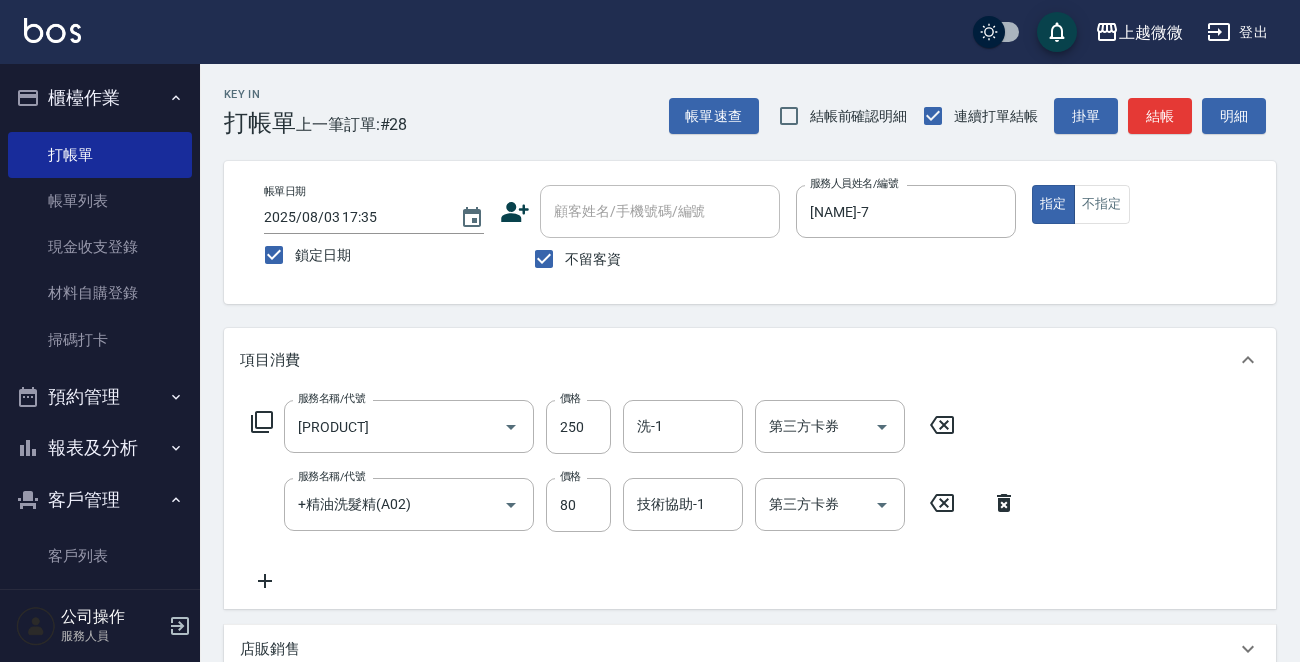 click 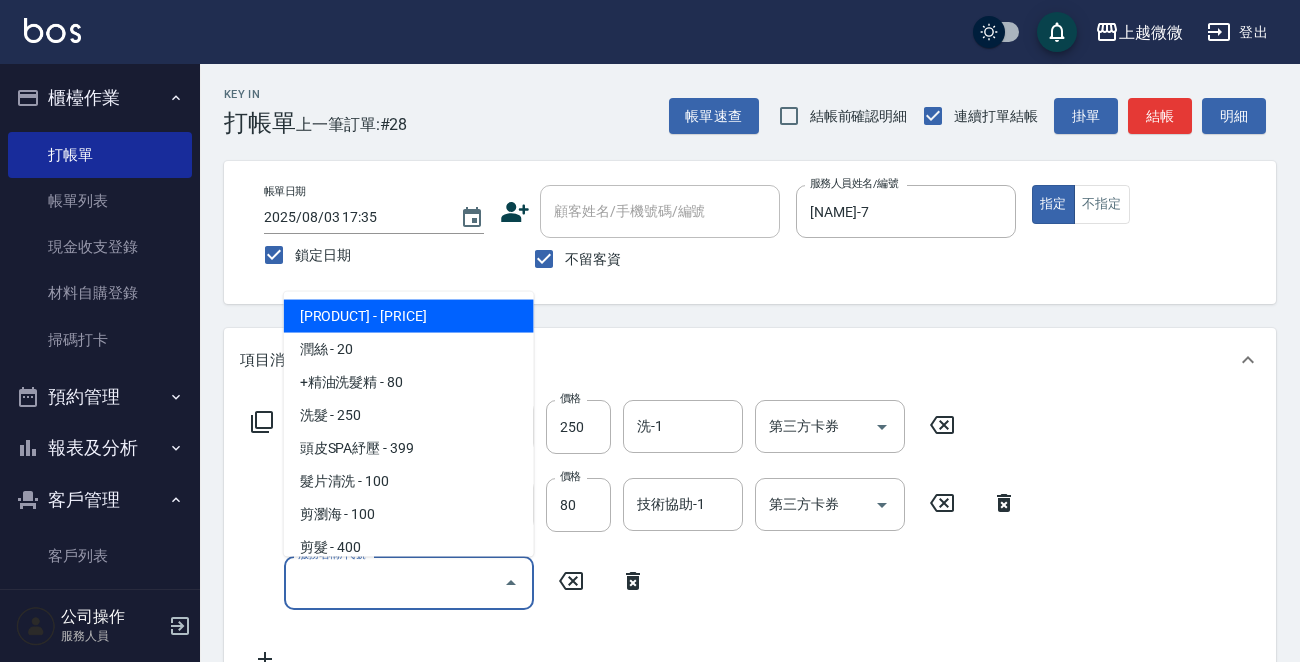 click on "服務名稱/代號" at bounding box center [394, 582] 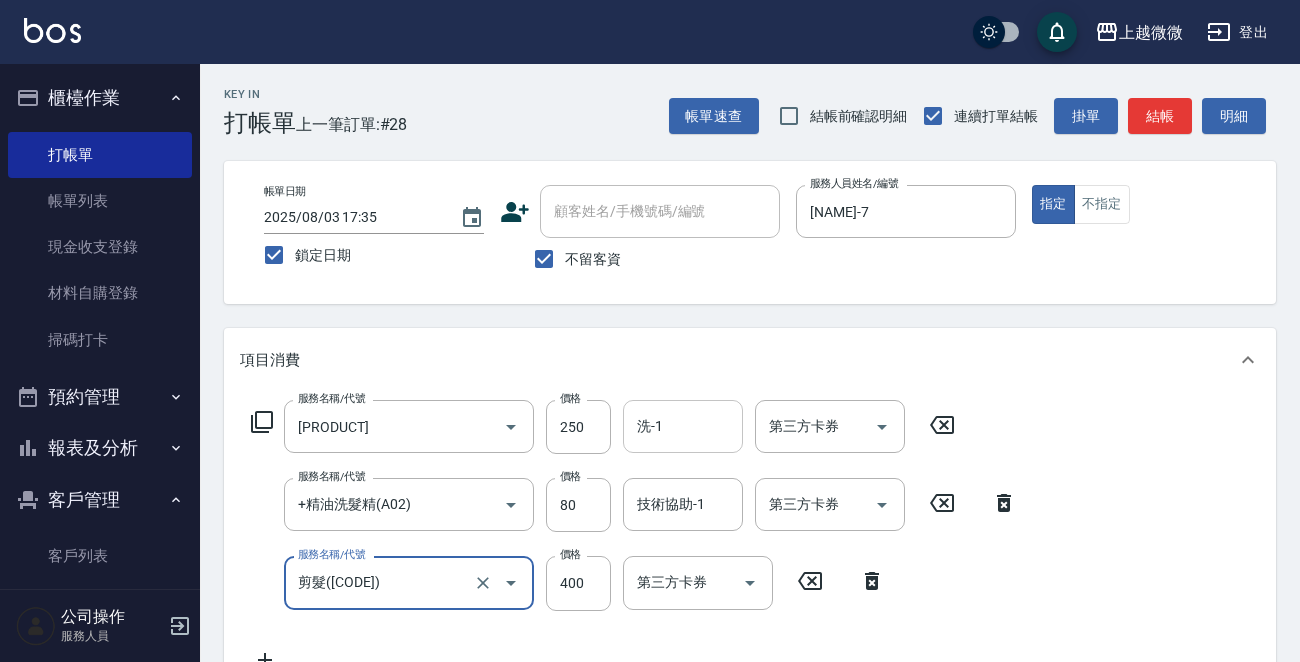 click on "洗-1" at bounding box center (683, 426) 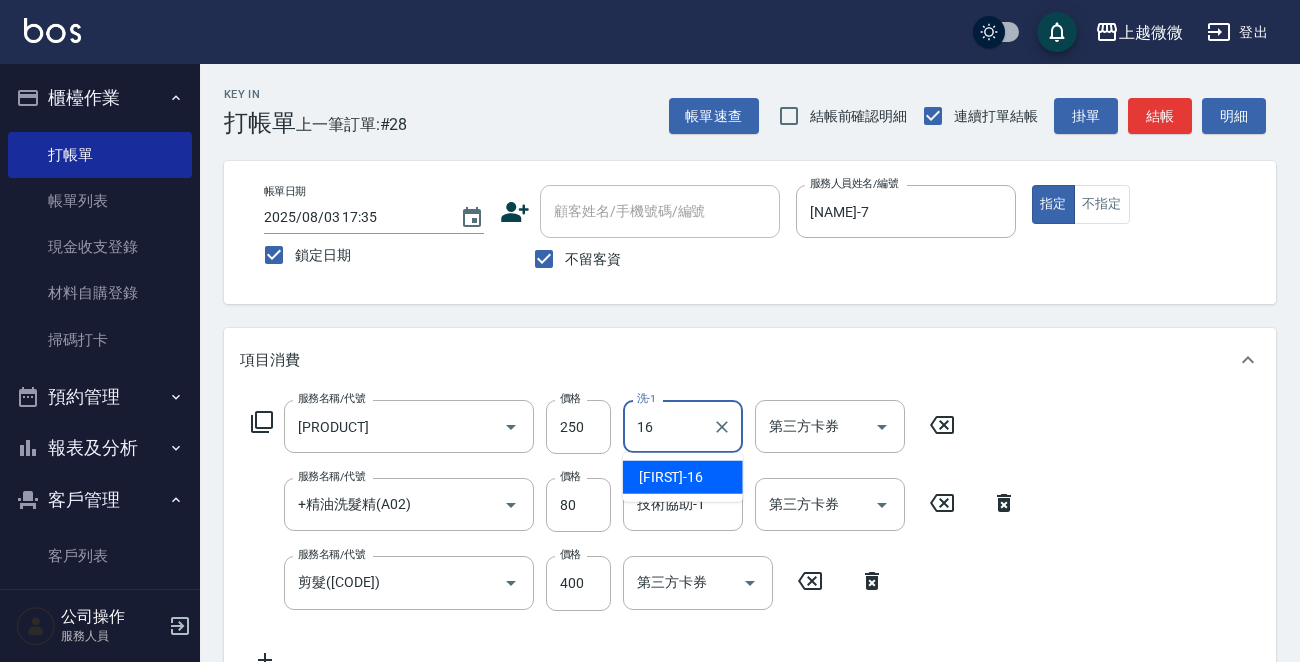 click on "[NAME]-16" at bounding box center [683, 477] 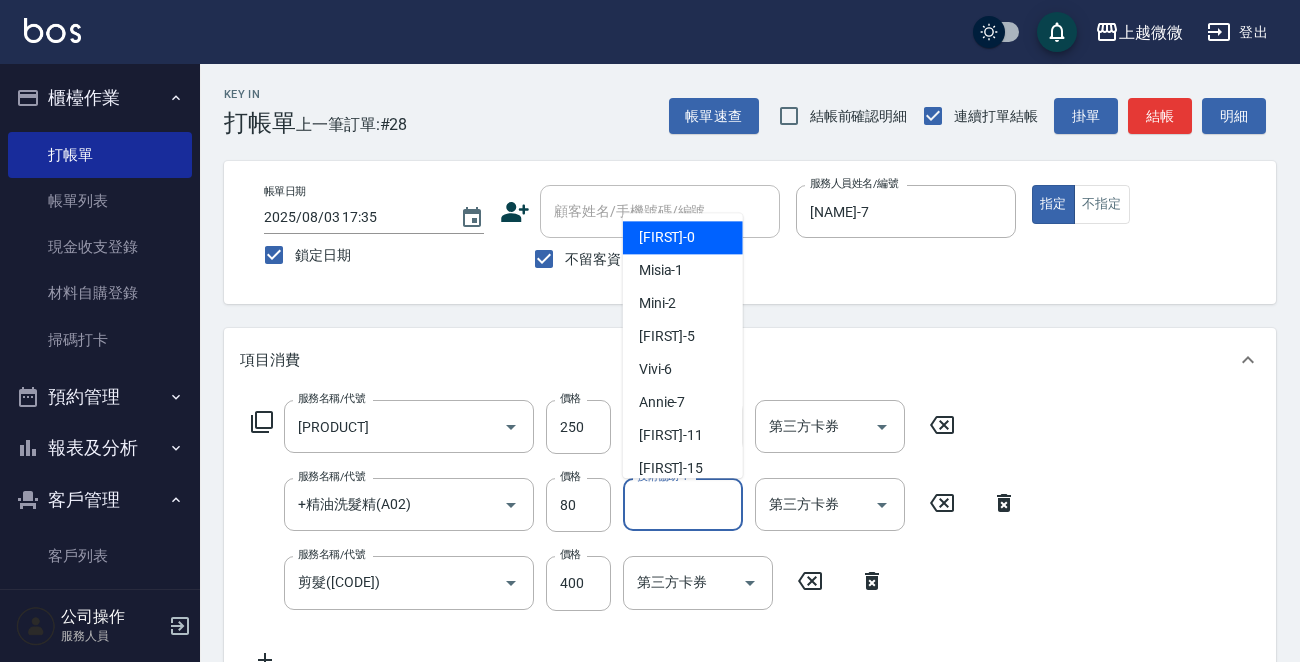 click on "技術協助-1" at bounding box center (683, 504) 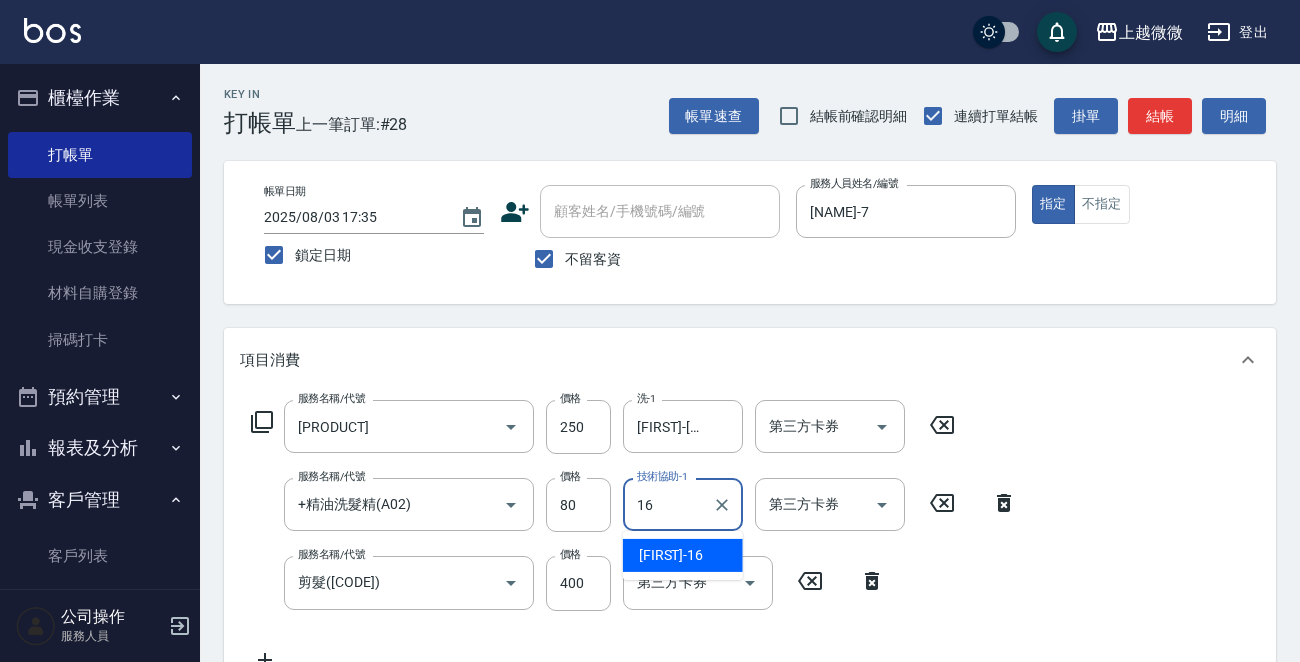 click on "[NAME]-16" at bounding box center [683, 555] 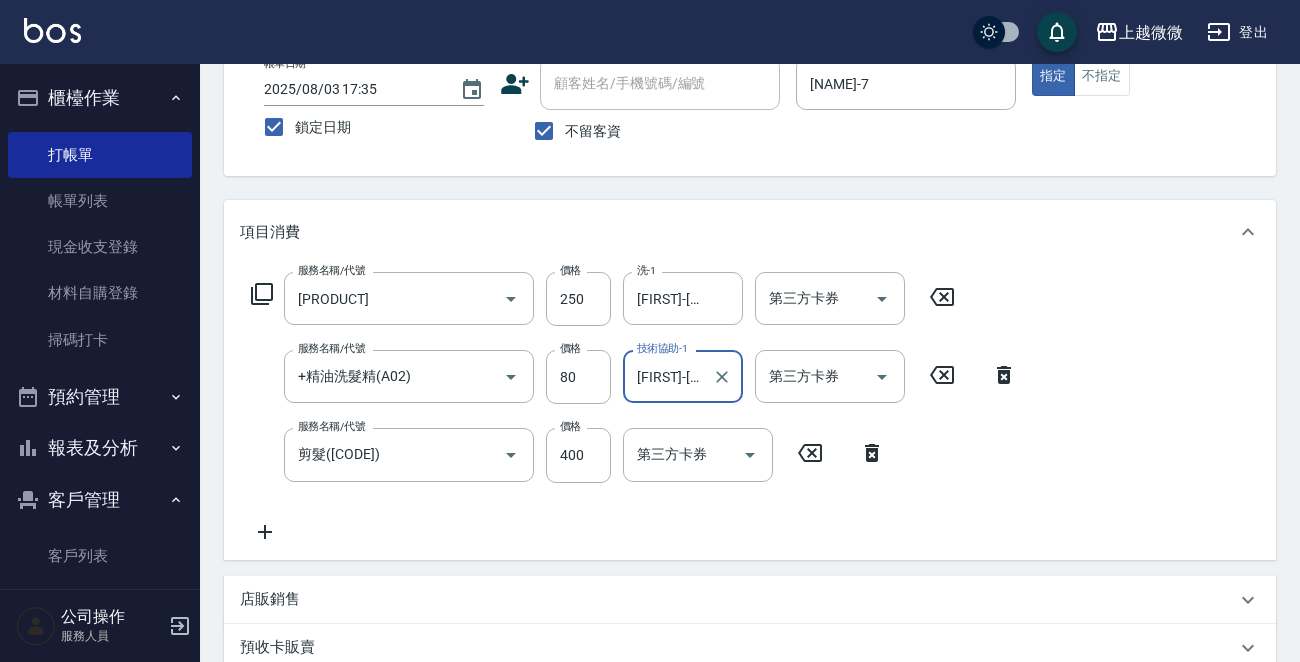 scroll, scrollTop: 455, scrollLeft: 0, axis: vertical 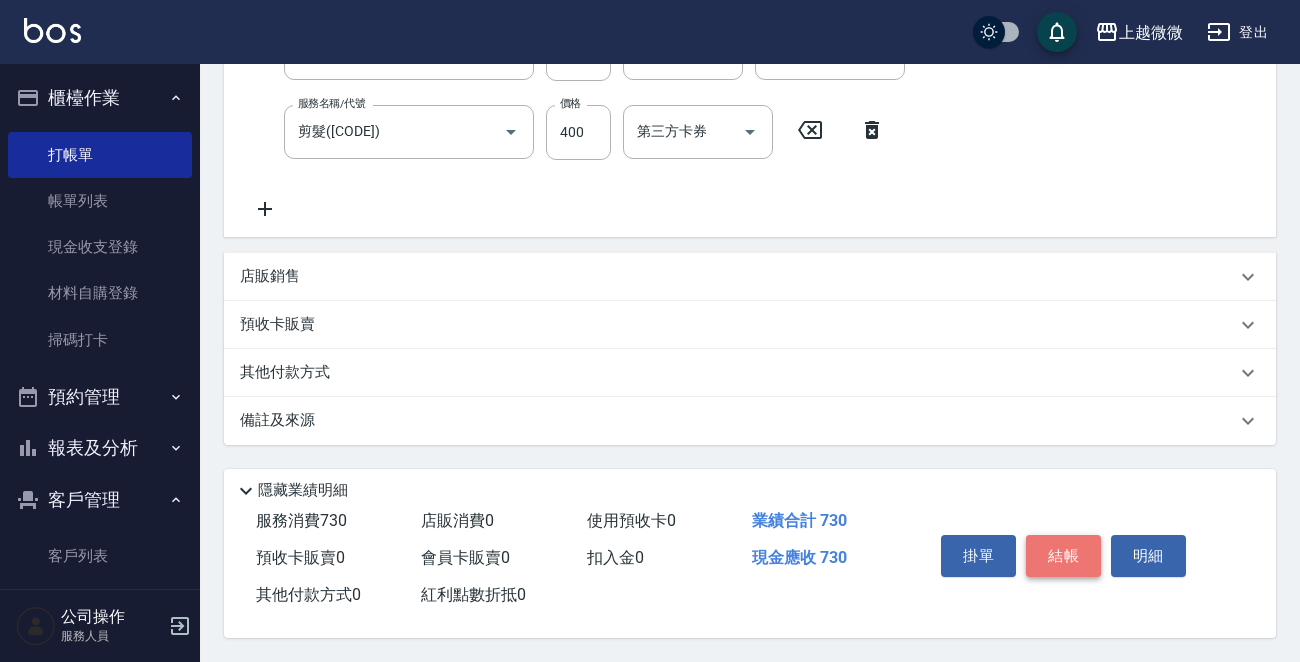 click on "結帳" at bounding box center (1063, 556) 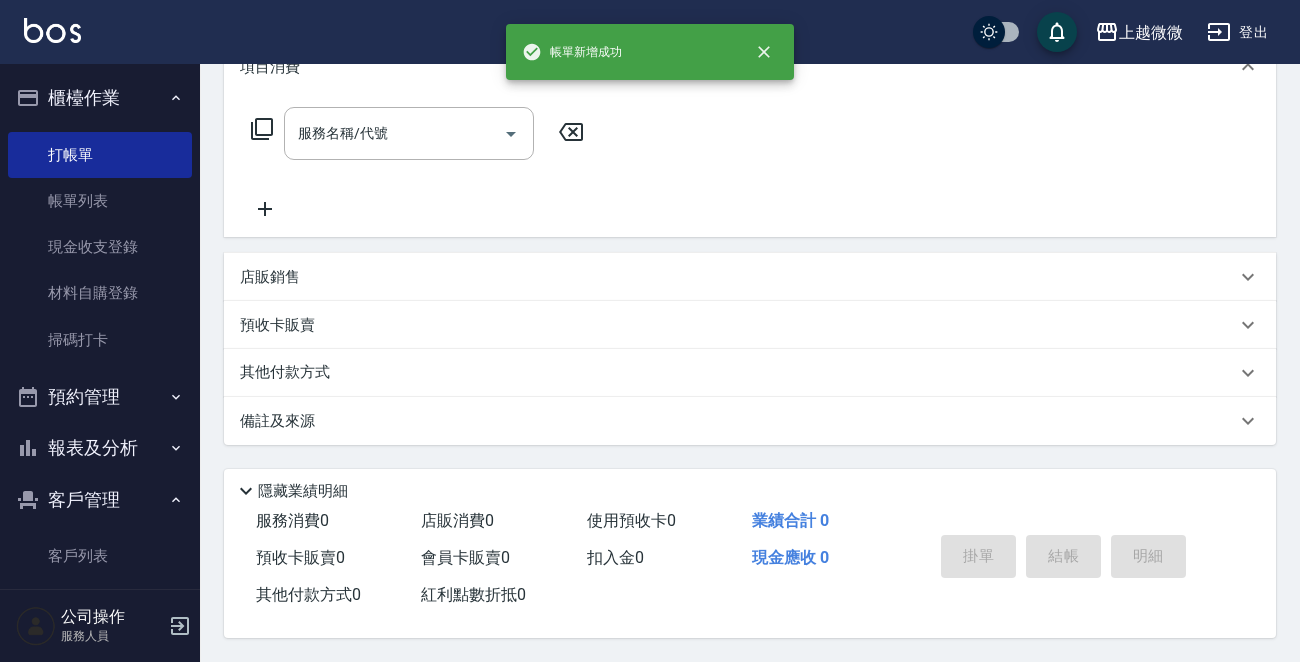 scroll, scrollTop: 0, scrollLeft: 0, axis: both 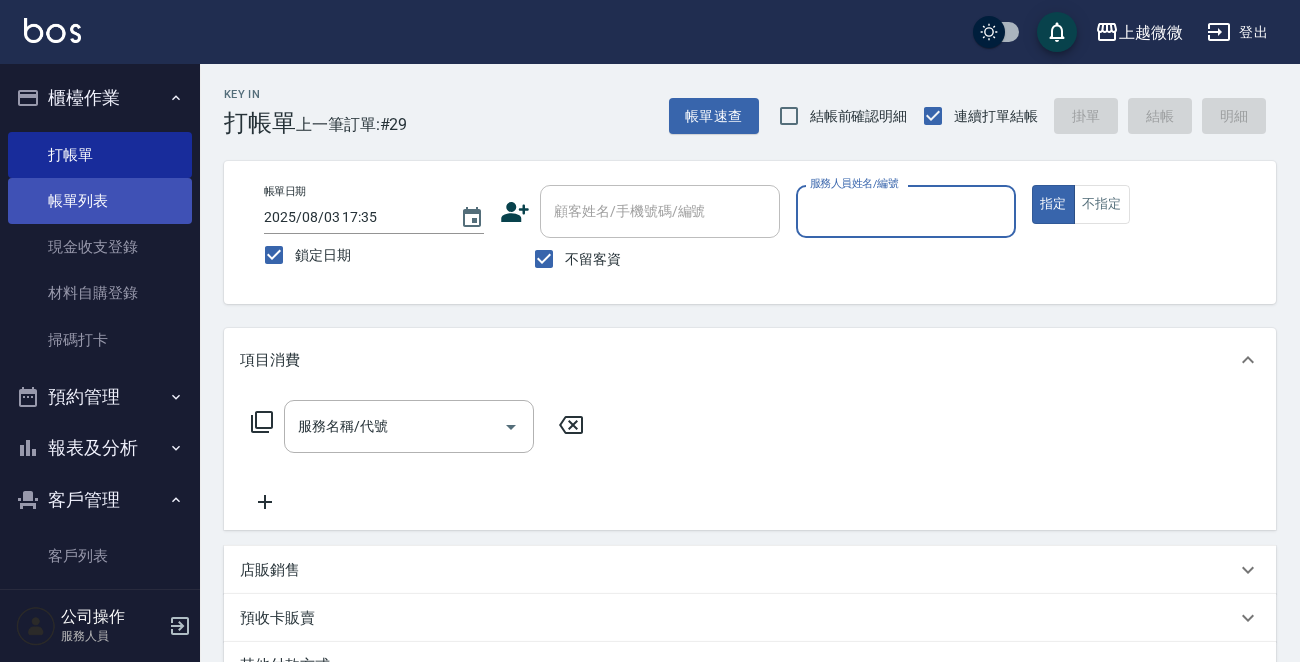 click on "帳單列表" at bounding box center (100, 201) 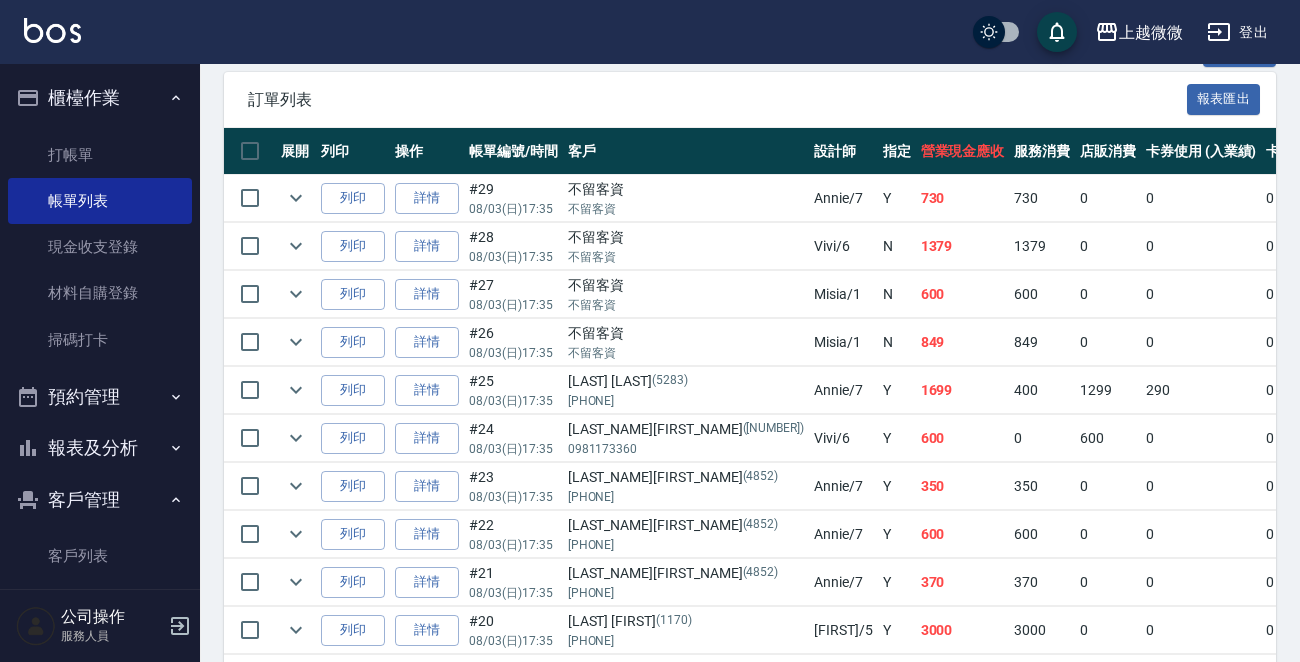 scroll, scrollTop: 500, scrollLeft: 0, axis: vertical 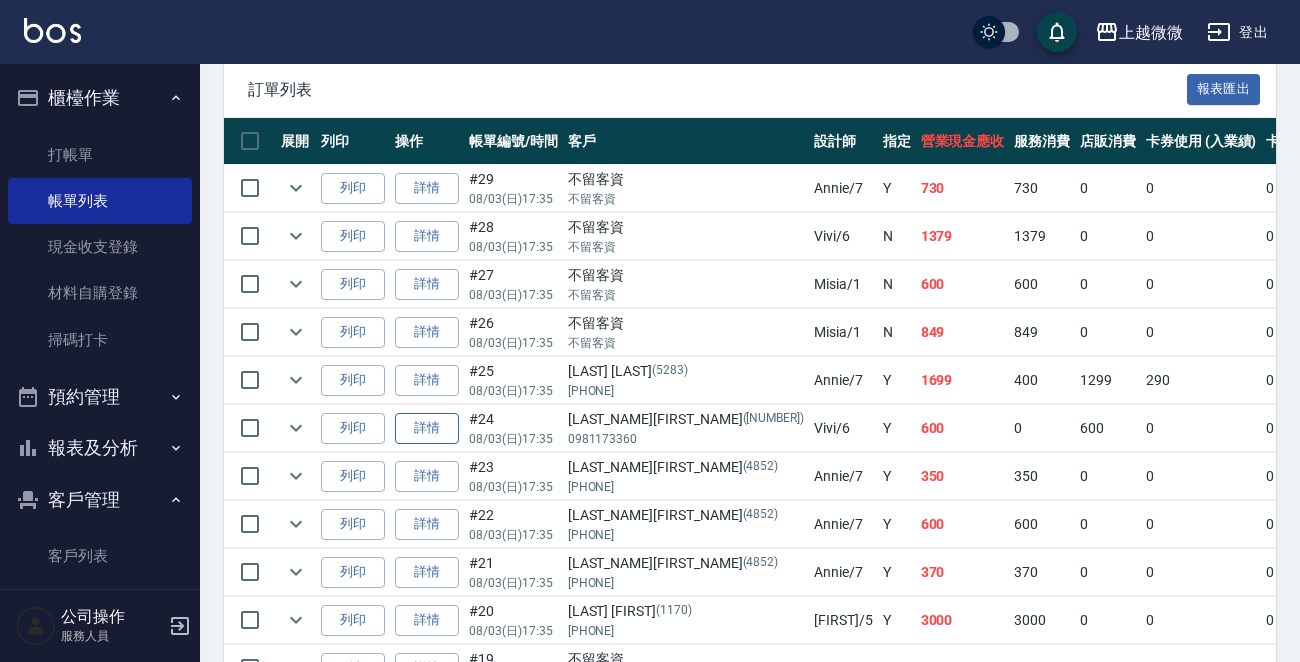 click on "詳情" at bounding box center [427, 428] 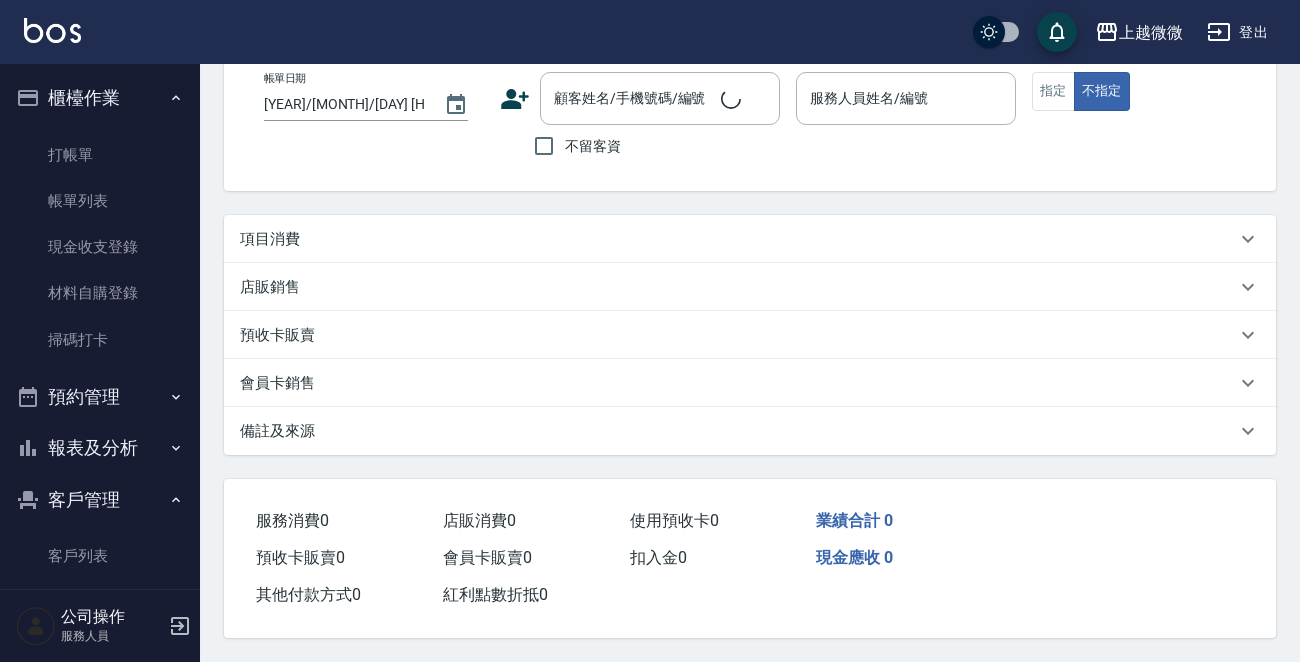 scroll, scrollTop: 0, scrollLeft: 0, axis: both 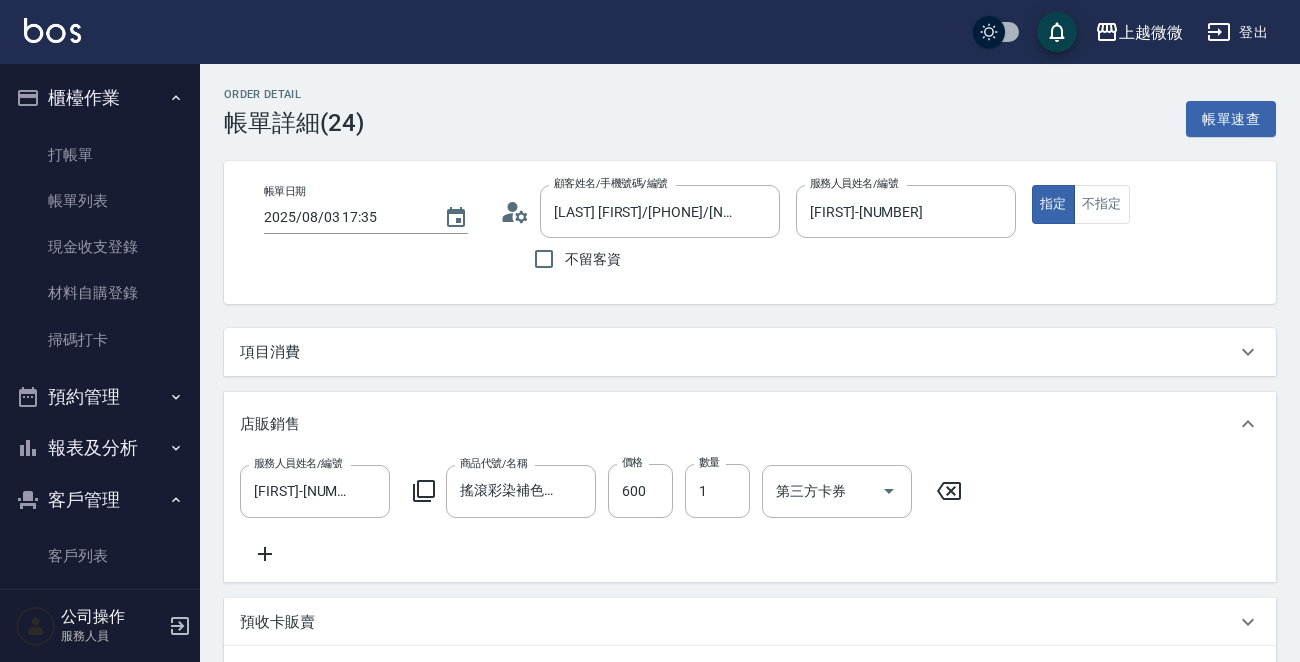 click on "項目消費" at bounding box center (750, 352) 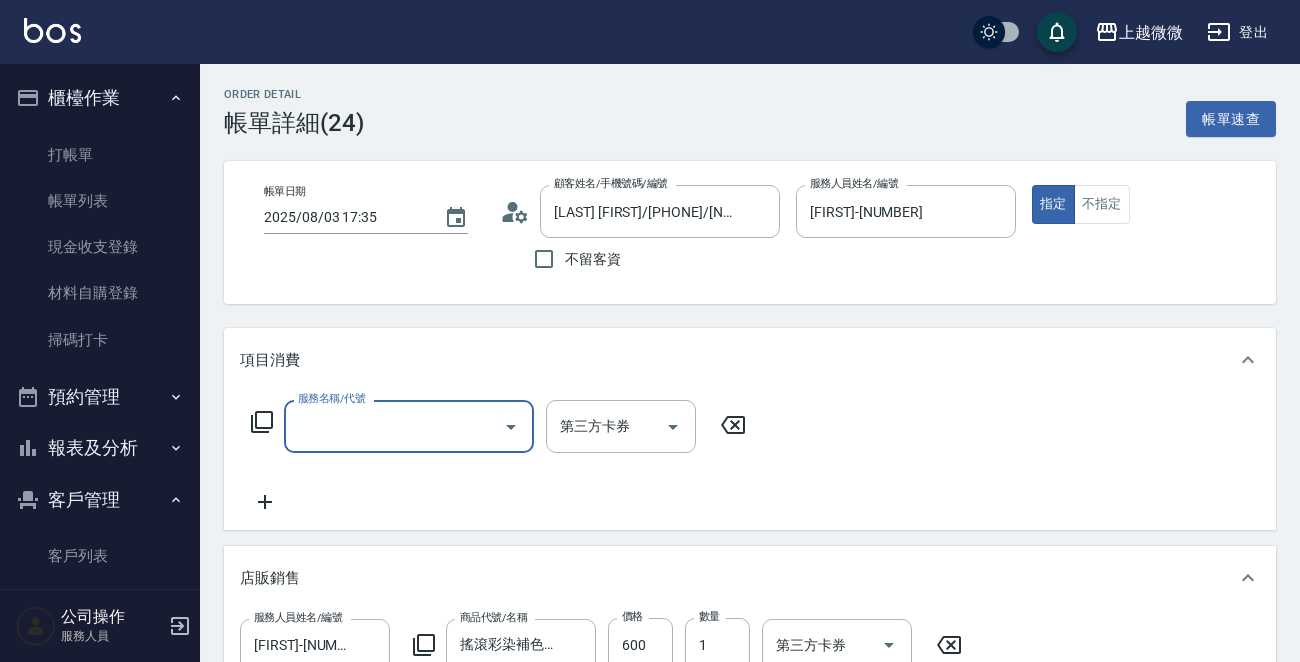 scroll, scrollTop: 0, scrollLeft: 0, axis: both 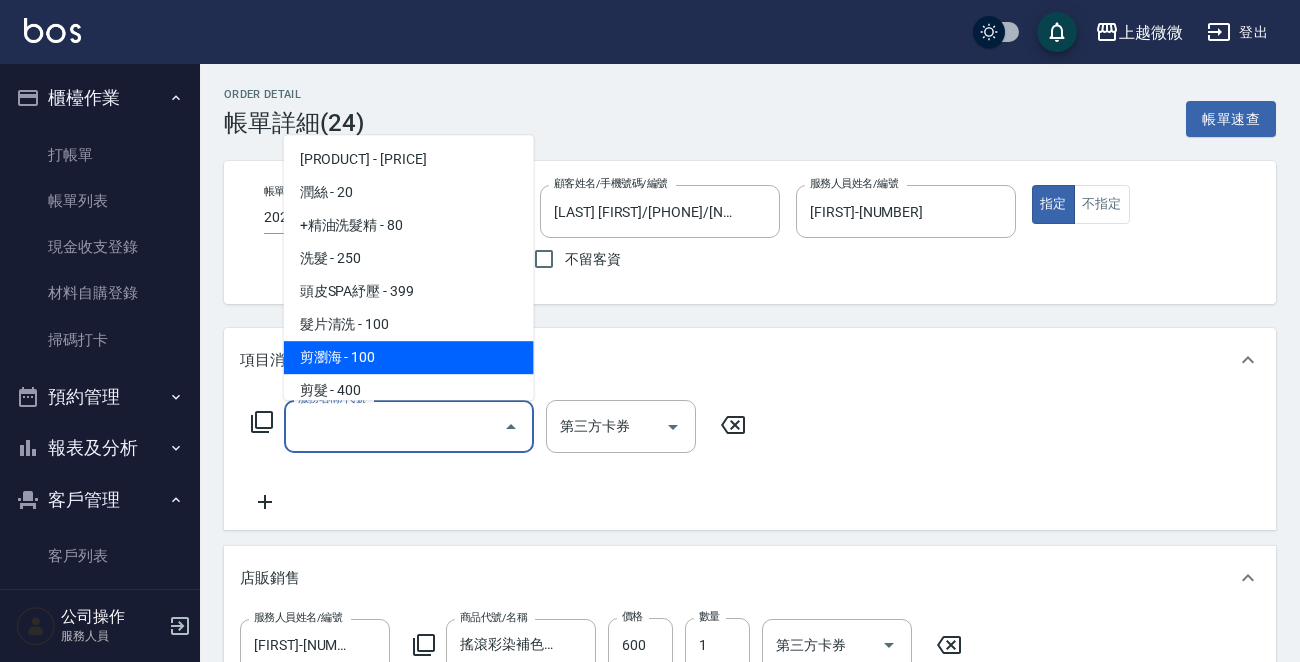 click on "剪瀏海 - 100" at bounding box center (409, 357) 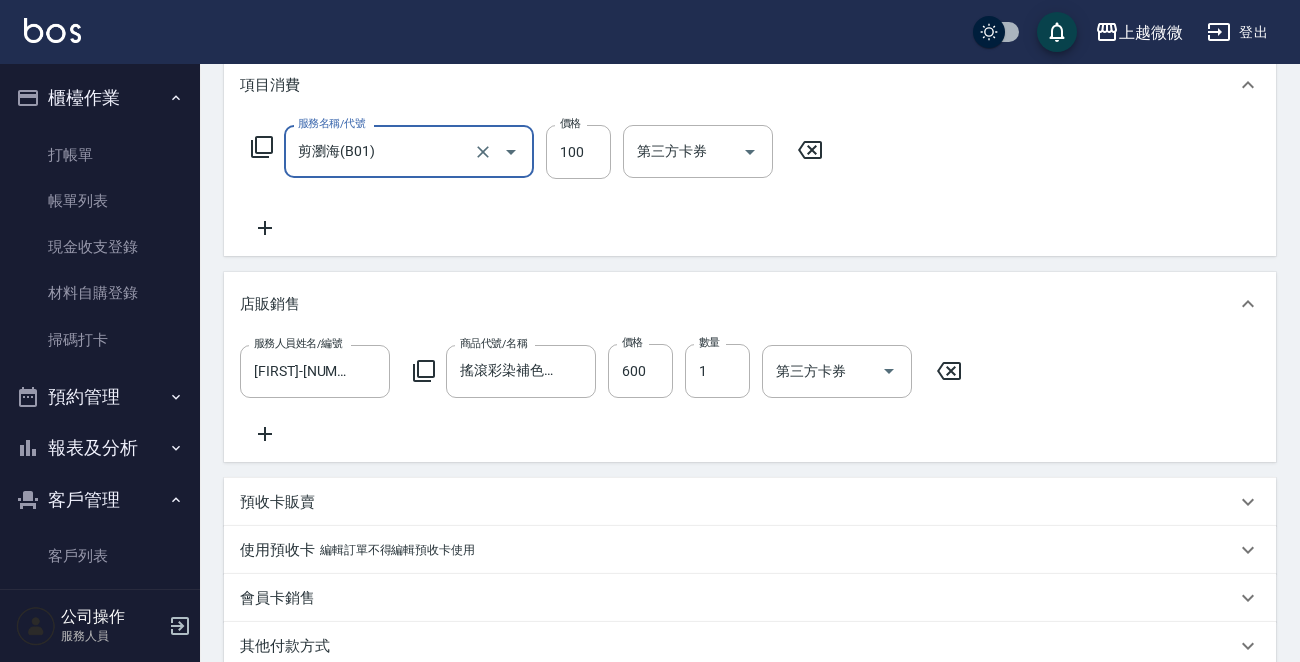 scroll, scrollTop: 559, scrollLeft: 0, axis: vertical 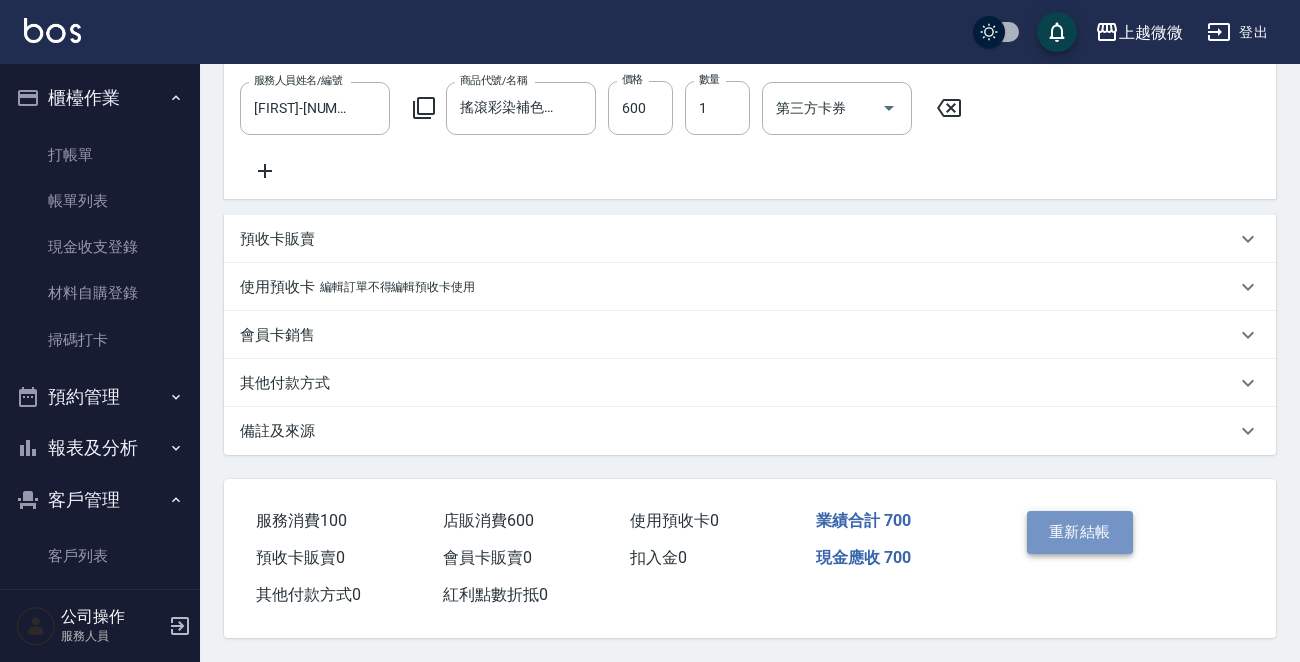 click on "重新結帳" at bounding box center [1080, 532] 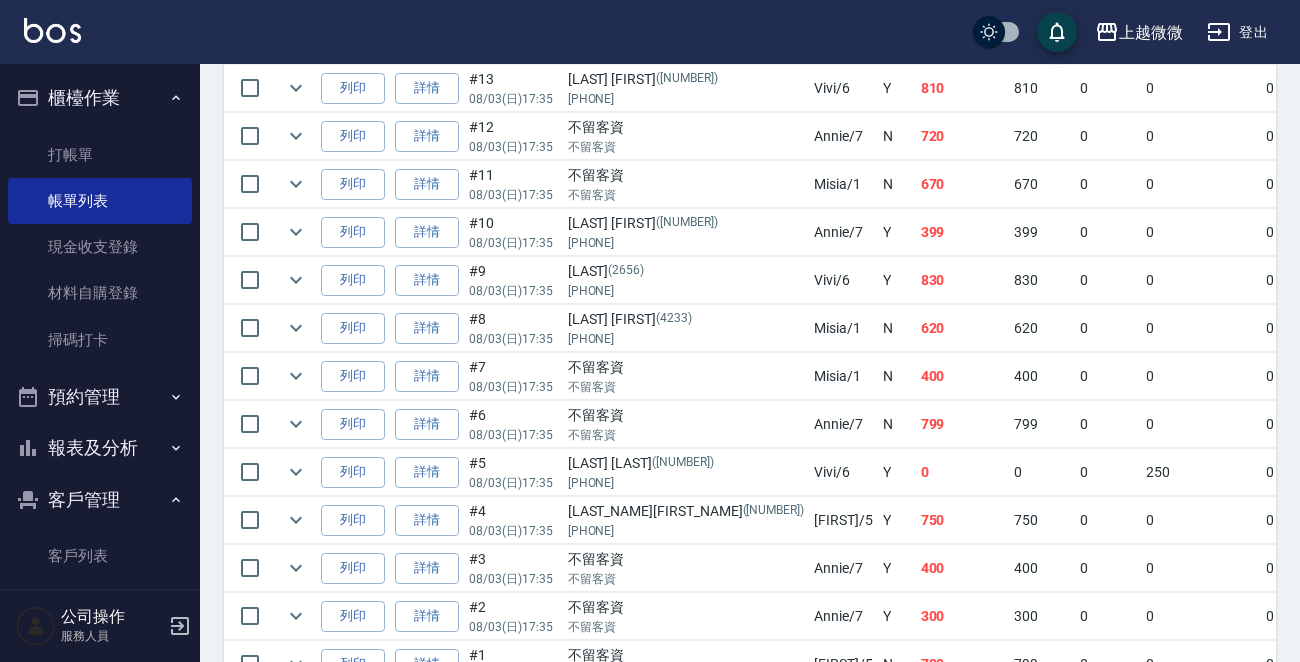 scroll, scrollTop: 1481, scrollLeft: 0, axis: vertical 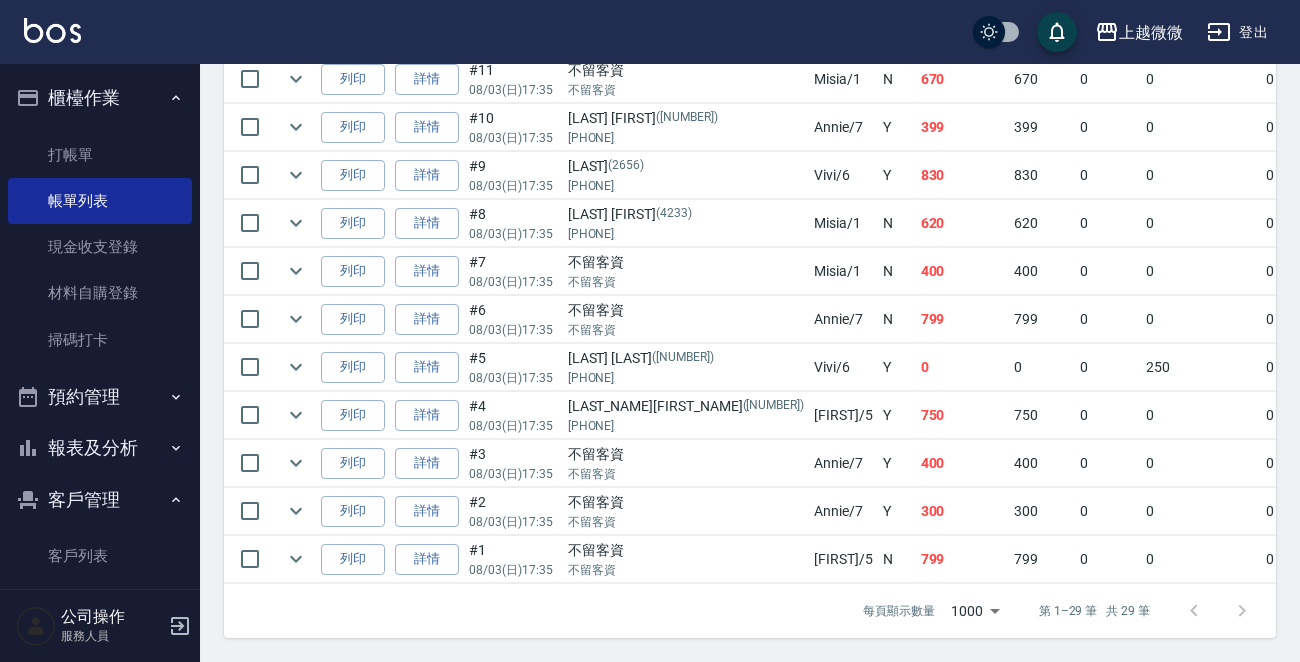 drag, startPoint x: 122, startPoint y: 449, endPoint x: 101, endPoint y: 471, distance: 30.413813 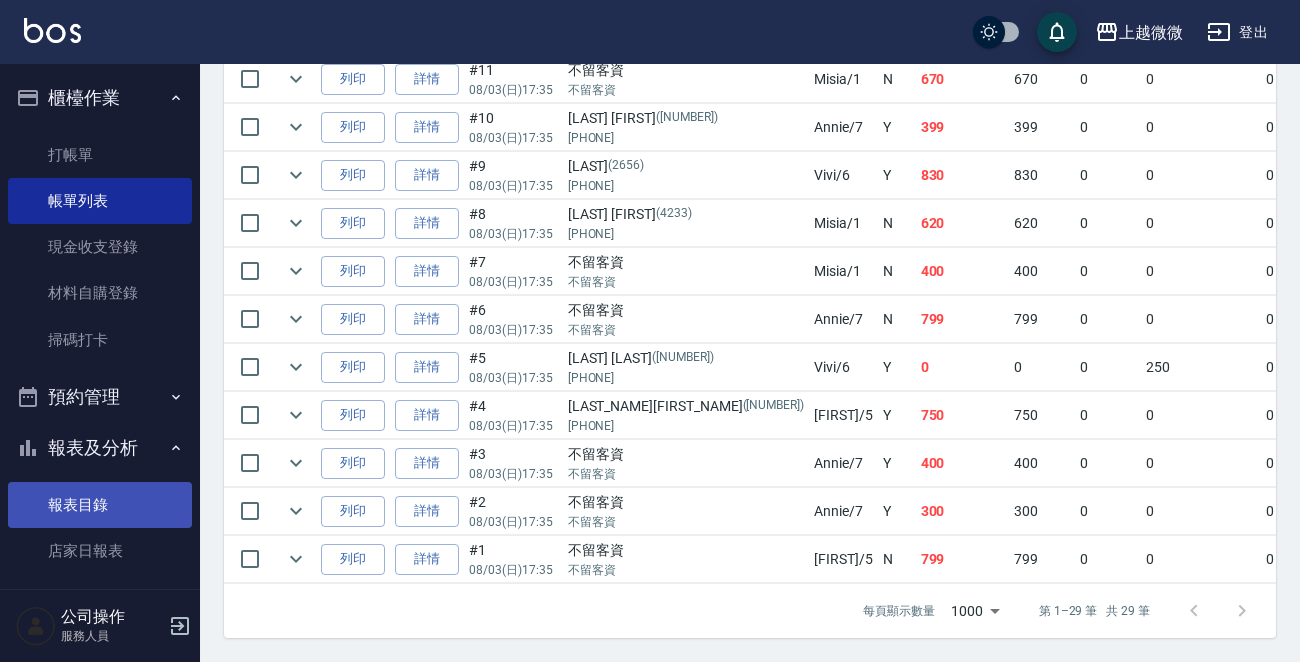 click on "報表目錄" at bounding box center [100, 505] 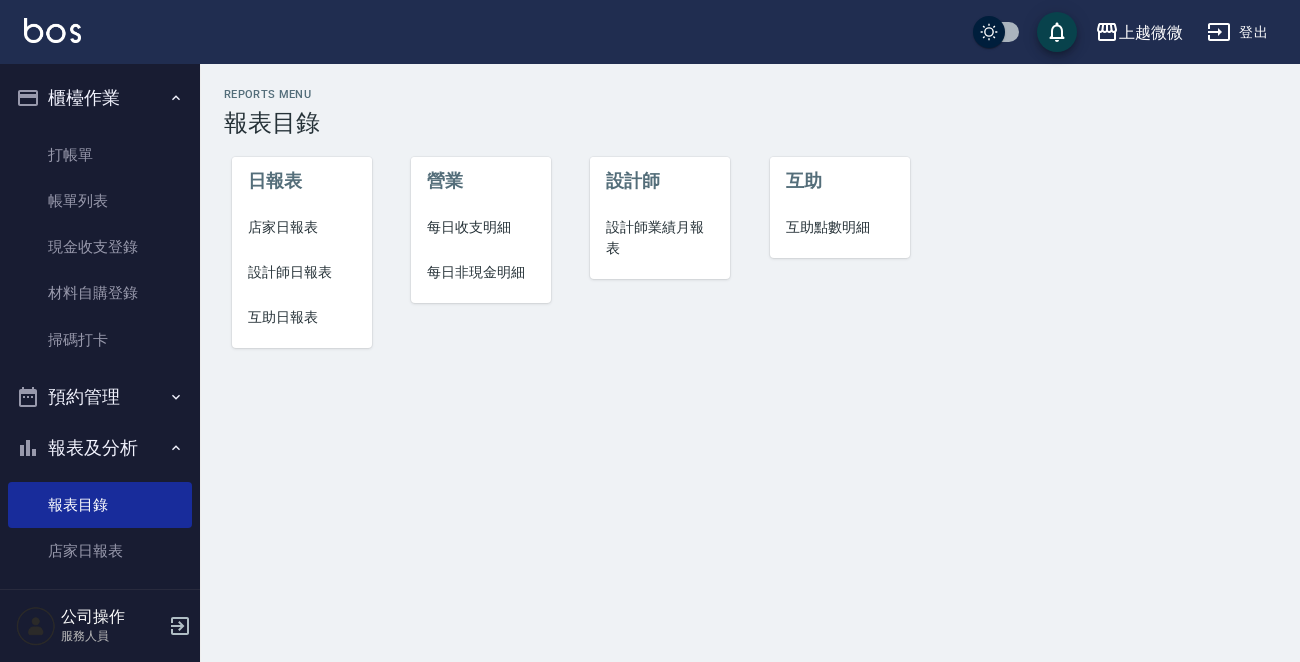 scroll, scrollTop: 0, scrollLeft: 0, axis: both 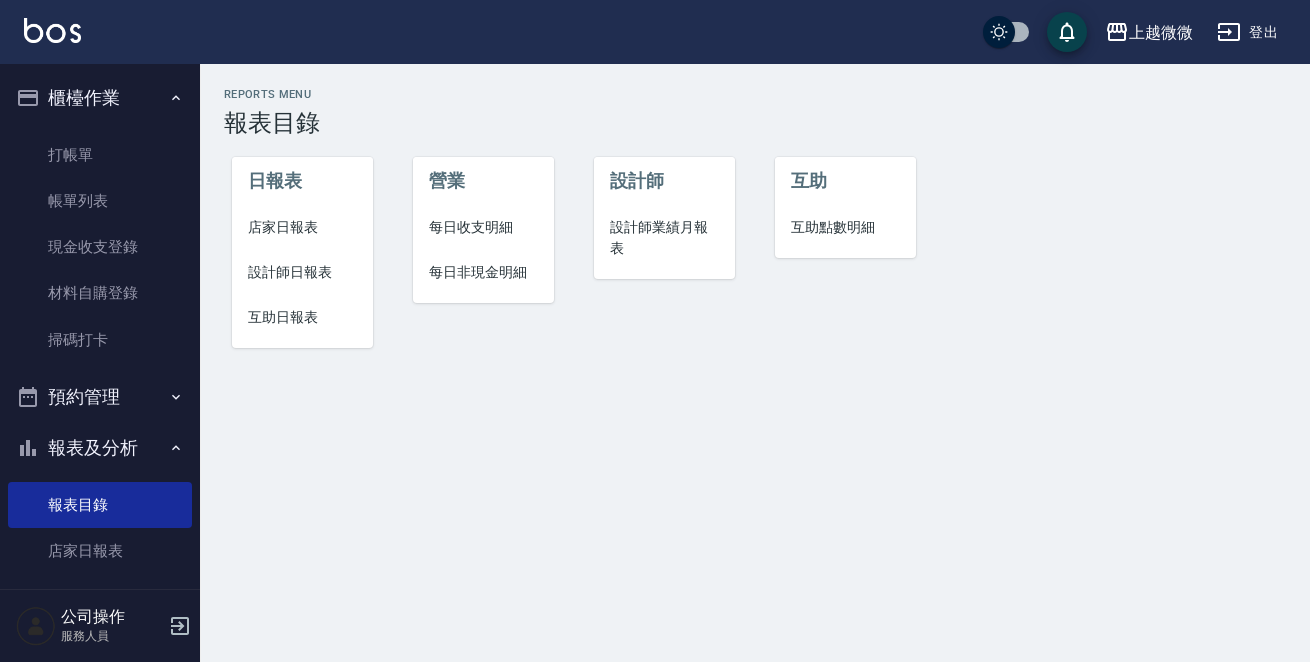 click on "店家日報表" at bounding box center [302, 227] 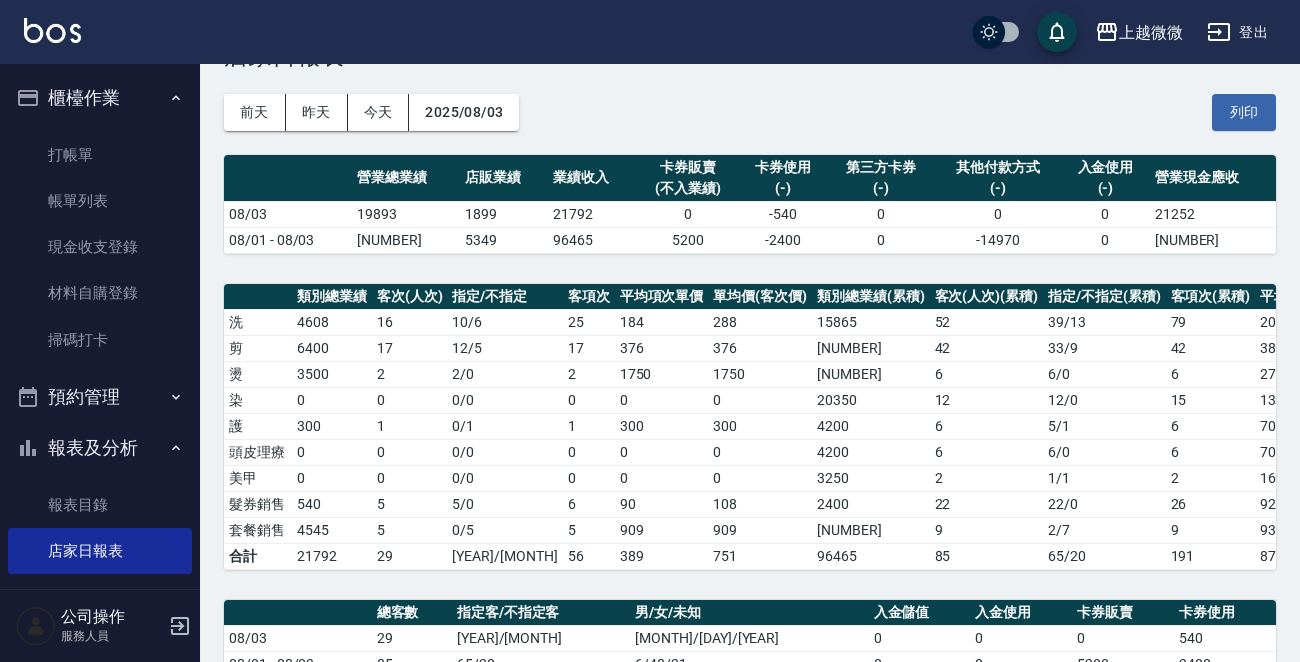 scroll, scrollTop: 0, scrollLeft: 0, axis: both 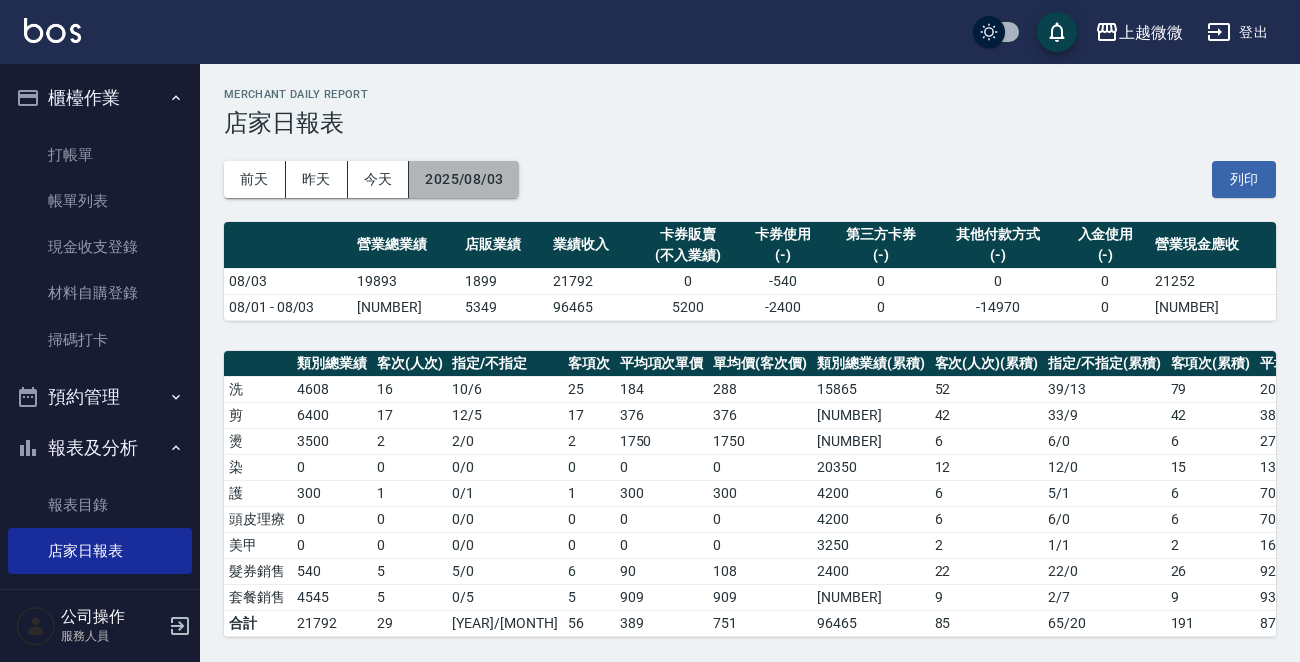 click on "2025/08/03" at bounding box center (464, 179) 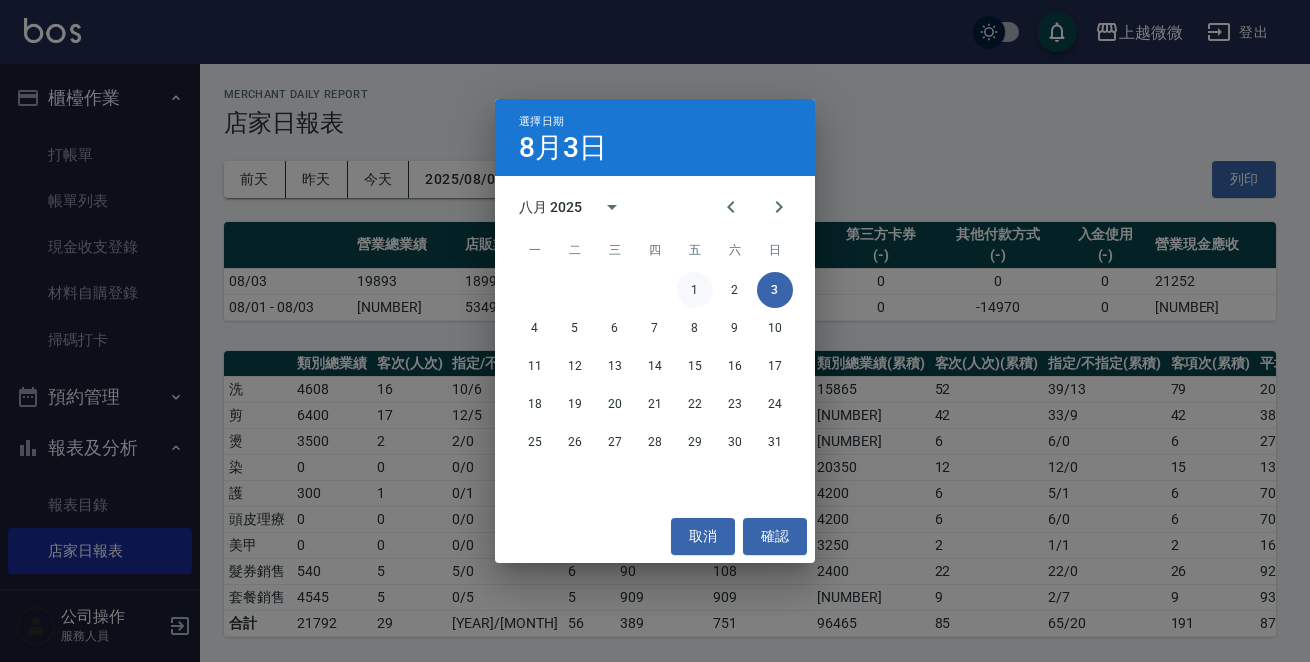 click on "1" at bounding box center (695, 290) 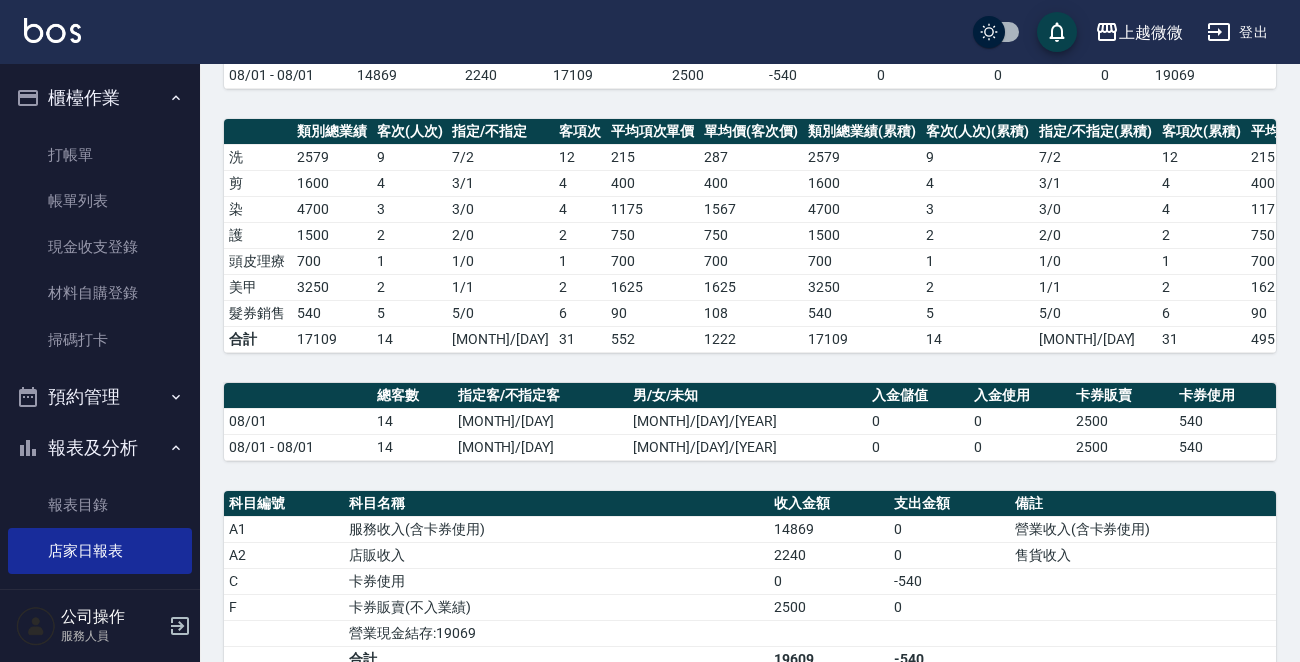 scroll, scrollTop: 0, scrollLeft: 0, axis: both 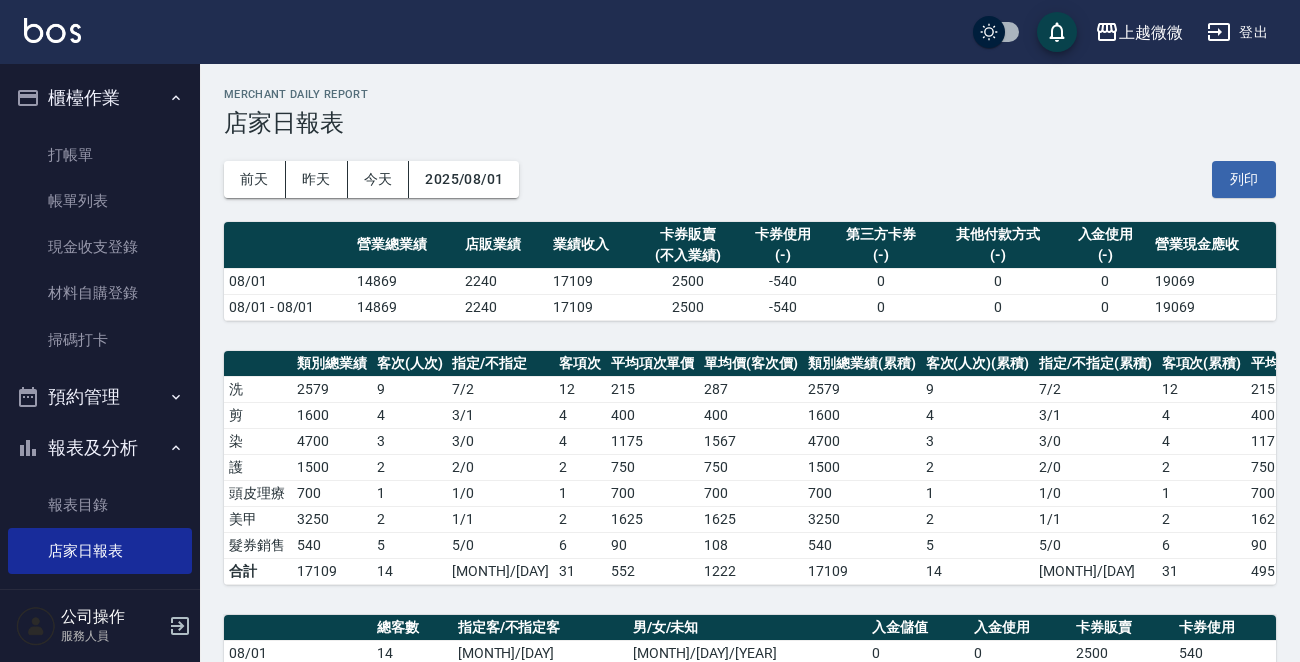 click on "前天 昨天 今天 [DATE] 列印" at bounding box center [750, 179] 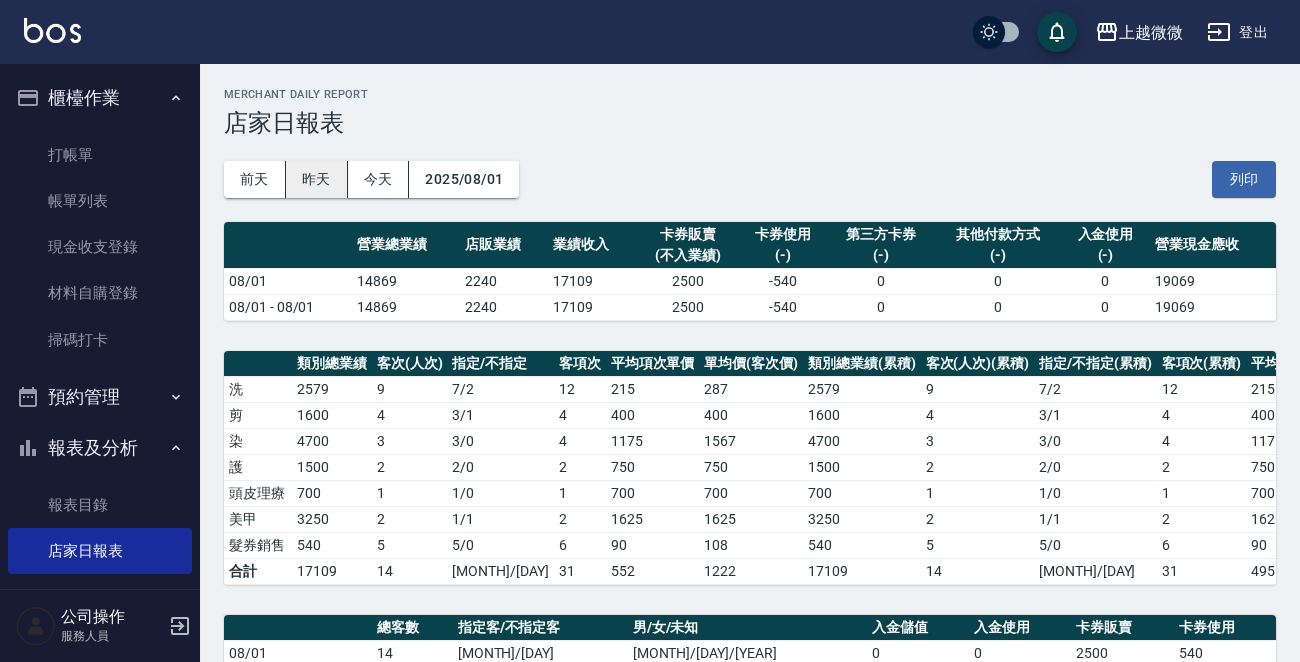click on "昨天" at bounding box center [317, 179] 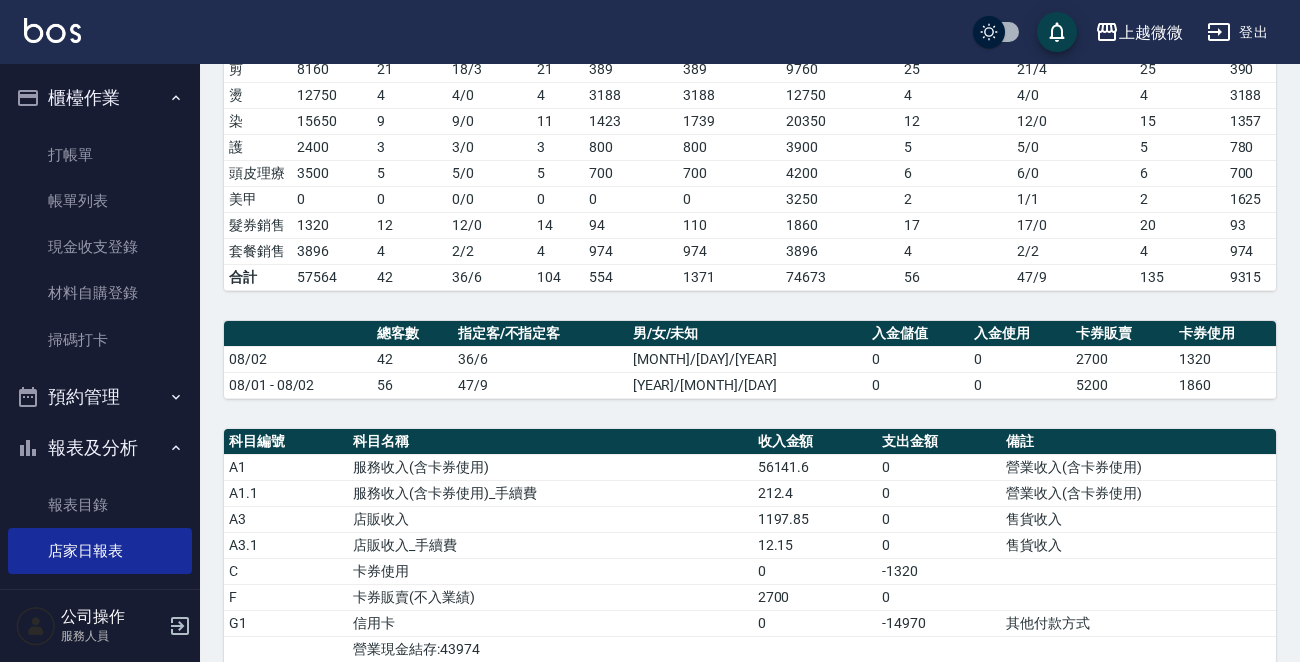 scroll, scrollTop: 700, scrollLeft: 0, axis: vertical 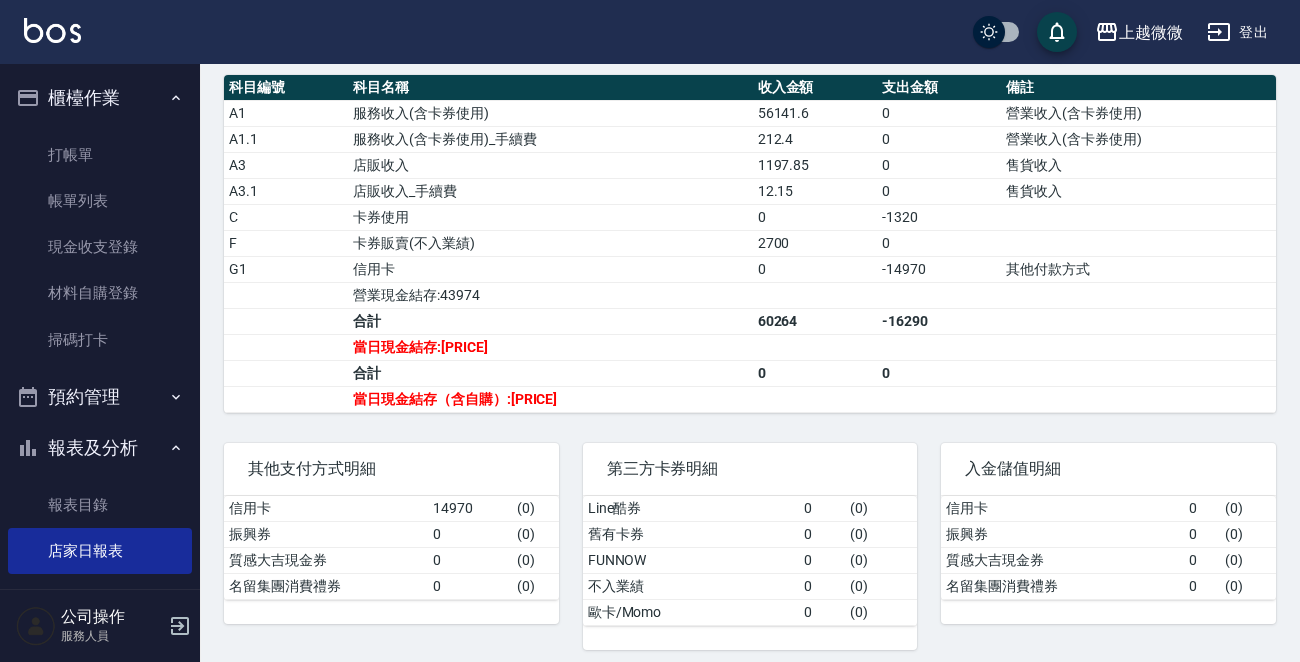 click on "營業現金結存:43974" at bounding box center [550, 295] 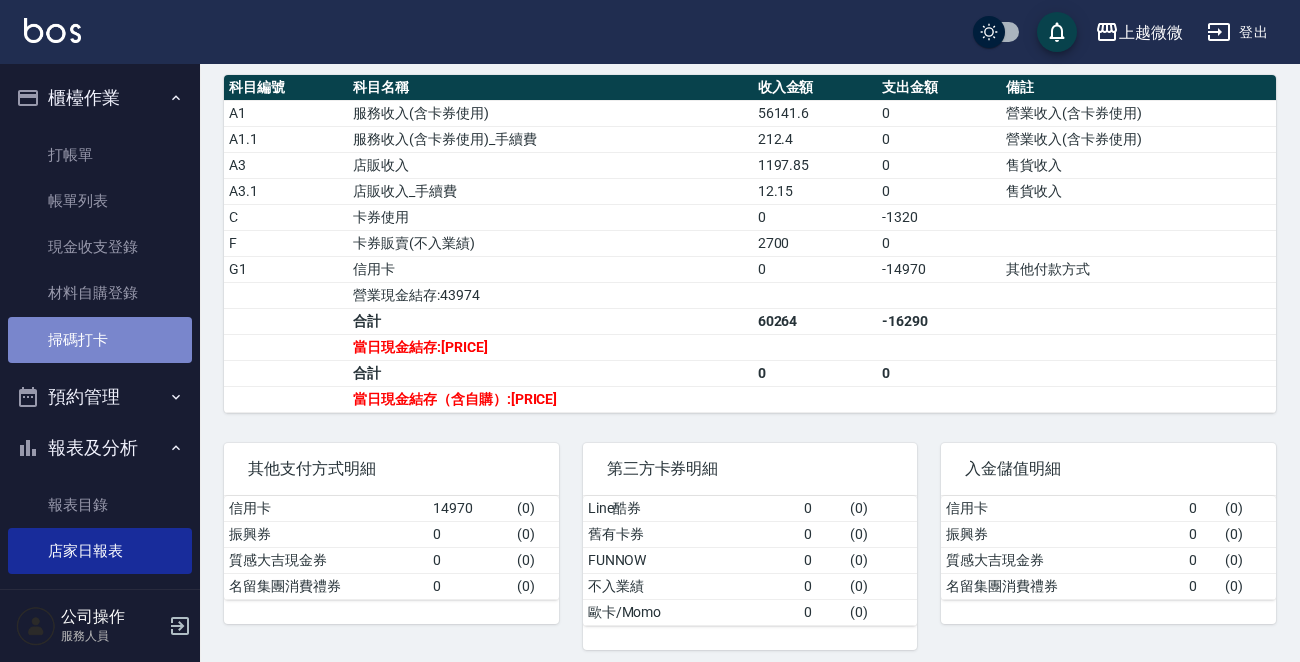 click on "掃碼打卡" at bounding box center [100, 340] 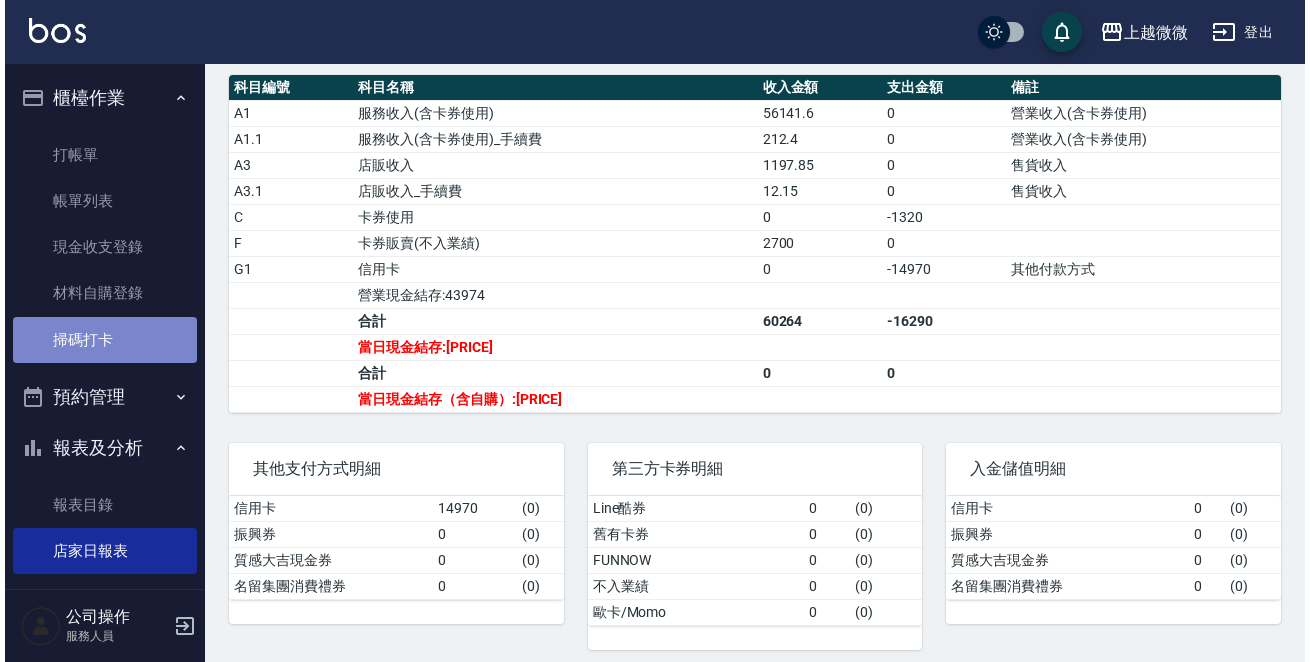 scroll, scrollTop: 0, scrollLeft: 0, axis: both 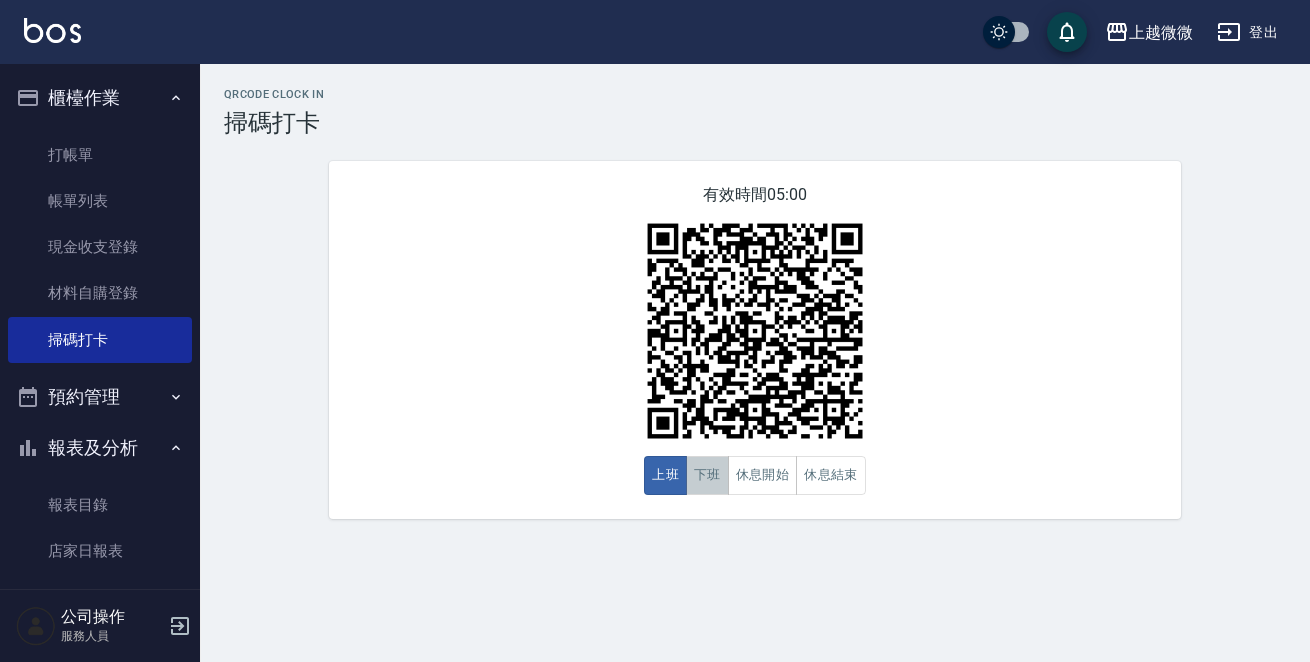 click on "下班" at bounding box center (707, 475) 